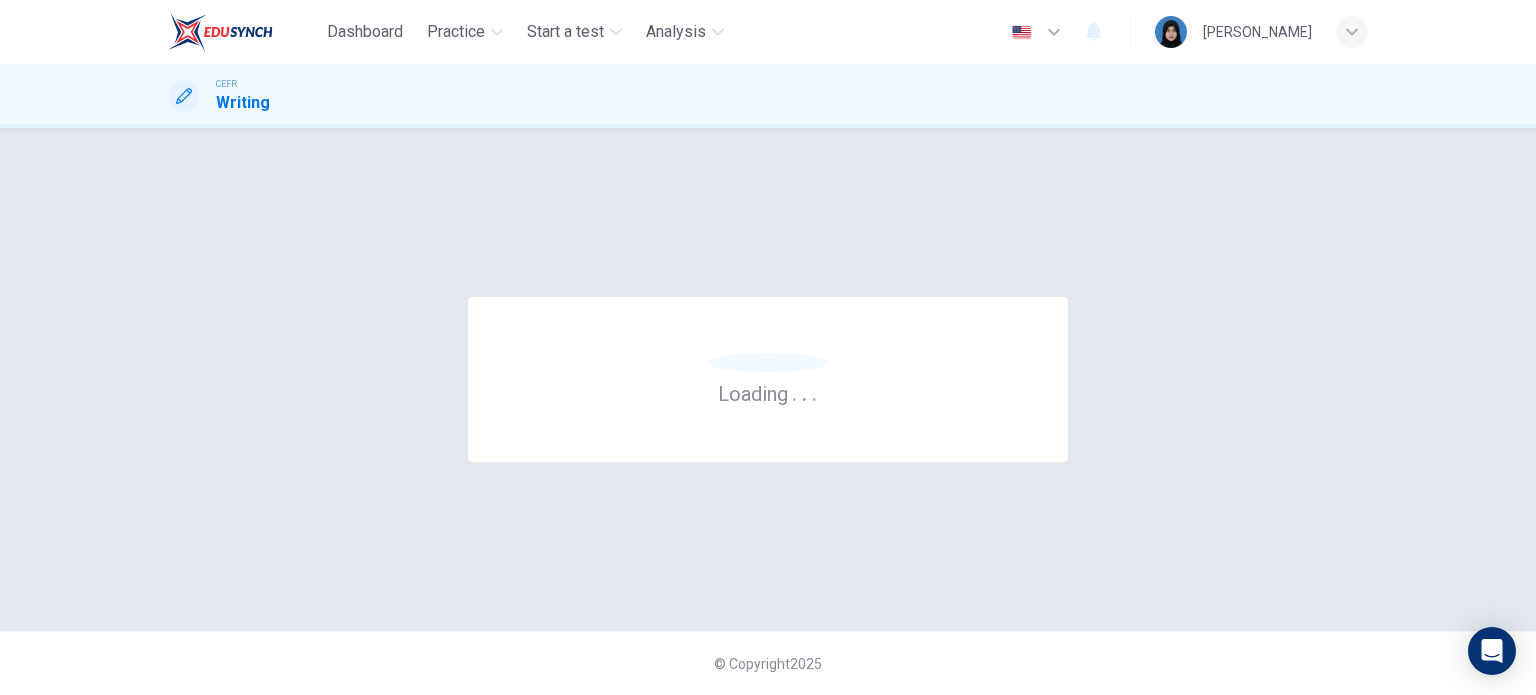 scroll, scrollTop: 0, scrollLeft: 0, axis: both 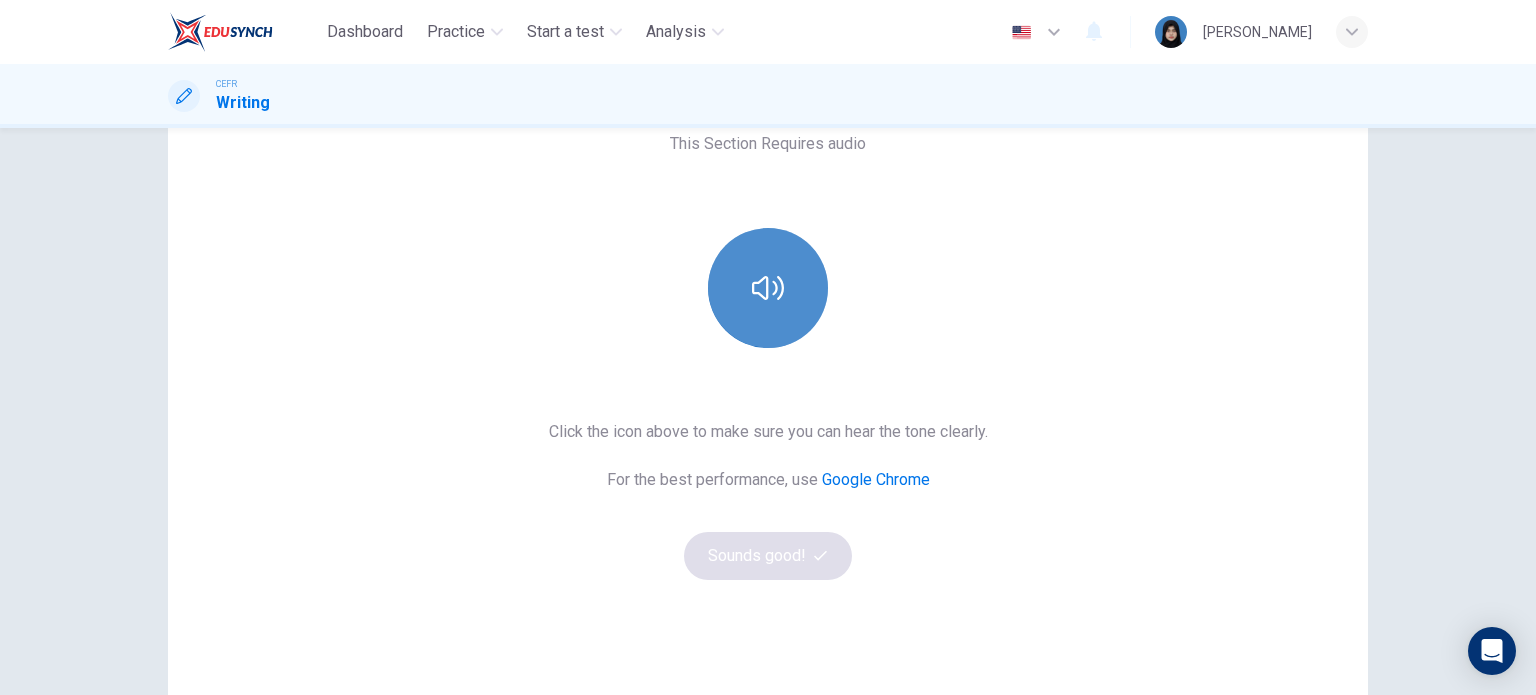click 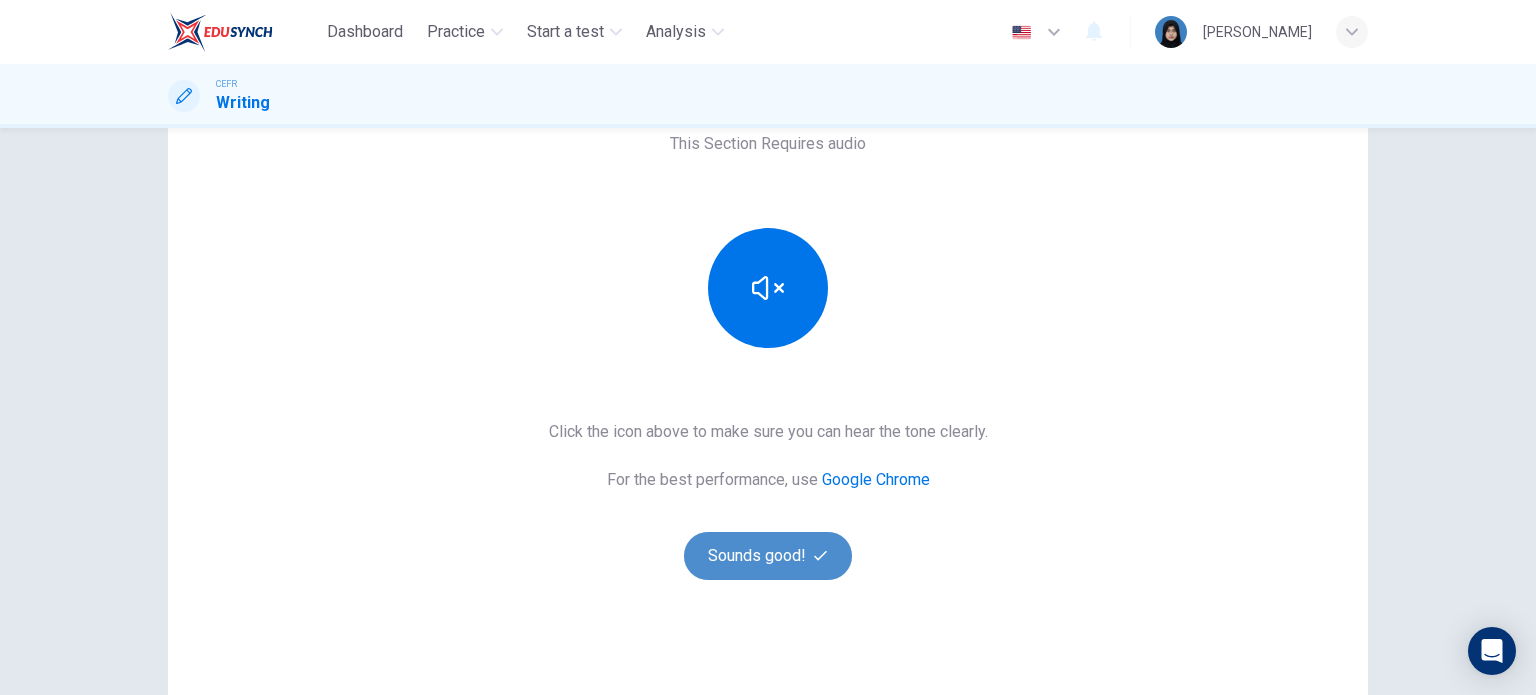 click on "Sounds good!" at bounding box center (768, 556) 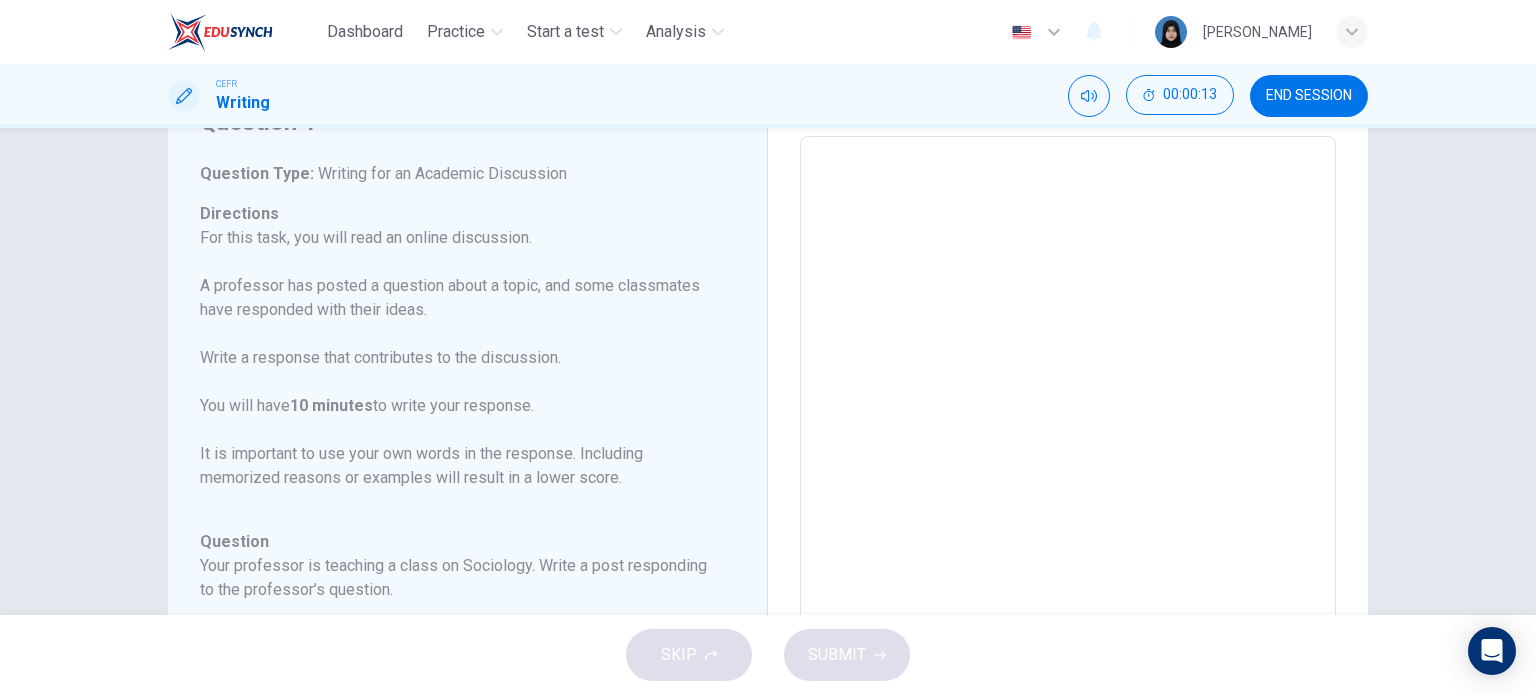 scroll, scrollTop: 0, scrollLeft: 0, axis: both 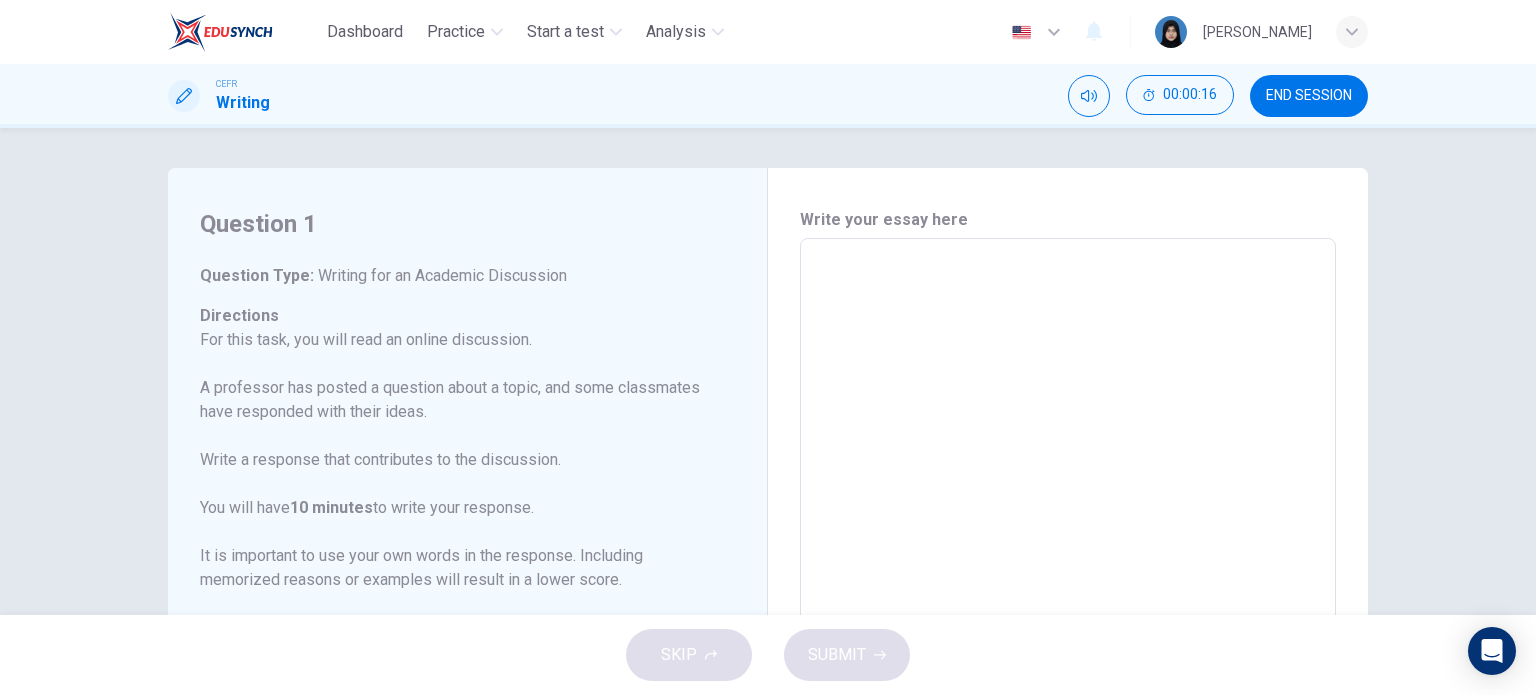 click at bounding box center [1068, 572] 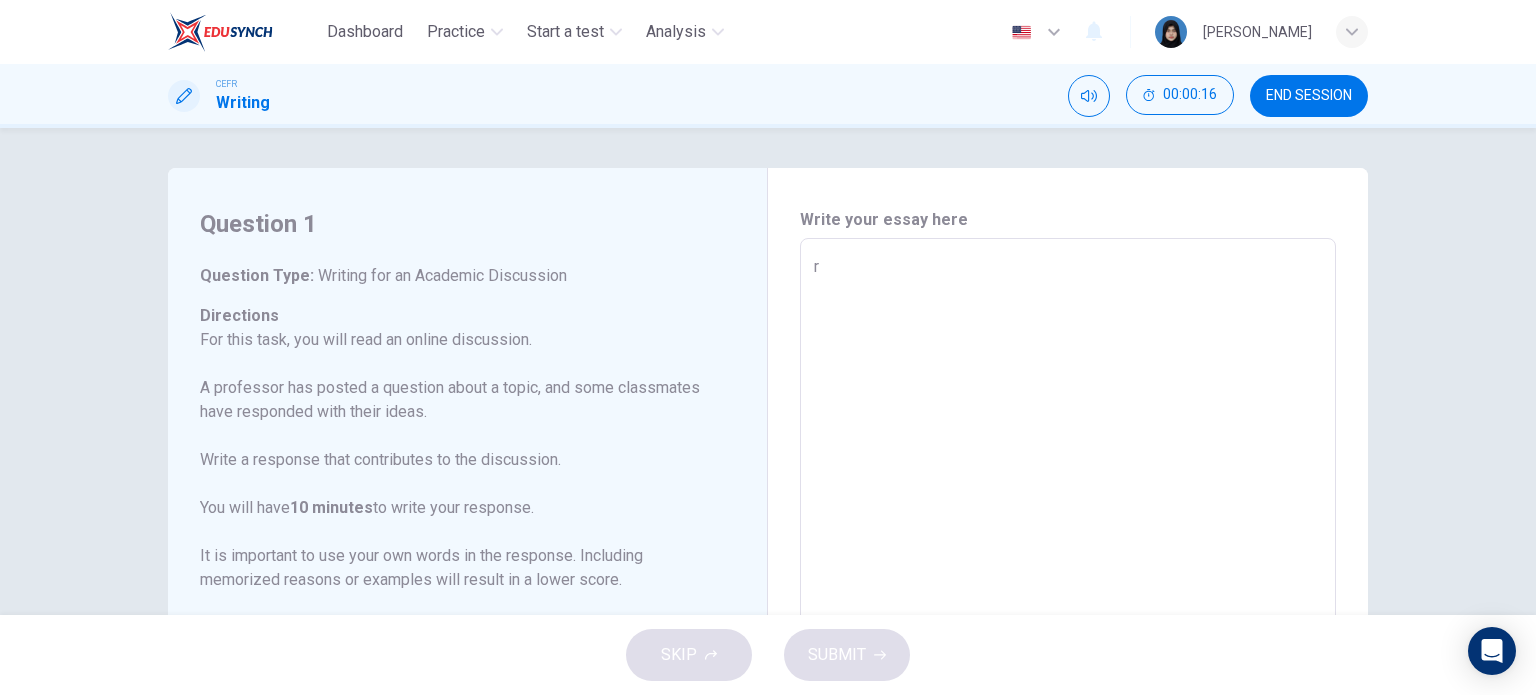 type on "x" 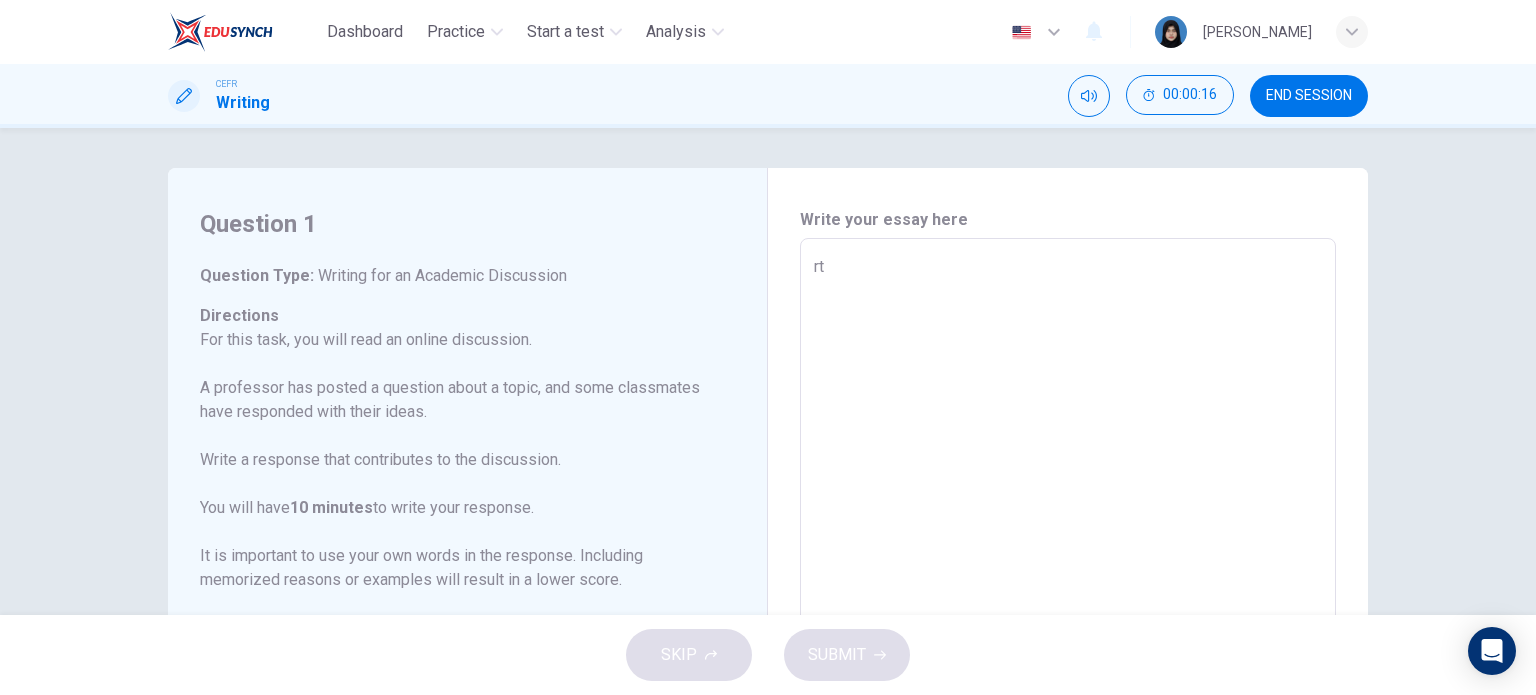 type on "rtj" 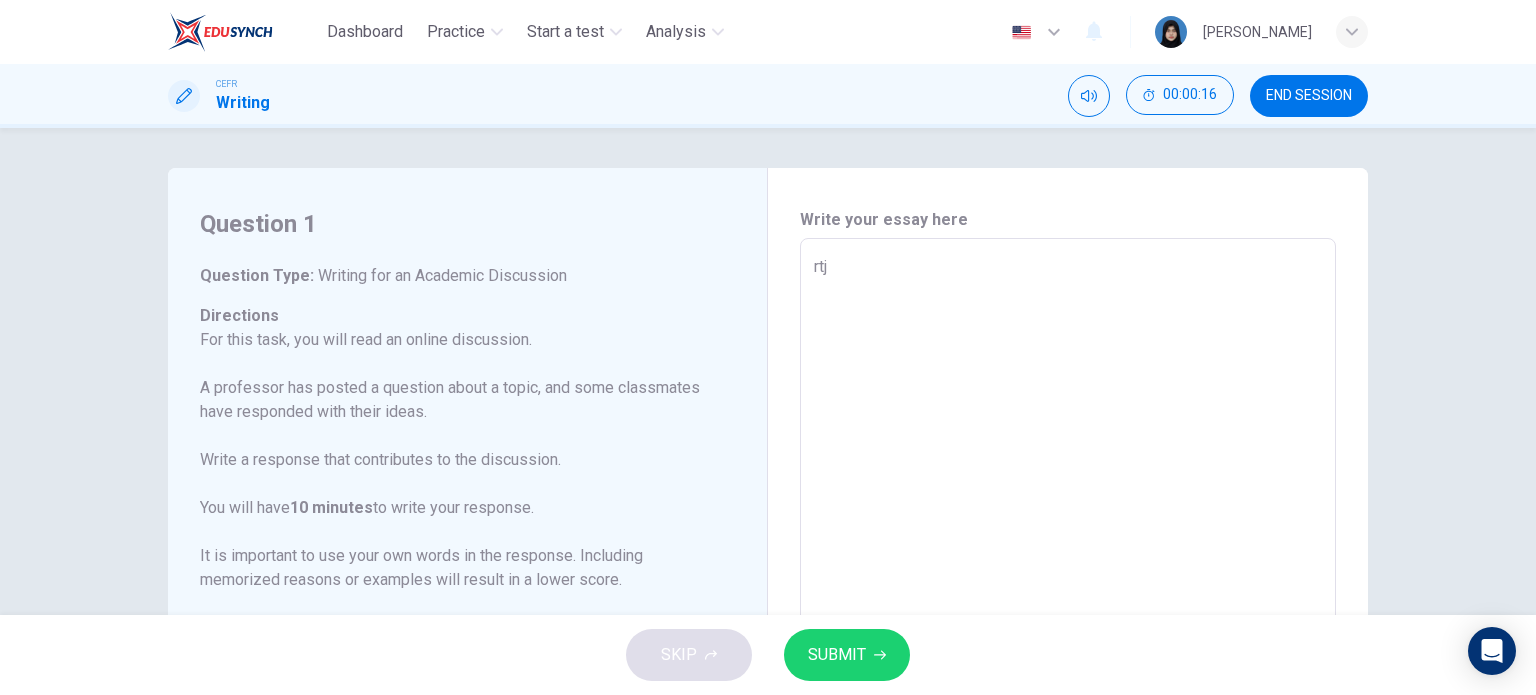 type on "x" 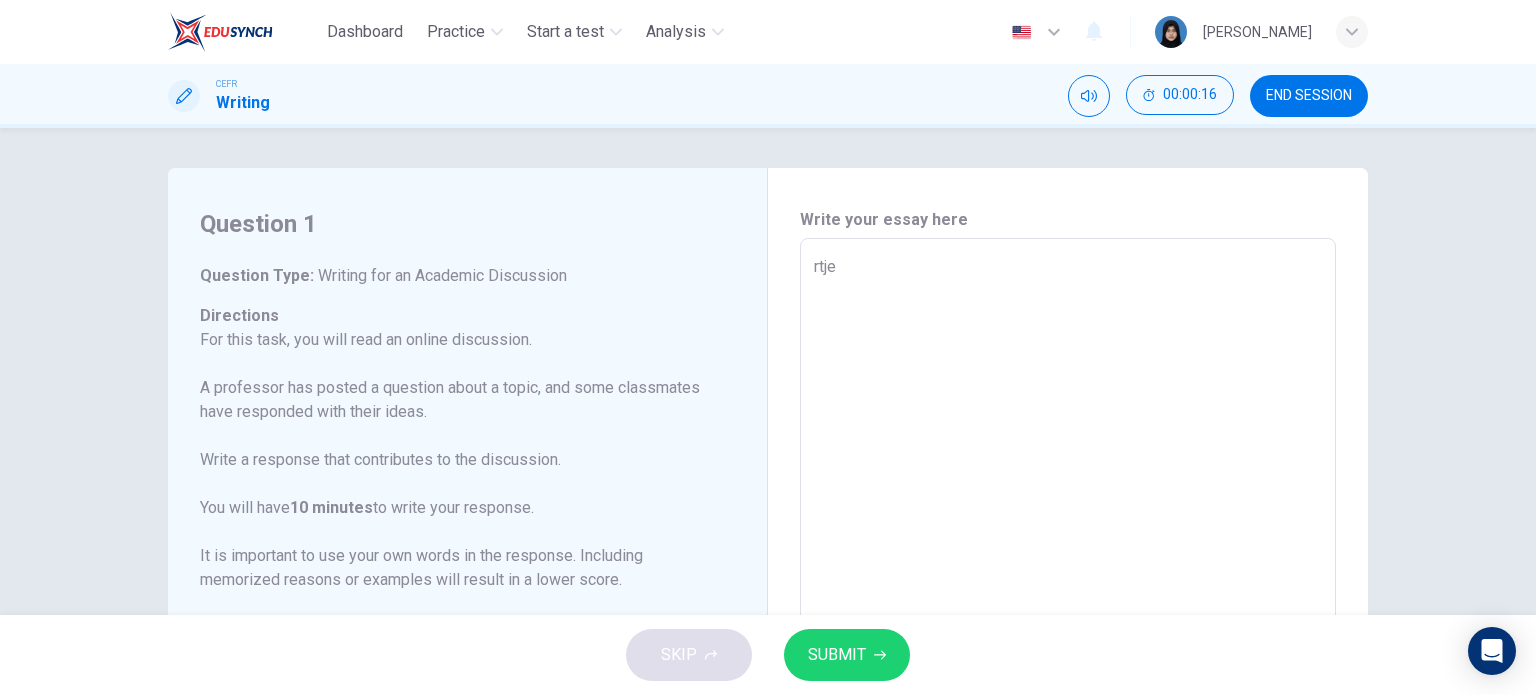 type on "x" 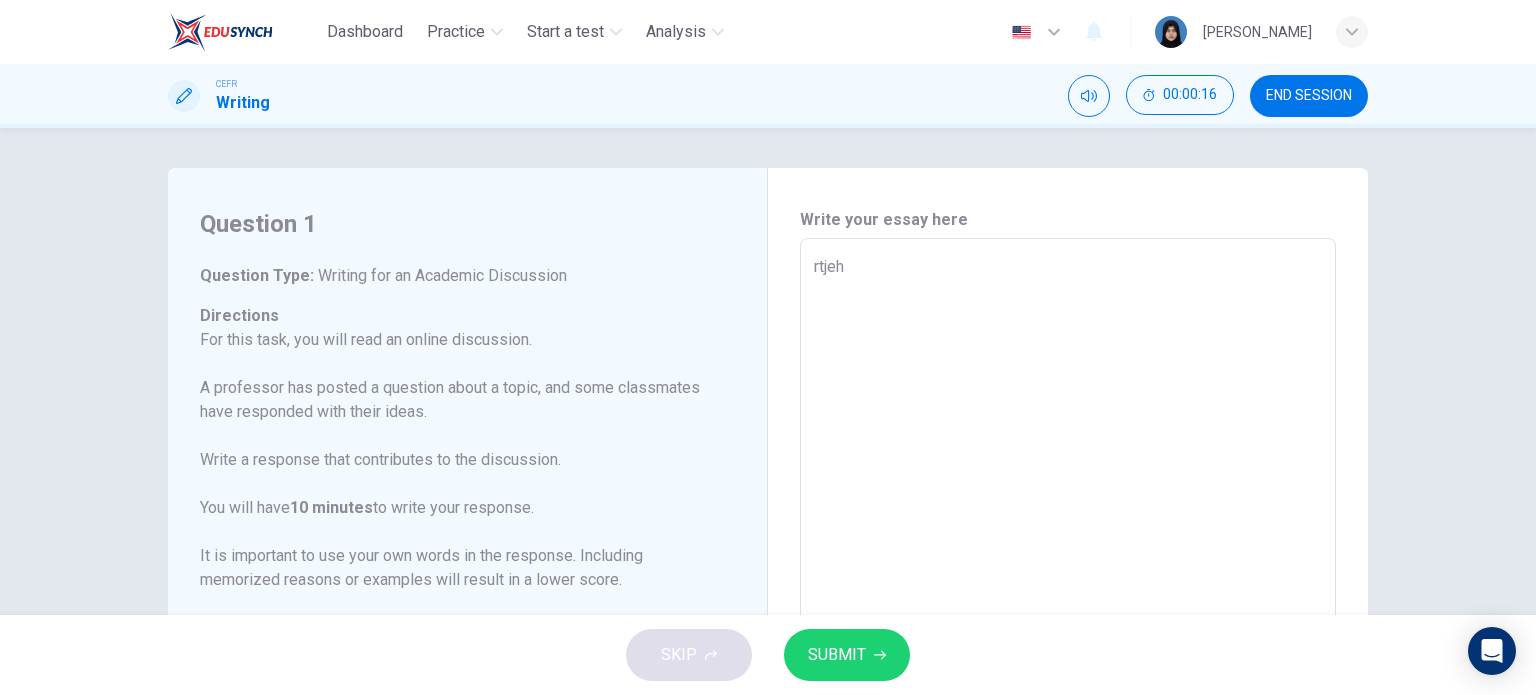 type on "x" 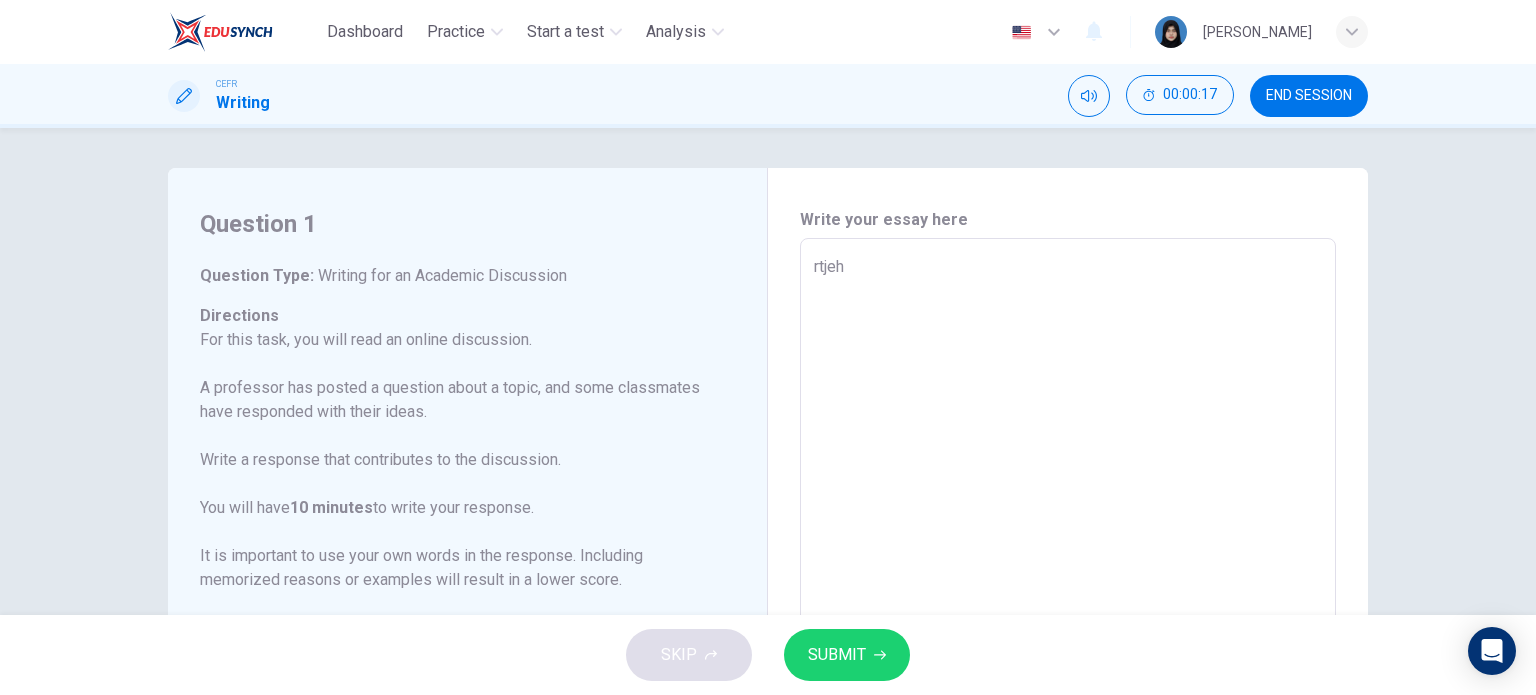 type on "rtjehe" 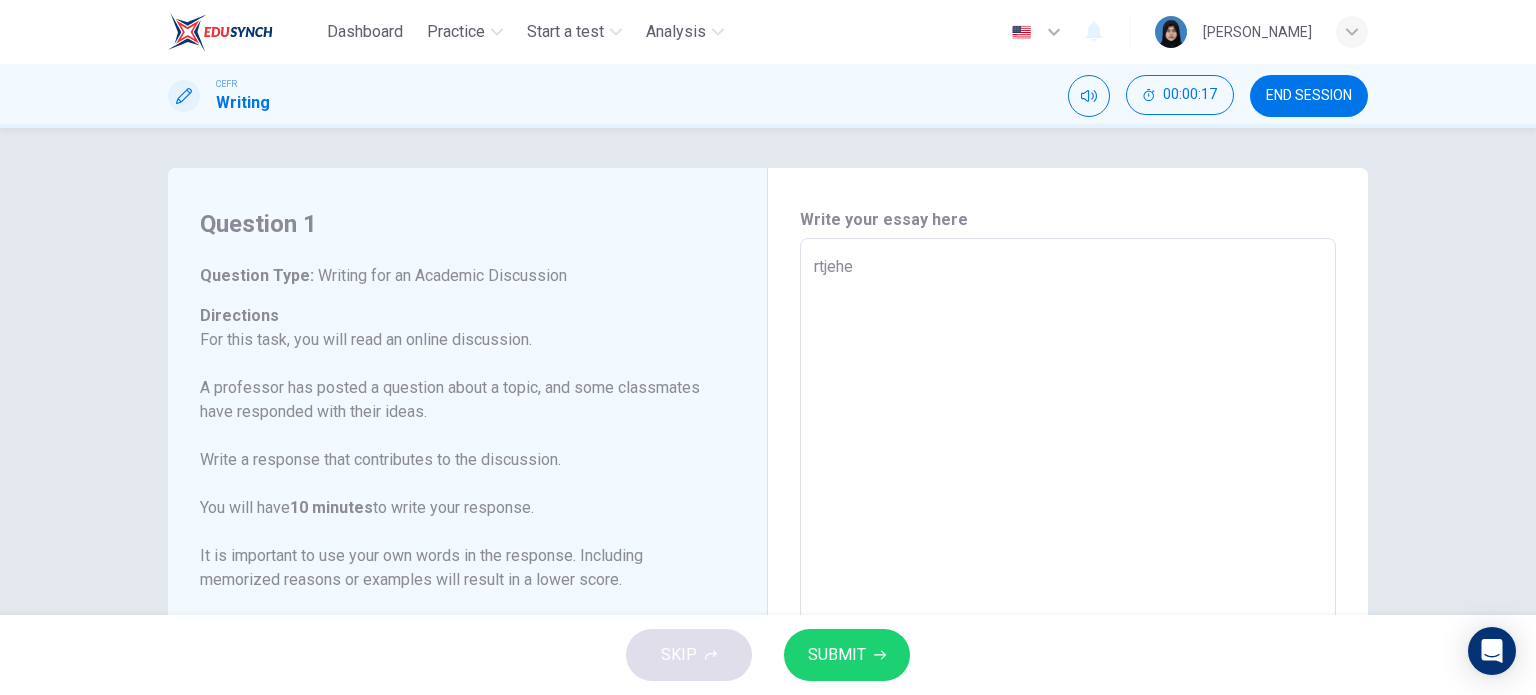type on "x" 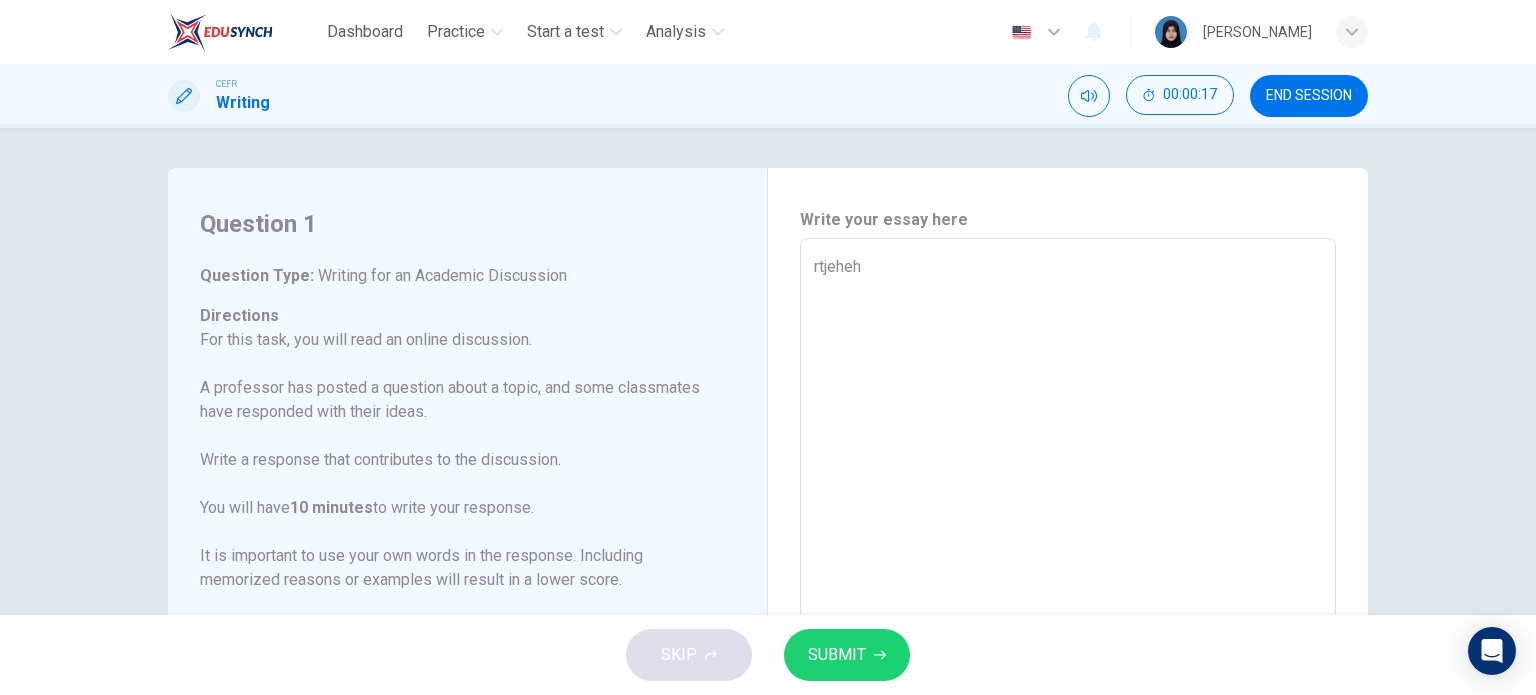 type on "x" 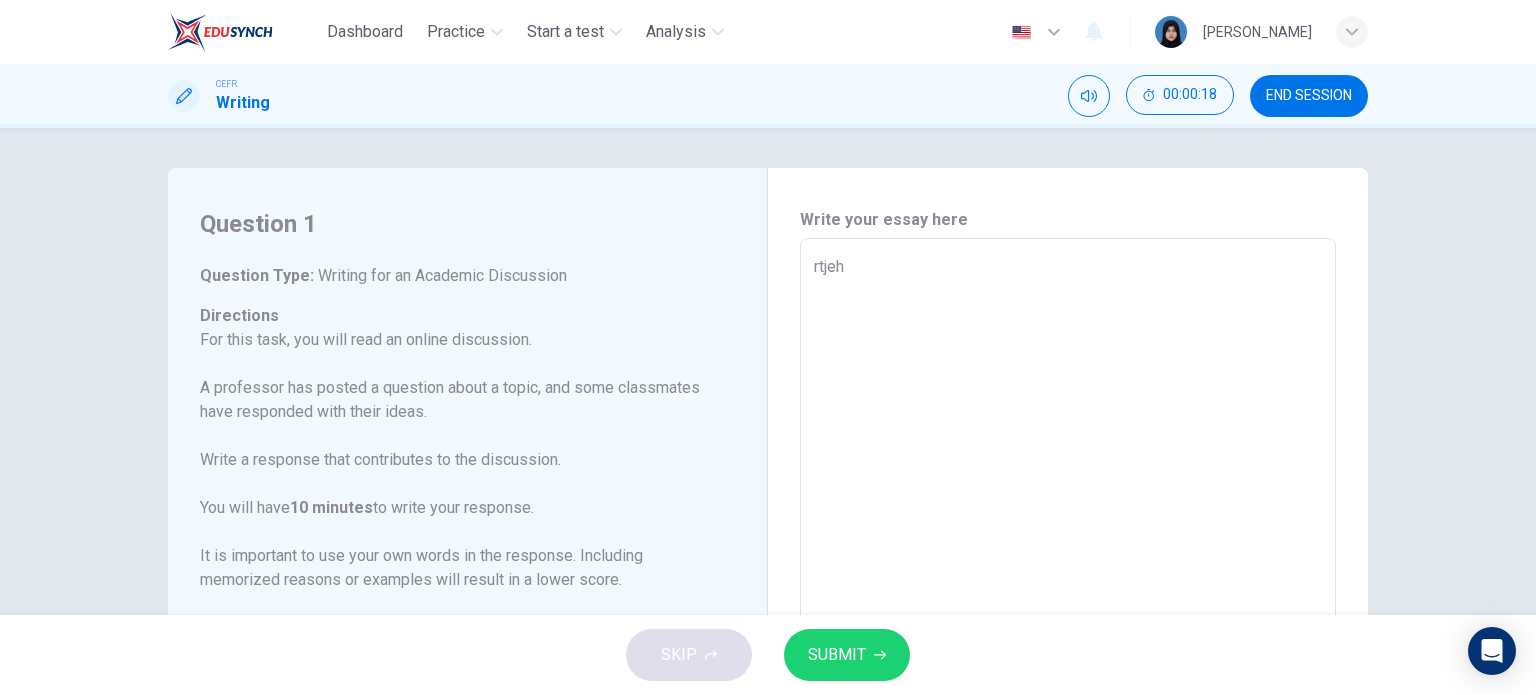 type on "rtje" 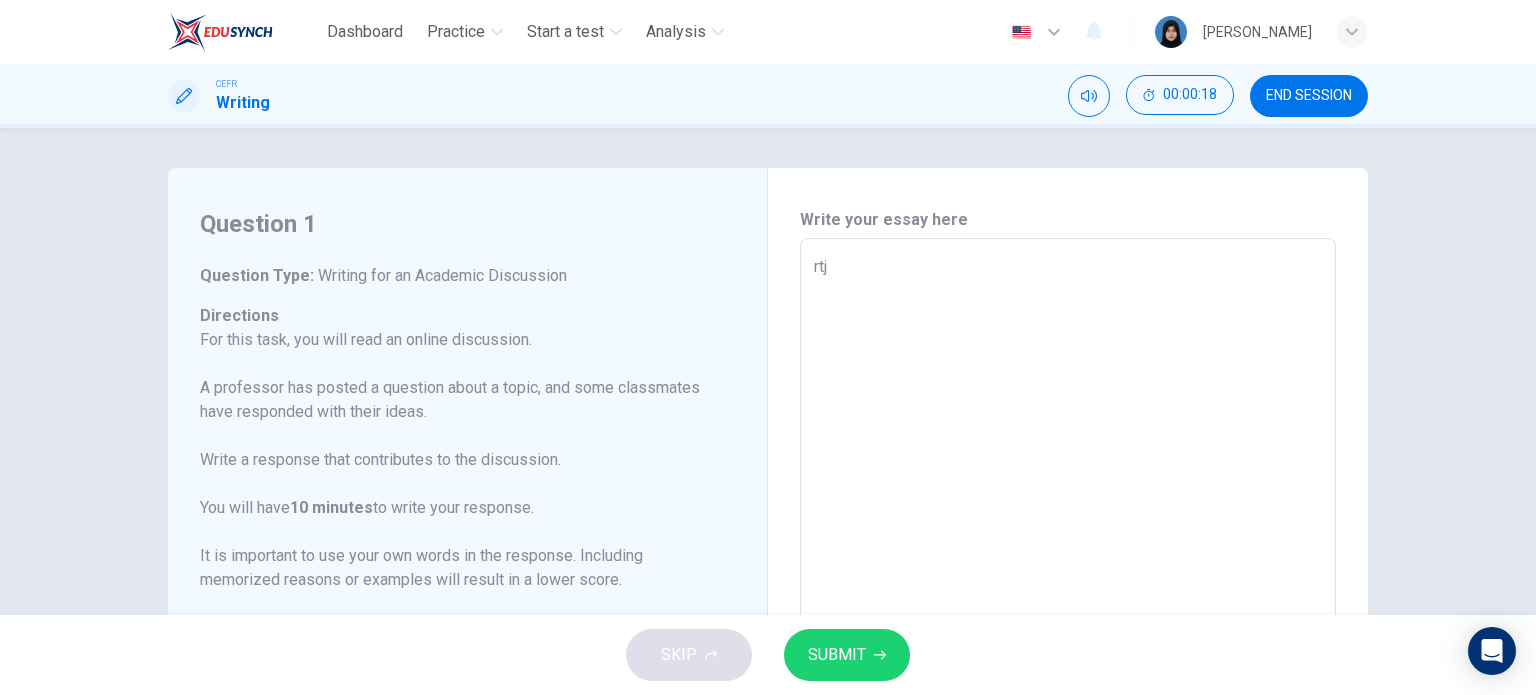 type on "rt" 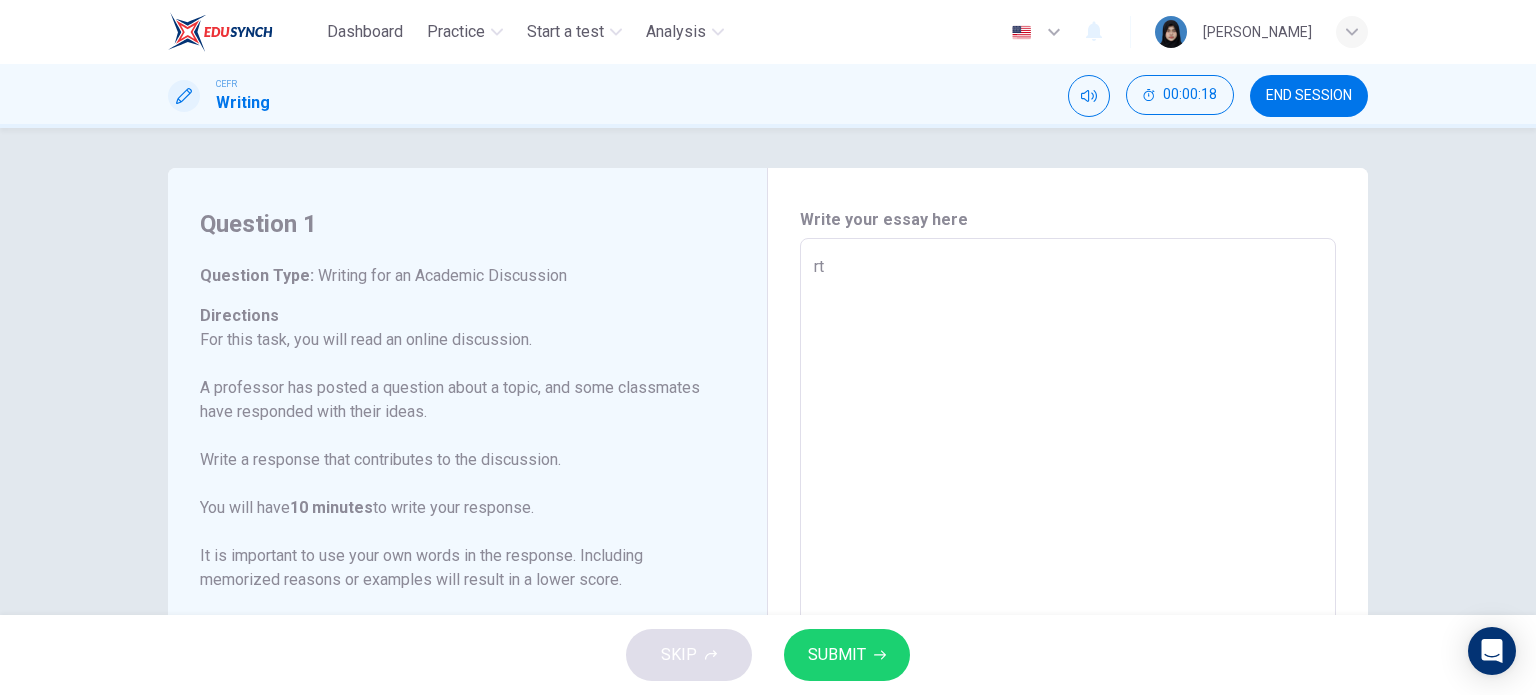 type on "r" 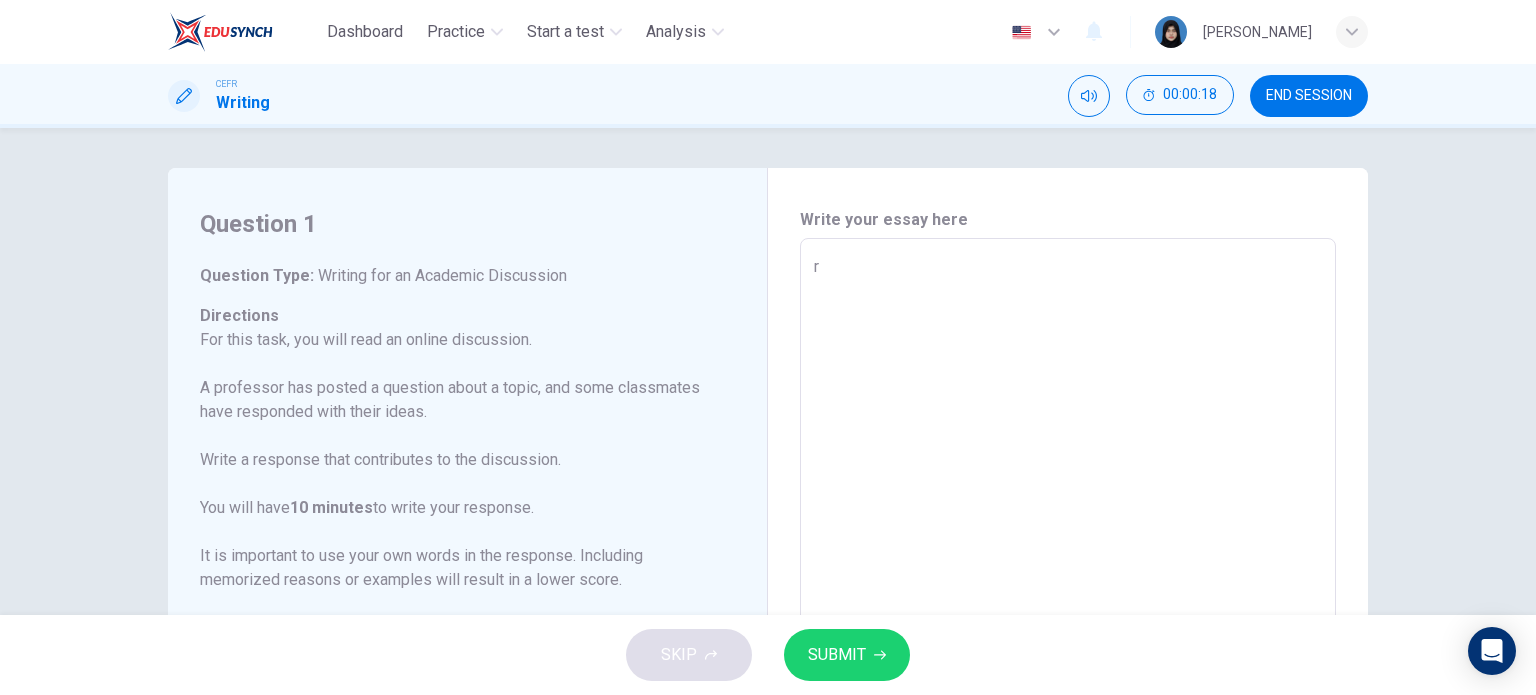 type 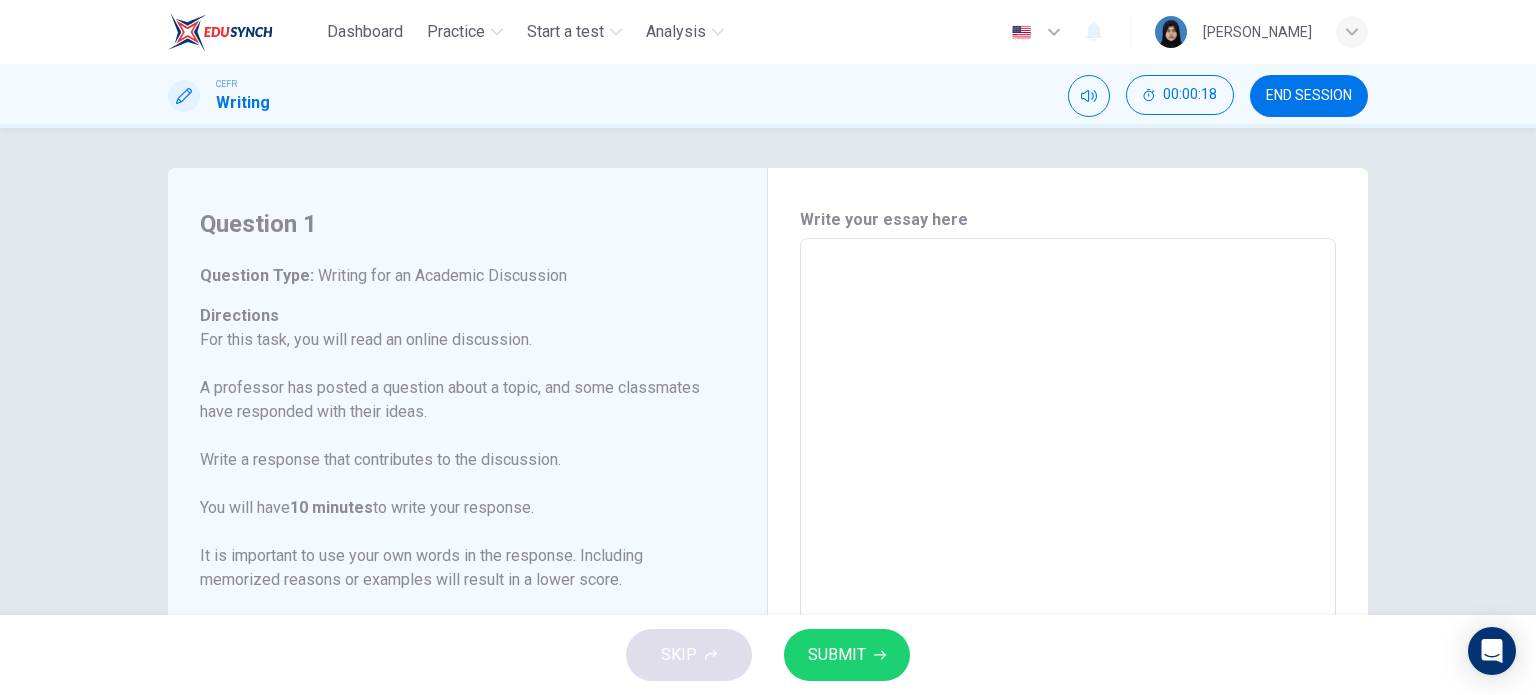 type on "x" 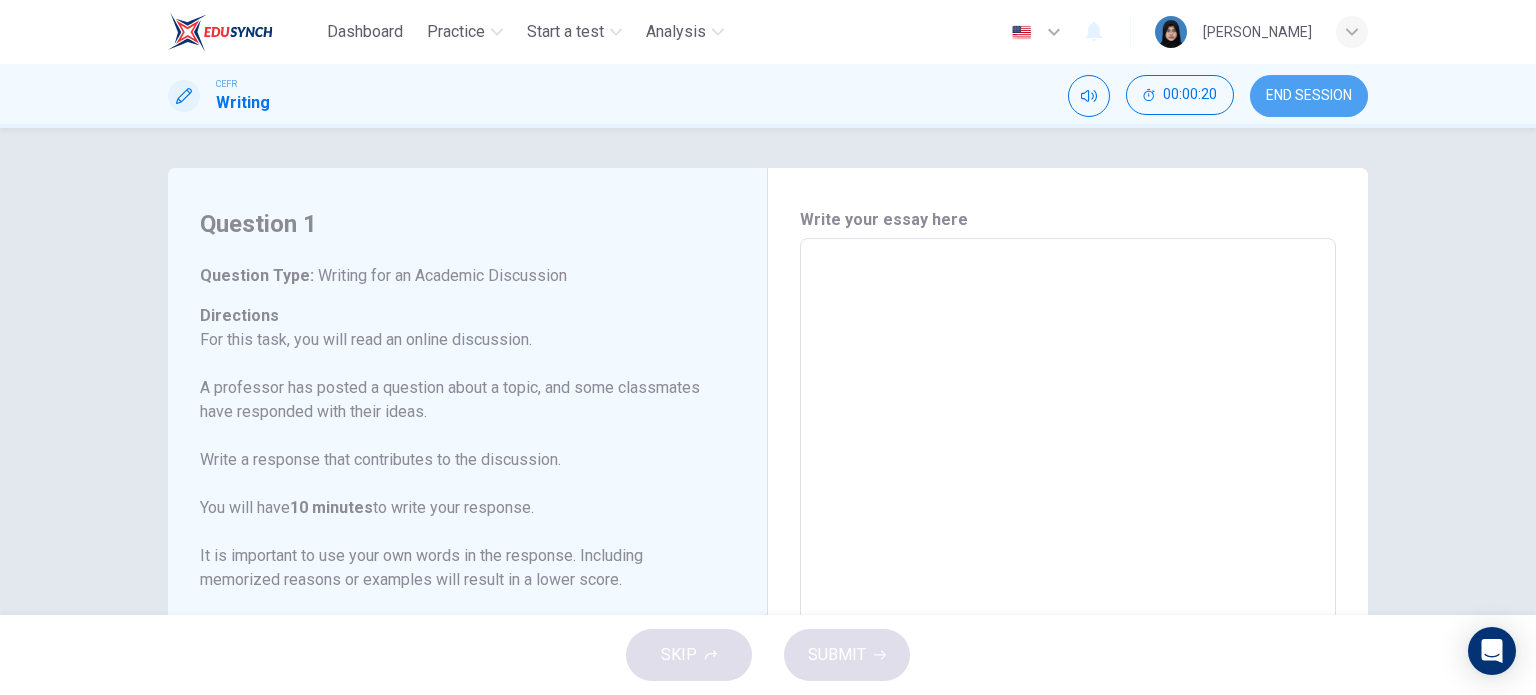 click on "END SESSION" at bounding box center [1309, 96] 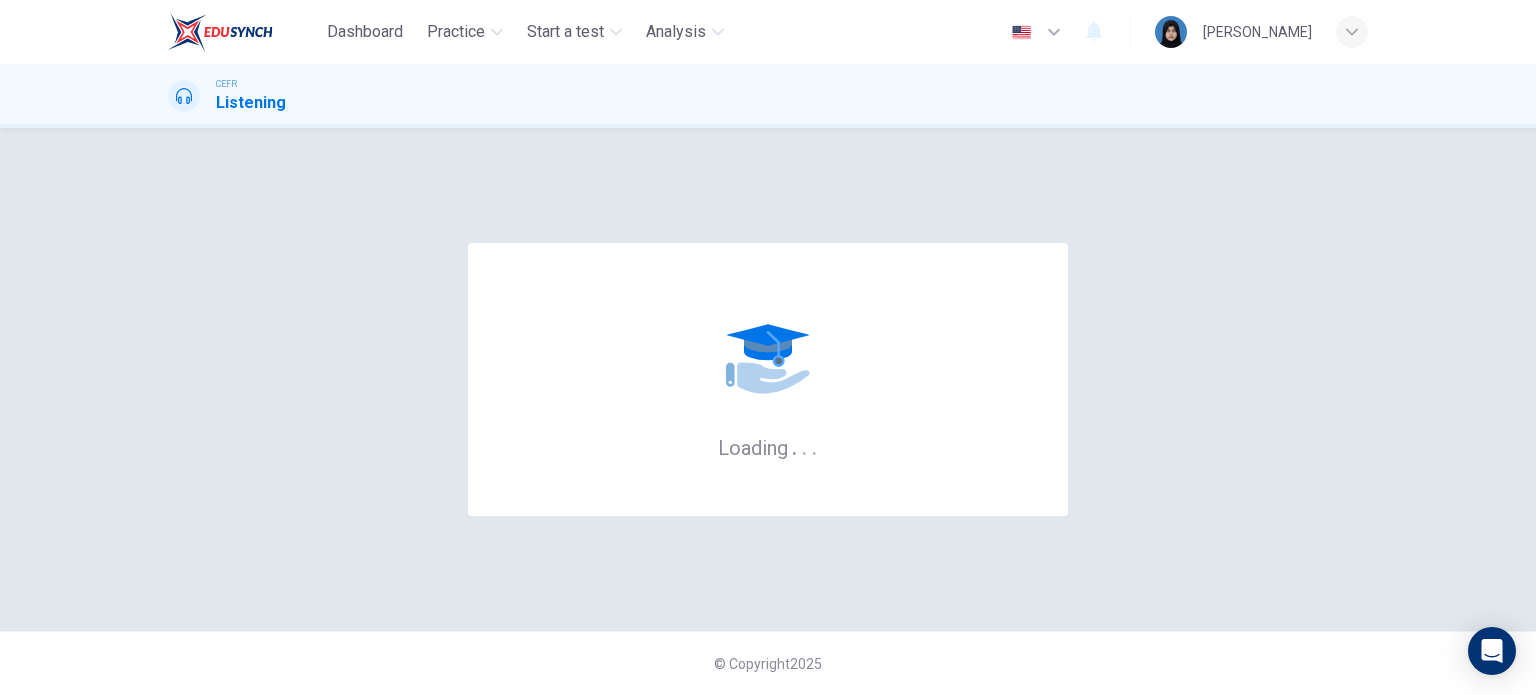 scroll, scrollTop: 0, scrollLeft: 0, axis: both 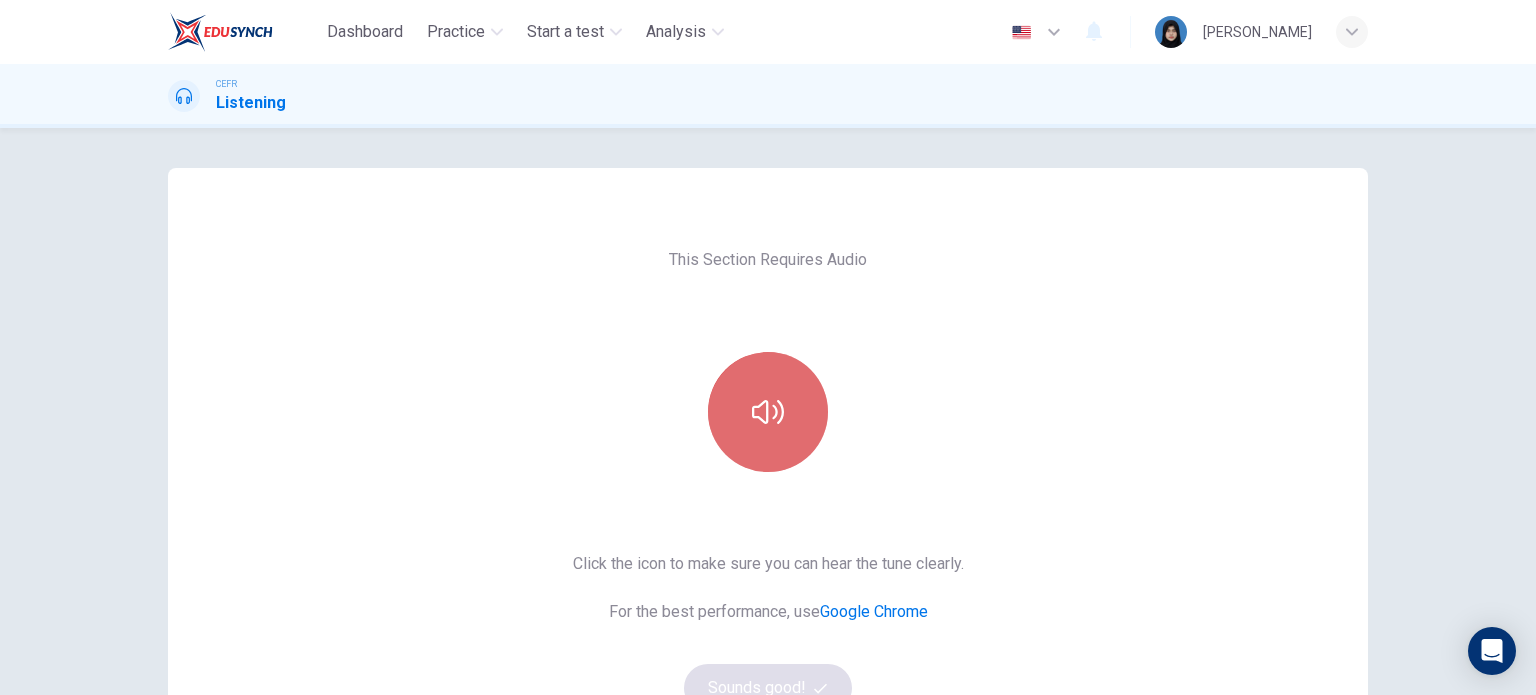 click at bounding box center [768, 412] 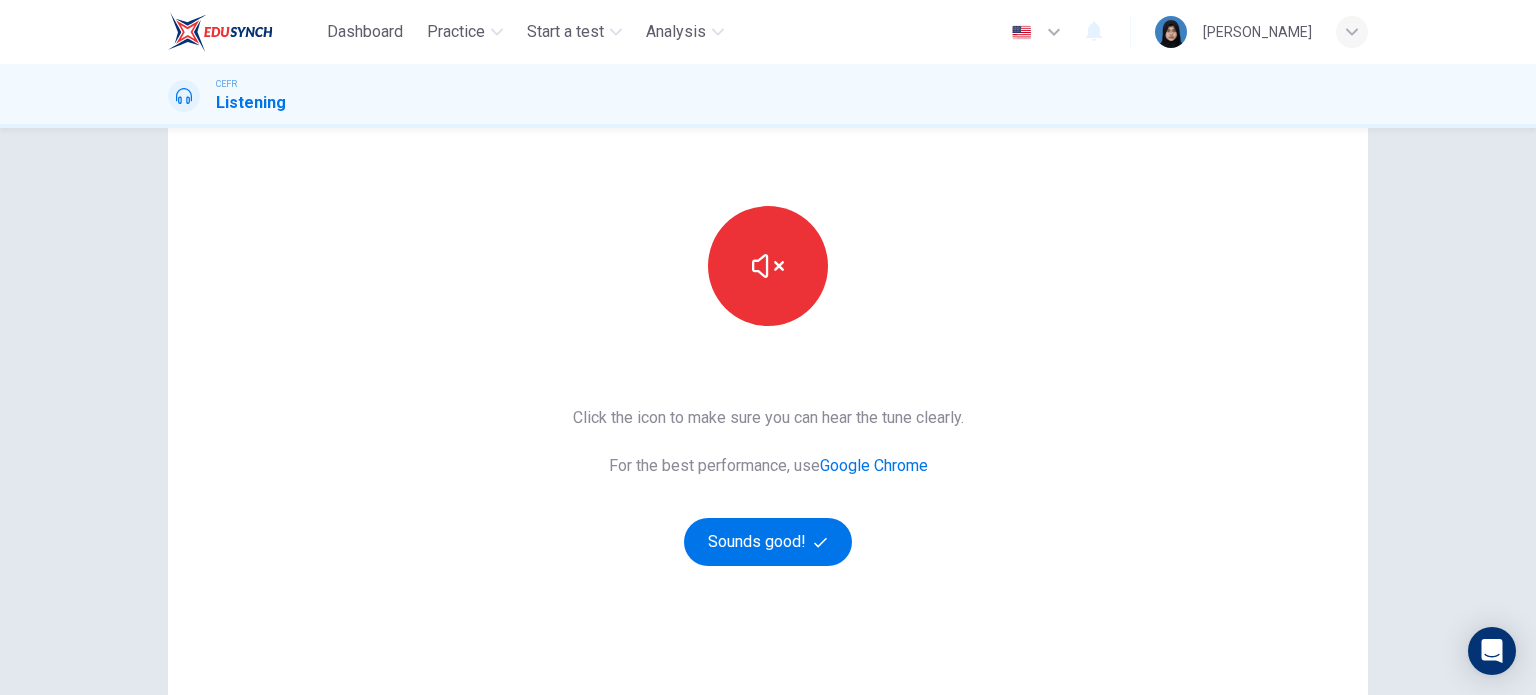 scroll, scrollTop: 156, scrollLeft: 0, axis: vertical 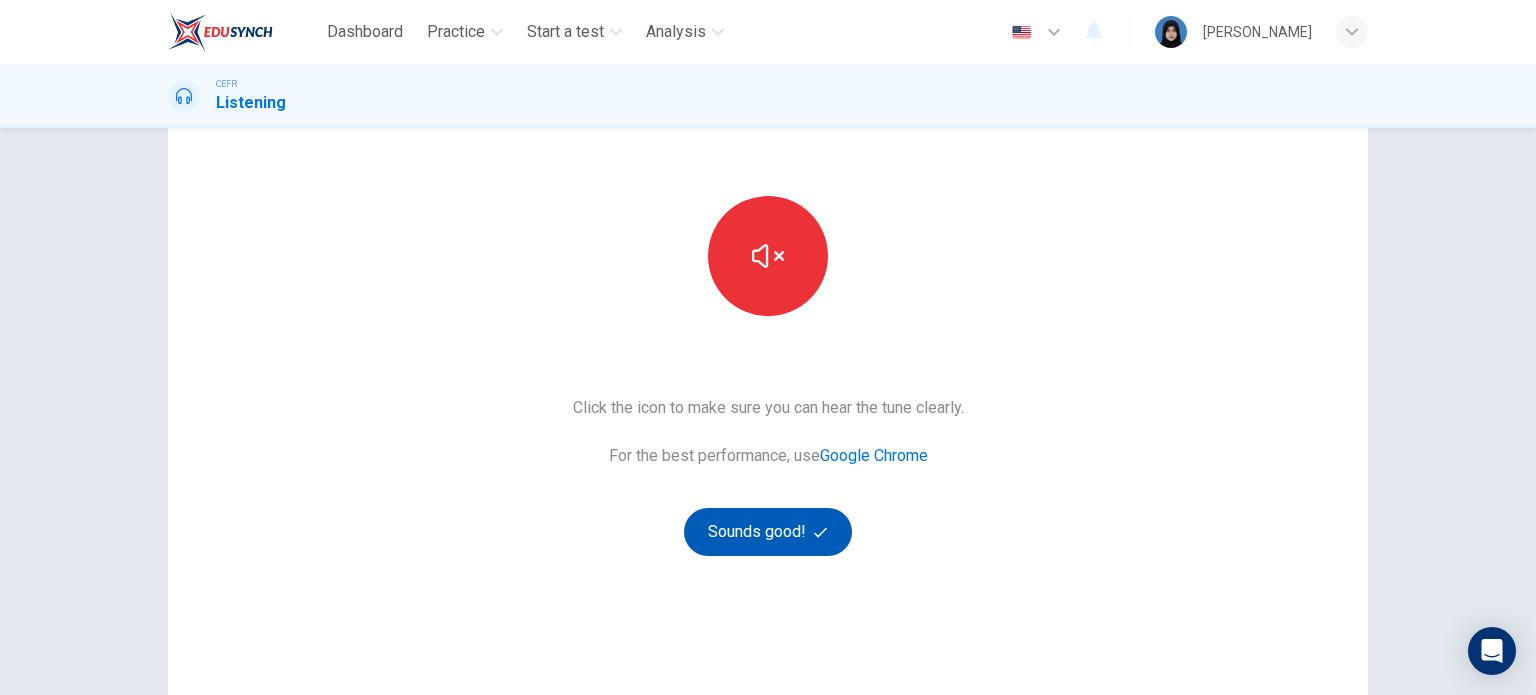 click on "Sounds good!" at bounding box center (768, 532) 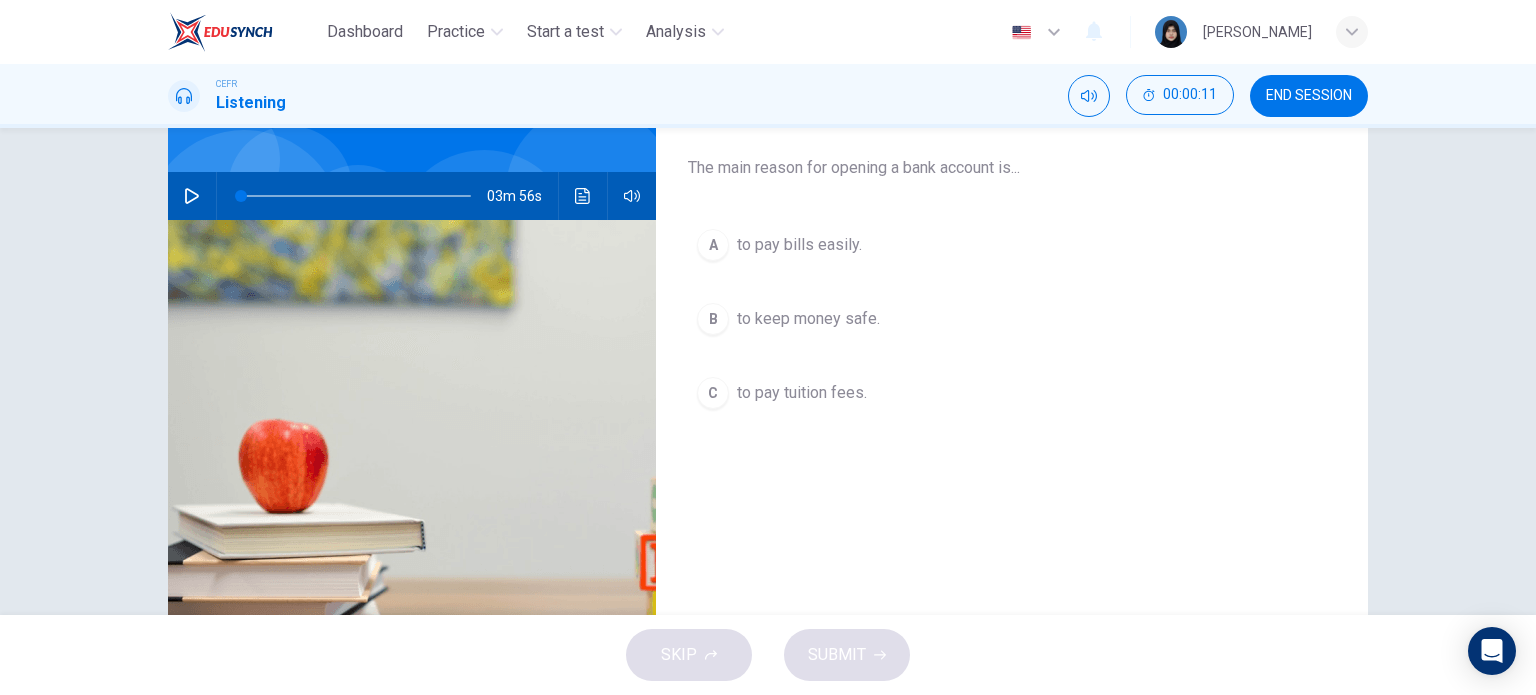 click on "Question 1 Choose the correct letter,  A ,  B , or  C . The main reason for opening a bank account is... A to pay bills easily. B to keep money safe. C to pay tuition fees." at bounding box center (1012, 359) 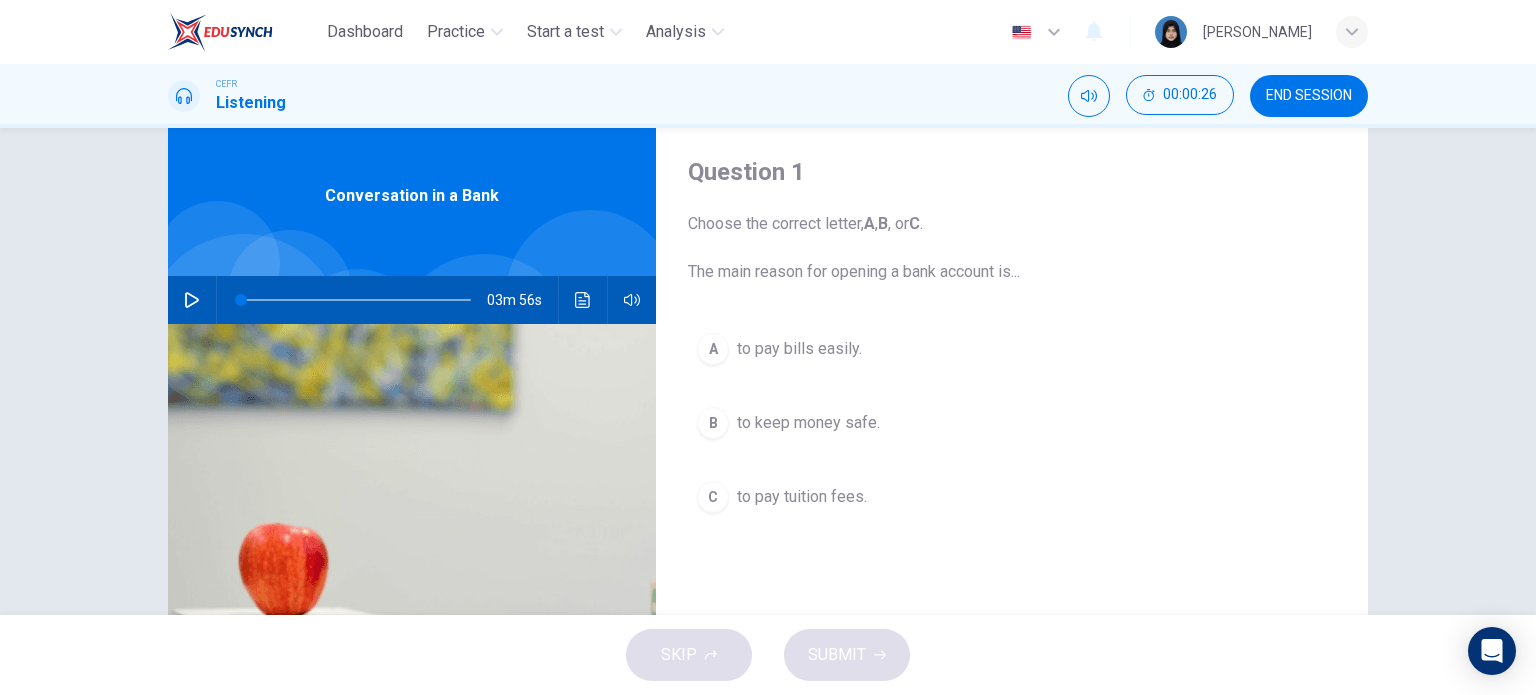 scroll, scrollTop: 0, scrollLeft: 0, axis: both 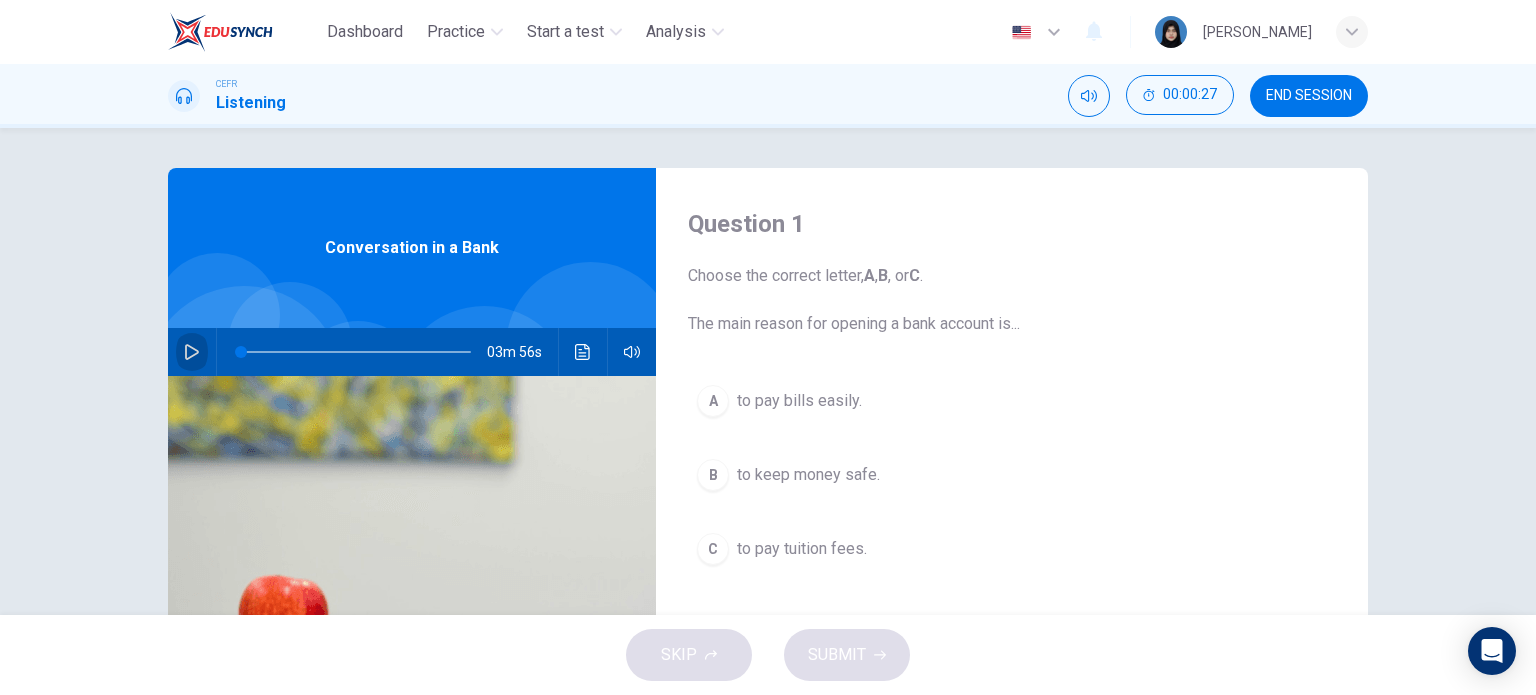 click 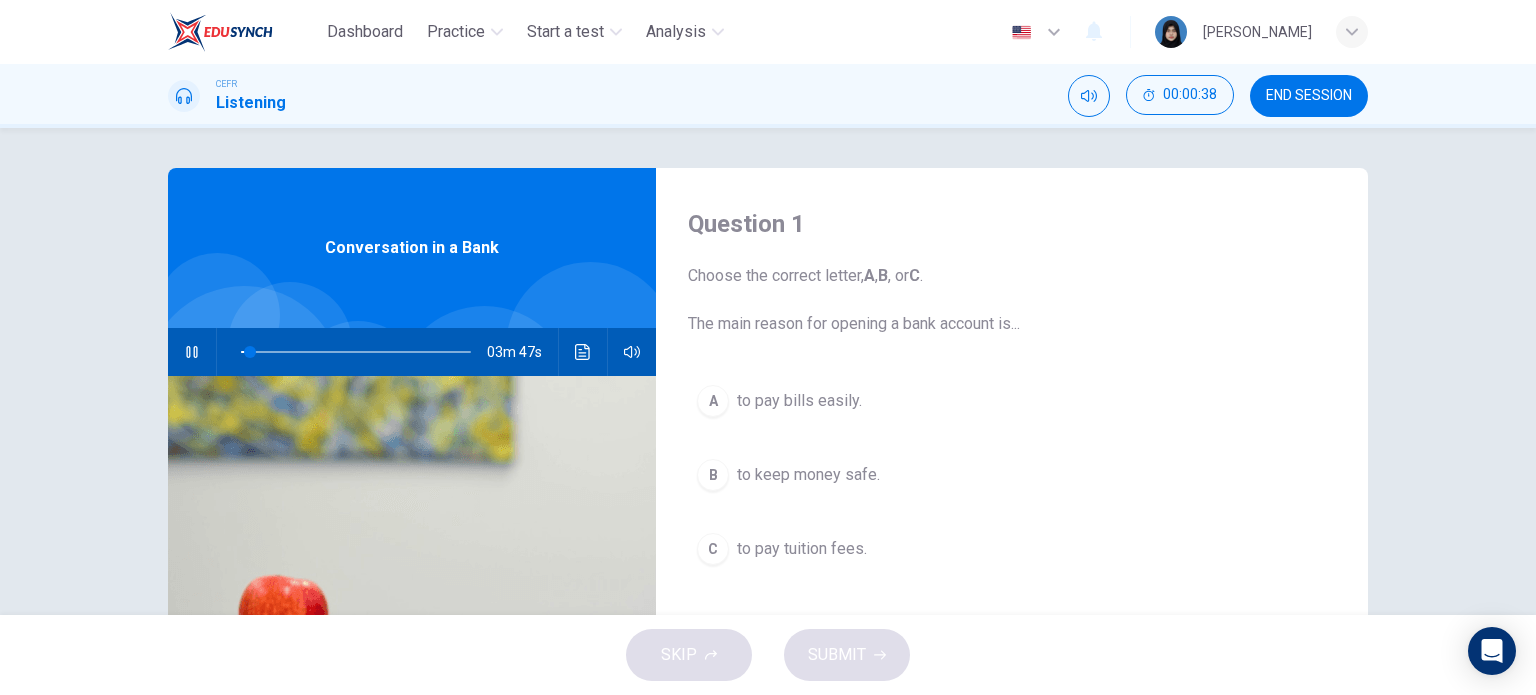 click on "Choose the correct letter,  A ,  B , or  C . The main reason for opening a bank account is..." at bounding box center (1012, 300) 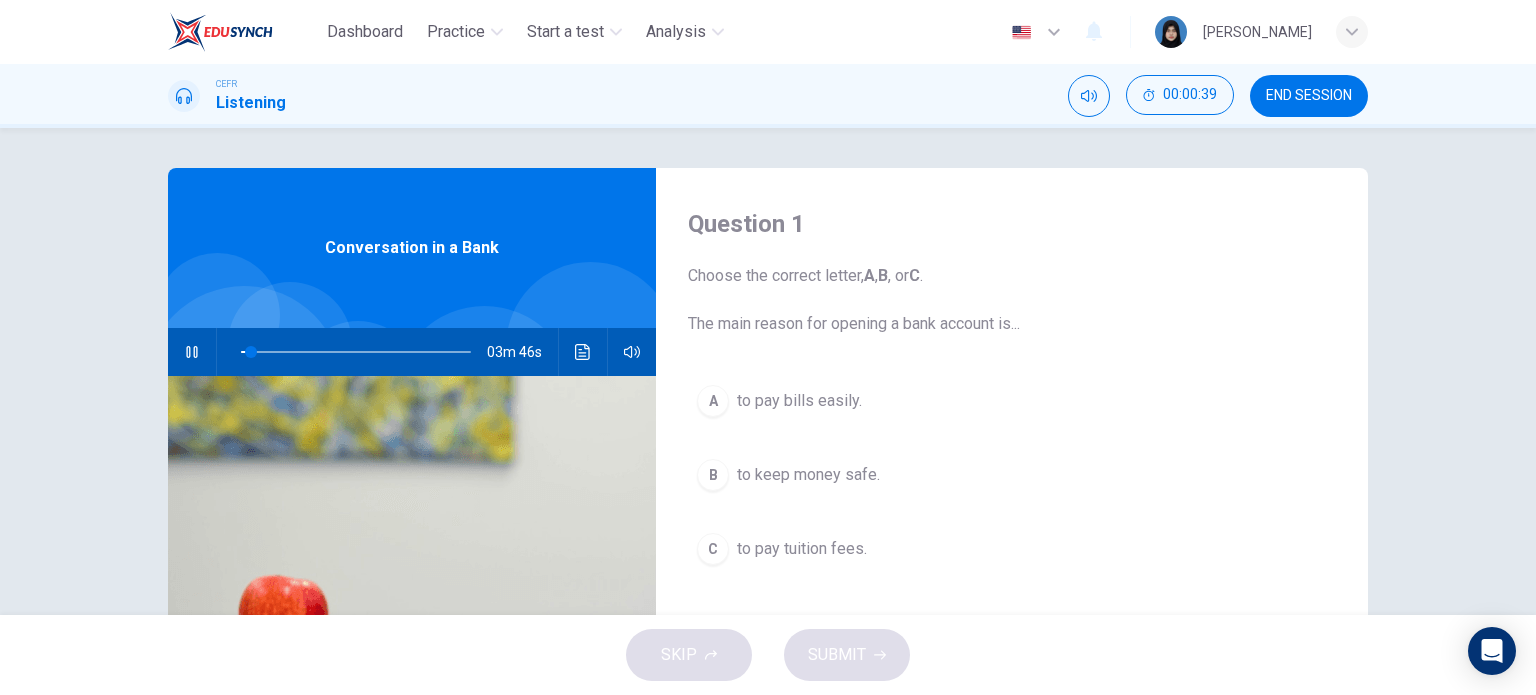 scroll, scrollTop: 130, scrollLeft: 0, axis: vertical 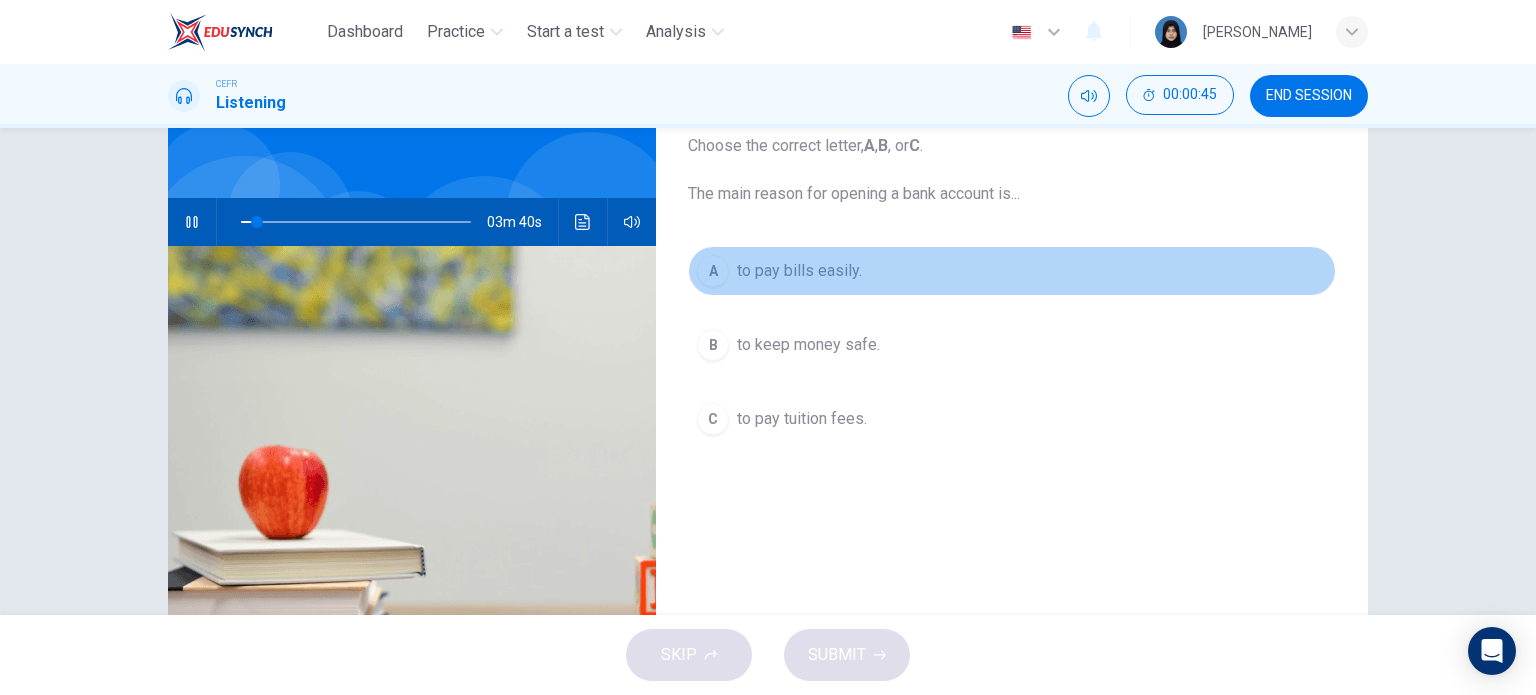 click on "A to pay bills easily." at bounding box center (1012, 271) 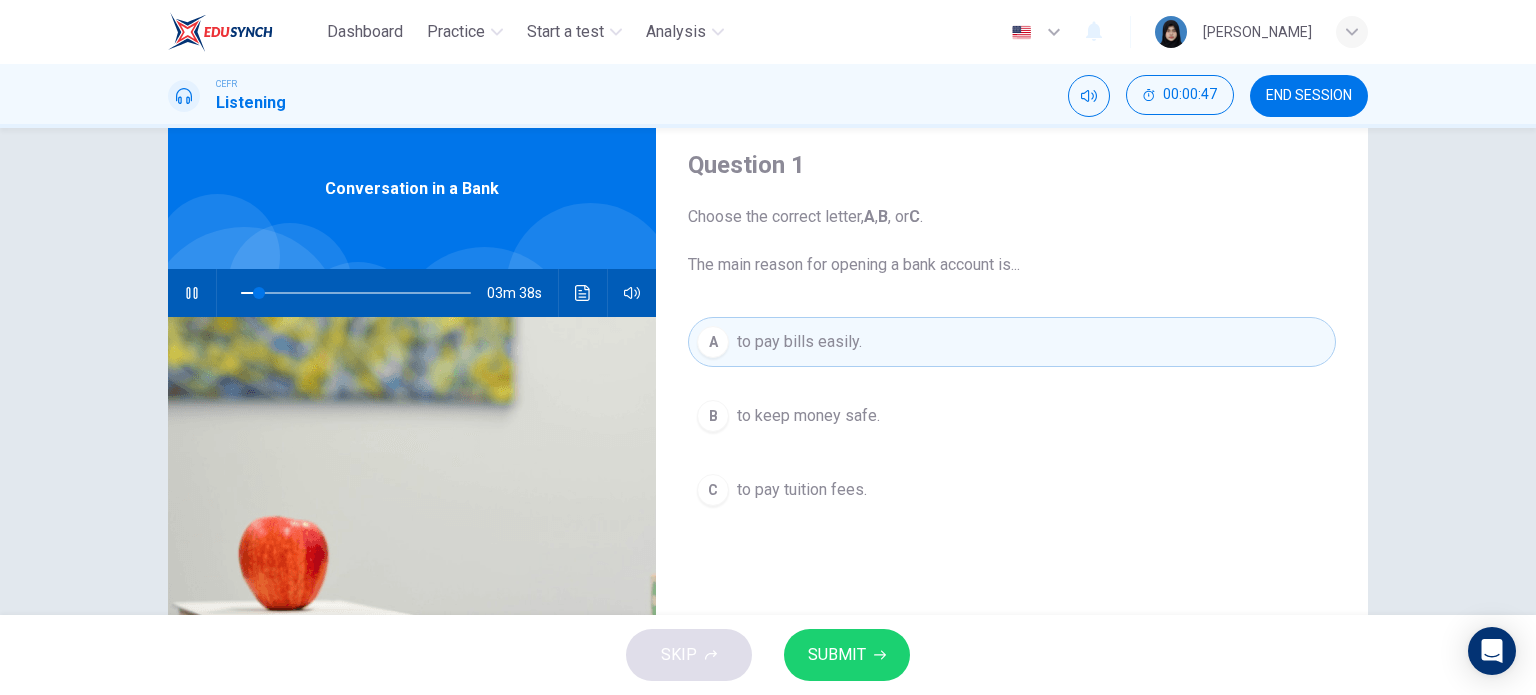 scroll, scrollTop: 52, scrollLeft: 0, axis: vertical 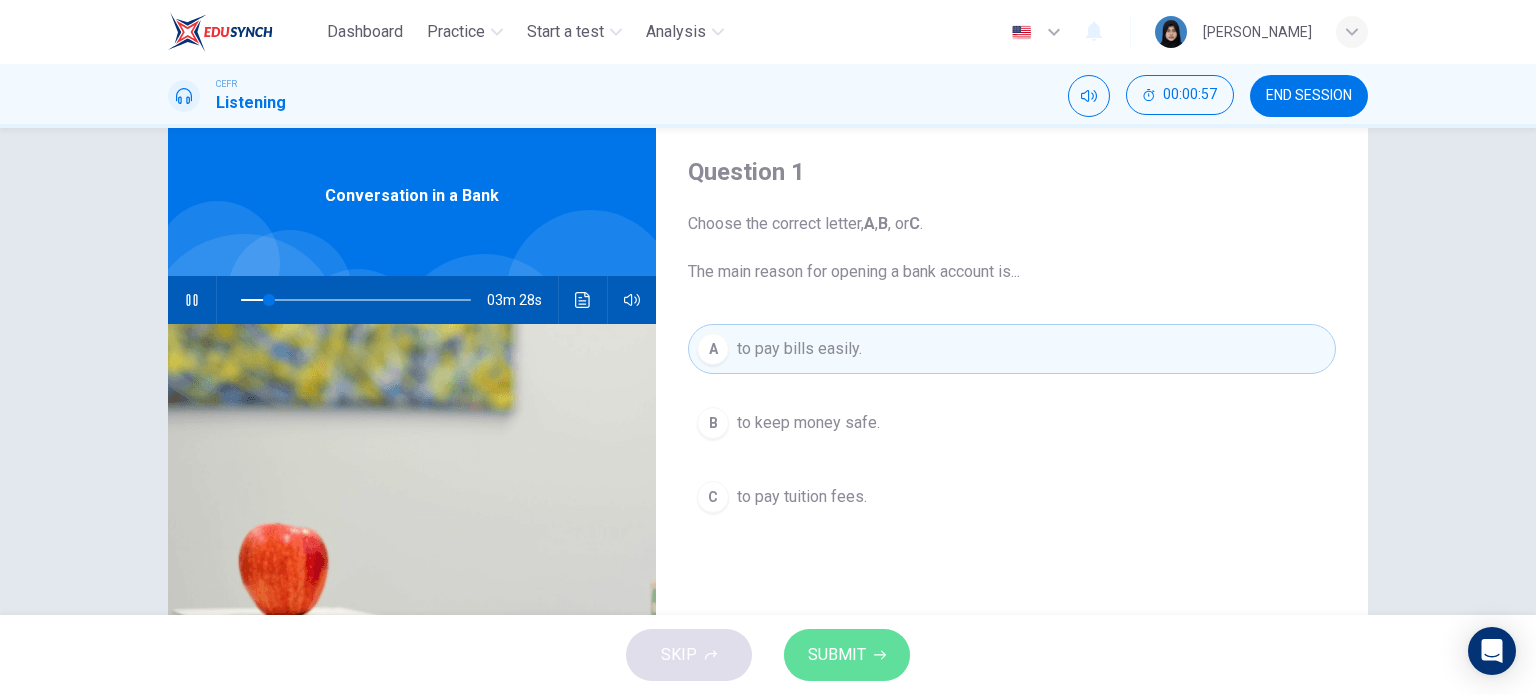 click on "SUBMIT" at bounding box center [847, 655] 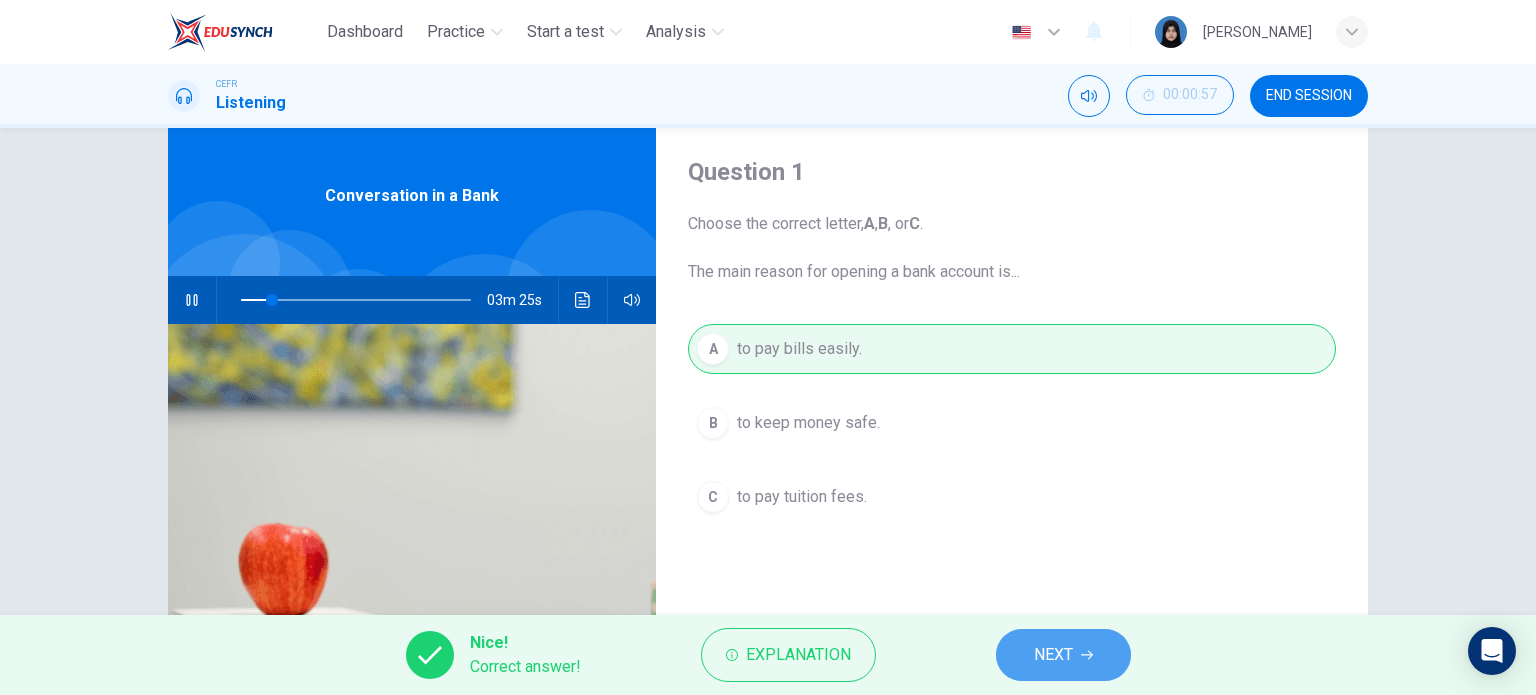click on "NEXT" at bounding box center [1053, 655] 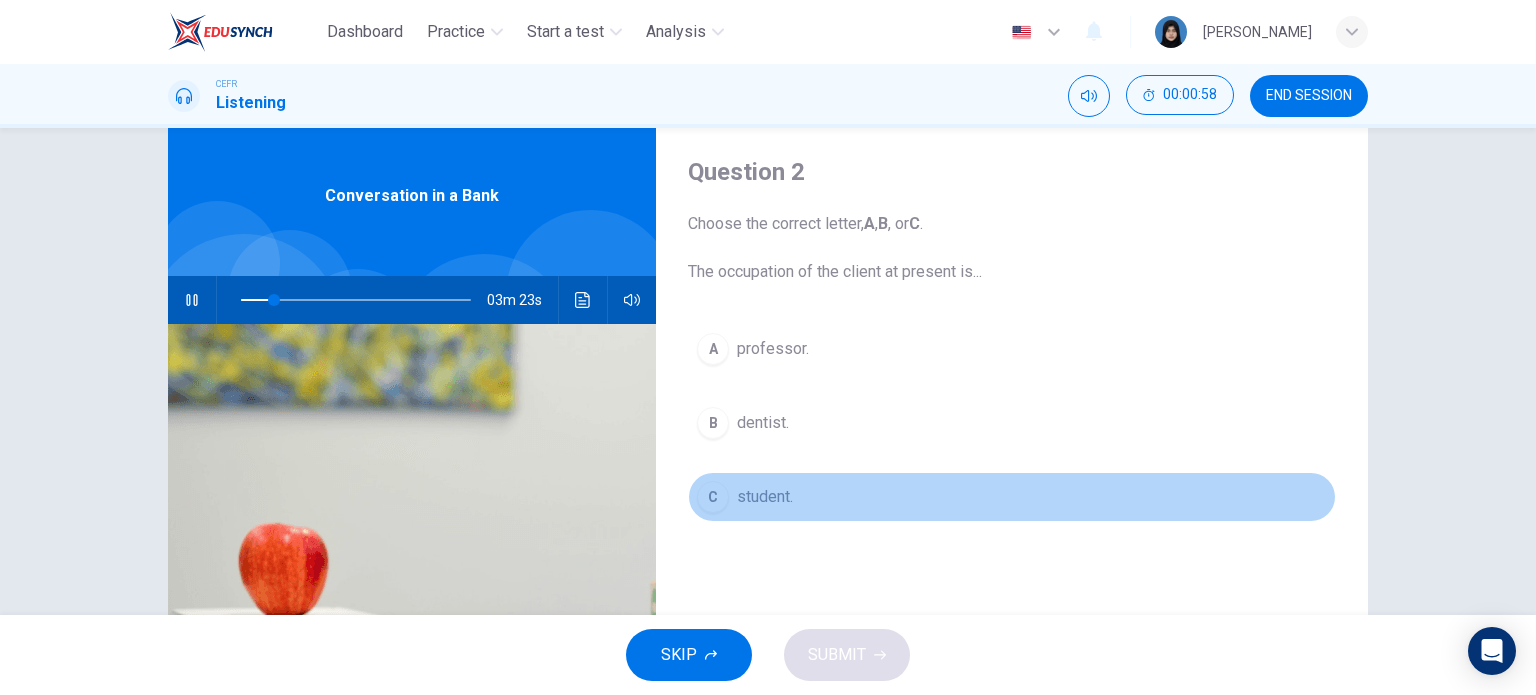 click on "C student." at bounding box center [1012, 497] 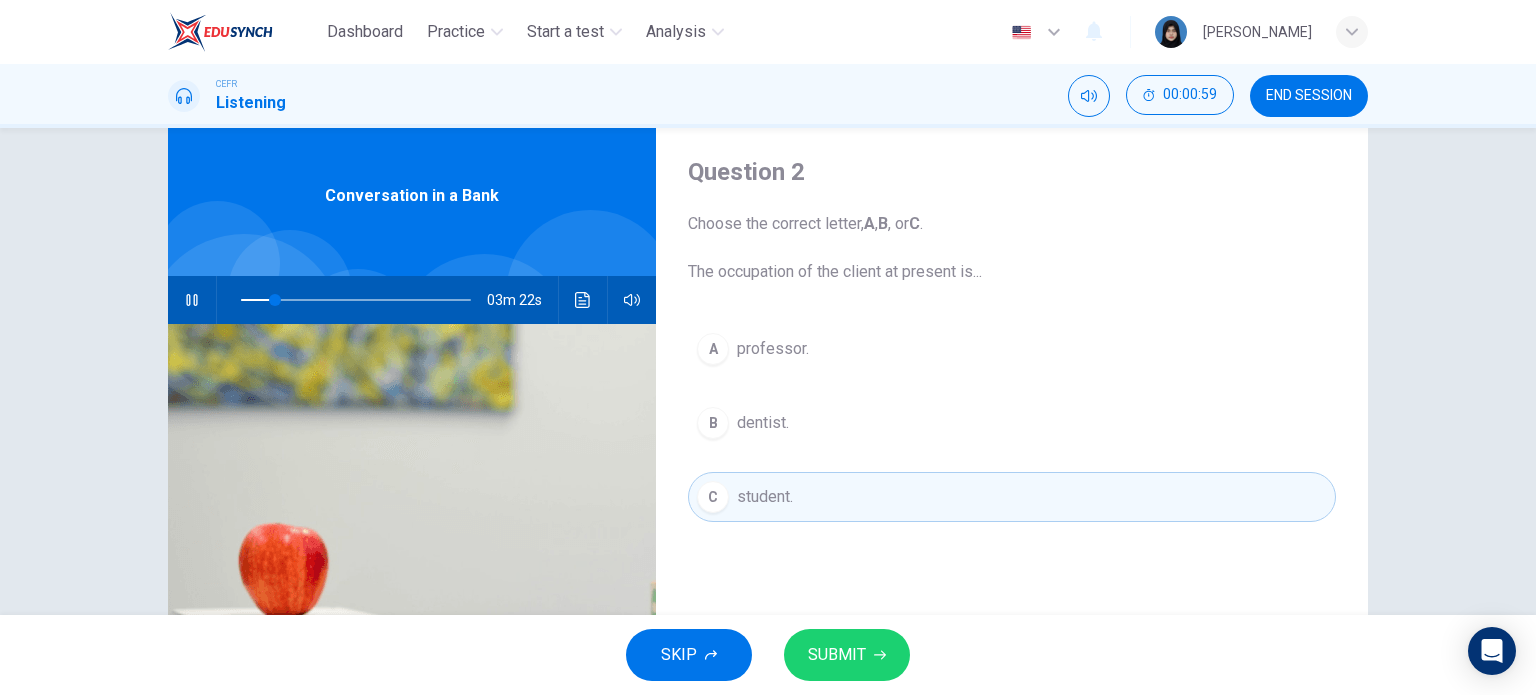 click on "SUBMIT" at bounding box center [837, 655] 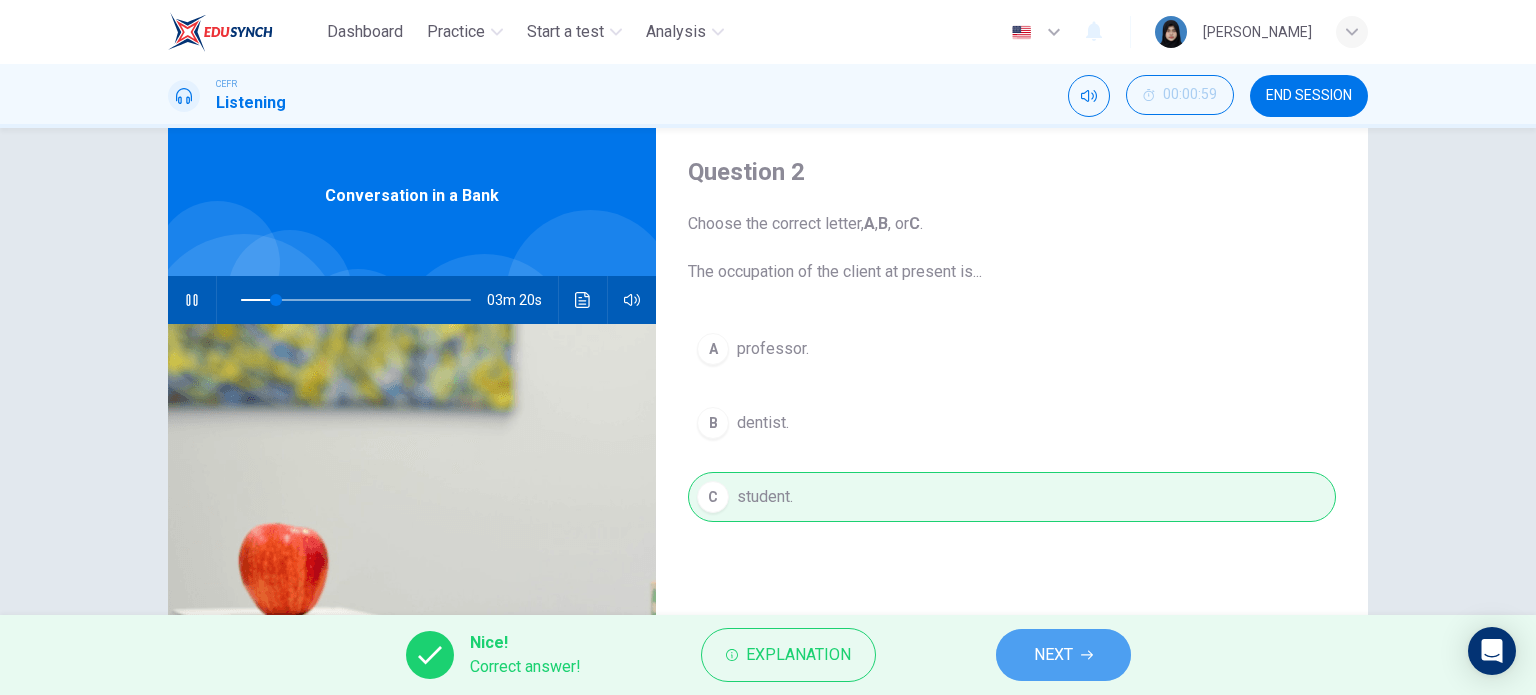 click on "NEXT" at bounding box center [1063, 655] 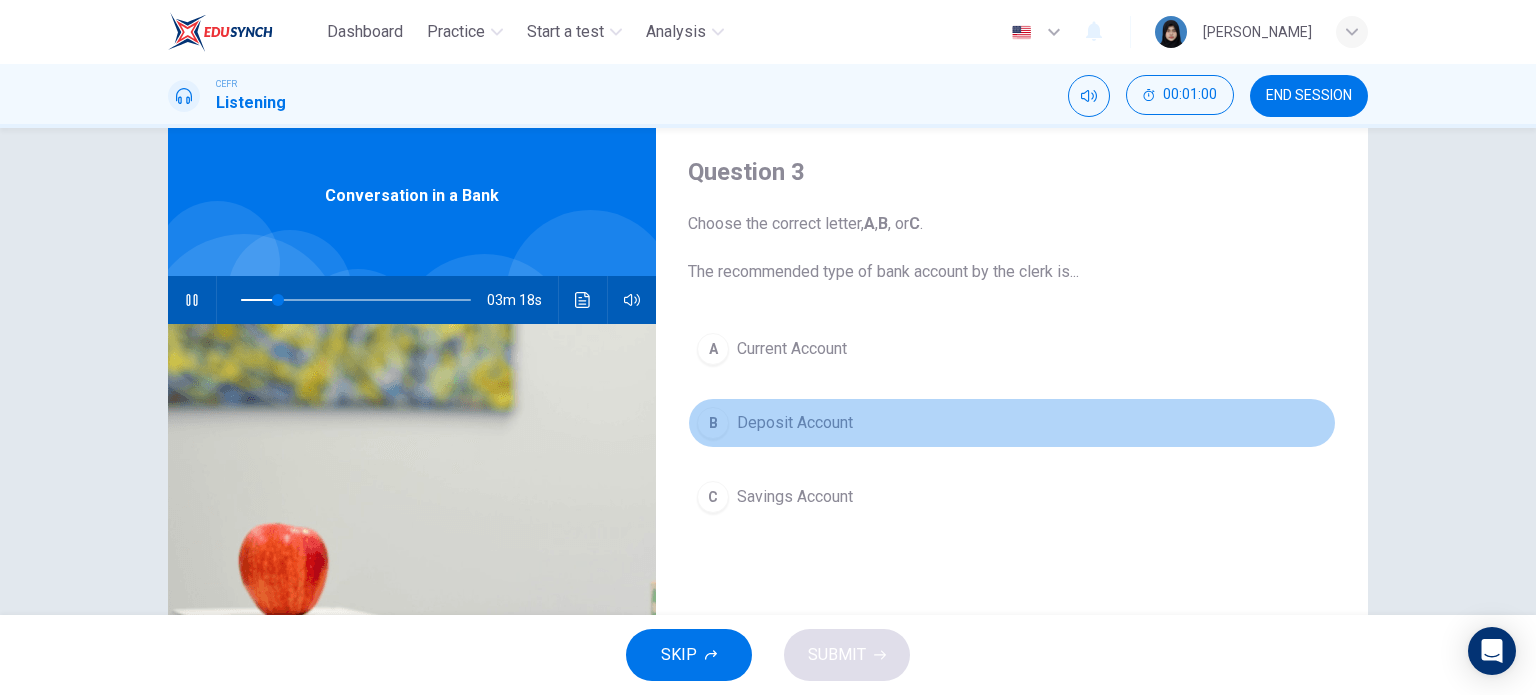 click on "B Deposit Account" at bounding box center (1012, 423) 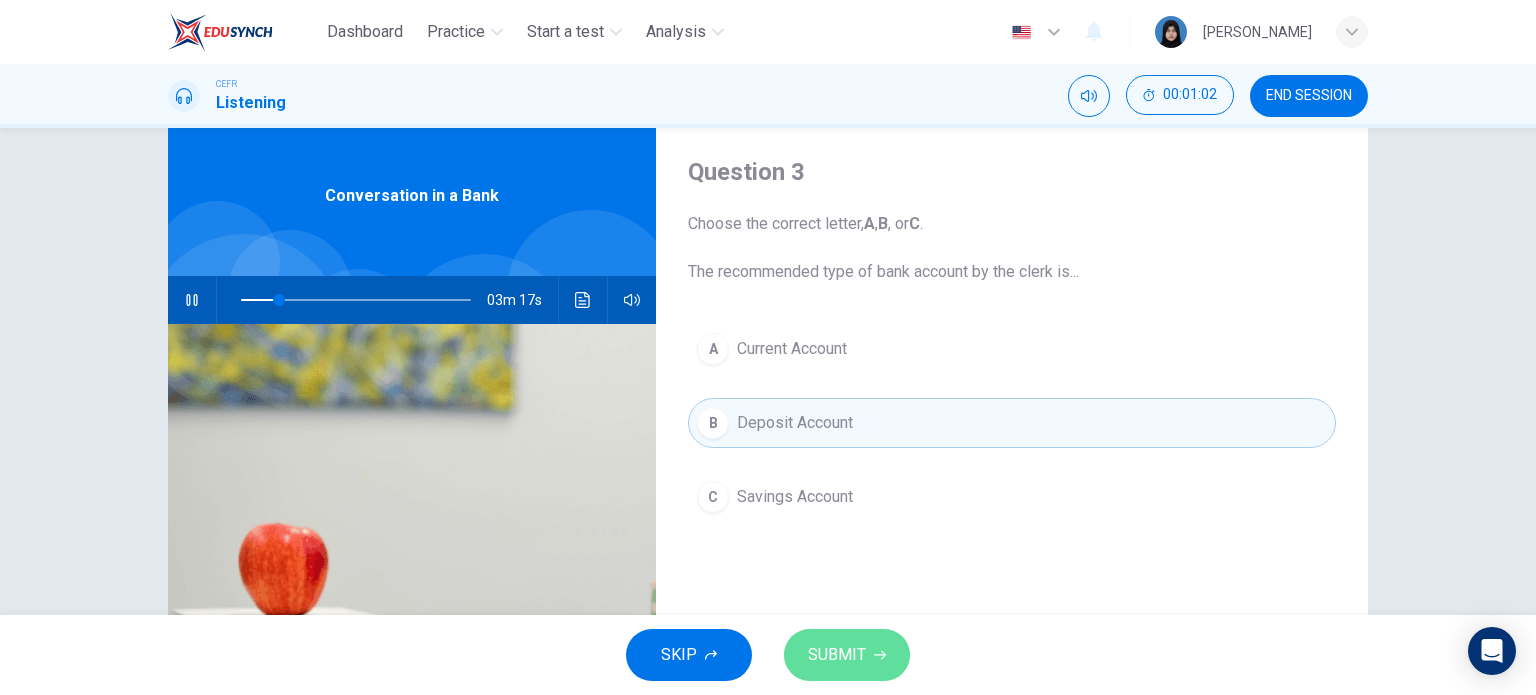 click on "SUBMIT" at bounding box center (837, 655) 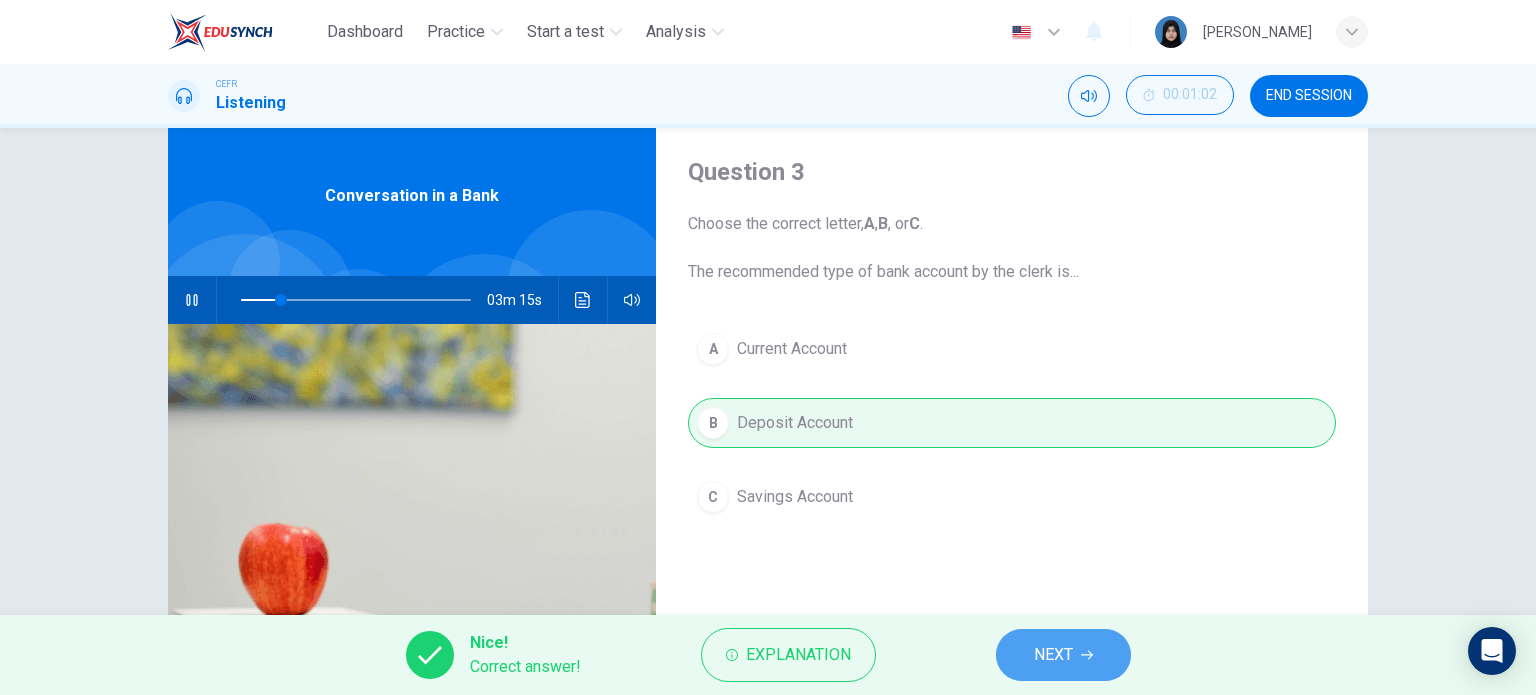 click on "NEXT" at bounding box center (1063, 655) 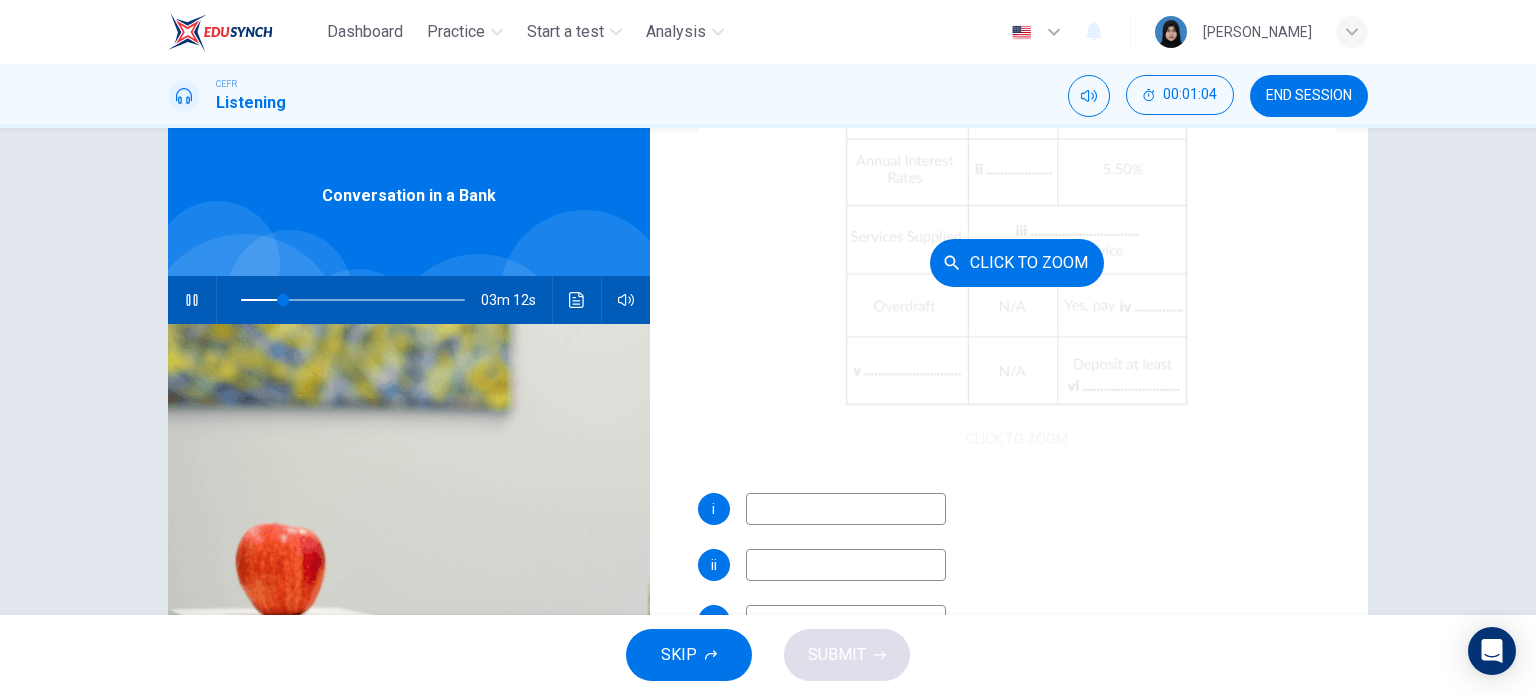 scroll, scrollTop: 255, scrollLeft: 0, axis: vertical 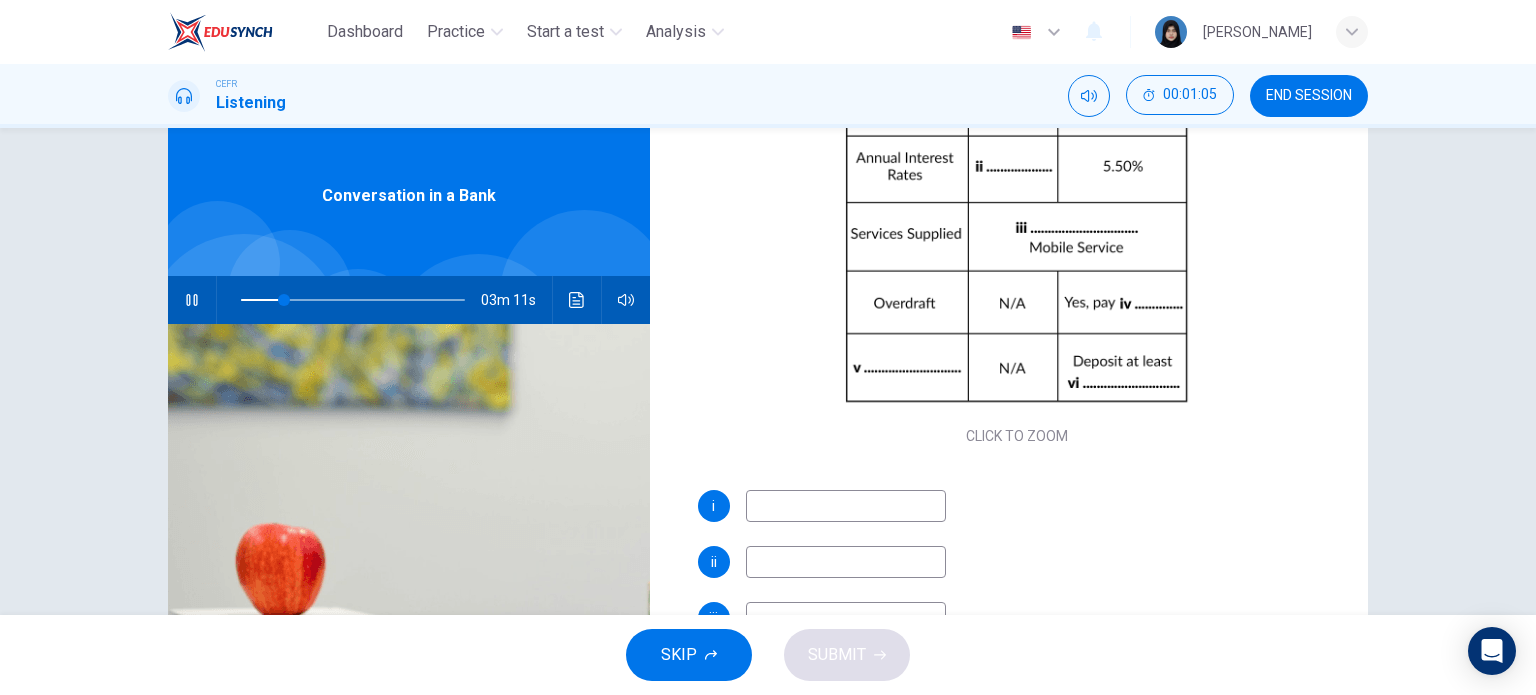 click at bounding box center [846, 506] 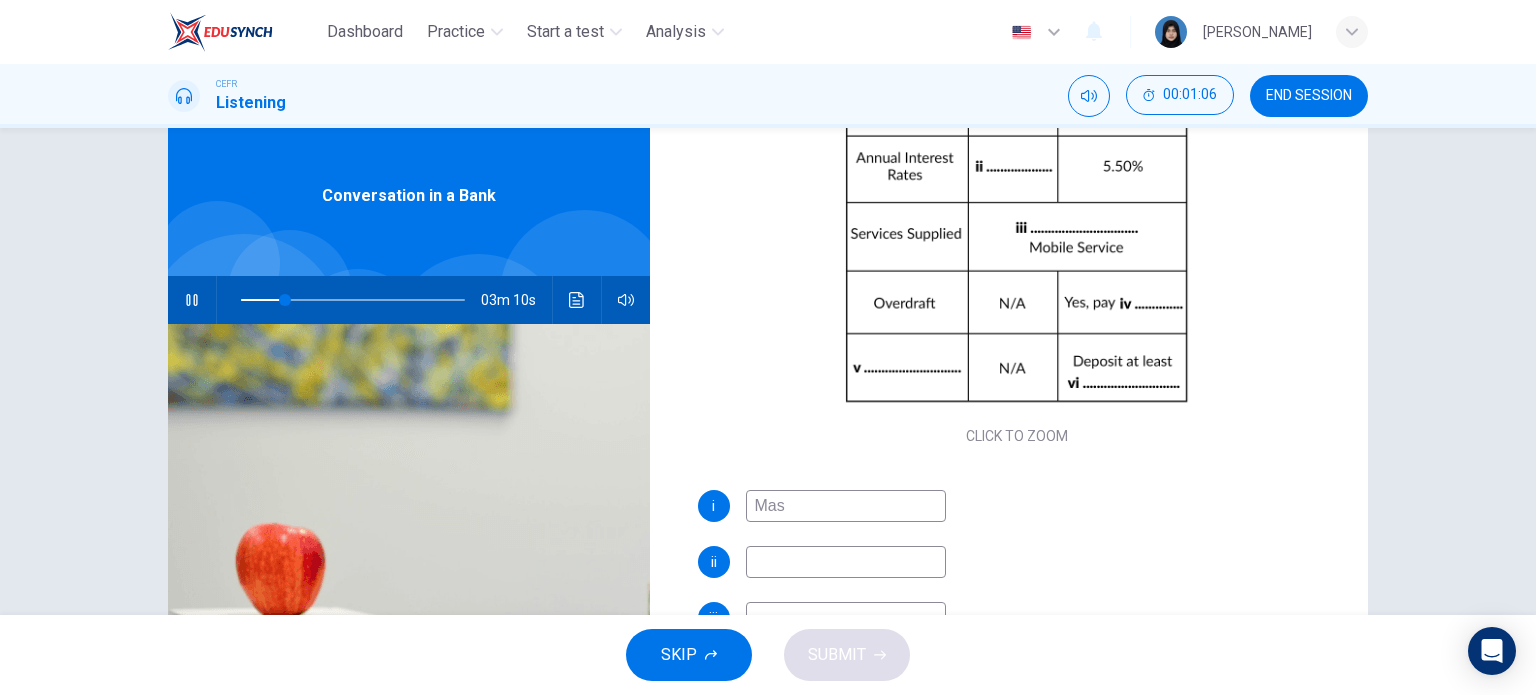 type on "Mast" 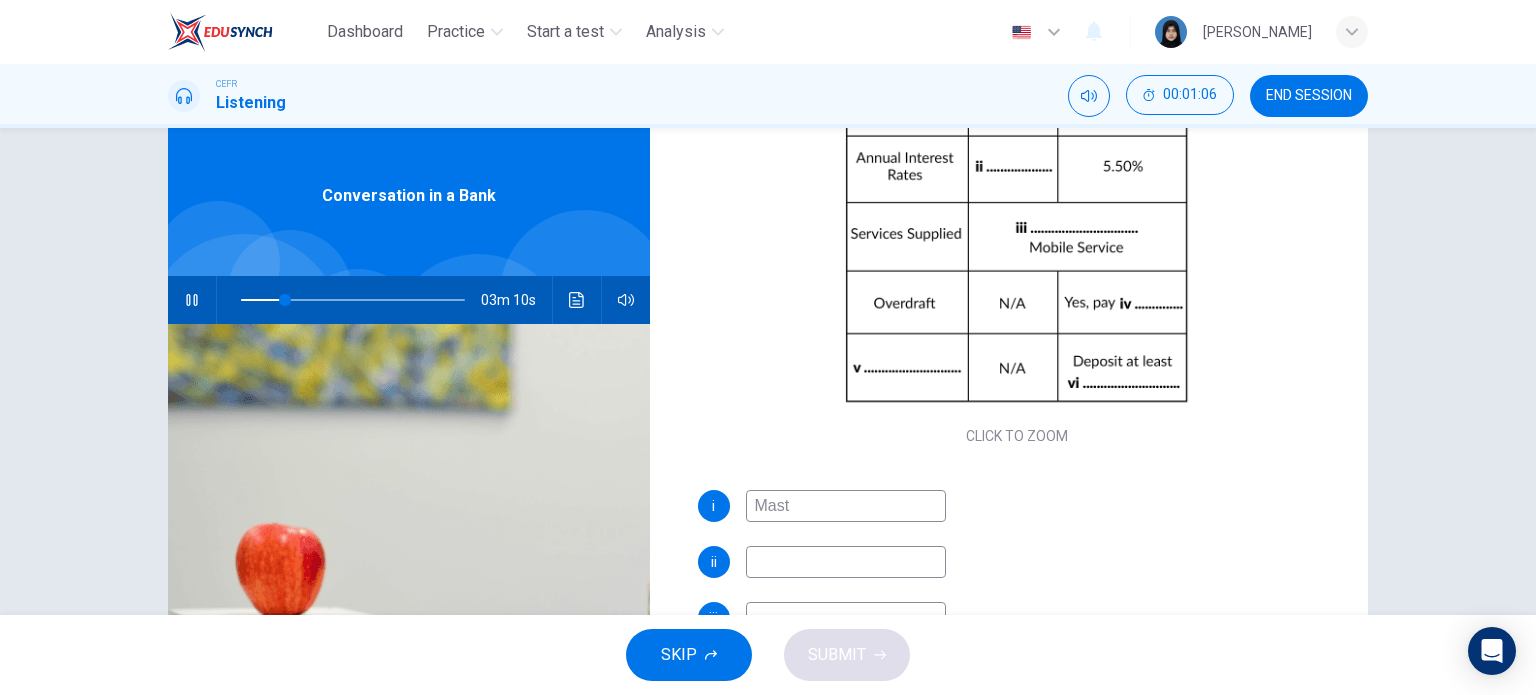 type on "20" 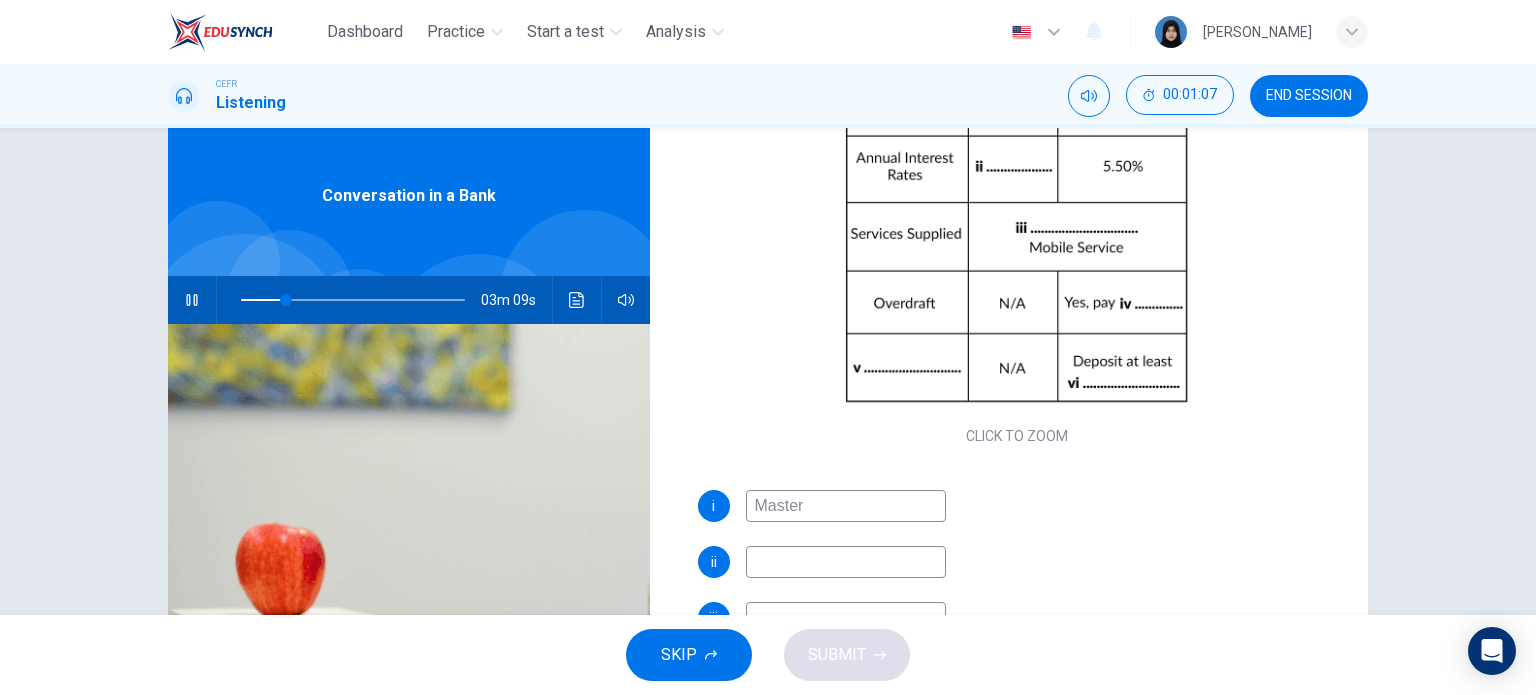 type on "Master" 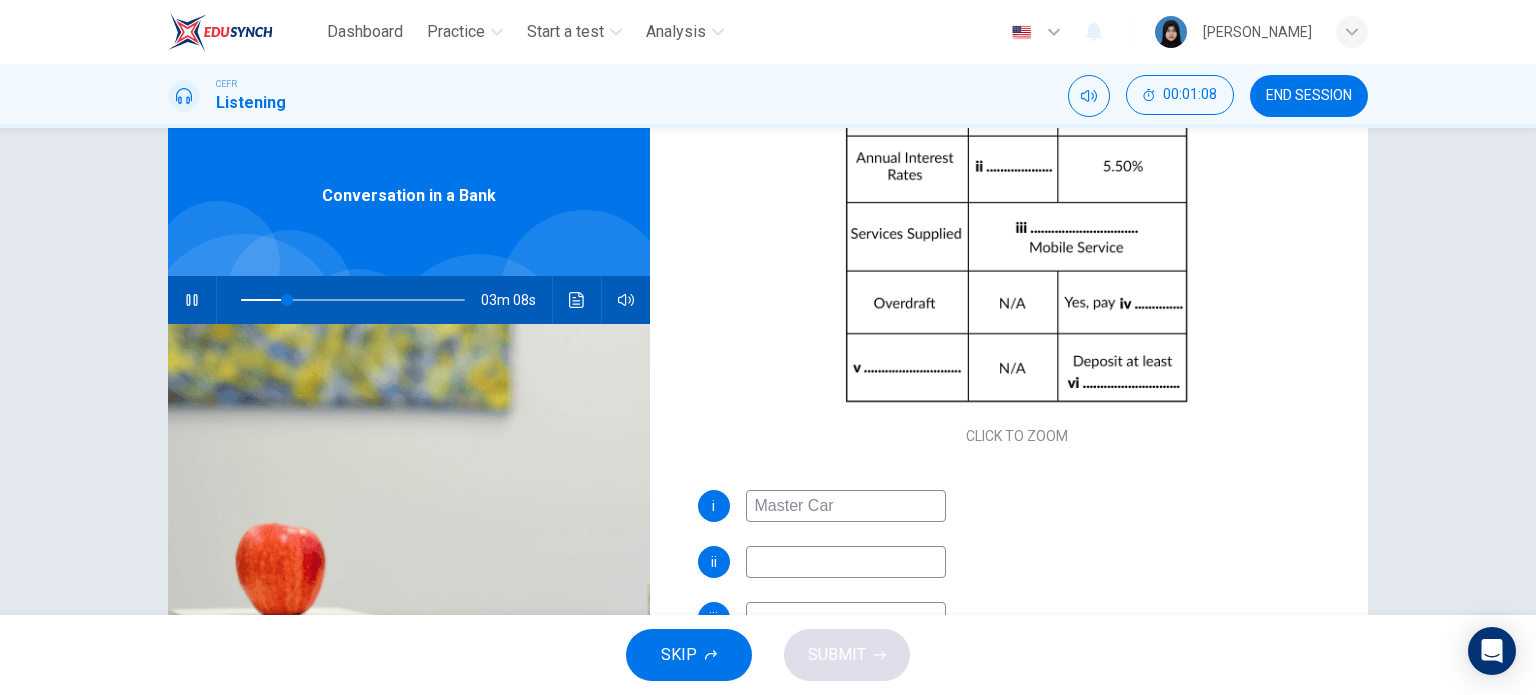 type on "Master Card" 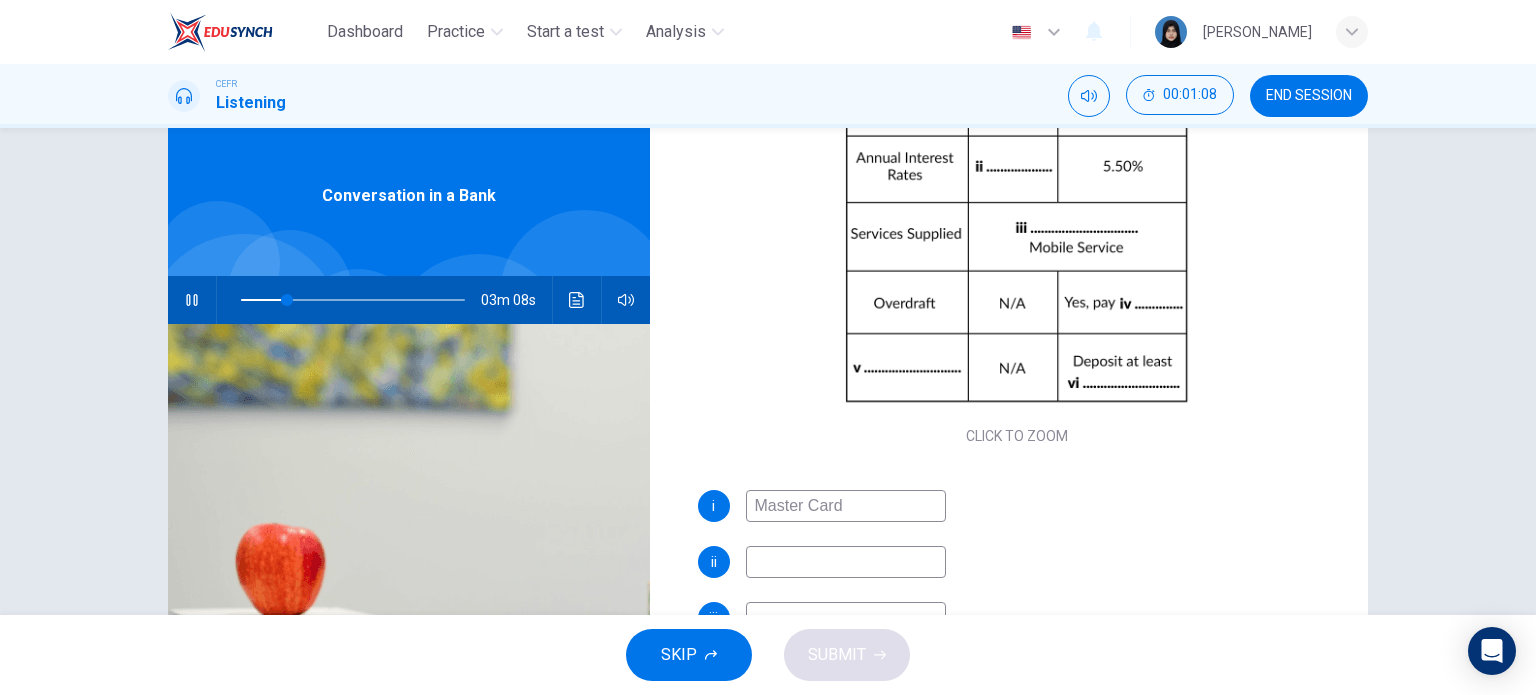 type on "21" 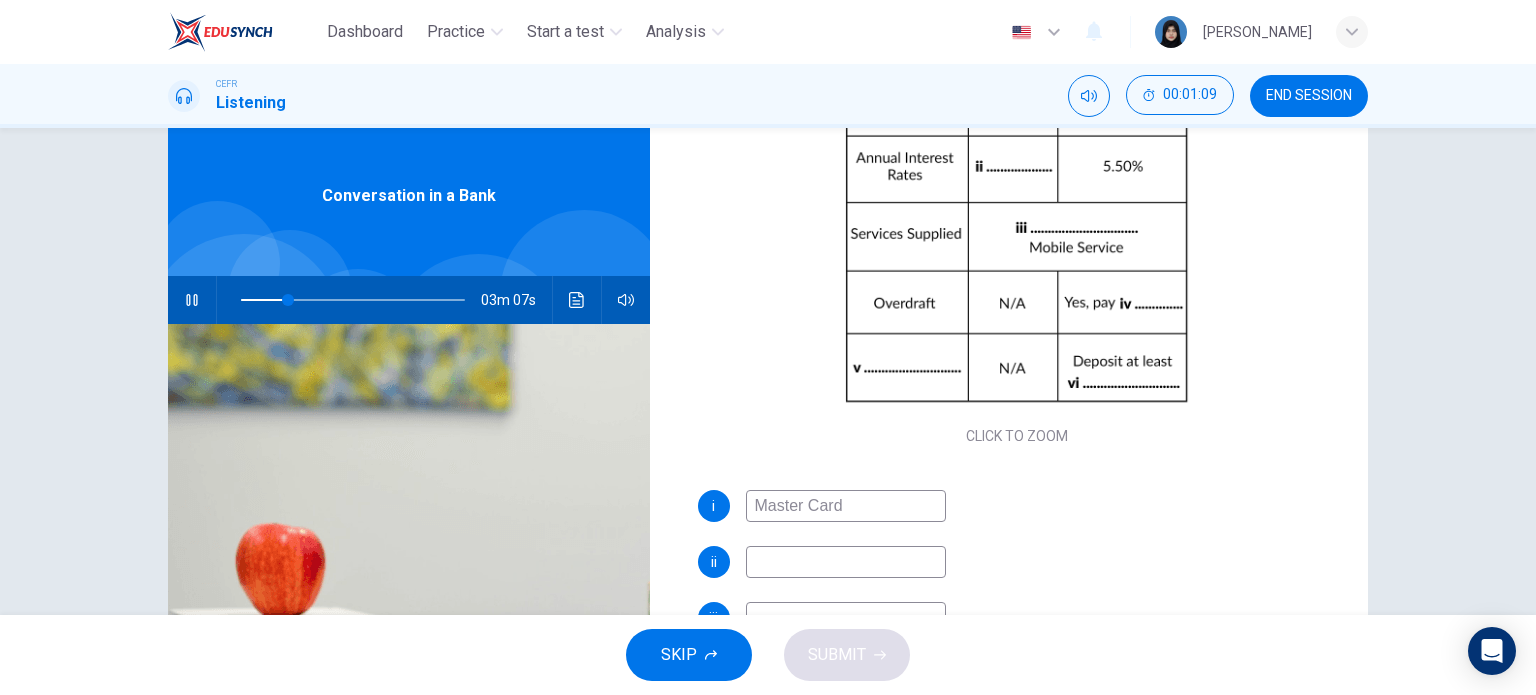 type on "Master Card" 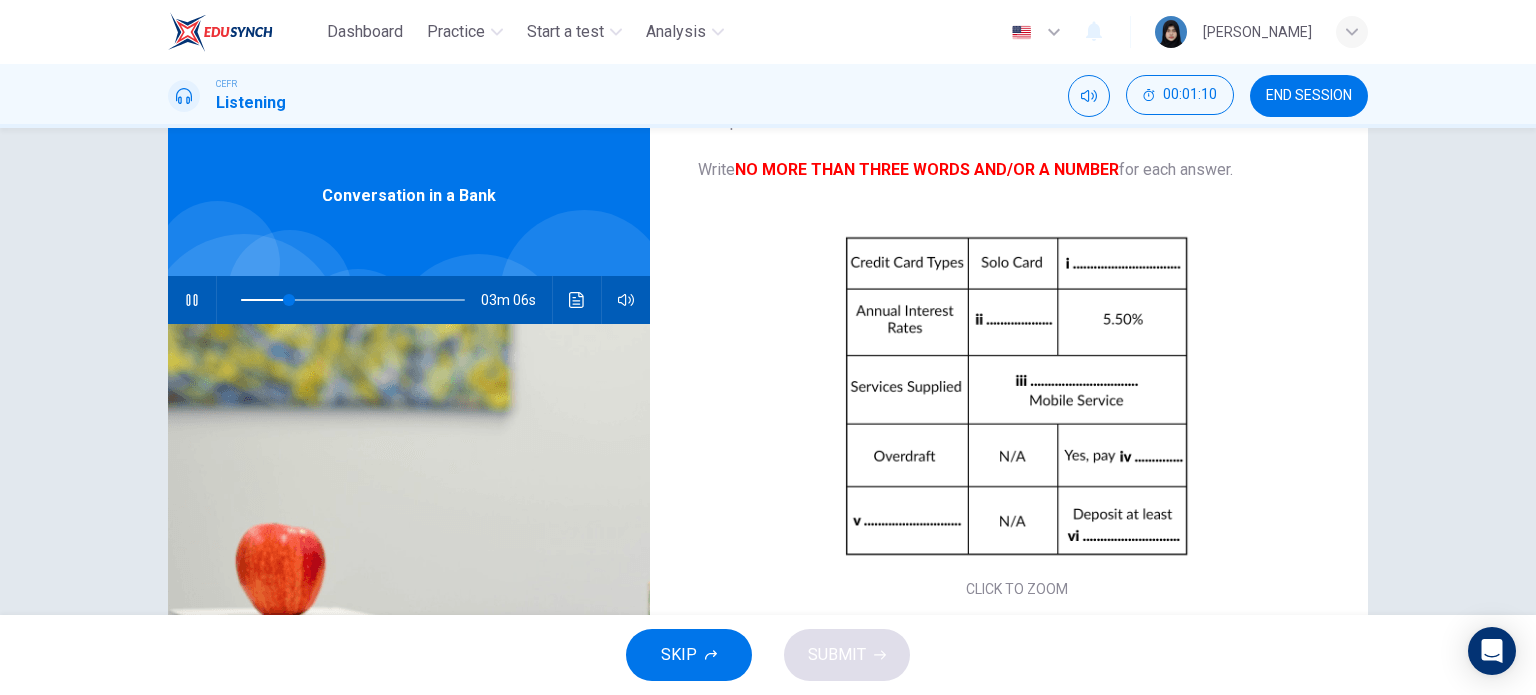 scroll, scrollTop: 100, scrollLeft: 0, axis: vertical 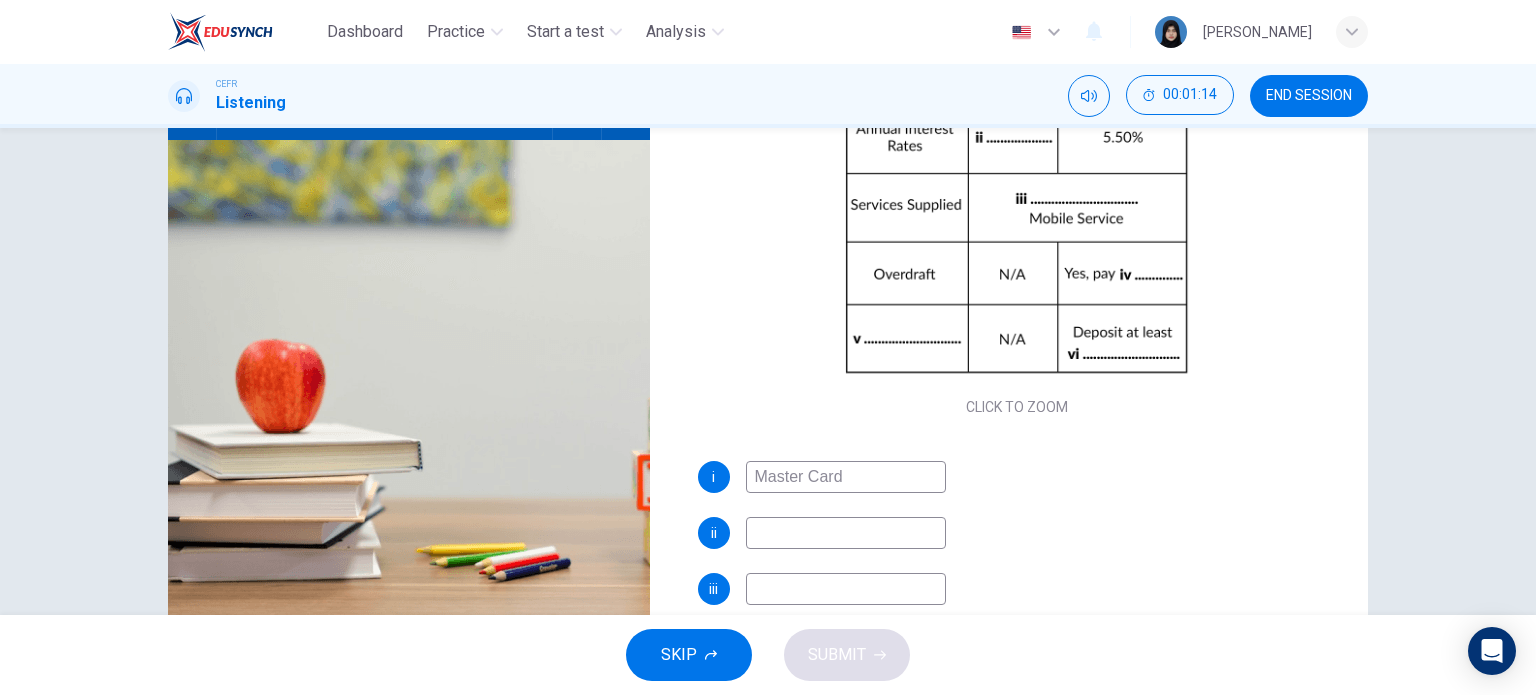 type on "23" 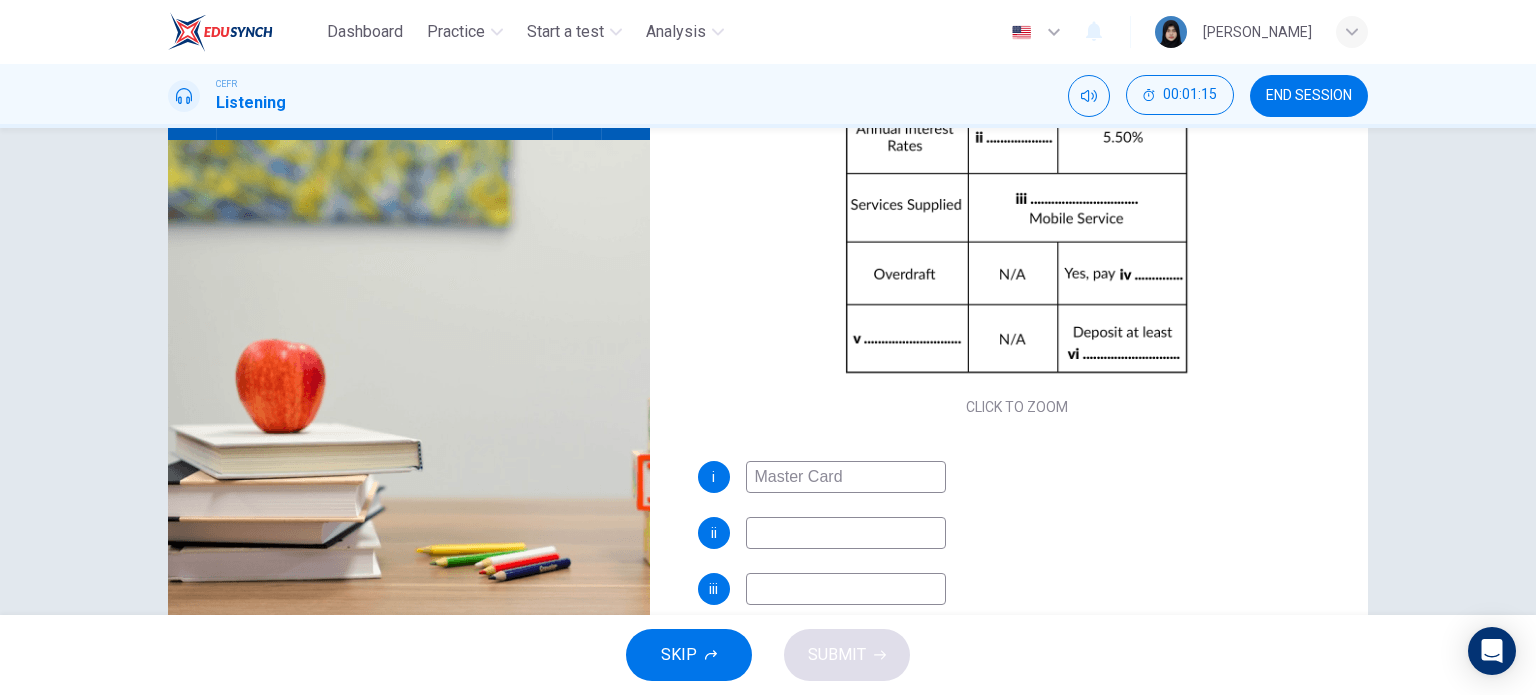 type on "2" 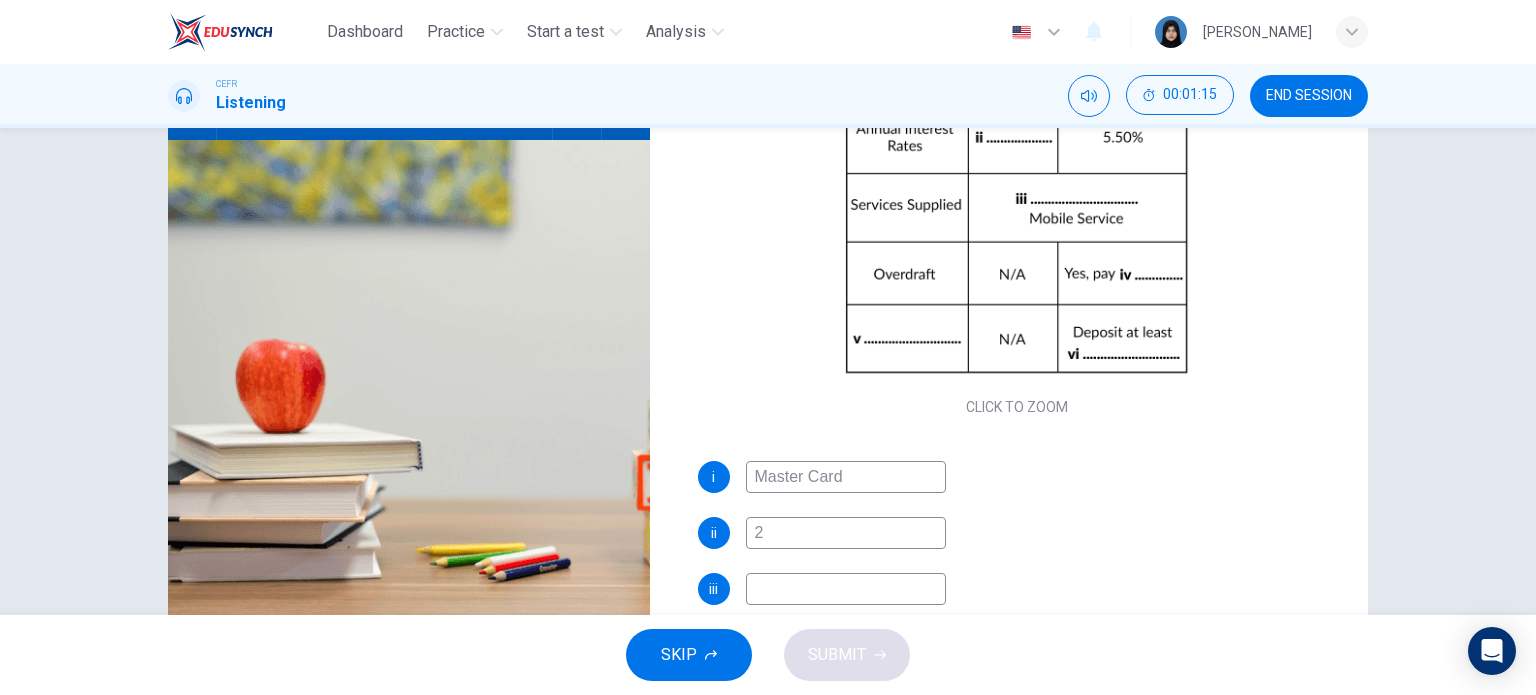 type on "24" 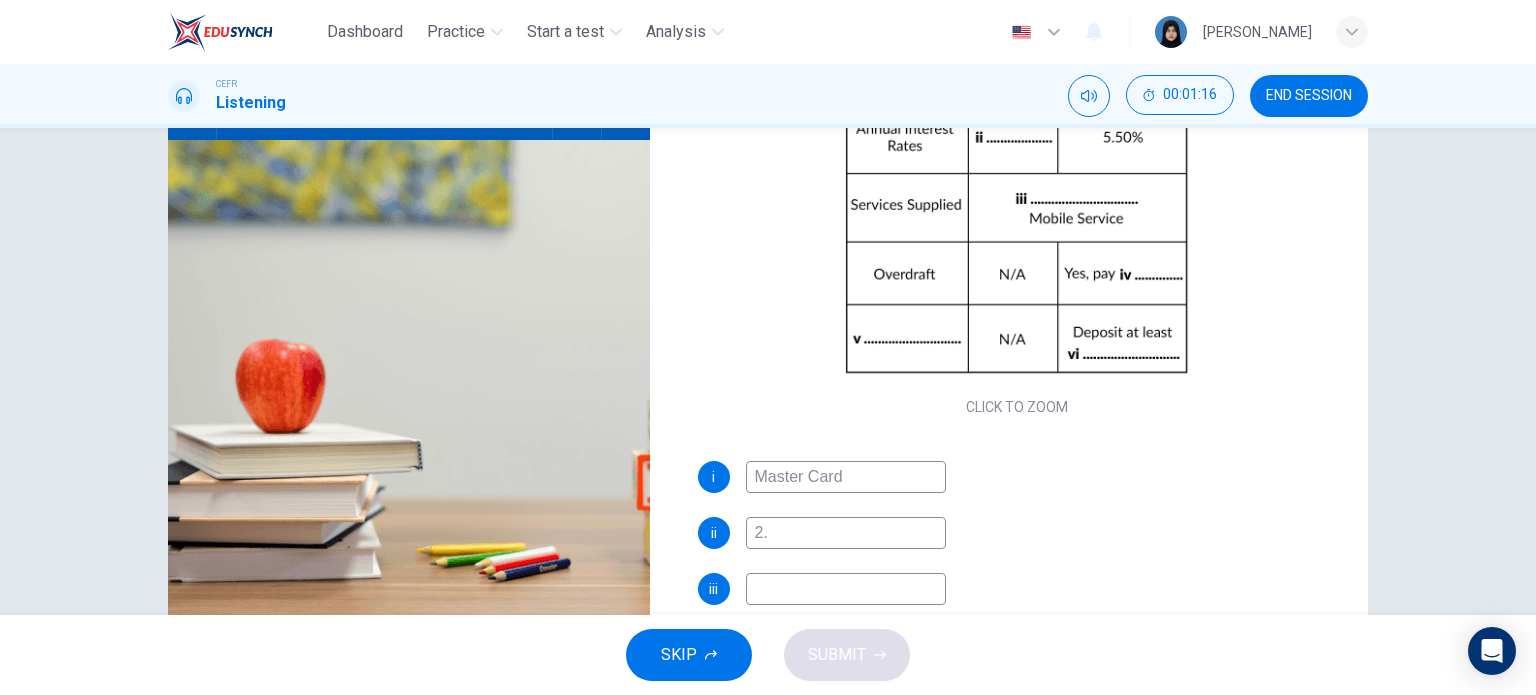 type on "2.5" 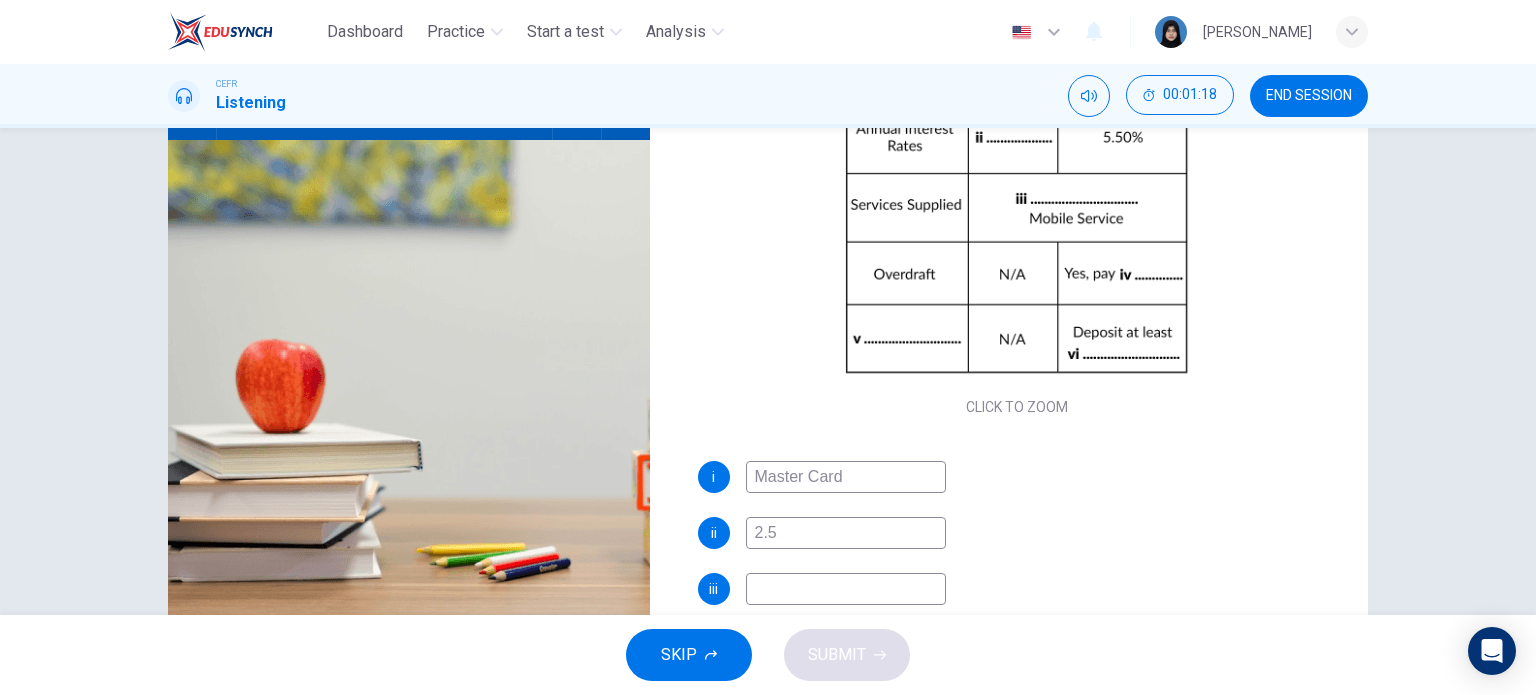 type on "2.50" 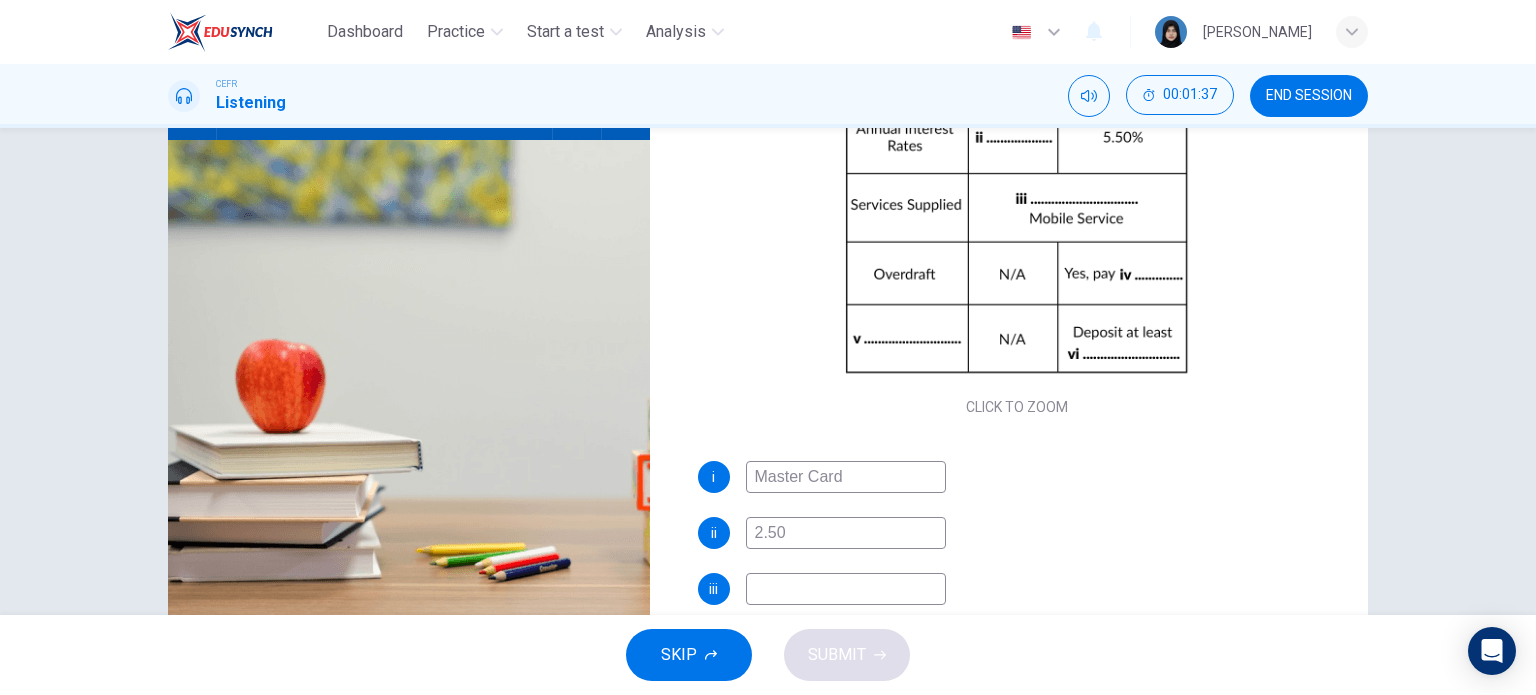 type on "33" 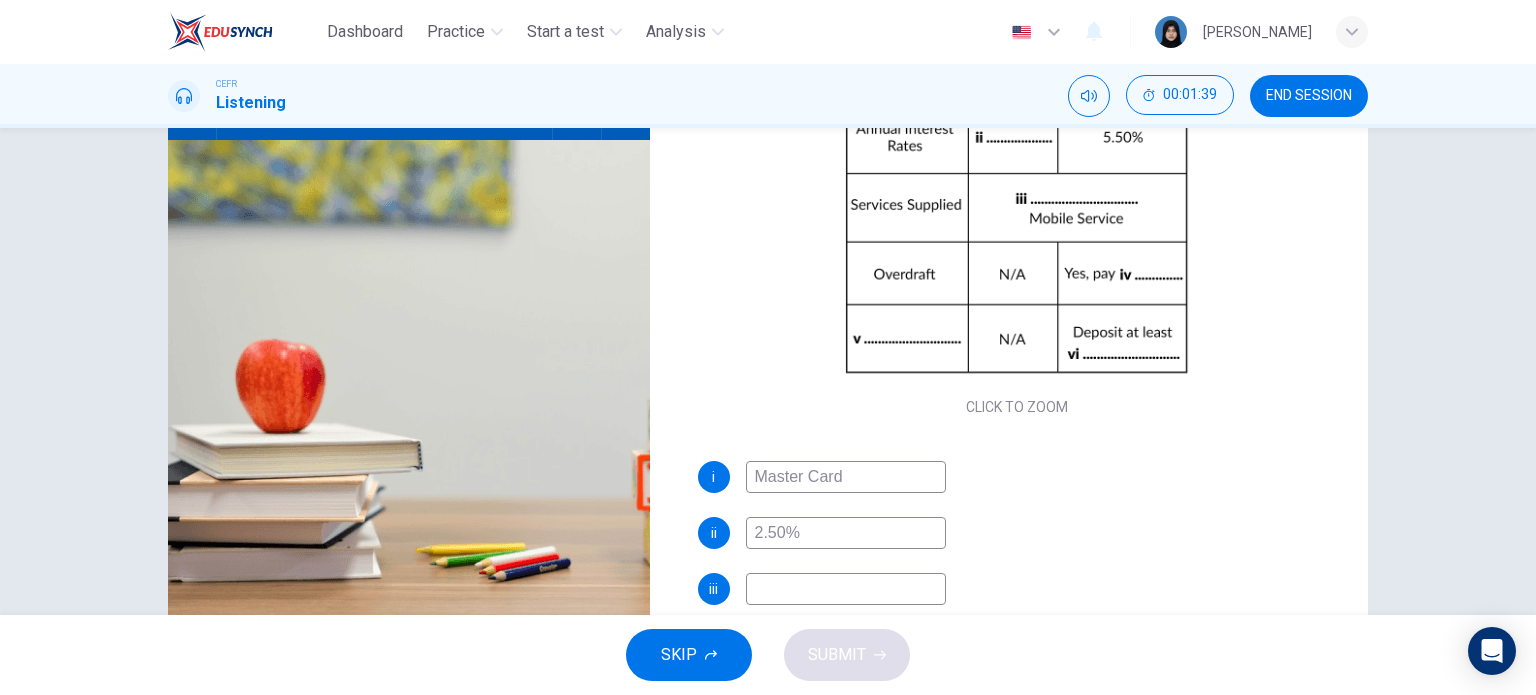 scroll, scrollTop: 56, scrollLeft: 0, axis: vertical 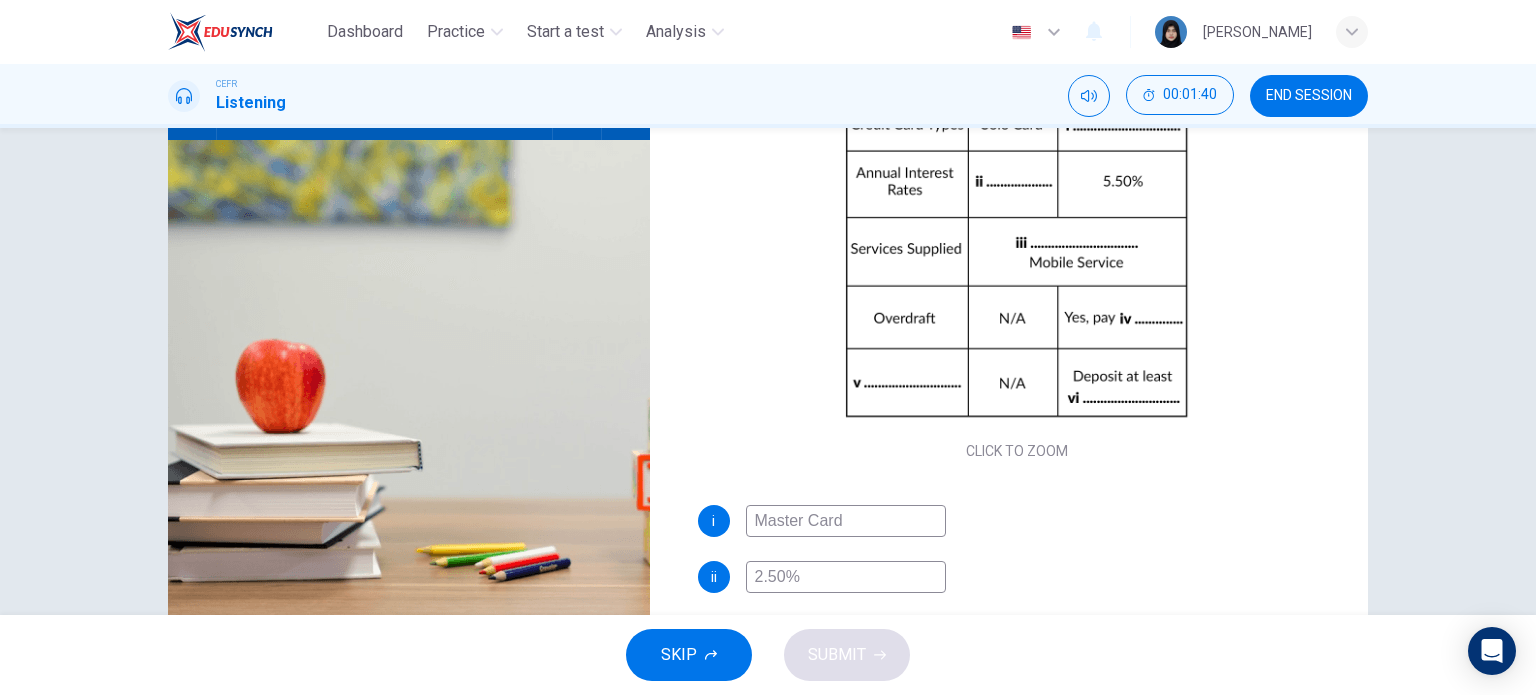 type on "34" 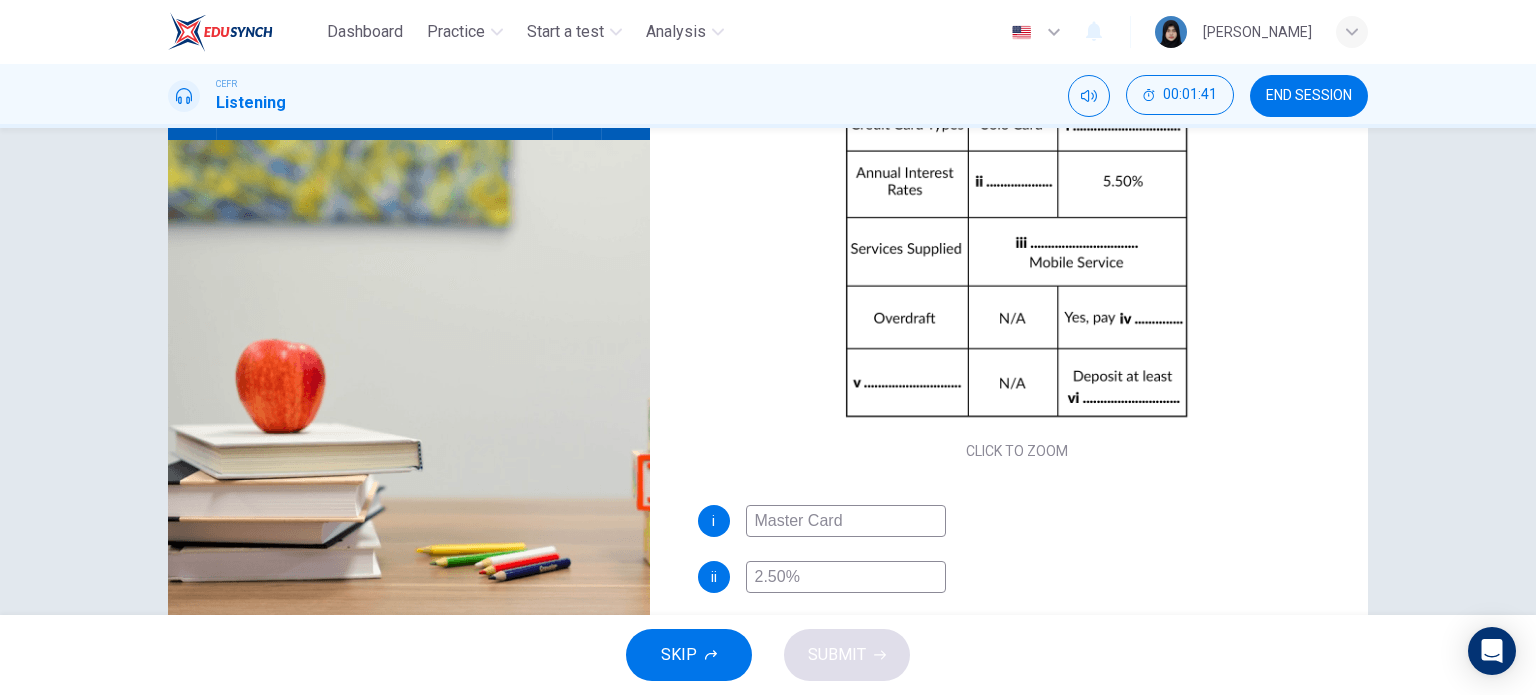 type on "2.50%" 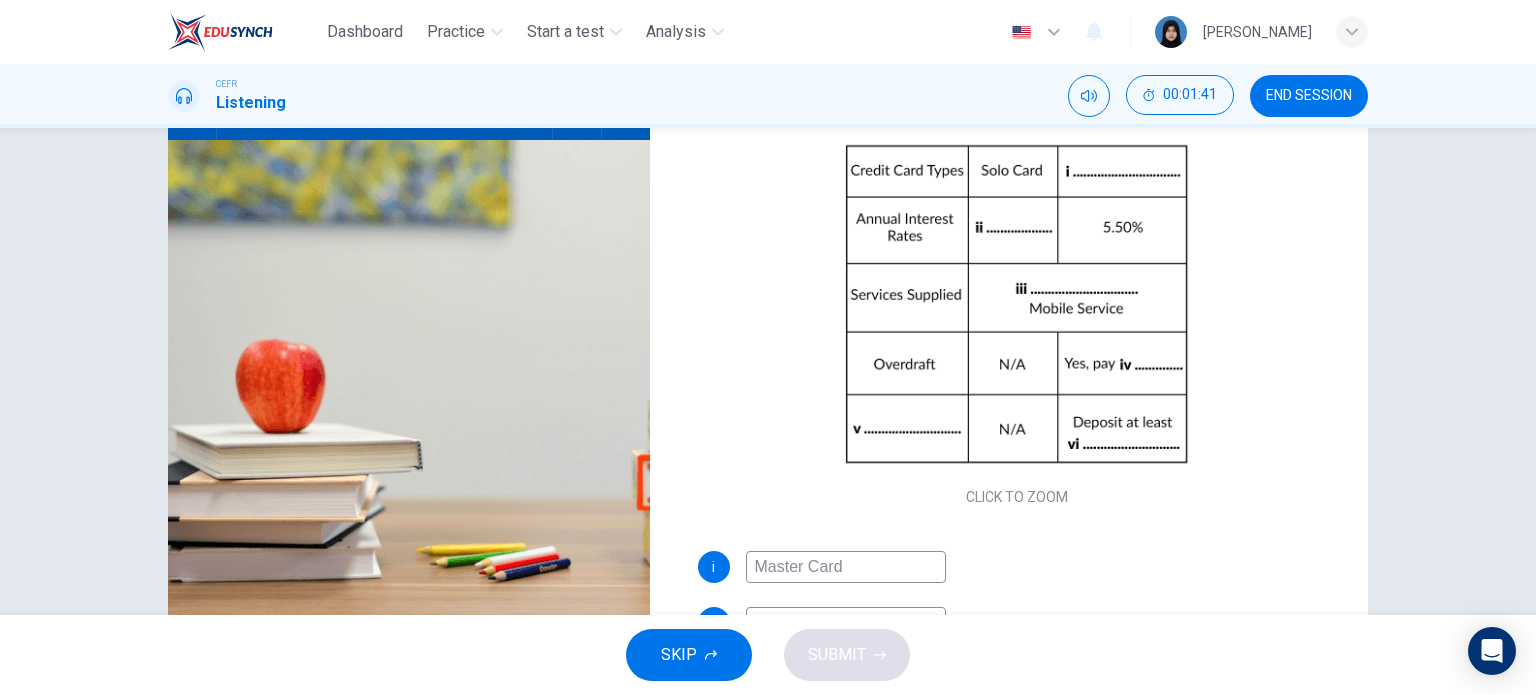 scroll, scrollTop: 146, scrollLeft: 0, axis: vertical 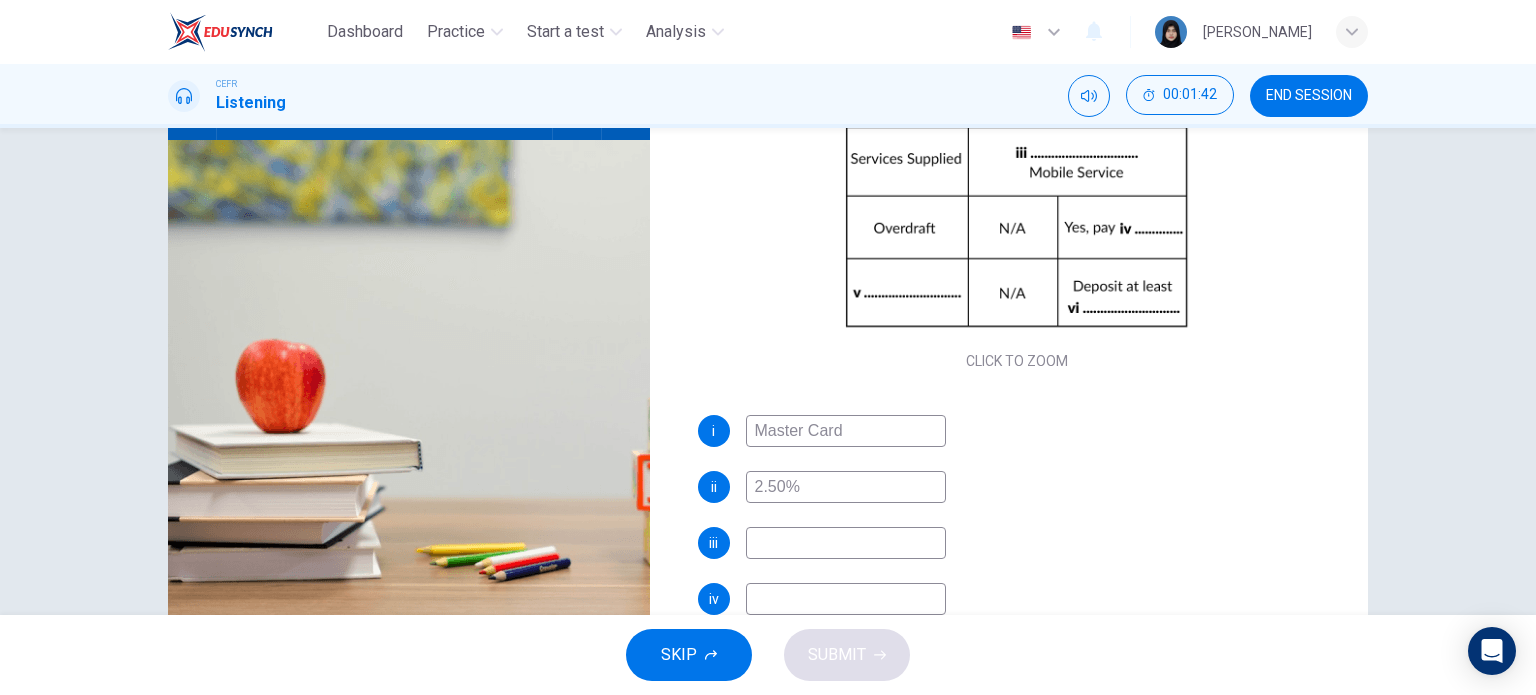 click at bounding box center [846, 543] 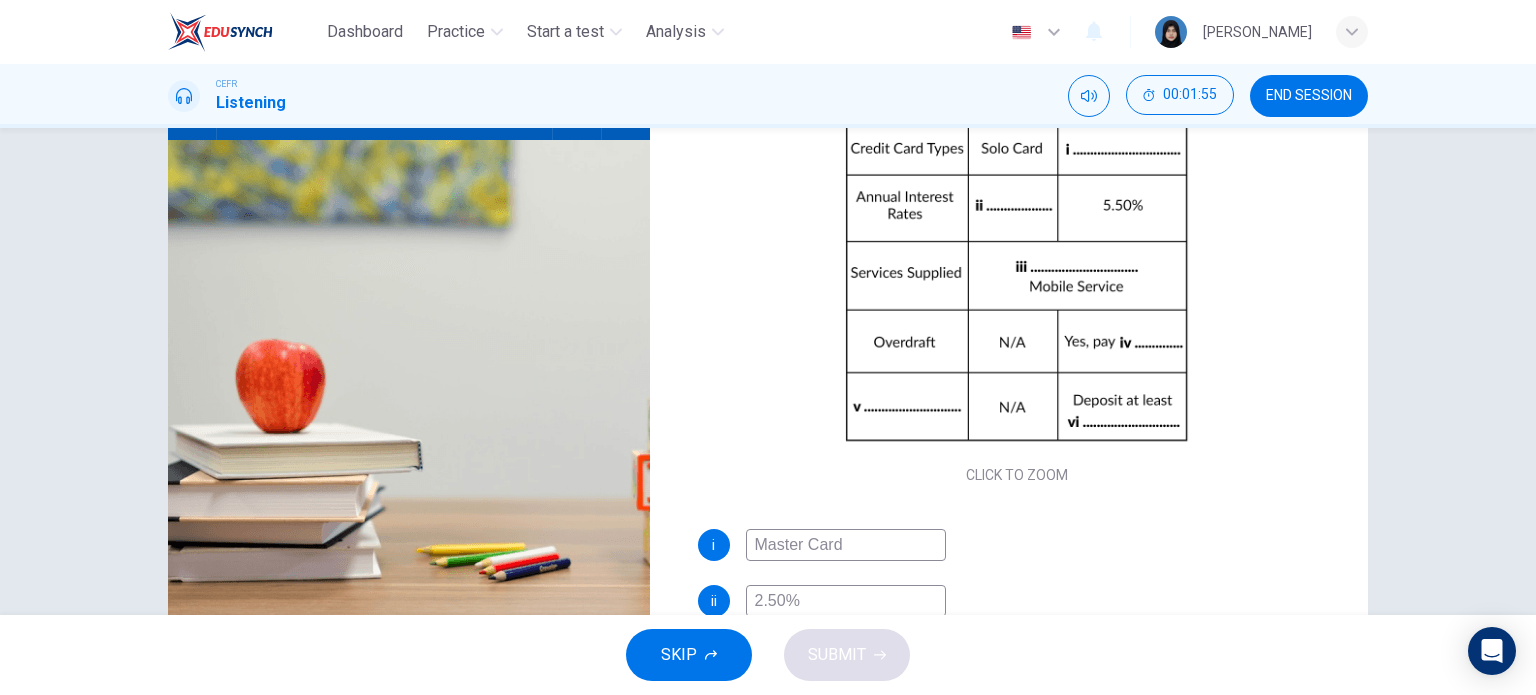 scroll, scrollTop: 31, scrollLeft: 0, axis: vertical 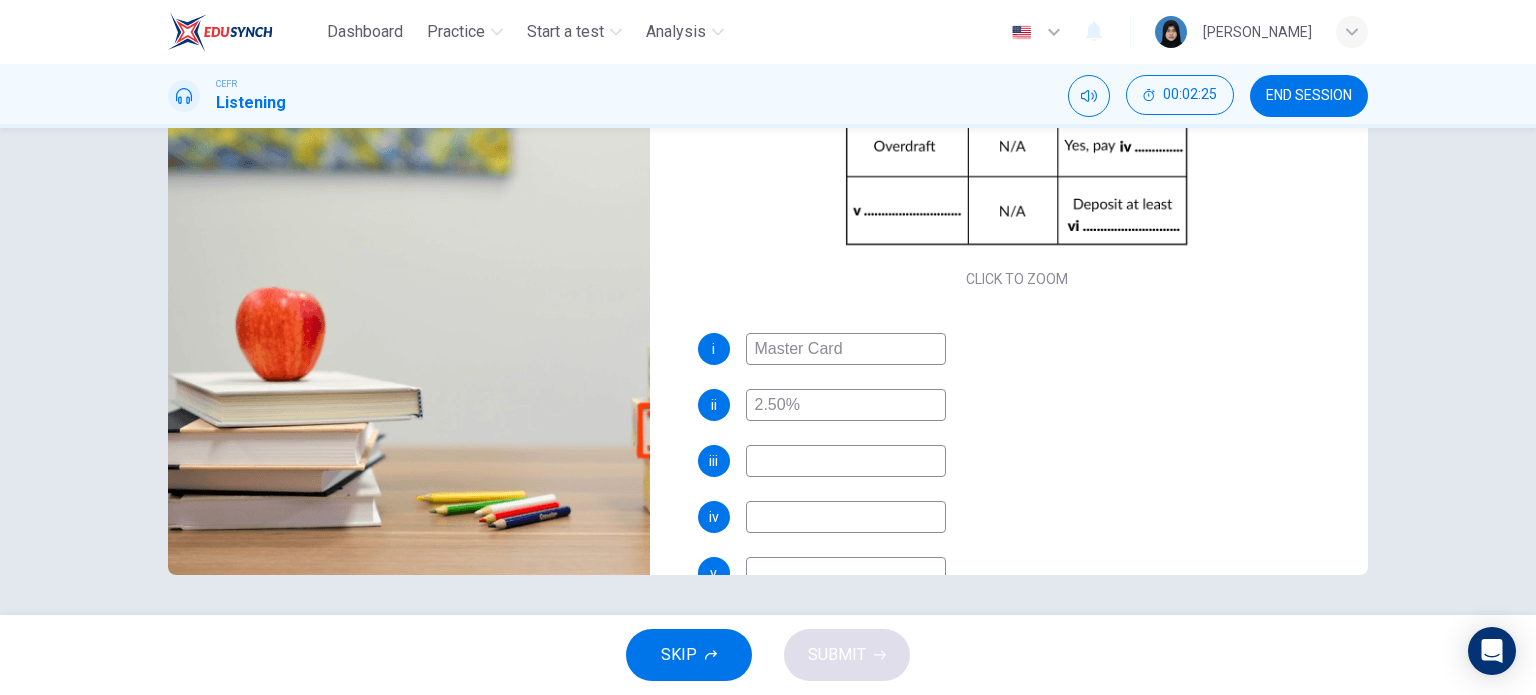 type on "53" 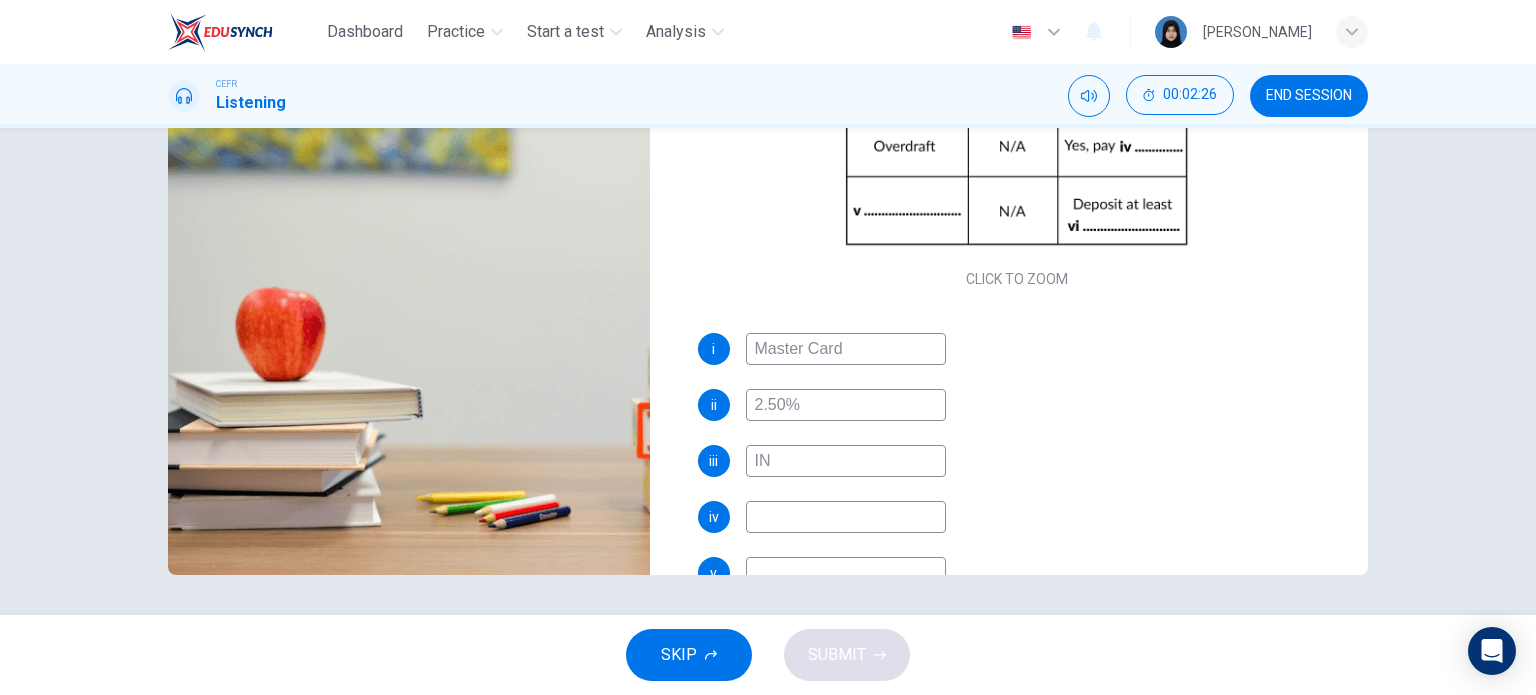 type on "I" 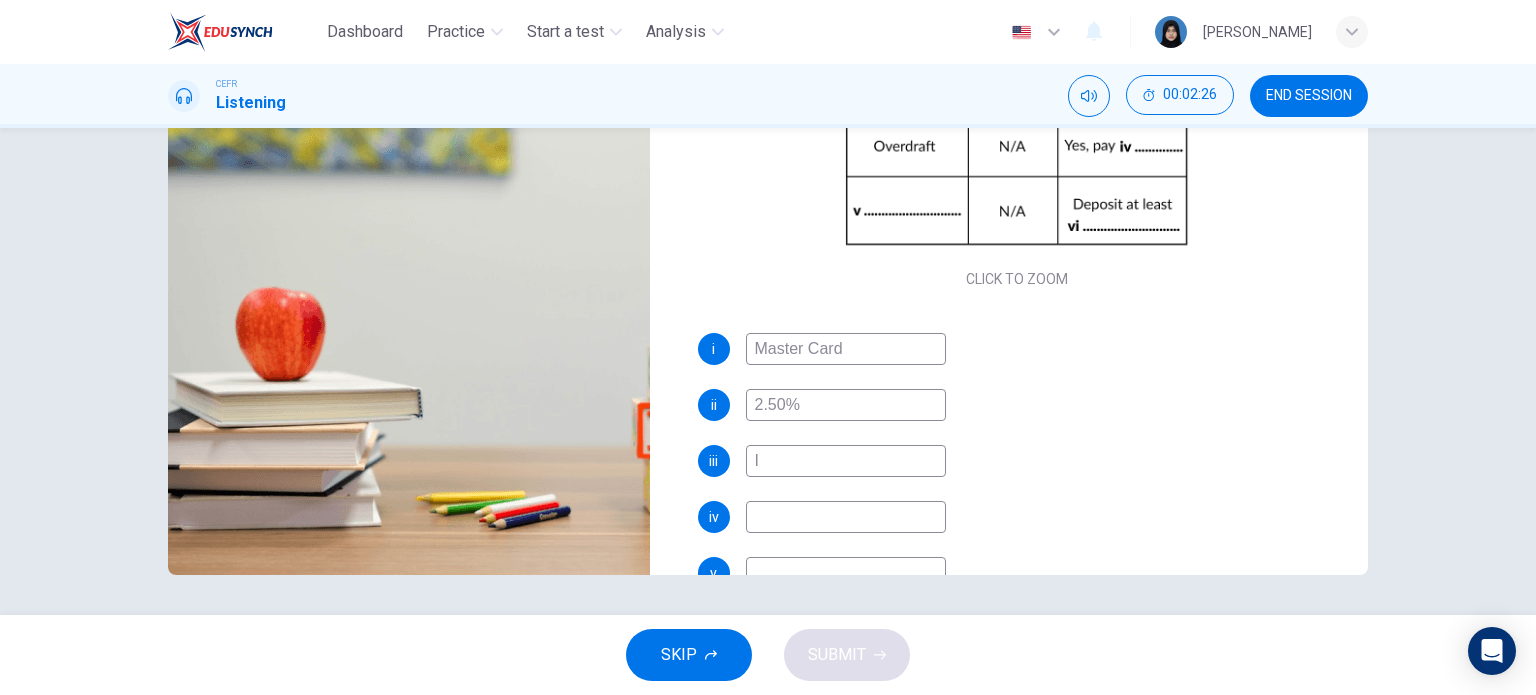 type on "54" 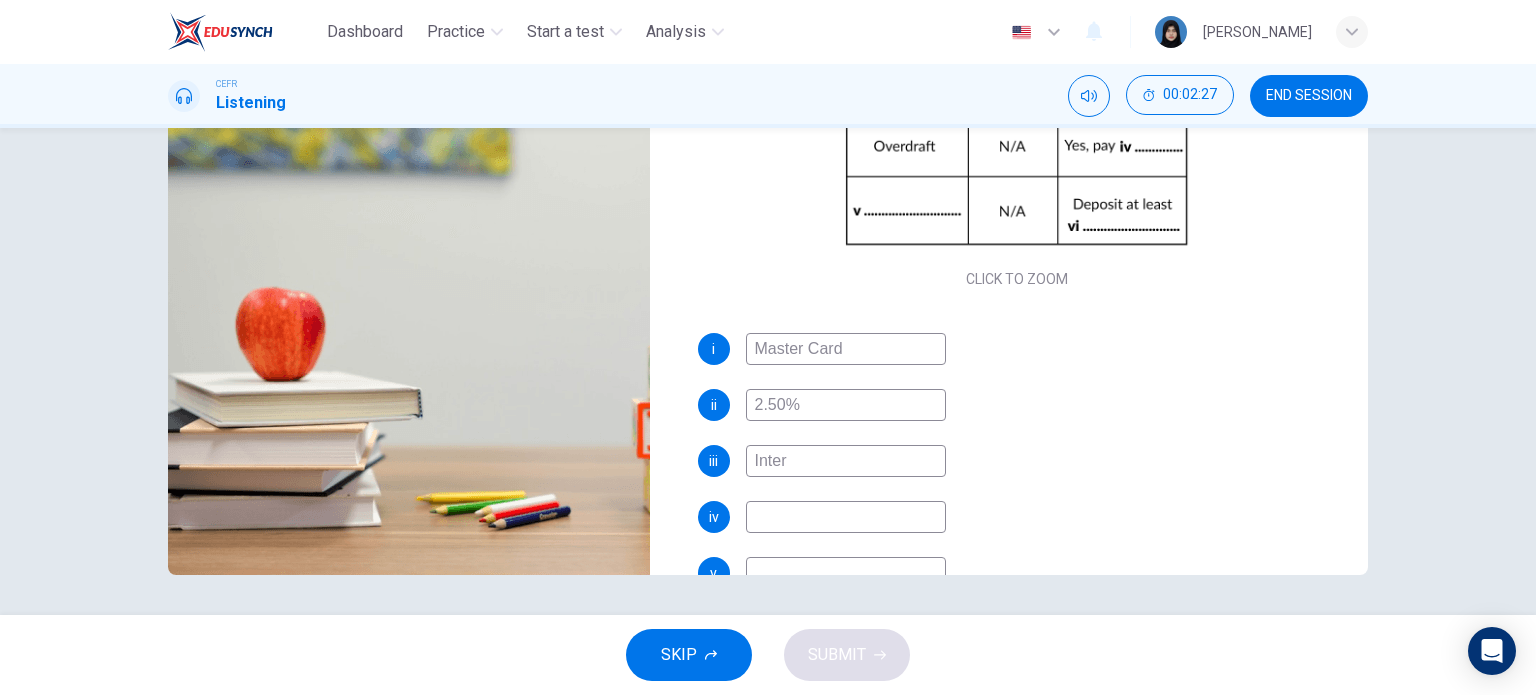 type on "Intern" 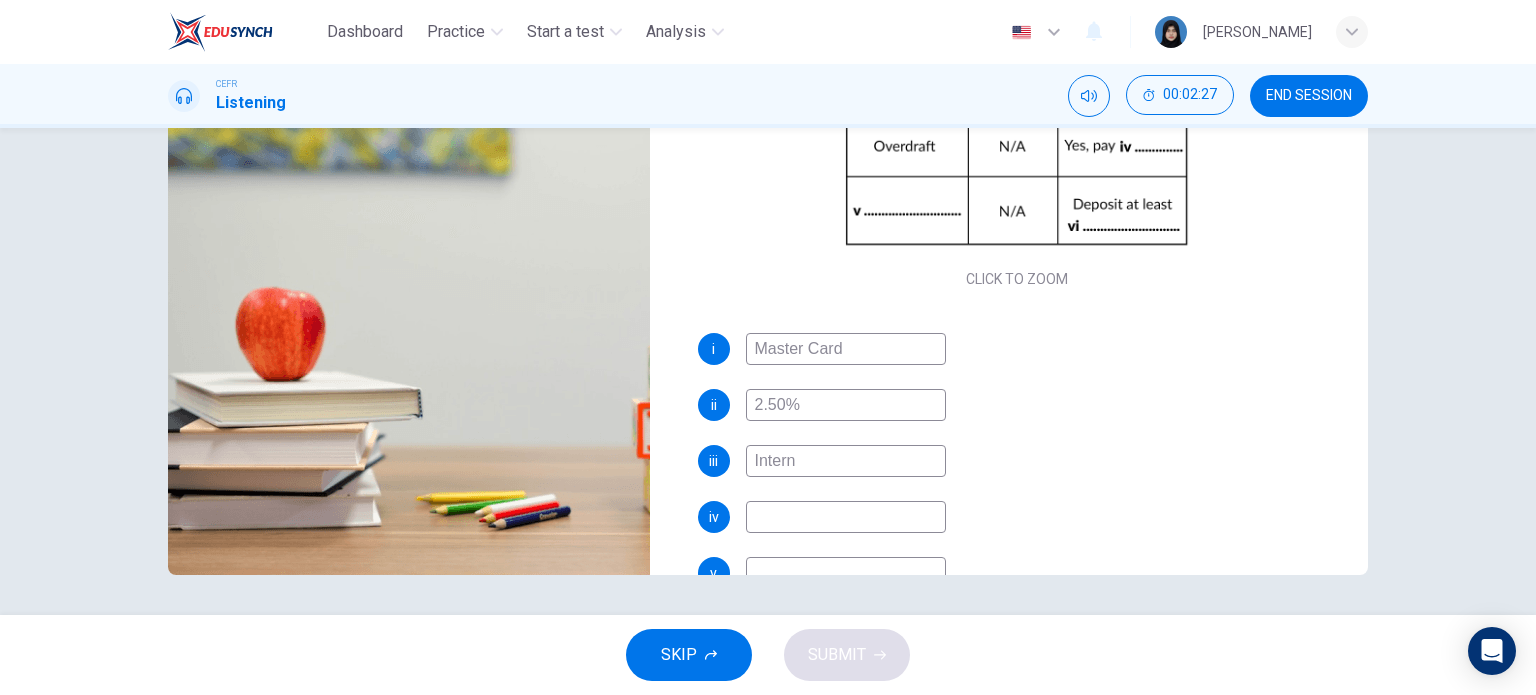 type on "54" 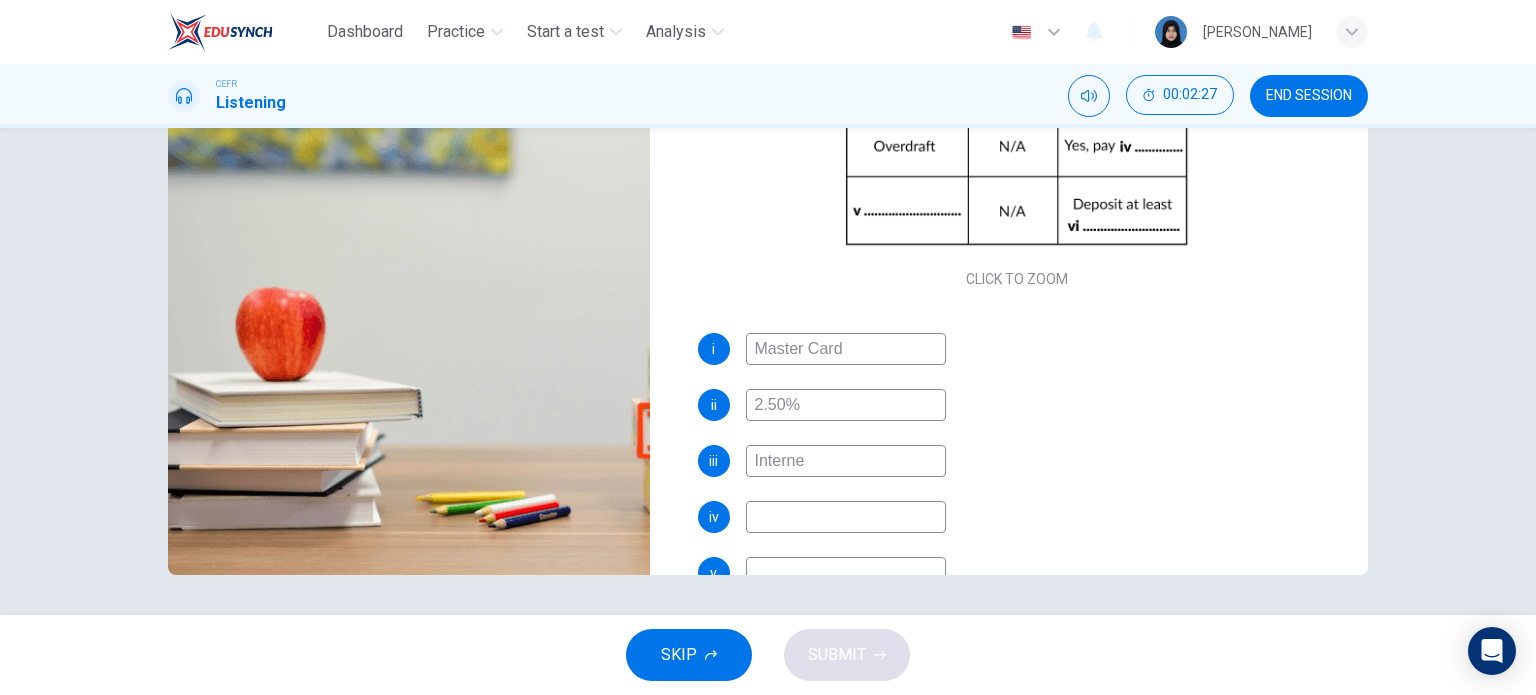 type on "54" 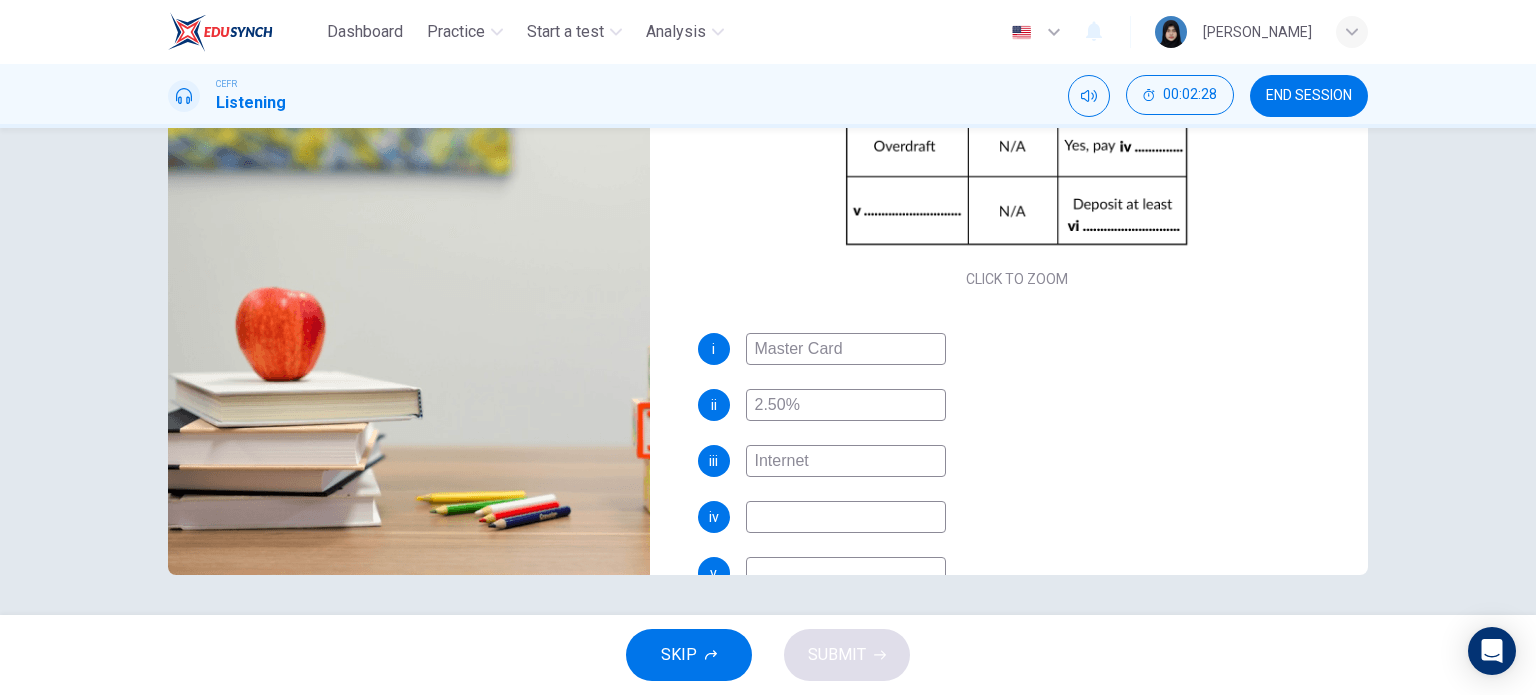 type on "Internet" 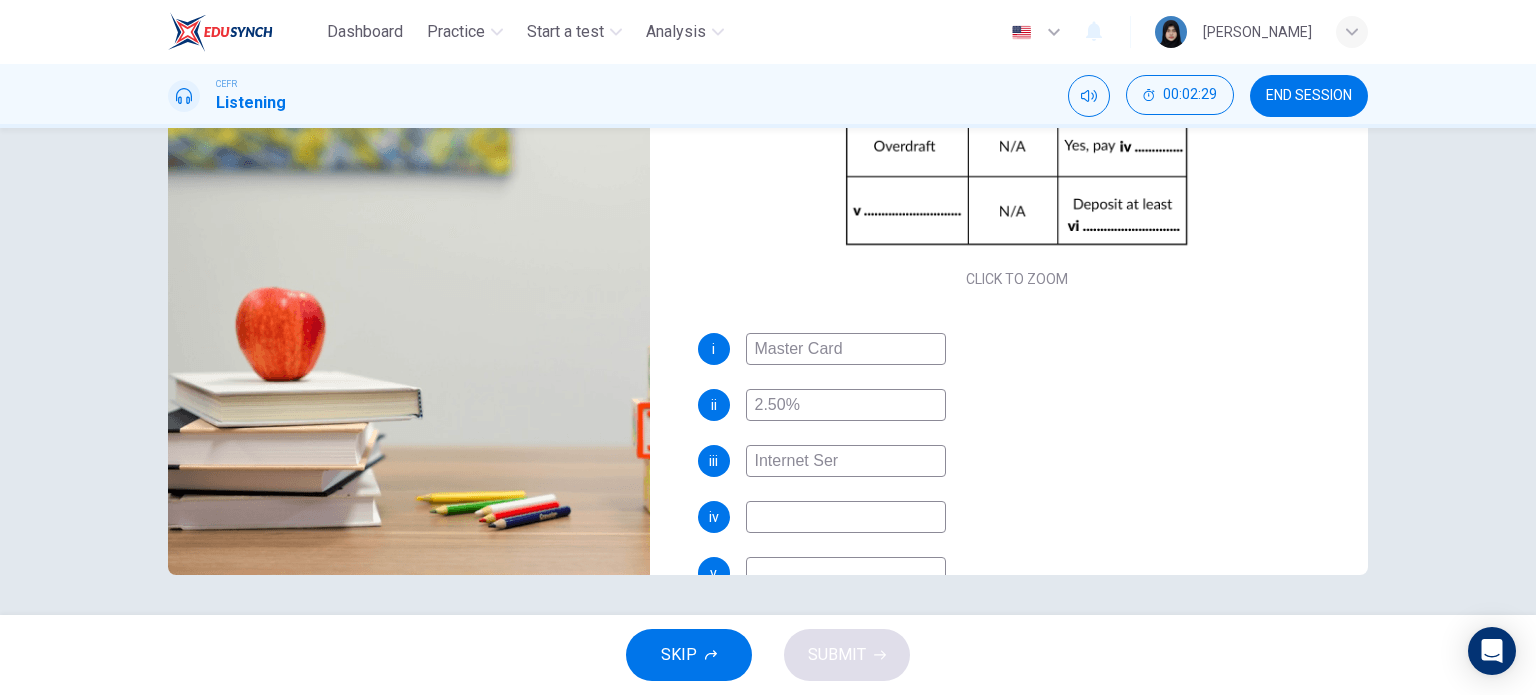 type on "Internet Serv" 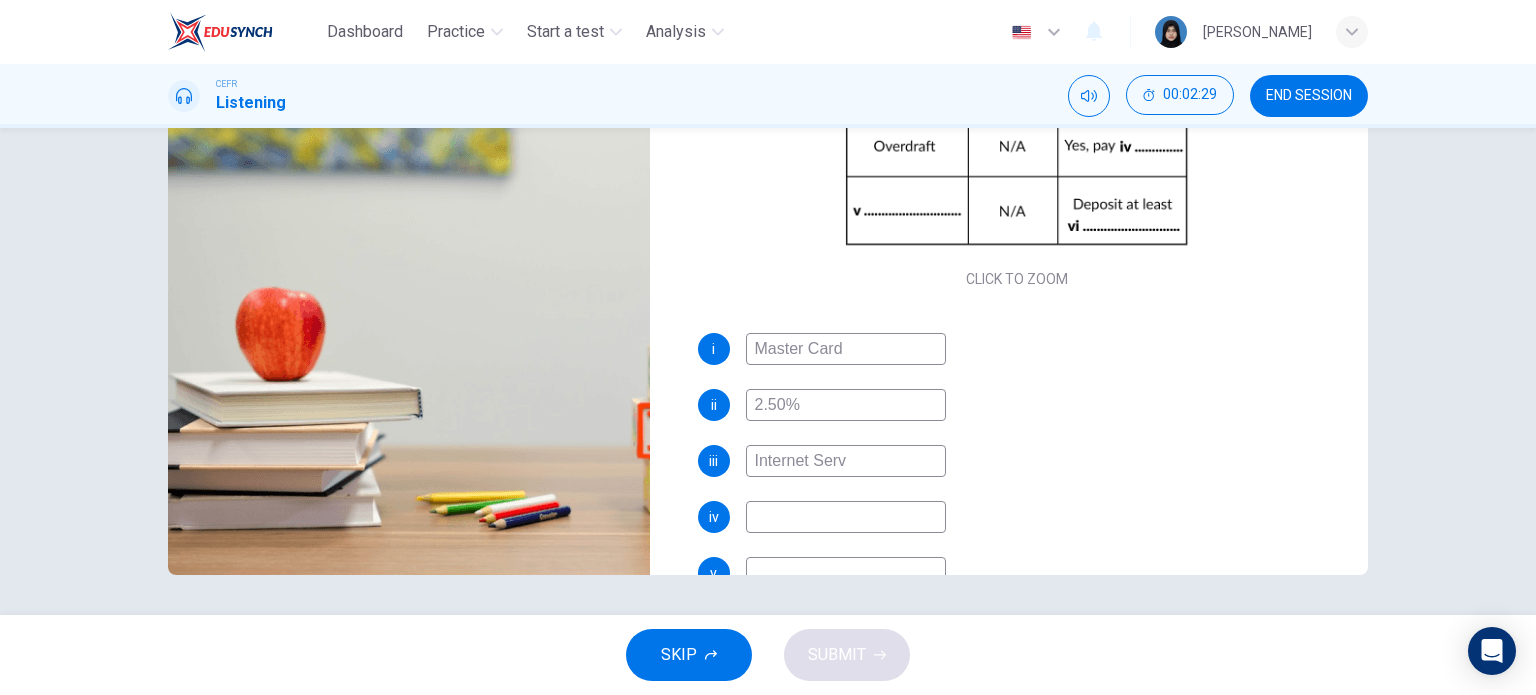 type on "55" 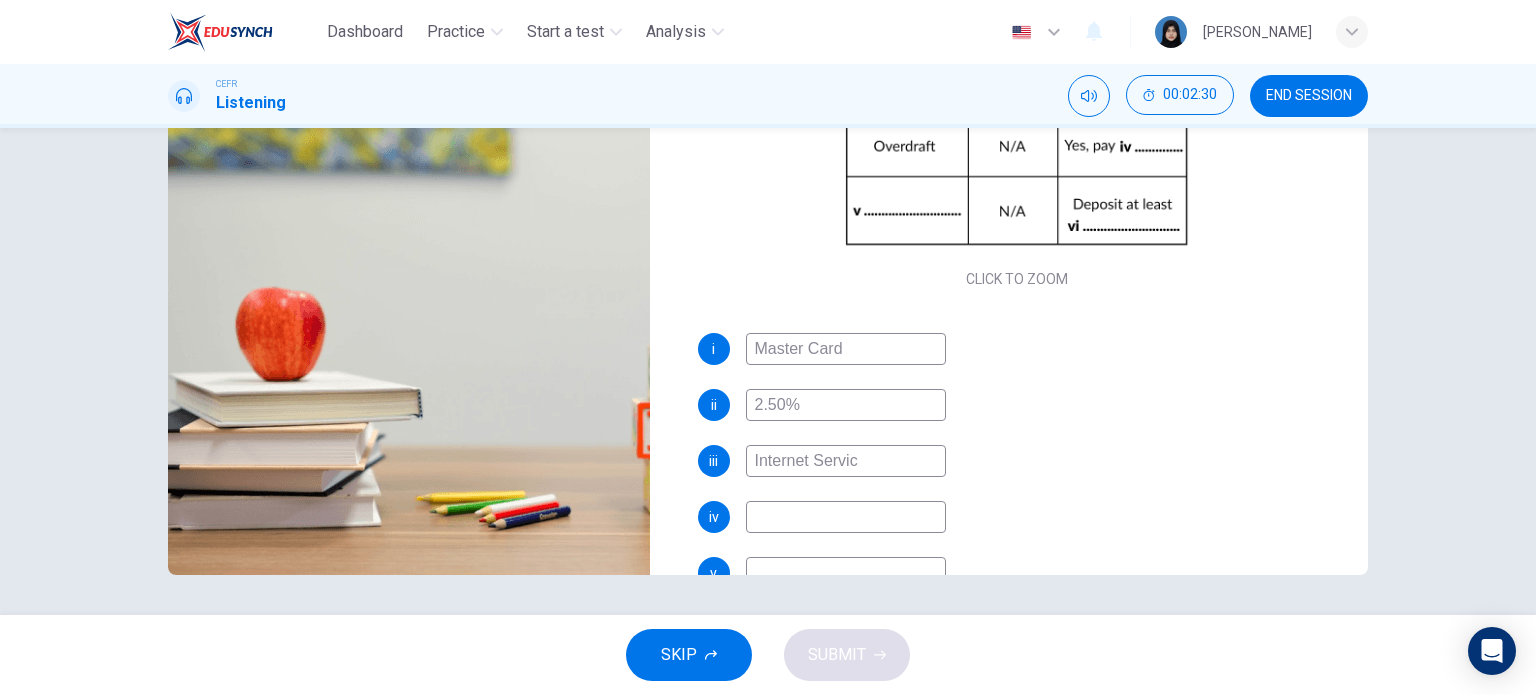 type on "Internet Service" 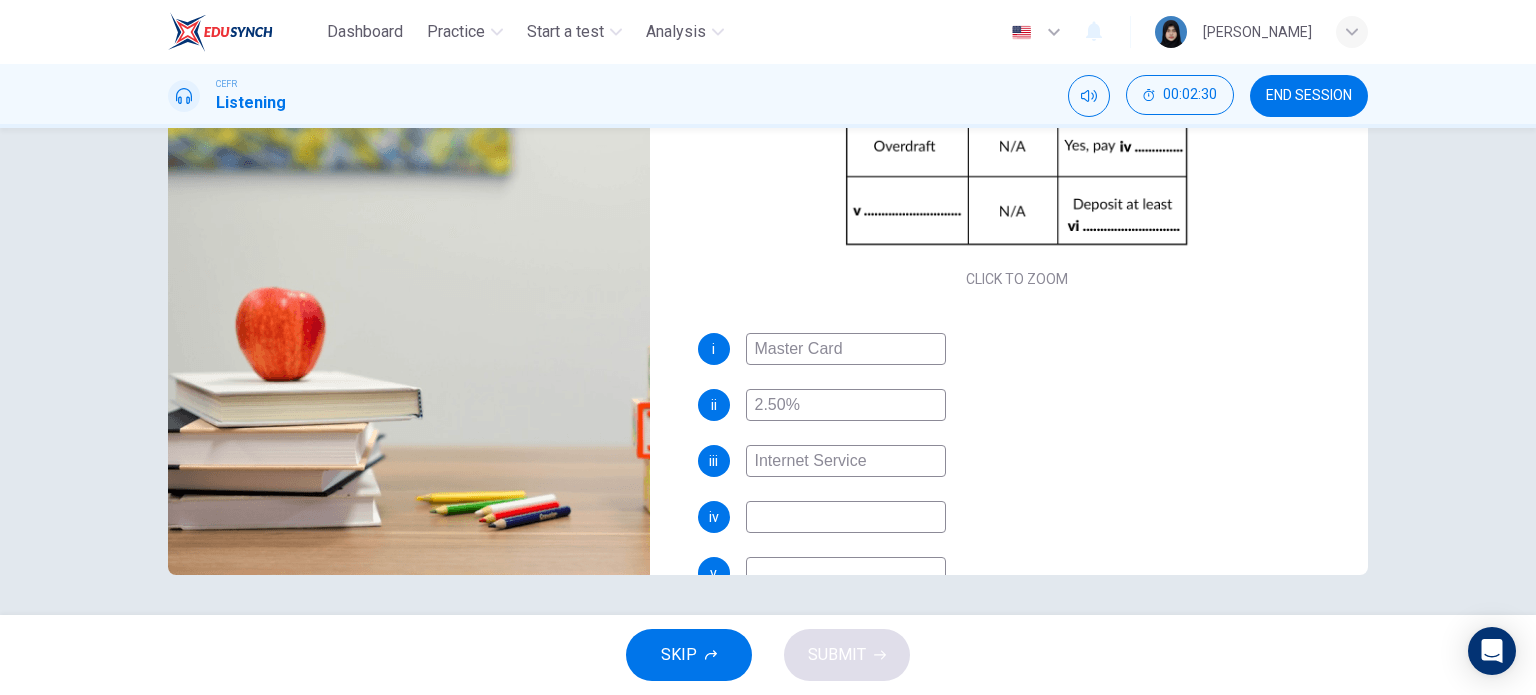 type on "56" 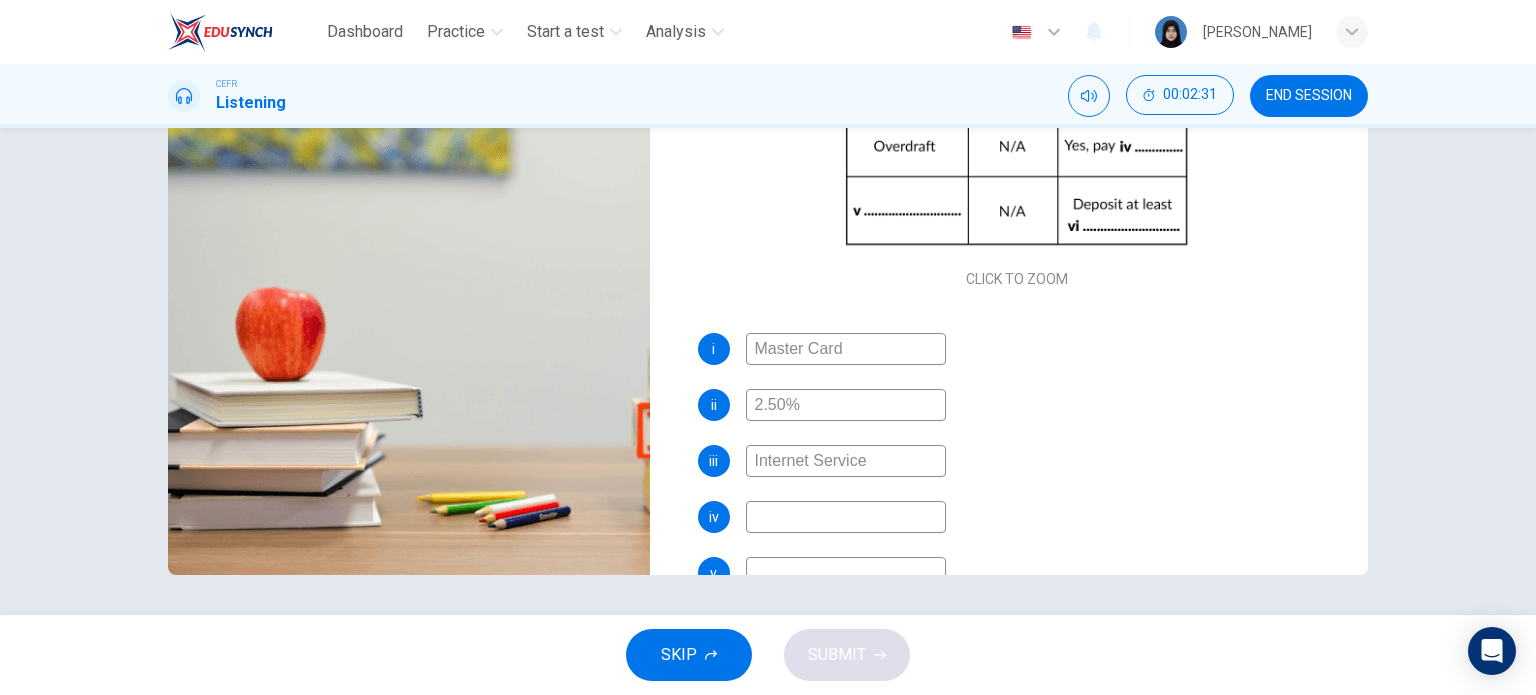 type on "Internet Service" 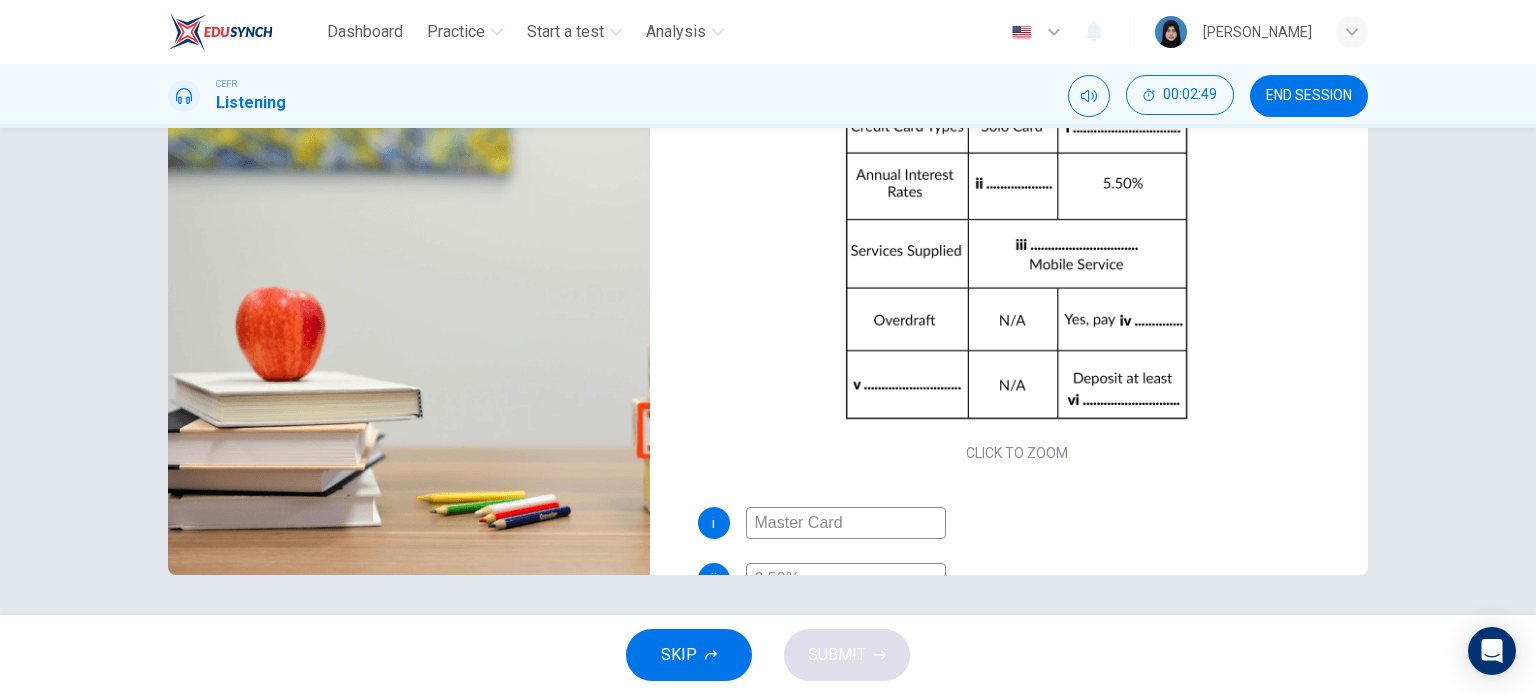 scroll, scrollTop: 0, scrollLeft: 0, axis: both 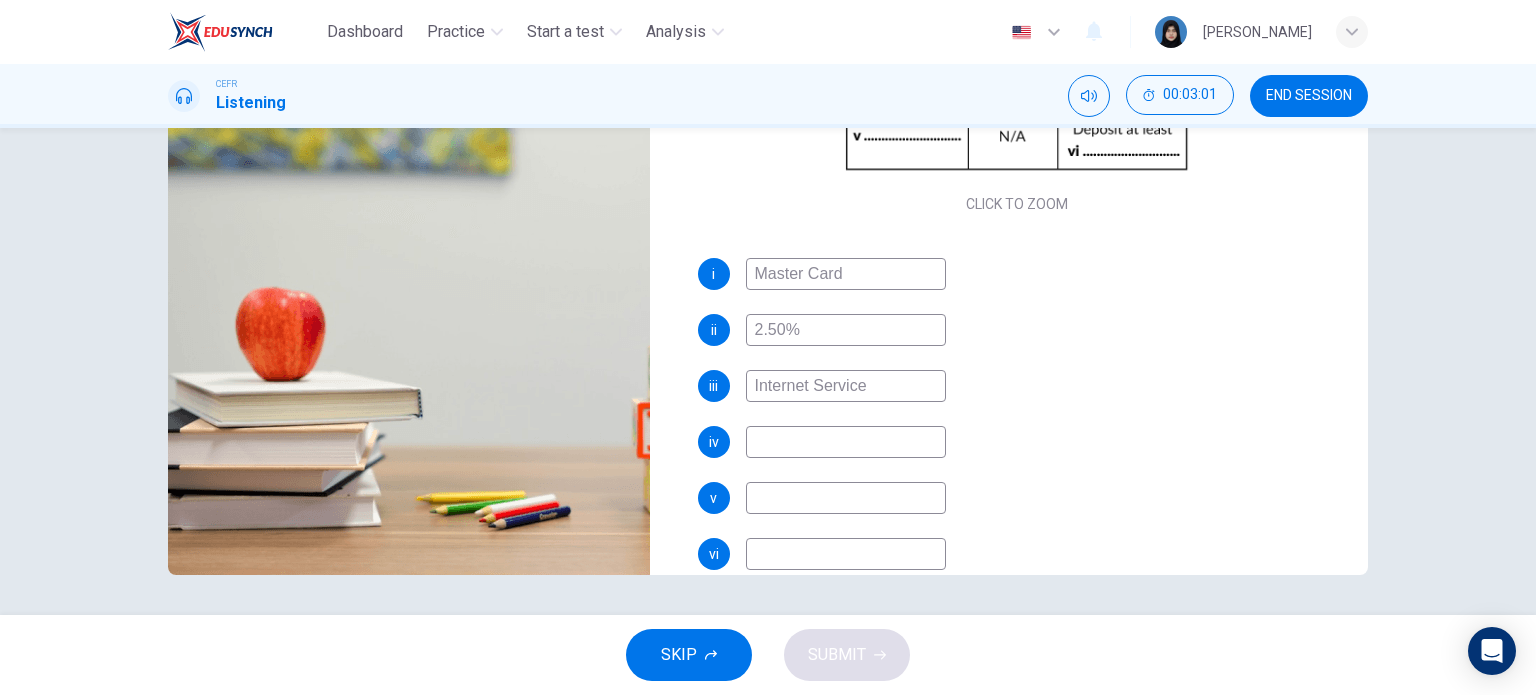 type on "69" 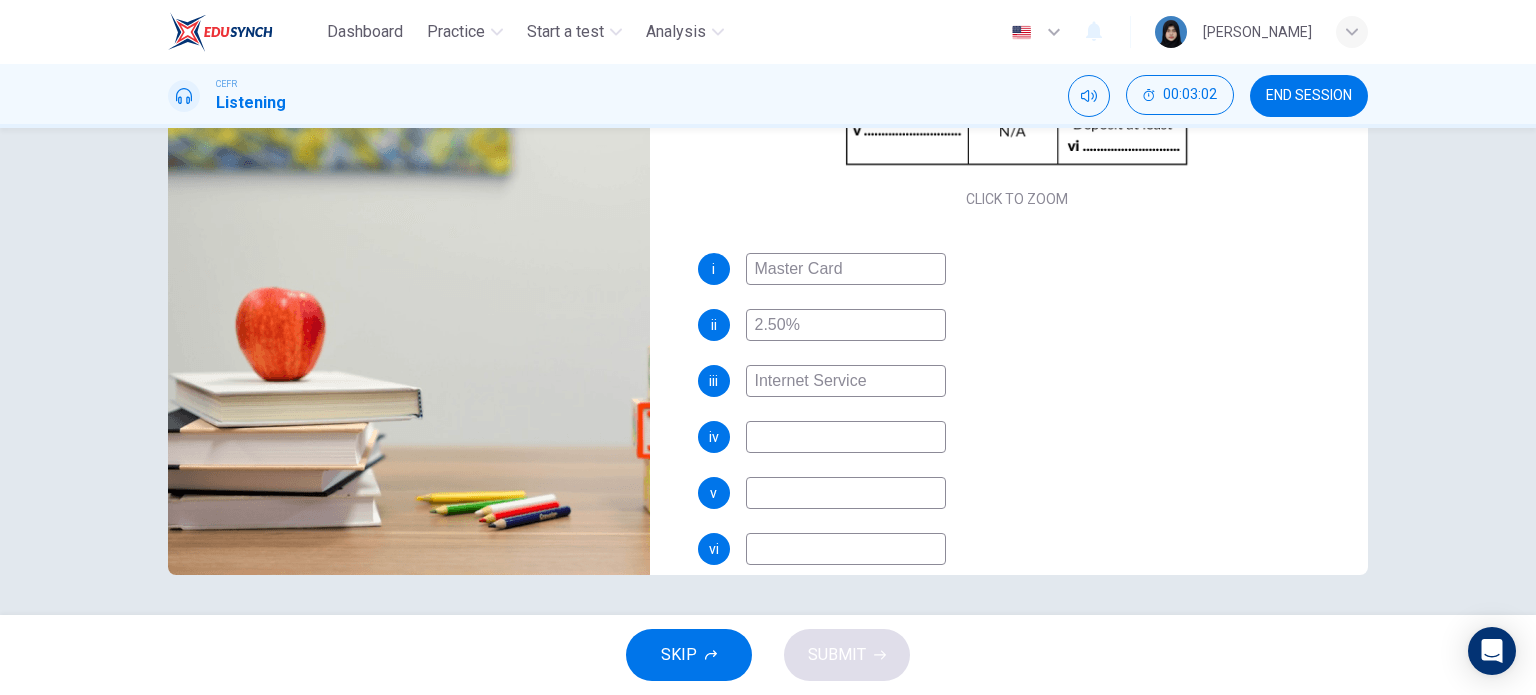 type on "c" 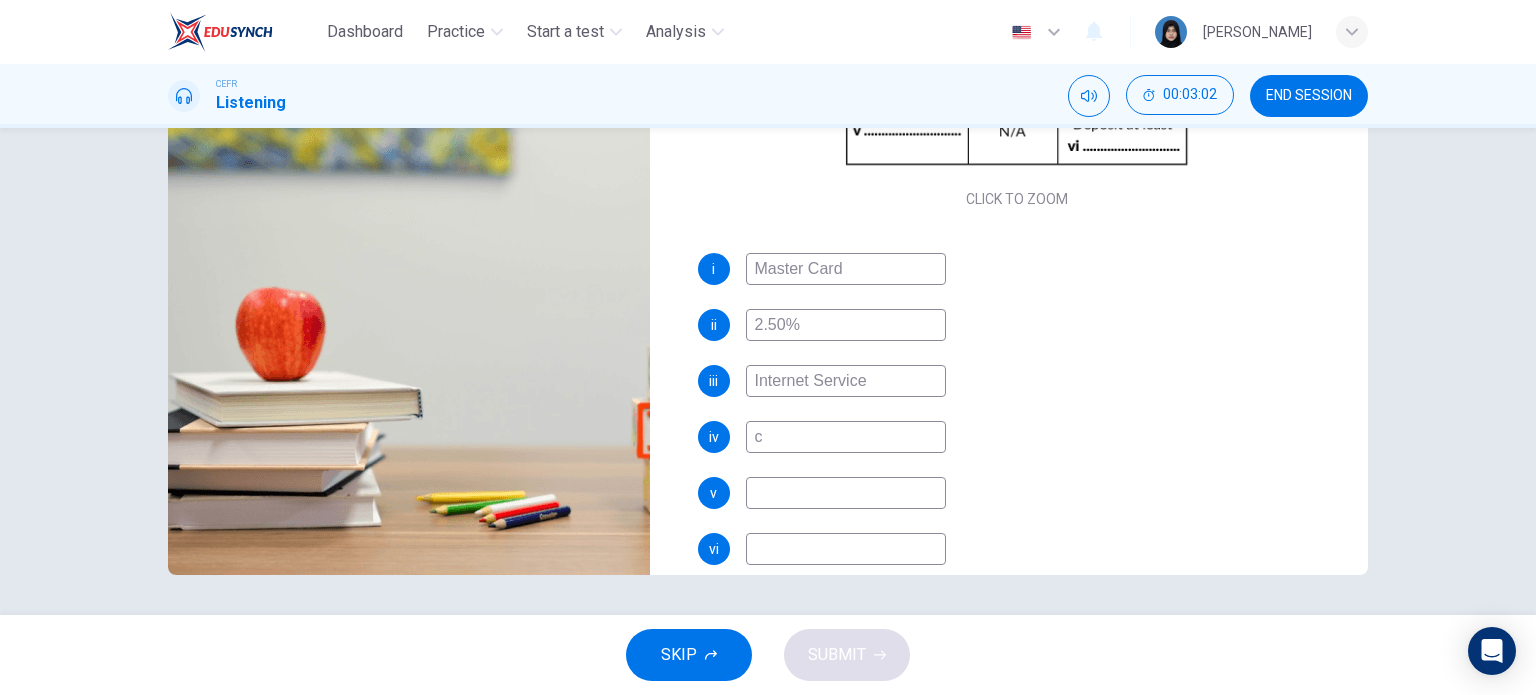 type on "69" 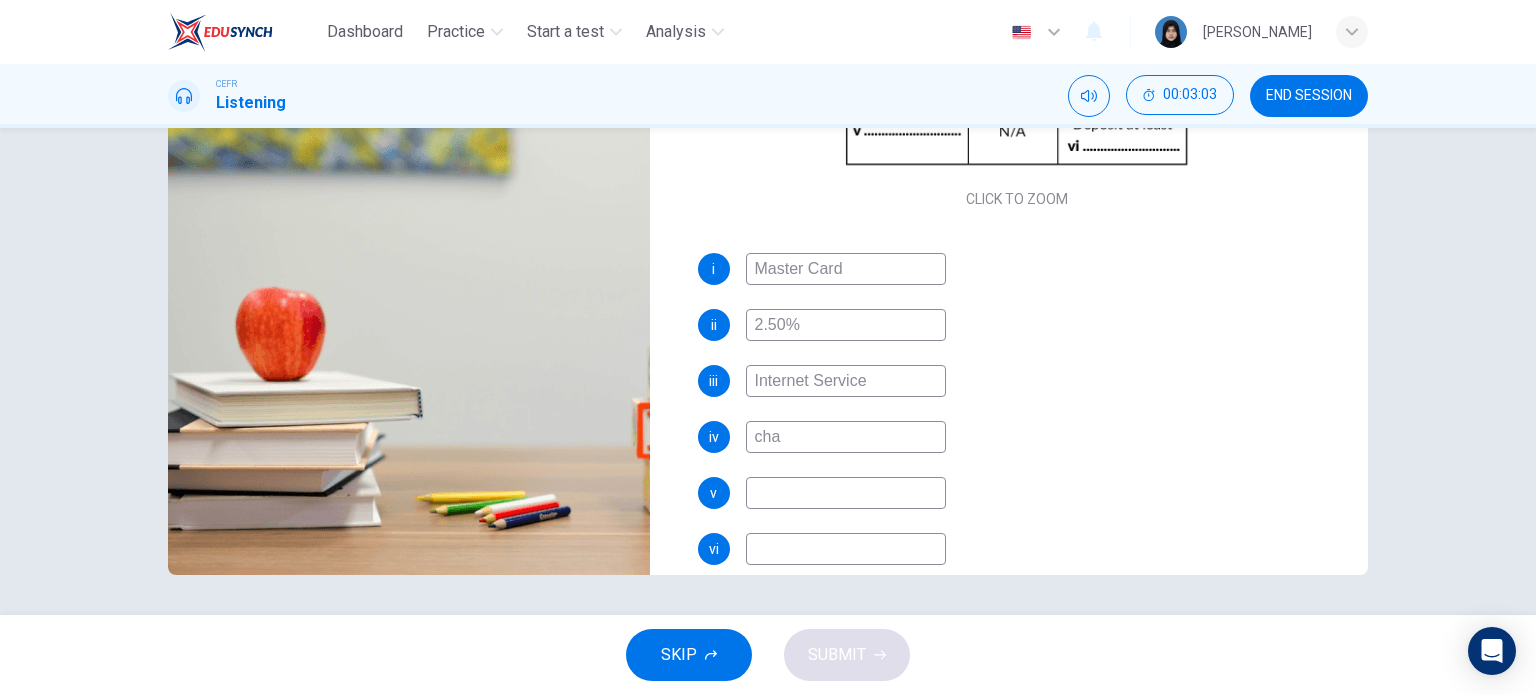 type on "chag" 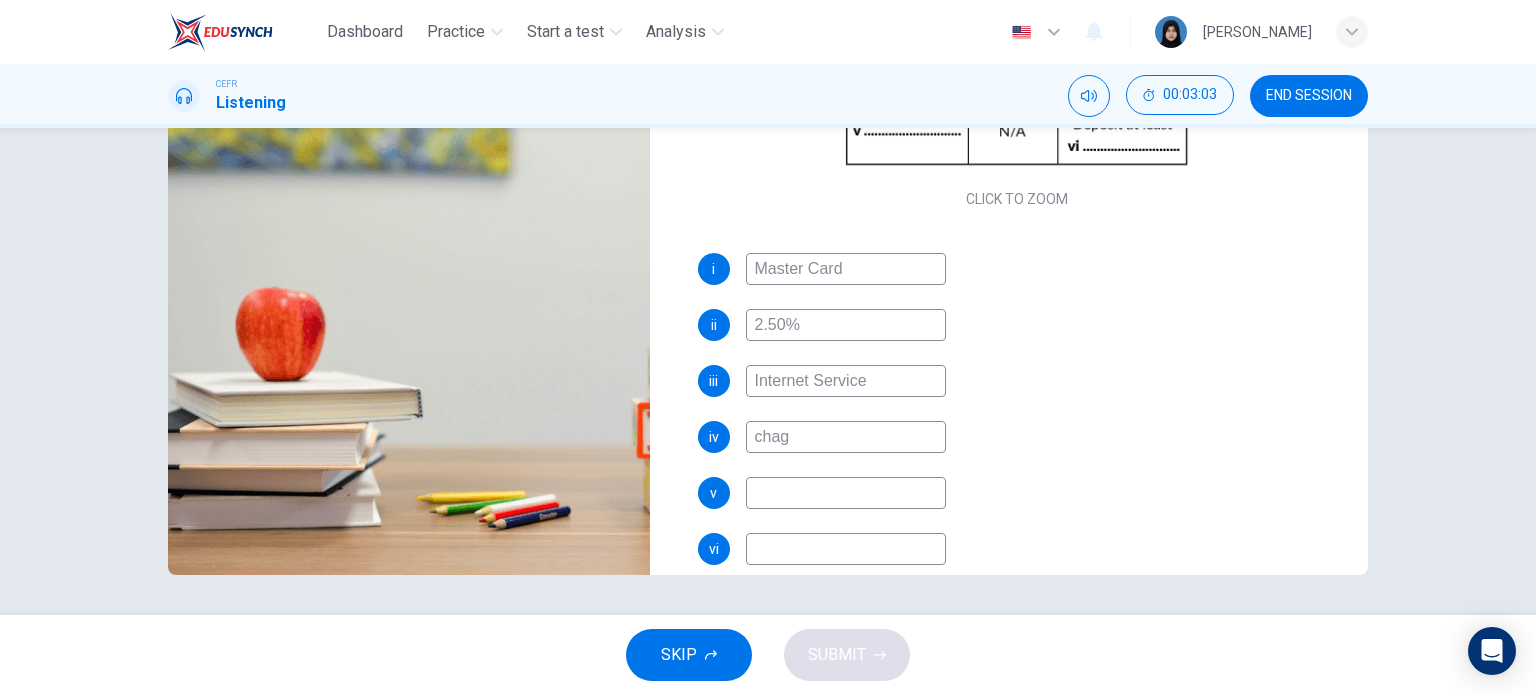 type on "70" 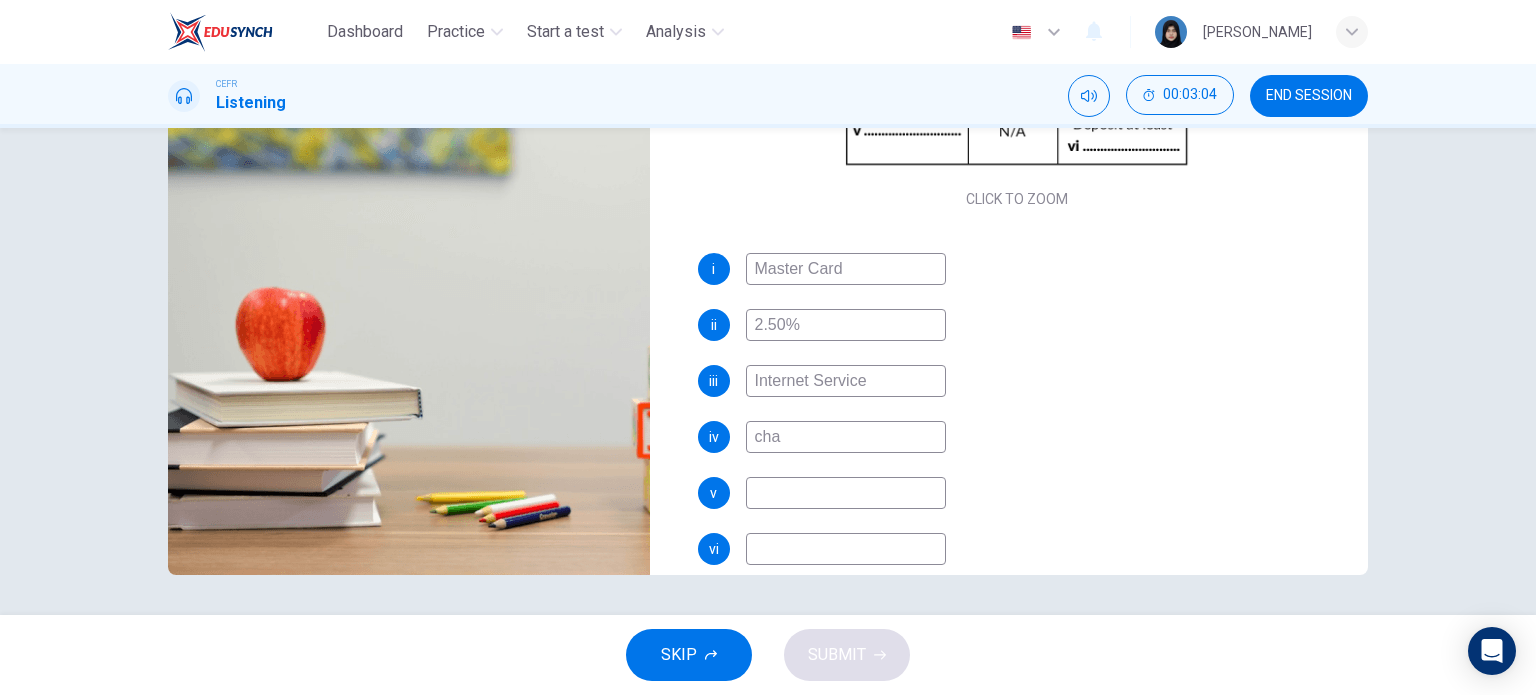 type on "char" 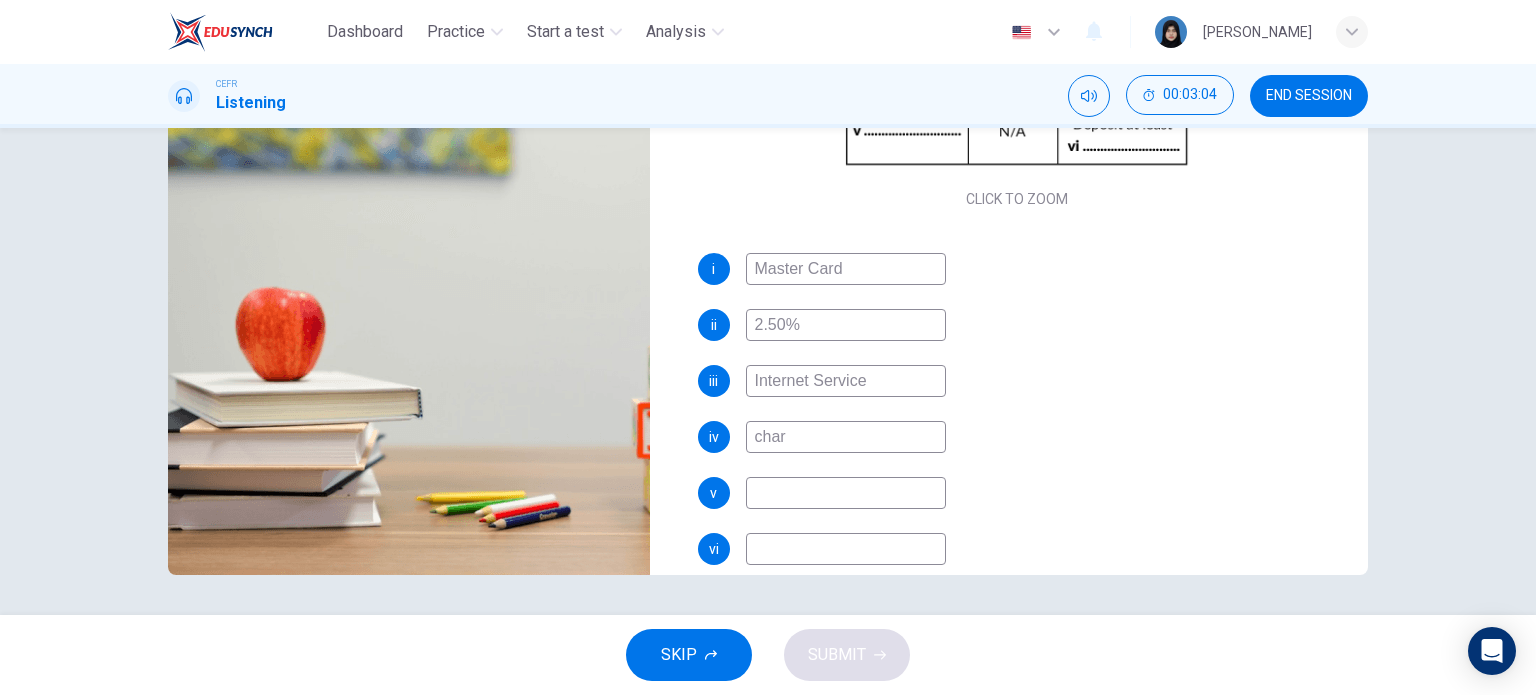 type on "70" 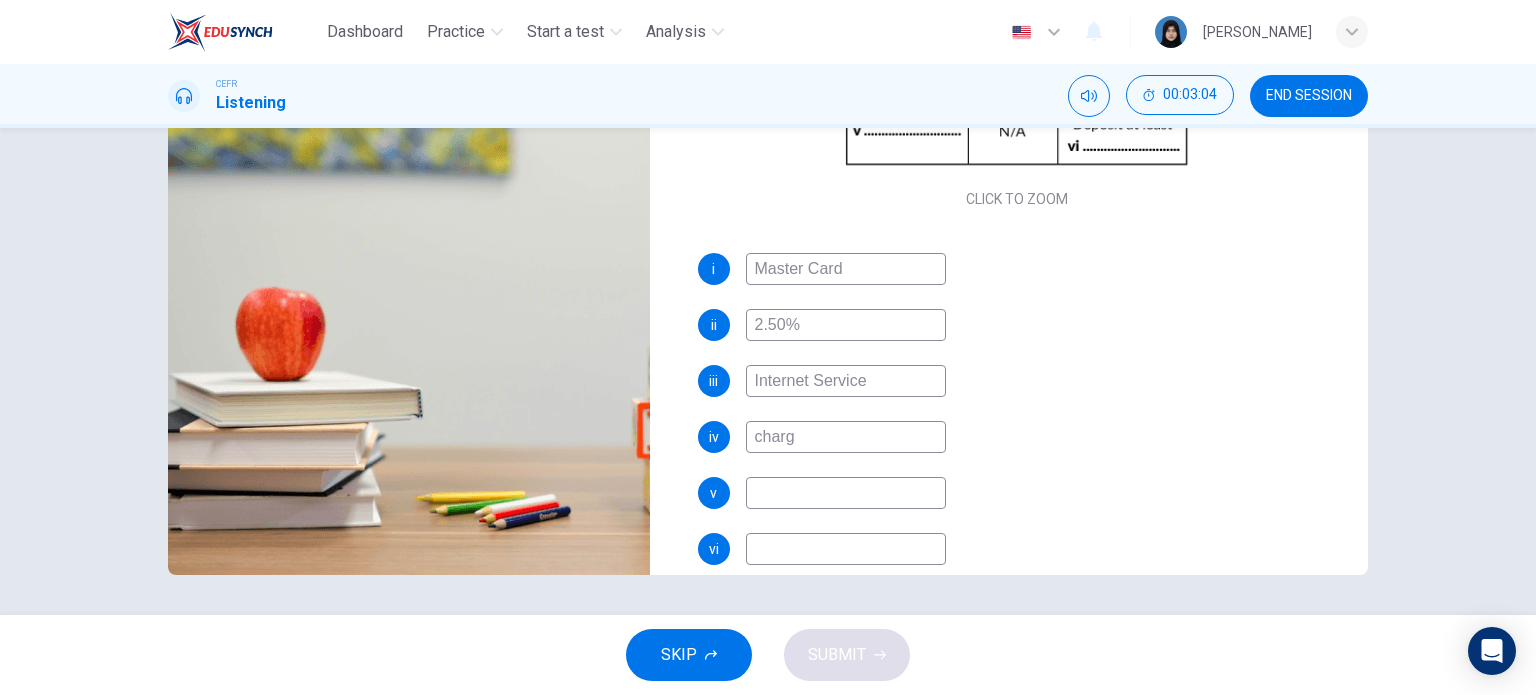 type on "charge" 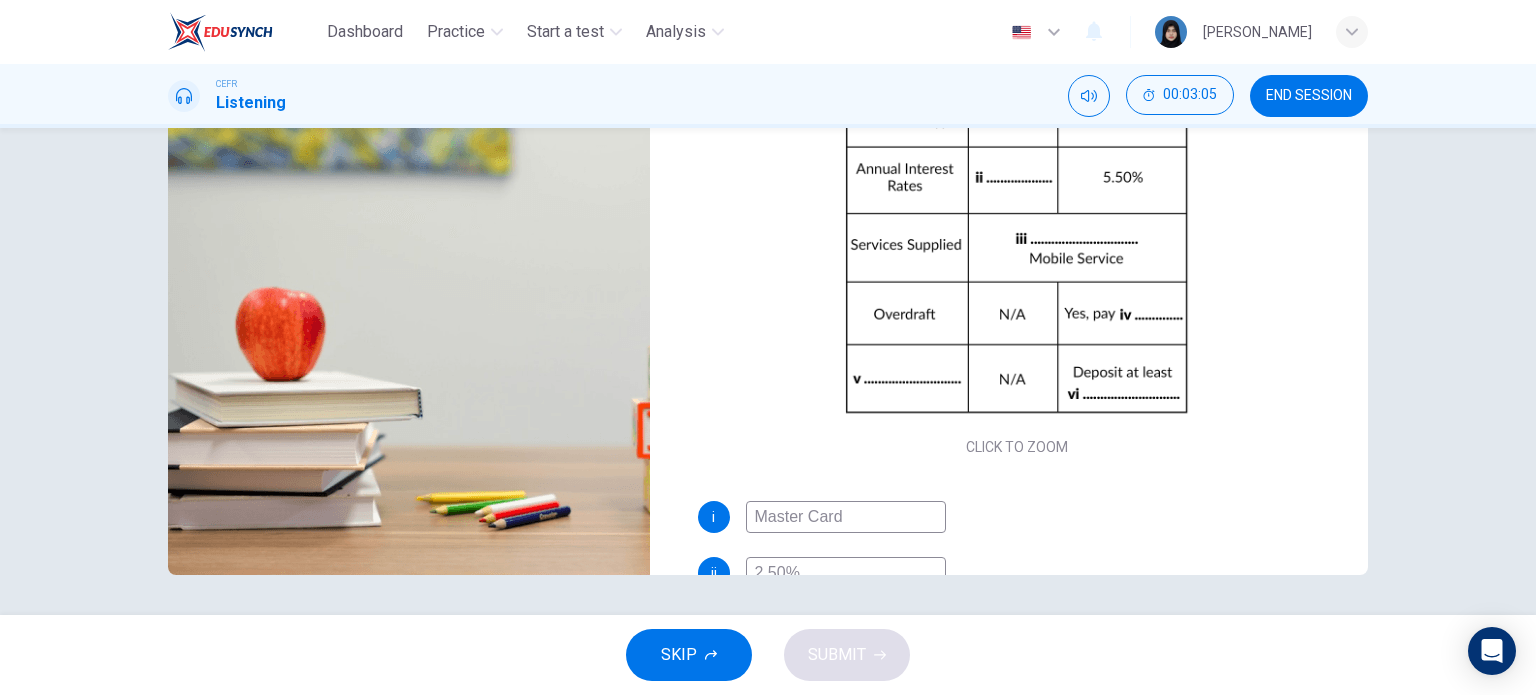 scroll, scrollTop: 0, scrollLeft: 0, axis: both 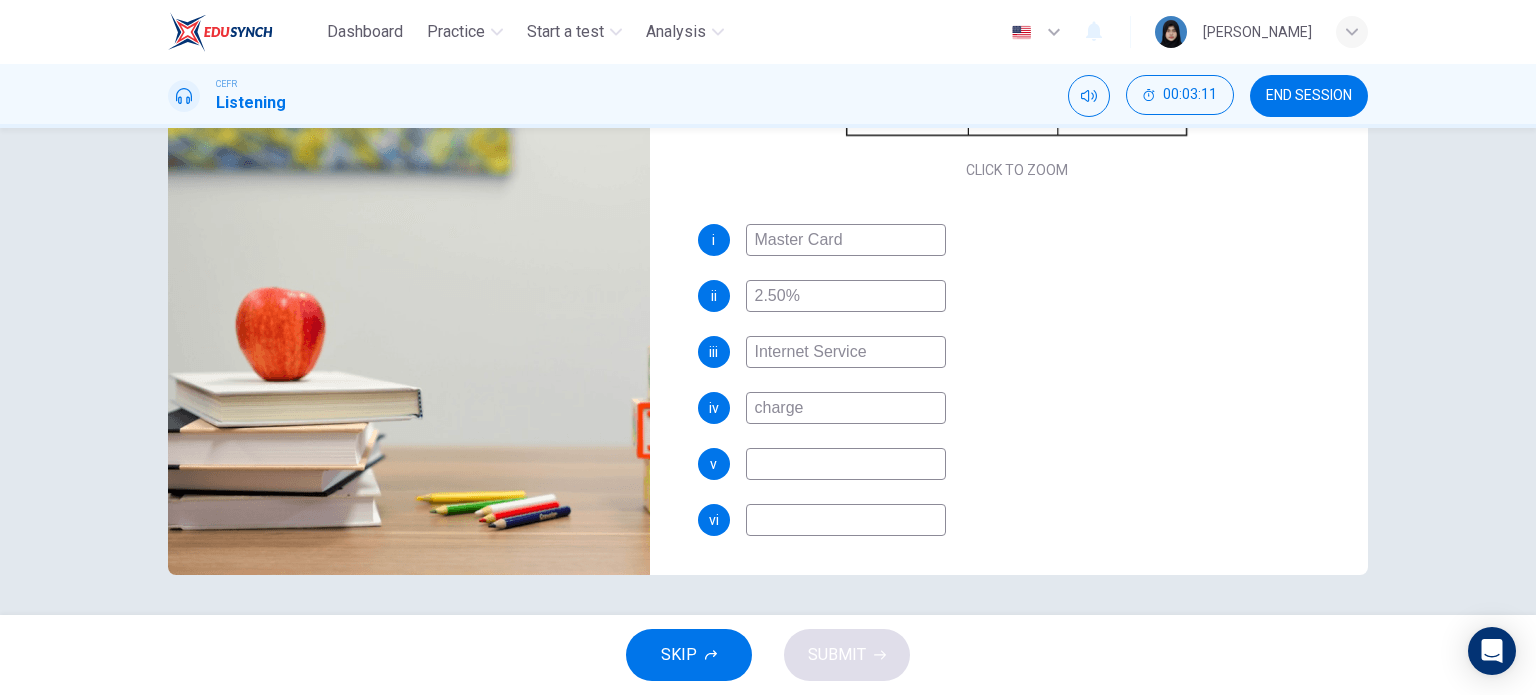 type on "73" 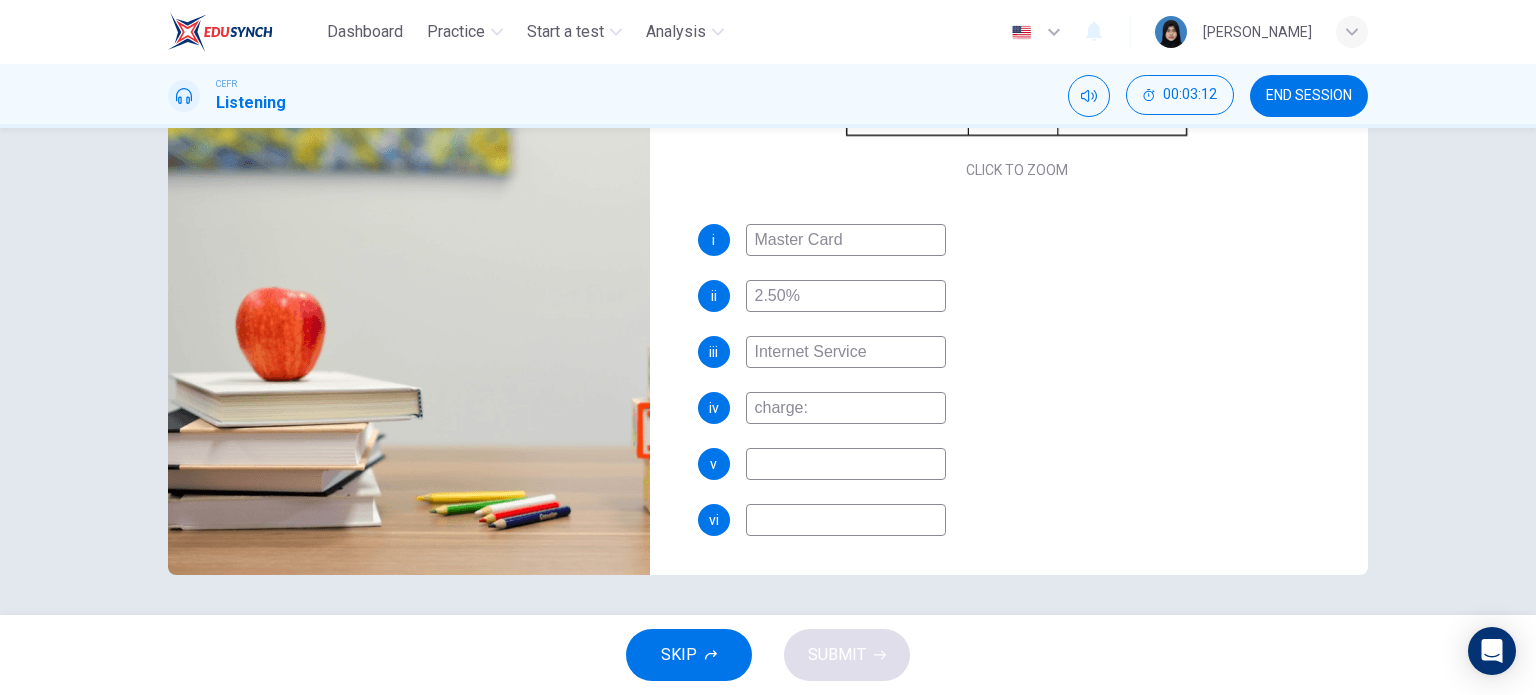 type on "charge" 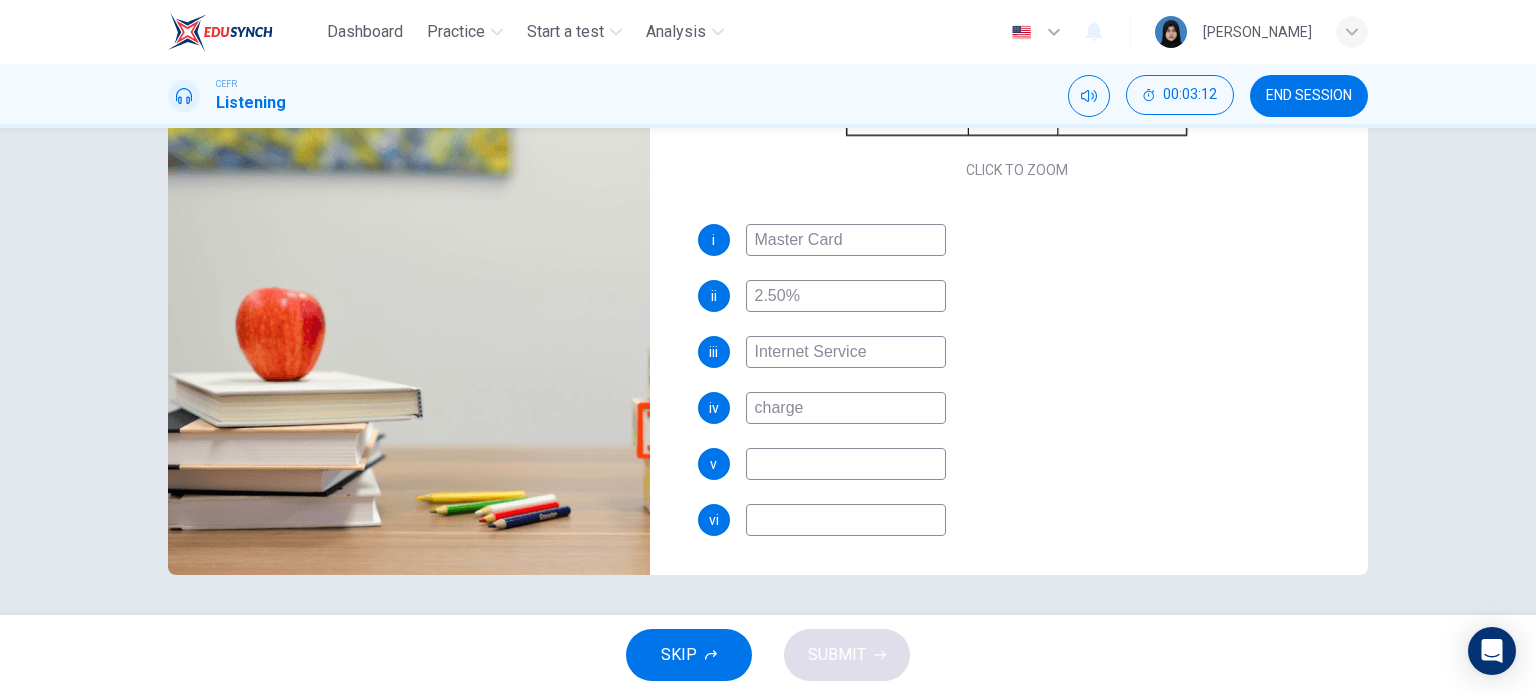type on "73" 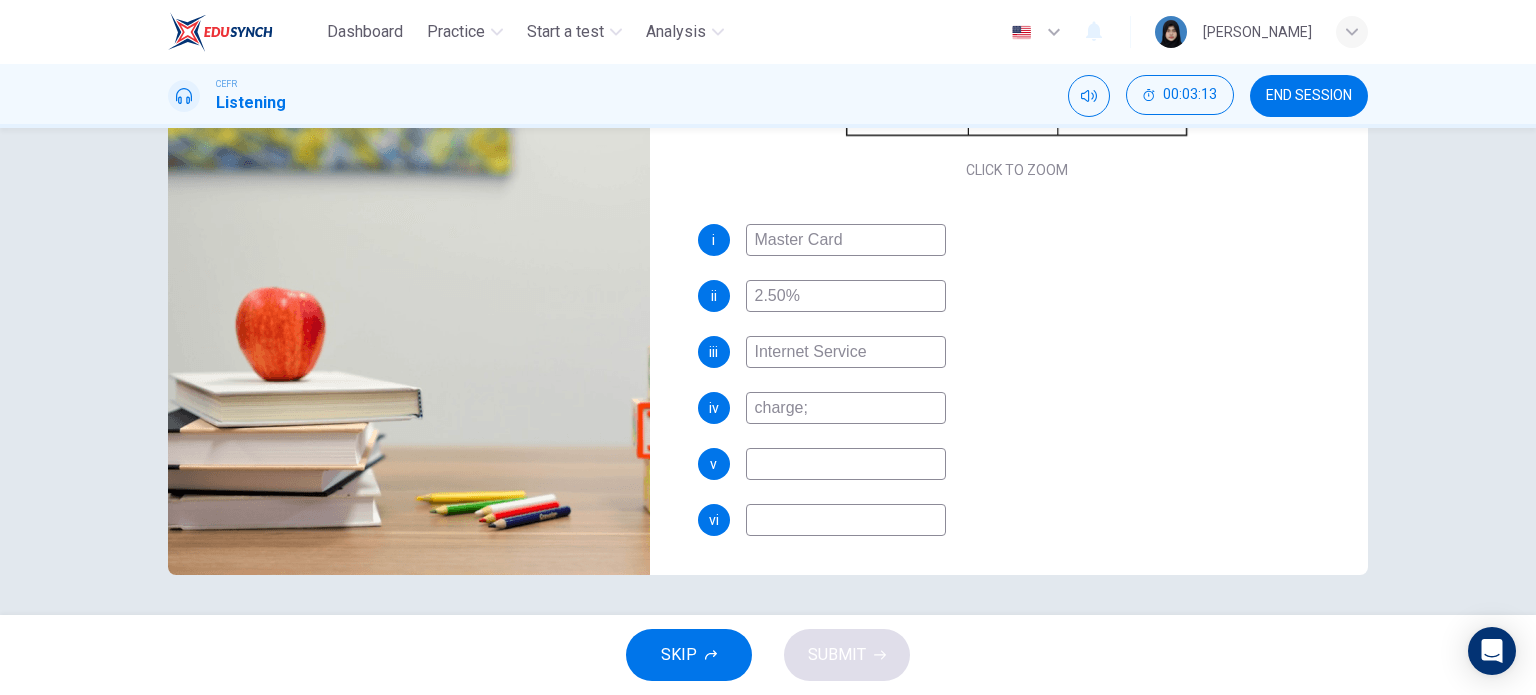 type on "charge;" 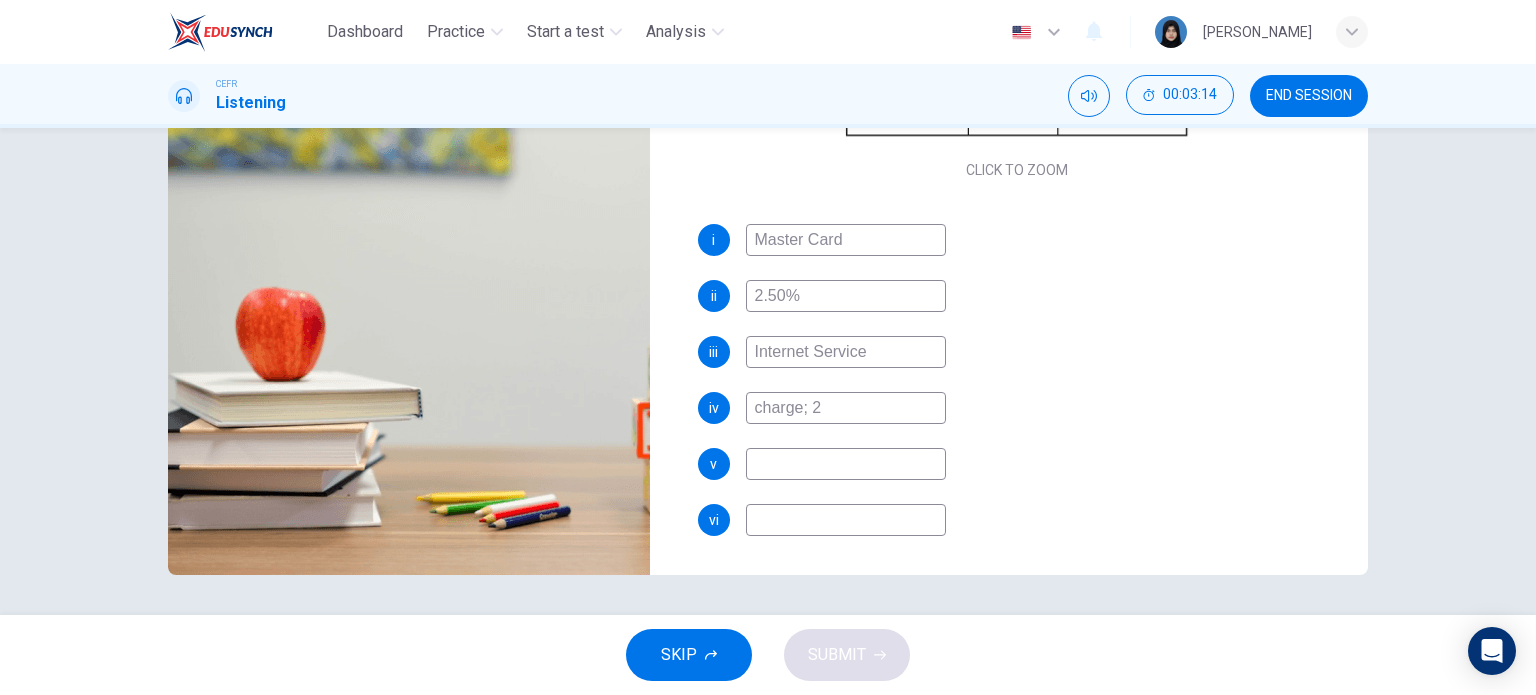 type on "charge; 2" 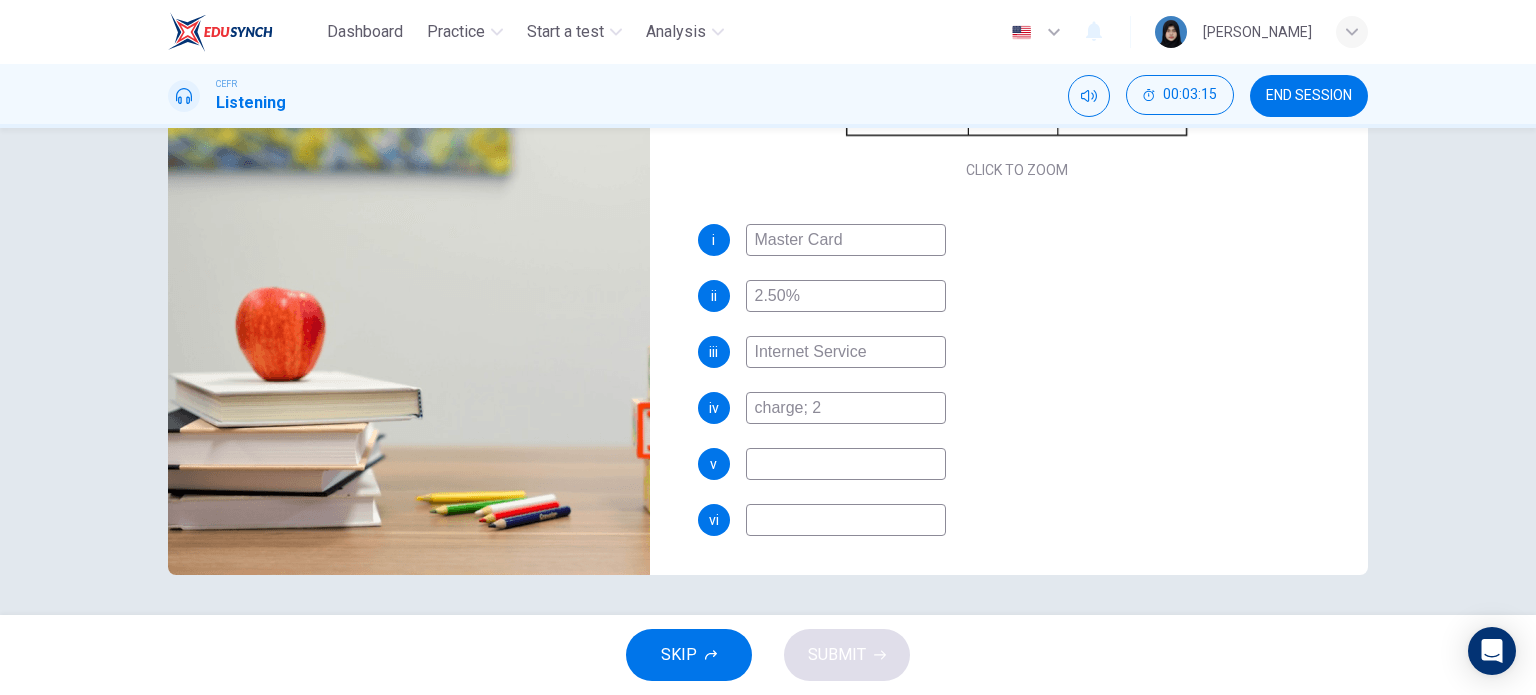 type on "75" 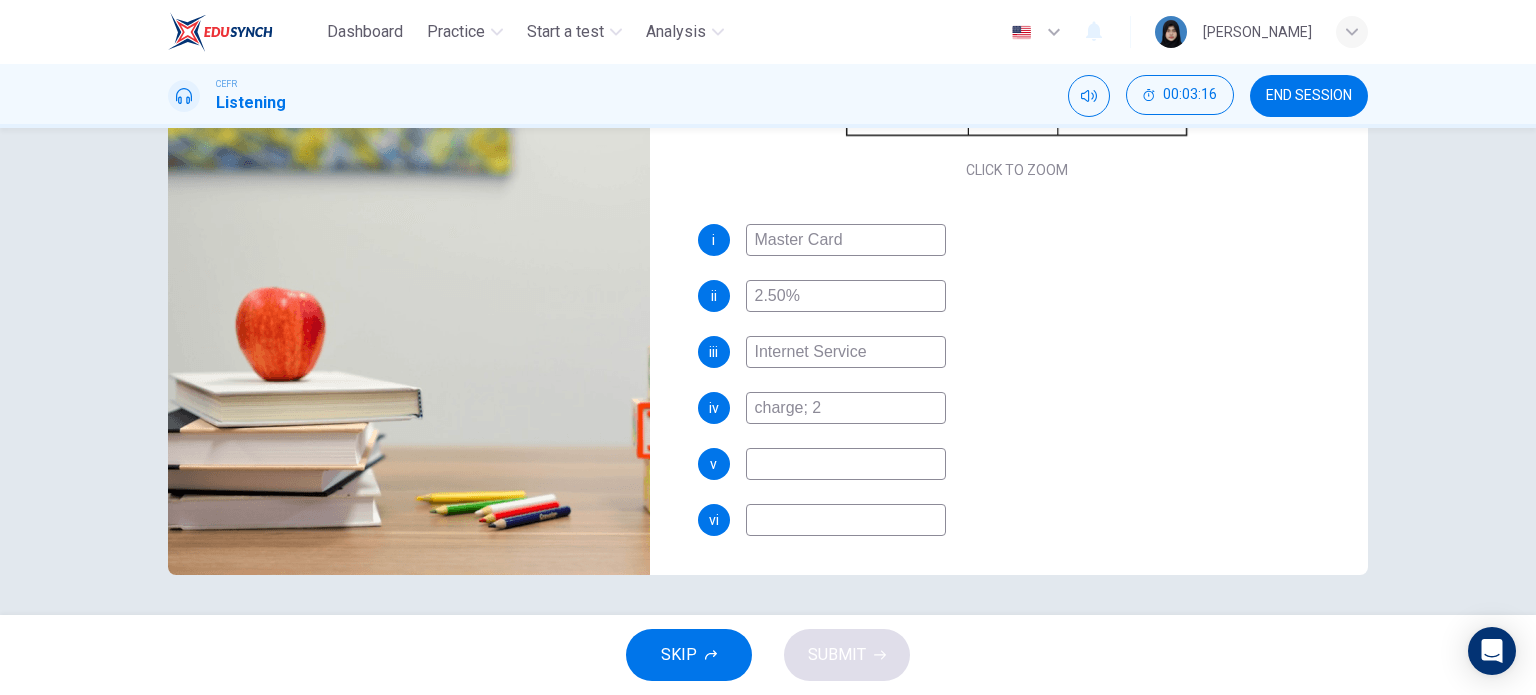 type on "75" 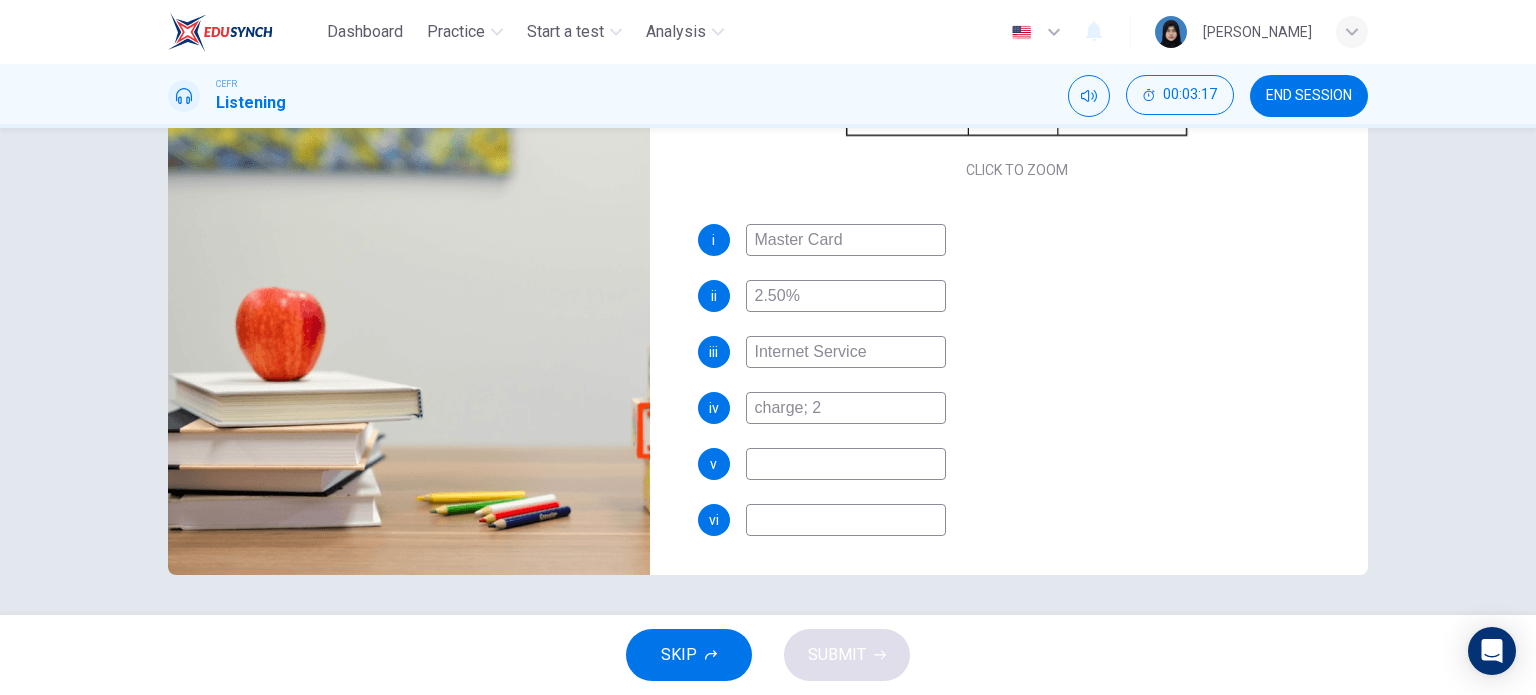 type on "charge; 2%" 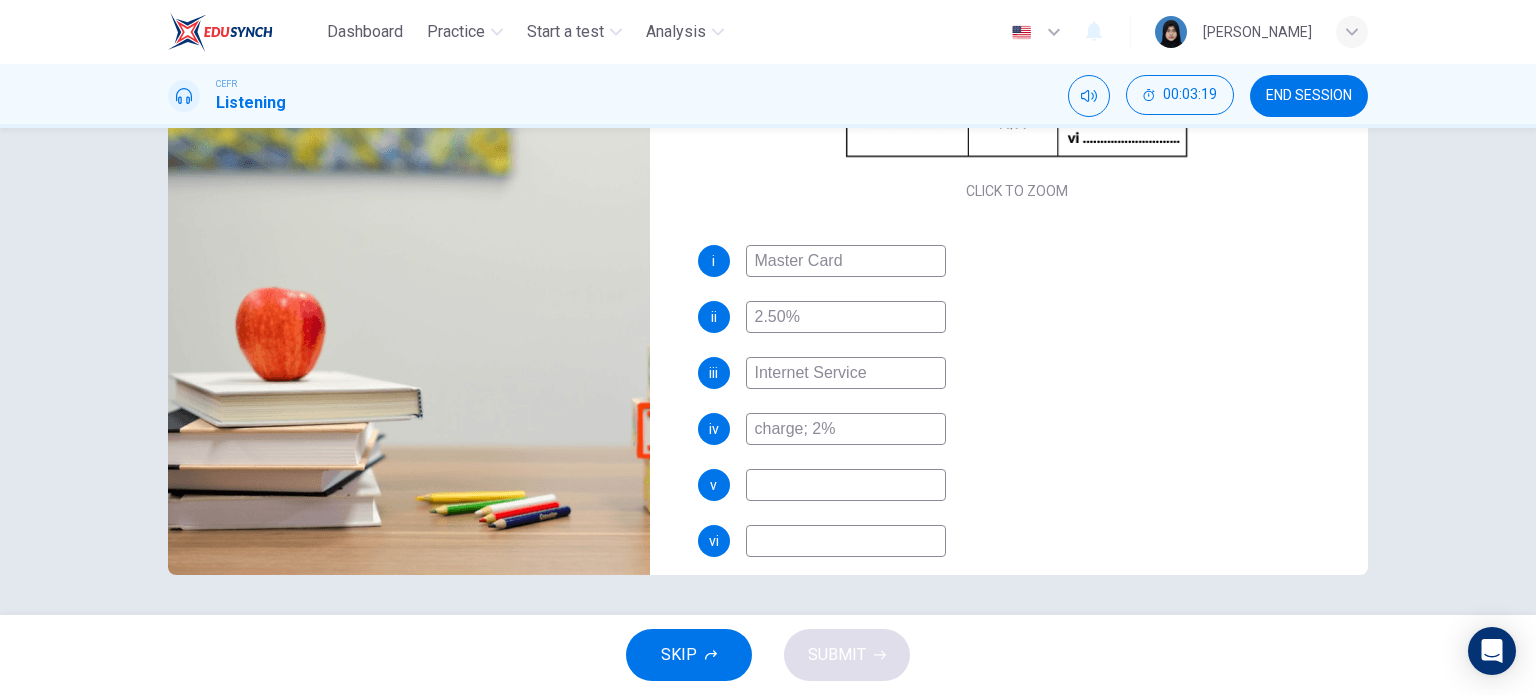 scroll, scrollTop: 277, scrollLeft: 0, axis: vertical 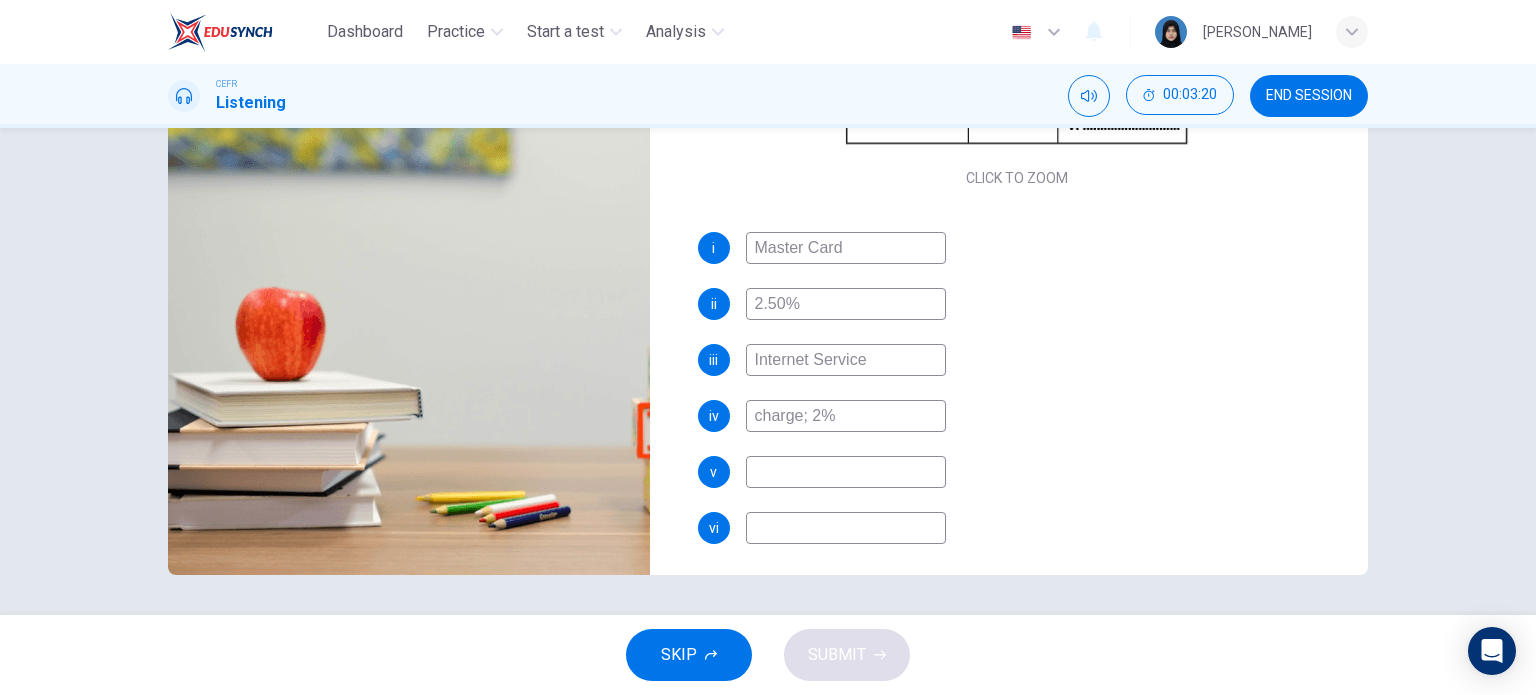 type on "77" 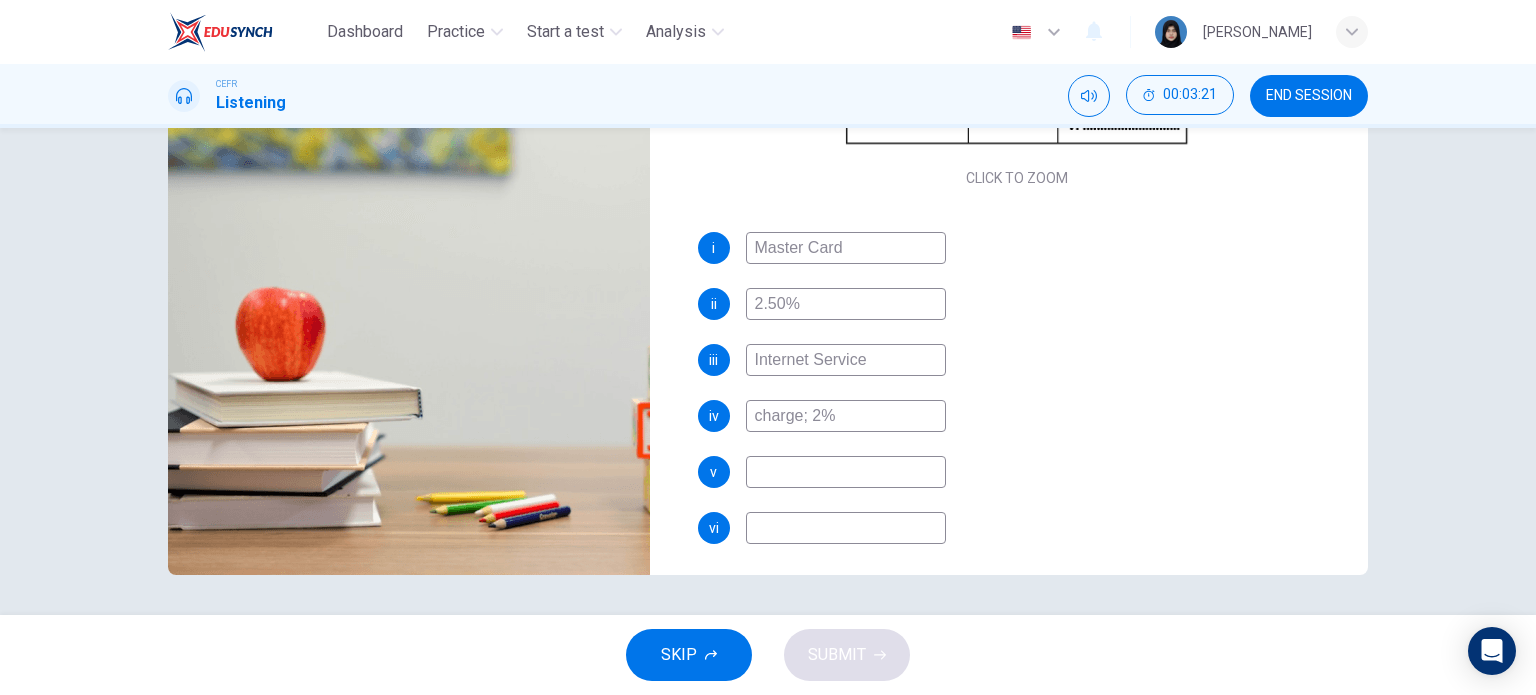 click at bounding box center [846, 472] 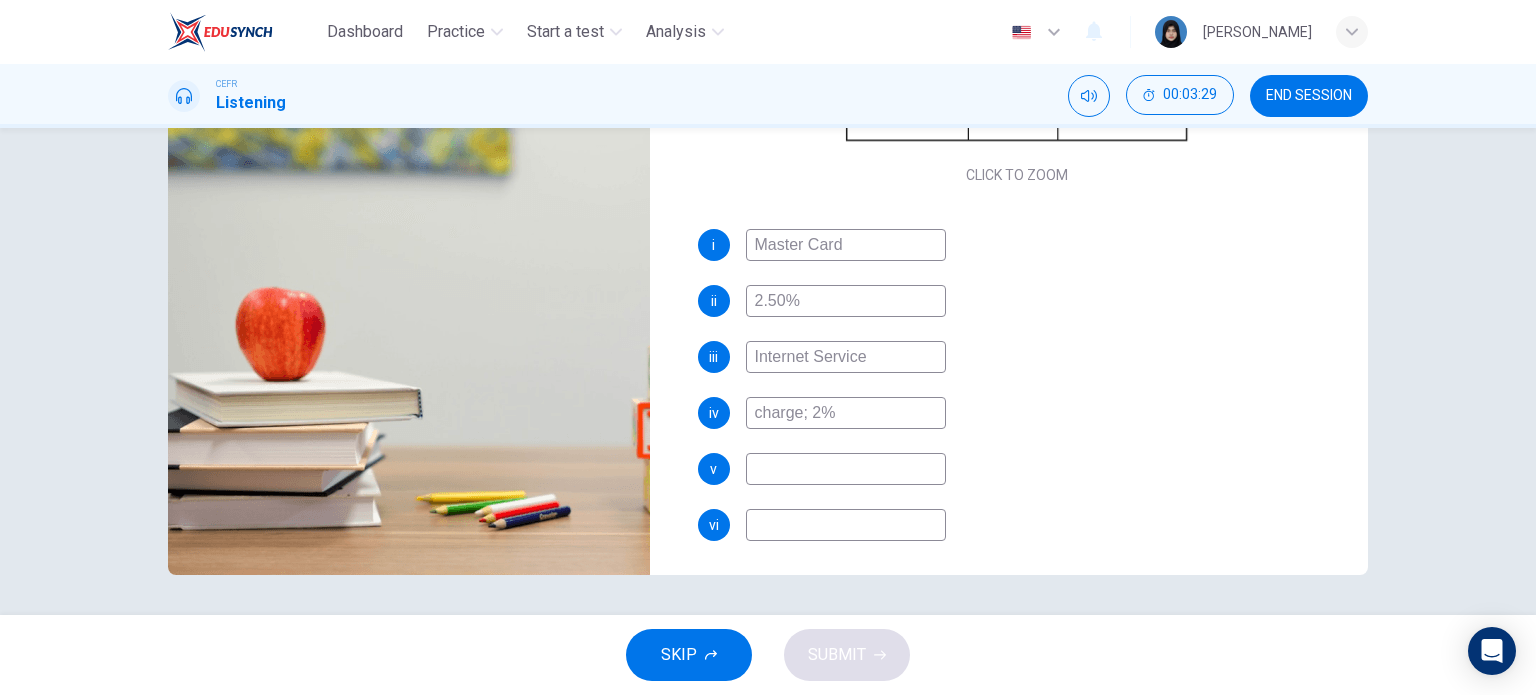 scroll, scrollTop: 279, scrollLeft: 0, axis: vertical 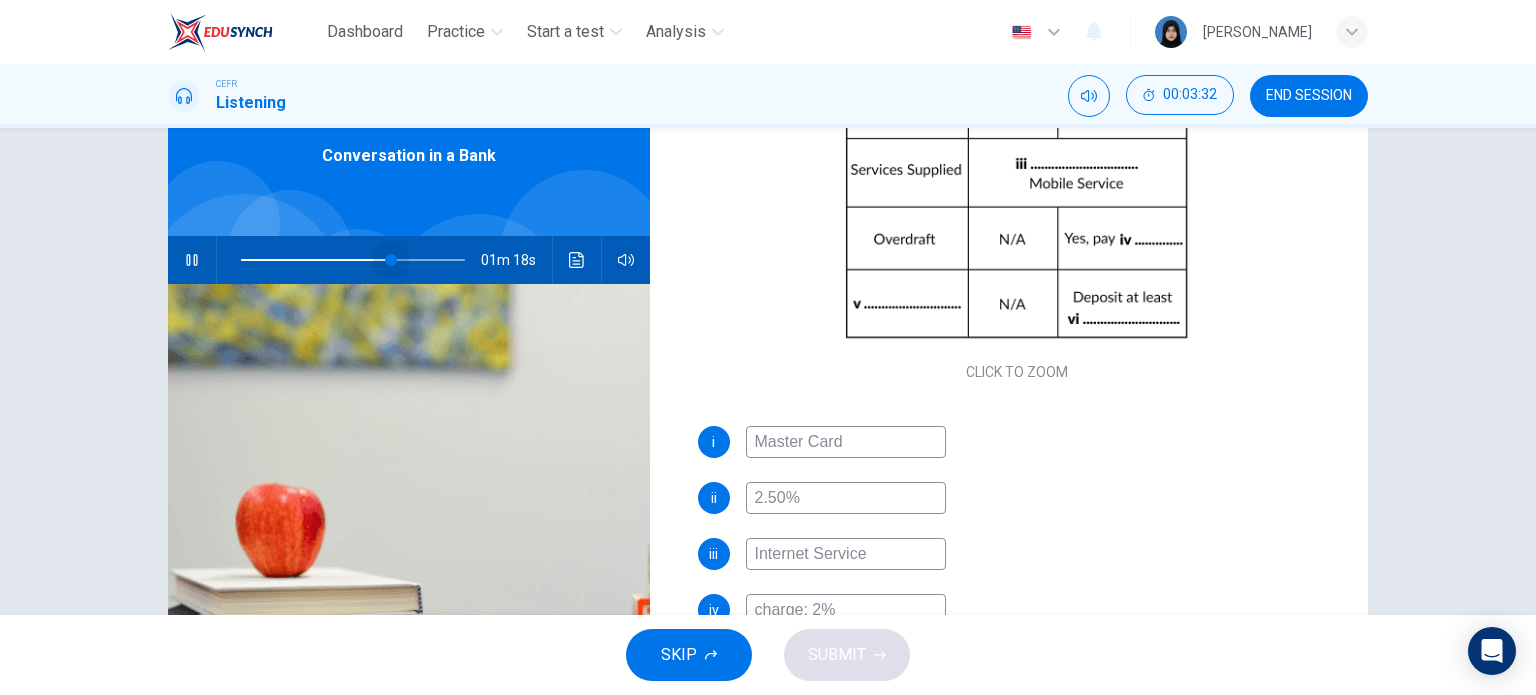 click at bounding box center (353, 260) 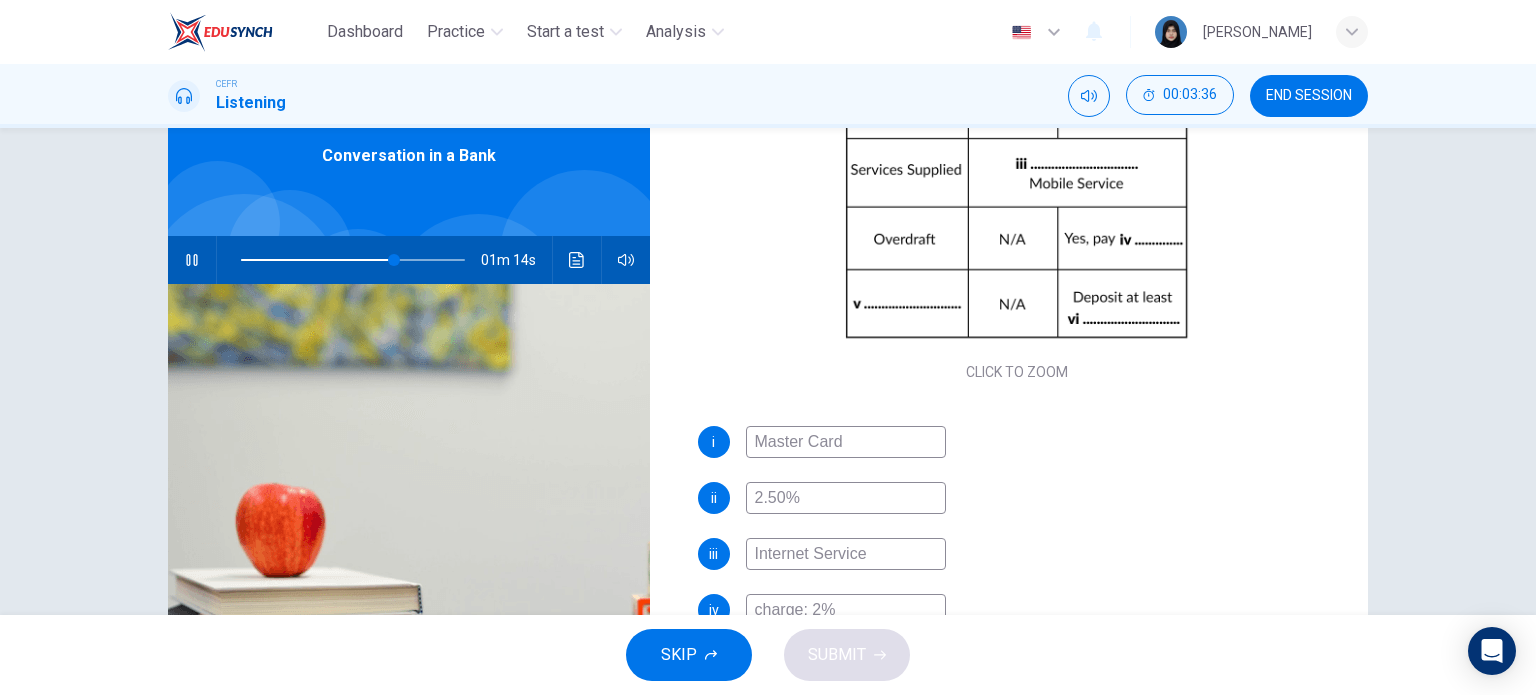 scroll, scrollTop: 285, scrollLeft: 0, axis: vertical 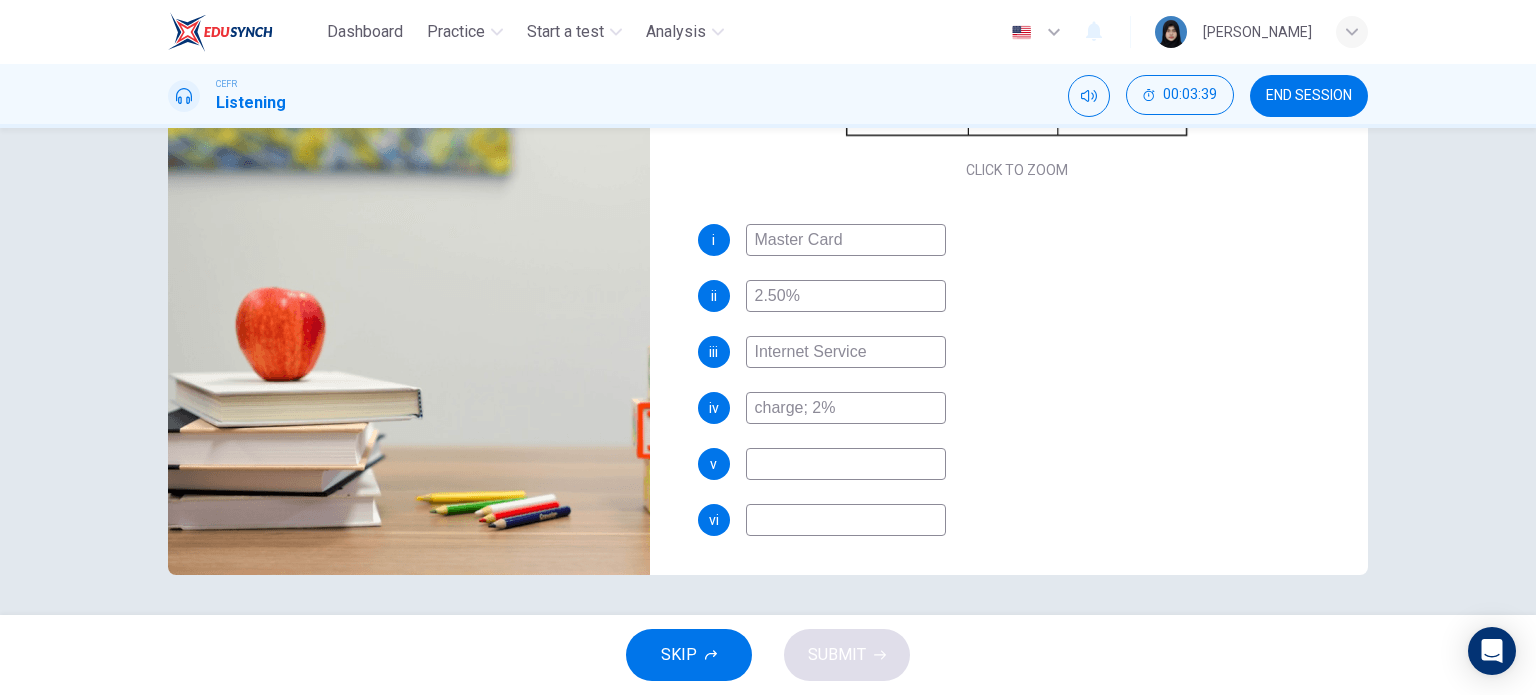 click at bounding box center (846, 464) 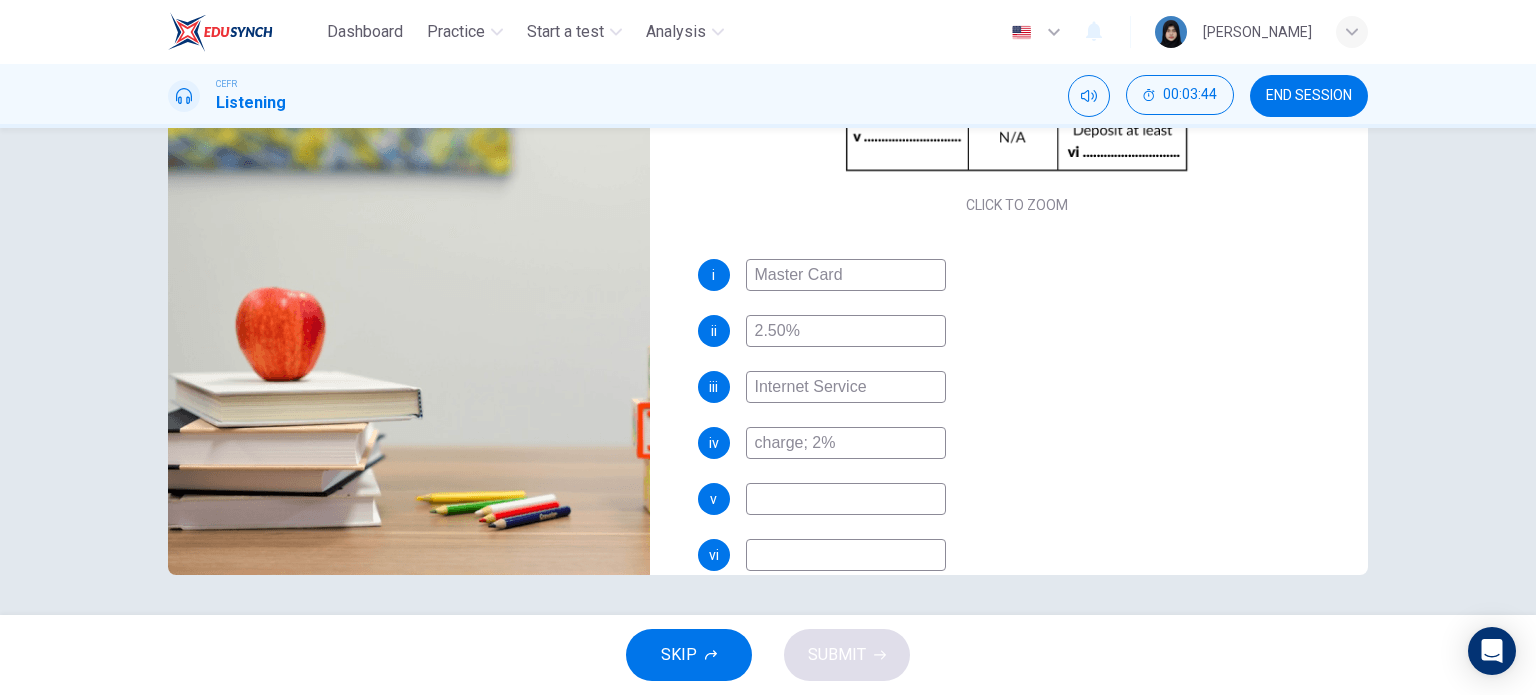 scroll, scrollTop: 285, scrollLeft: 0, axis: vertical 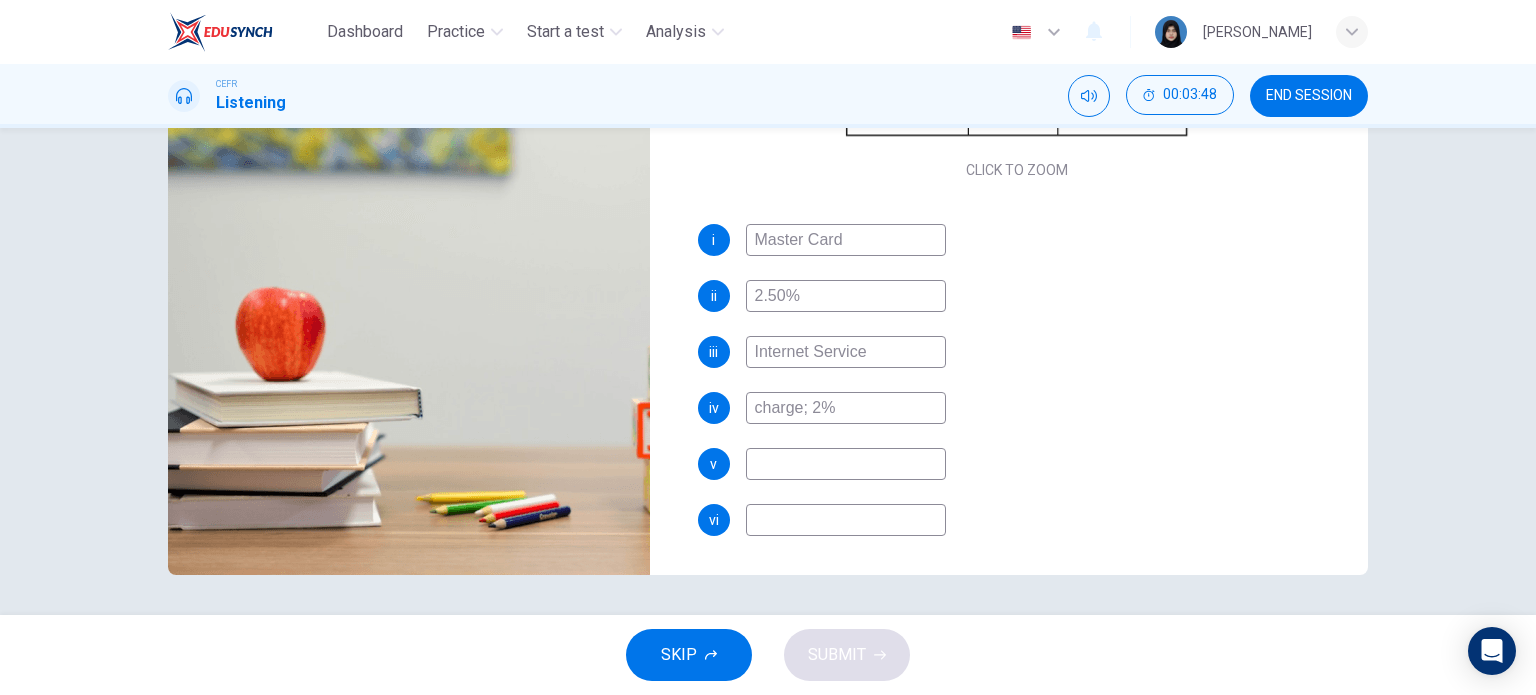 type on "74" 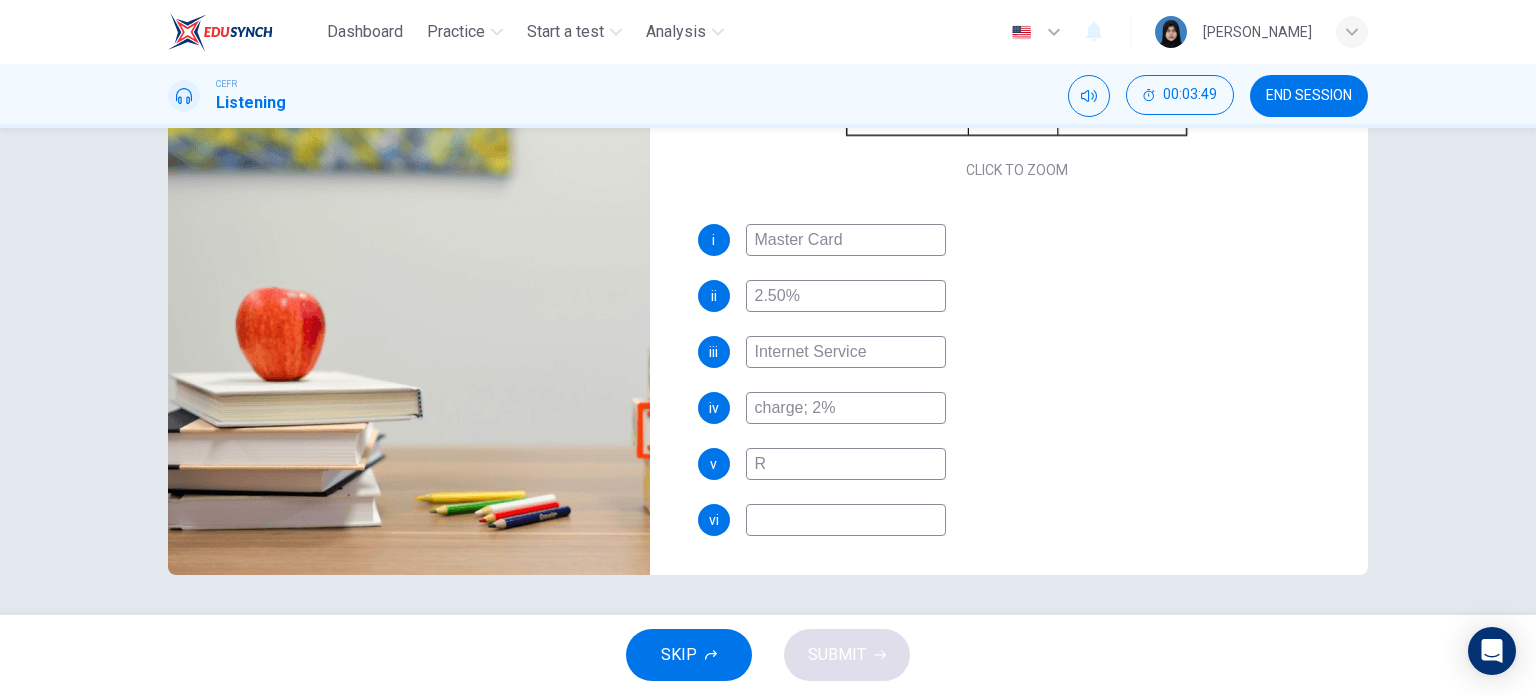 type on "Re" 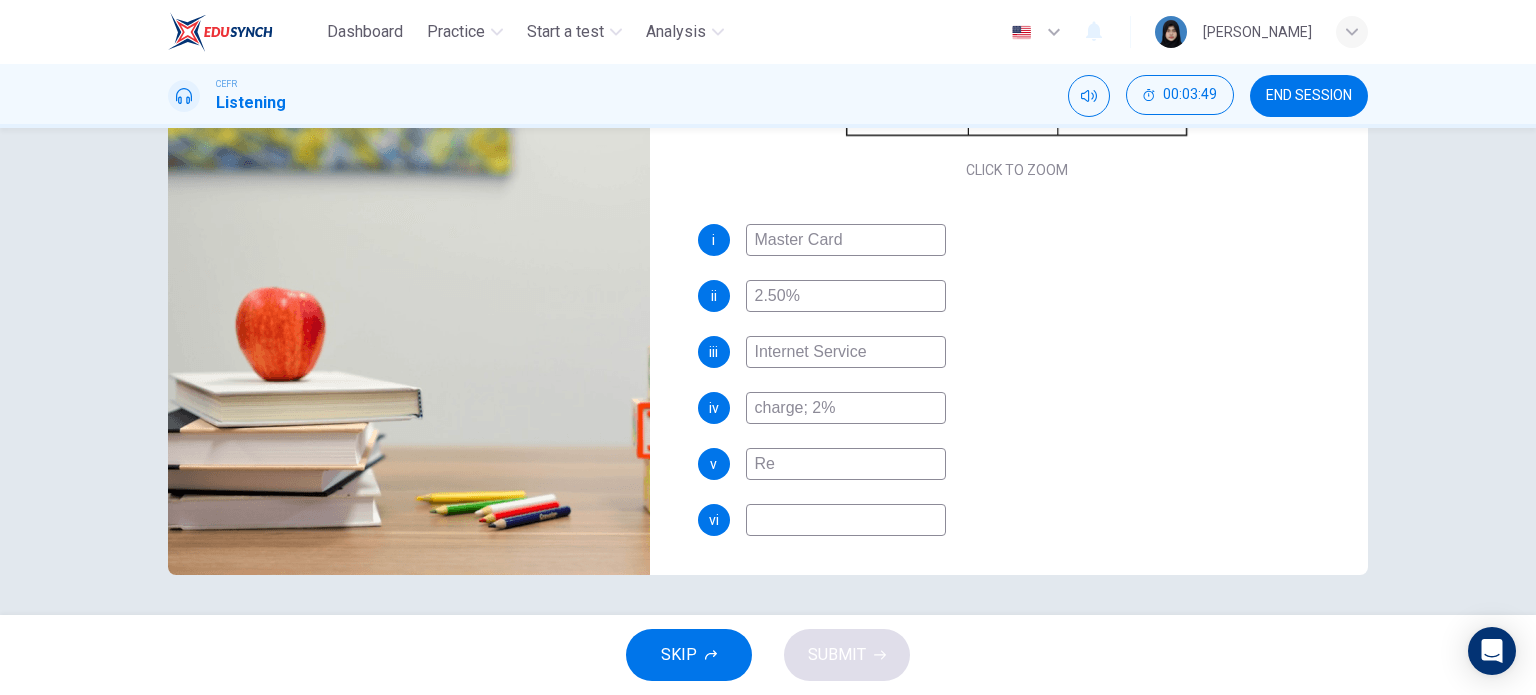 type on "74" 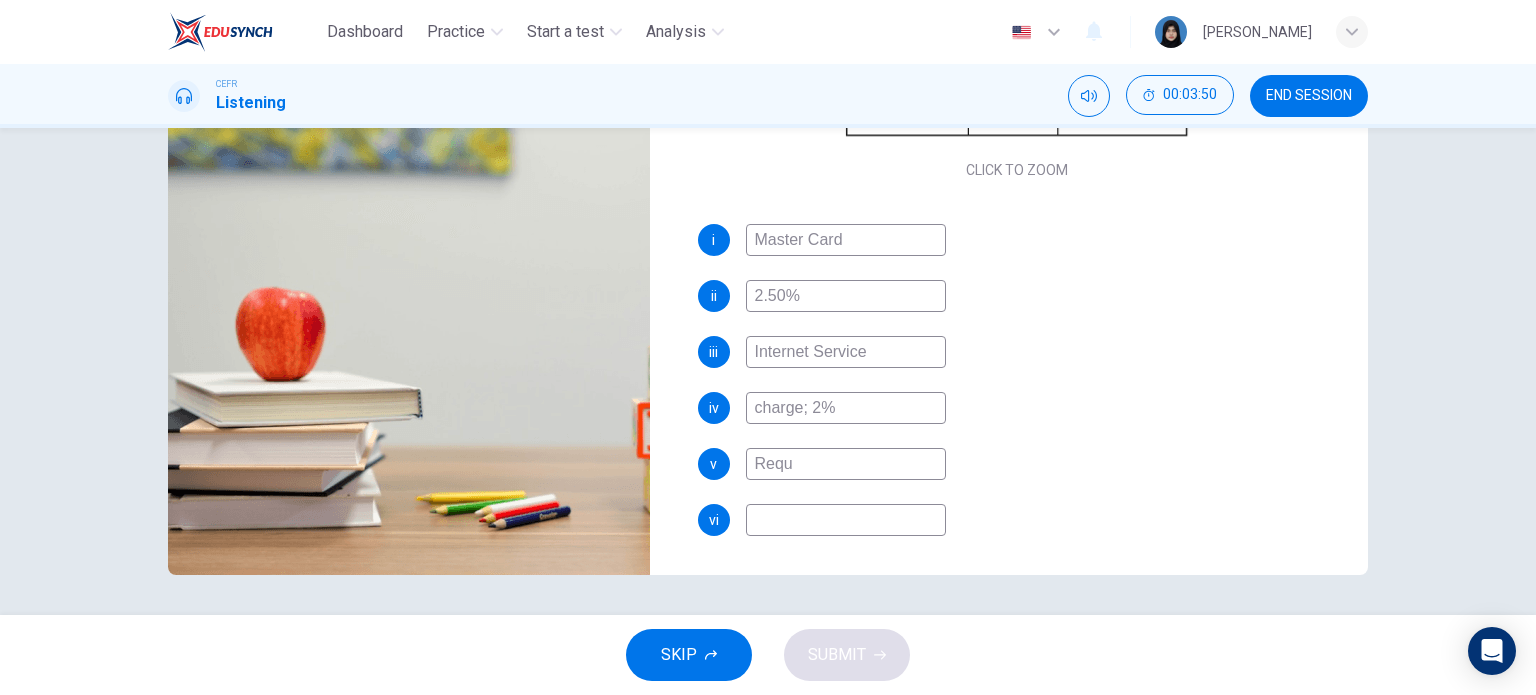 type on "Requi" 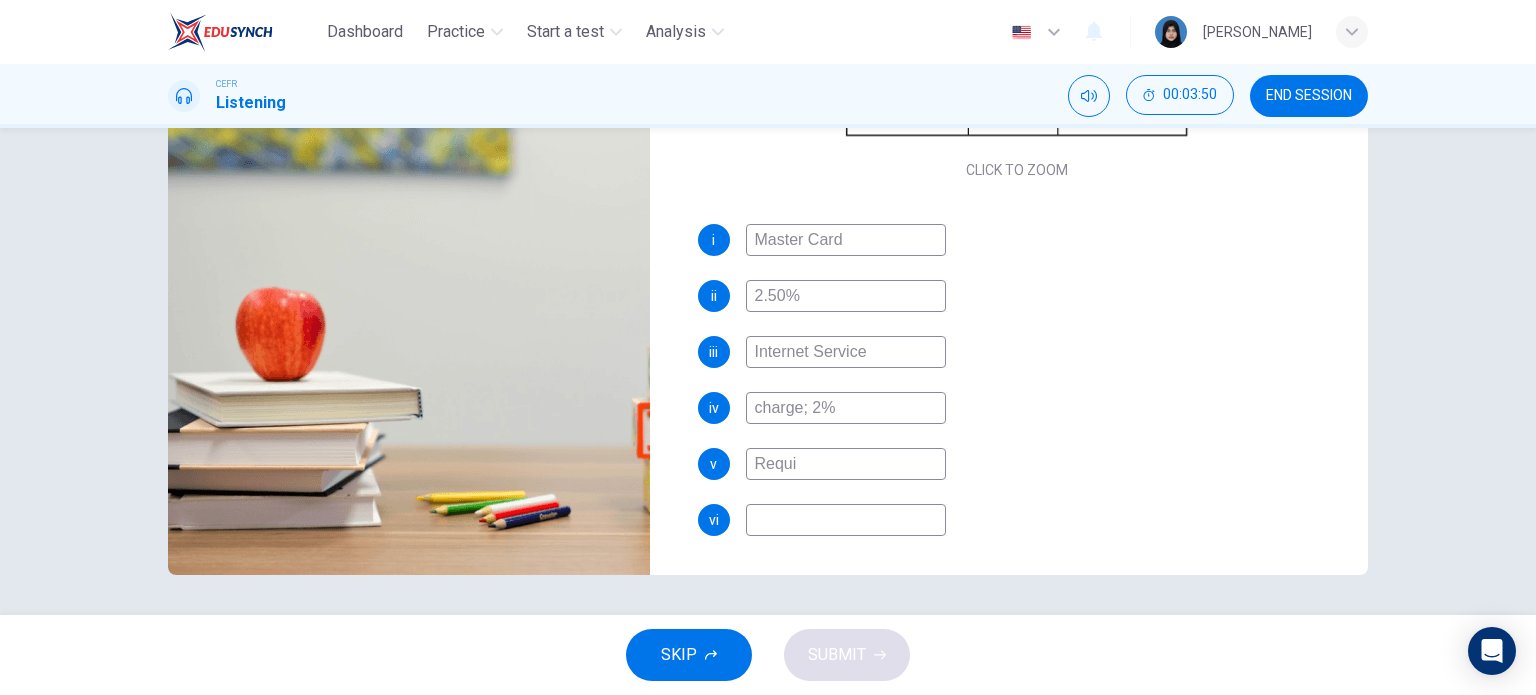 type on "75" 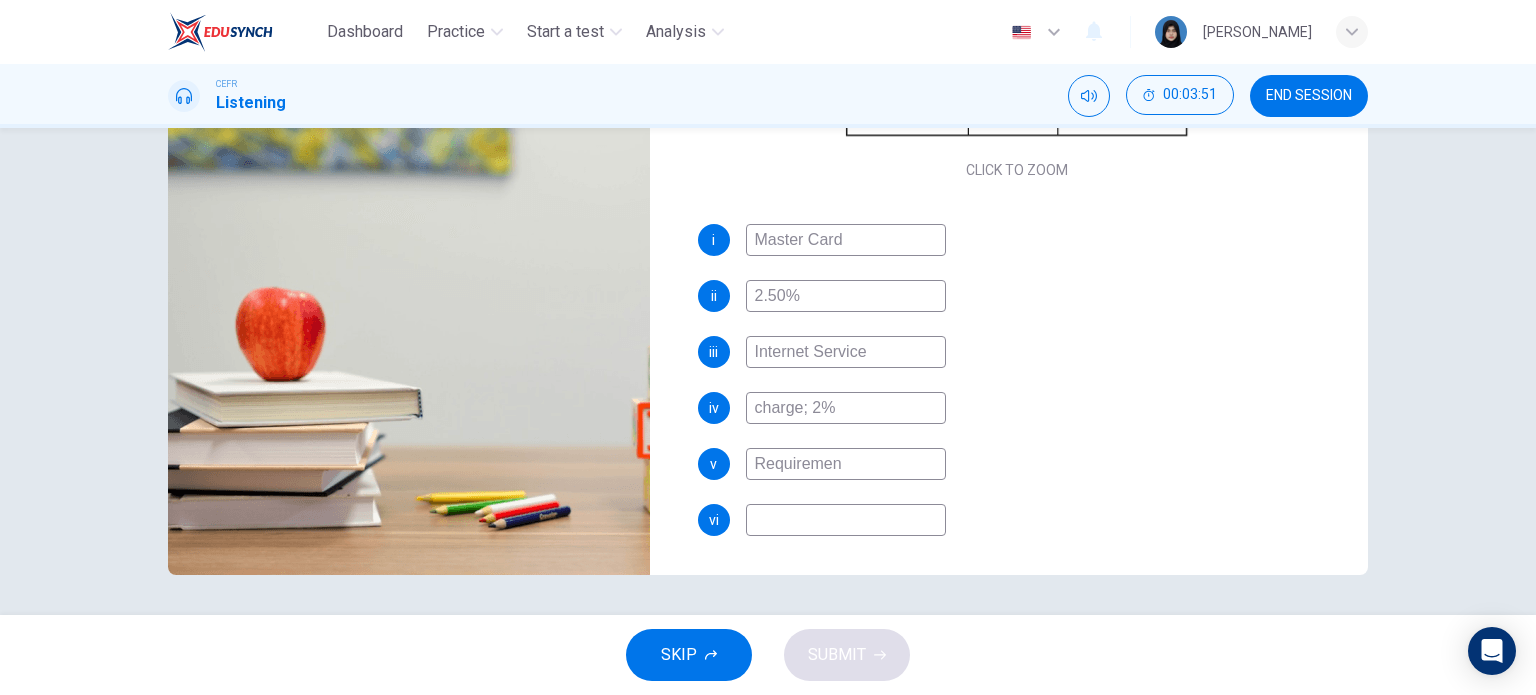 type on "Requirement" 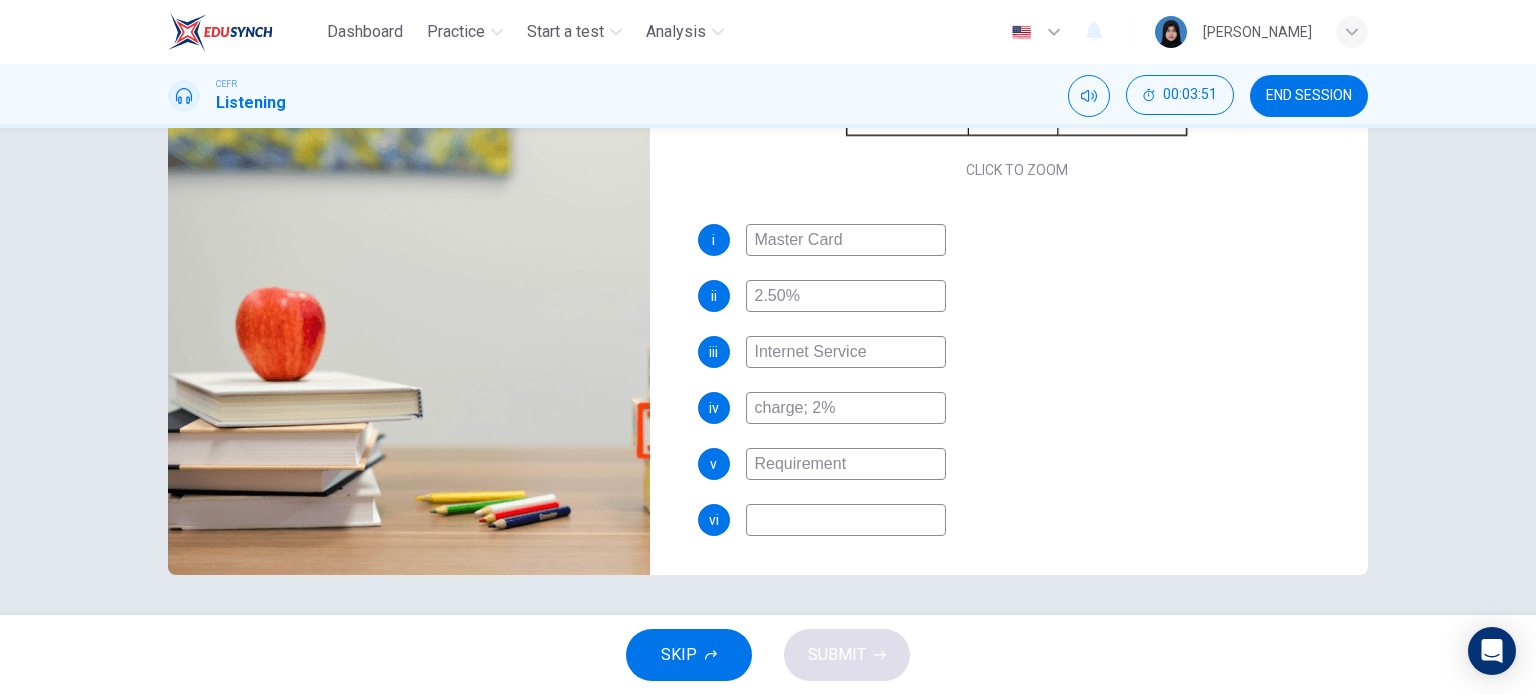 type on "75" 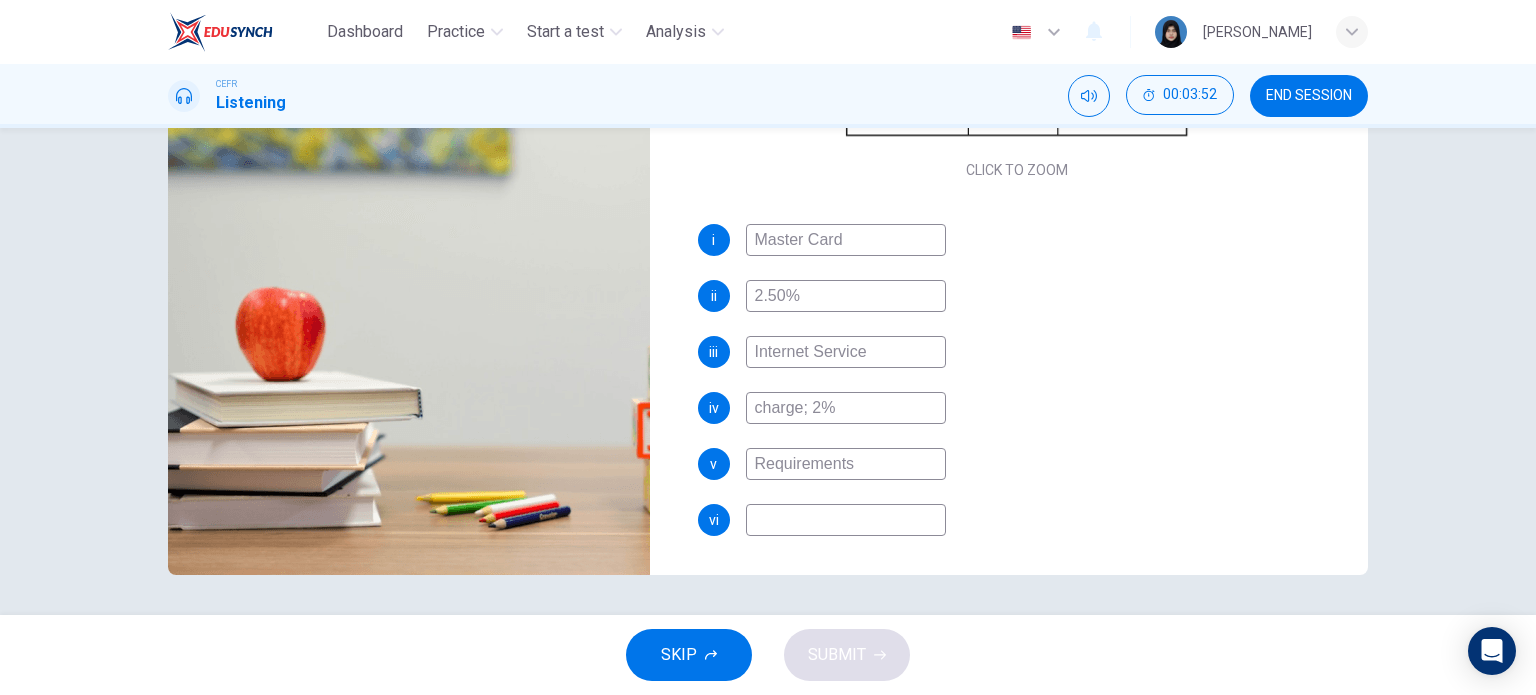 type on "76" 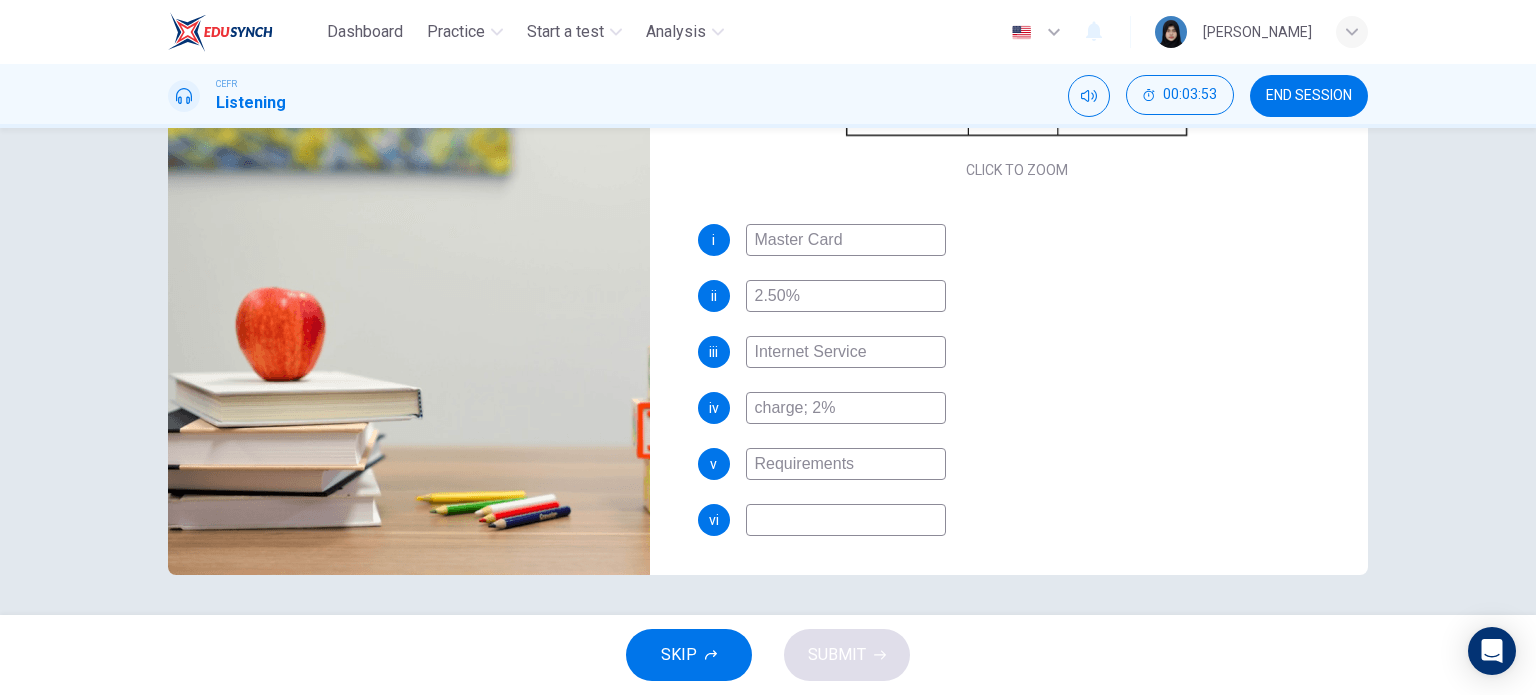 type on "Requirements" 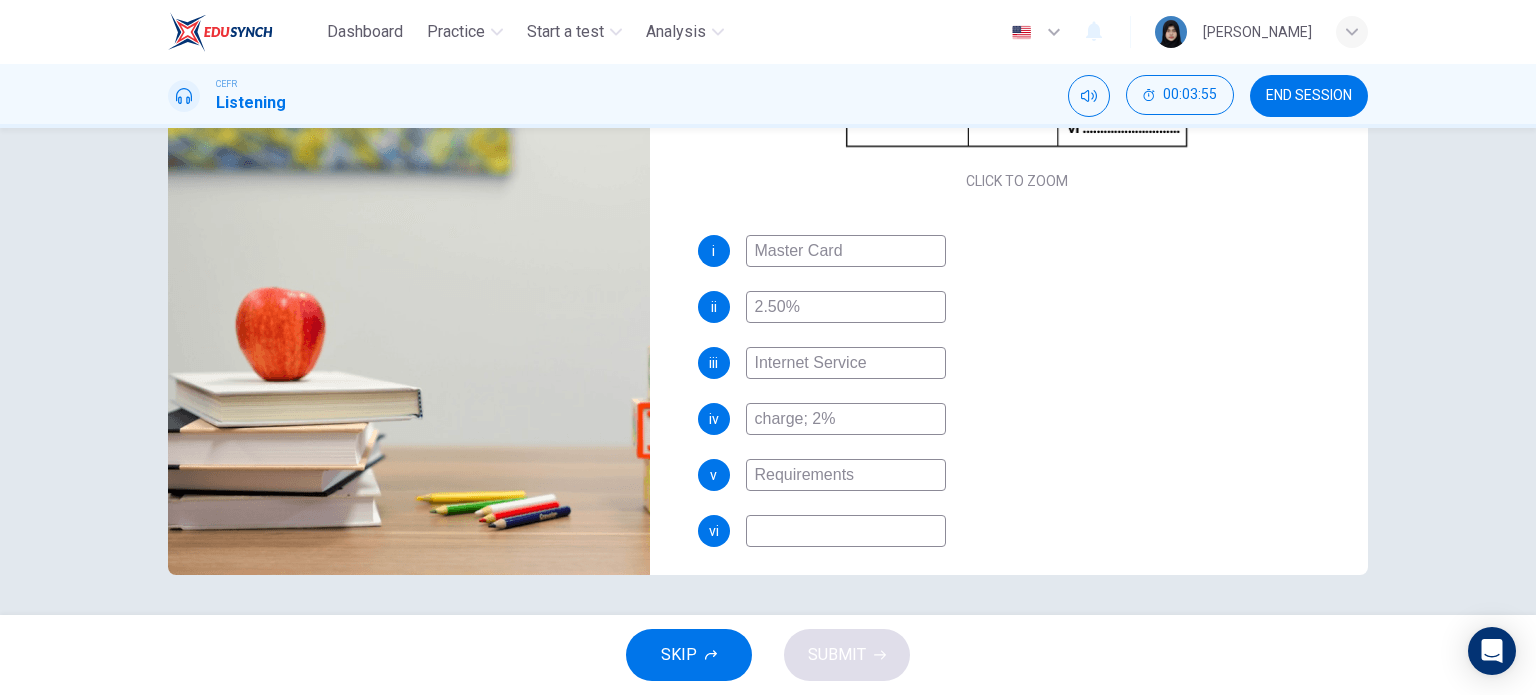 scroll, scrollTop: 285, scrollLeft: 0, axis: vertical 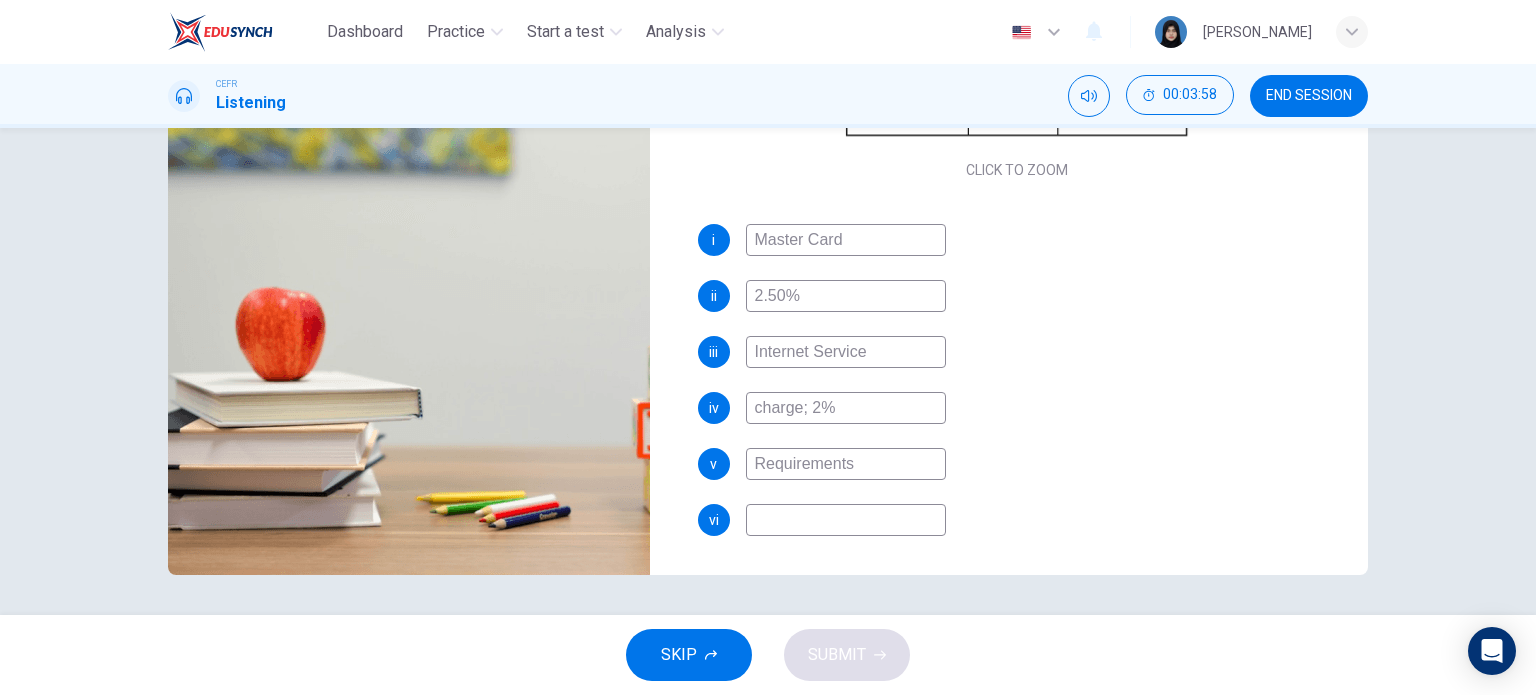 type on "78" 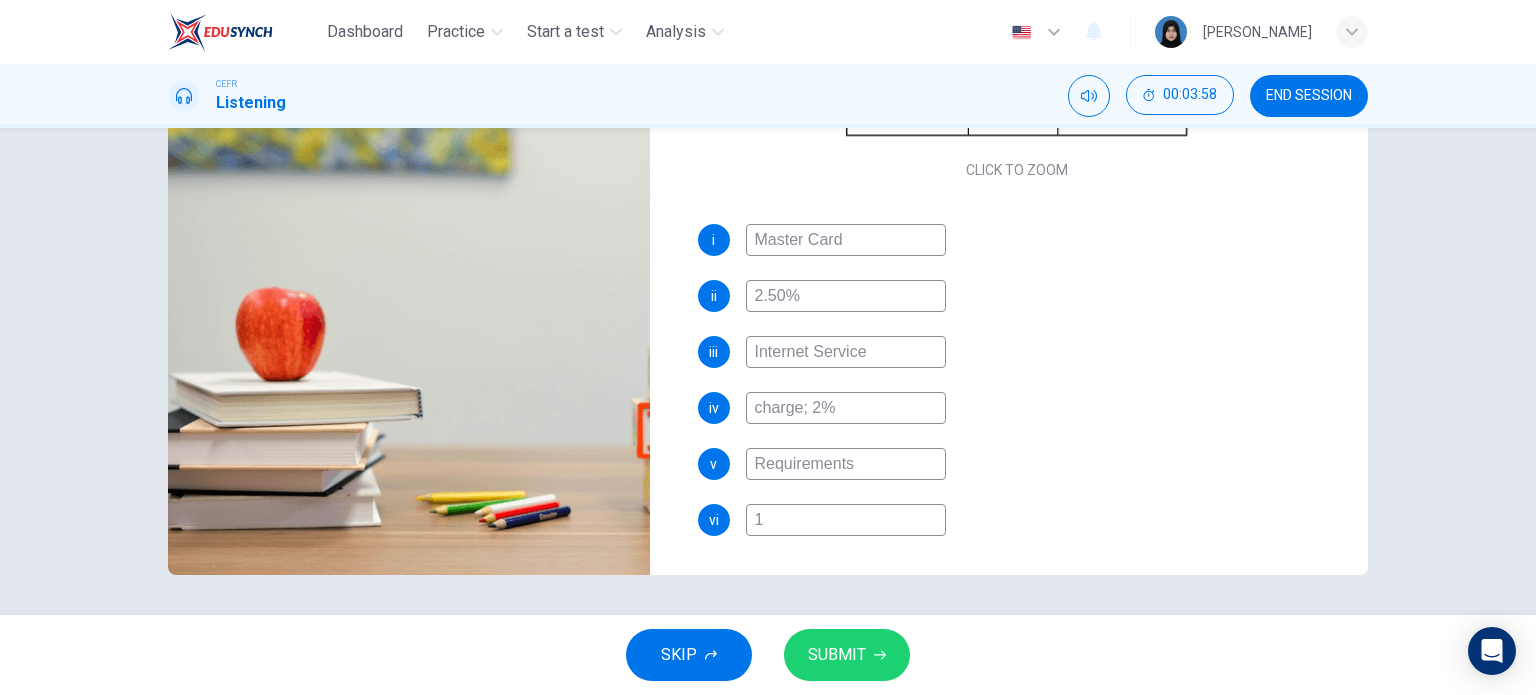 type on "78" 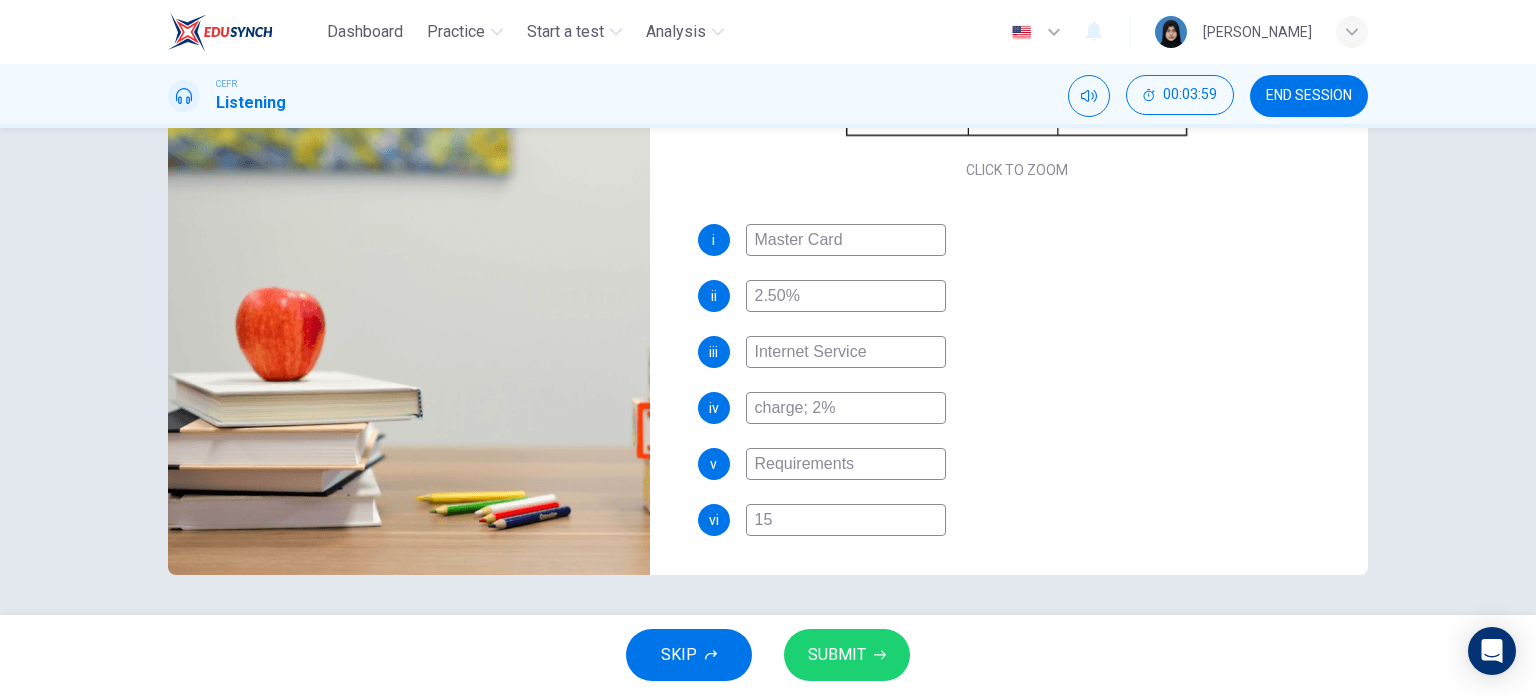 type on "78" 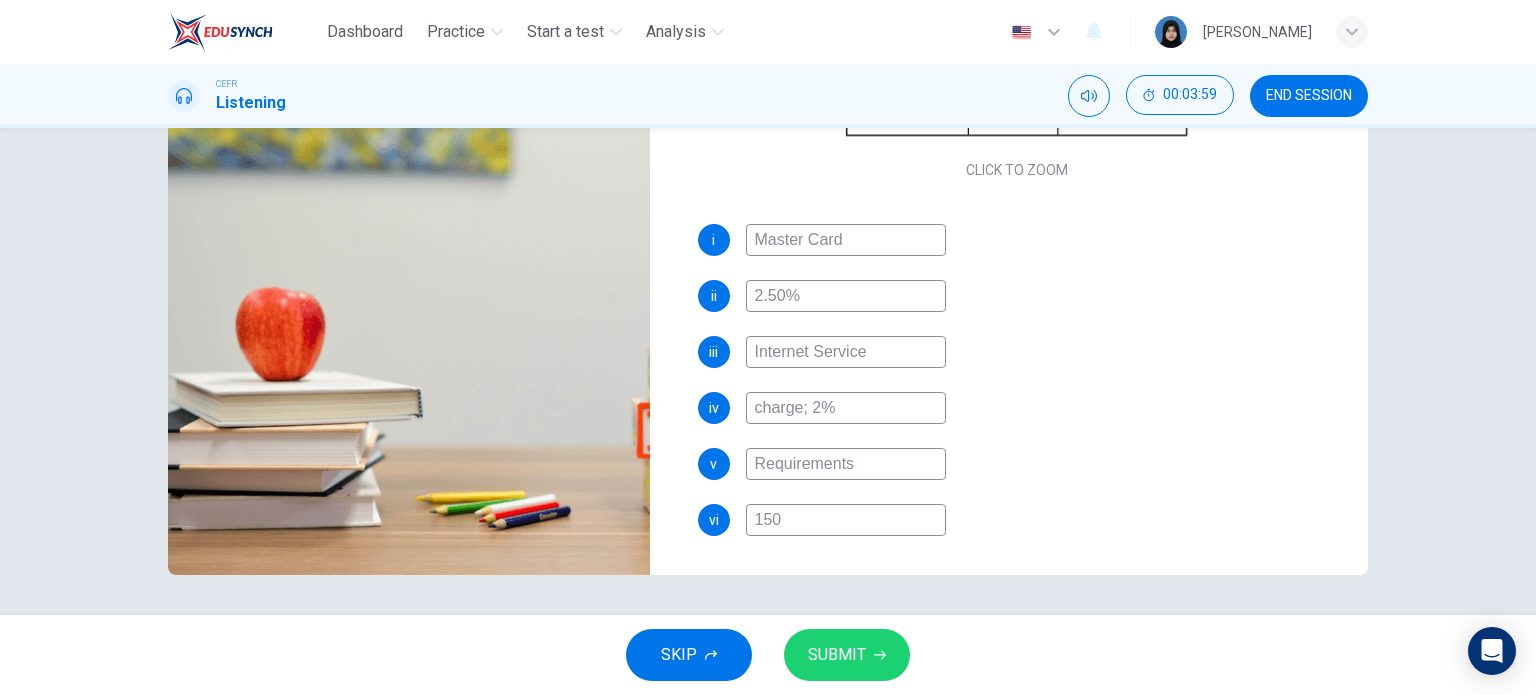 type on "1500" 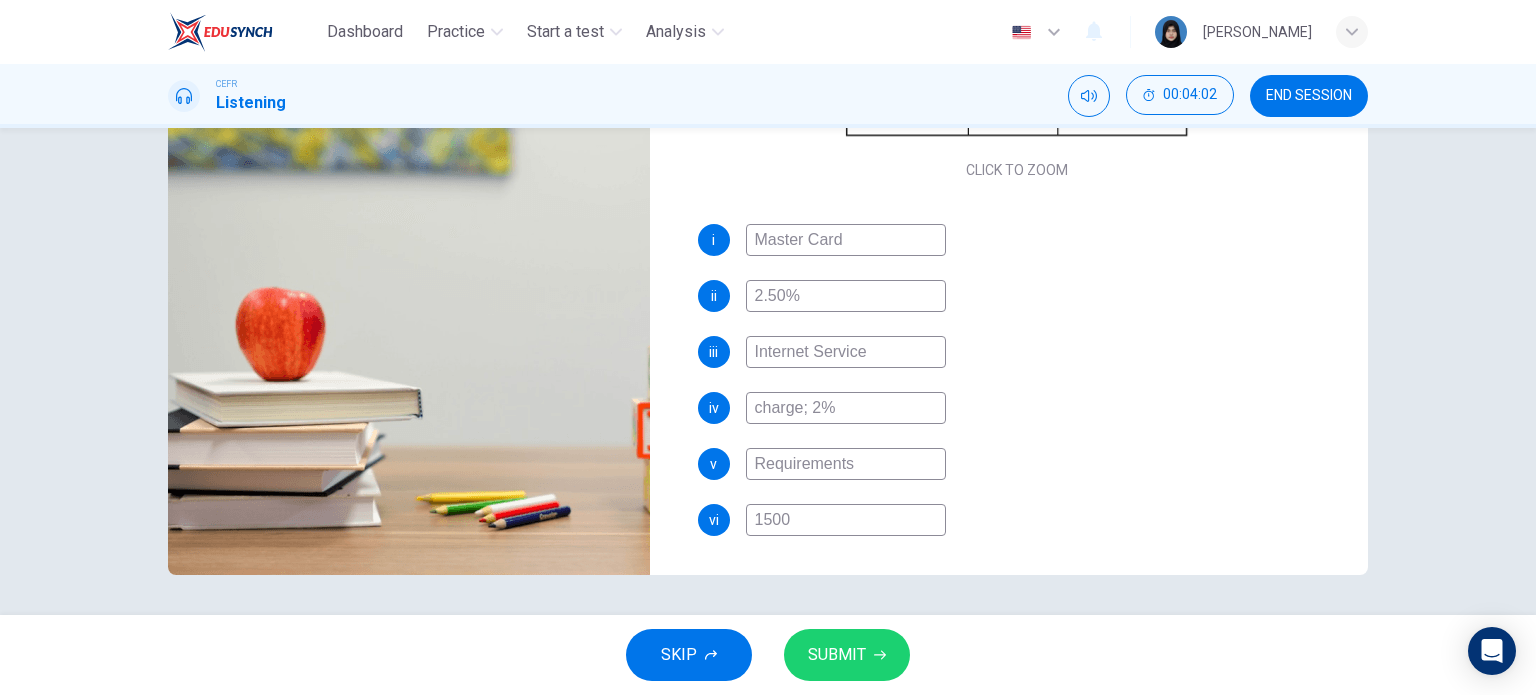 type on "79" 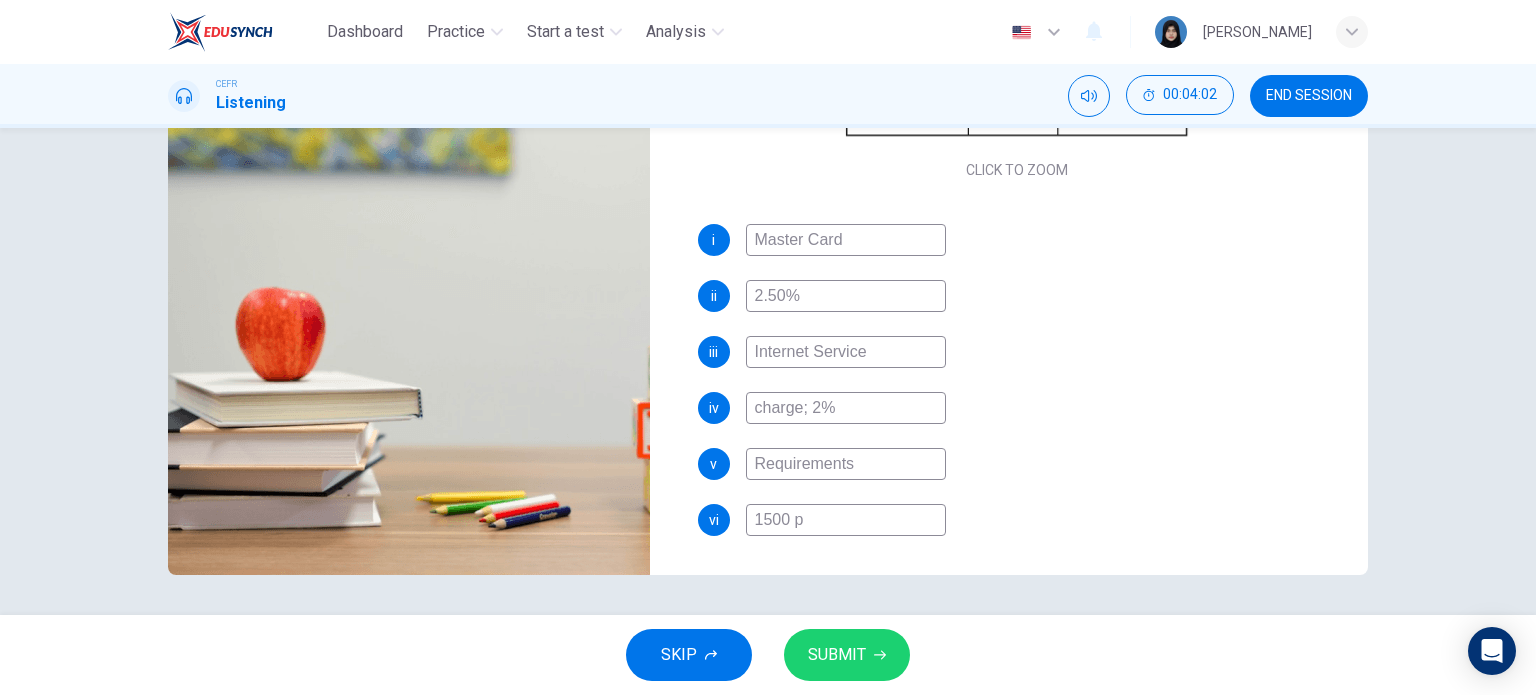 type on "79" 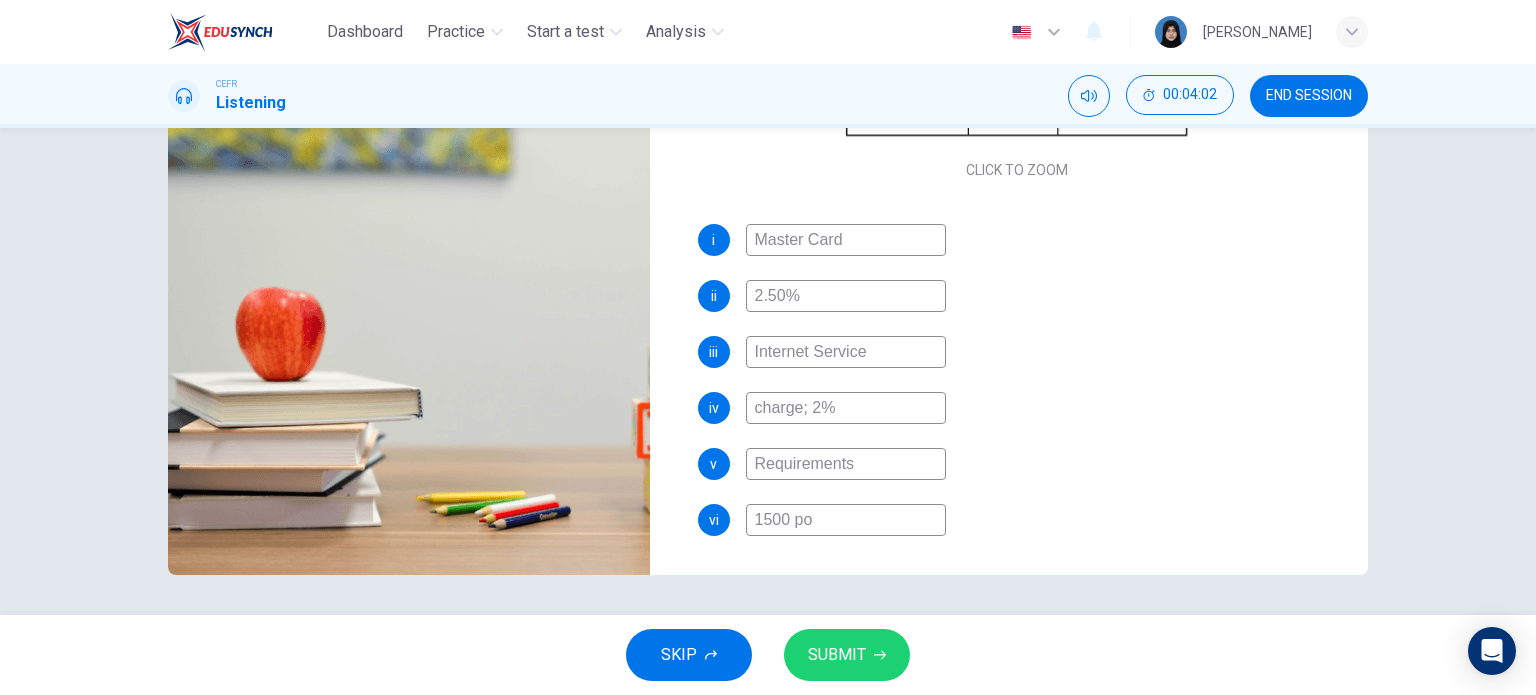 type on "79" 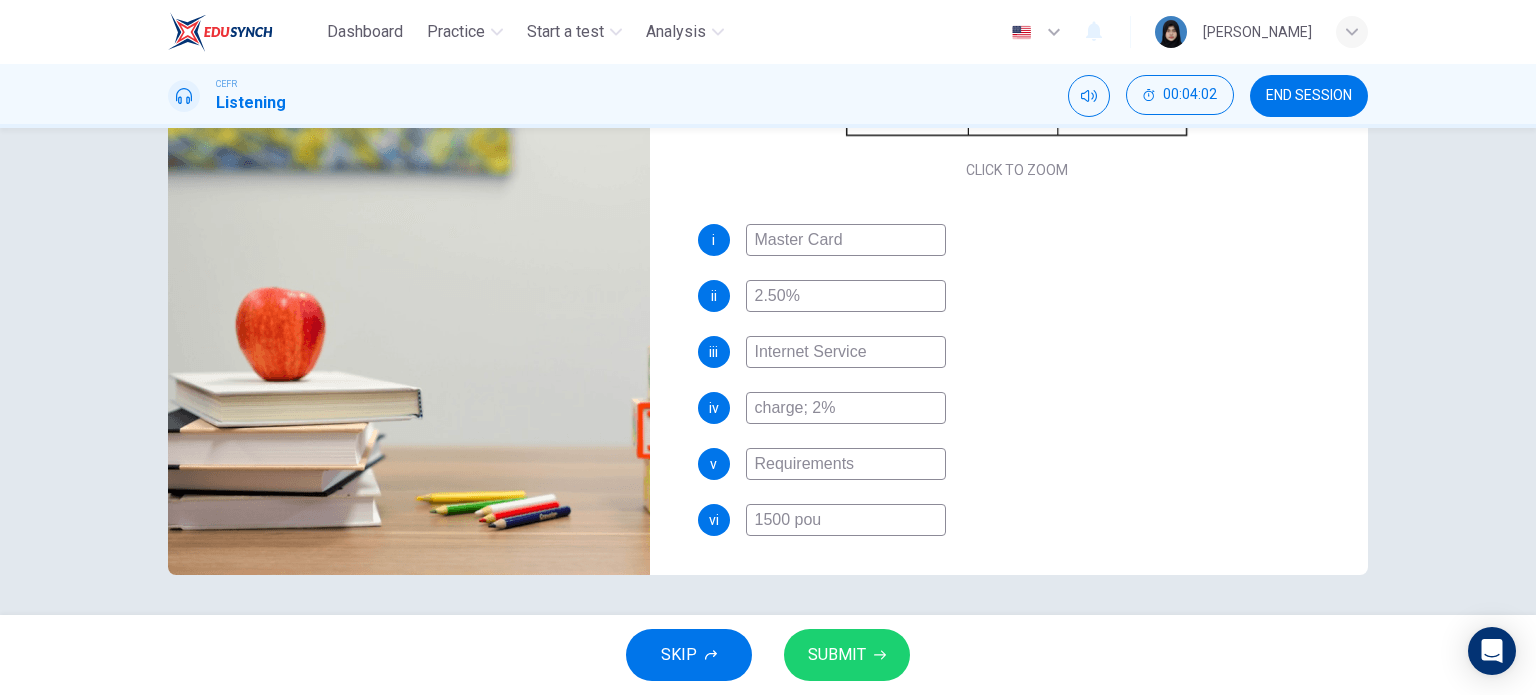 type on "80" 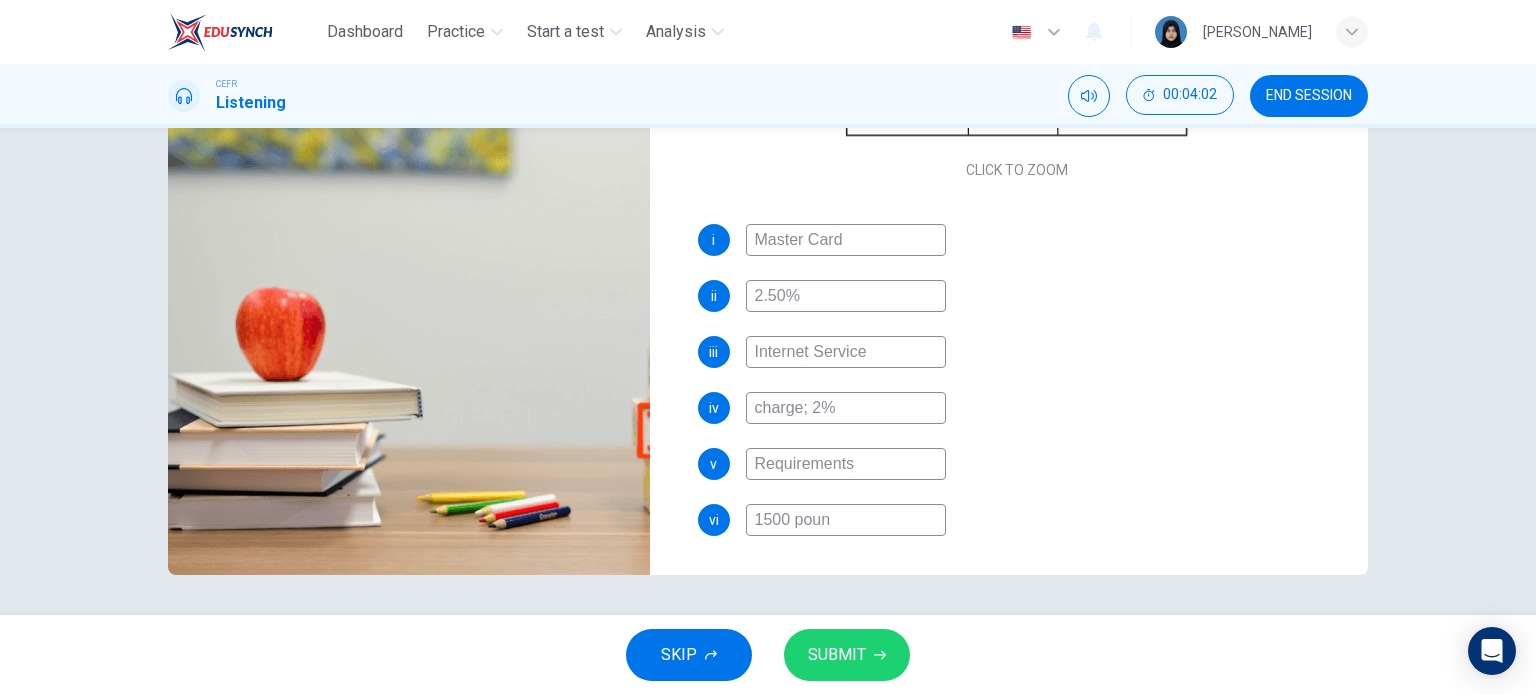type on "80" 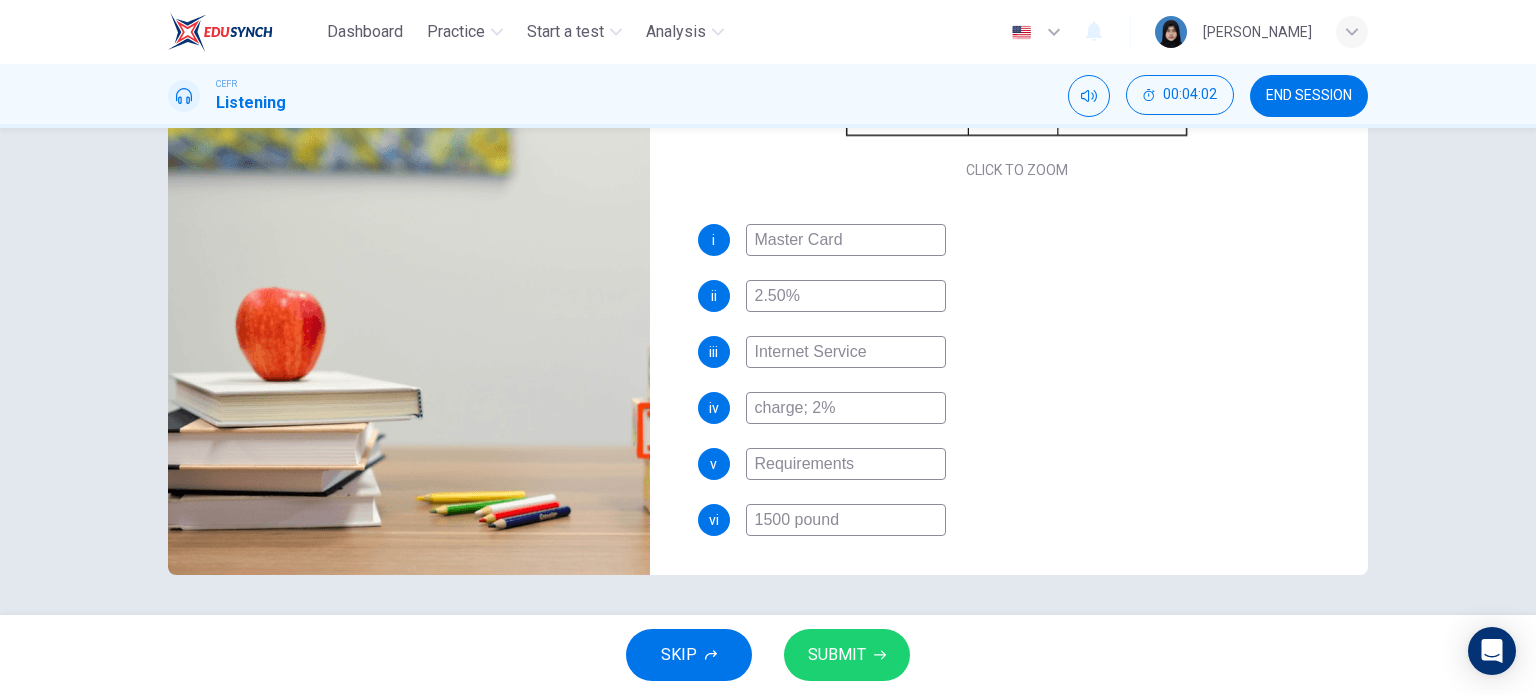 type on "80" 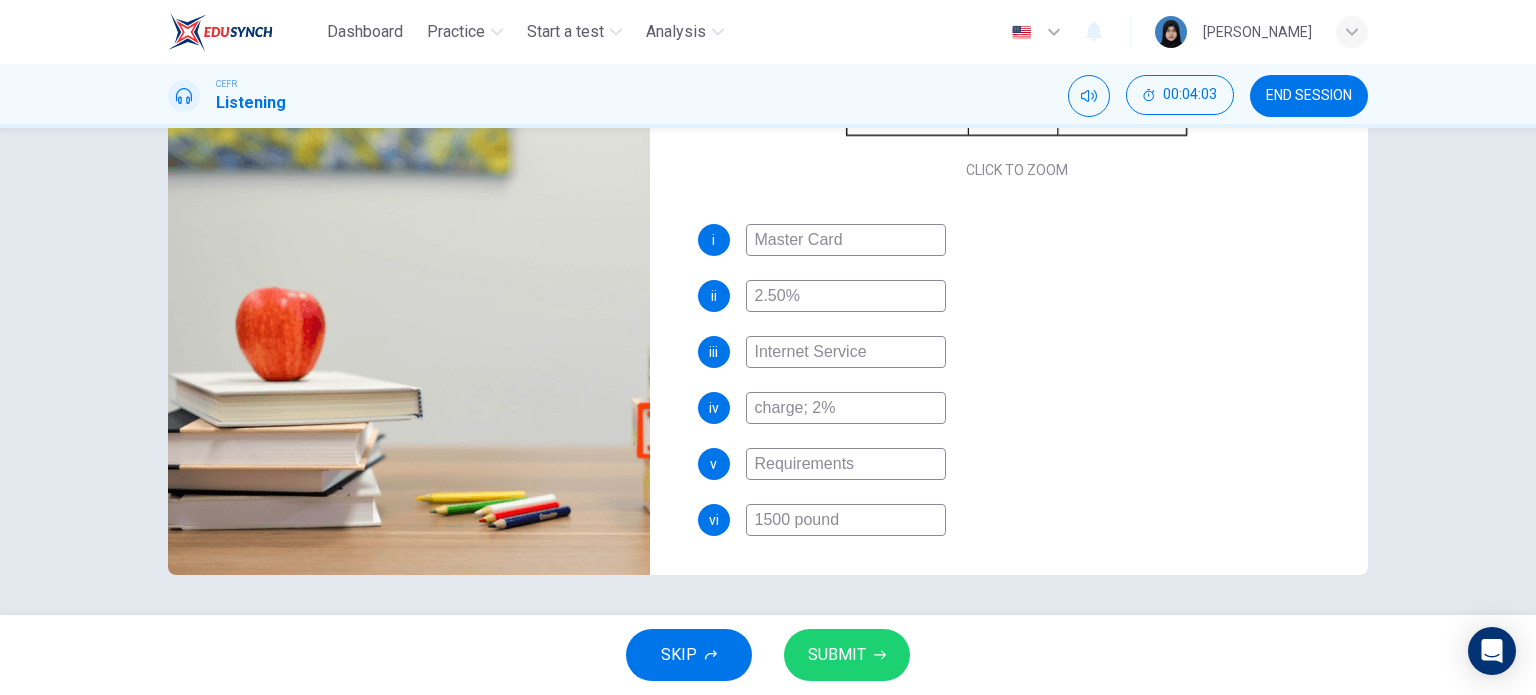 type on "1500 pounds" 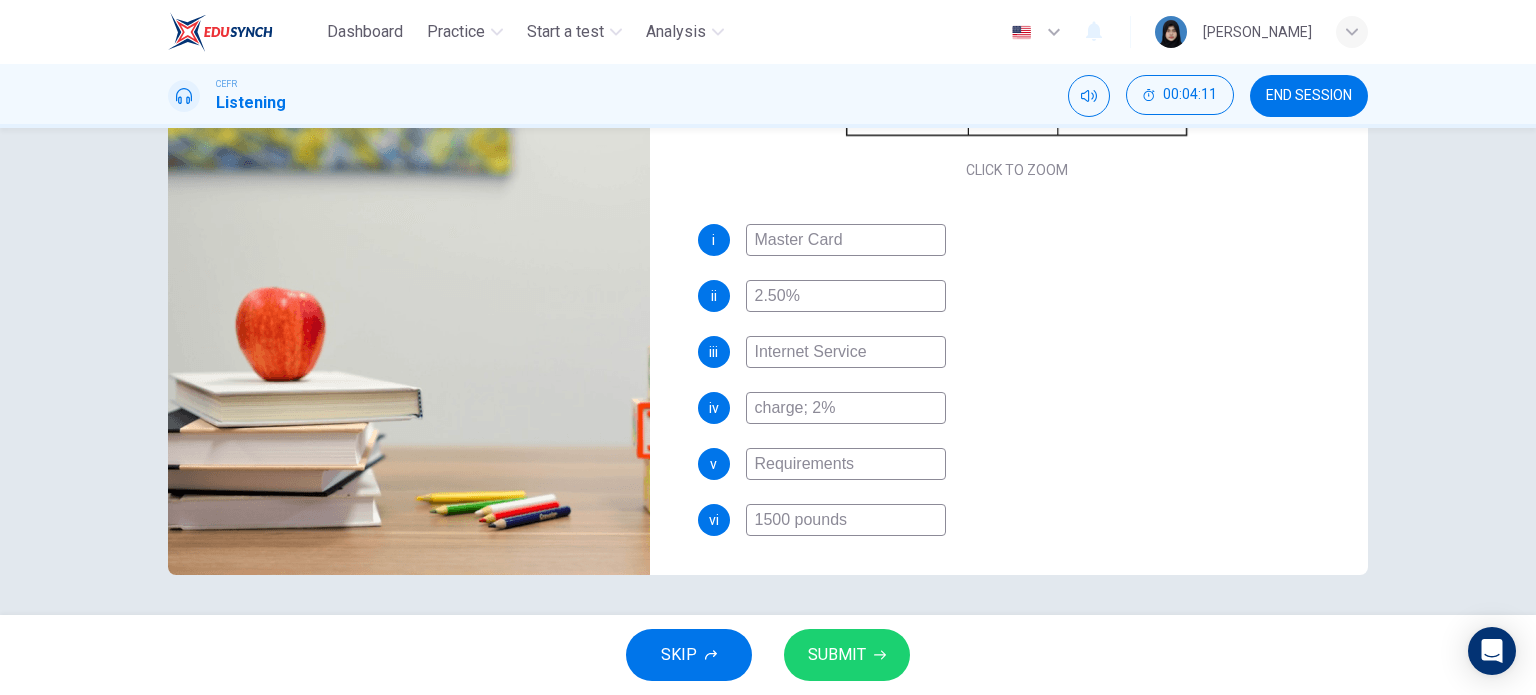 click on "1500 pounds" at bounding box center (846, 520) 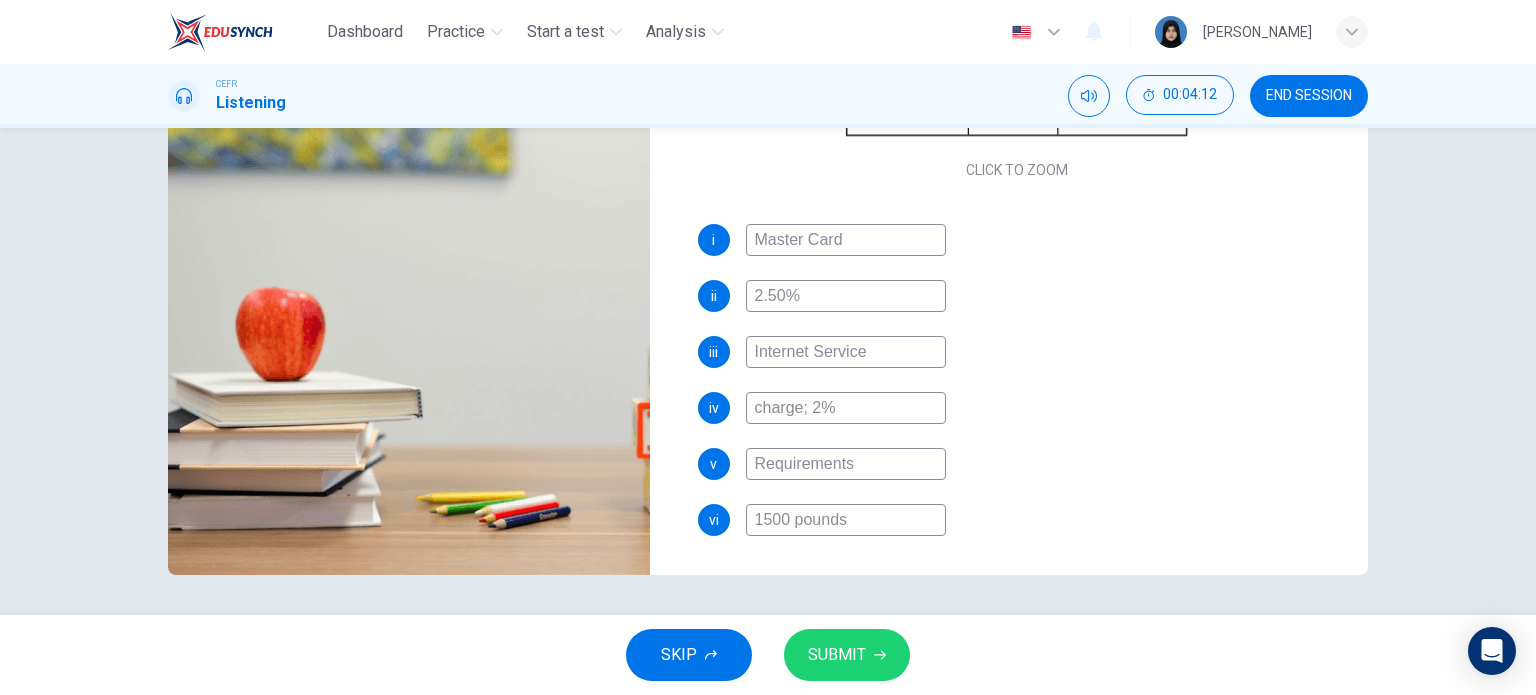 type on "84" 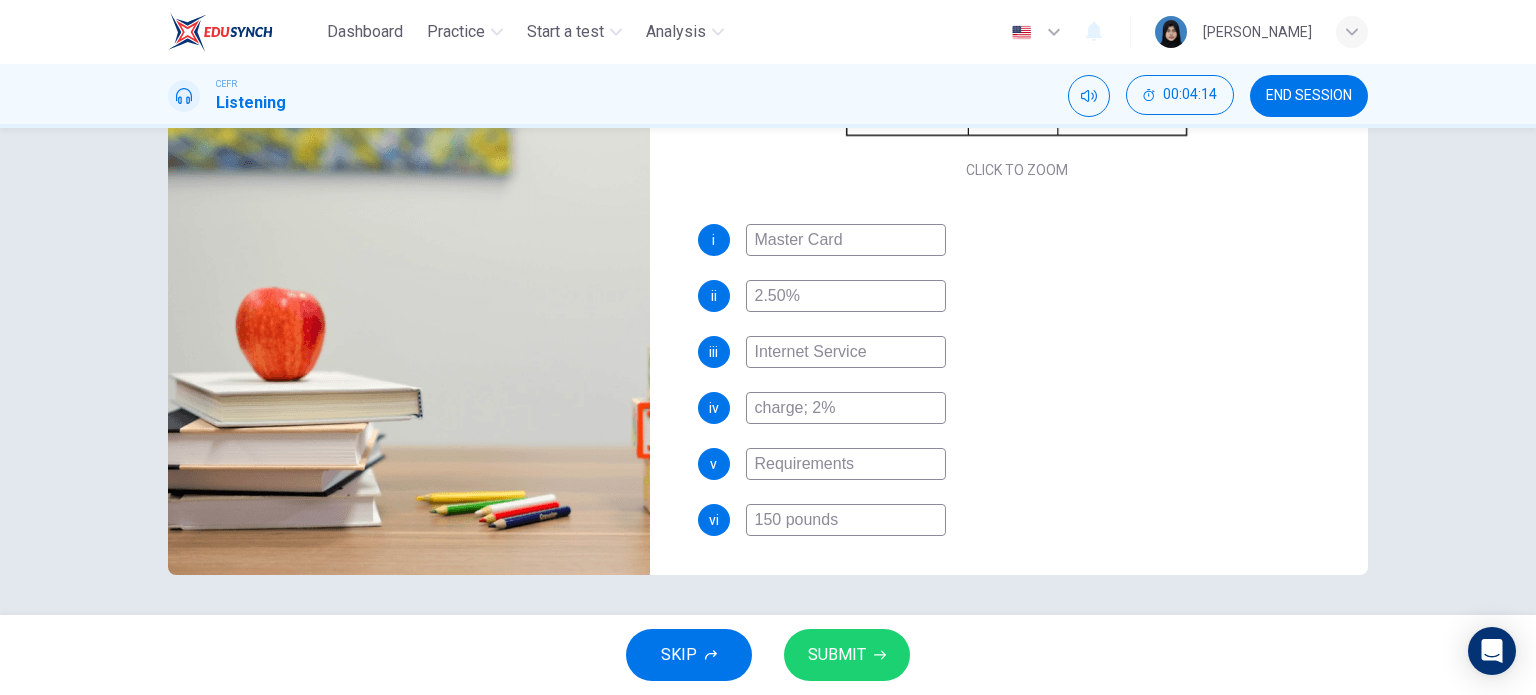 type on "85" 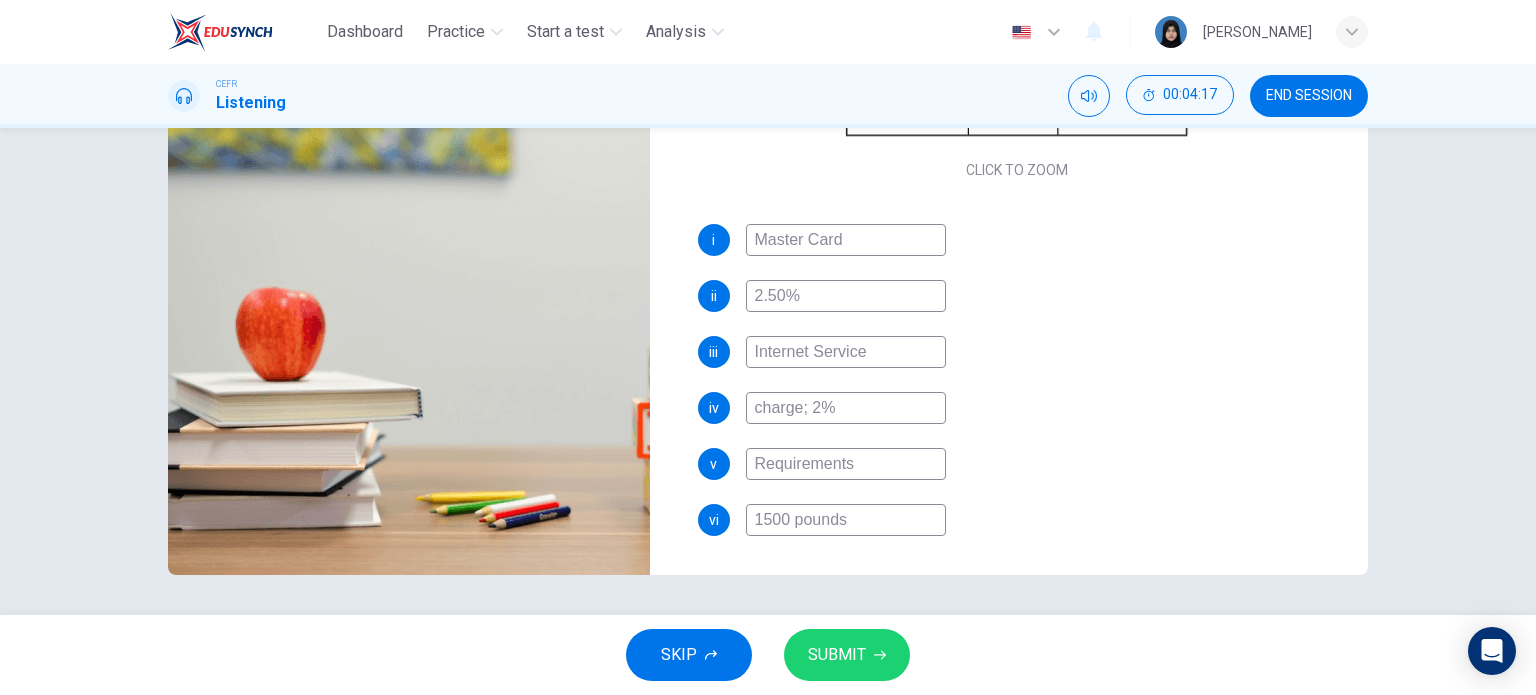 type on "86" 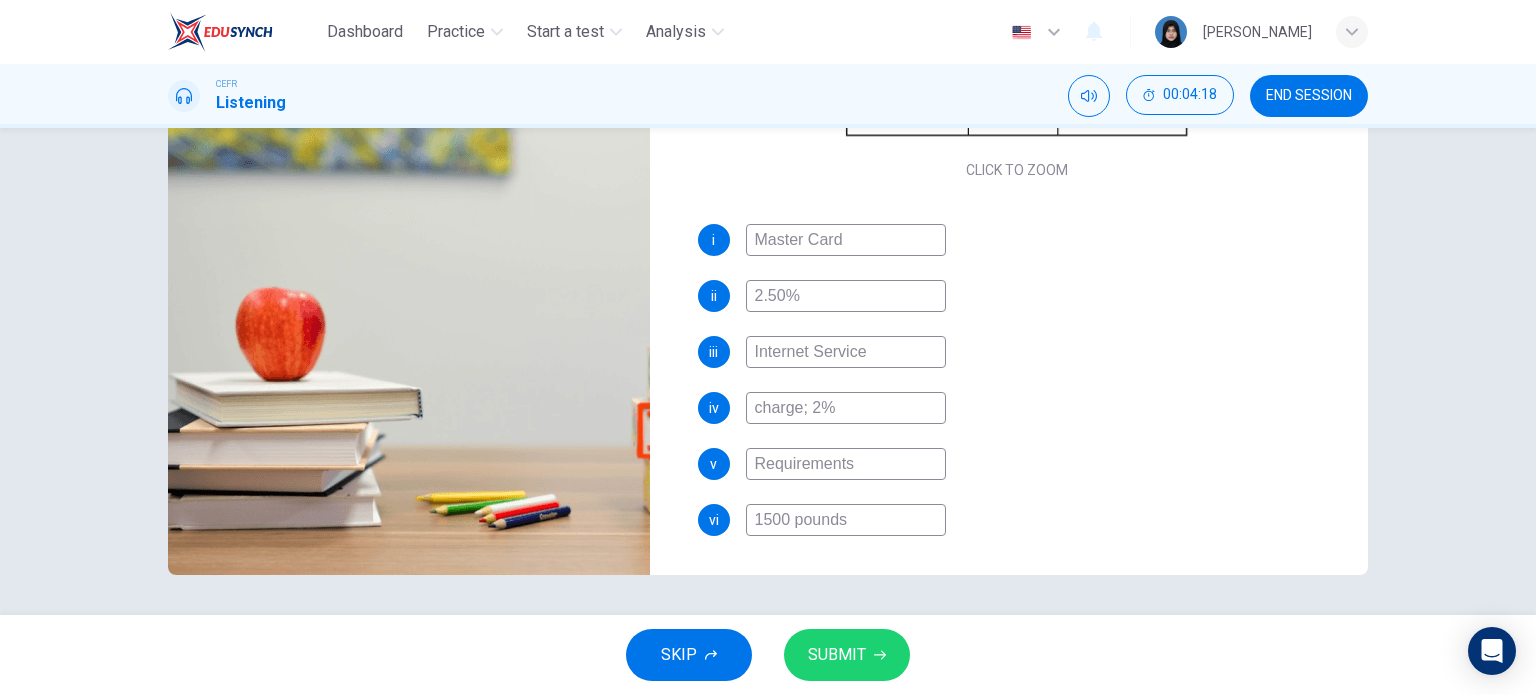 type on "1500 pounds" 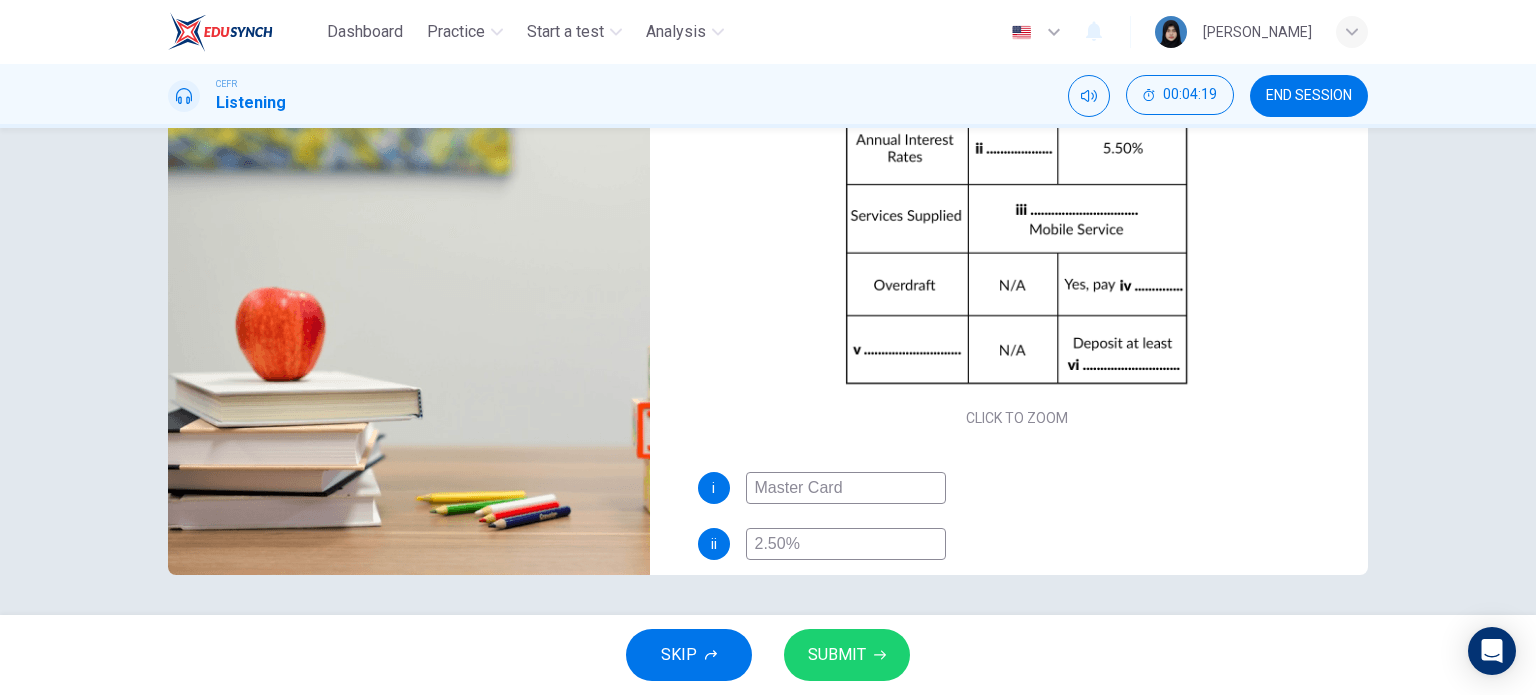 scroll, scrollTop: 285, scrollLeft: 0, axis: vertical 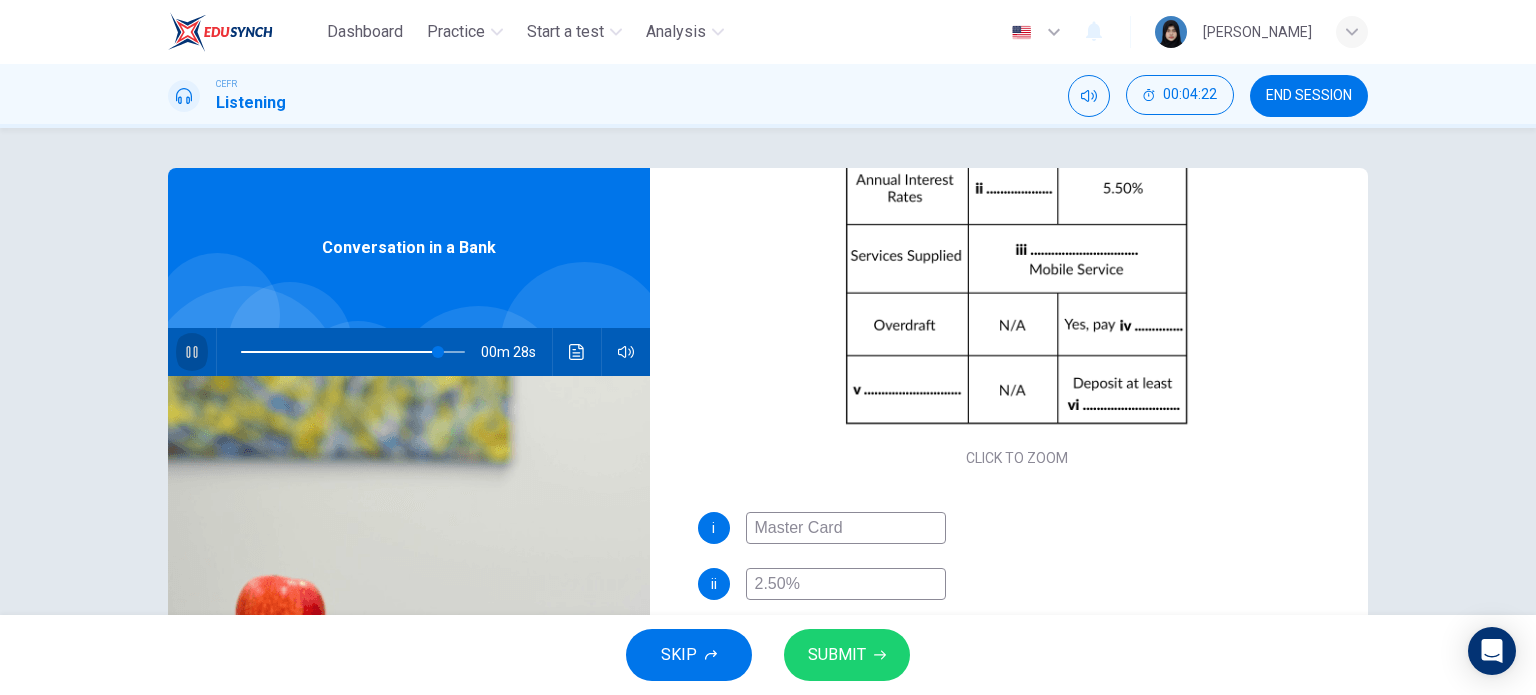 click at bounding box center (192, 352) 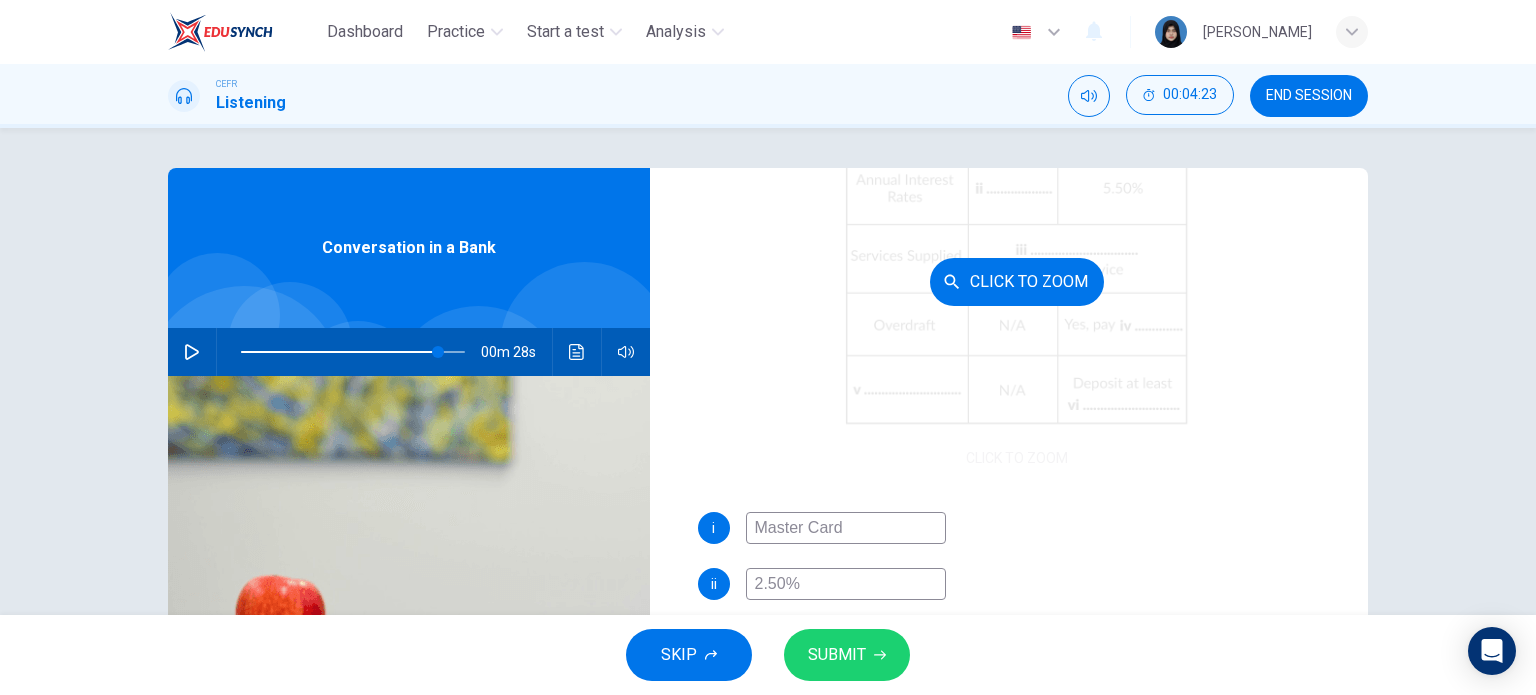 scroll, scrollTop: 288, scrollLeft: 0, axis: vertical 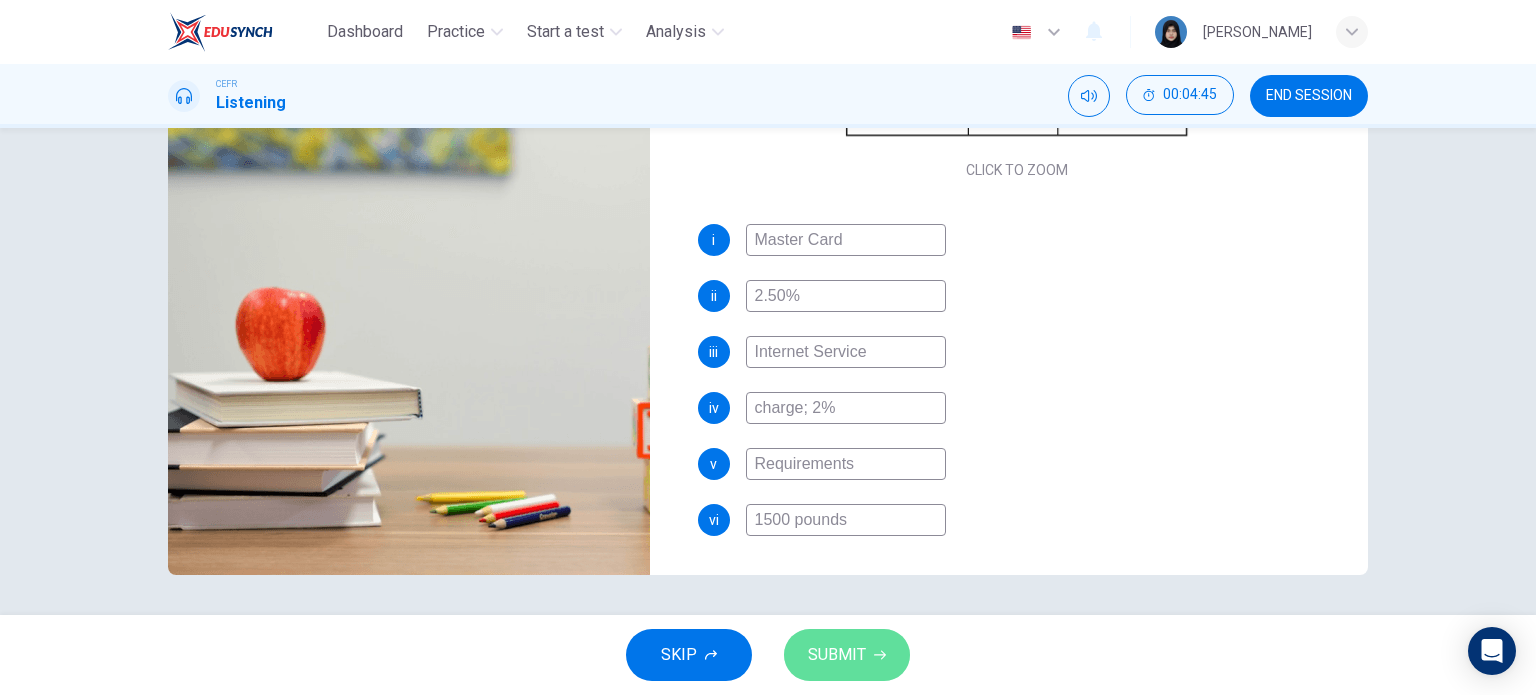 click on "SUBMIT" at bounding box center (837, 655) 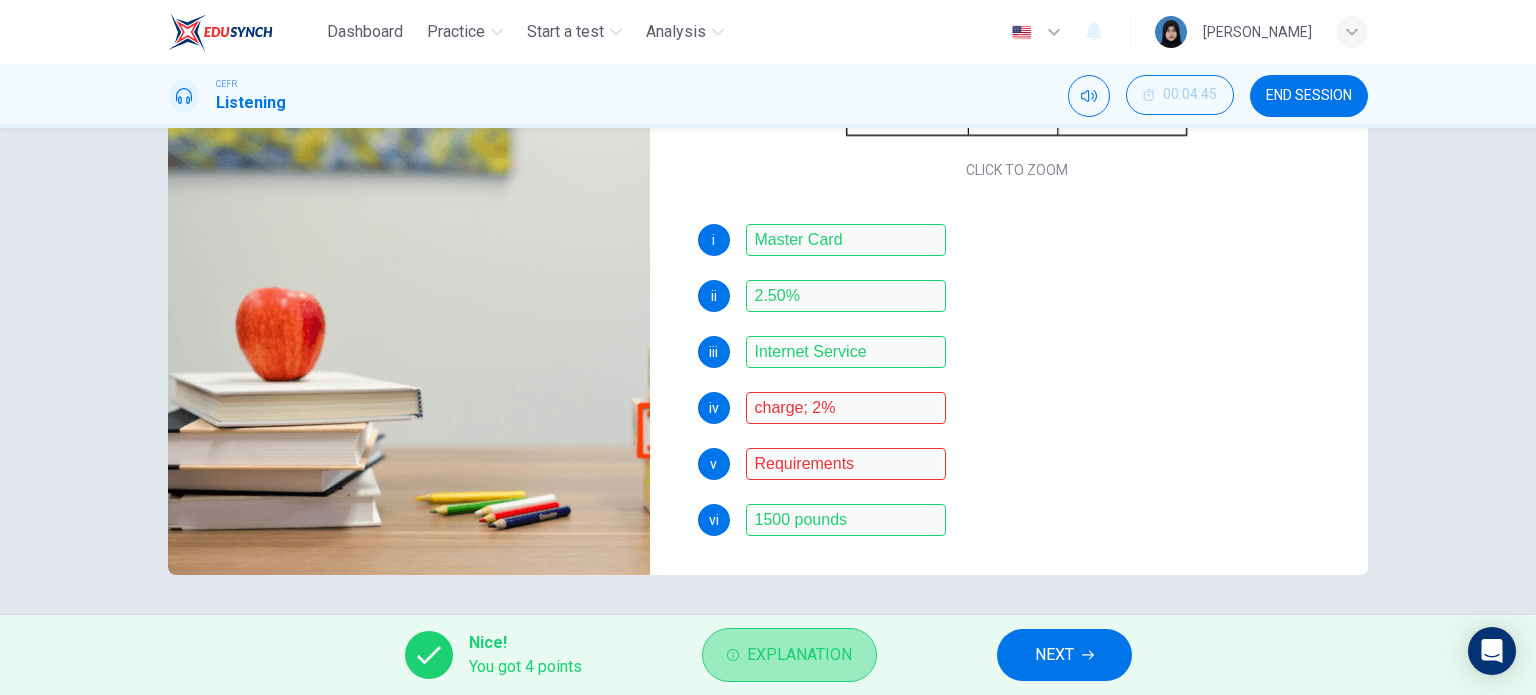 click on "Explanation" at bounding box center [799, 655] 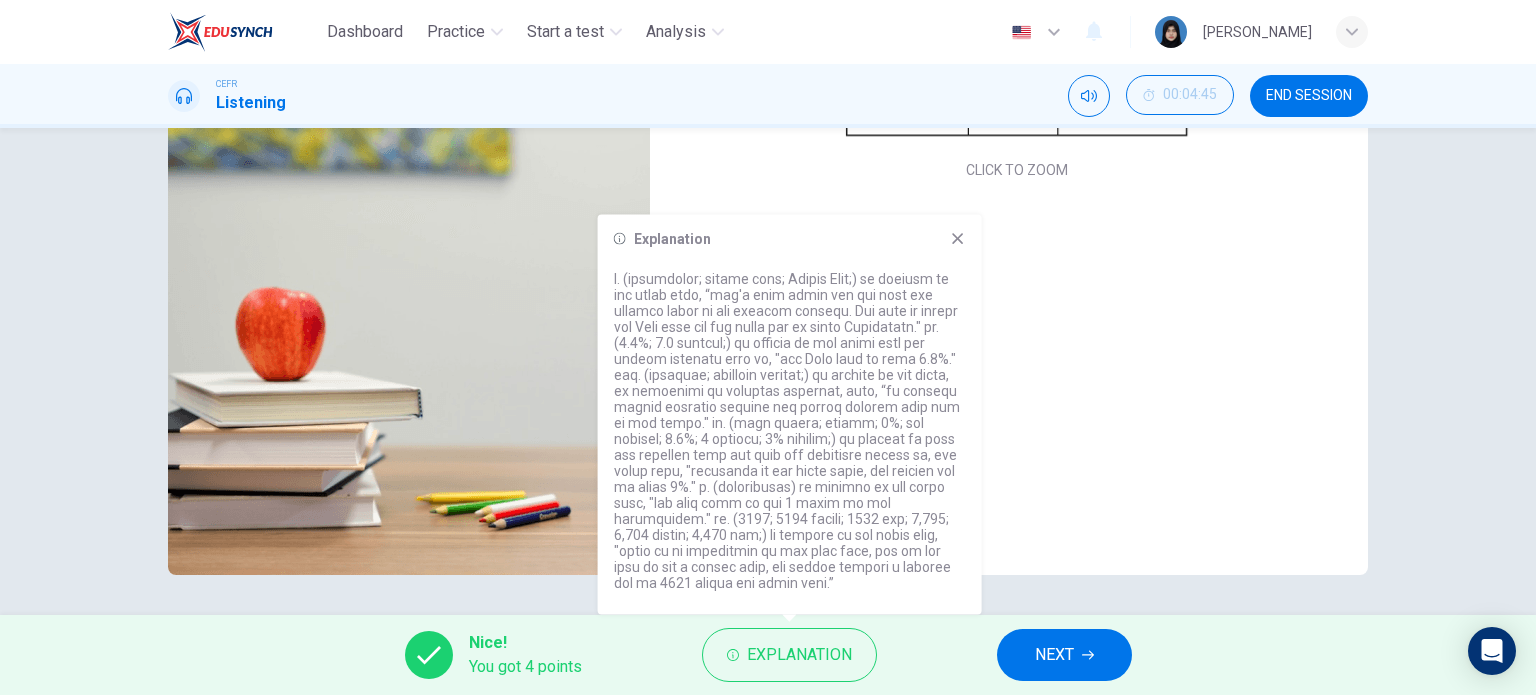 click on "v Requirements" at bounding box center (1017, 464) 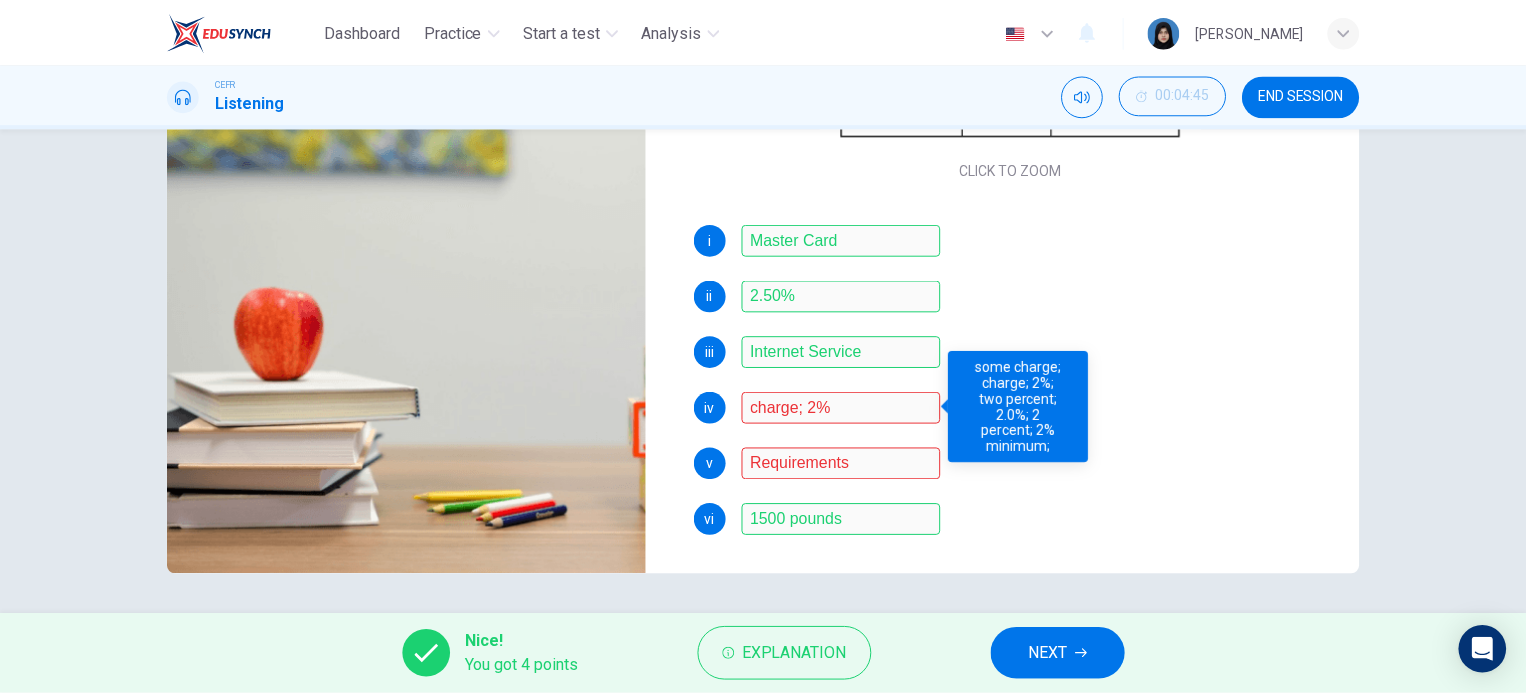 scroll, scrollTop: 0, scrollLeft: 0, axis: both 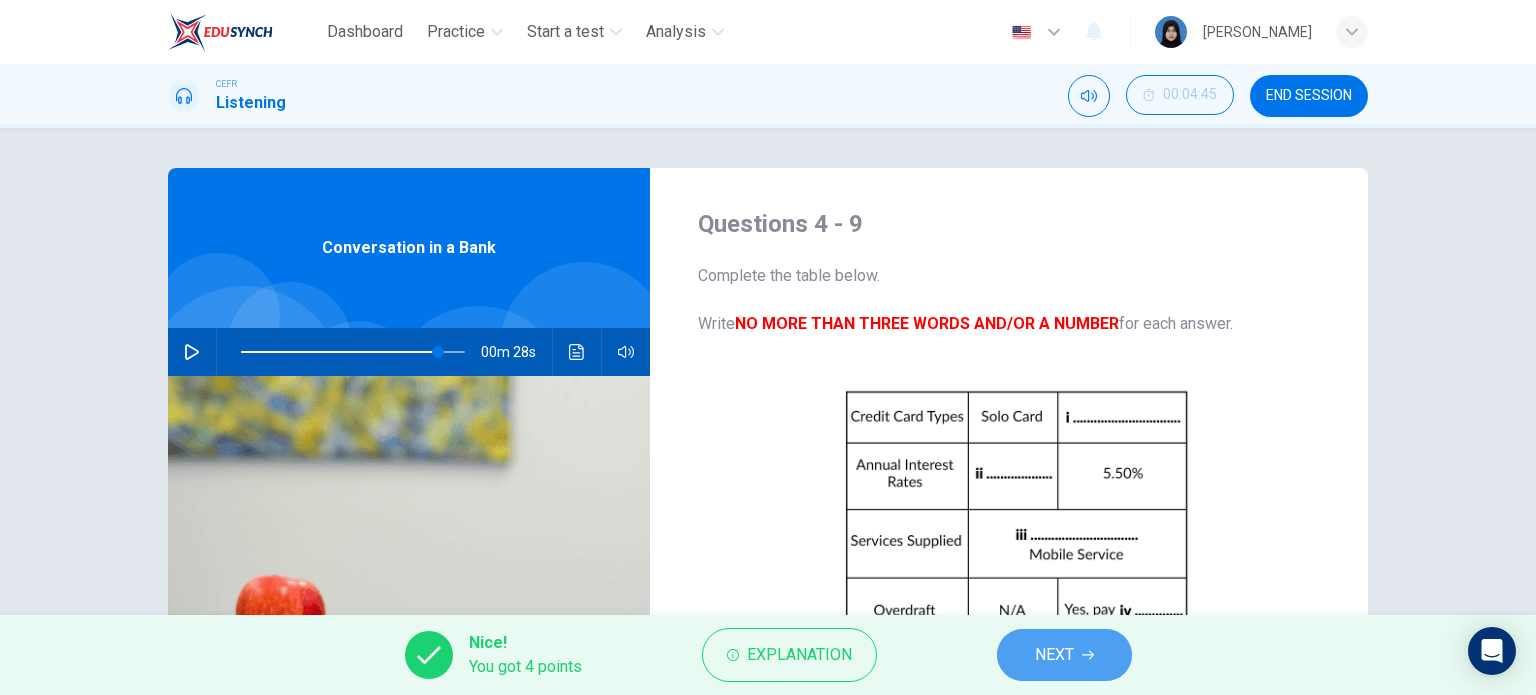 click on "NEXT" at bounding box center [1054, 655] 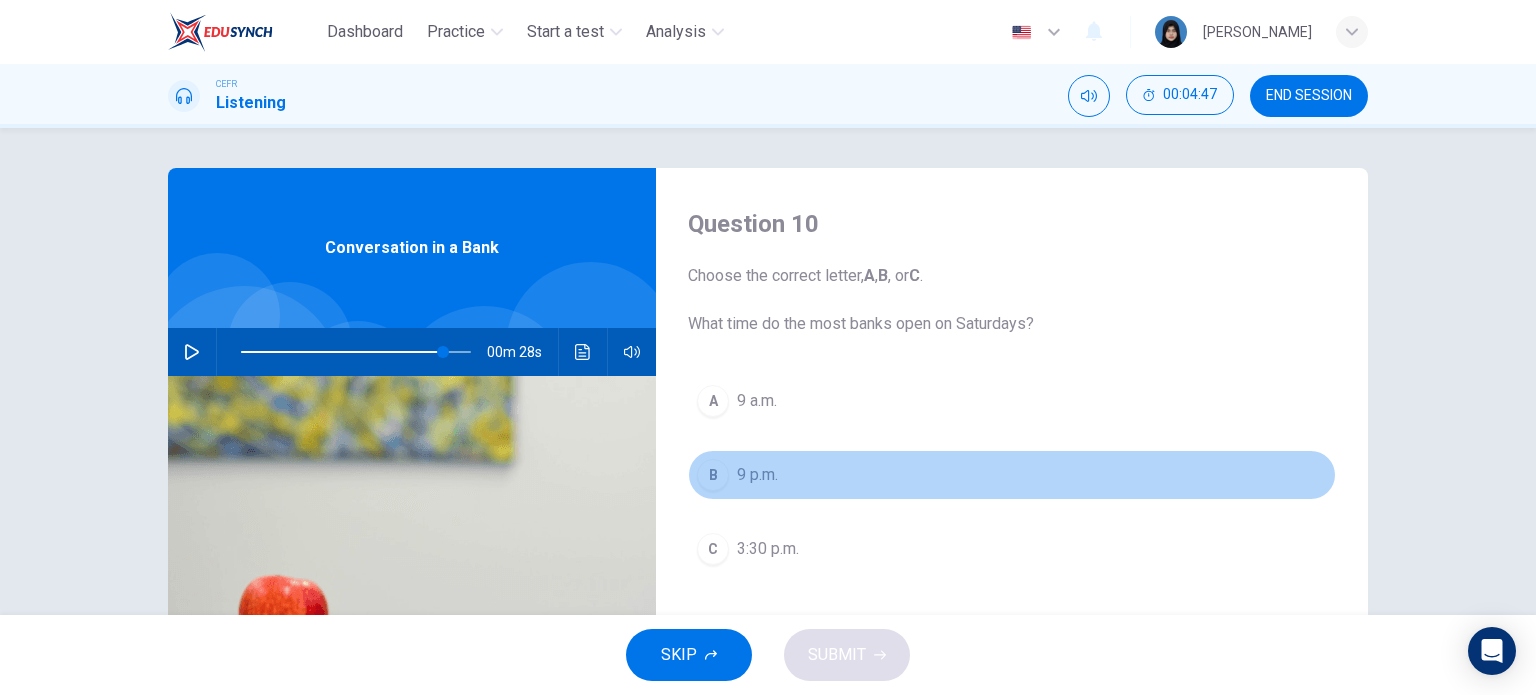 click on "9 p.m." at bounding box center (757, 475) 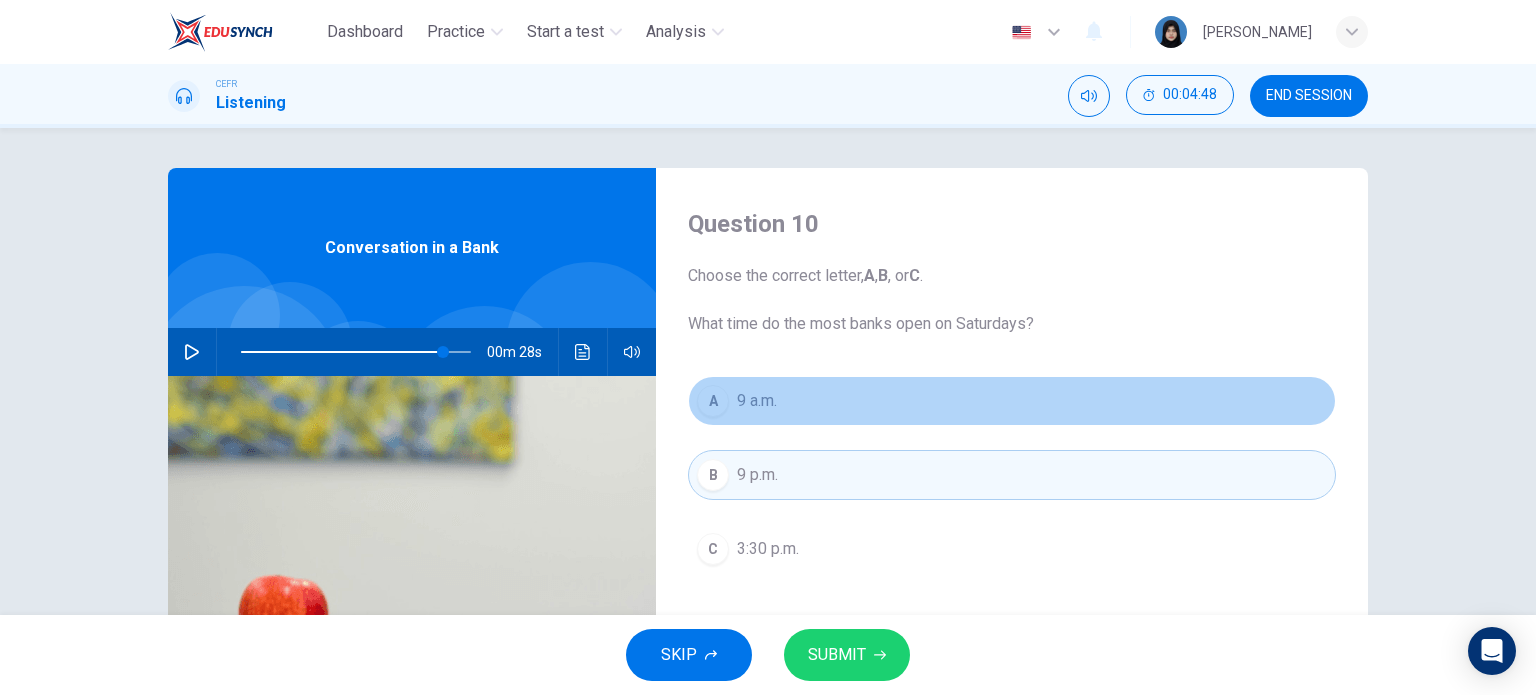 click on "A 9 a.m." at bounding box center (1012, 401) 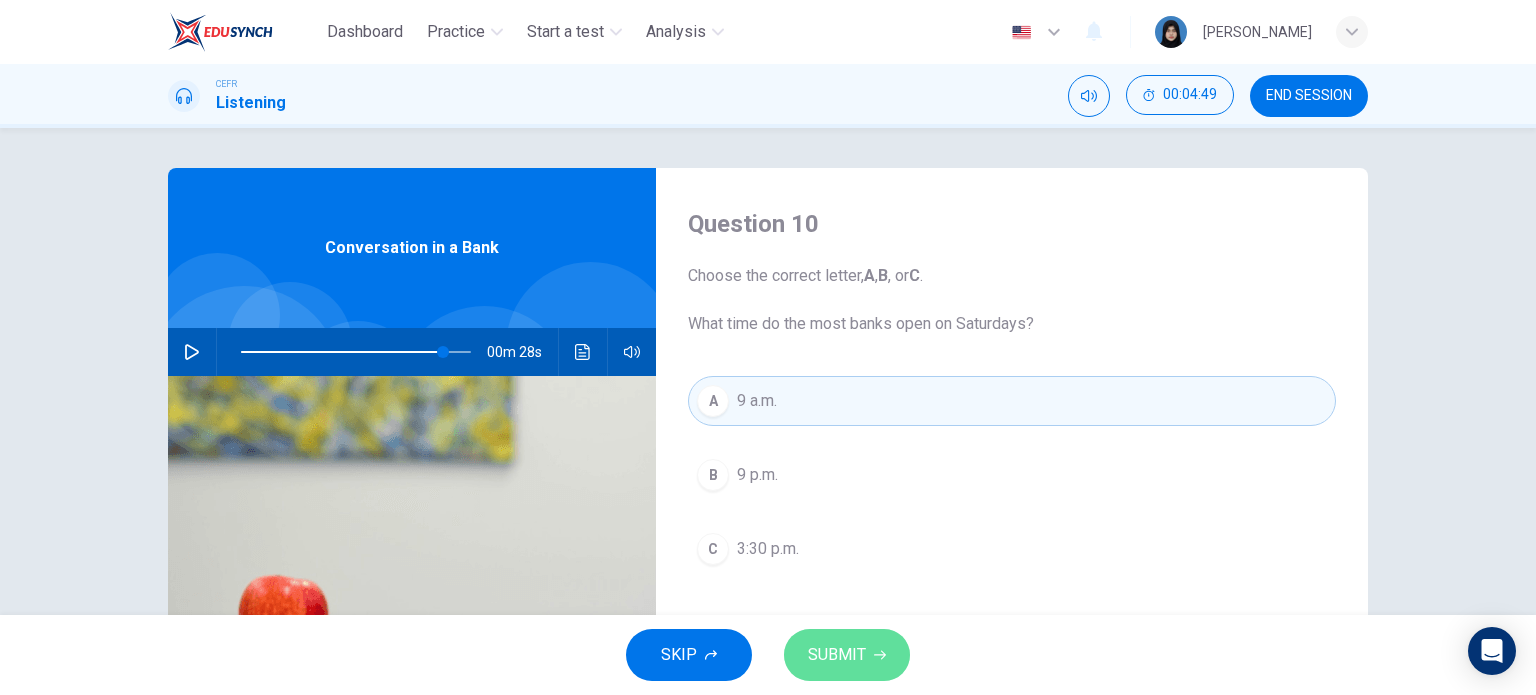 click on "SUBMIT" at bounding box center (847, 655) 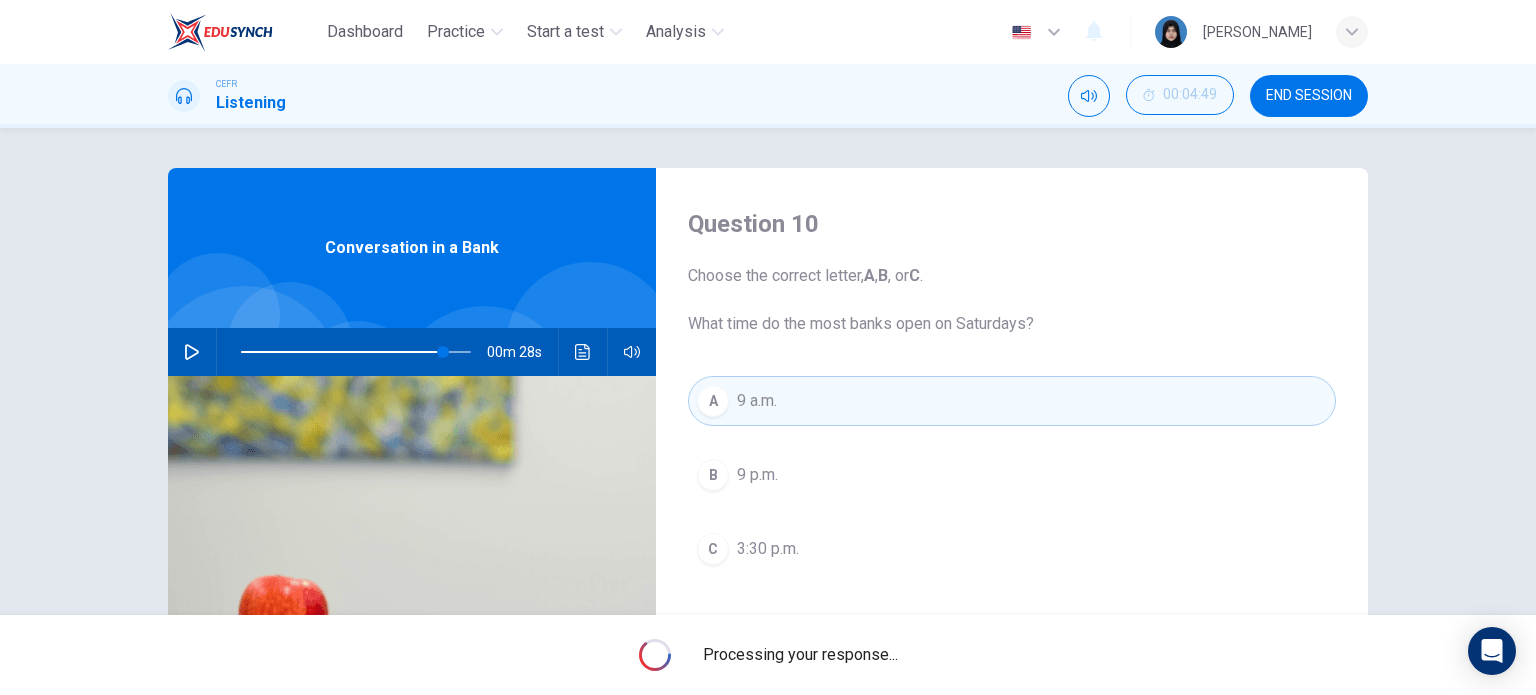 type on "88" 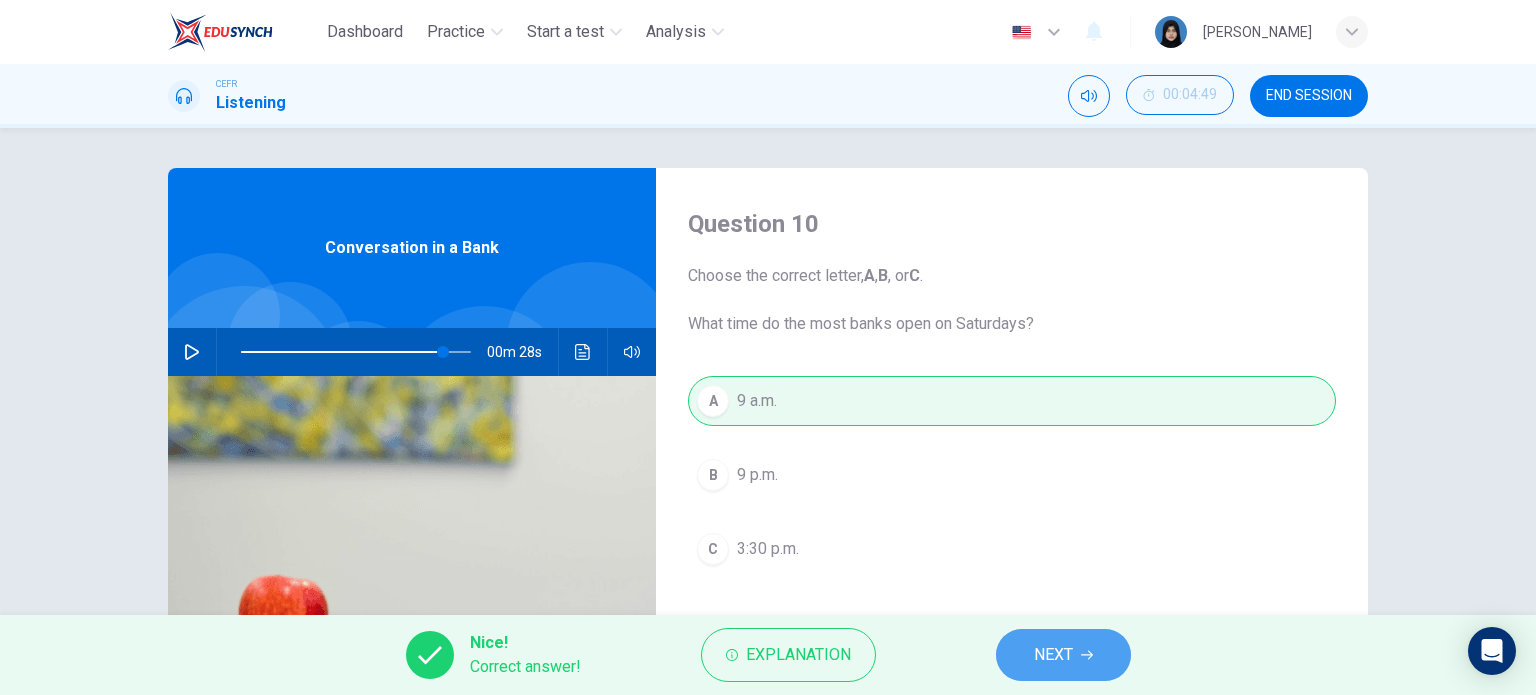 click on "NEXT" at bounding box center (1063, 655) 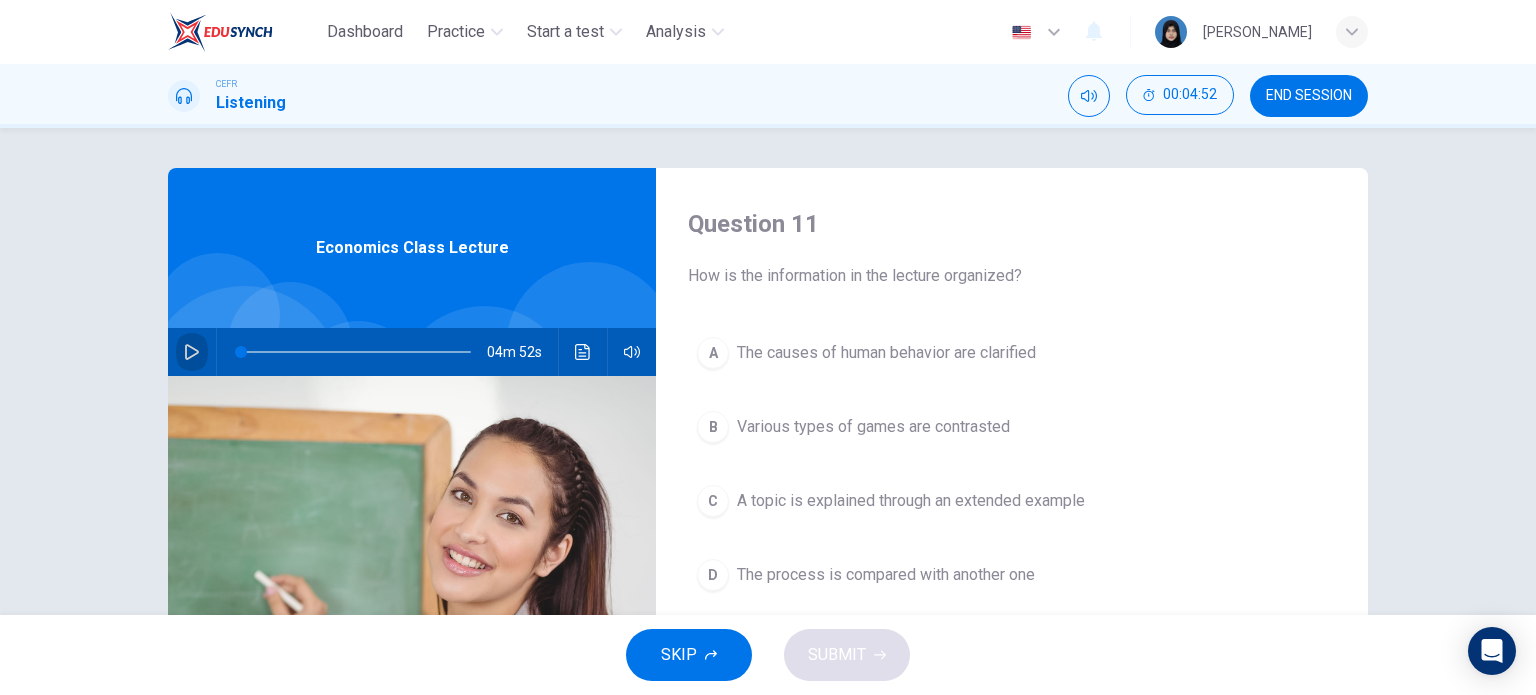 click at bounding box center (192, 352) 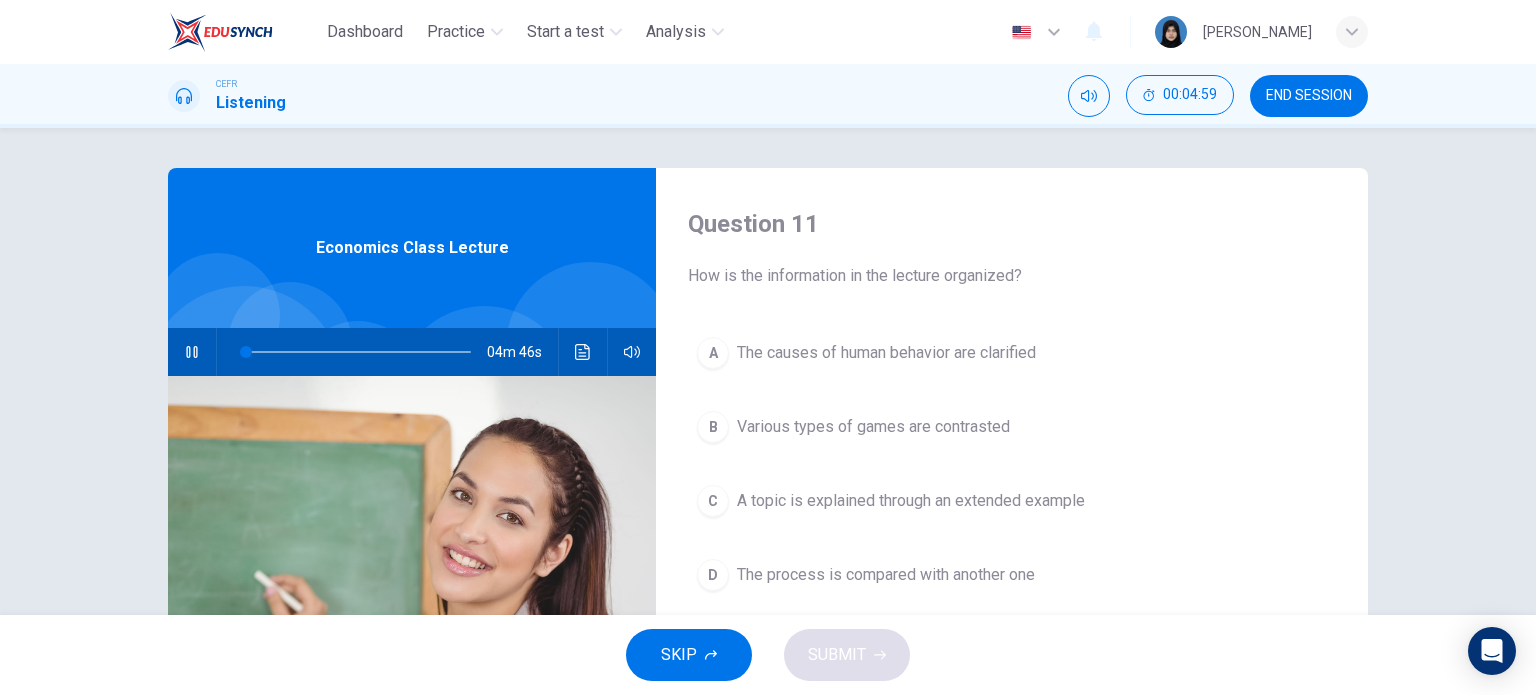 click on "Question 11 How is the information in the lecture organized? A The causes of human behavior are clarified B Various types of games are contrasted C A topic is explained through an extended example D The process is compared with another one" at bounding box center [1012, 515] 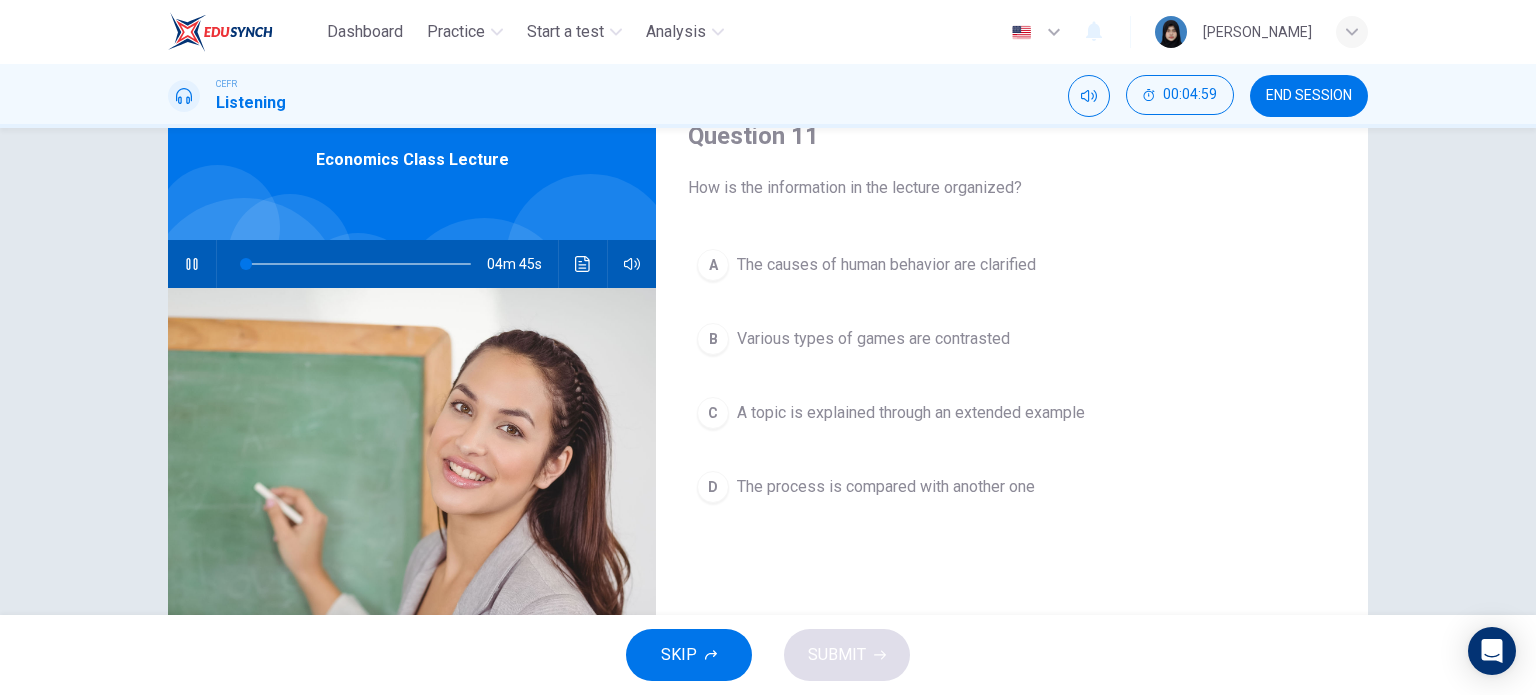 scroll, scrollTop: 91, scrollLeft: 0, axis: vertical 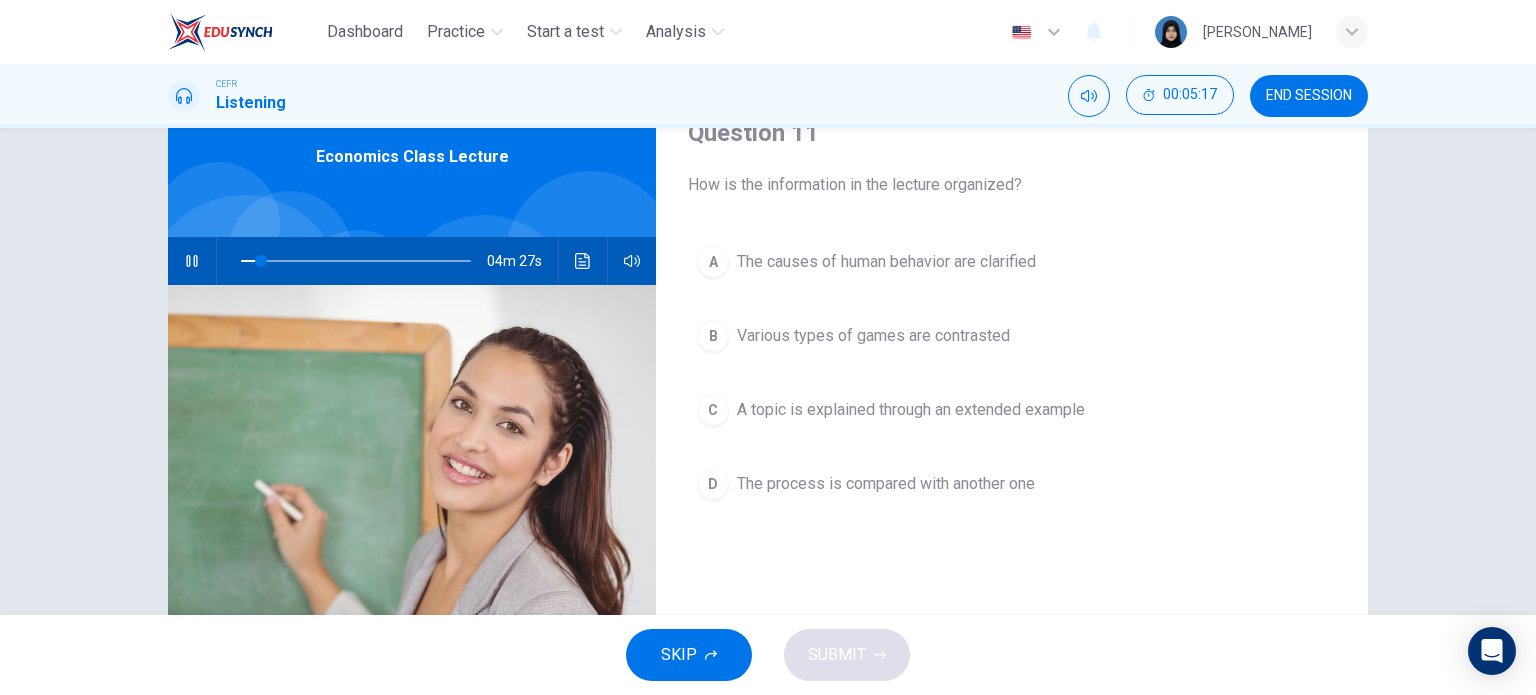 click on "Question 11 How is the information in the lecture organized? A The causes of human behavior are clarified B Various types of games are contrasted C A topic is explained through an extended example D The process is compared with another one" at bounding box center (1012, 424) 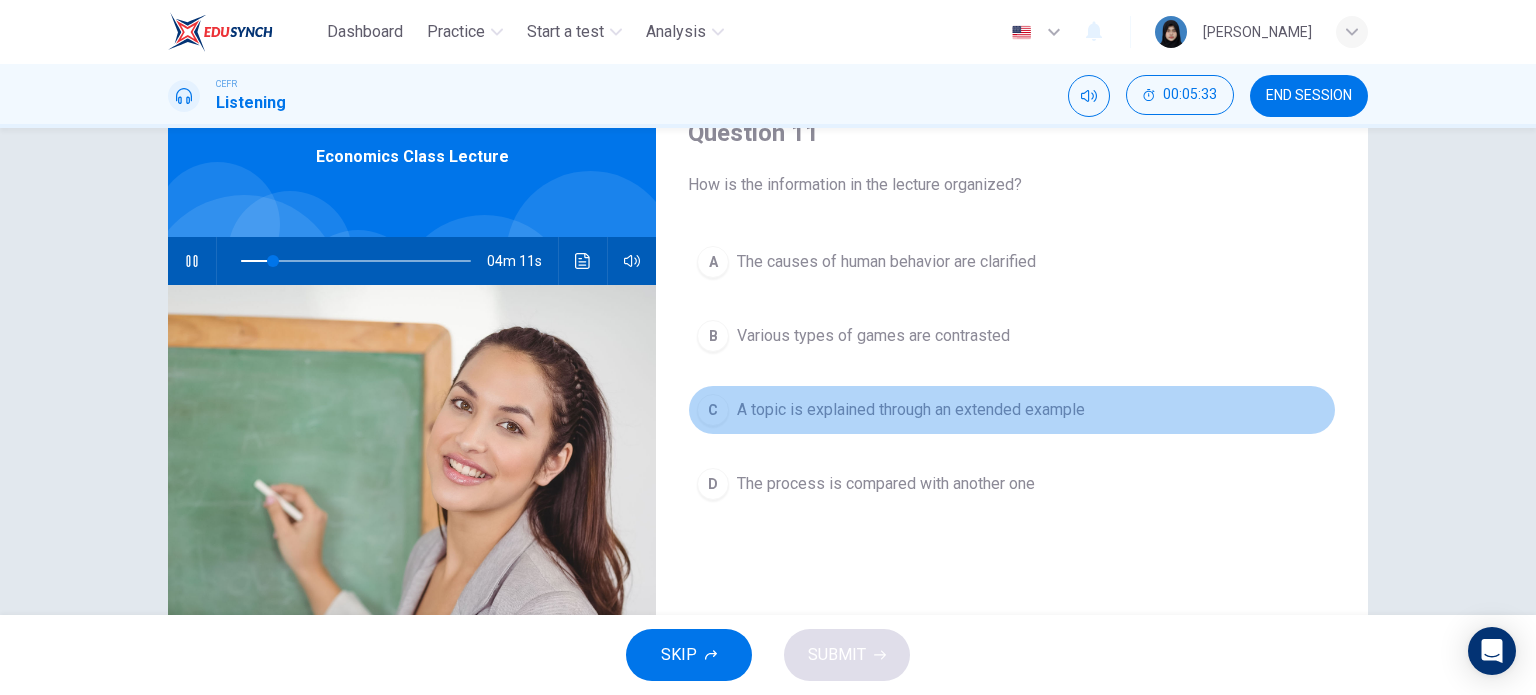 click on "A topic is explained through an extended example" at bounding box center [911, 410] 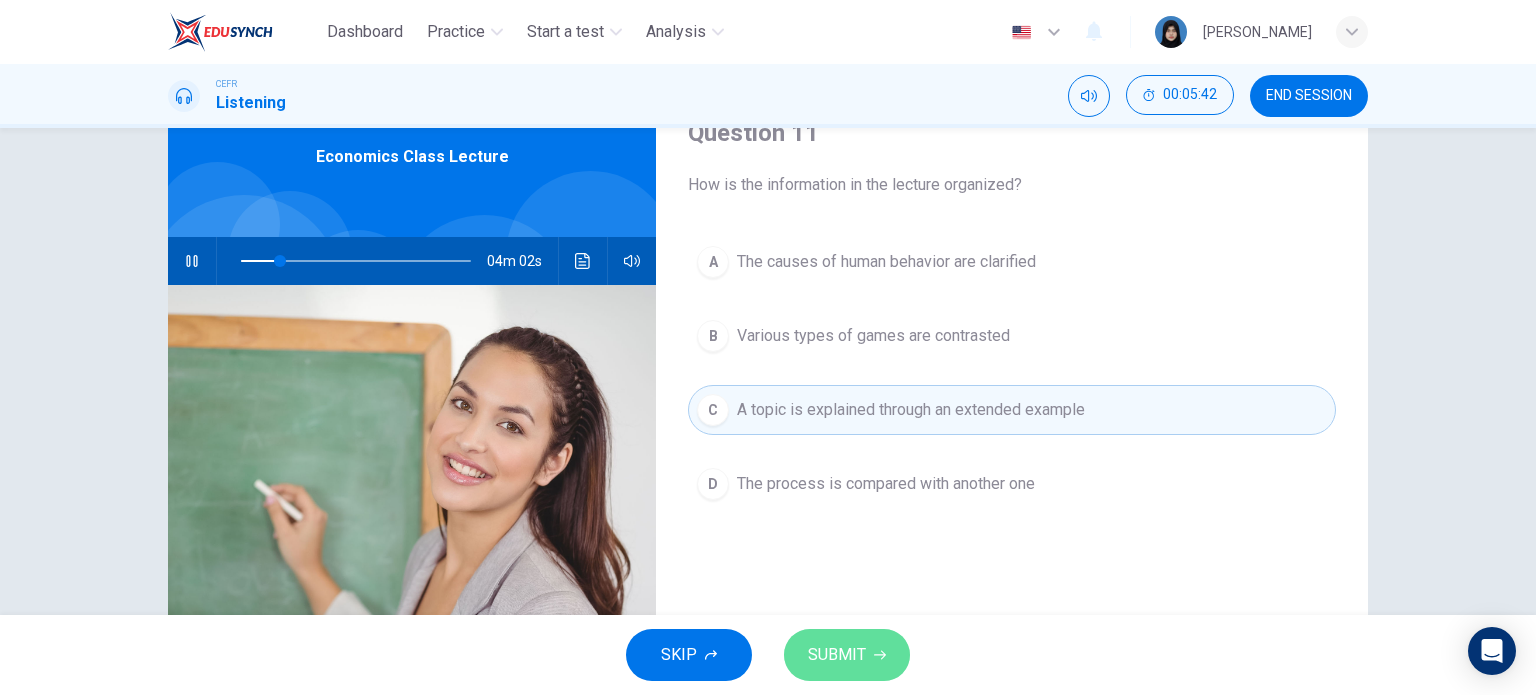 click on "SUBMIT" at bounding box center (837, 655) 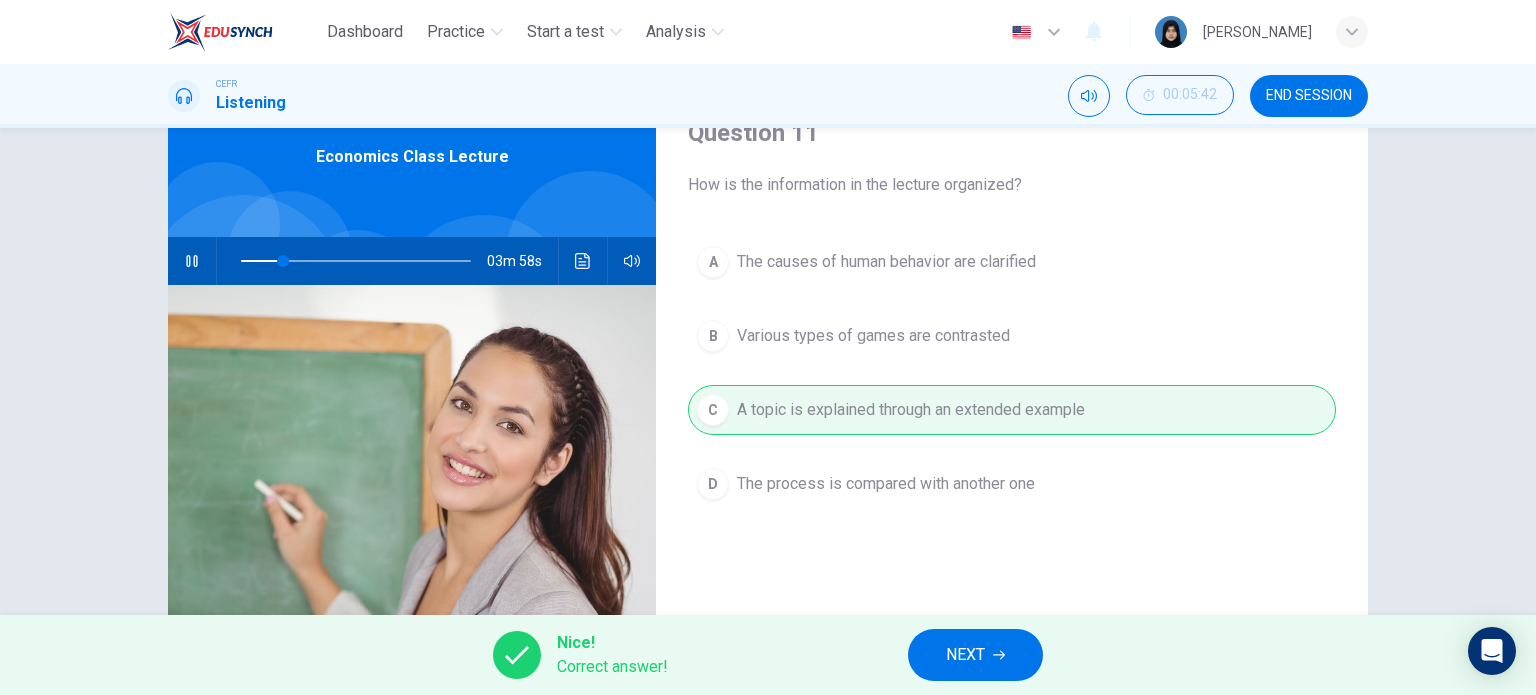 click 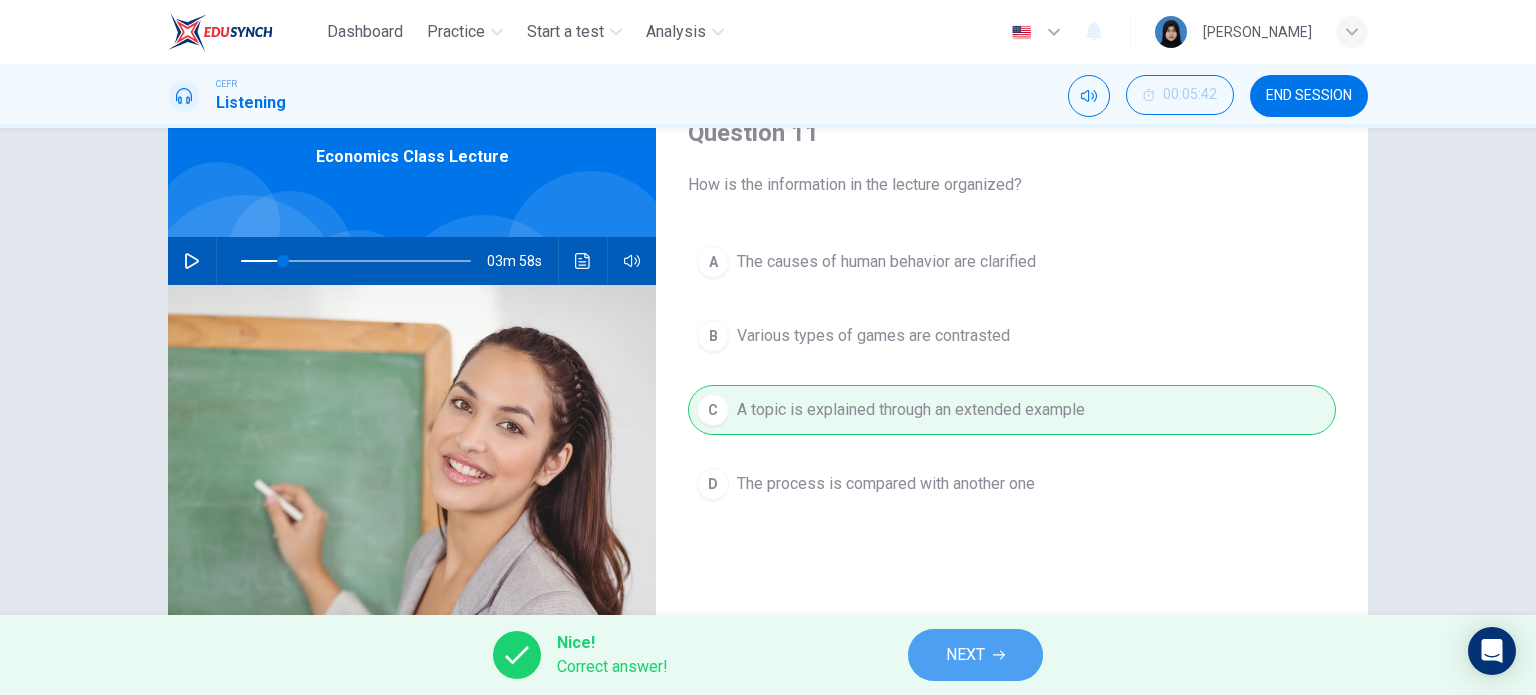click on "NEXT" at bounding box center (965, 655) 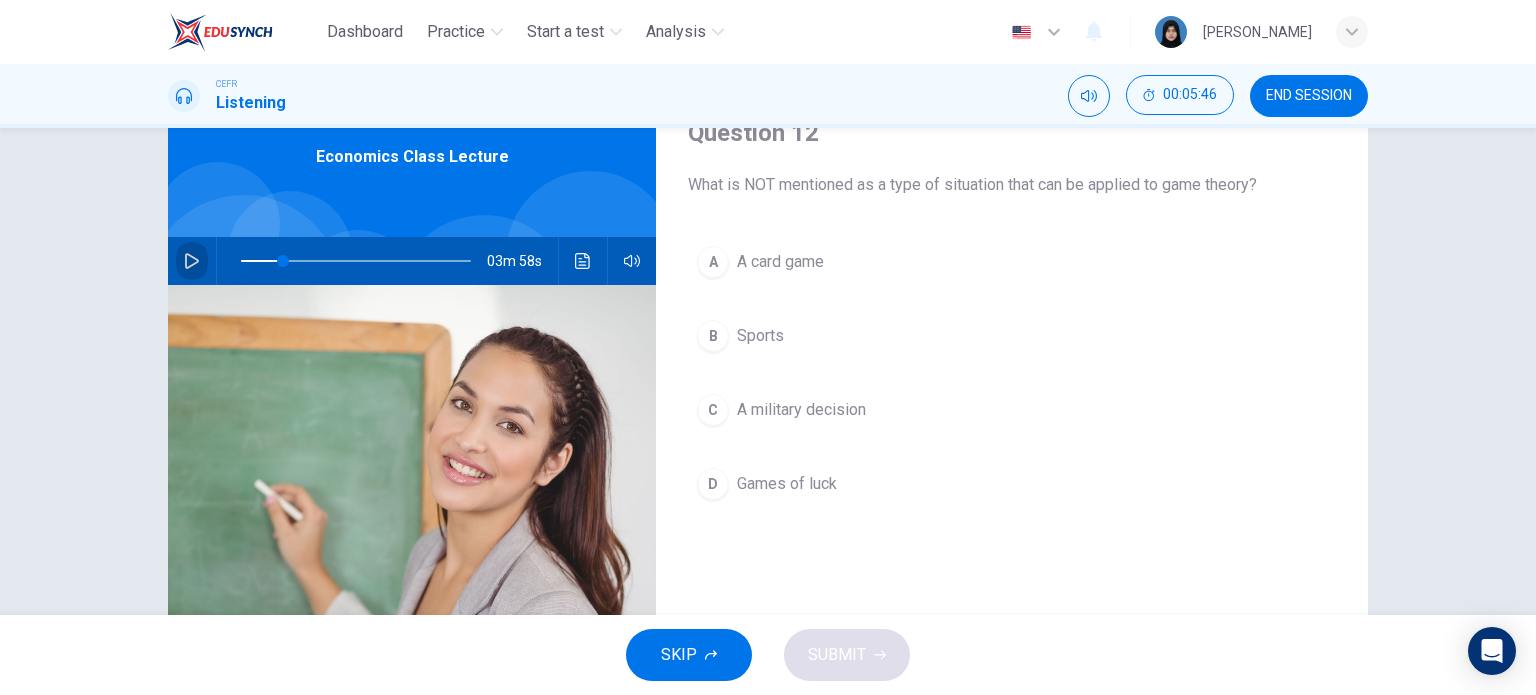 click 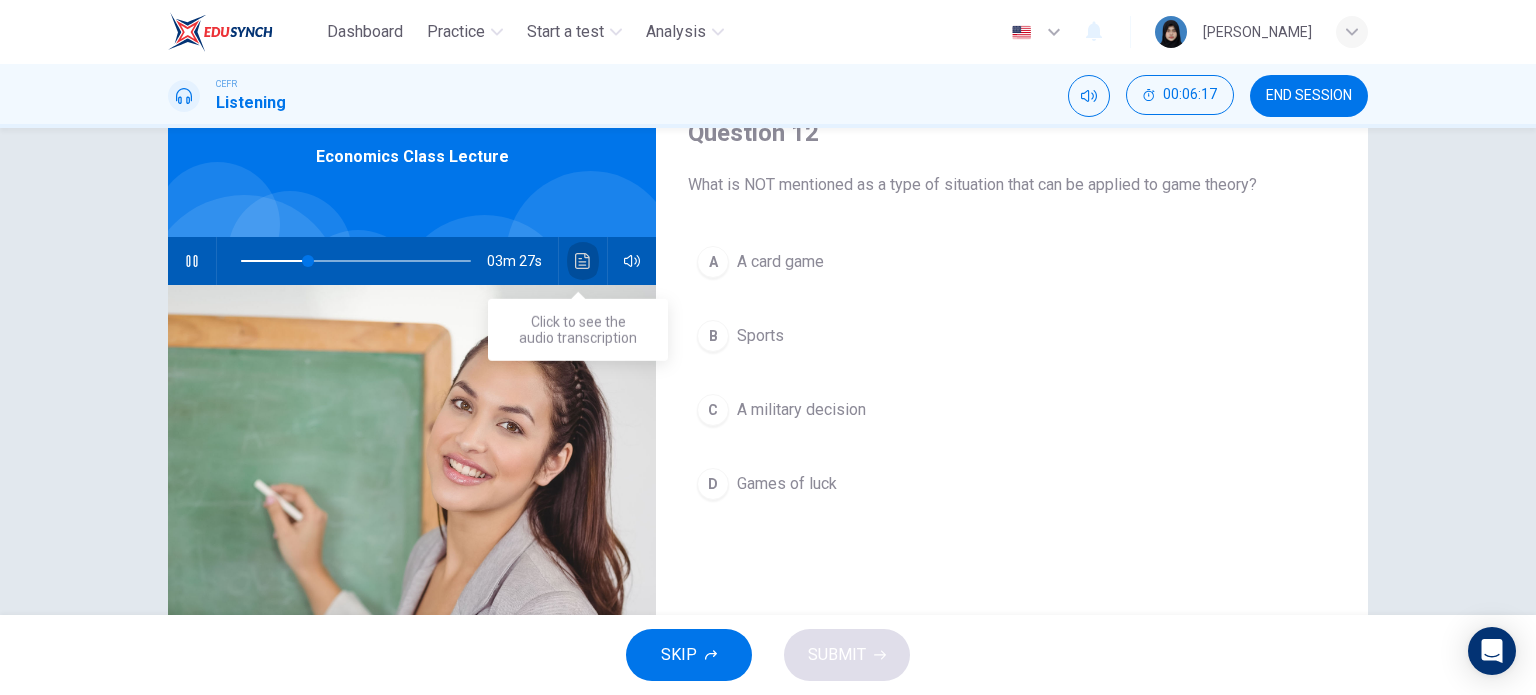 click 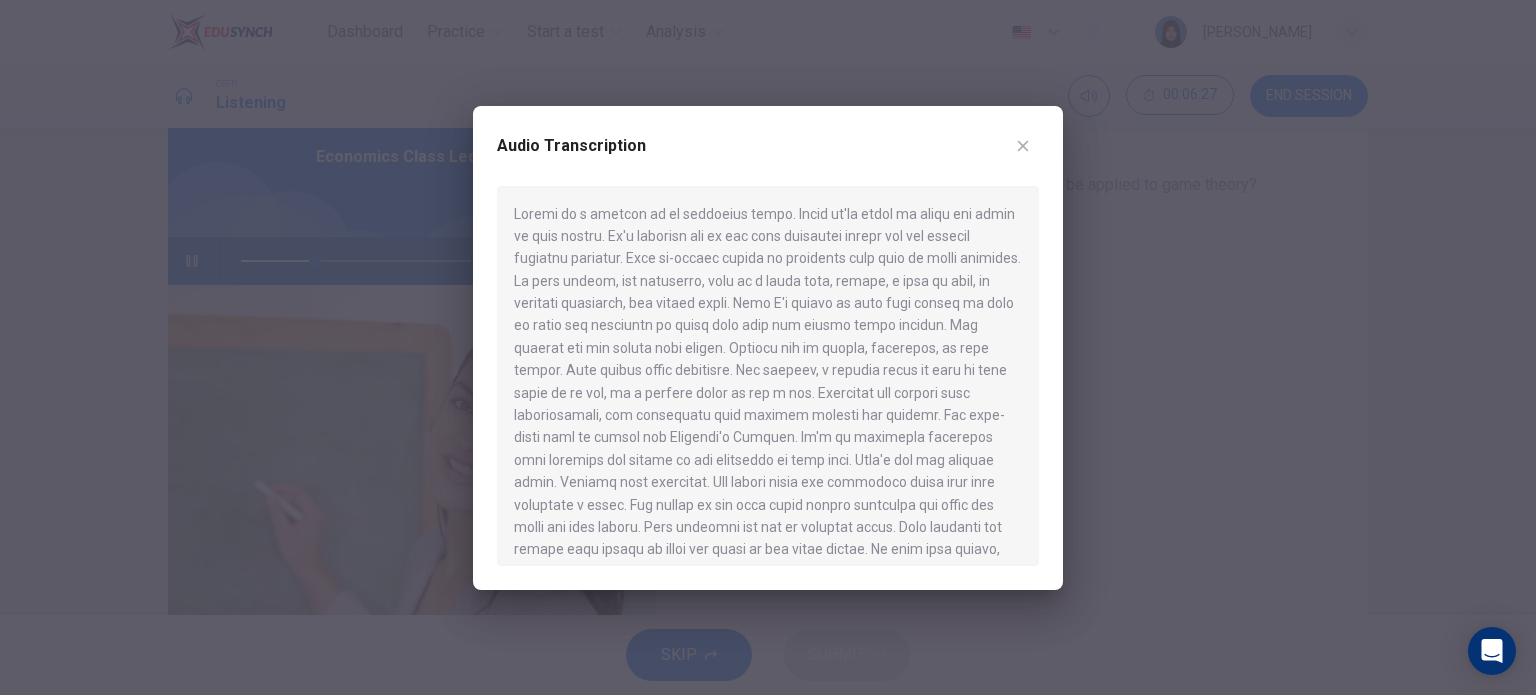 click at bounding box center (768, 347) 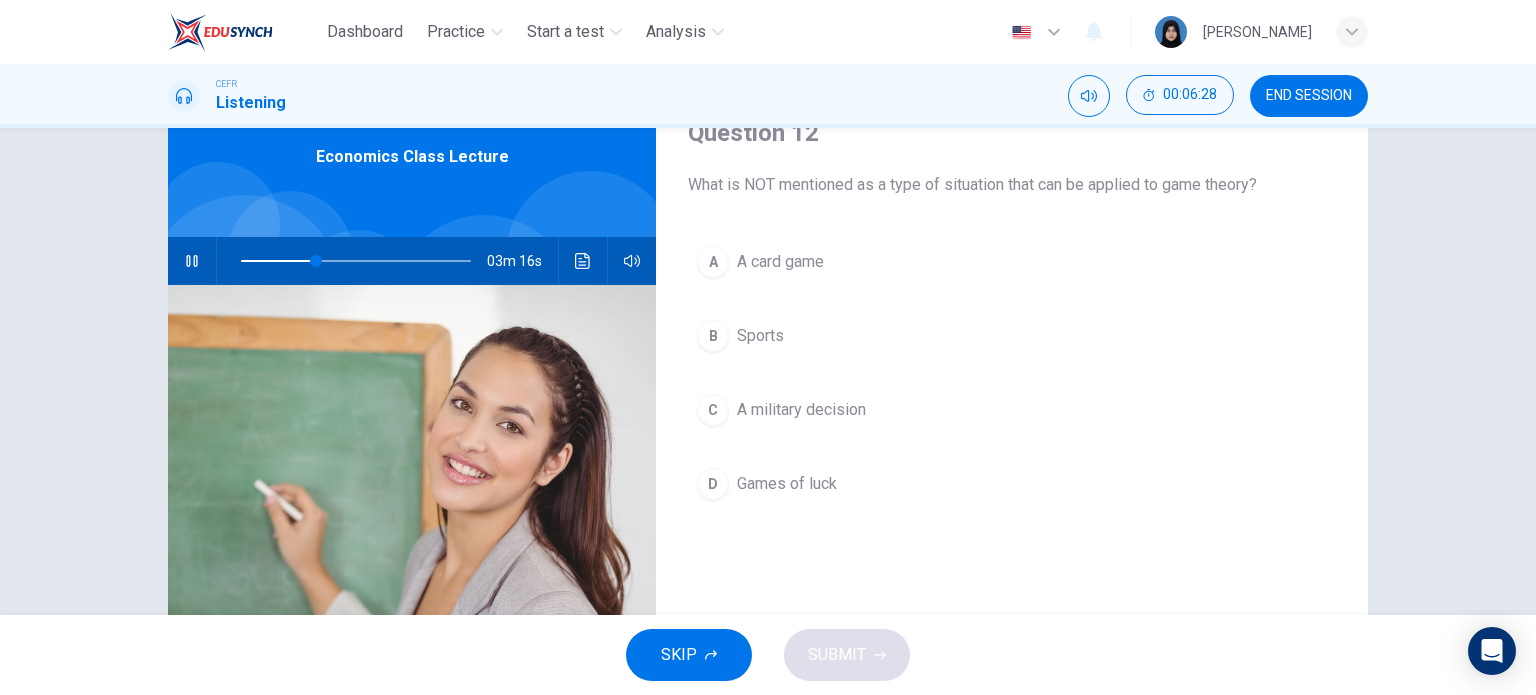 click on "A card game" at bounding box center (780, 262) 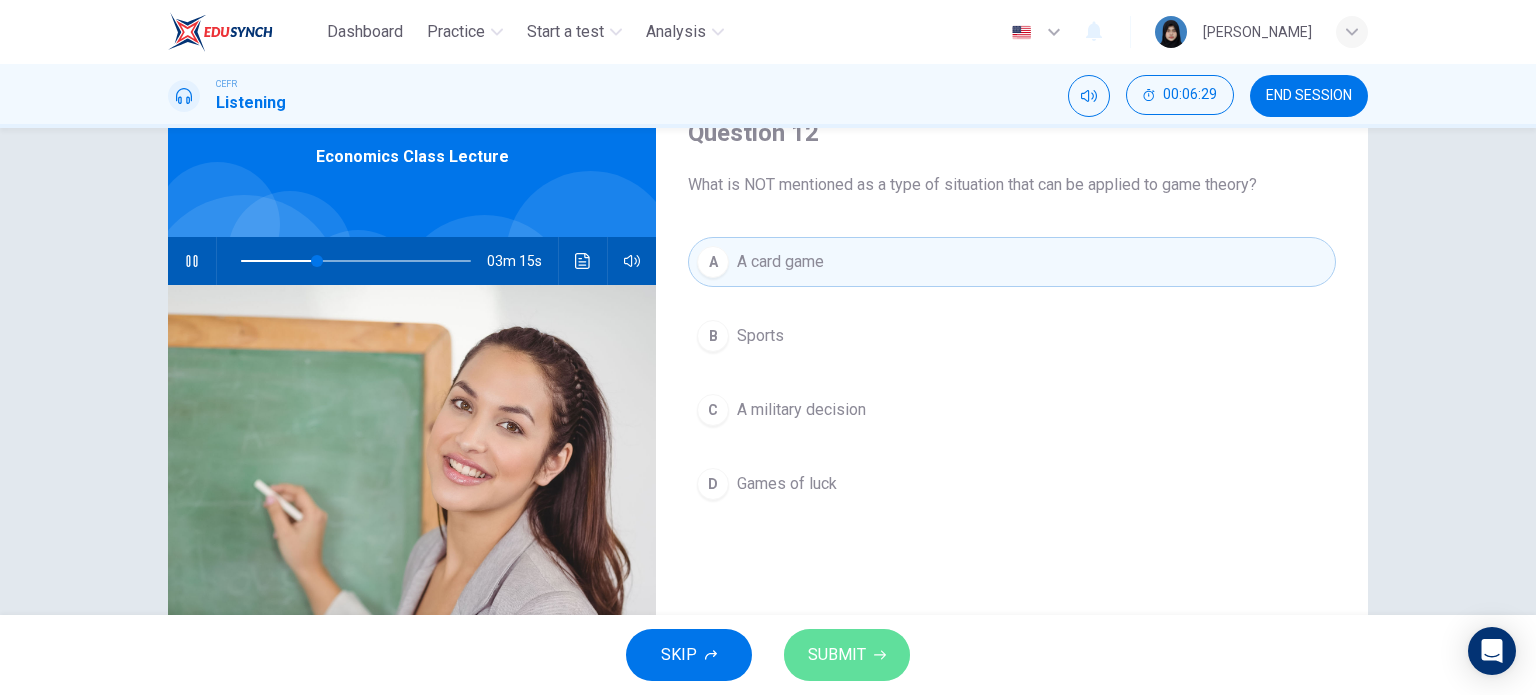 click on "SUBMIT" at bounding box center [837, 655] 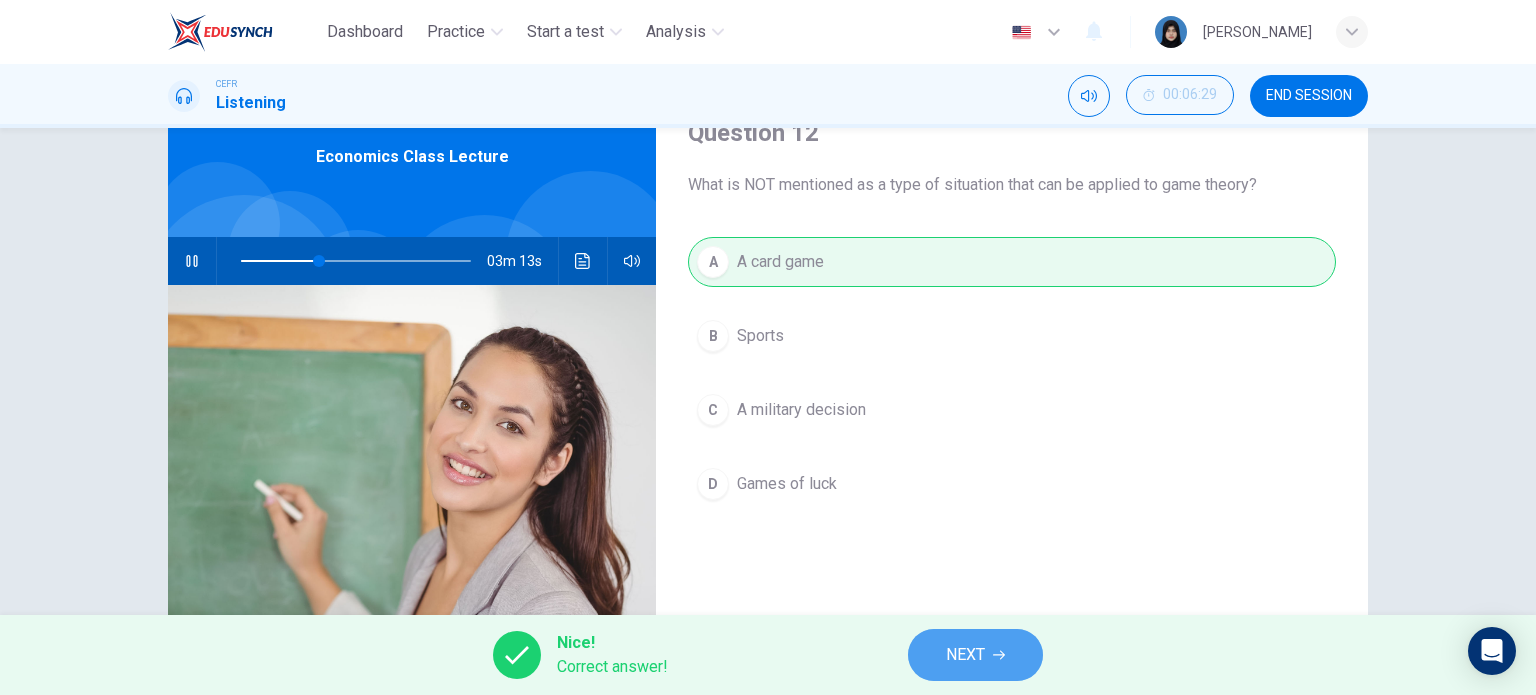 click on "NEXT" at bounding box center [975, 655] 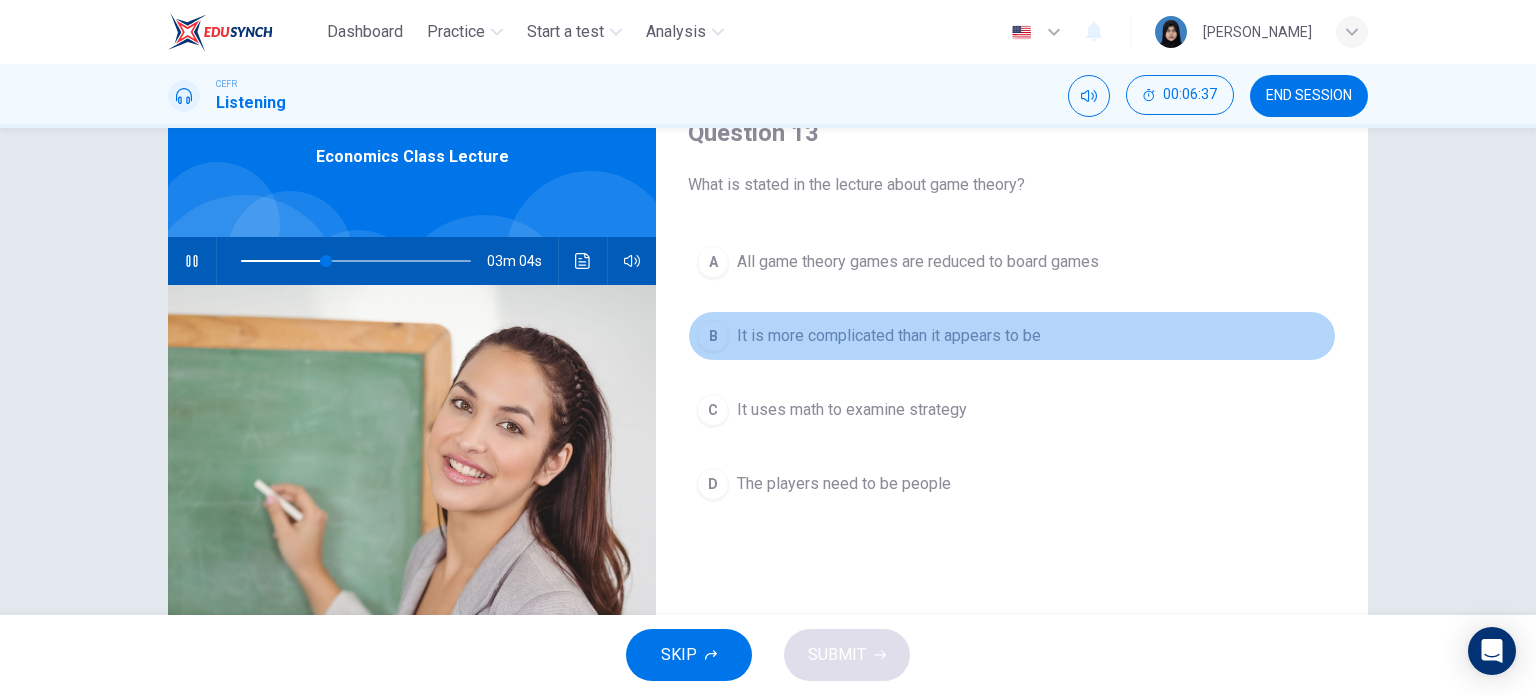 click on "It is more complicated than it appears to be" at bounding box center [889, 336] 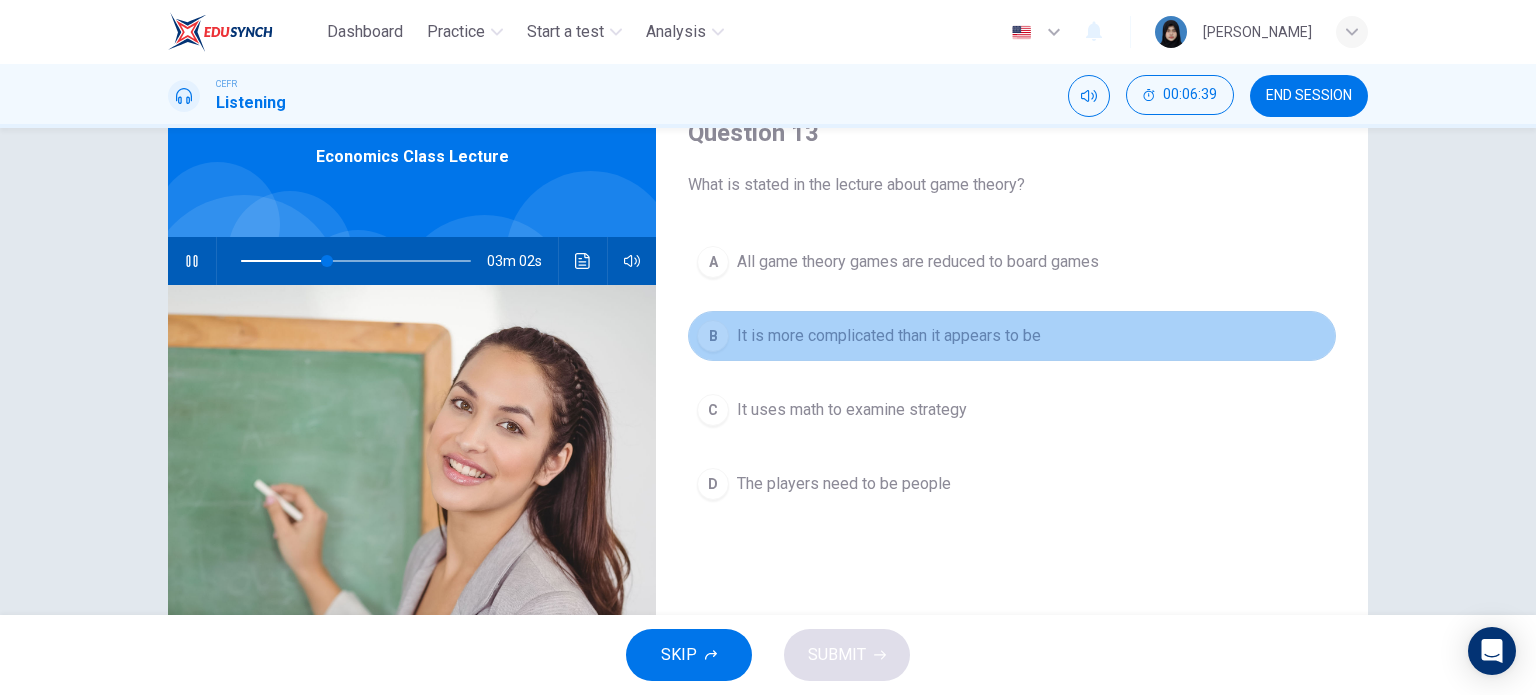click on "B It is more complicated than it appears to be" at bounding box center (1012, 336) 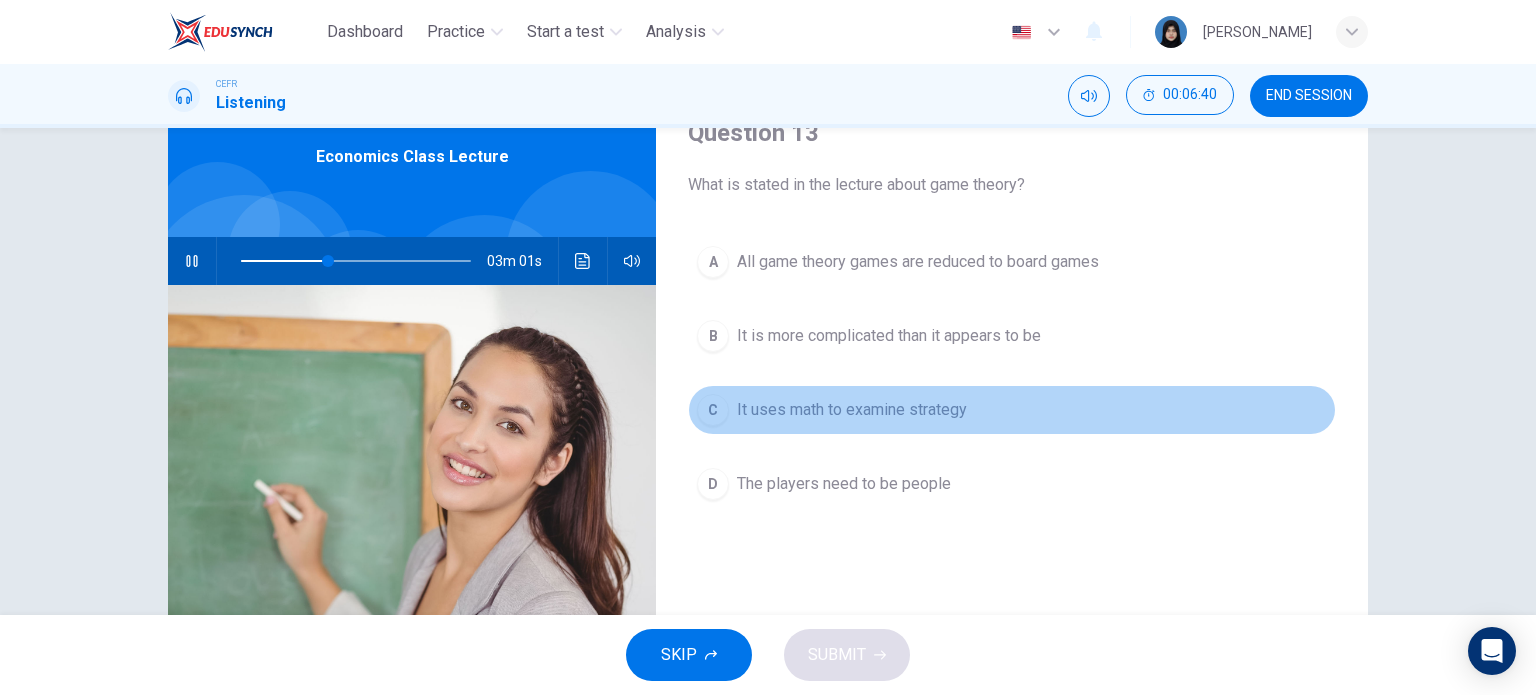 click on "It uses math to examine strategy" at bounding box center (852, 410) 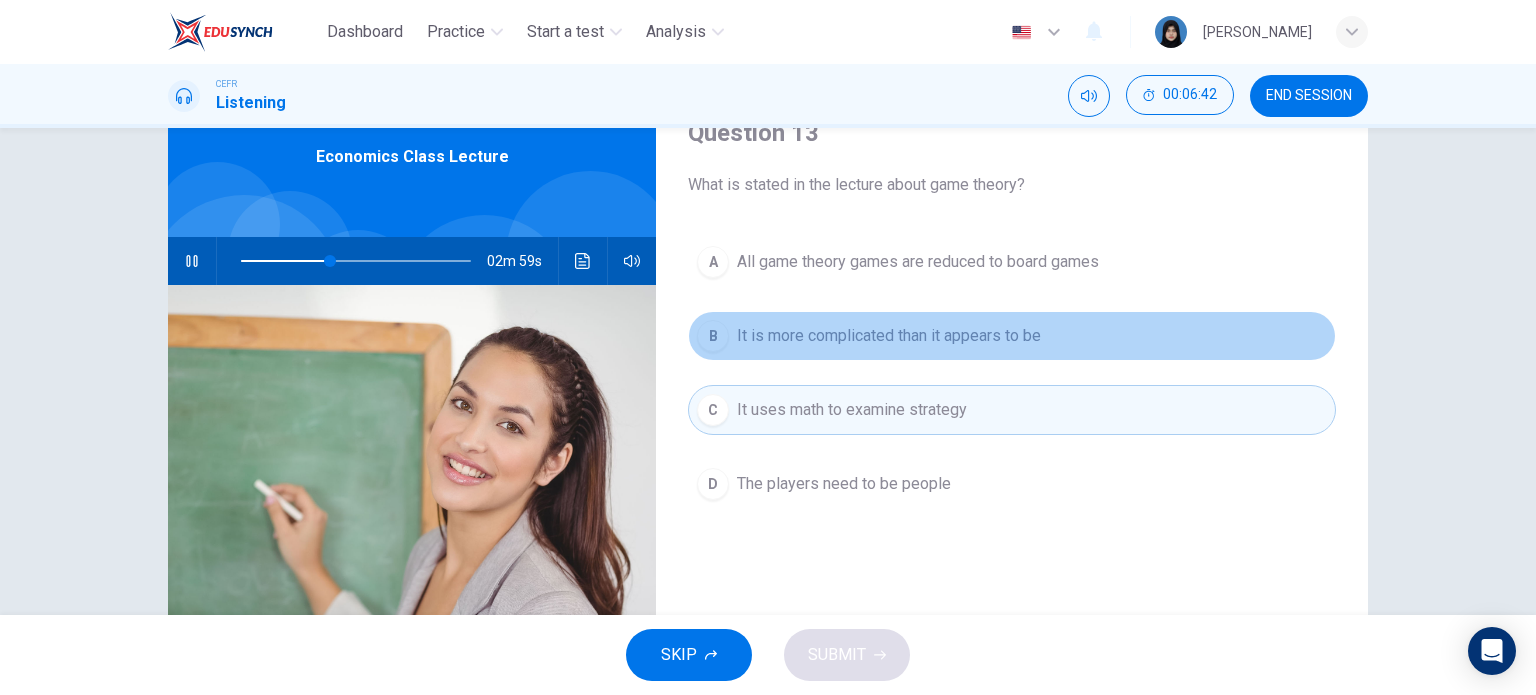 click on "B It is more complicated than it appears to be" at bounding box center [1012, 336] 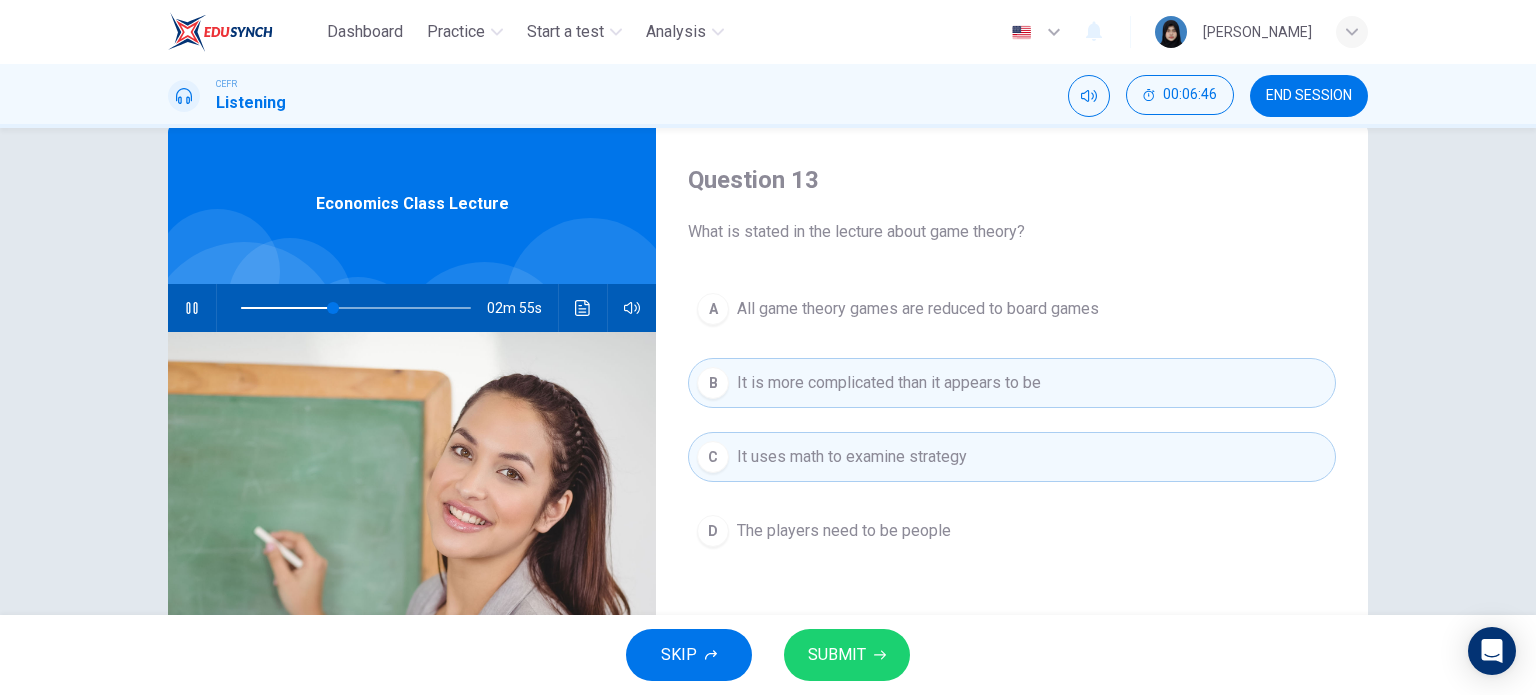 scroll, scrollTop: 46, scrollLeft: 0, axis: vertical 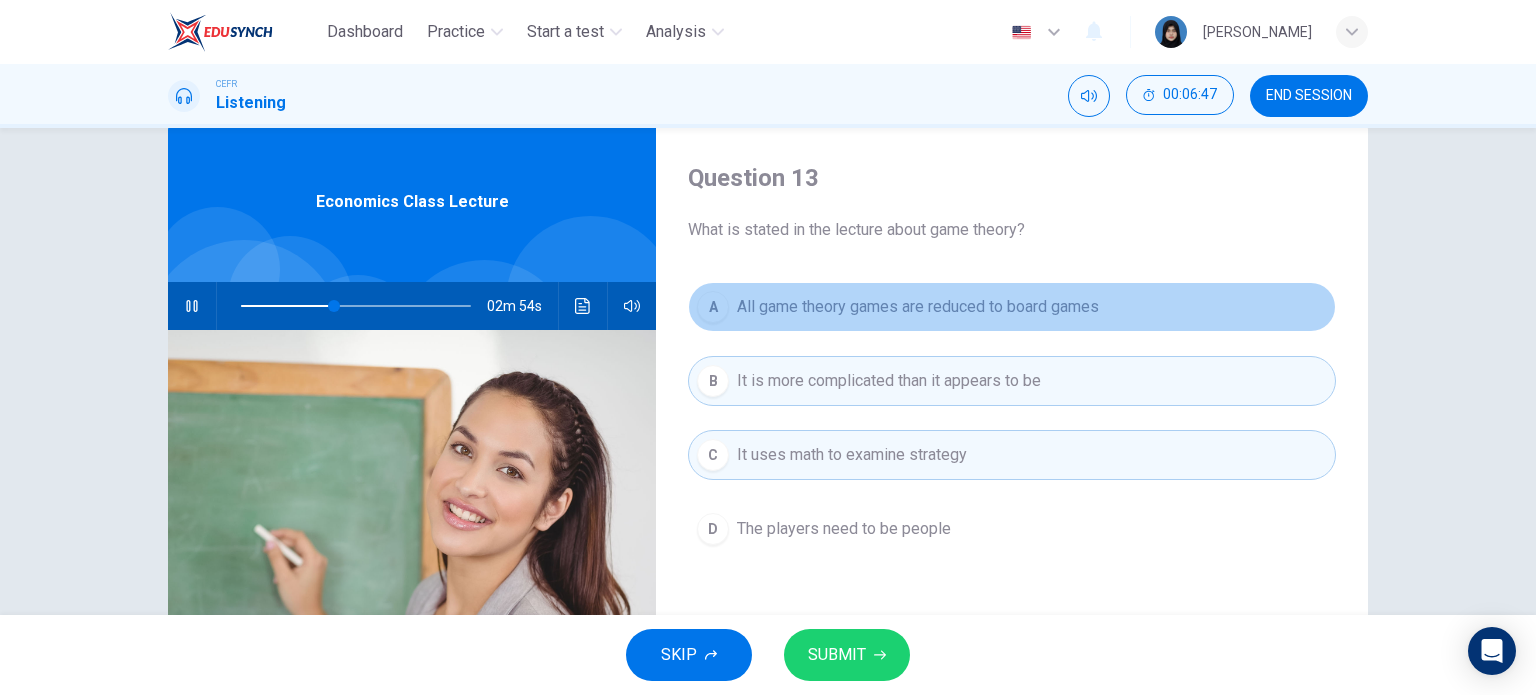 click on "A All game theory games are reduced to board games" at bounding box center [1012, 307] 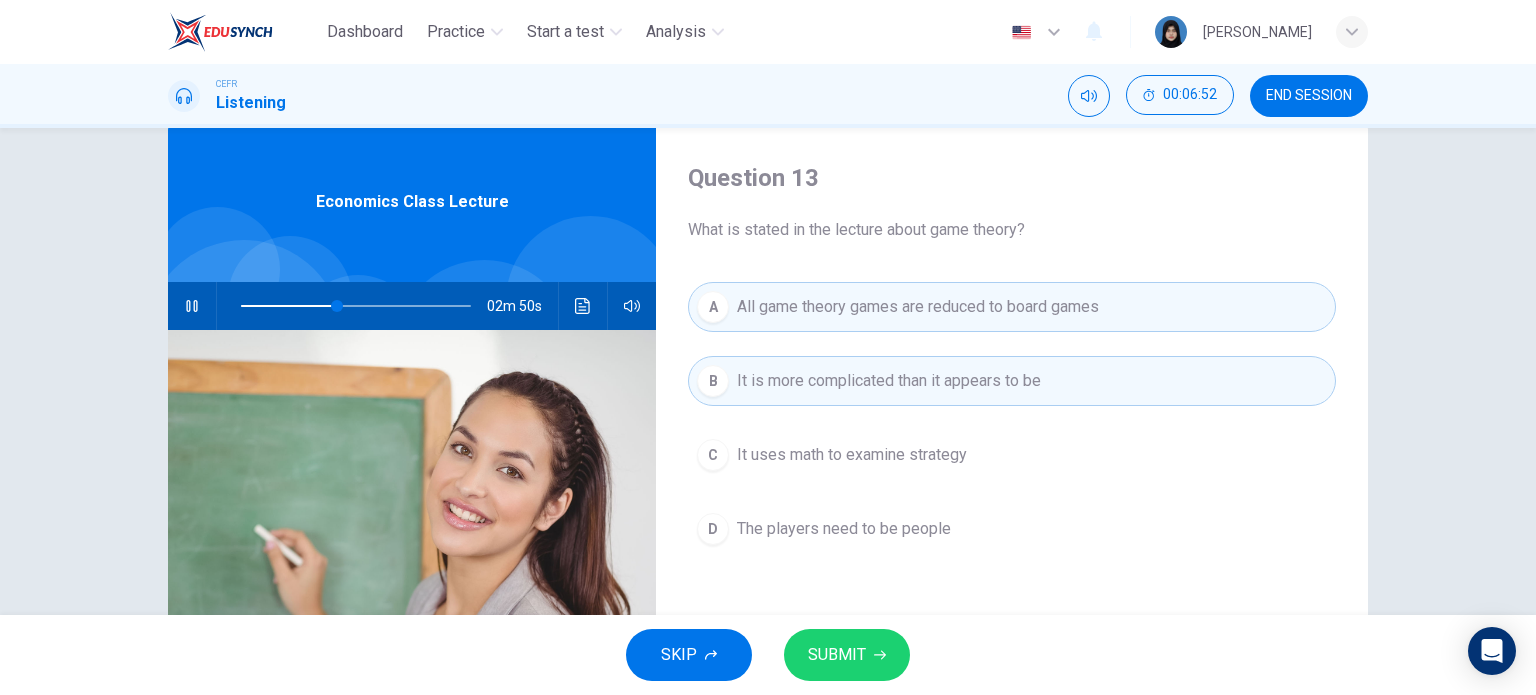 click on "The players need to be people" at bounding box center [844, 529] 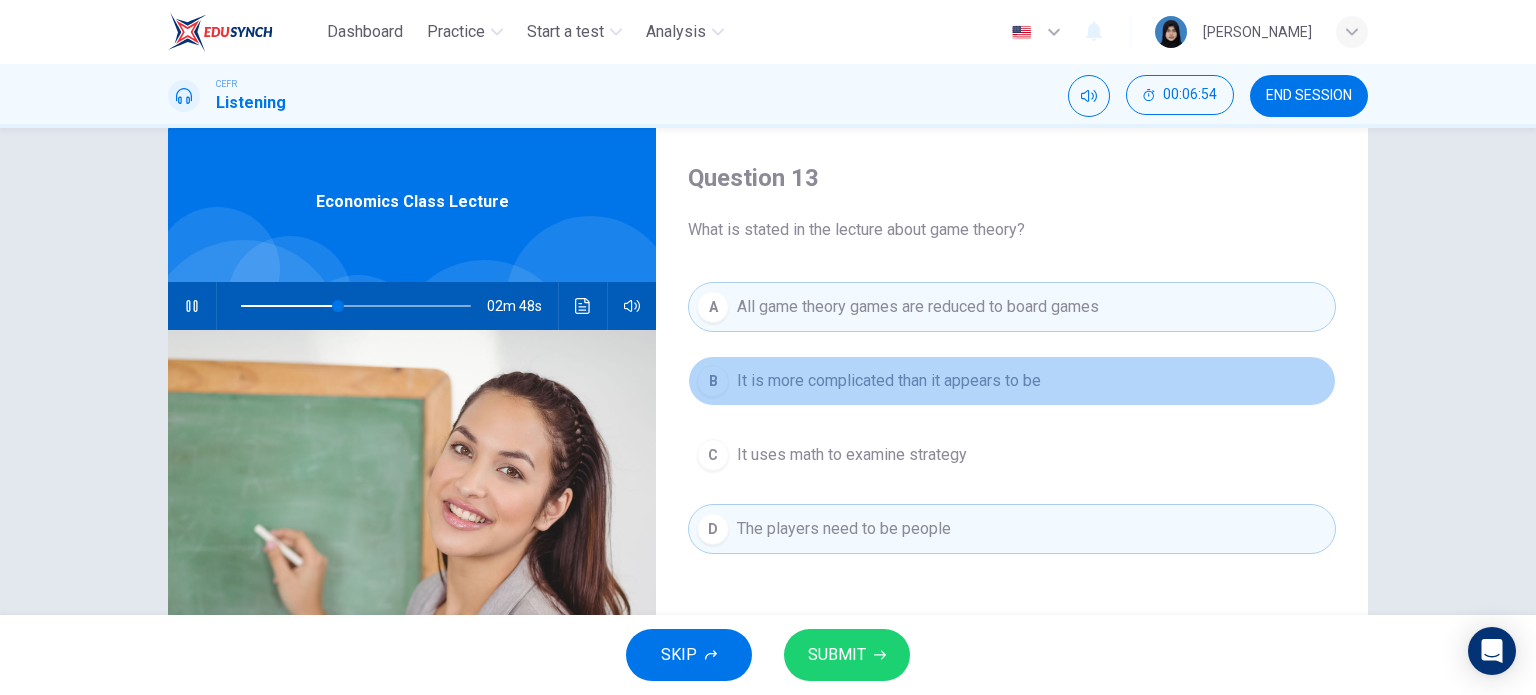 click on "It is more complicated than it appears to be" at bounding box center [889, 381] 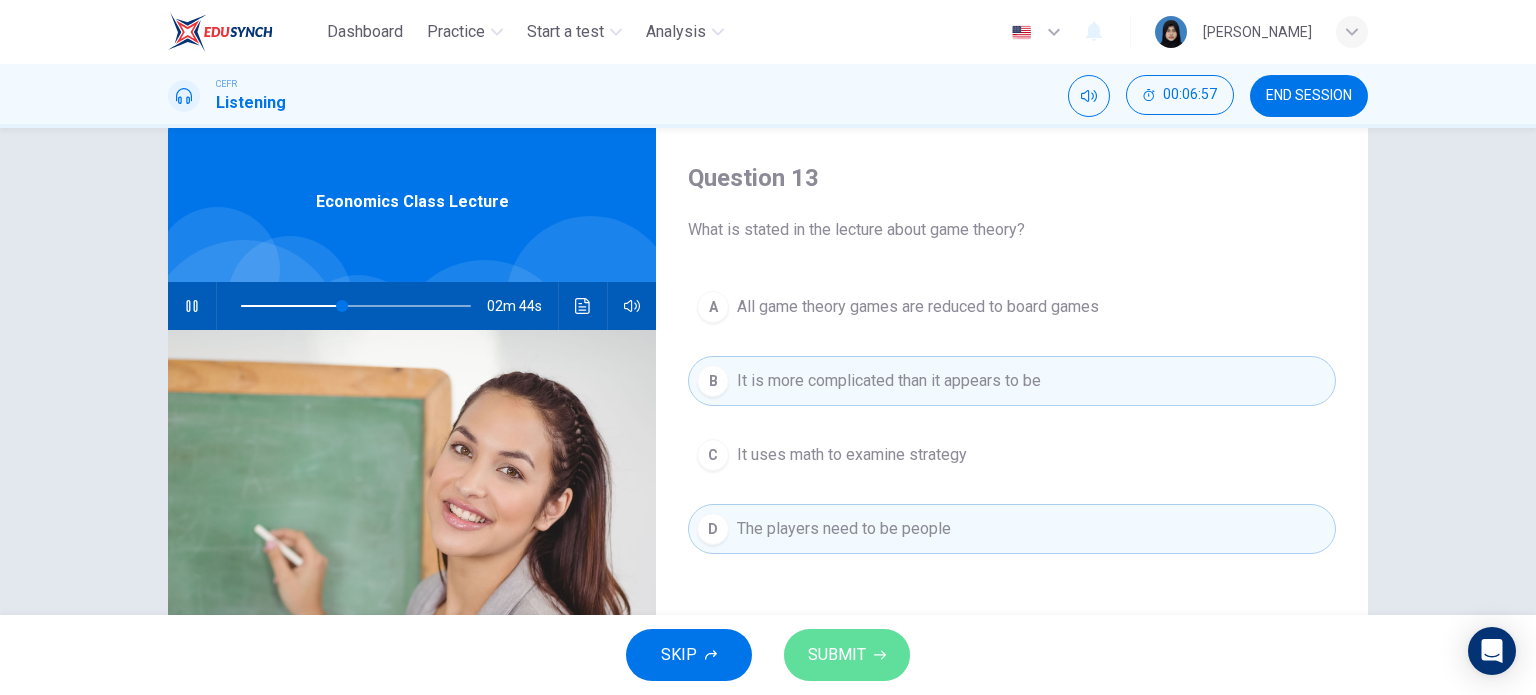 click on "SUBMIT" at bounding box center [837, 655] 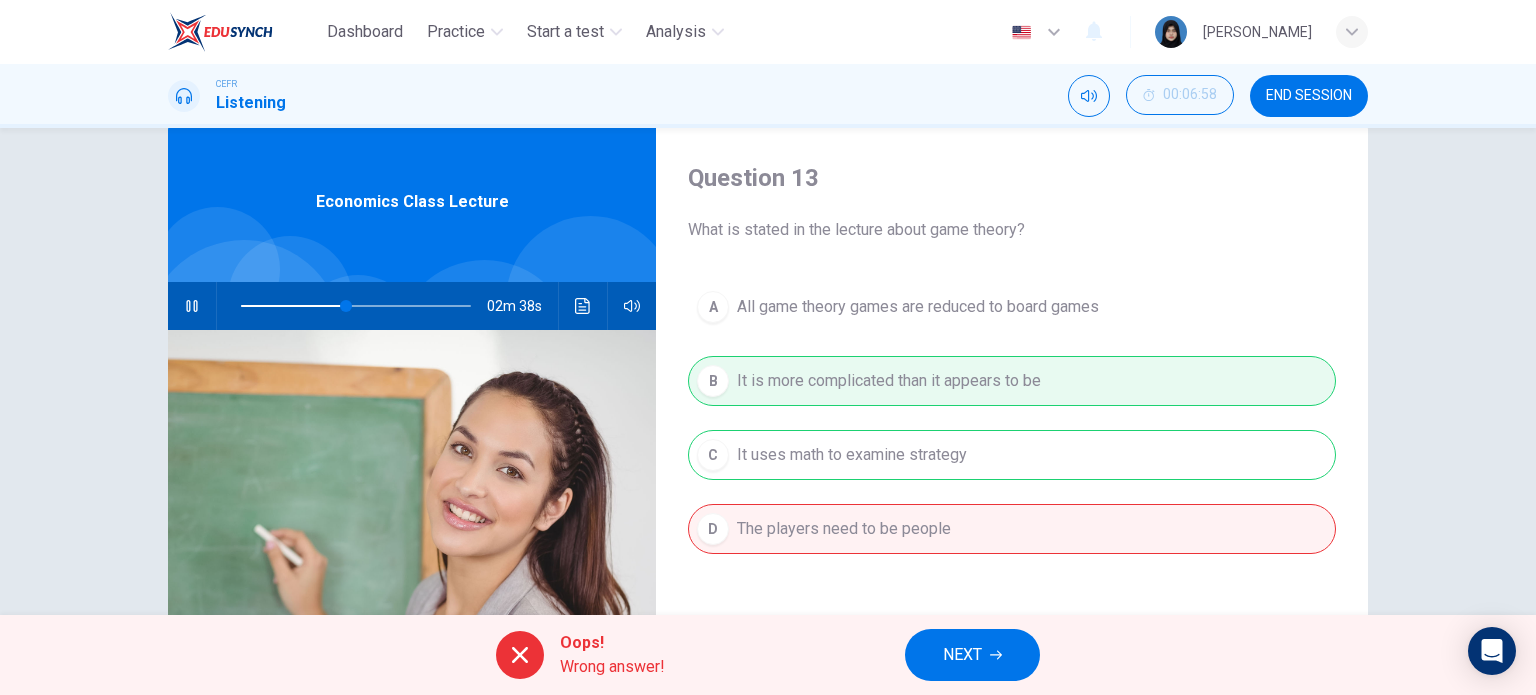 type on "46" 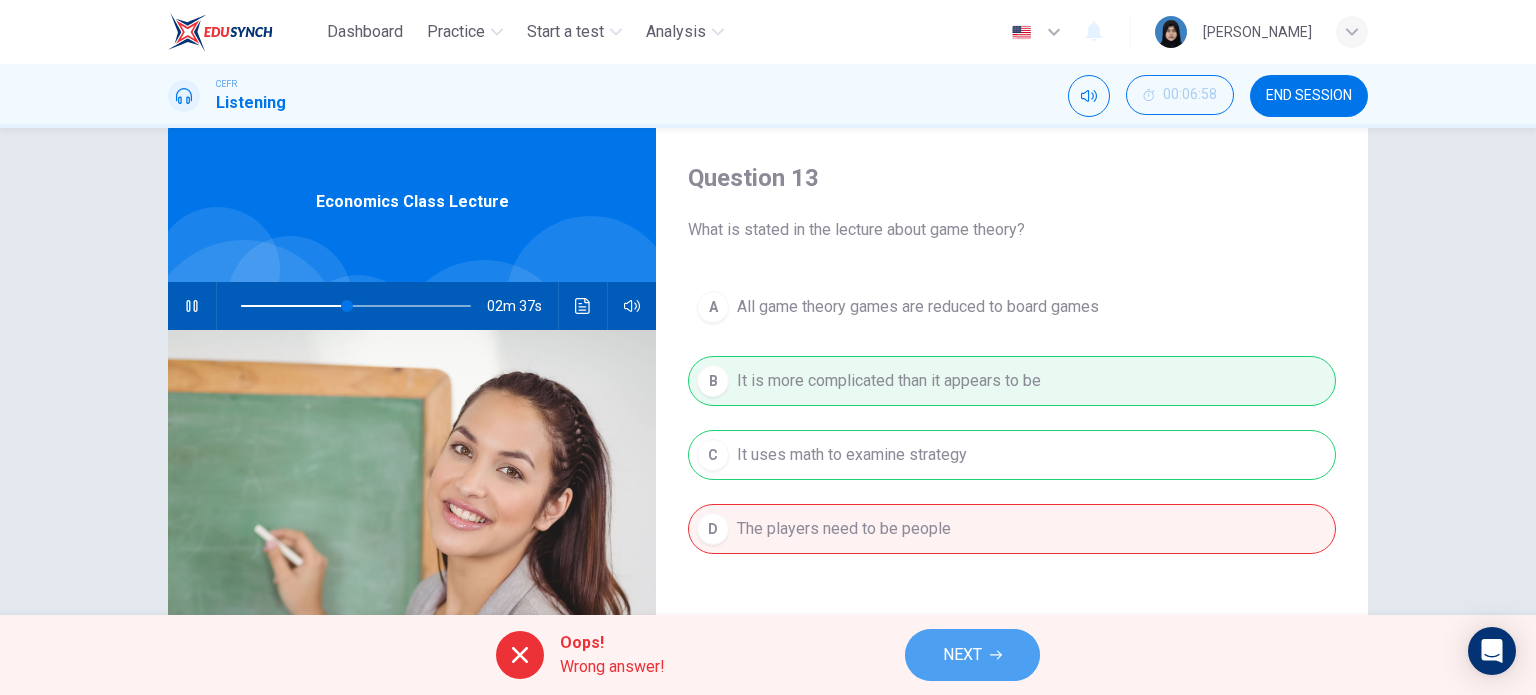 click on "NEXT" at bounding box center [962, 655] 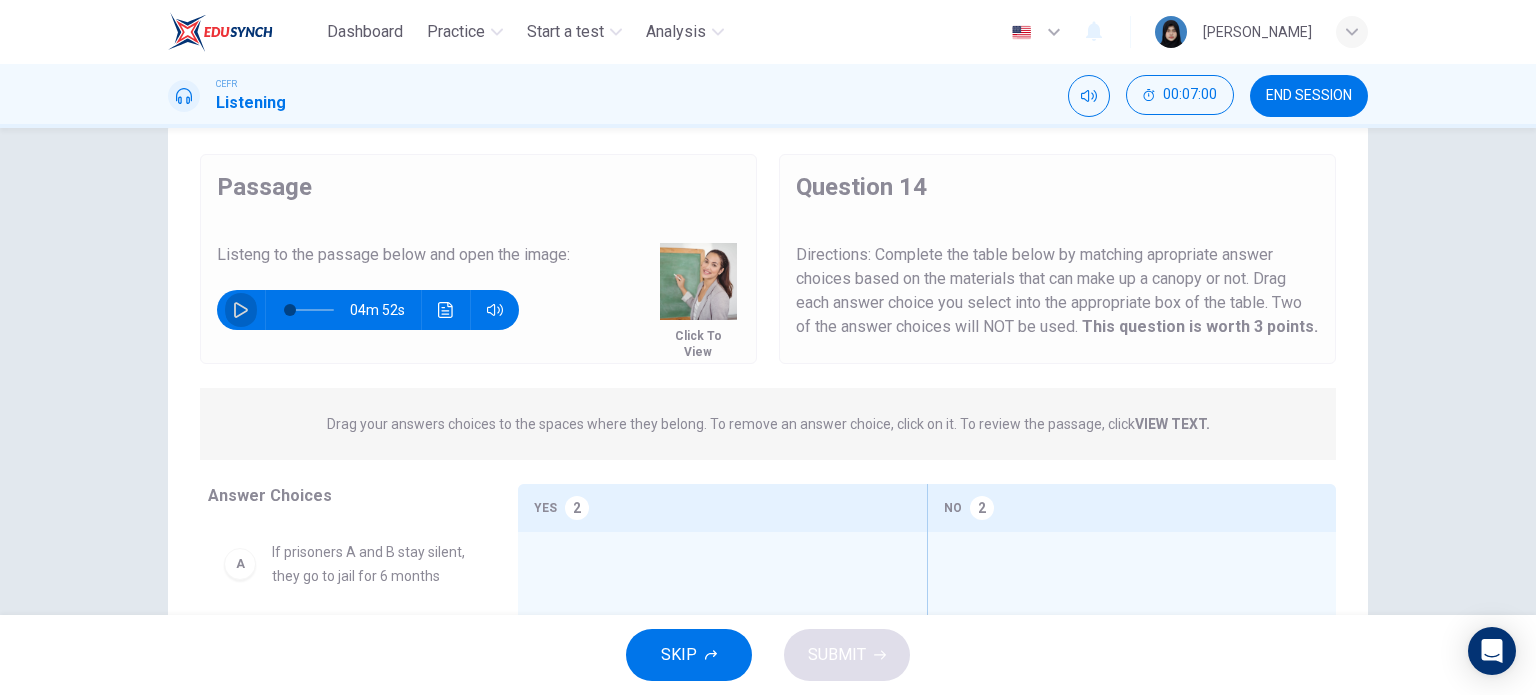 click 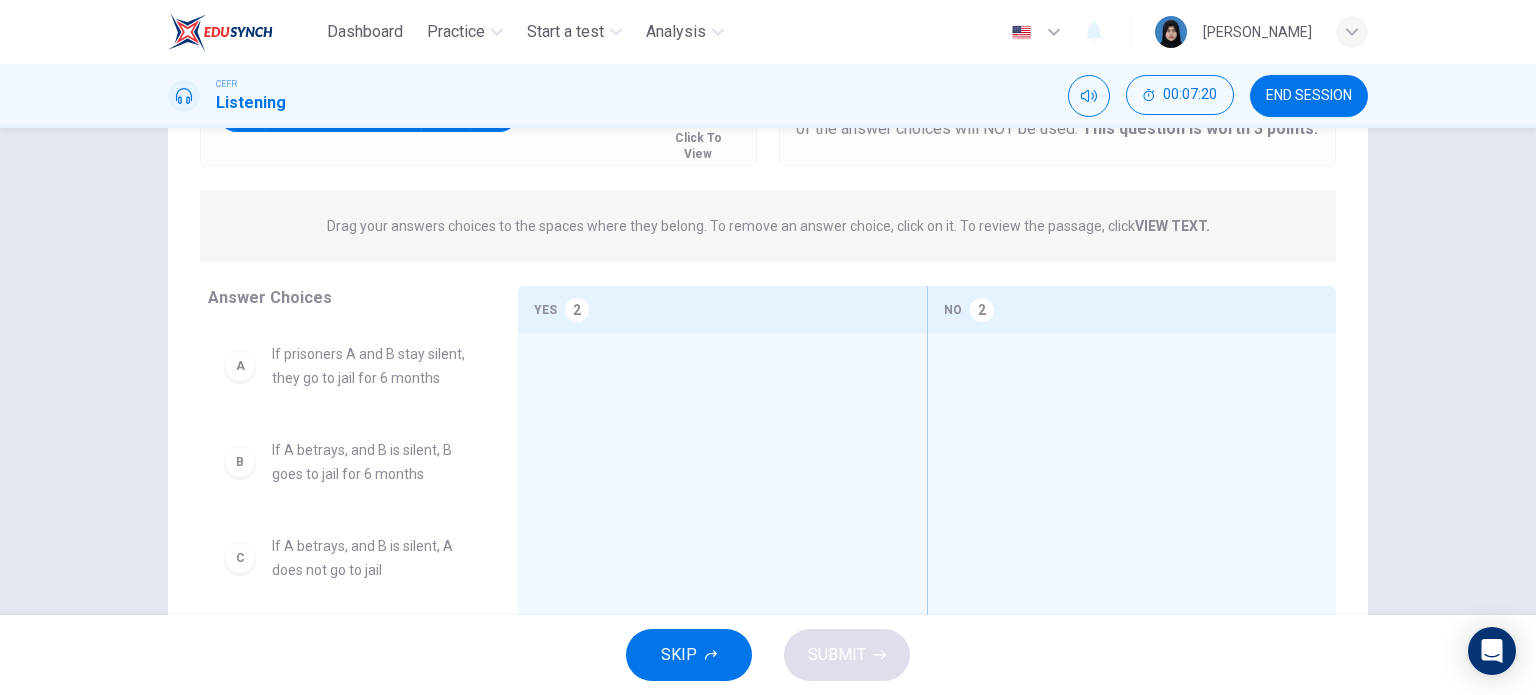 scroll, scrollTop: 291, scrollLeft: 0, axis: vertical 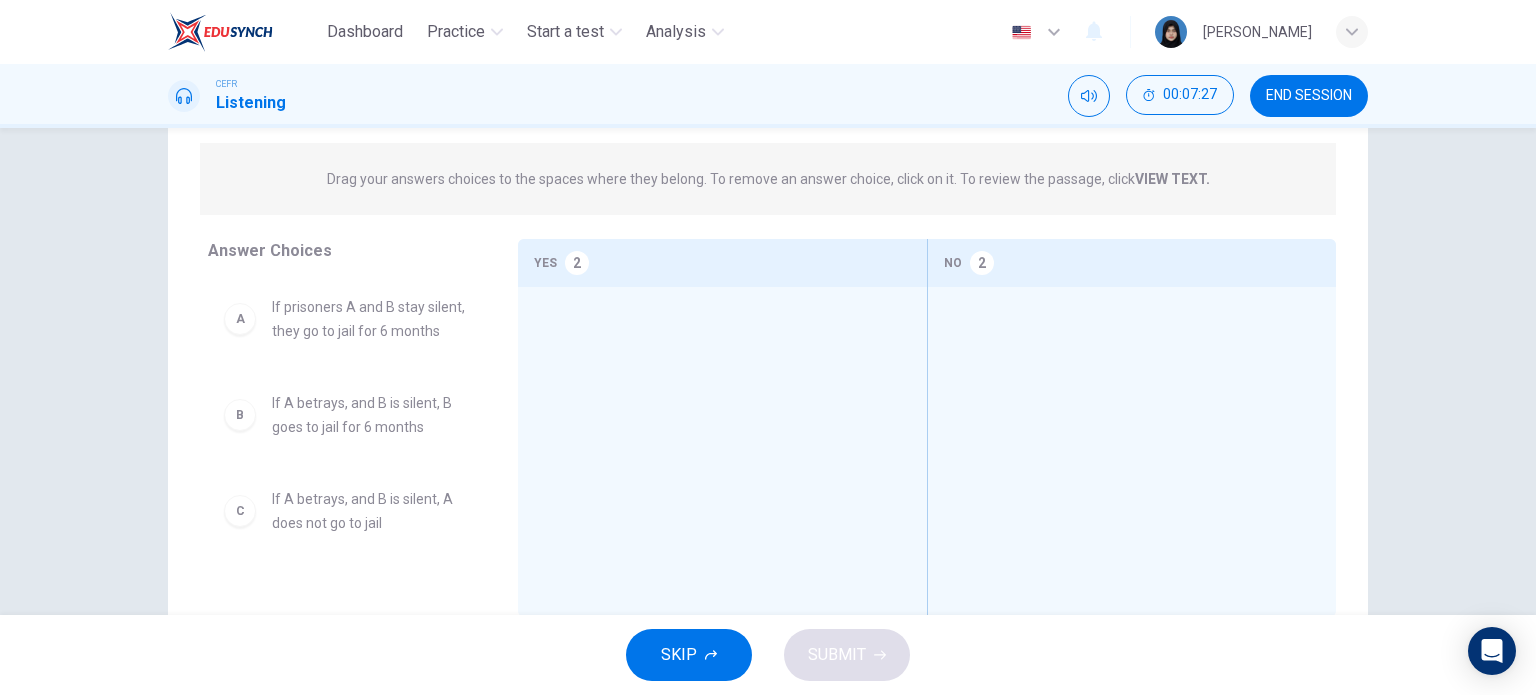 click at bounding box center (722, 421) 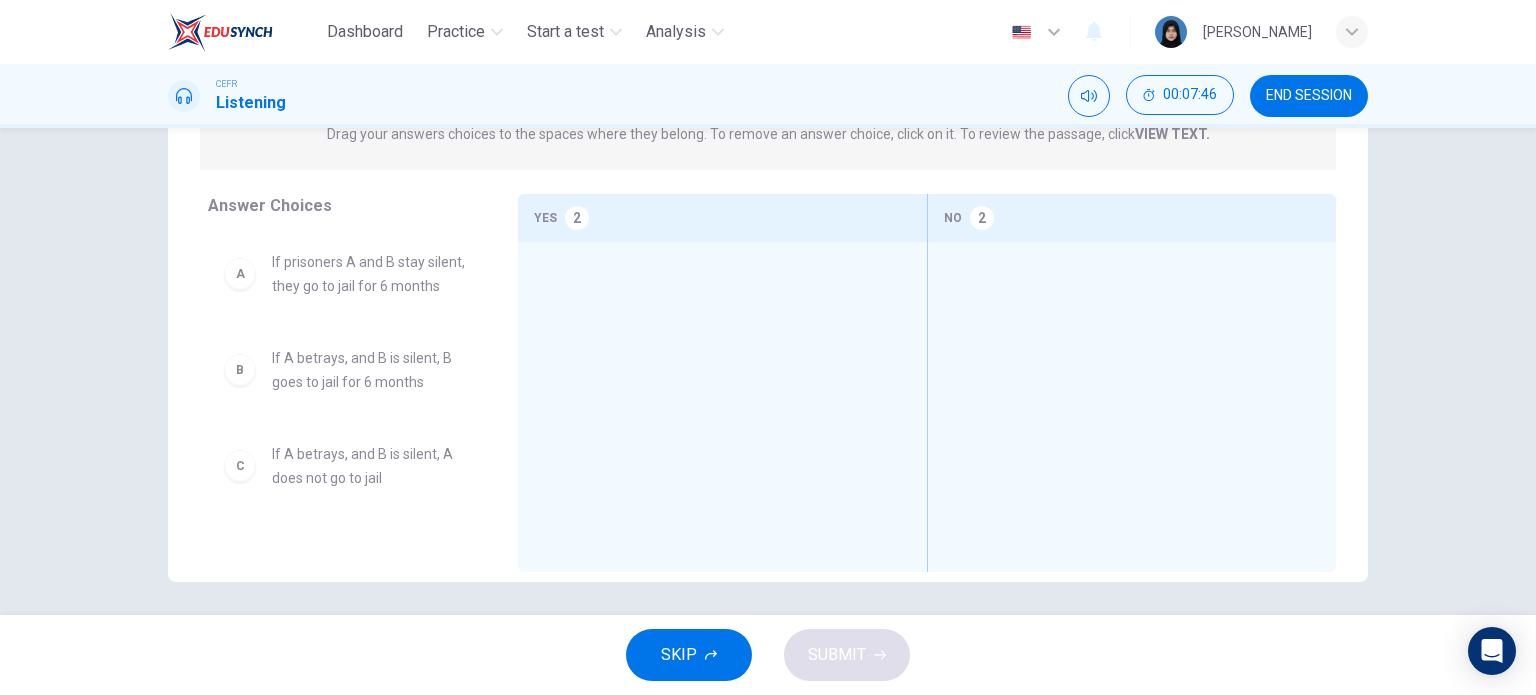 scroll, scrollTop: 336, scrollLeft: 0, axis: vertical 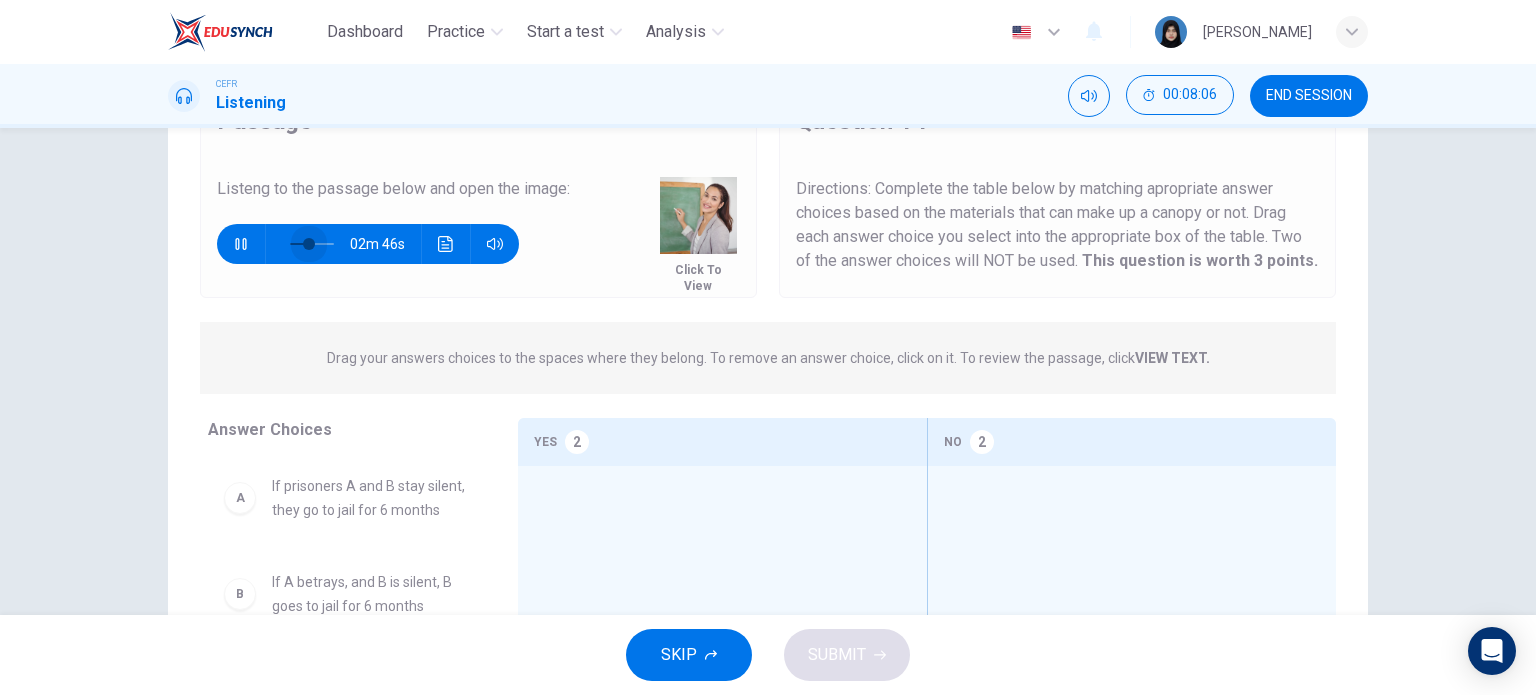 click at bounding box center [309, 244] 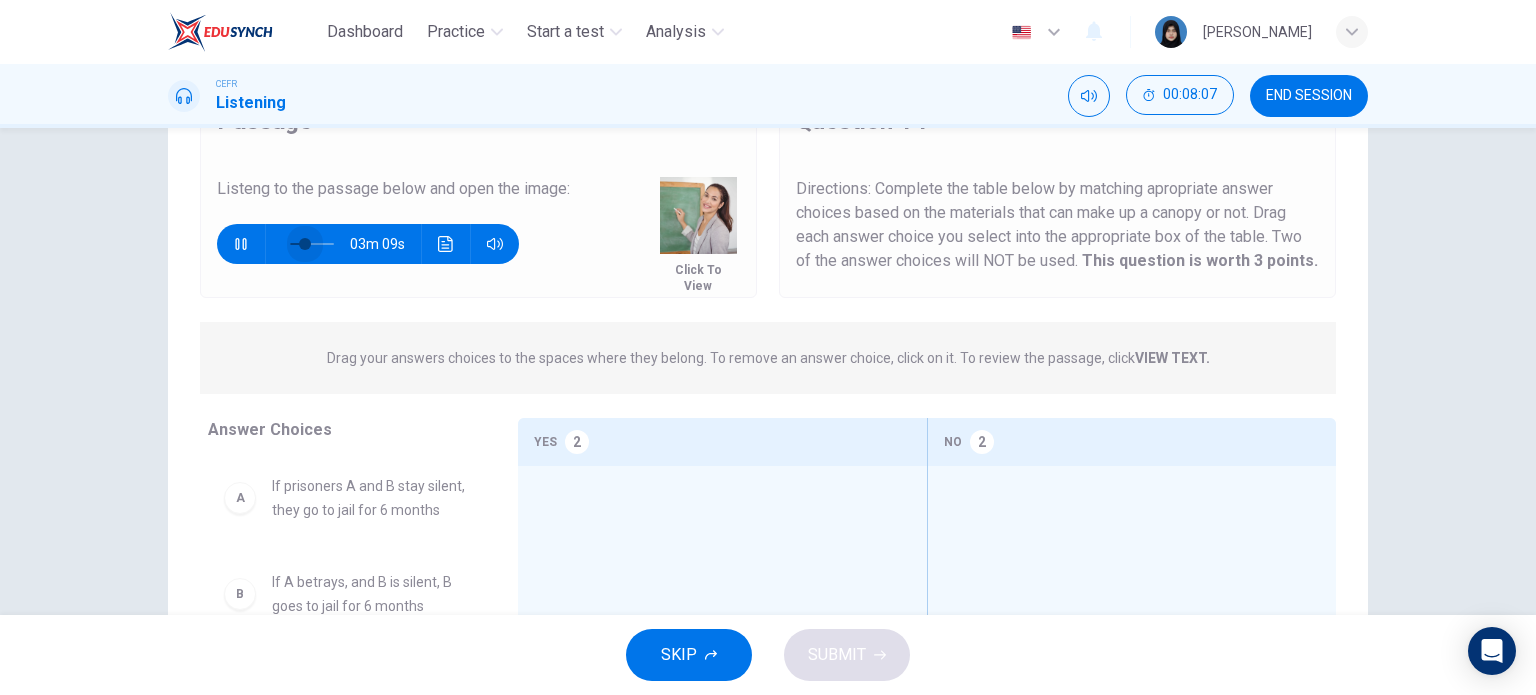 click at bounding box center [305, 244] 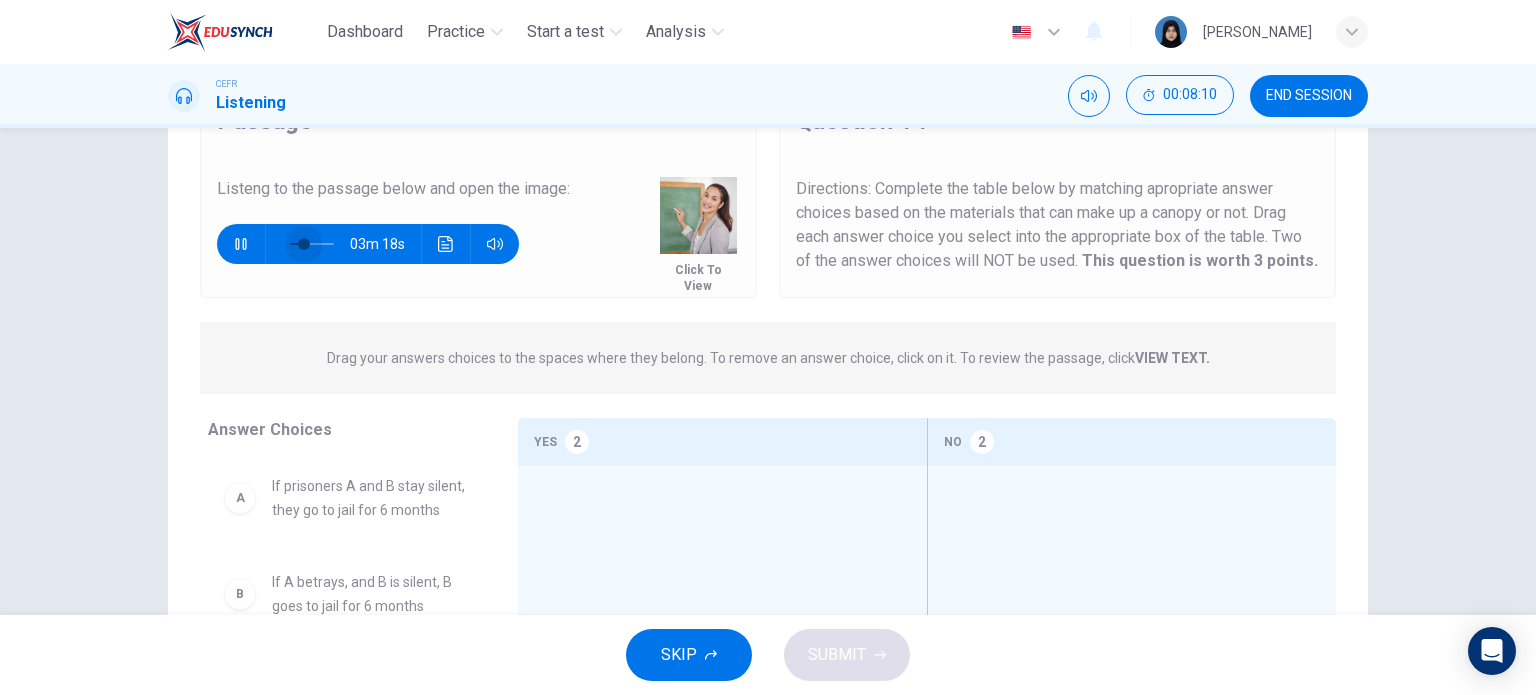 click at bounding box center [304, 244] 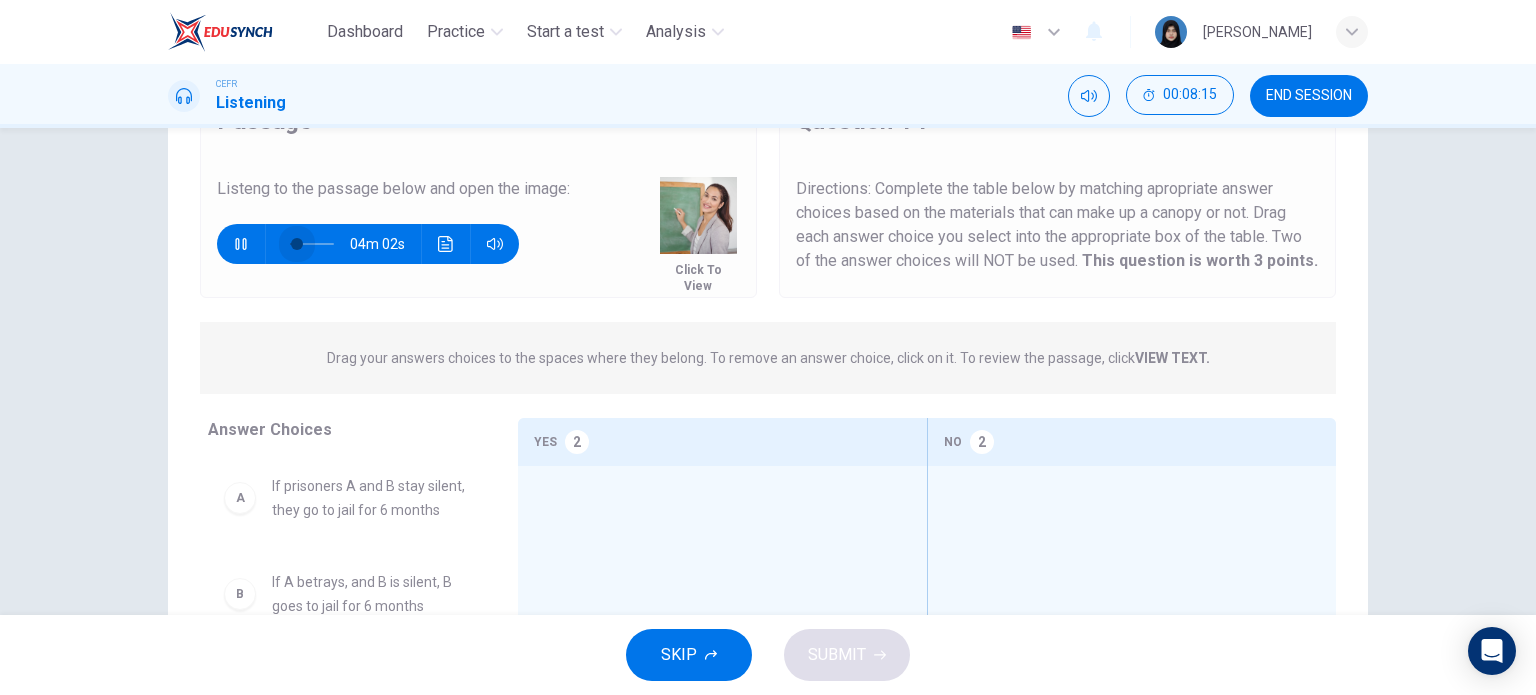 click at bounding box center [297, 244] 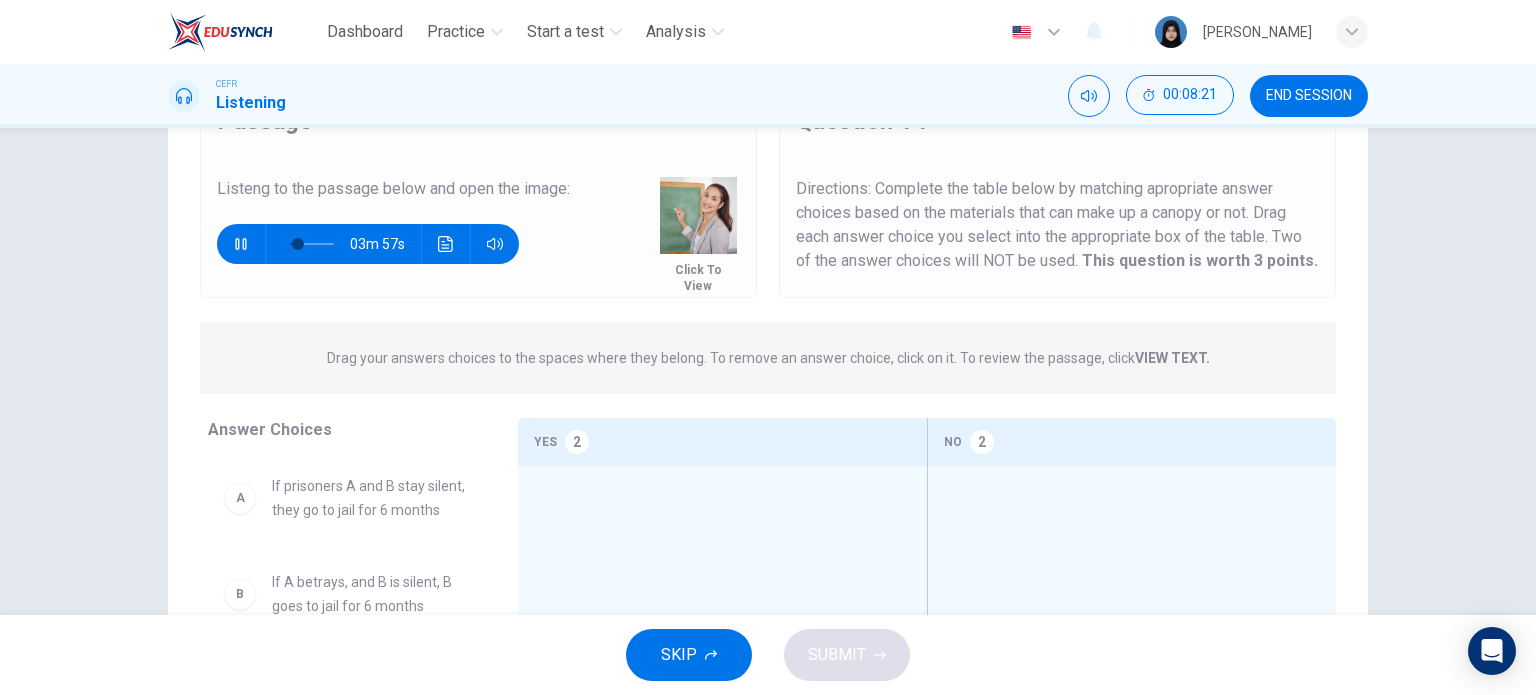 scroll, scrollTop: 84, scrollLeft: 0, axis: vertical 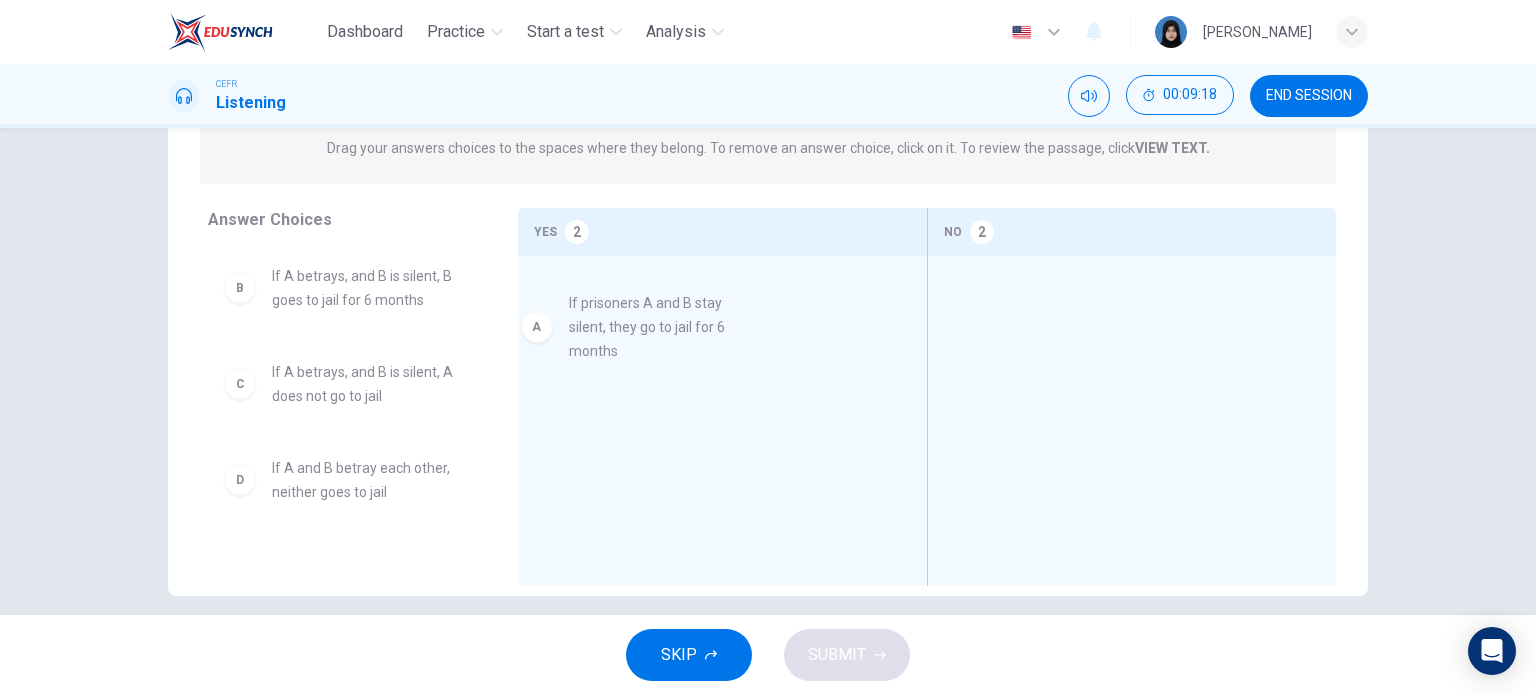 drag, startPoint x: 375, startPoint y: 293, endPoint x: 694, endPoint y: 316, distance: 319.82806 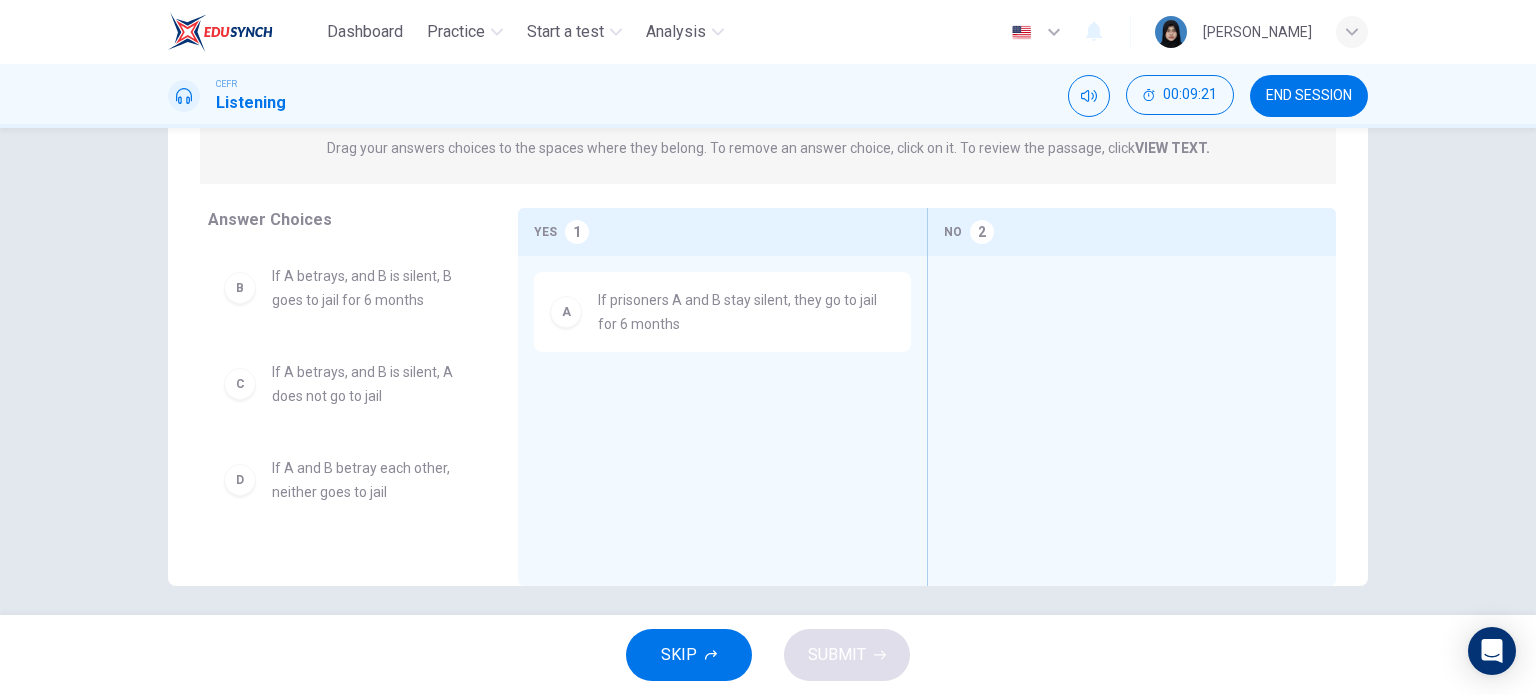 click on "C If A betrays, and B is silent, A does not go to jail" at bounding box center (347, 384) 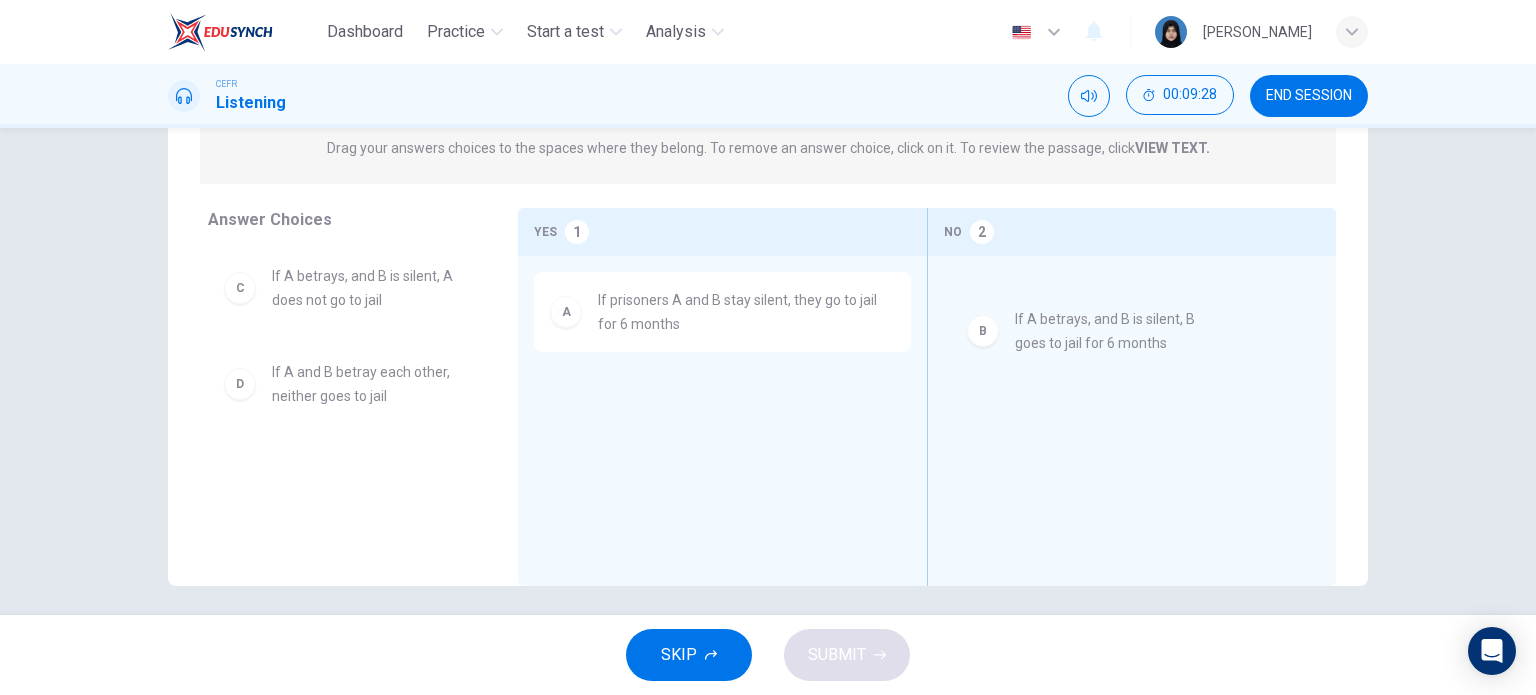 drag, startPoint x: 362, startPoint y: 294, endPoint x: 1124, endPoint y: 332, distance: 762.9469 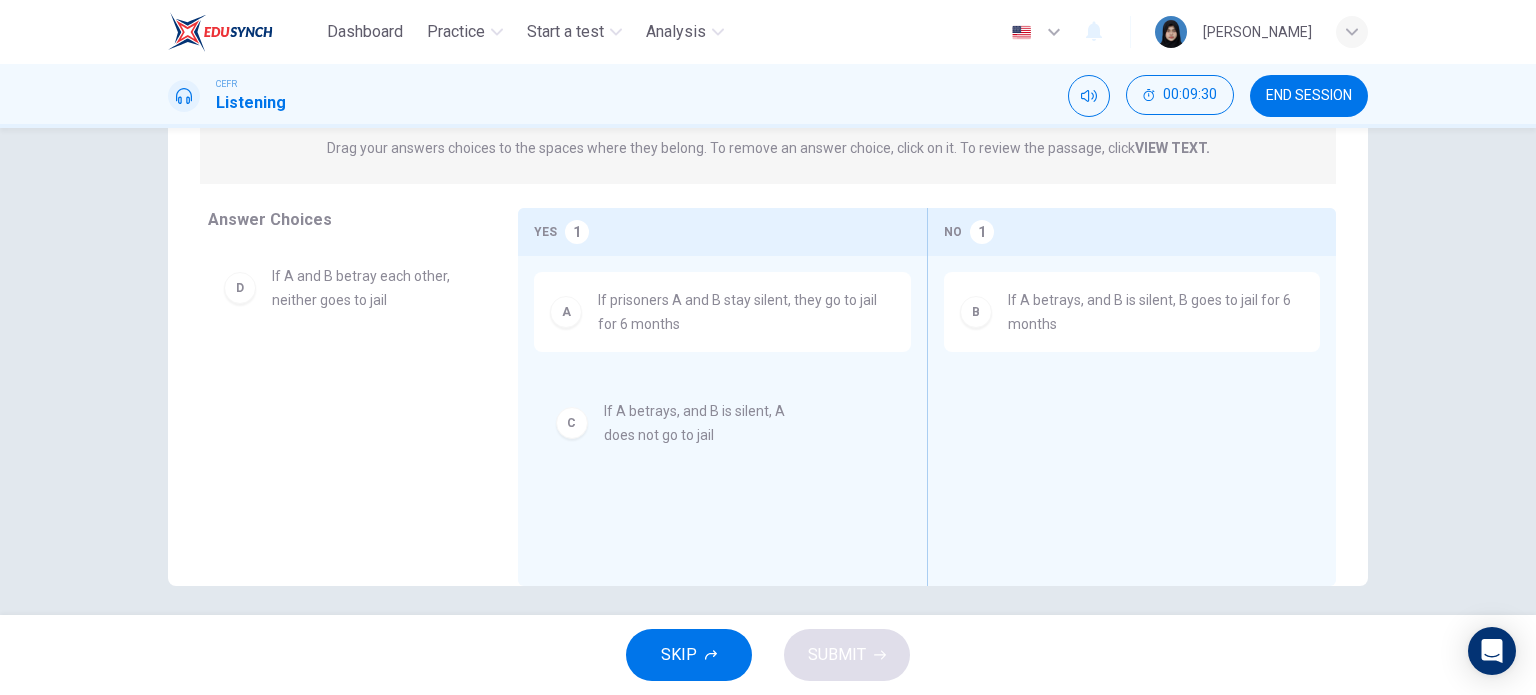 drag, startPoint x: 380, startPoint y: 292, endPoint x: 726, endPoint y: 430, distance: 372.50504 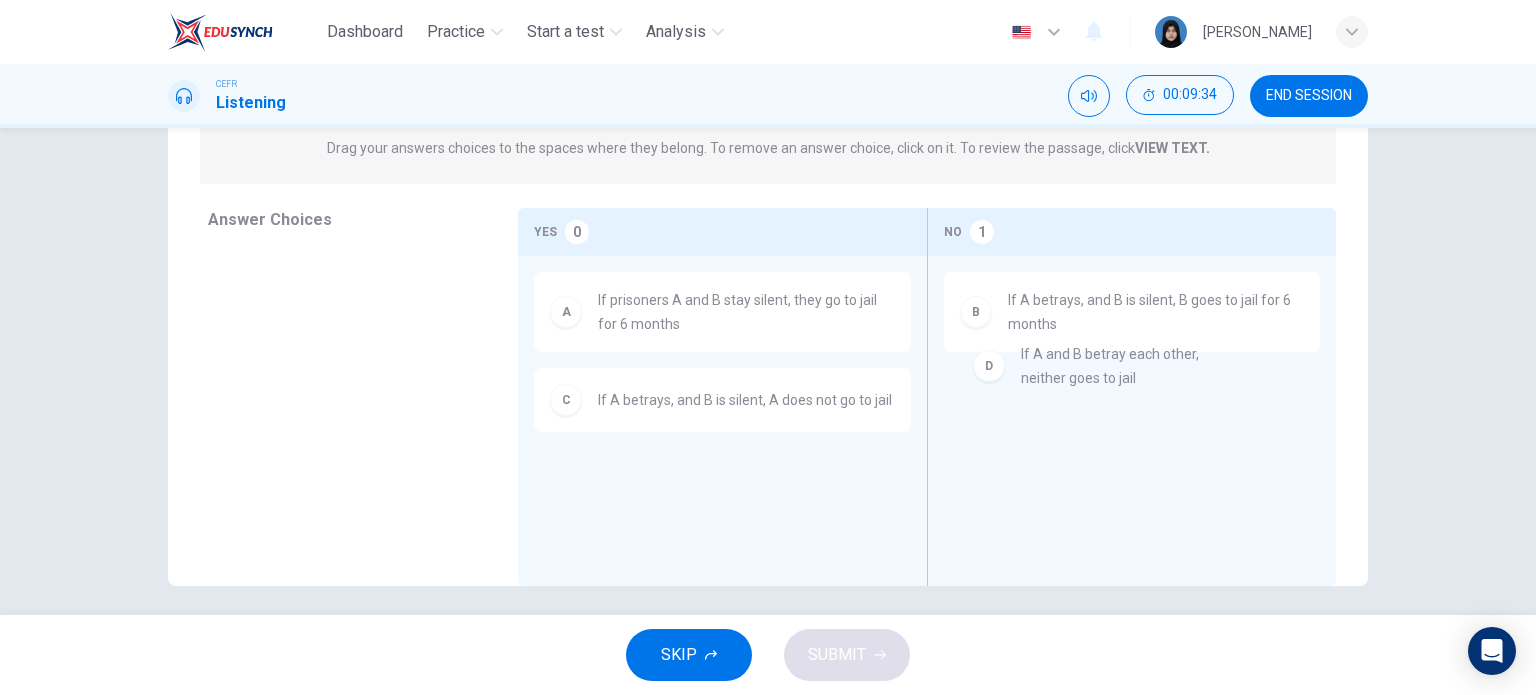 drag, startPoint x: 372, startPoint y: 283, endPoint x: 1132, endPoint y: 360, distance: 763.8907 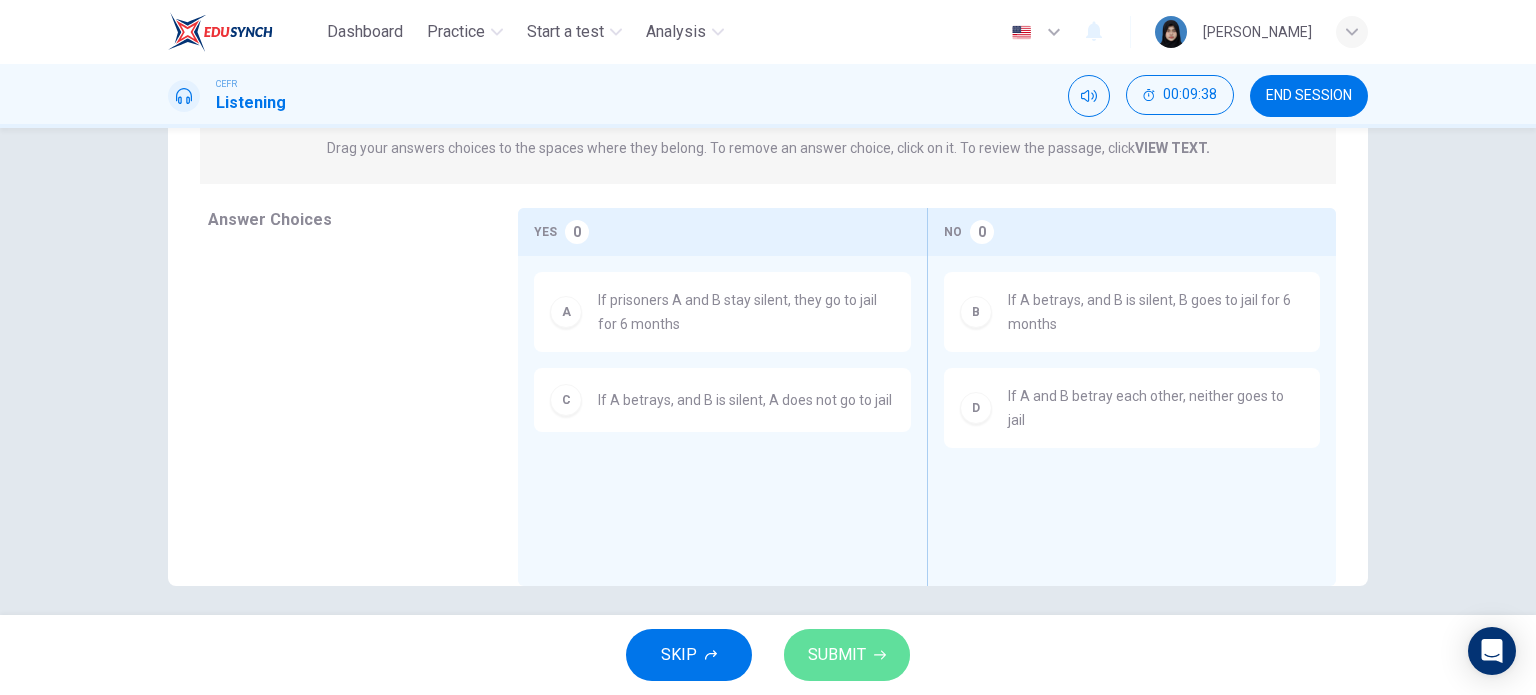 click on "SUBMIT" at bounding box center [837, 655] 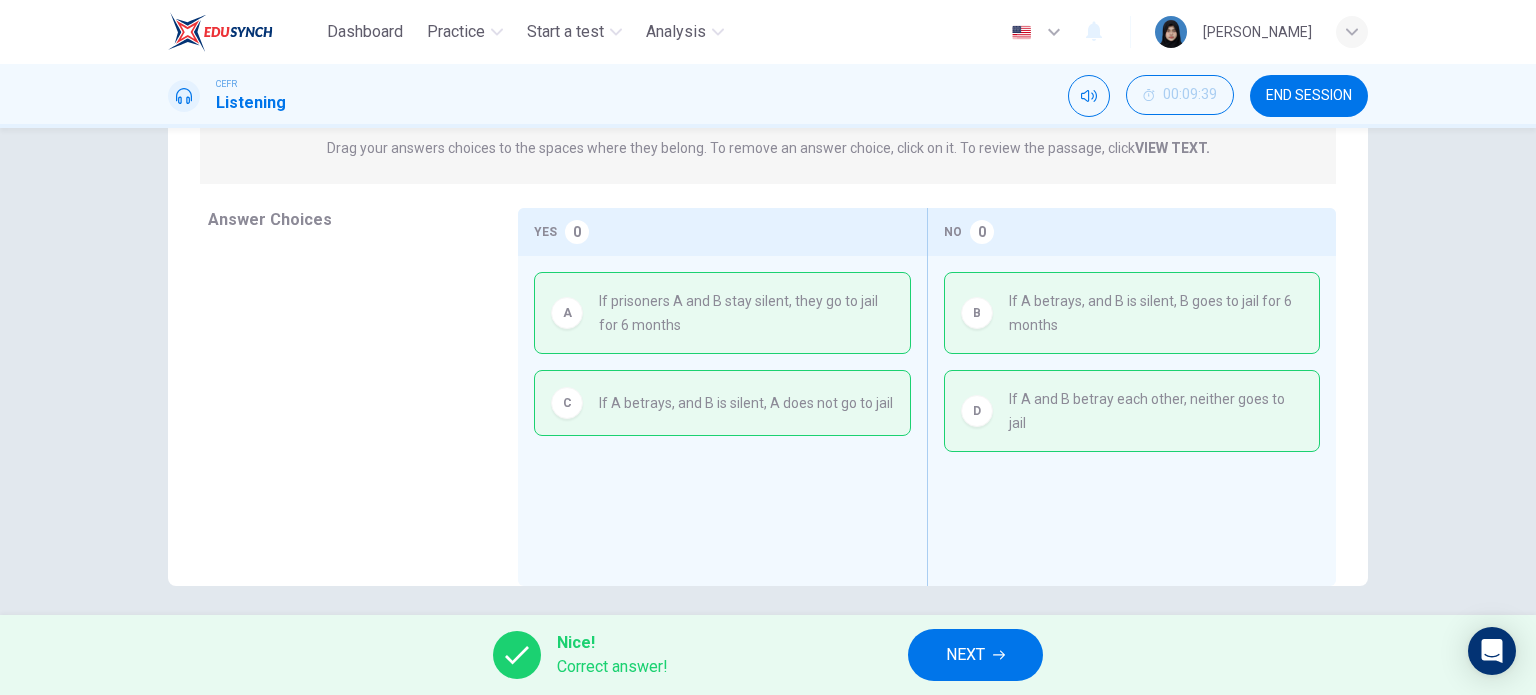 type on "47" 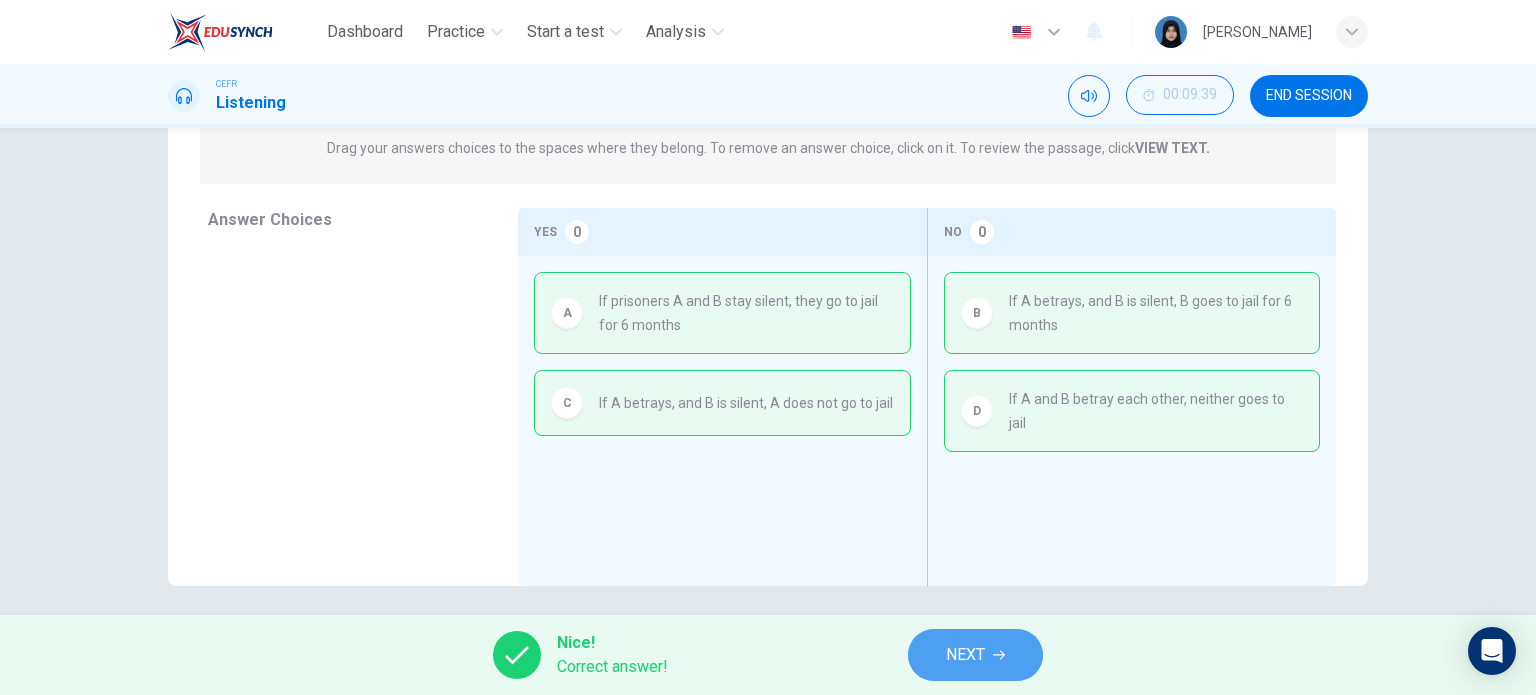 click on "NEXT" at bounding box center (965, 655) 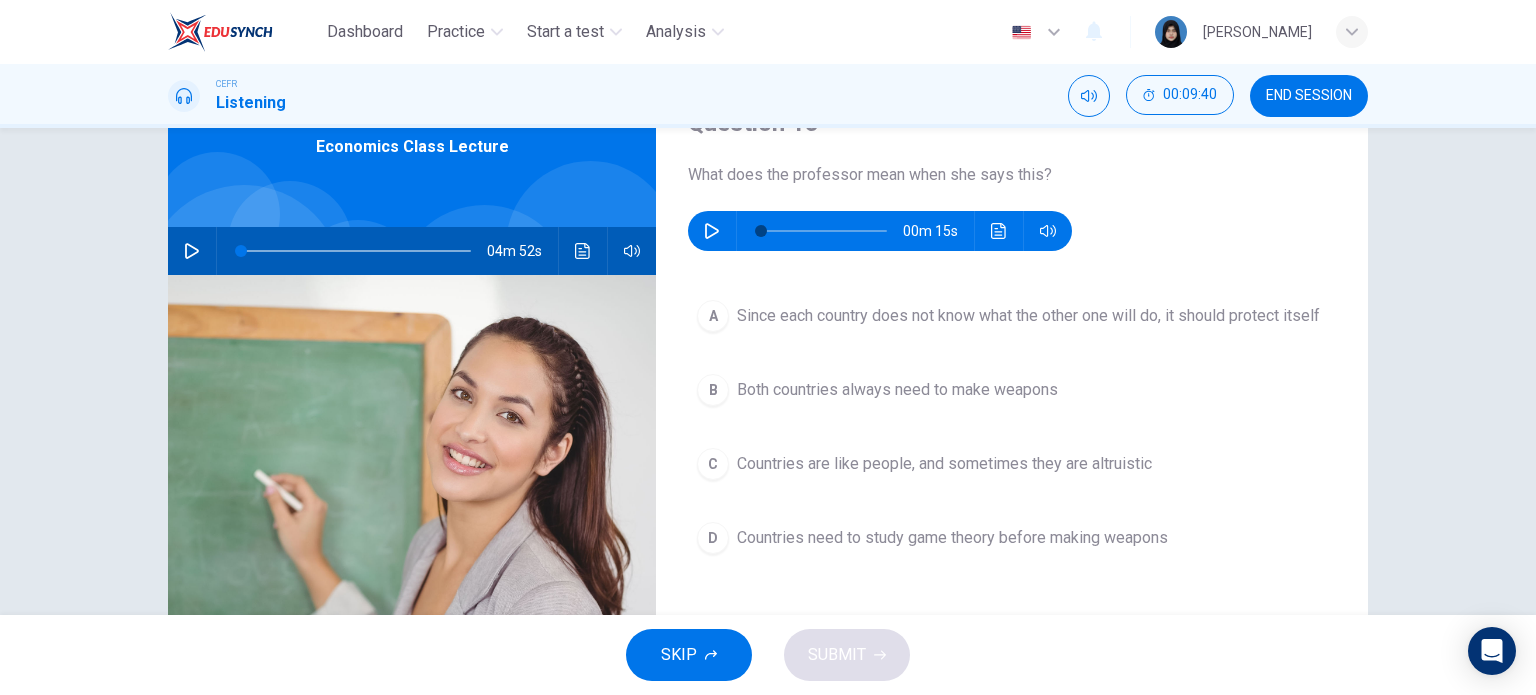 scroll, scrollTop: 4, scrollLeft: 0, axis: vertical 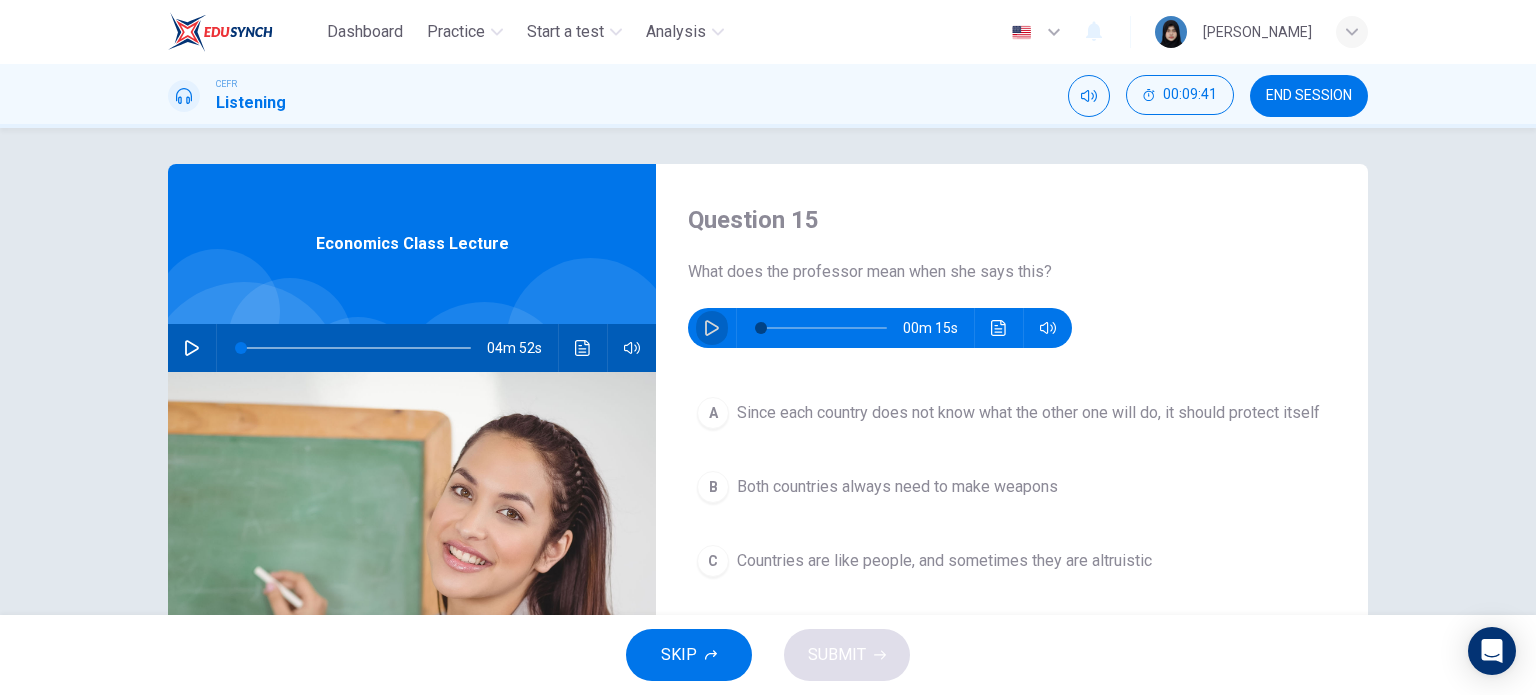 click at bounding box center (712, 328) 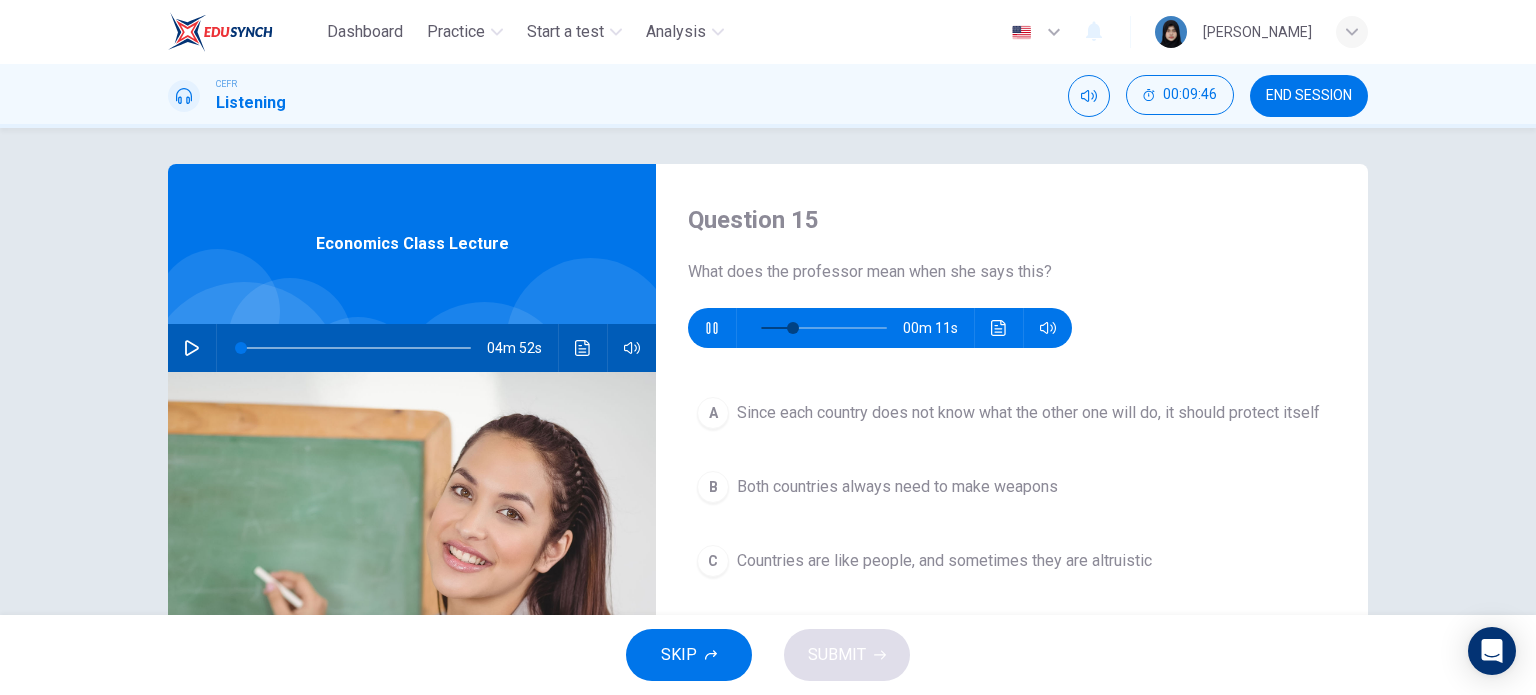 click on "Question 15 What does the professor mean when she says this? 00m 11s" at bounding box center (1012, 276) 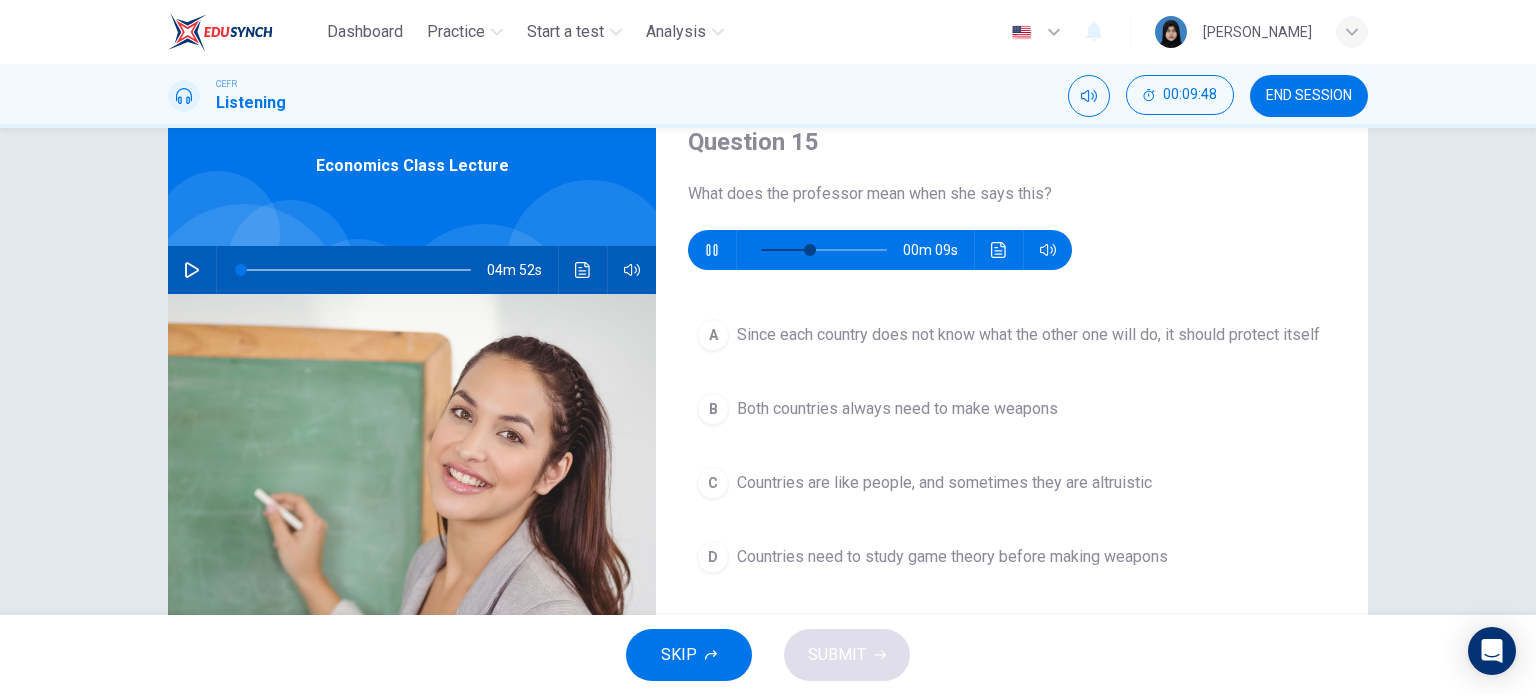 scroll, scrollTop: 84, scrollLeft: 0, axis: vertical 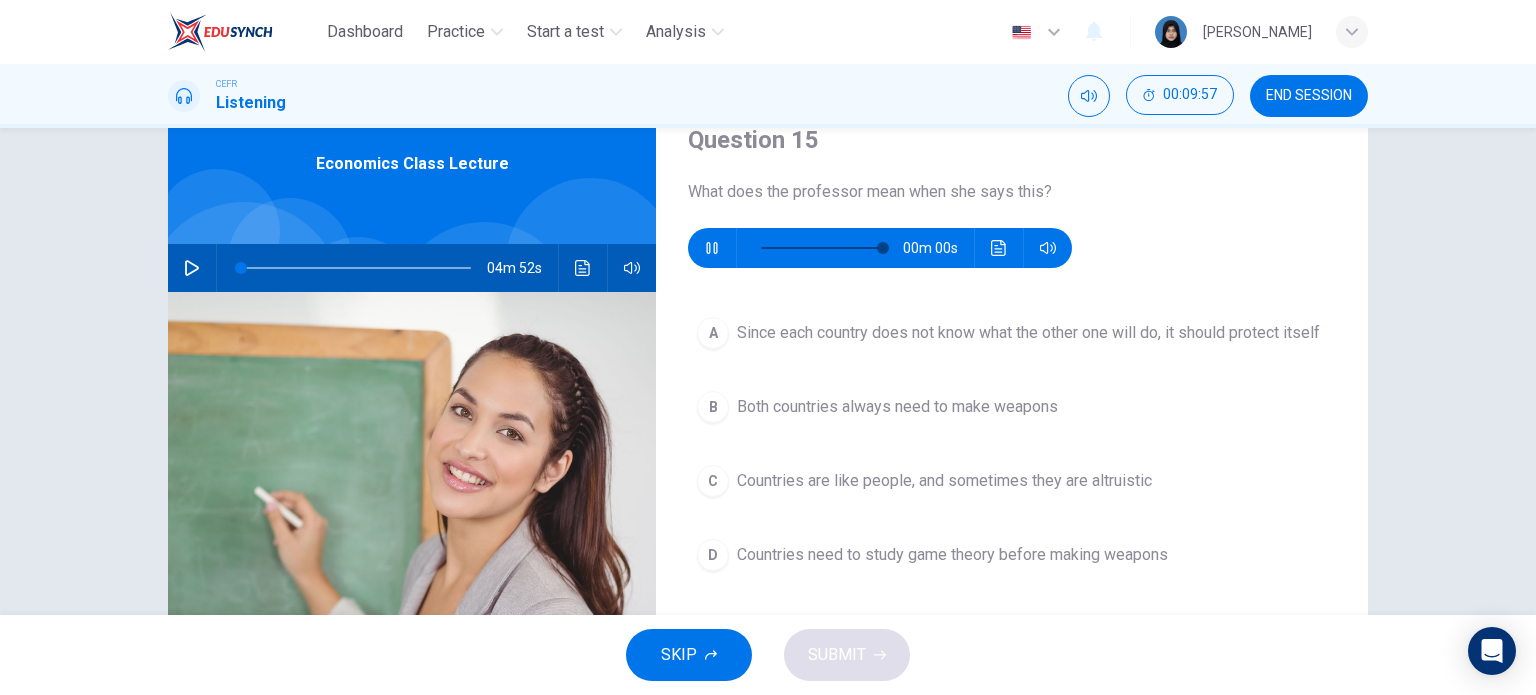 type on "0" 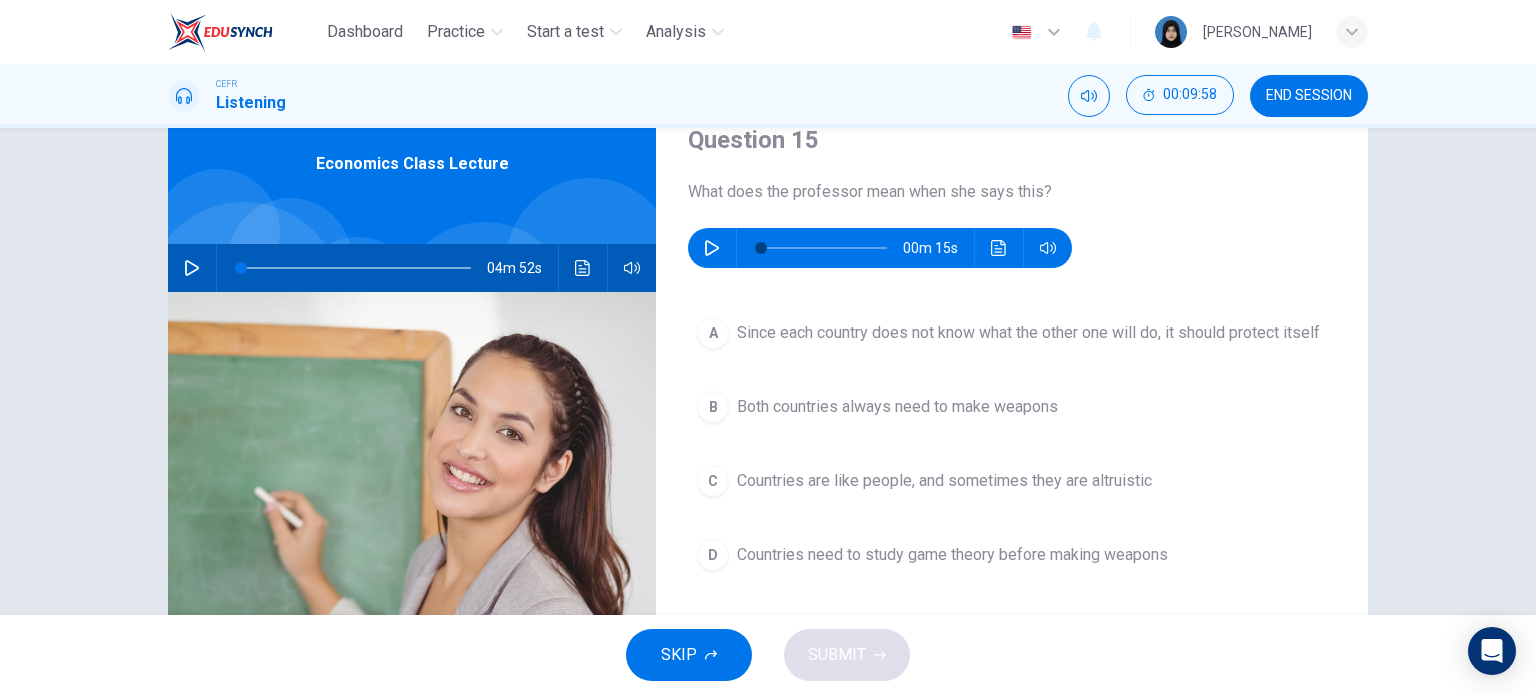 click on "Since each country does not know what the other one will do, it should protect itself" at bounding box center (1028, 333) 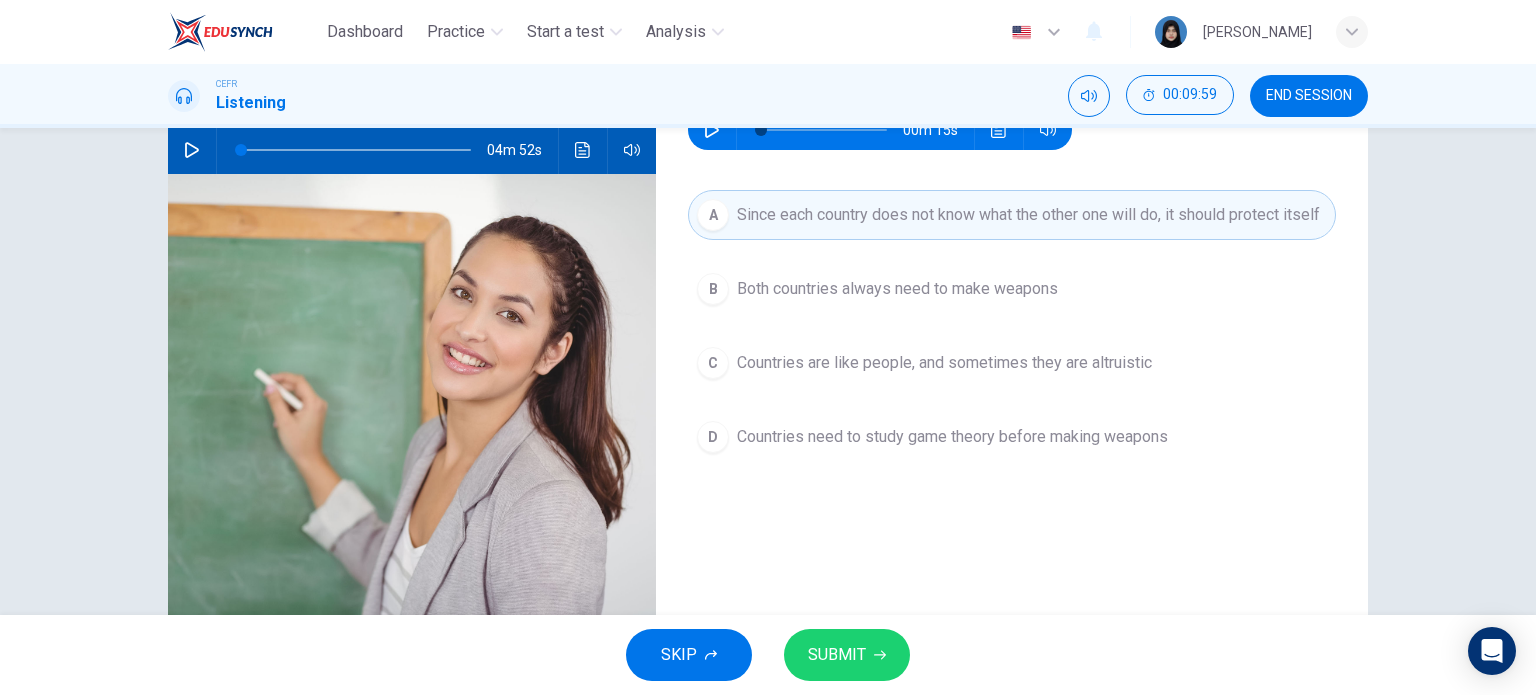 scroll, scrollTop: 209, scrollLeft: 0, axis: vertical 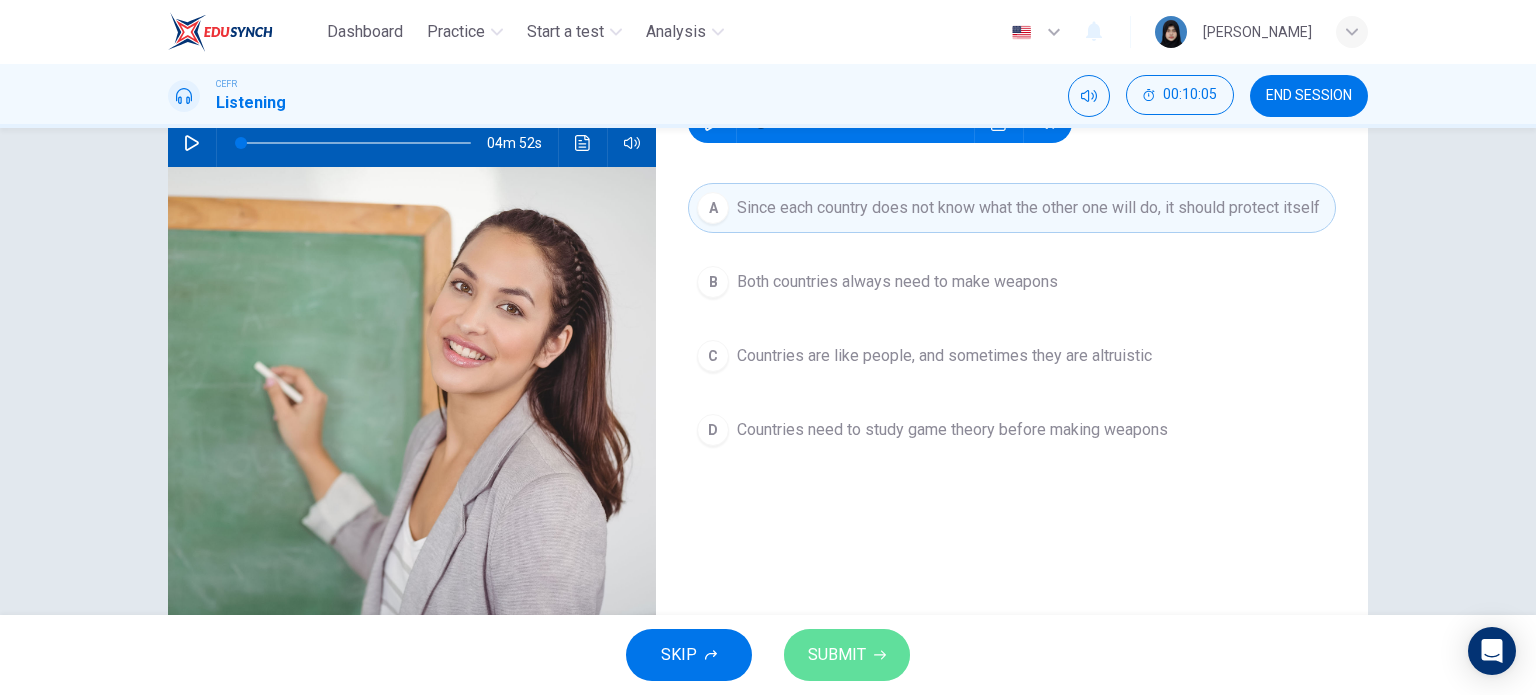 click on "SUBMIT" at bounding box center (837, 655) 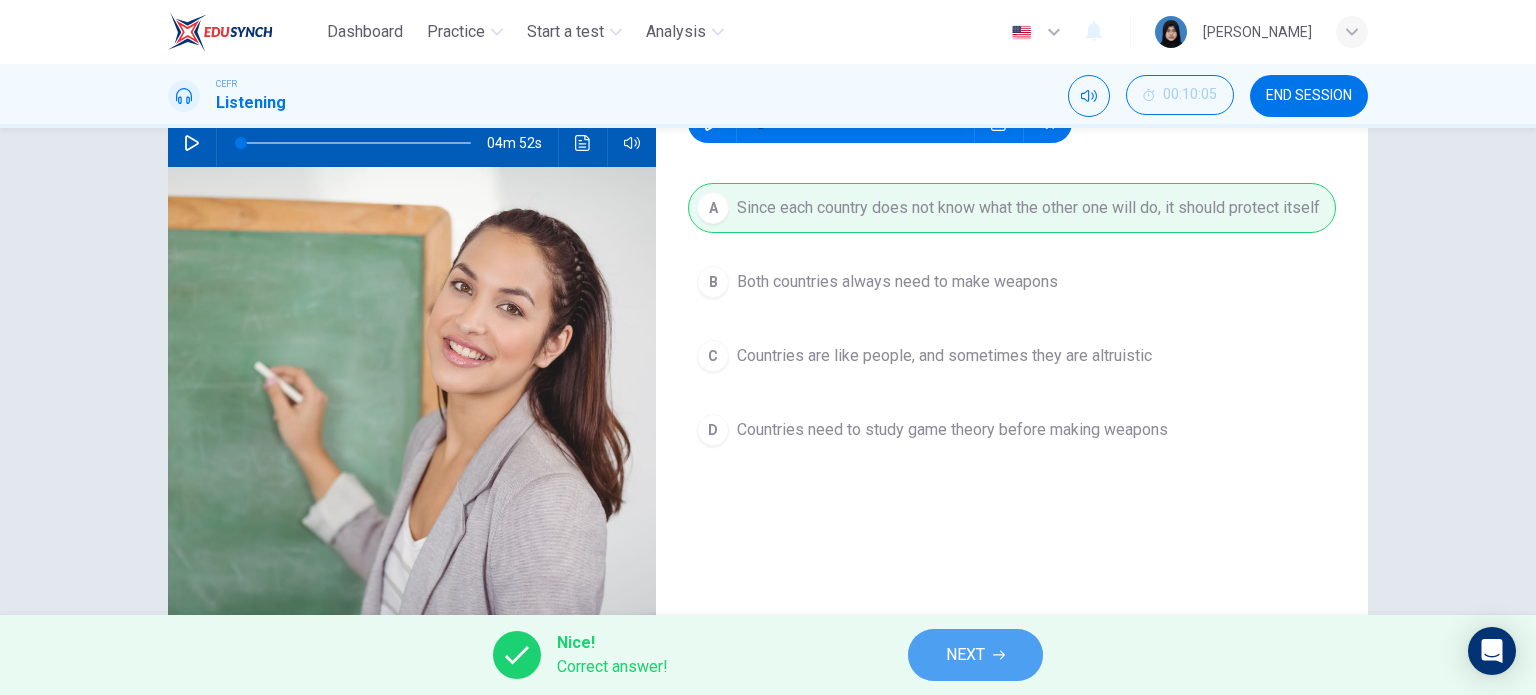 click on "NEXT" at bounding box center (965, 655) 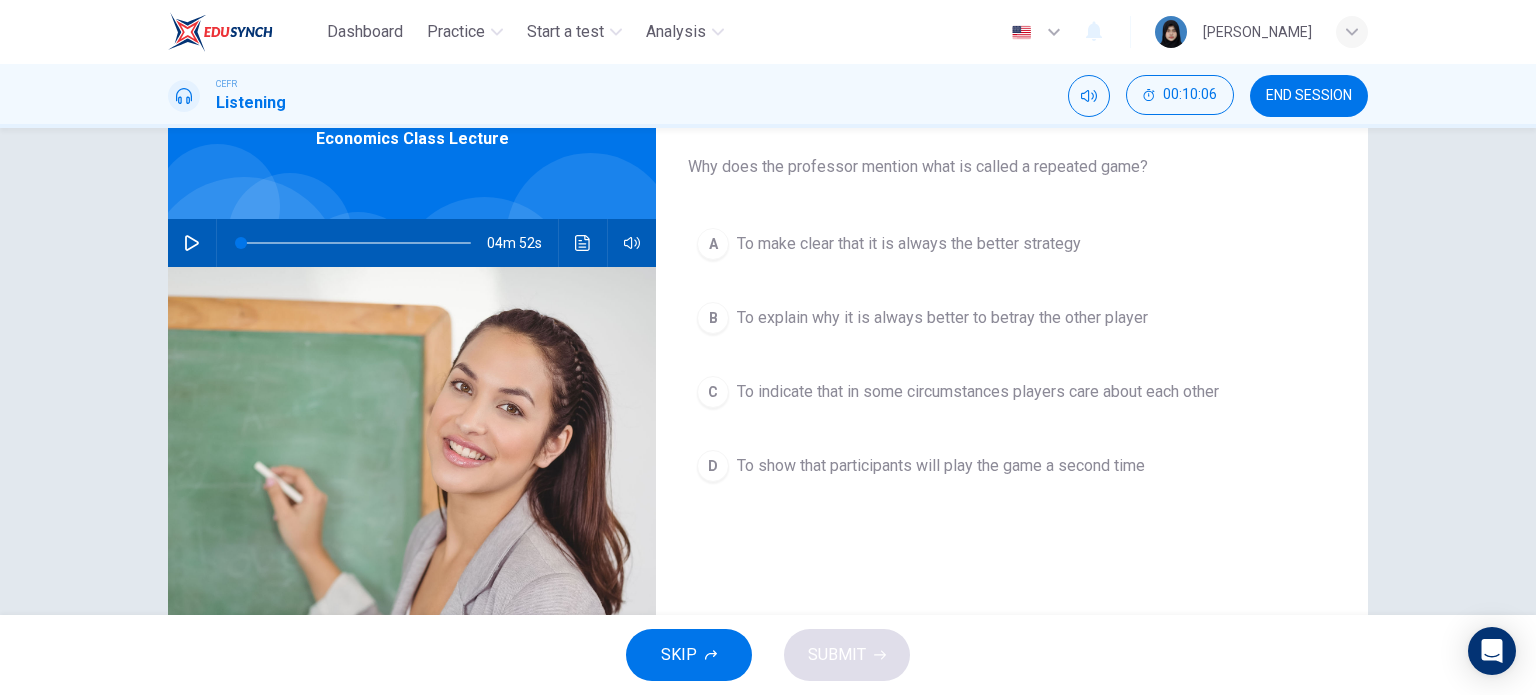 scroll, scrollTop: 70, scrollLeft: 0, axis: vertical 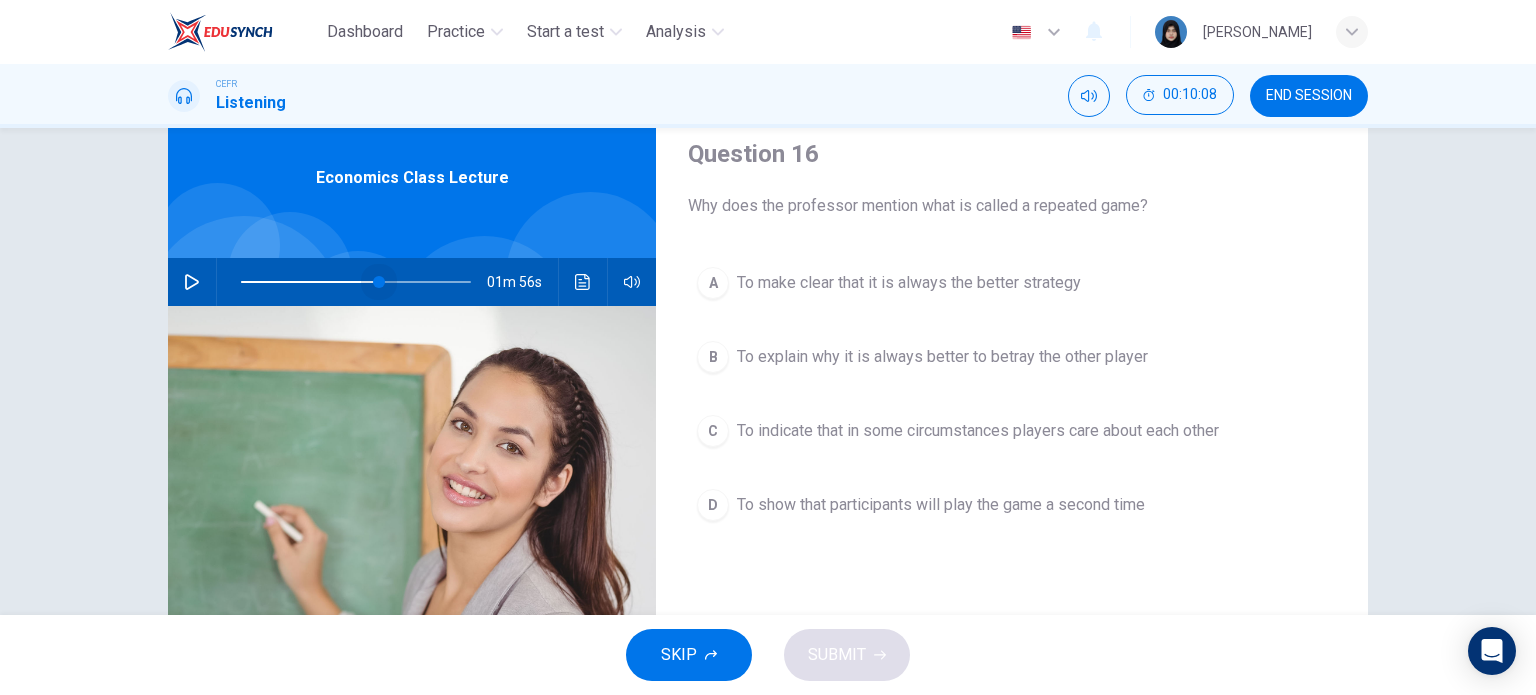 click at bounding box center [356, 282] 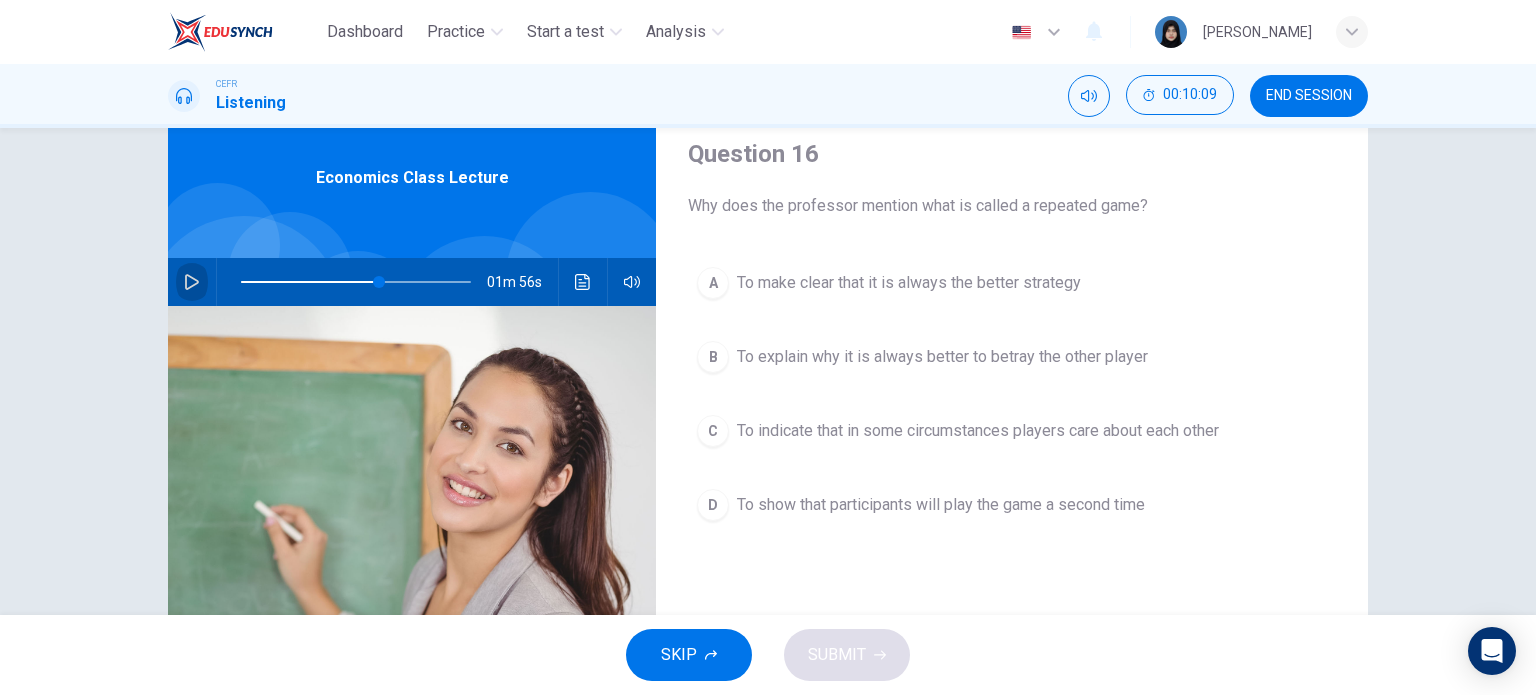 click 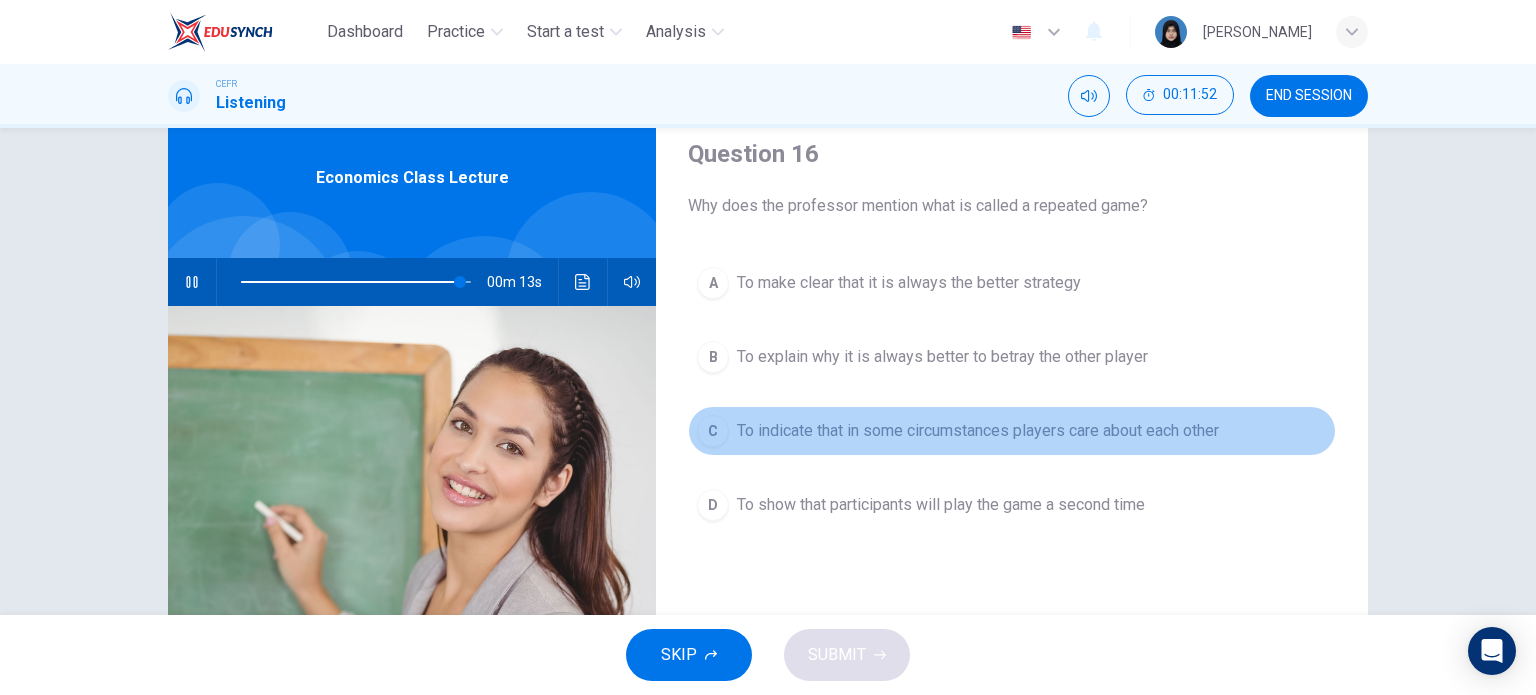 click on "To indicate that in some circumstances players care about each other" at bounding box center [978, 431] 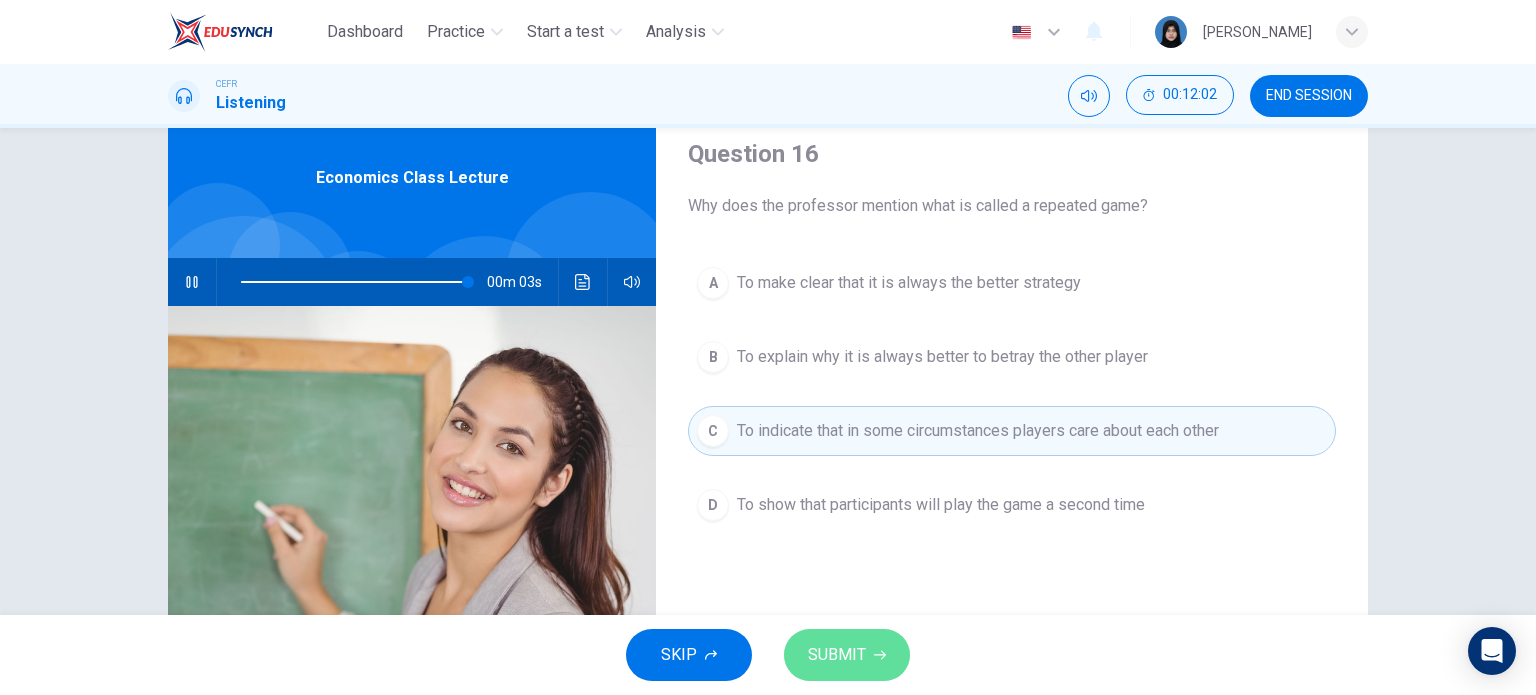 click on "SUBMIT" at bounding box center (837, 655) 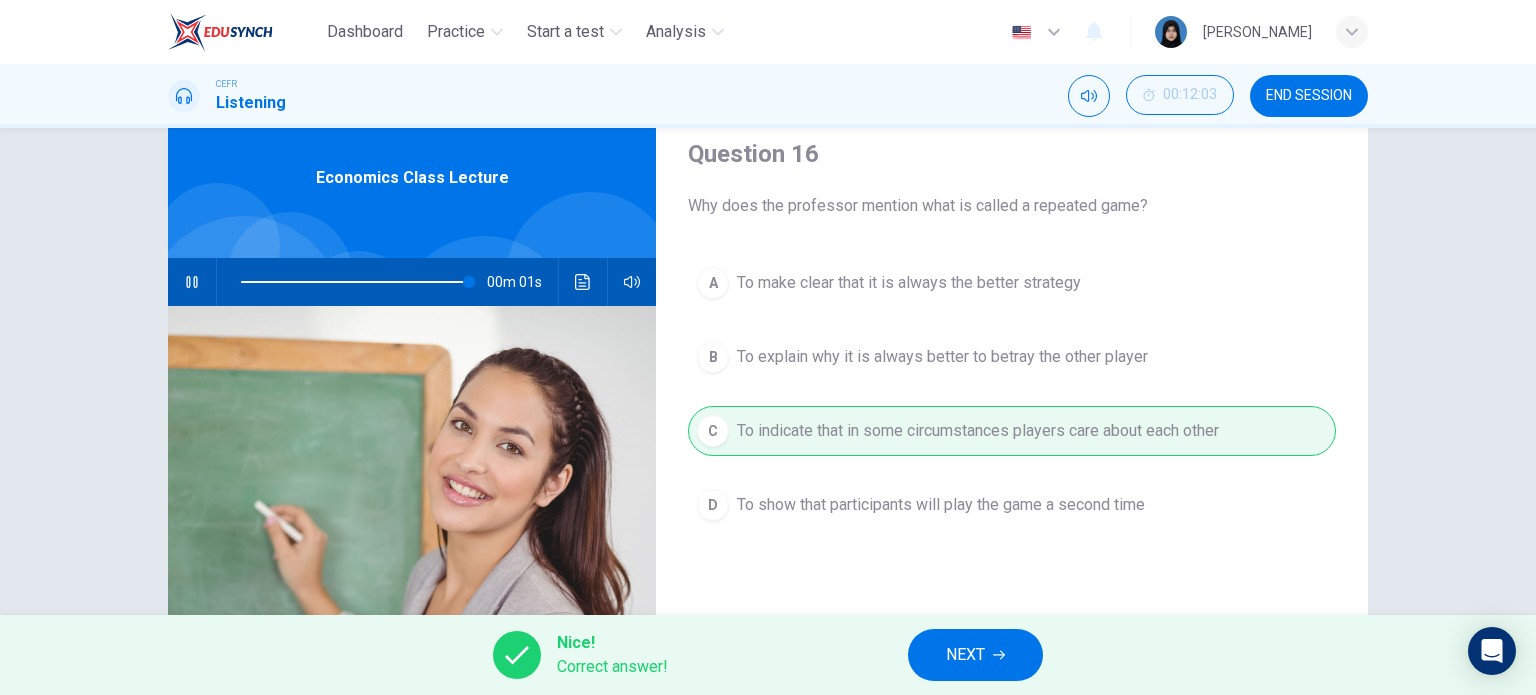 type on "100" 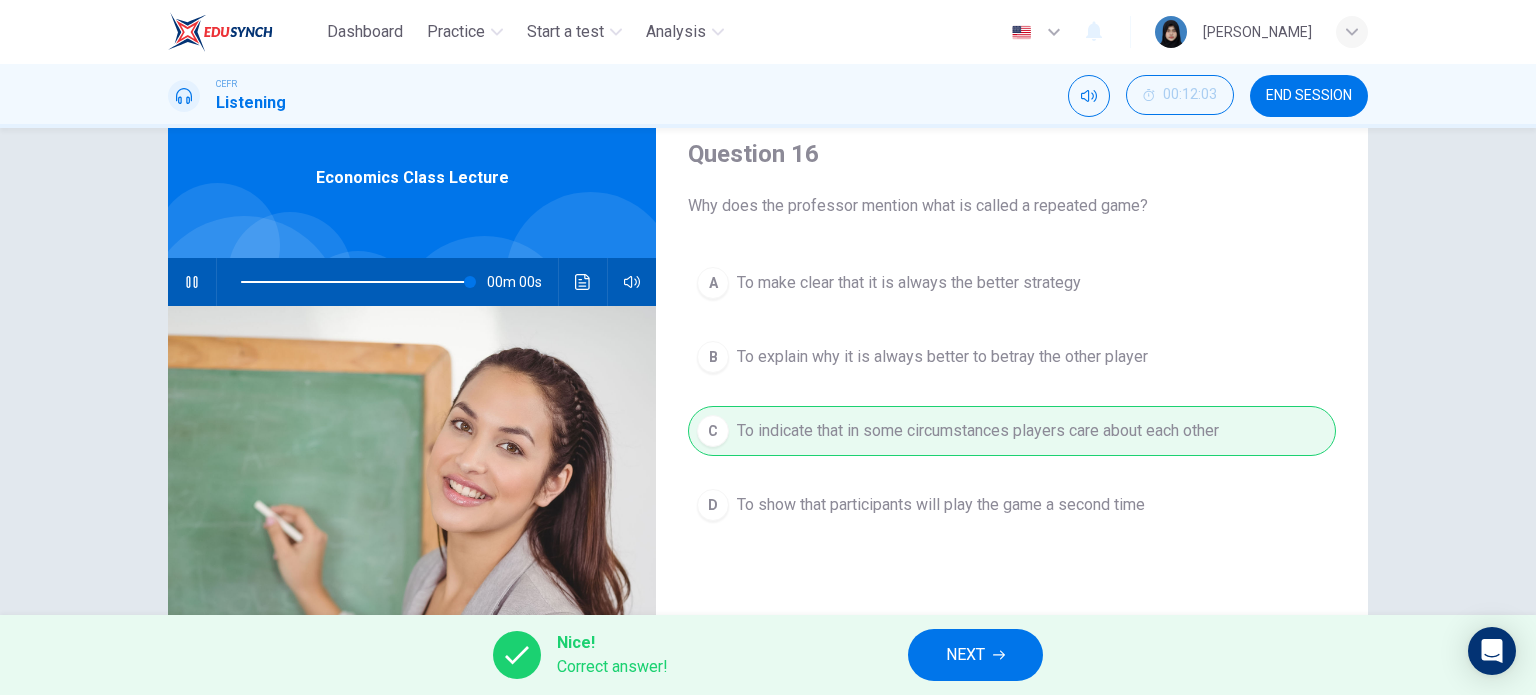 click on "NEXT" at bounding box center [965, 655] 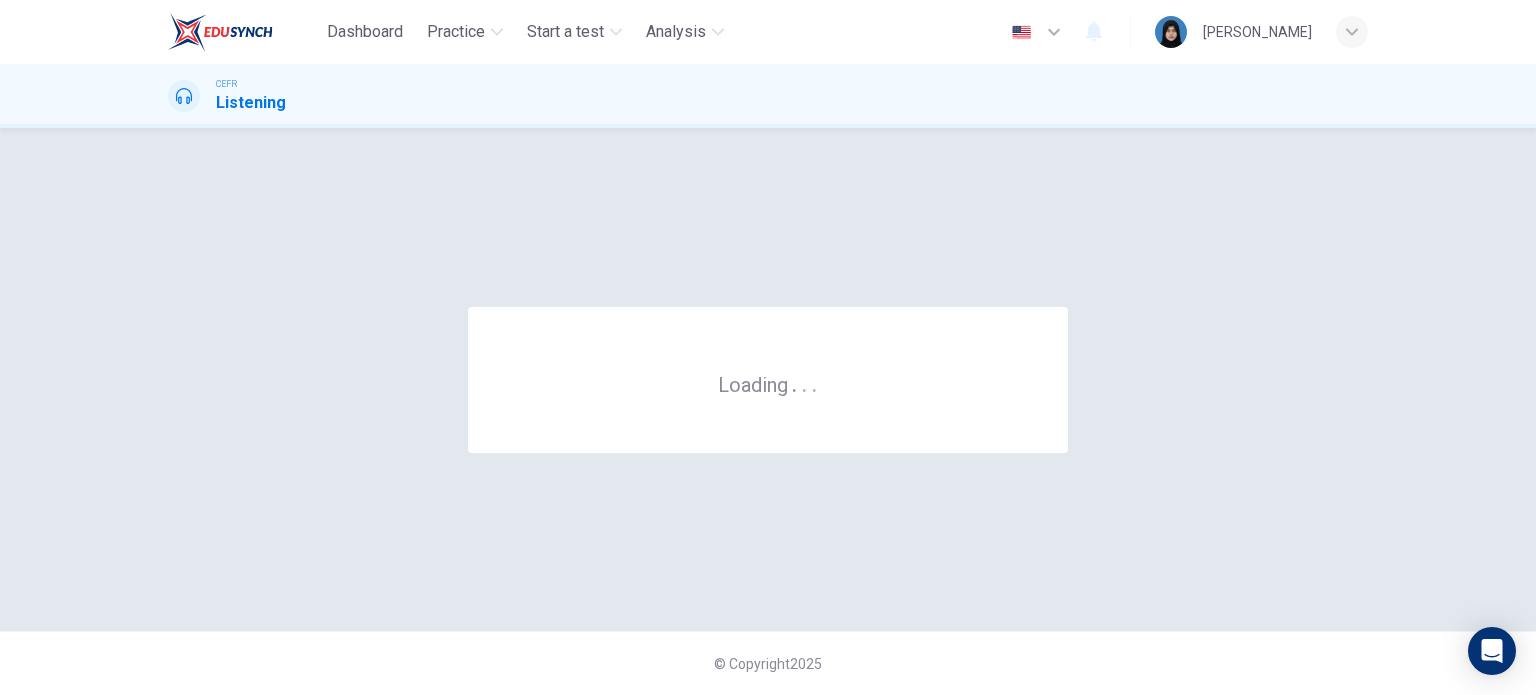 scroll, scrollTop: 0, scrollLeft: 0, axis: both 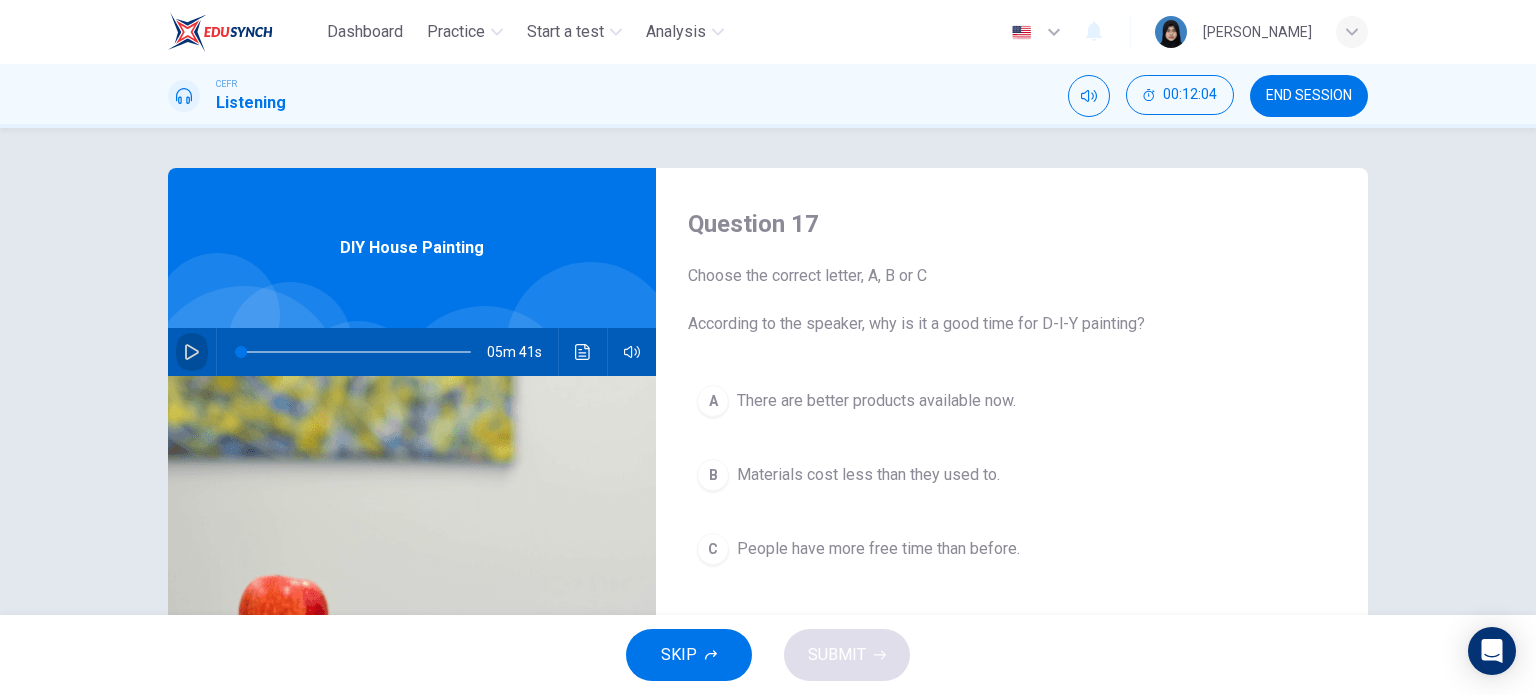 click 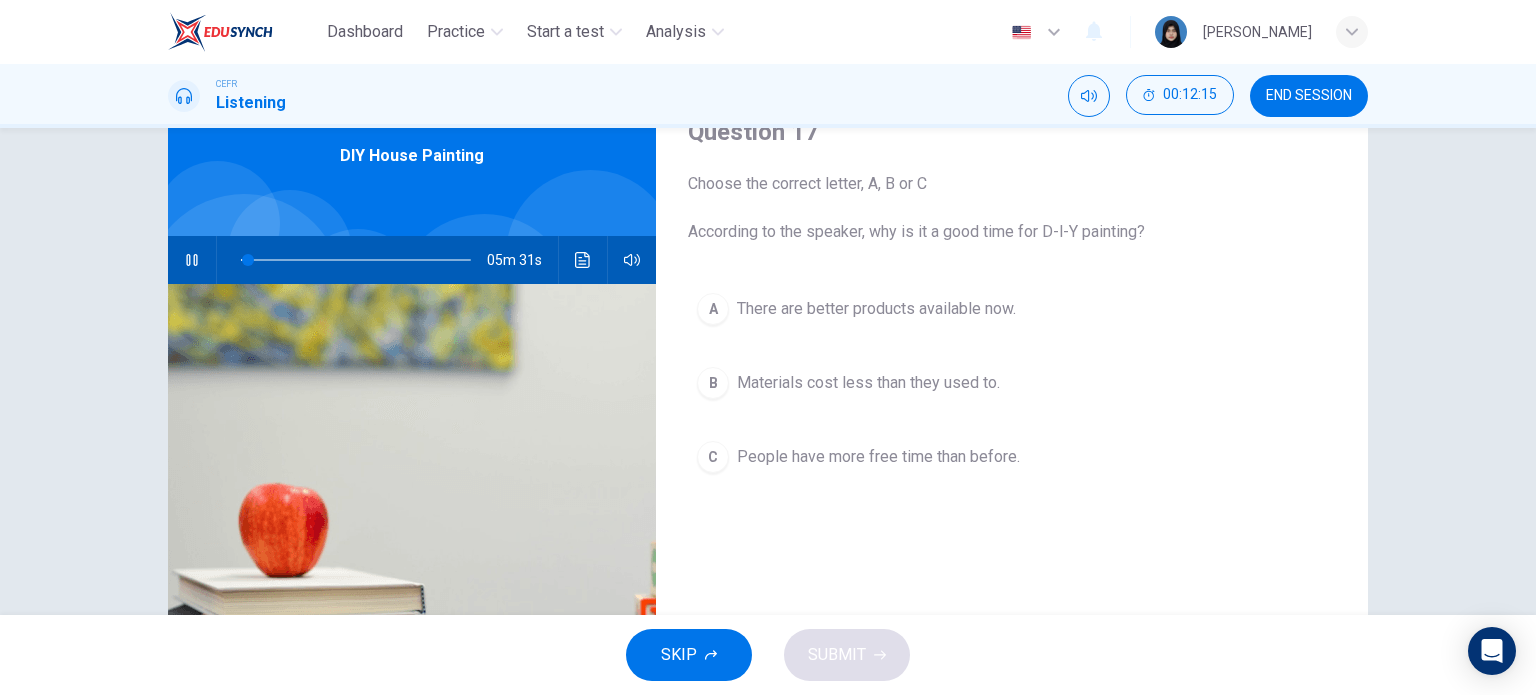 scroll, scrollTop: 86, scrollLeft: 0, axis: vertical 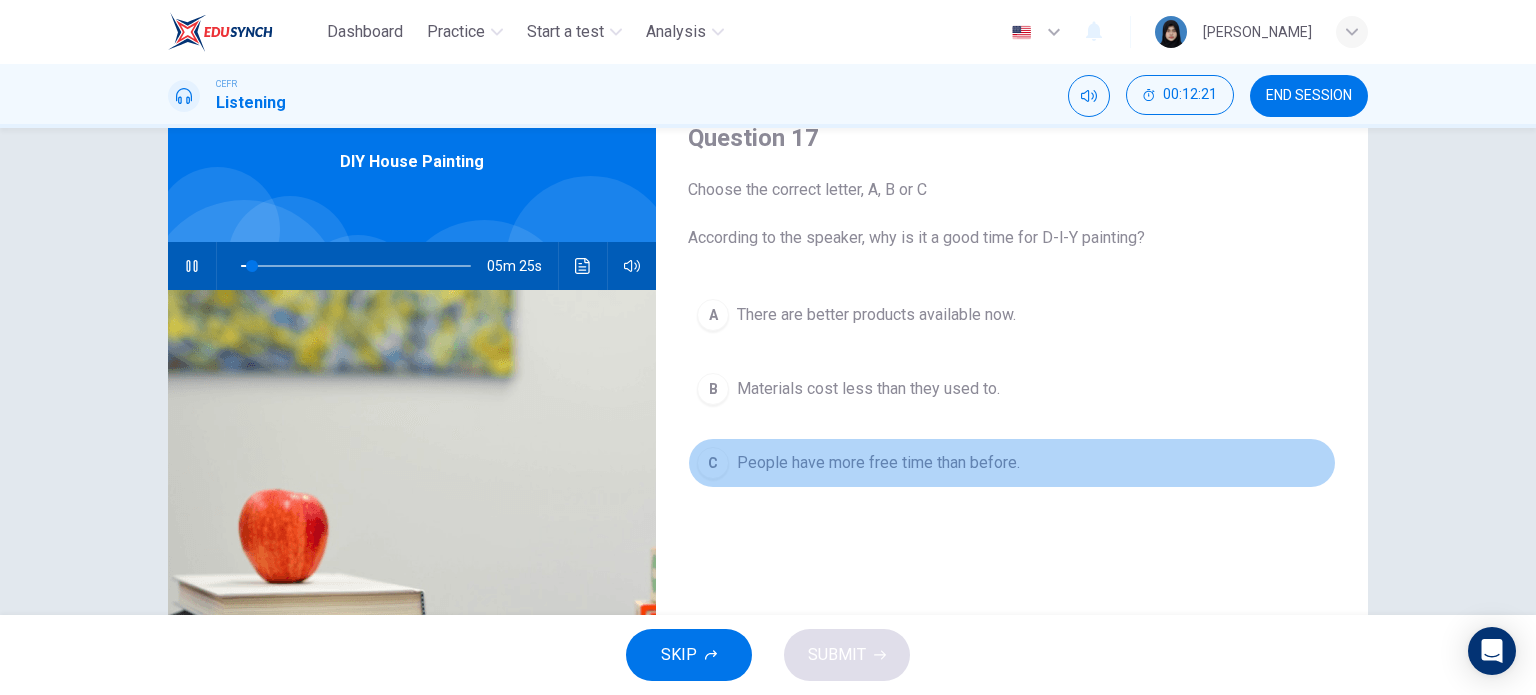click on "People have more free time than before." at bounding box center [878, 463] 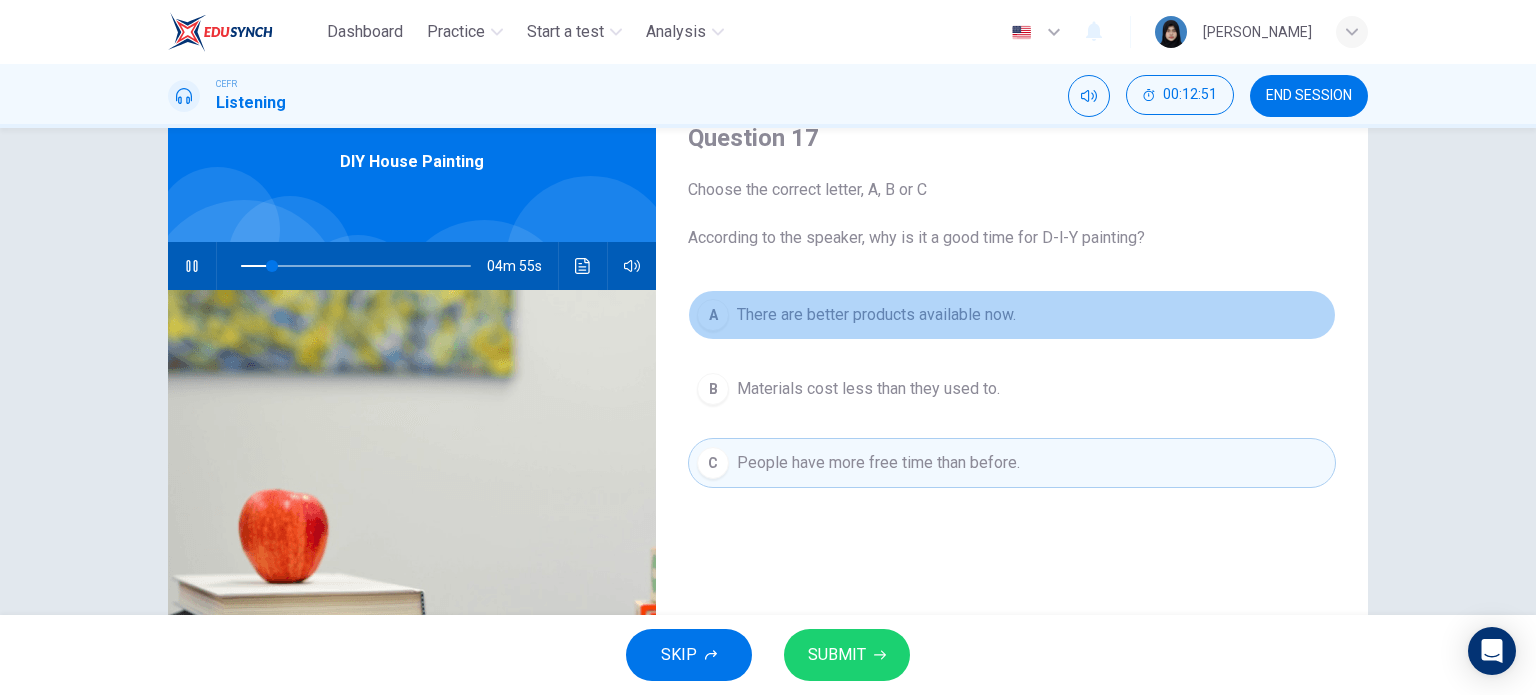 click on "A There are better products available now." at bounding box center [1012, 315] 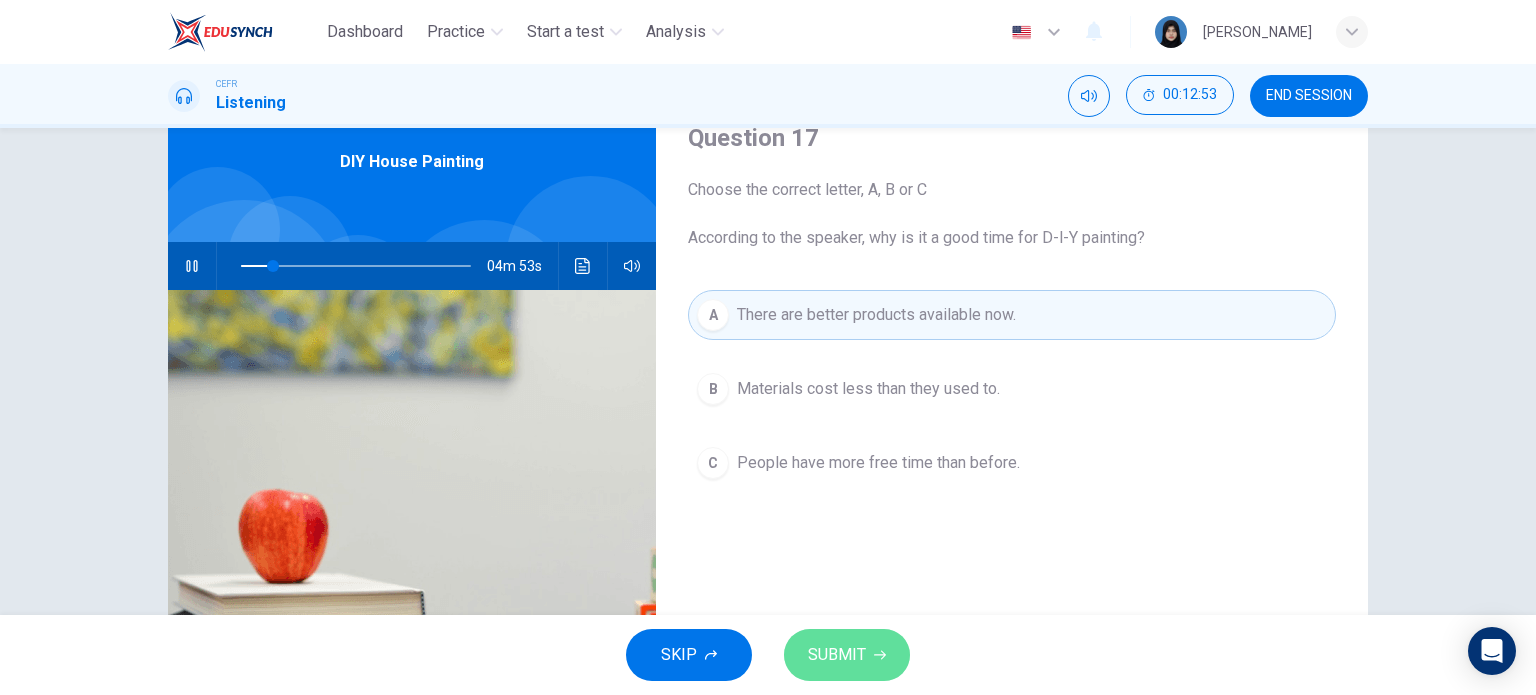 click on "SUBMIT" at bounding box center [837, 655] 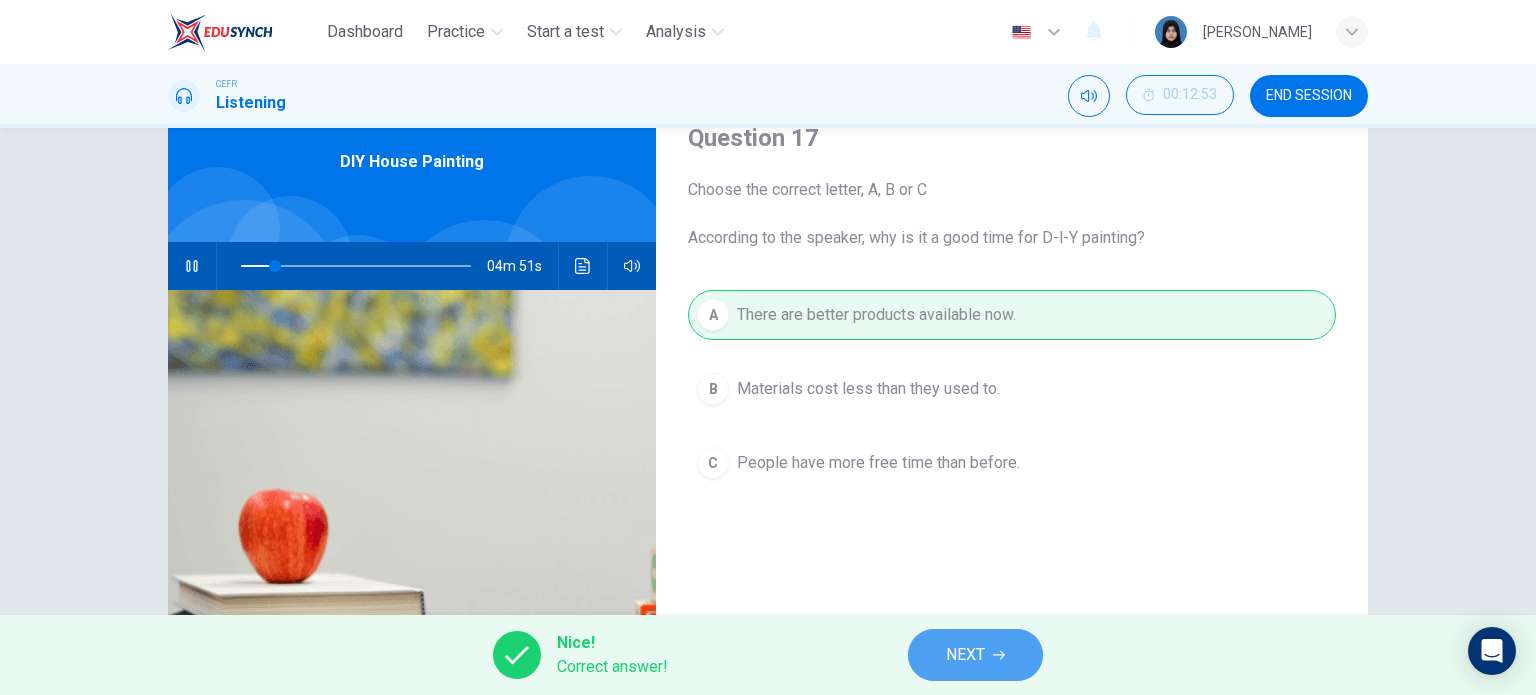 click on "NEXT" at bounding box center (975, 655) 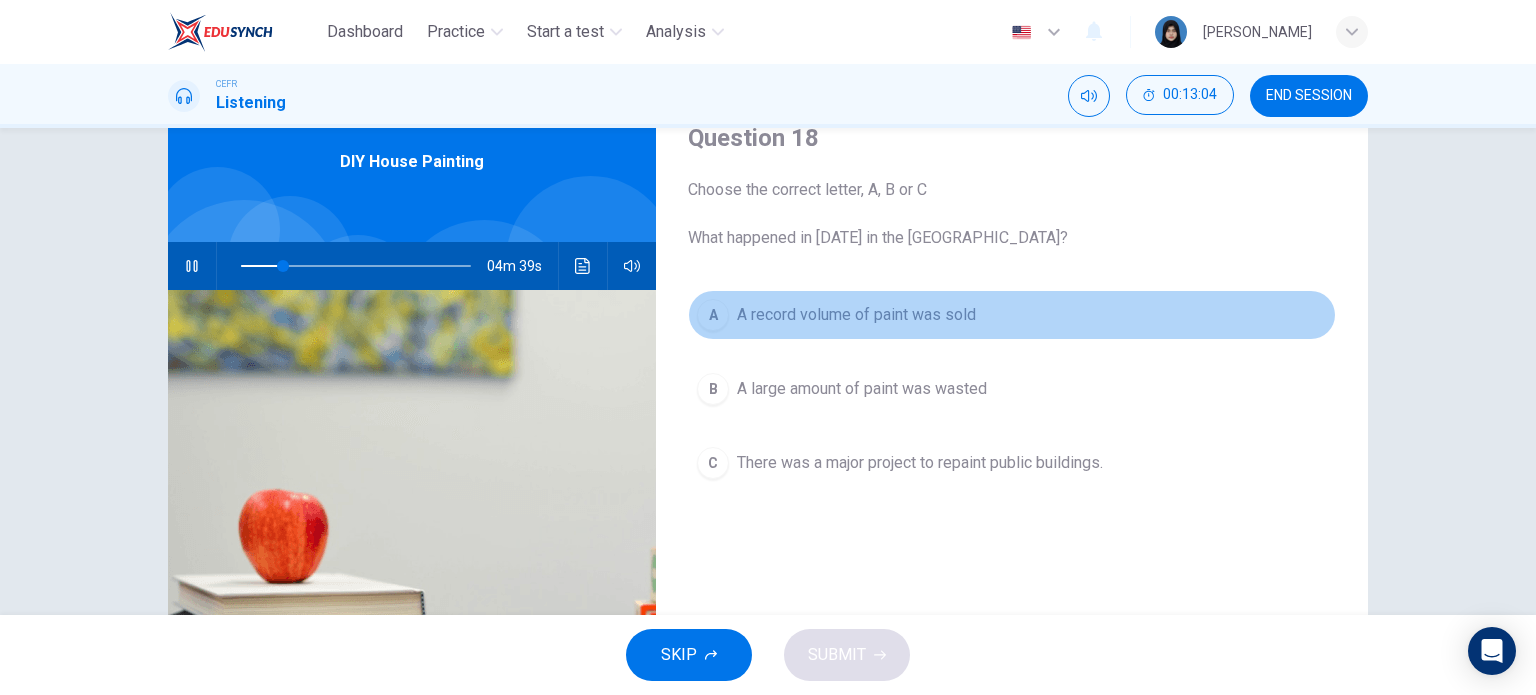 click on "A record volume of paint was sold" at bounding box center [856, 315] 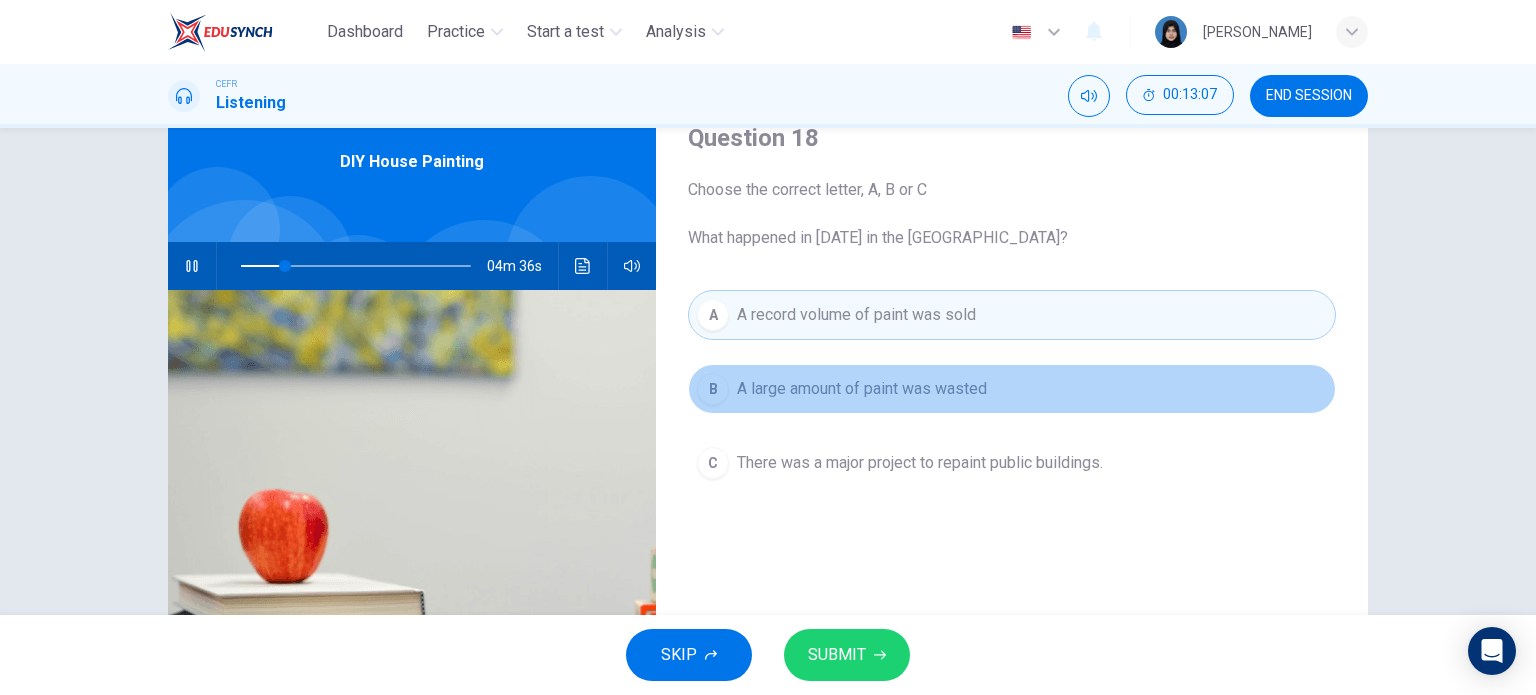 click on "A large amount of paint was wasted" at bounding box center [862, 389] 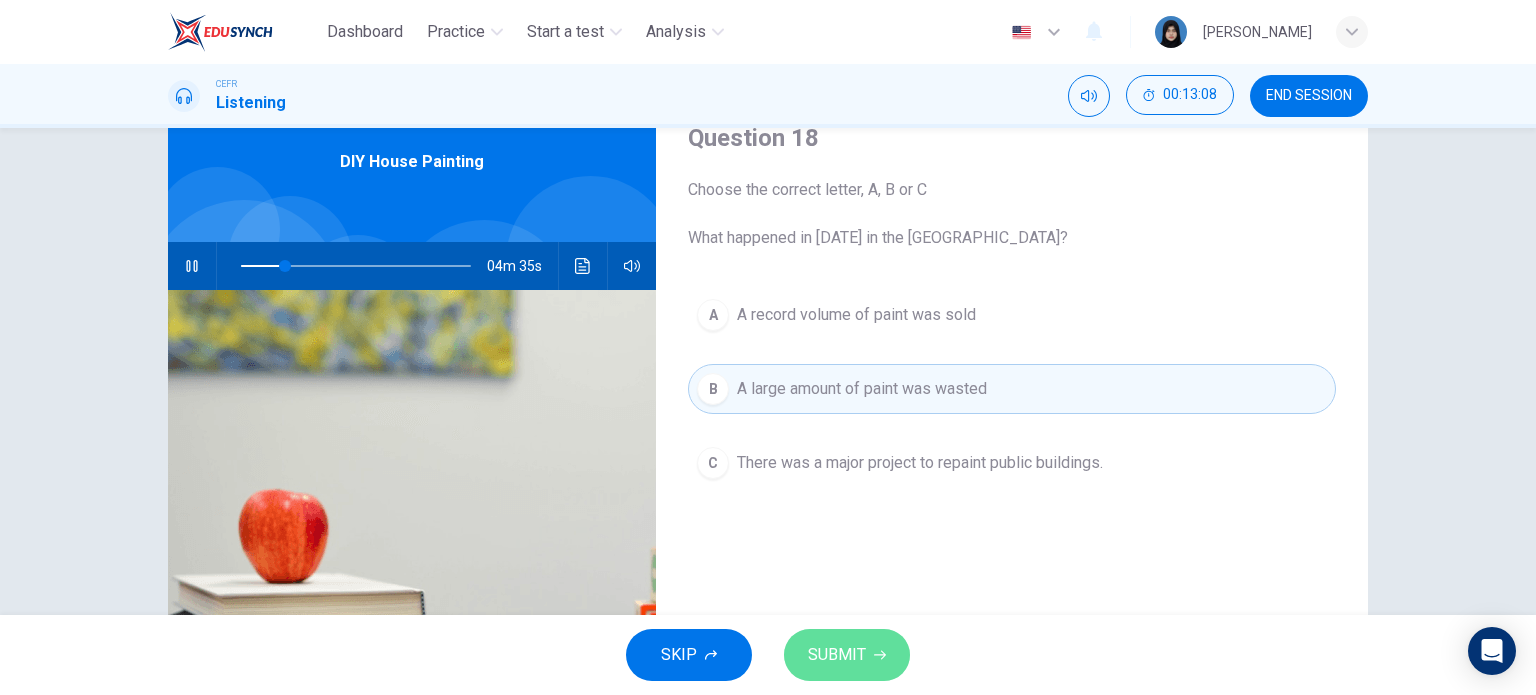 click on "SUBMIT" at bounding box center (837, 655) 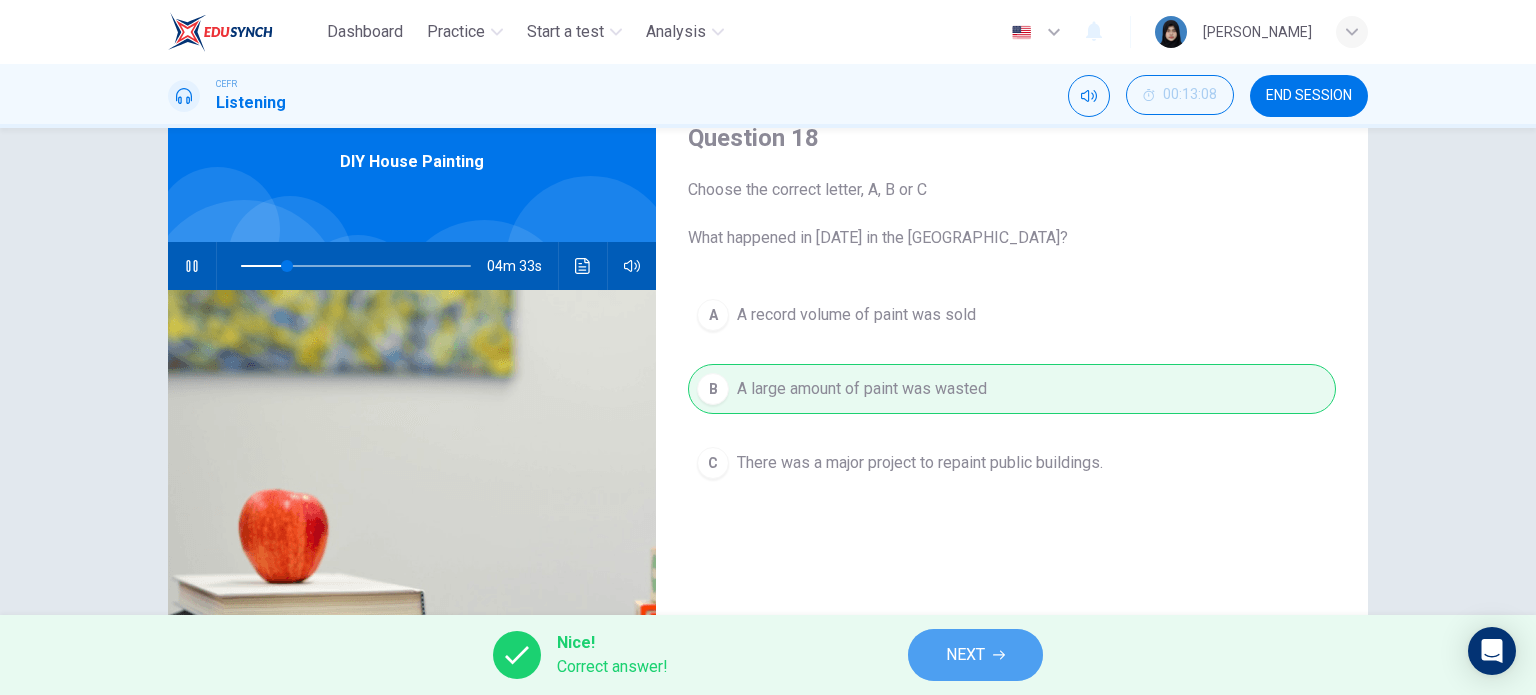 click on "NEXT" at bounding box center (965, 655) 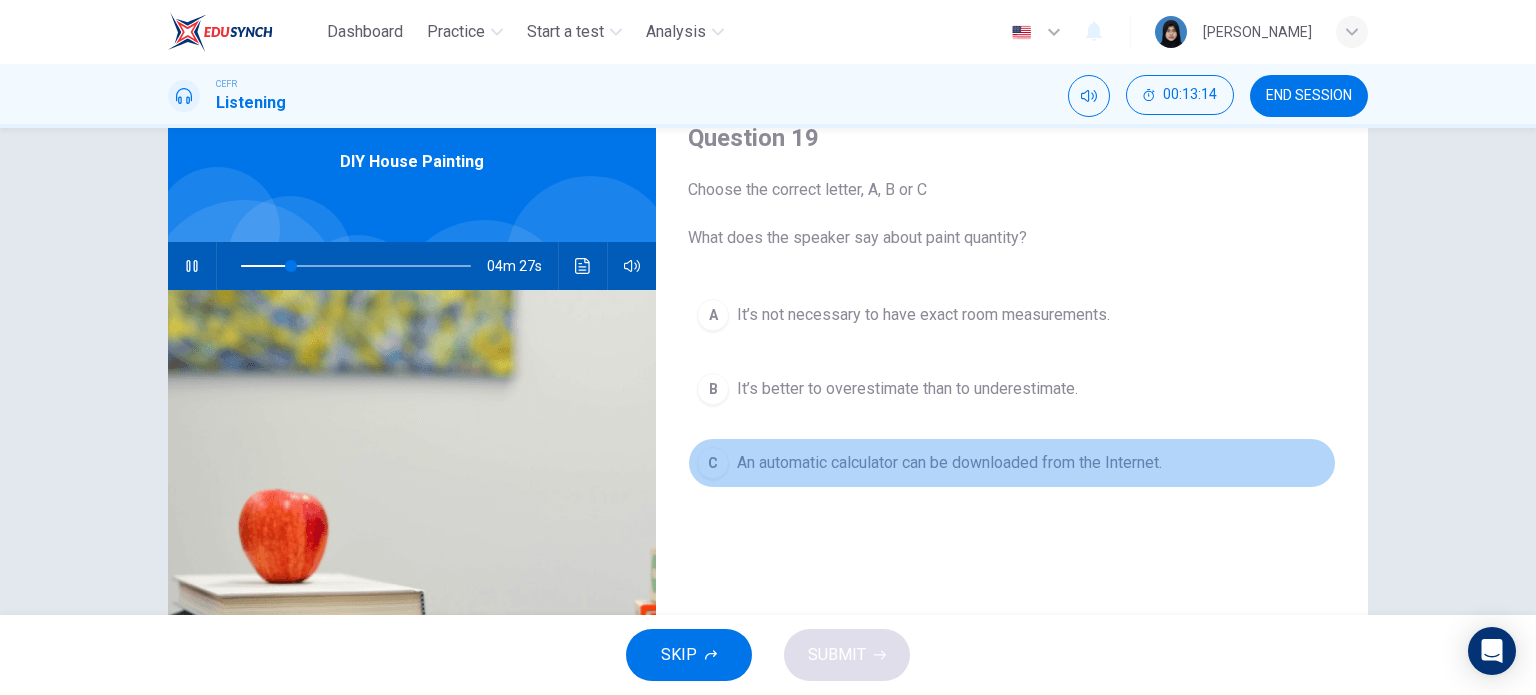 click on "An automatic calculator can be downloaded from the Internet." at bounding box center (949, 463) 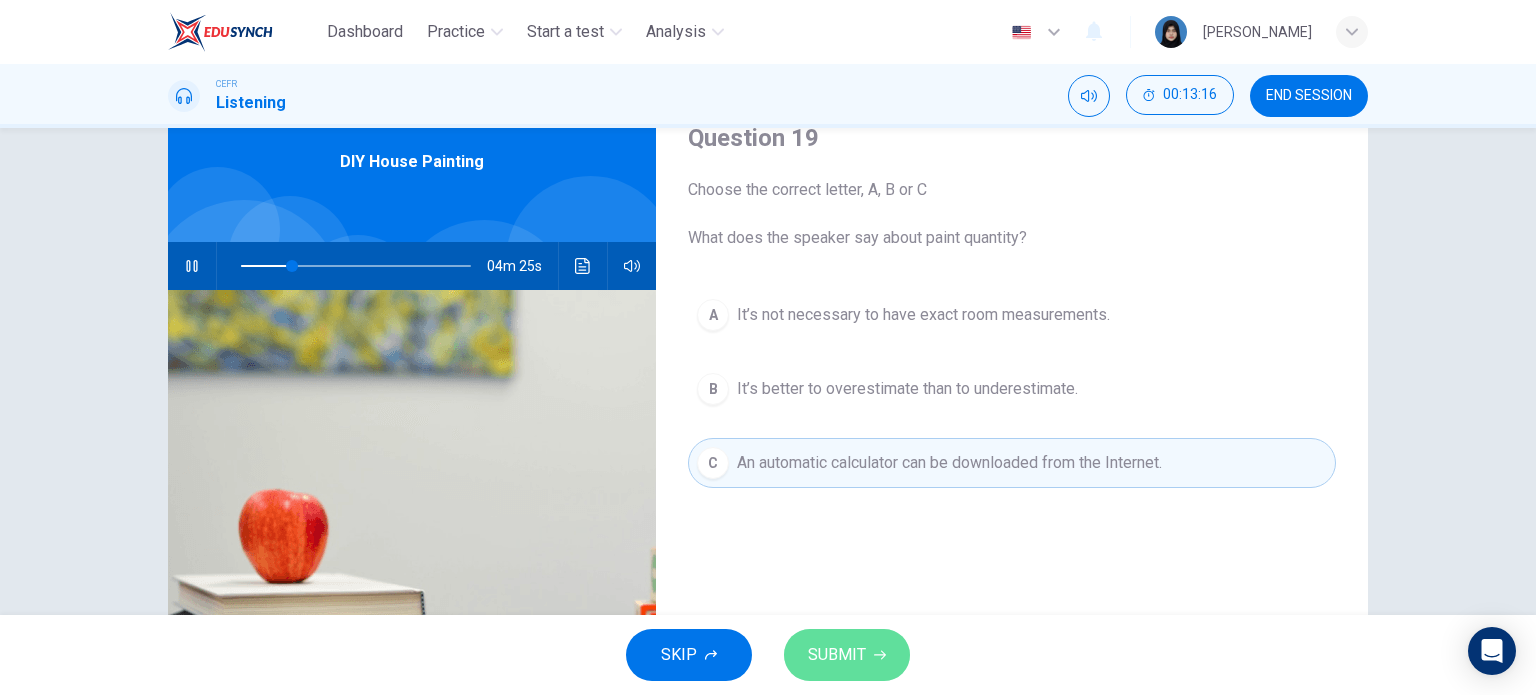 click on "SUBMIT" at bounding box center [837, 655] 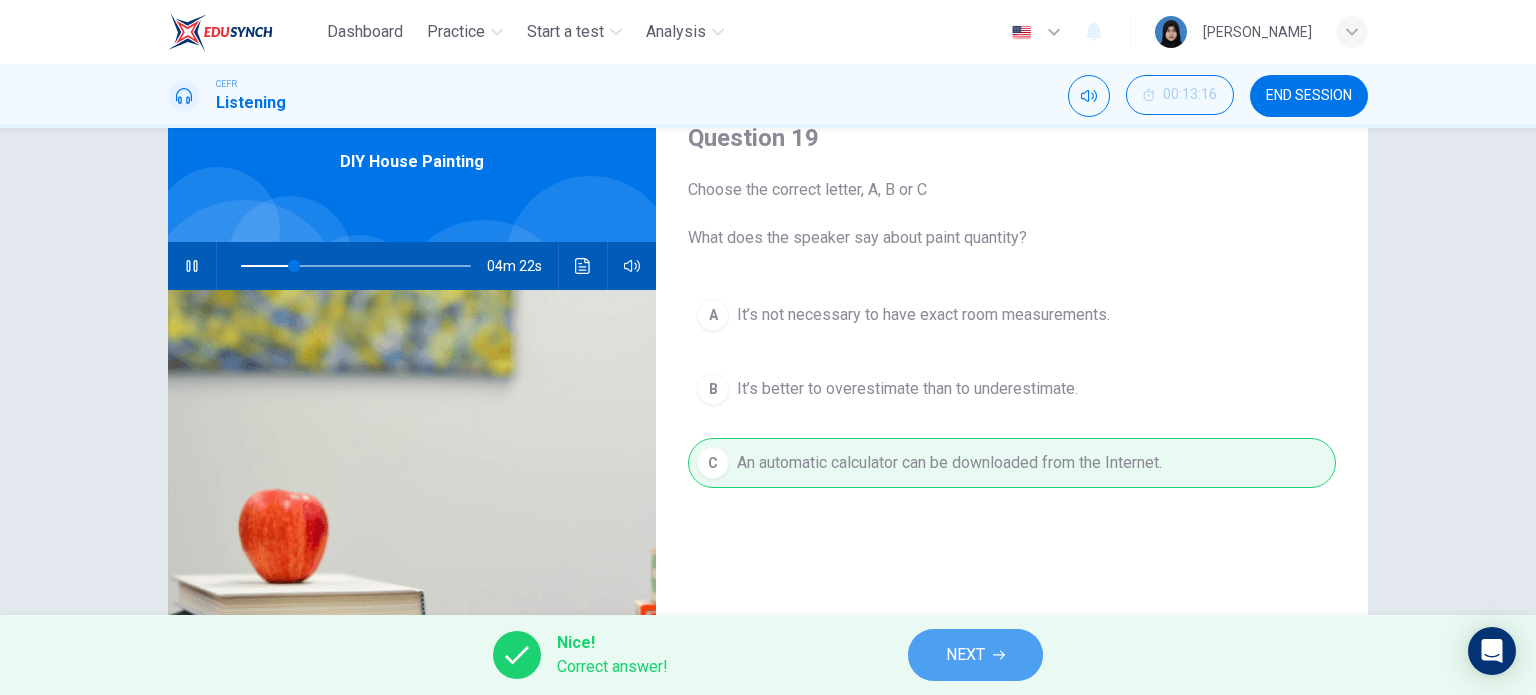 click on "NEXT" at bounding box center (965, 655) 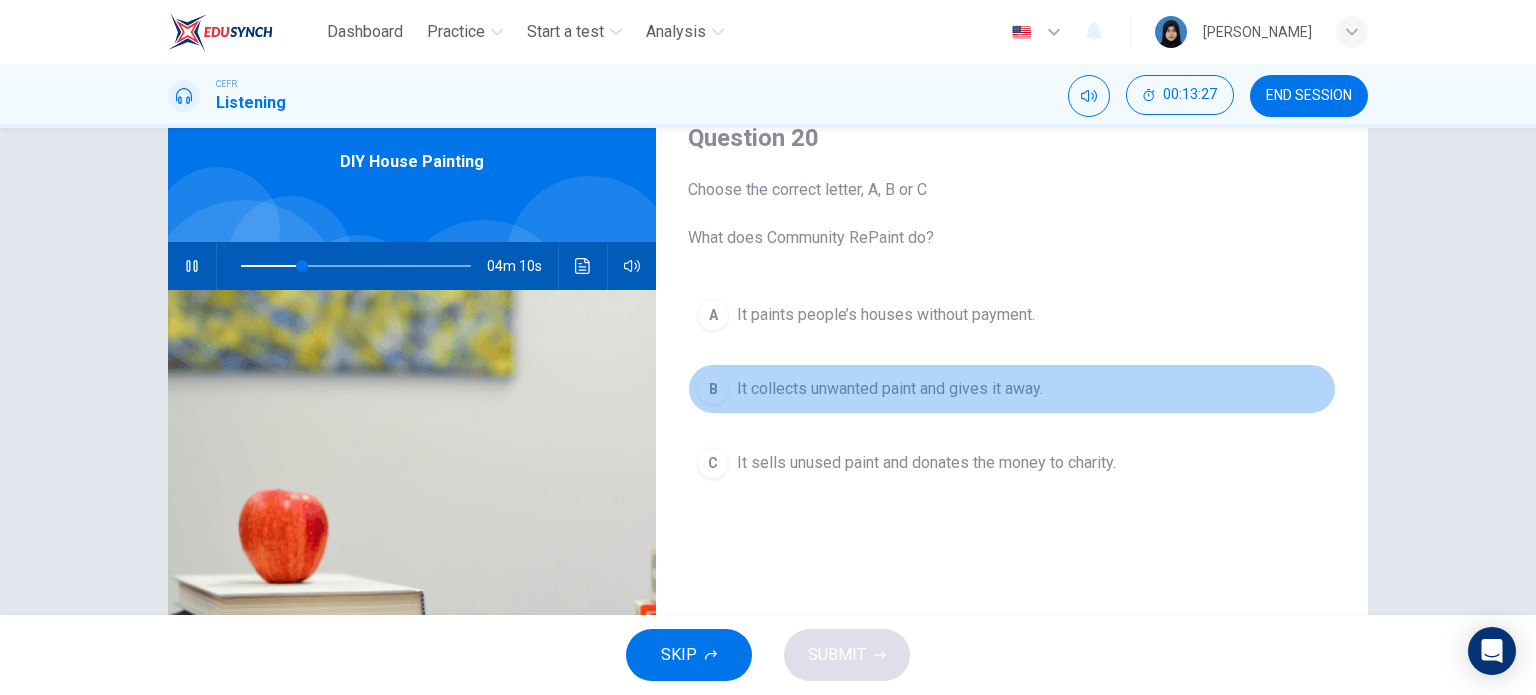 click on "It collects unwanted paint and gives it away." at bounding box center [890, 389] 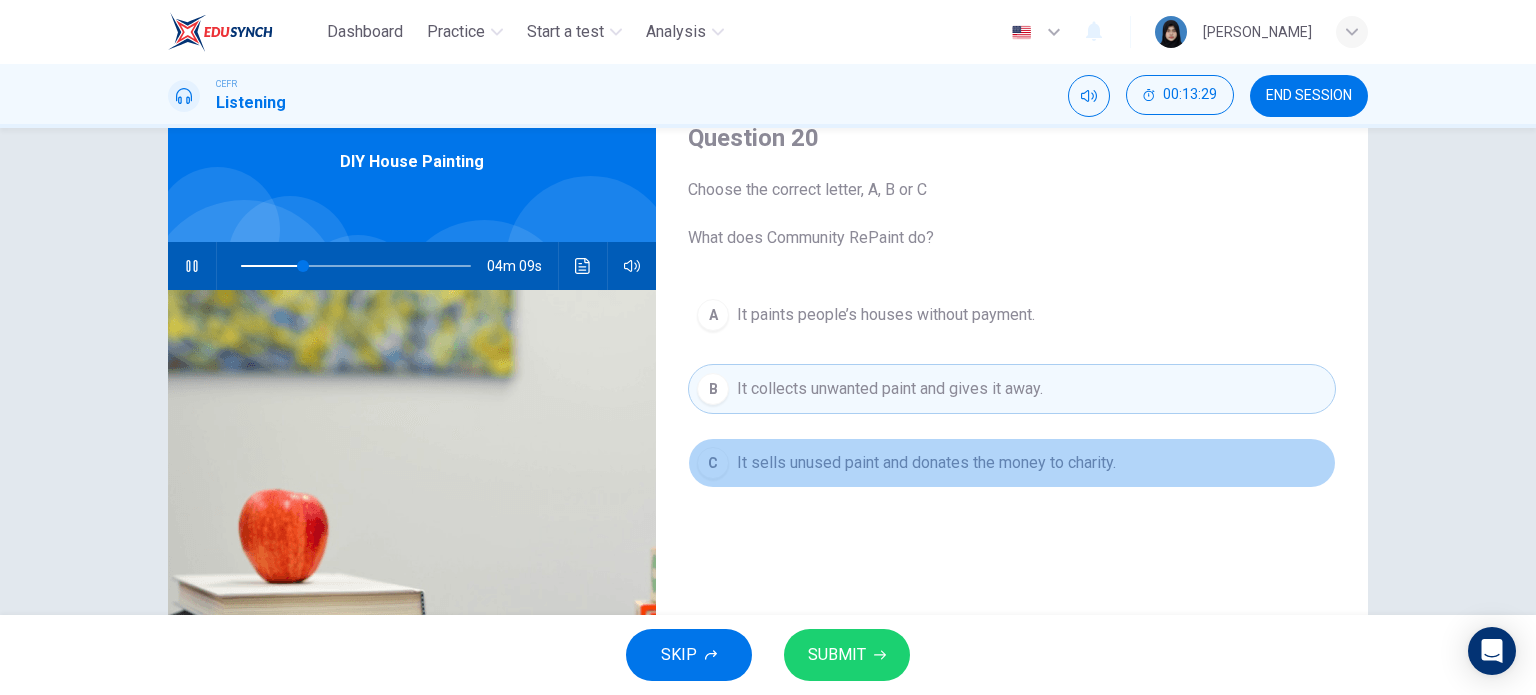 click on "C It sells unused paint and donates the money to charity." at bounding box center (1012, 463) 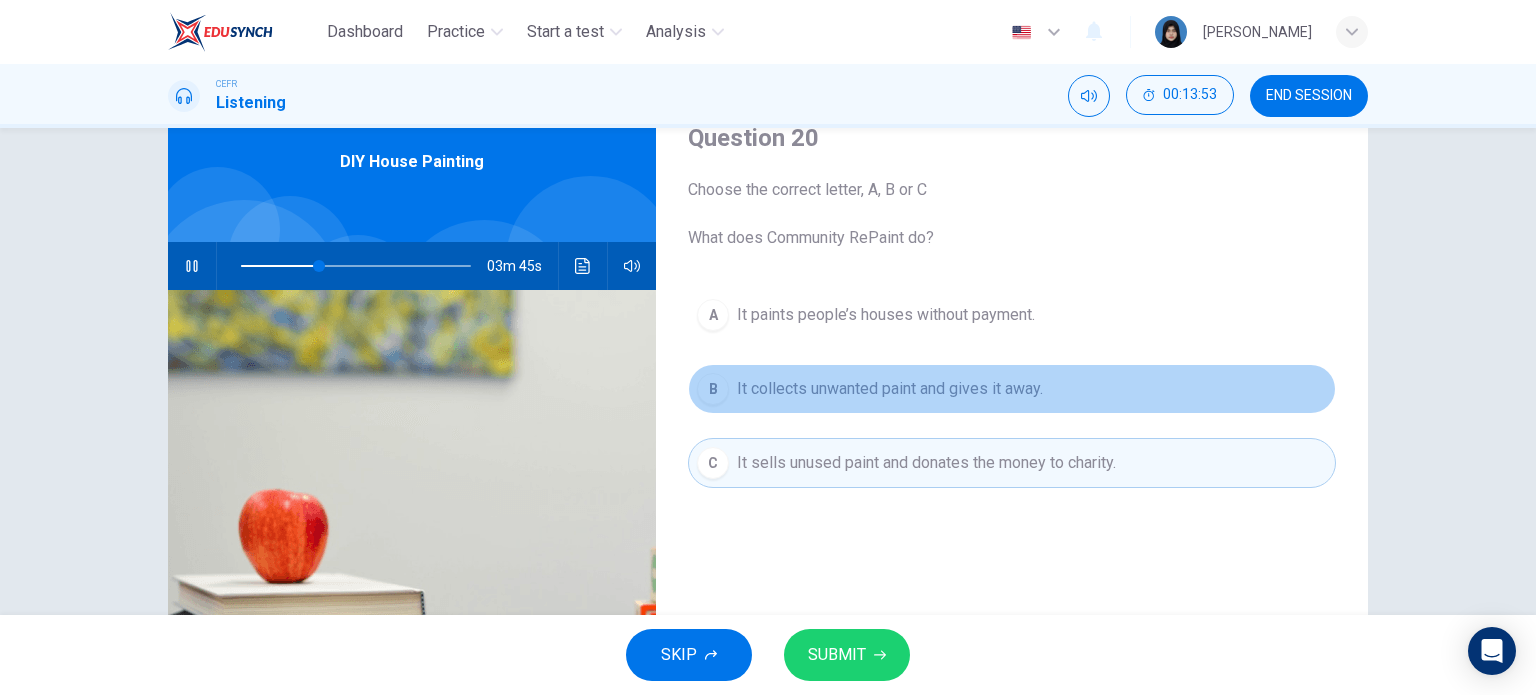 click on "It collects unwanted paint and gives it away." at bounding box center (890, 389) 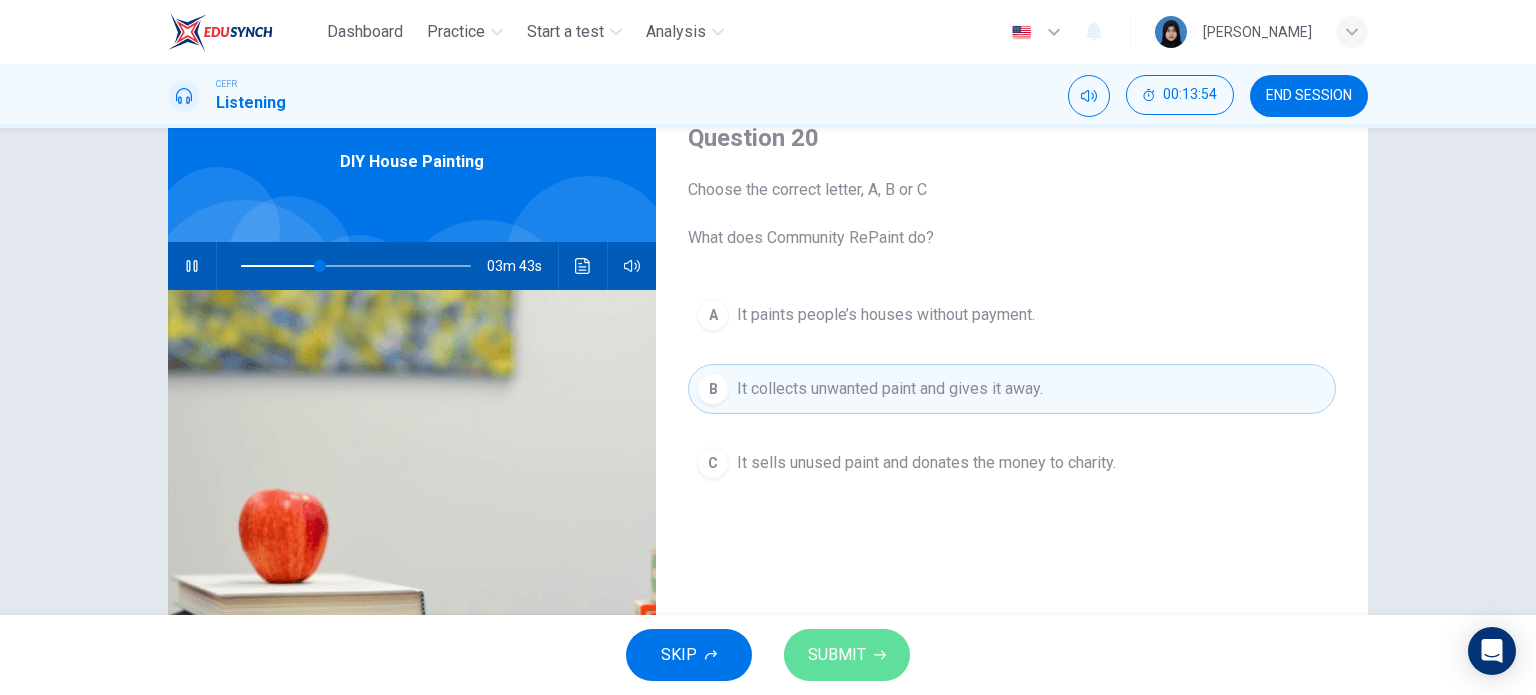 click on "SUBMIT" at bounding box center (847, 655) 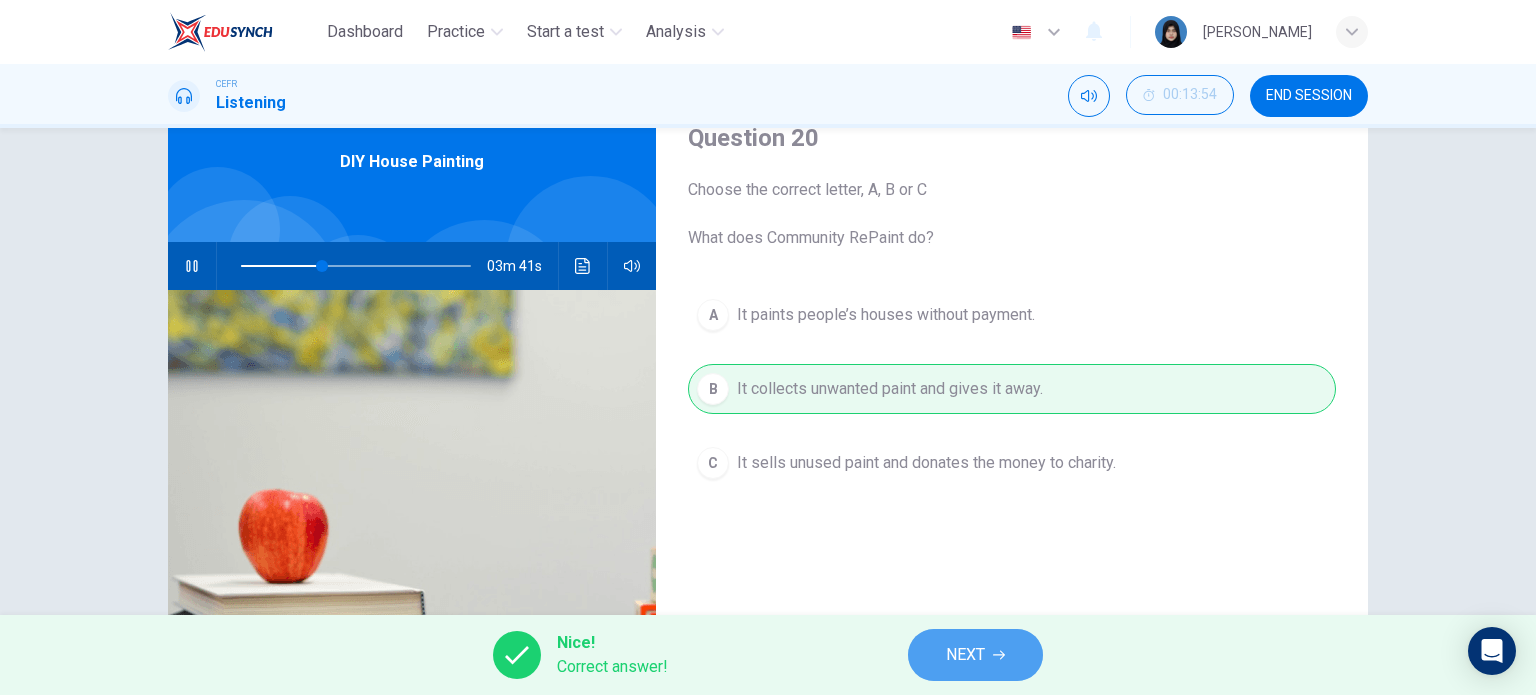 click on "NEXT" at bounding box center (965, 655) 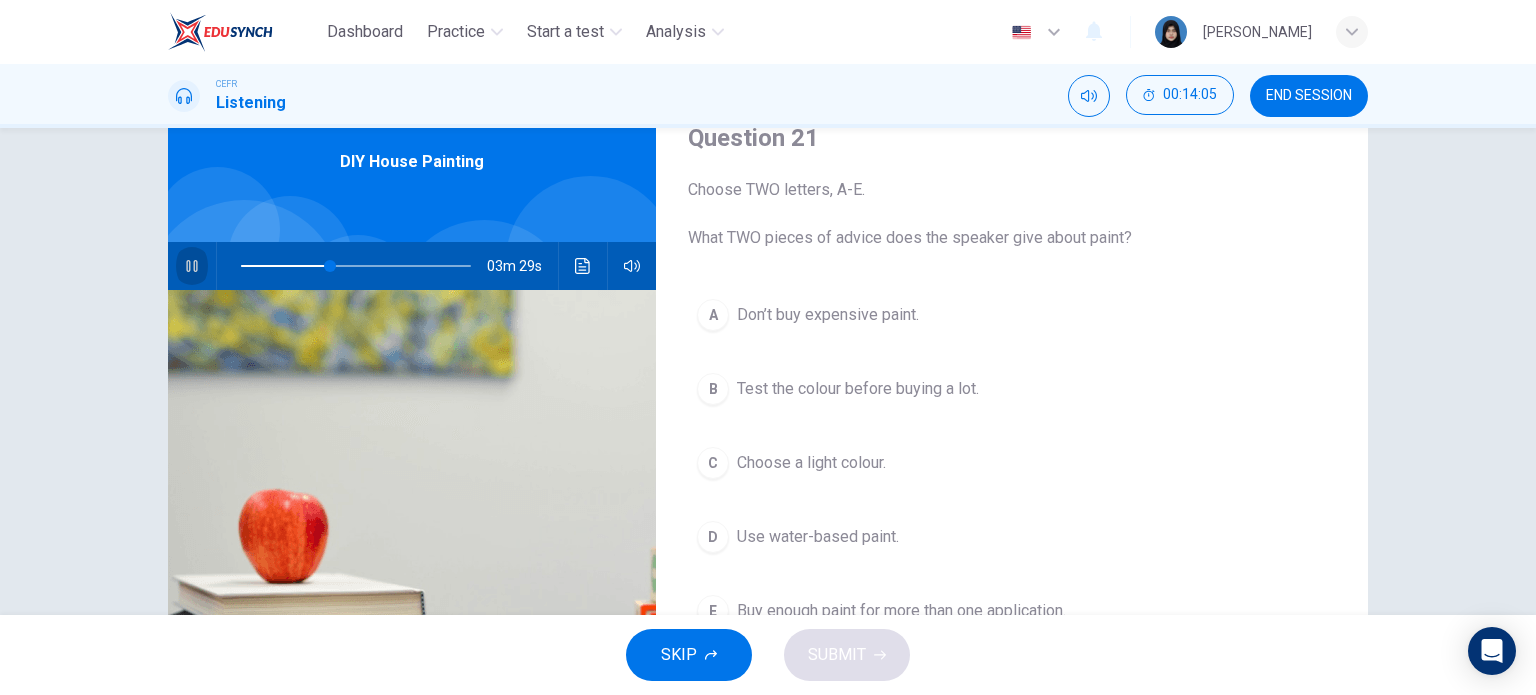 click 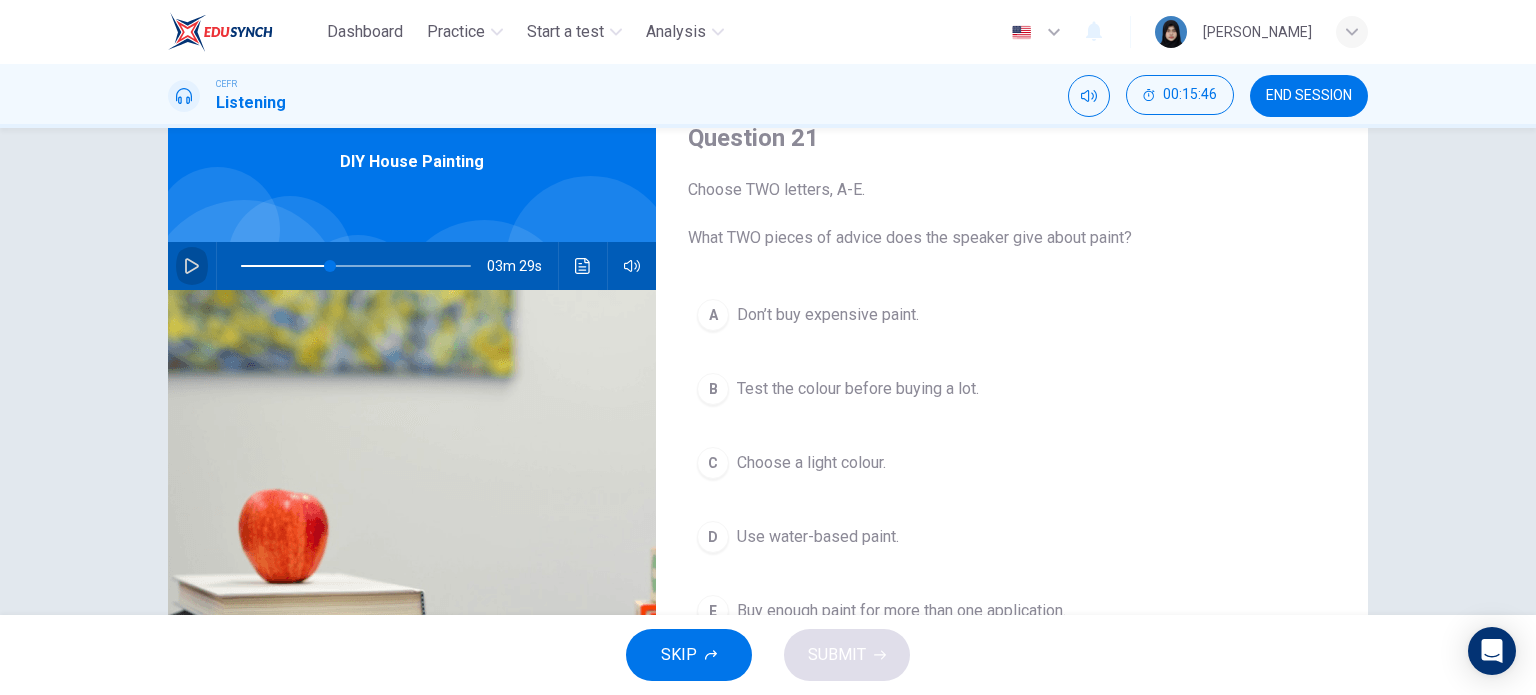 click 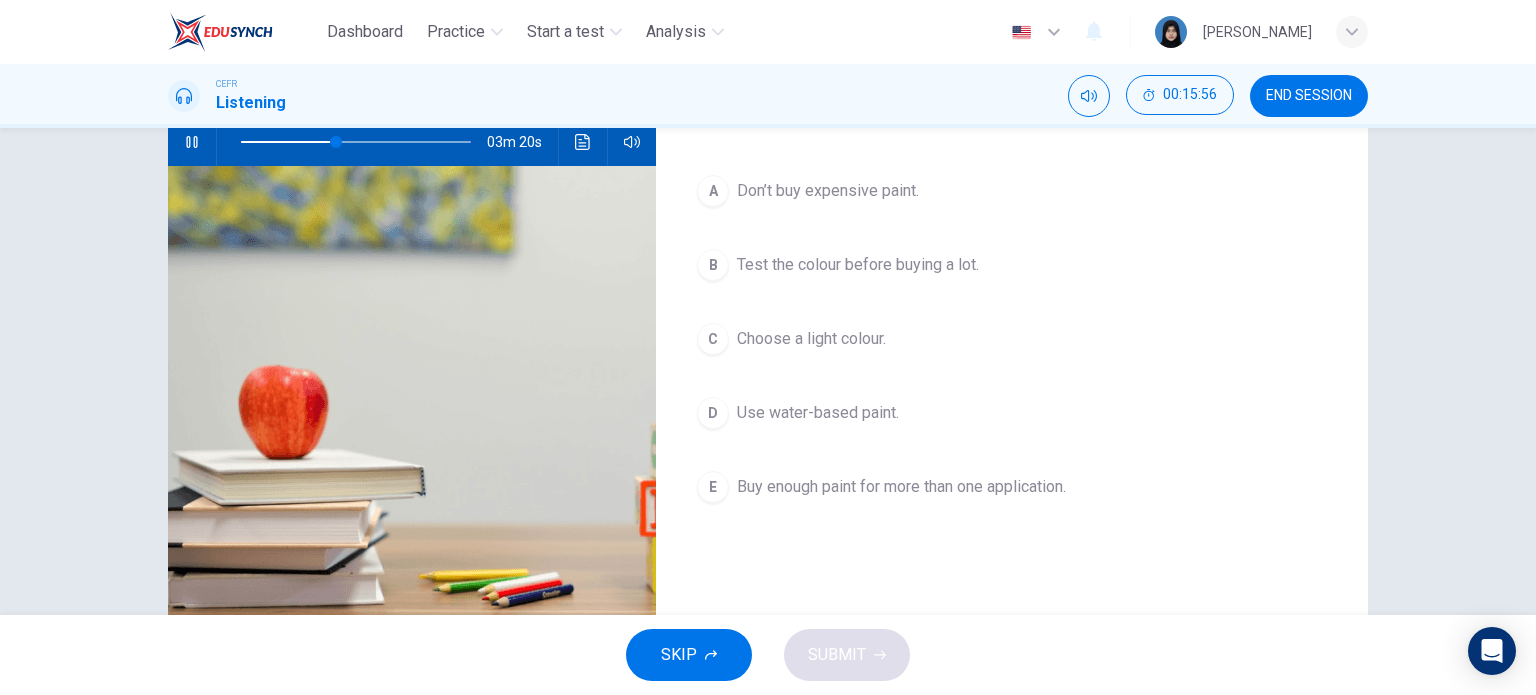 scroll, scrollTop: 204, scrollLeft: 0, axis: vertical 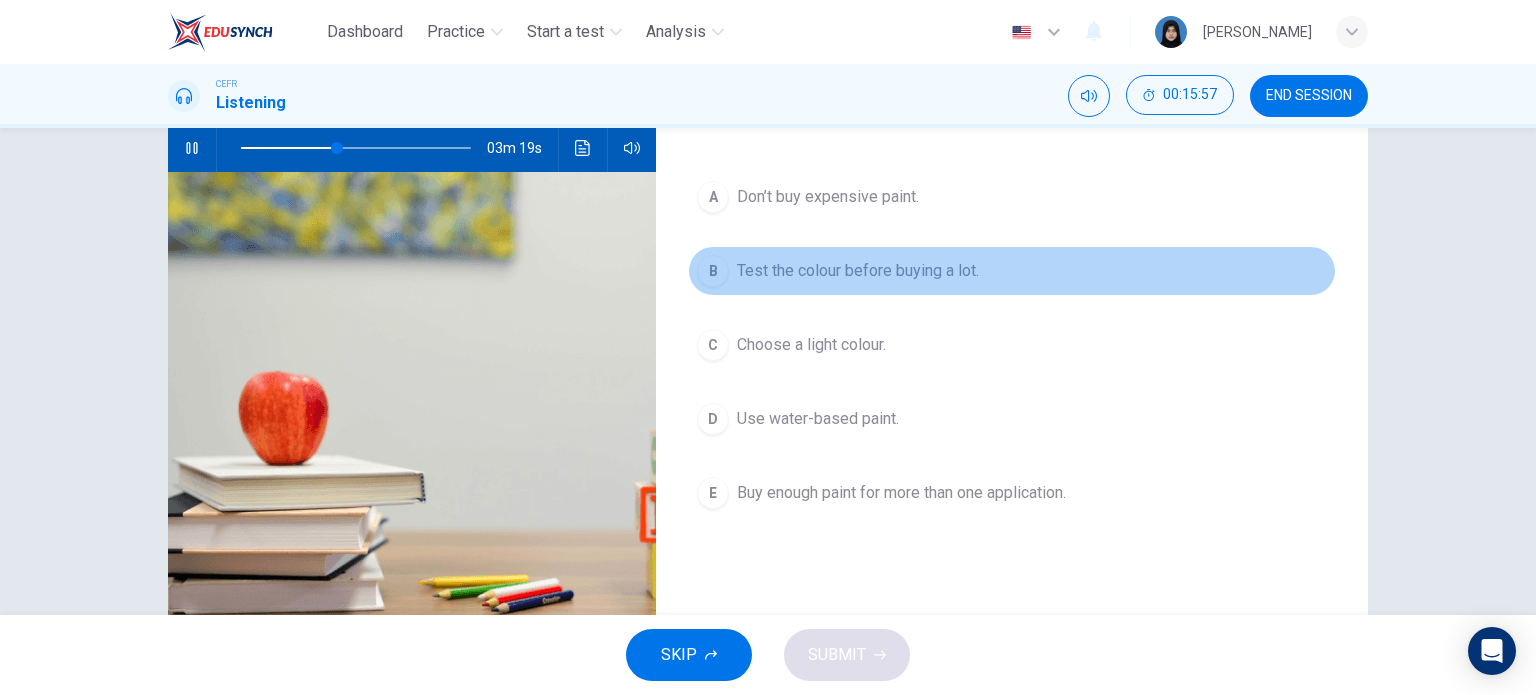 click on "Test the colour before buying a lot." at bounding box center [858, 271] 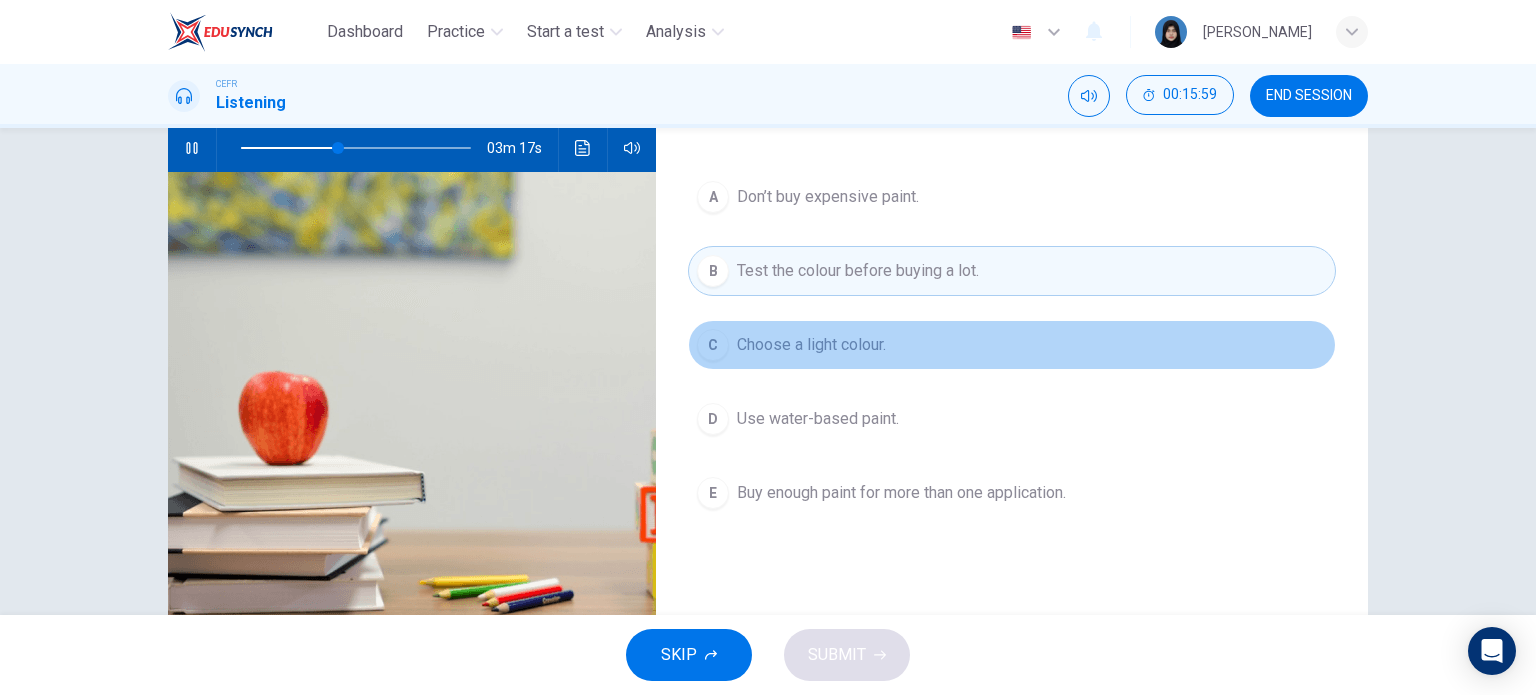click on "C Choose a light colour." at bounding box center (1012, 345) 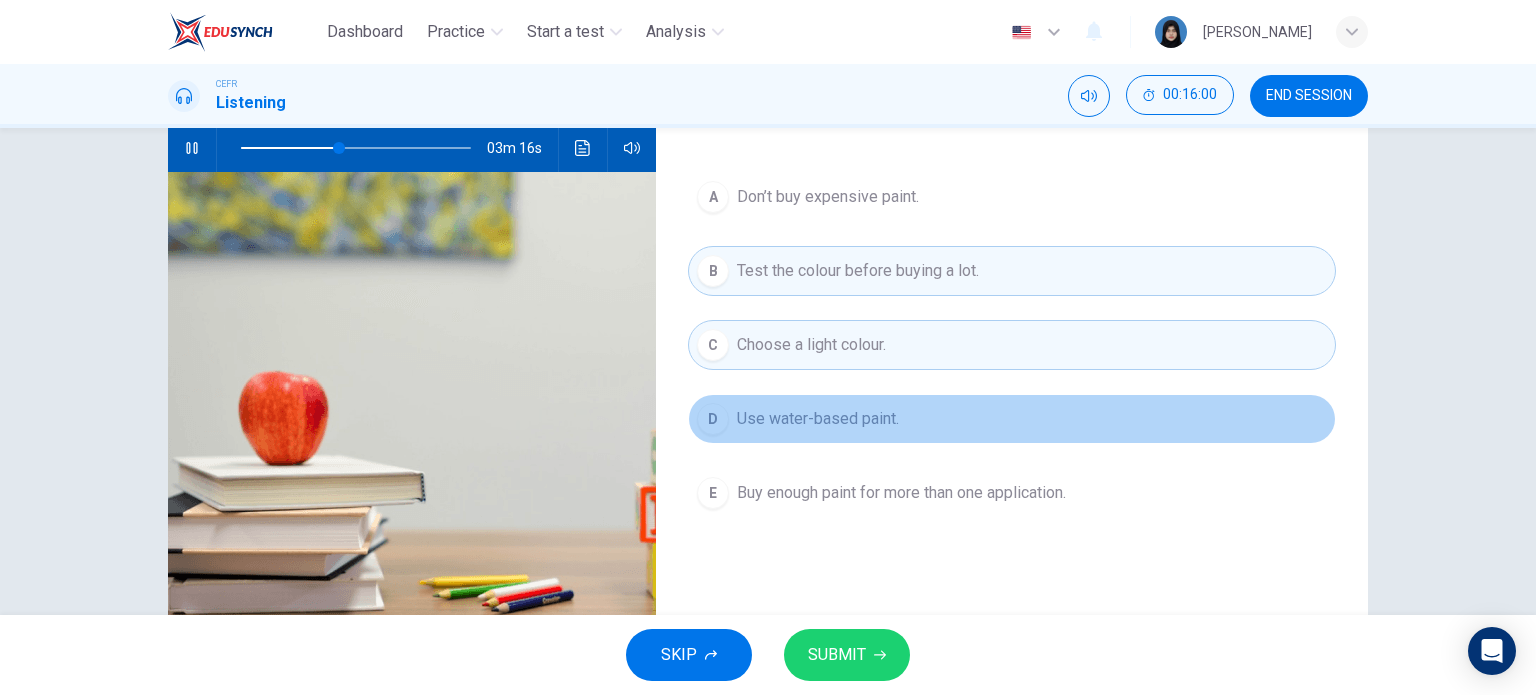 click on "Use water-based paint." at bounding box center [818, 419] 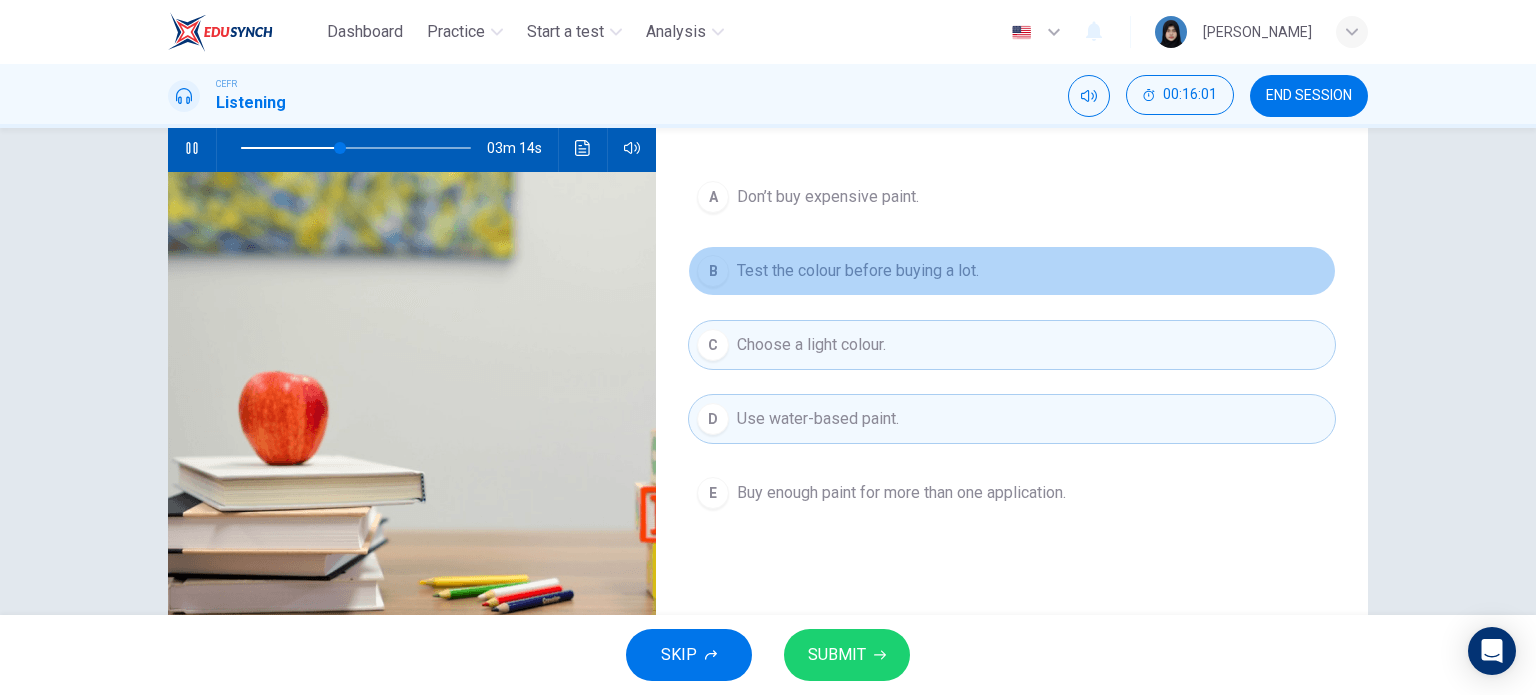 click on "Test the colour before buying a lot." at bounding box center (858, 271) 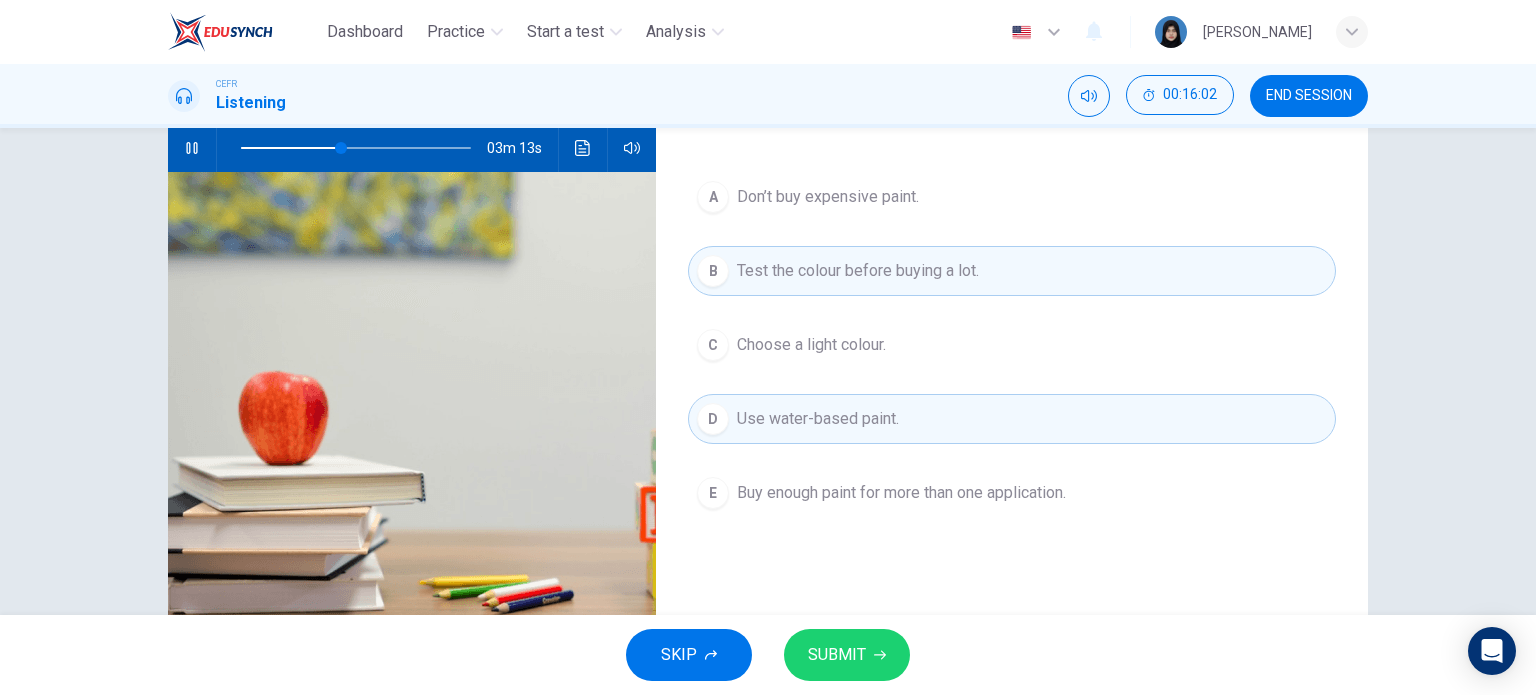 click on "Use water-based paint." at bounding box center (818, 419) 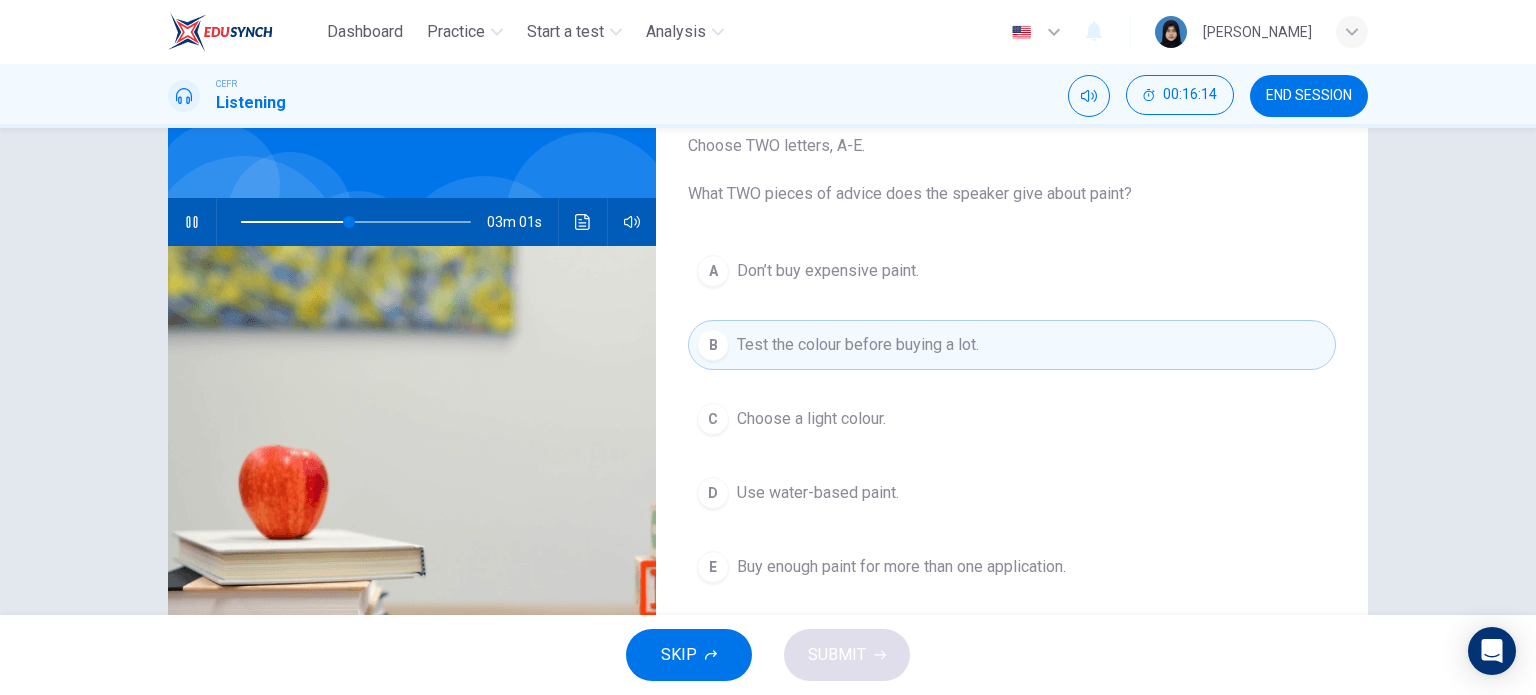 scroll, scrollTop: 124, scrollLeft: 0, axis: vertical 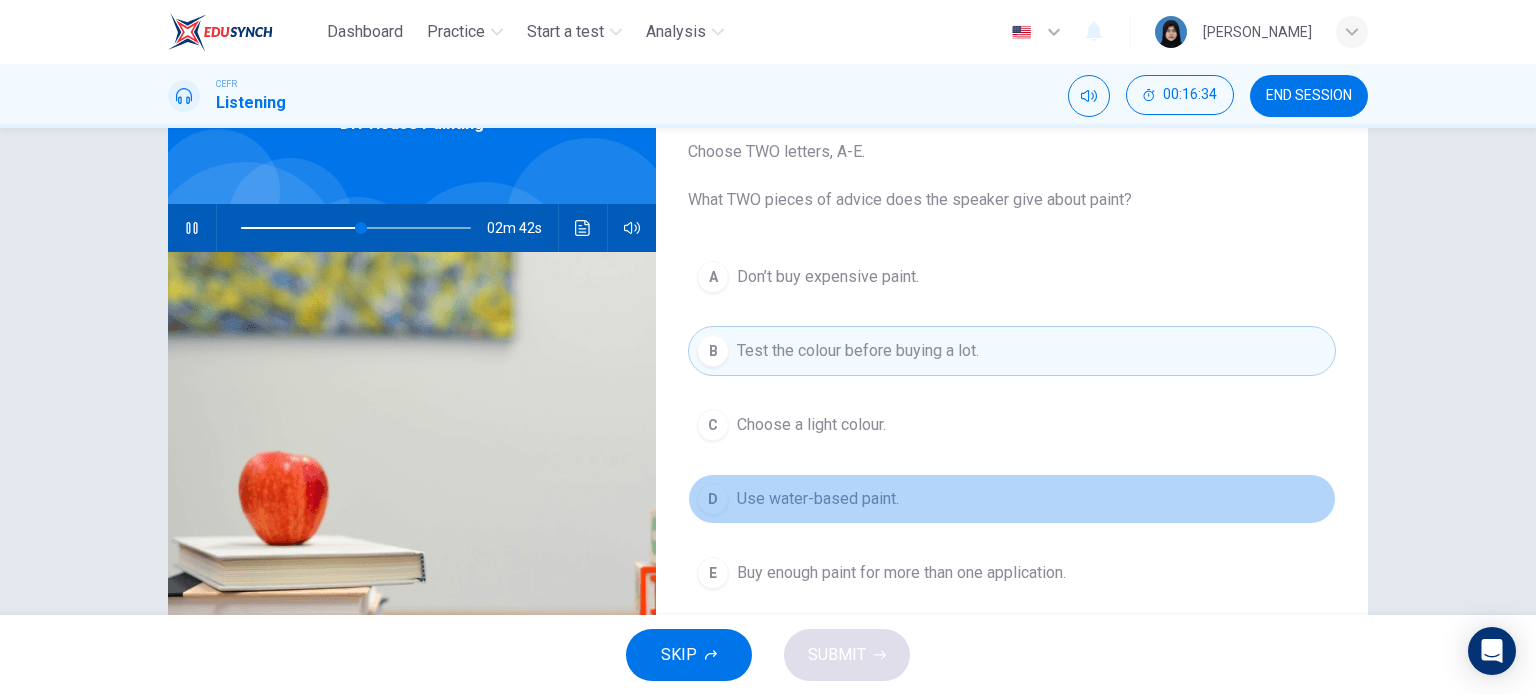 click on "Use water-based paint." at bounding box center (818, 499) 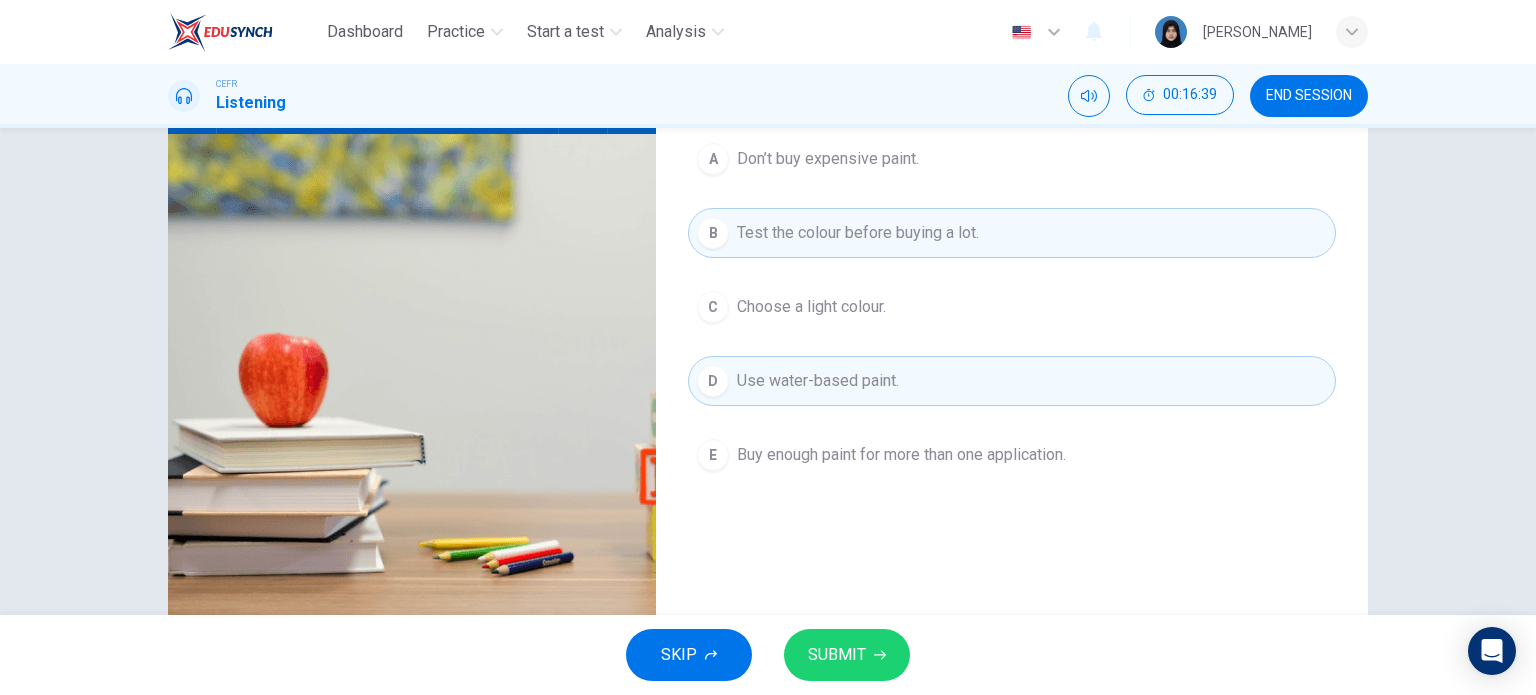 scroll, scrollTop: 236, scrollLeft: 0, axis: vertical 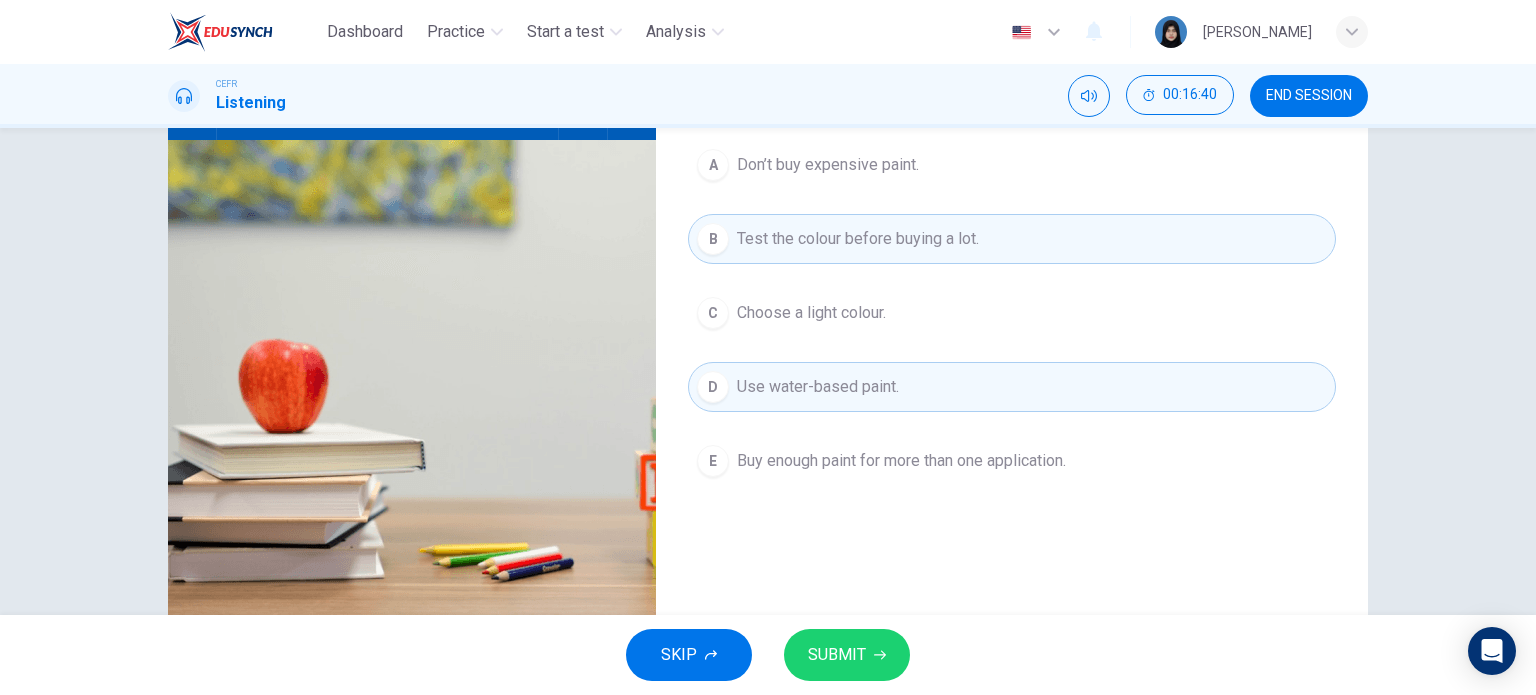 click on "SUBMIT" at bounding box center (837, 655) 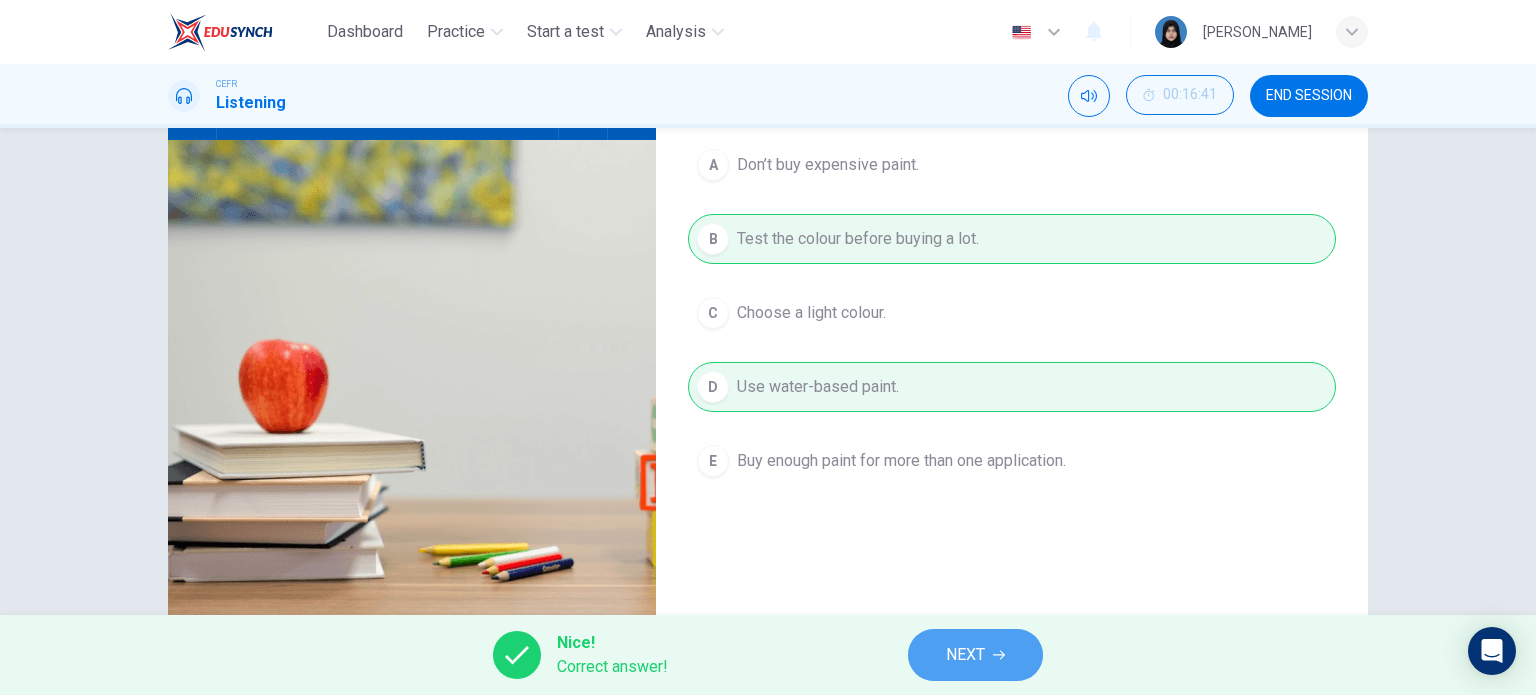 click on "NEXT" at bounding box center [975, 655] 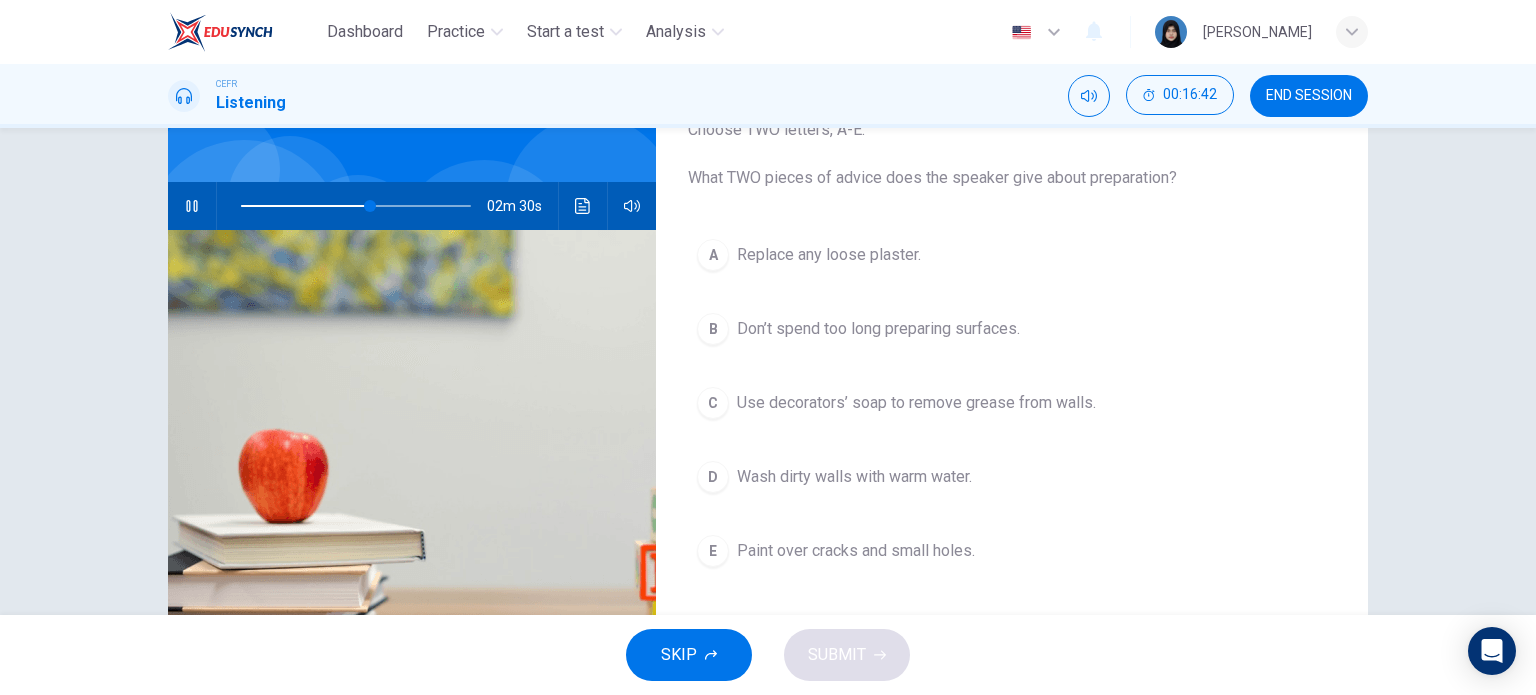 scroll, scrollTop: 147, scrollLeft: 0, axis: vertical 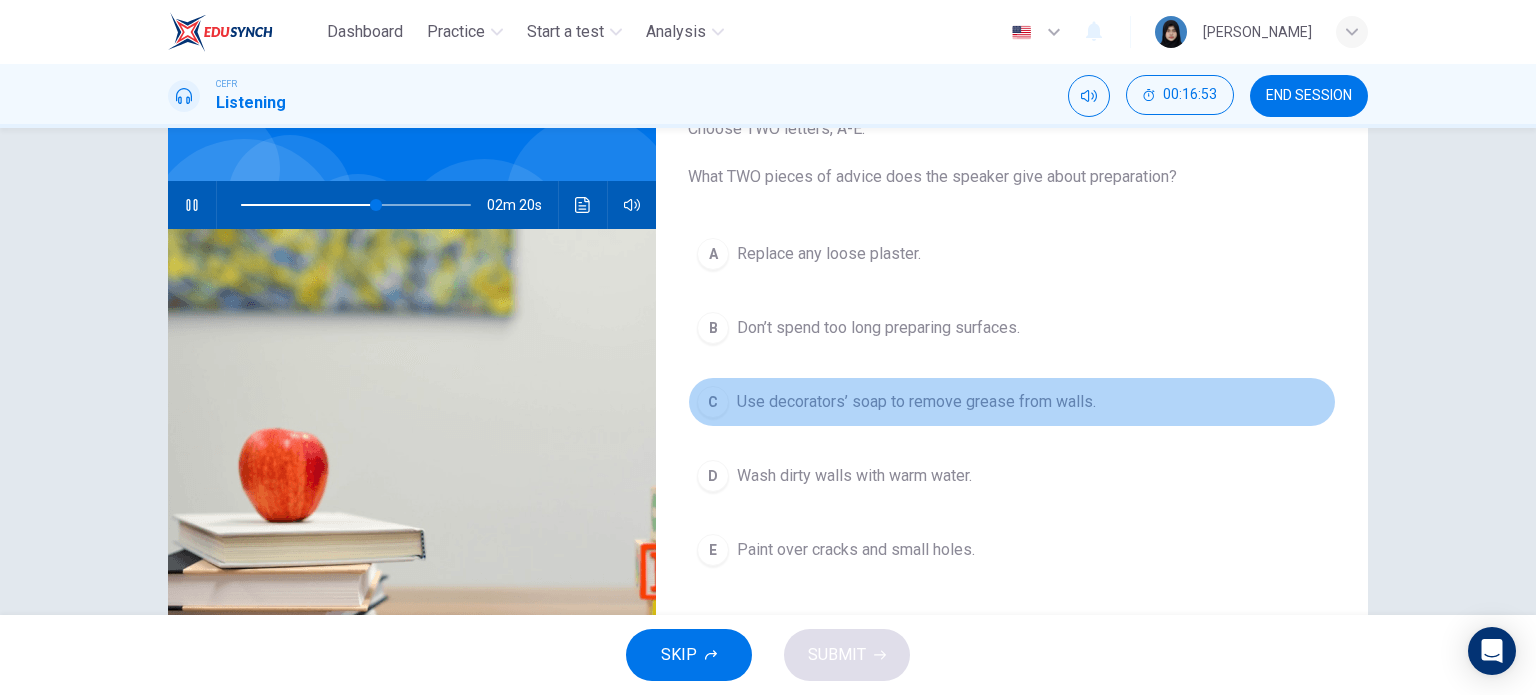 click on "Use decorators’ soap to remove grease from walls." at bounding box center [916, 402] 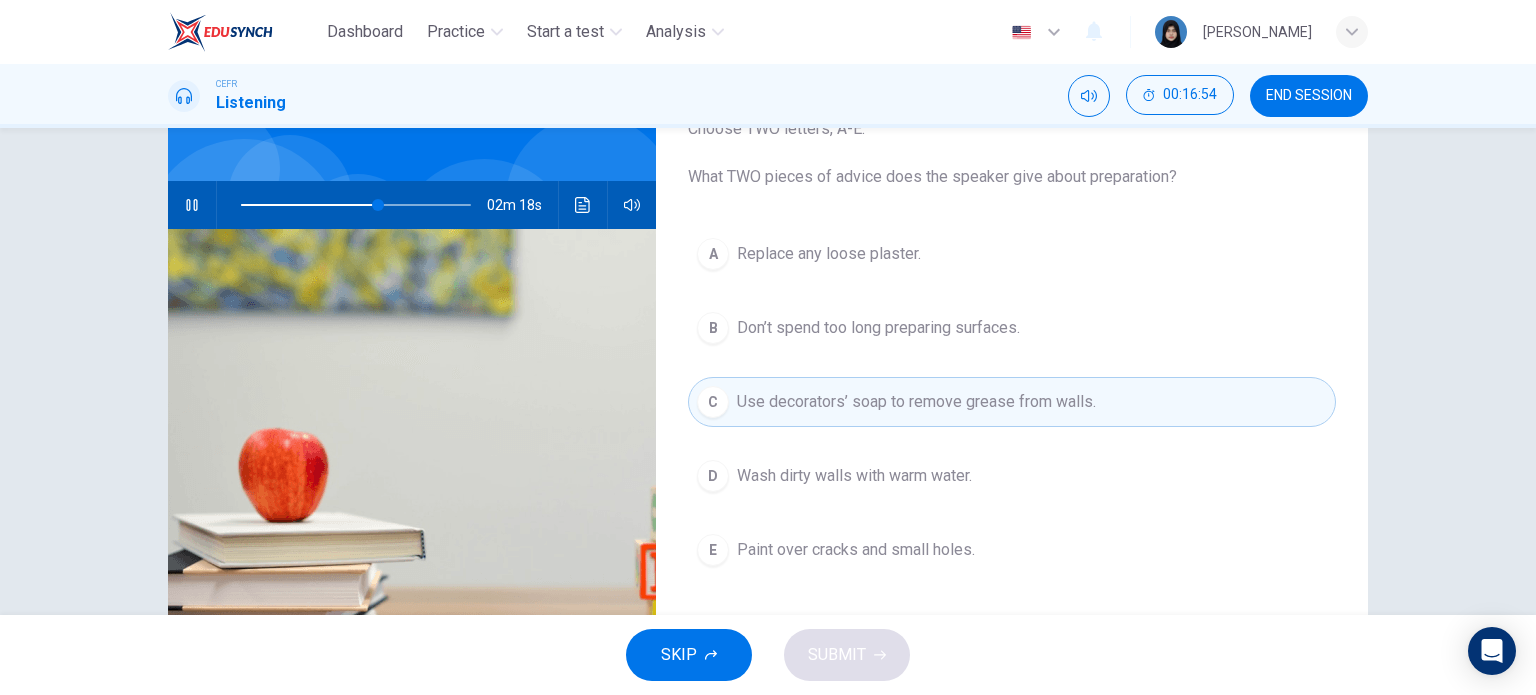 click on "B Don’t spend too long preparing surfaces." at bounding box center (1012, 328) 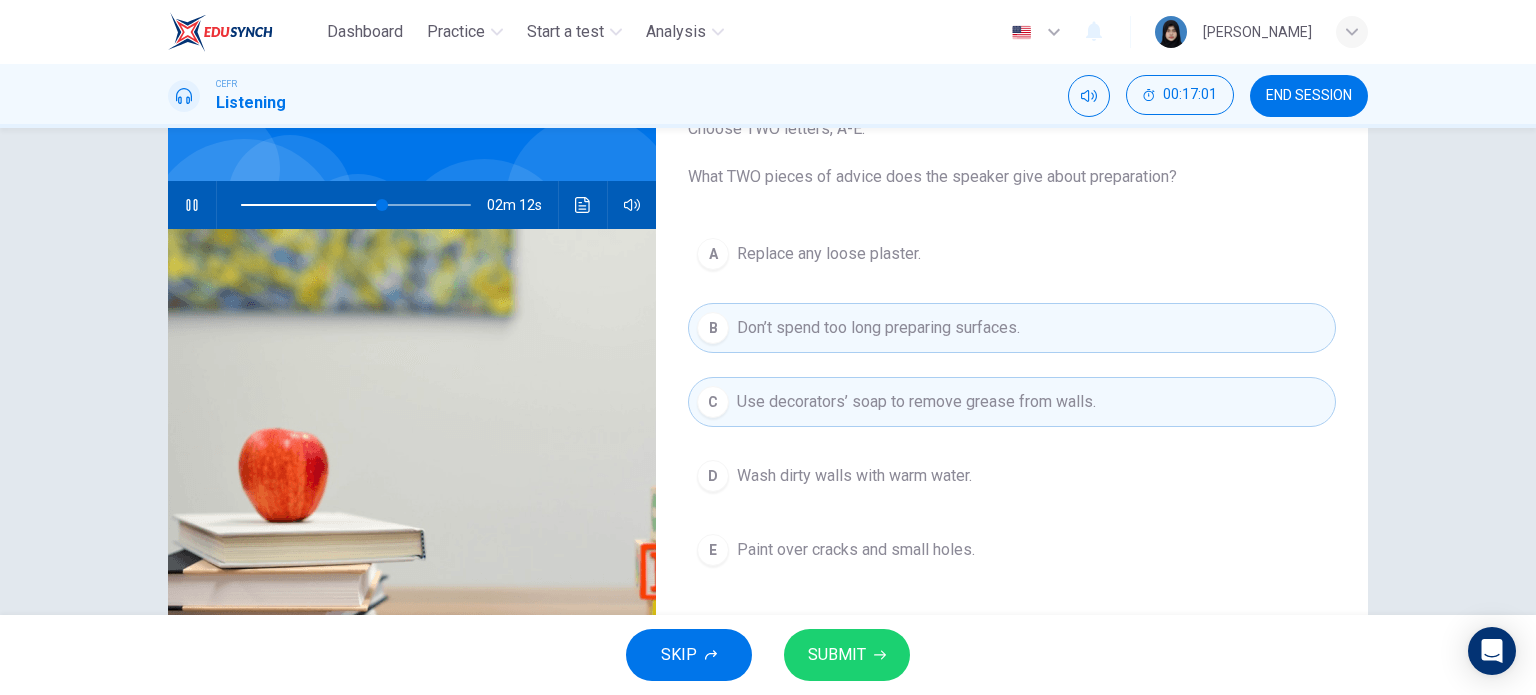 click on "B Don’t spend too long preparing surfaces." at bounding box center (1012, 328) 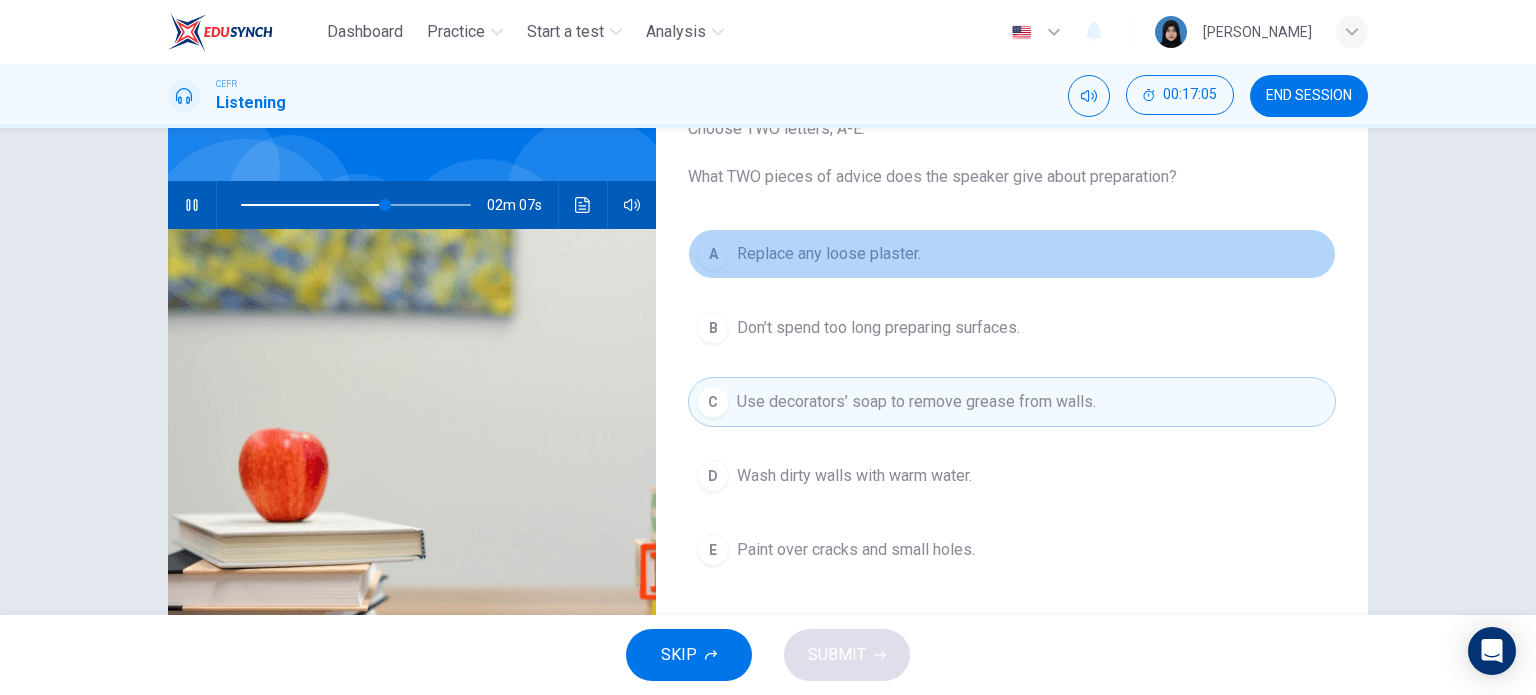 click on "Replace any loose plaster." at bounding box center (829, 254) 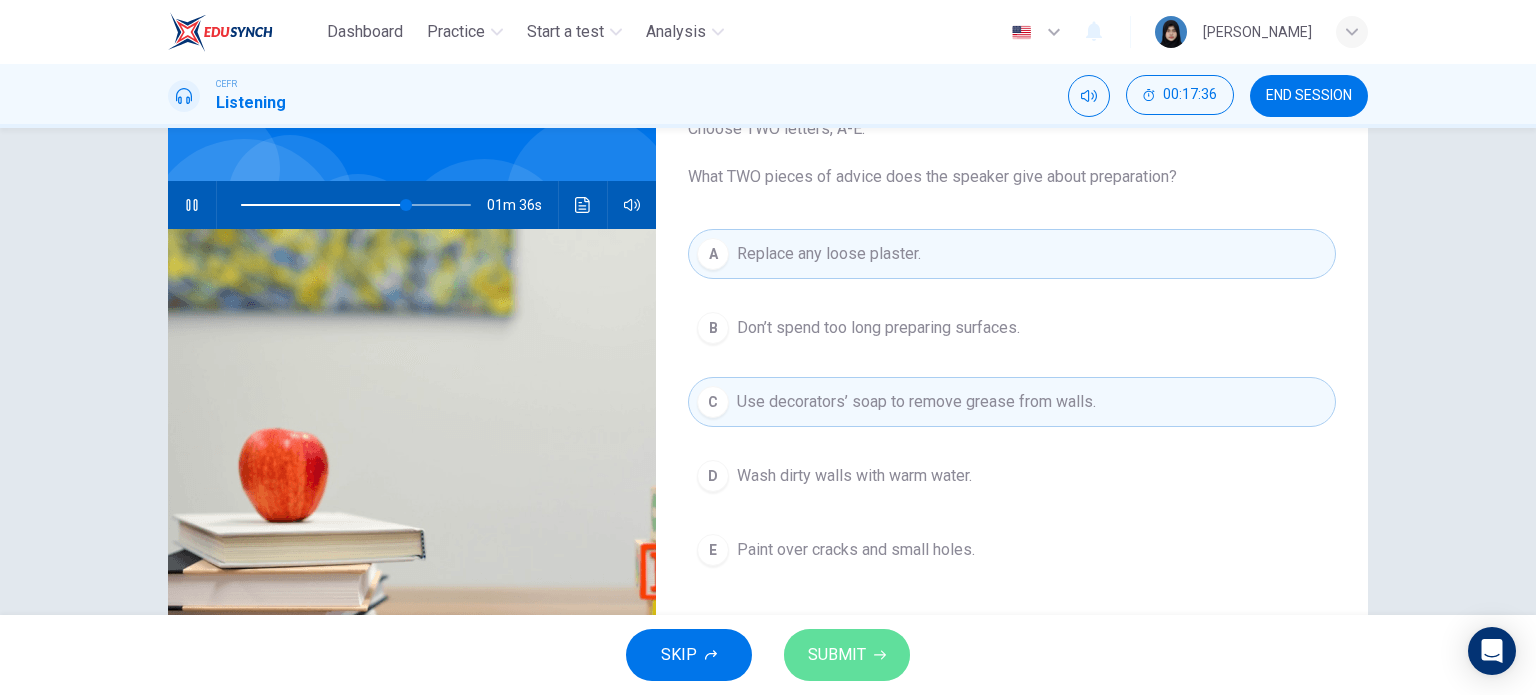 click on "SUBMIT" at bounding box center [837, 655] 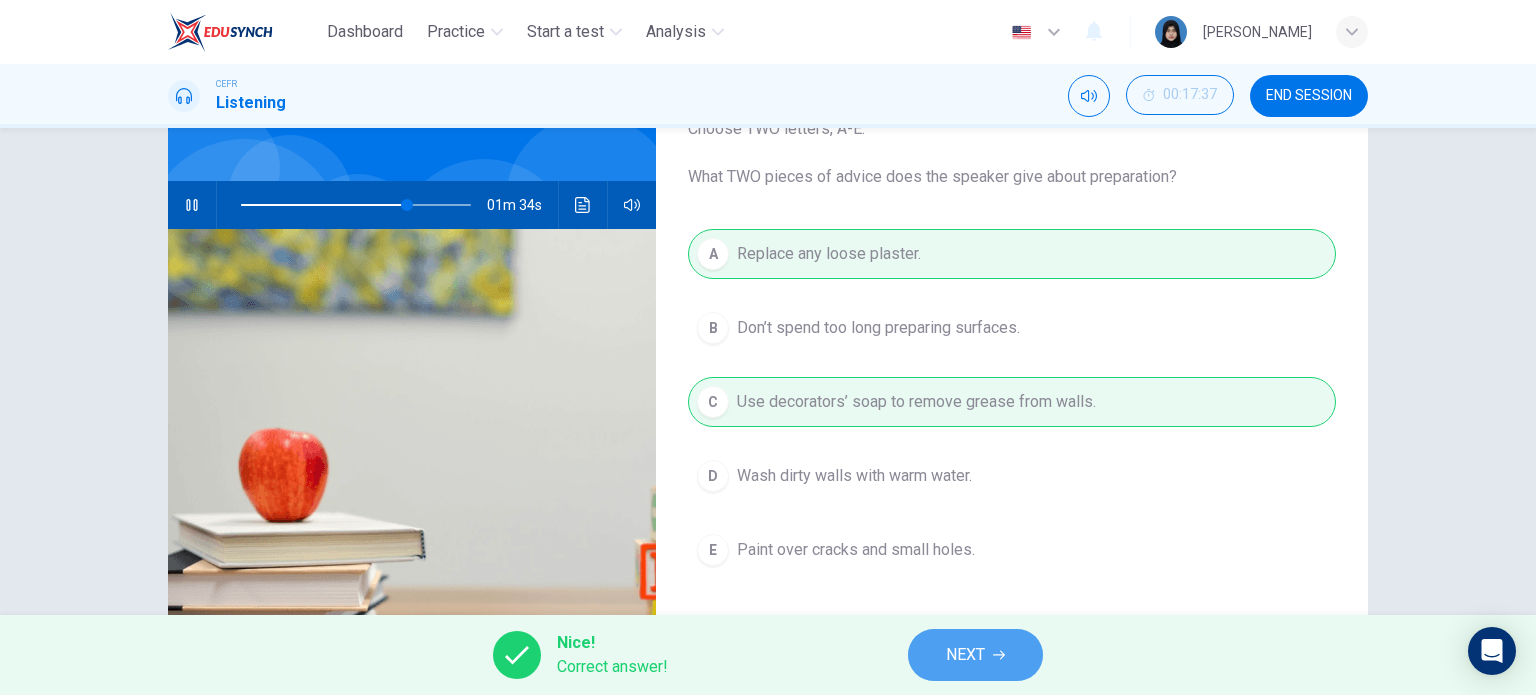click on "NEXT" at bounding box center [975, 655] 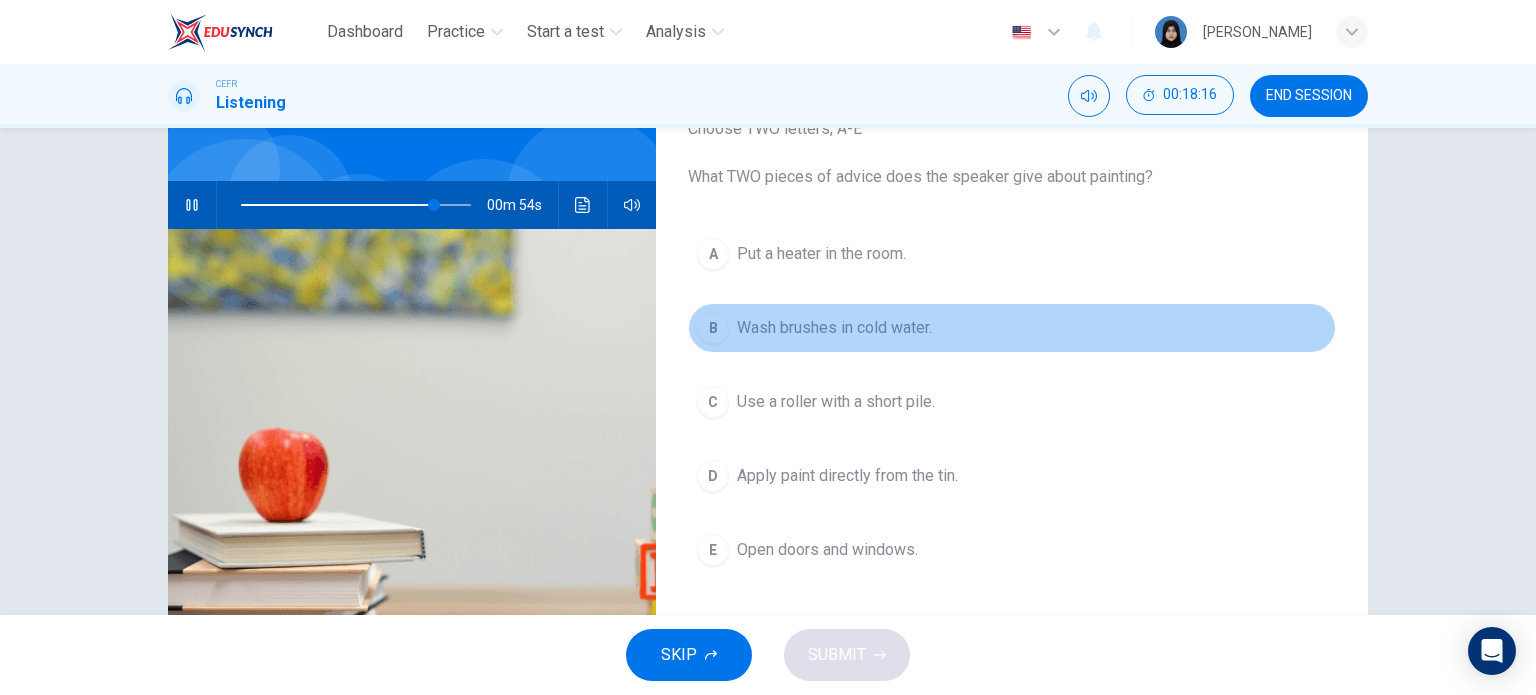click on "Wash brushes in cold water." at bounding box center (834, 328) 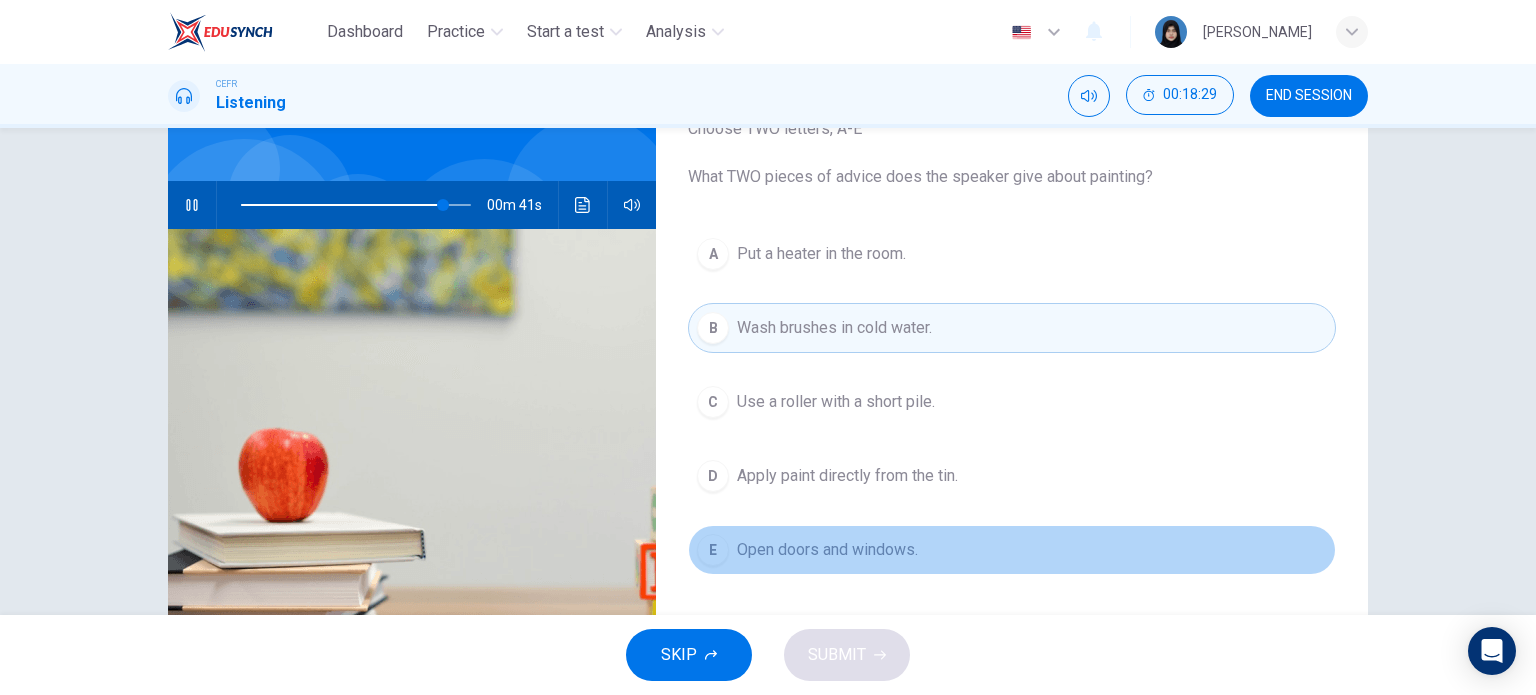 click on "Open doors and windows." at bounding box center [827, 550] 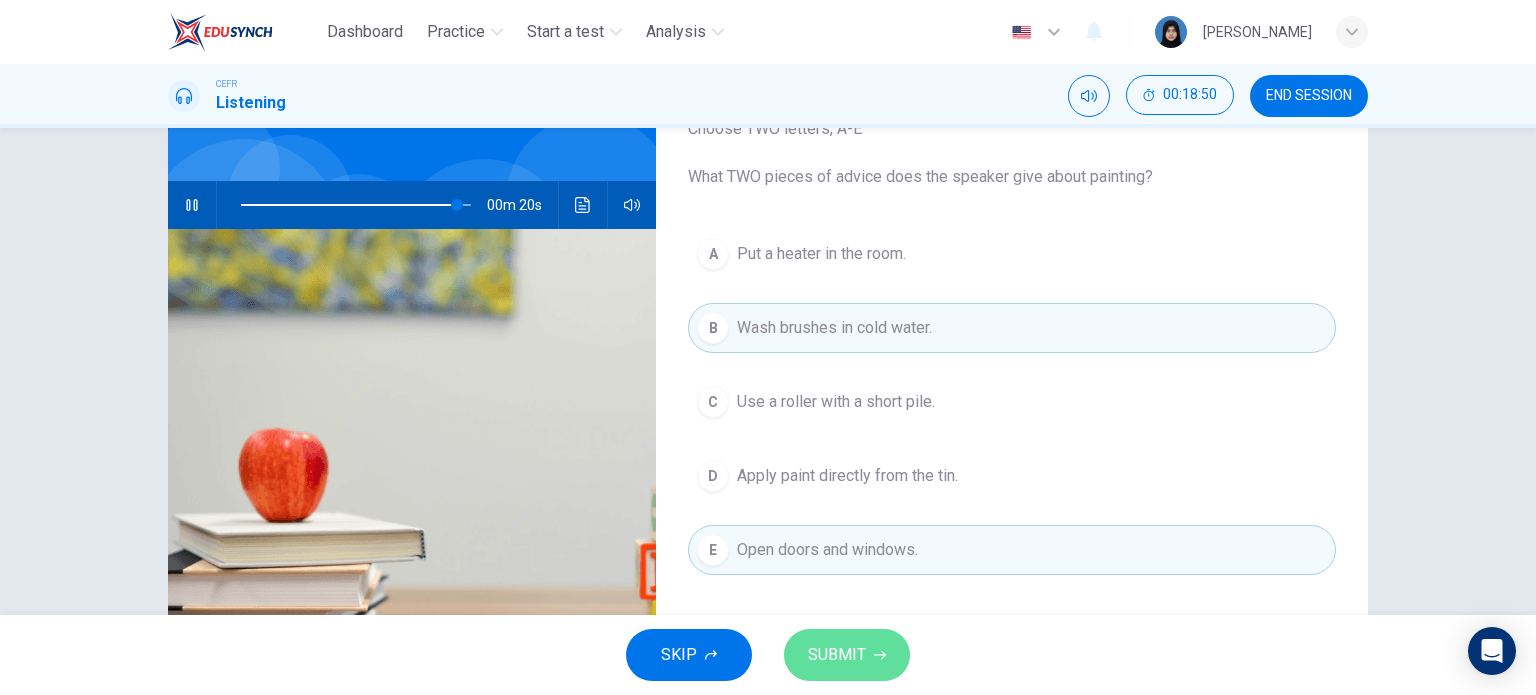 click on "SUBMIT" at bounding box center [847, 655] 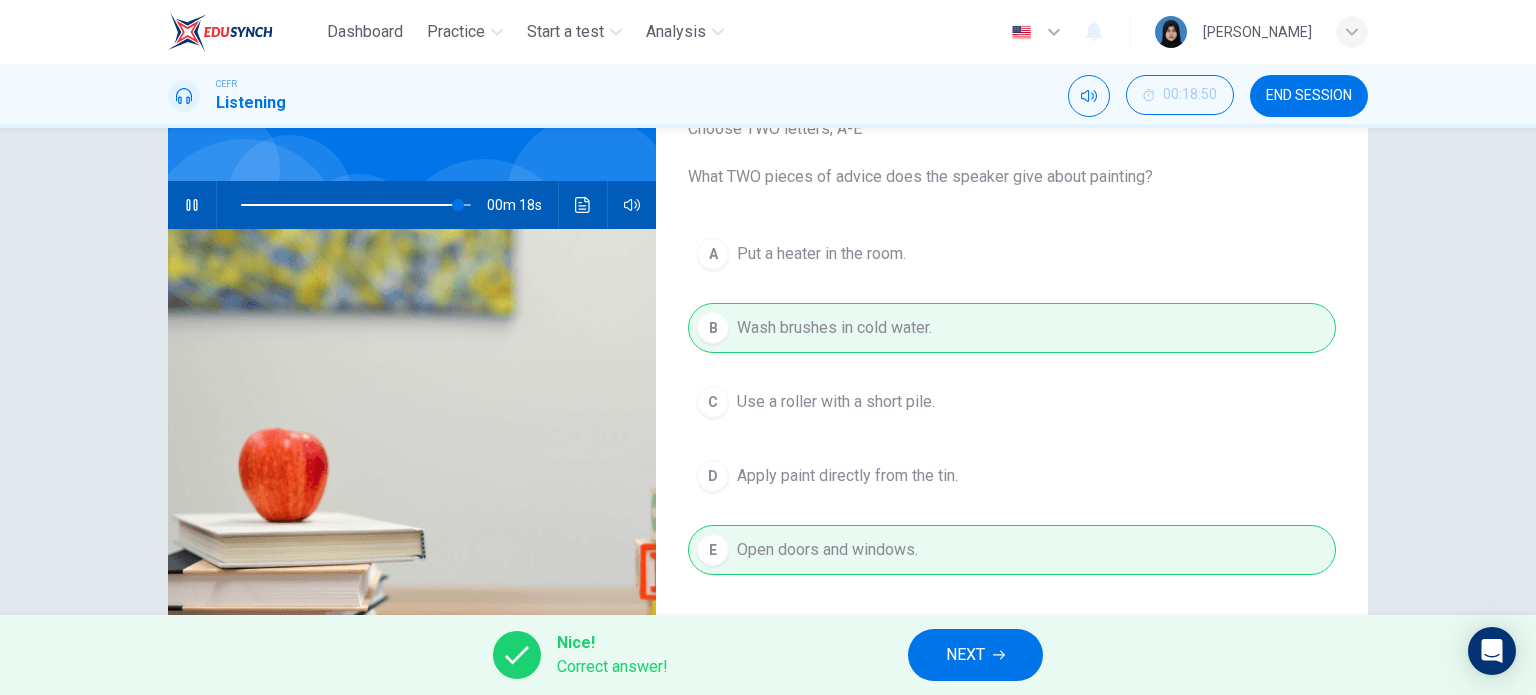 type on "95" 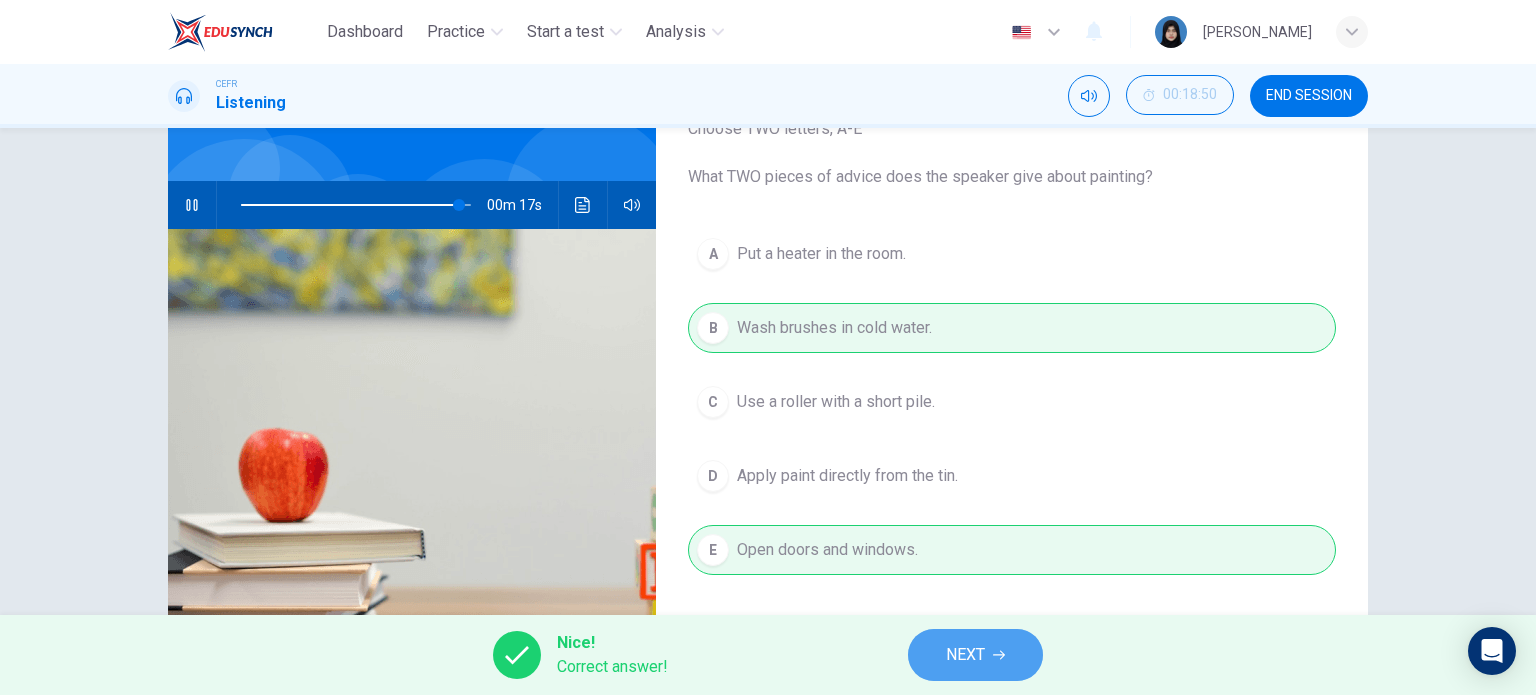click on "NEXT" at bounding box center [975, 655] 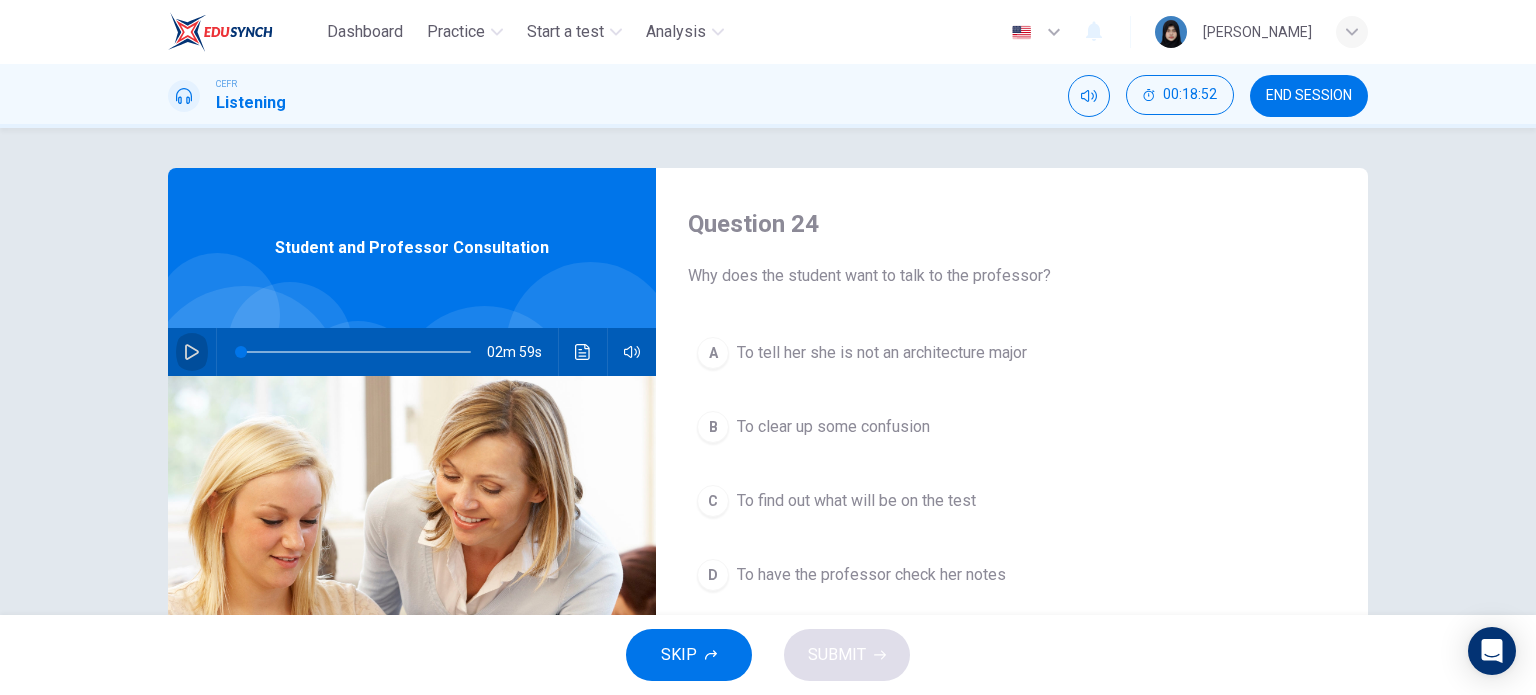 click 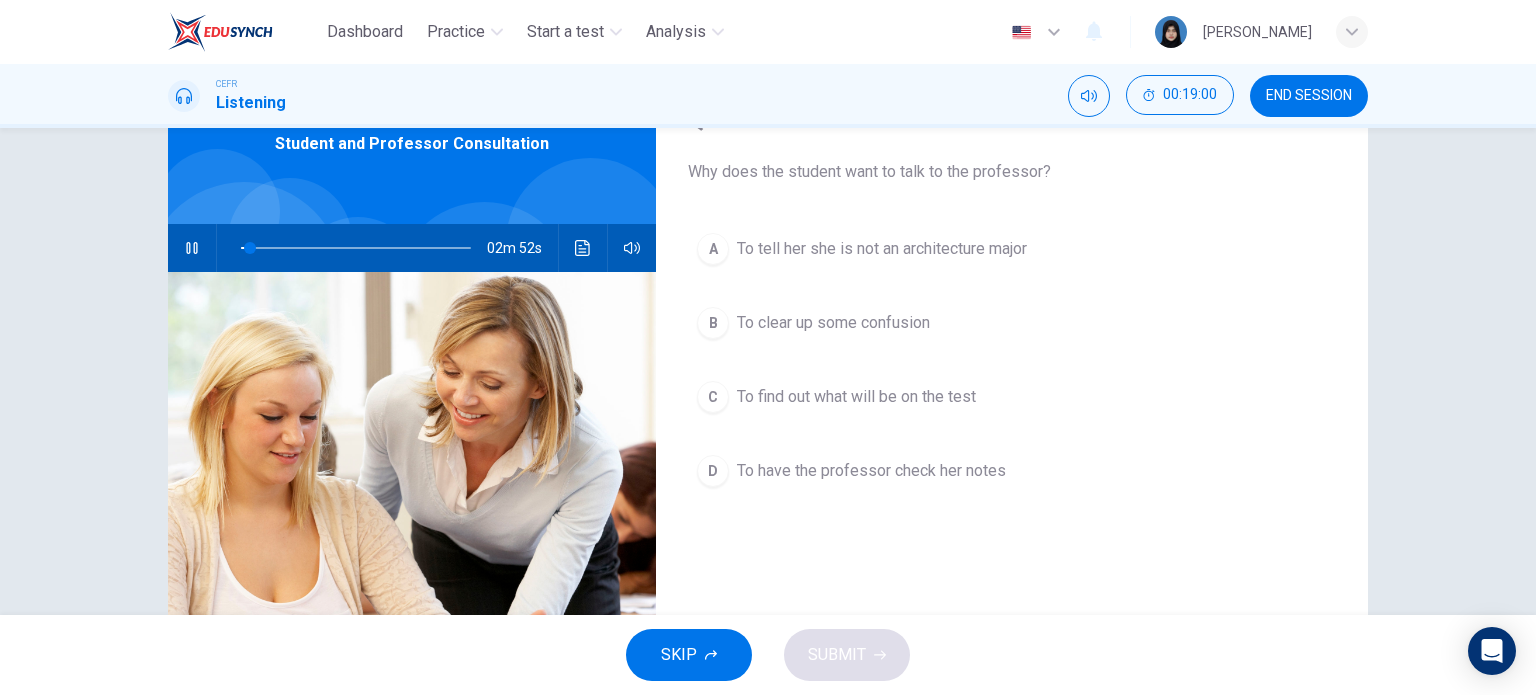 scroll, scrollTop: 108, scrollLeft: 0, axis: vertical 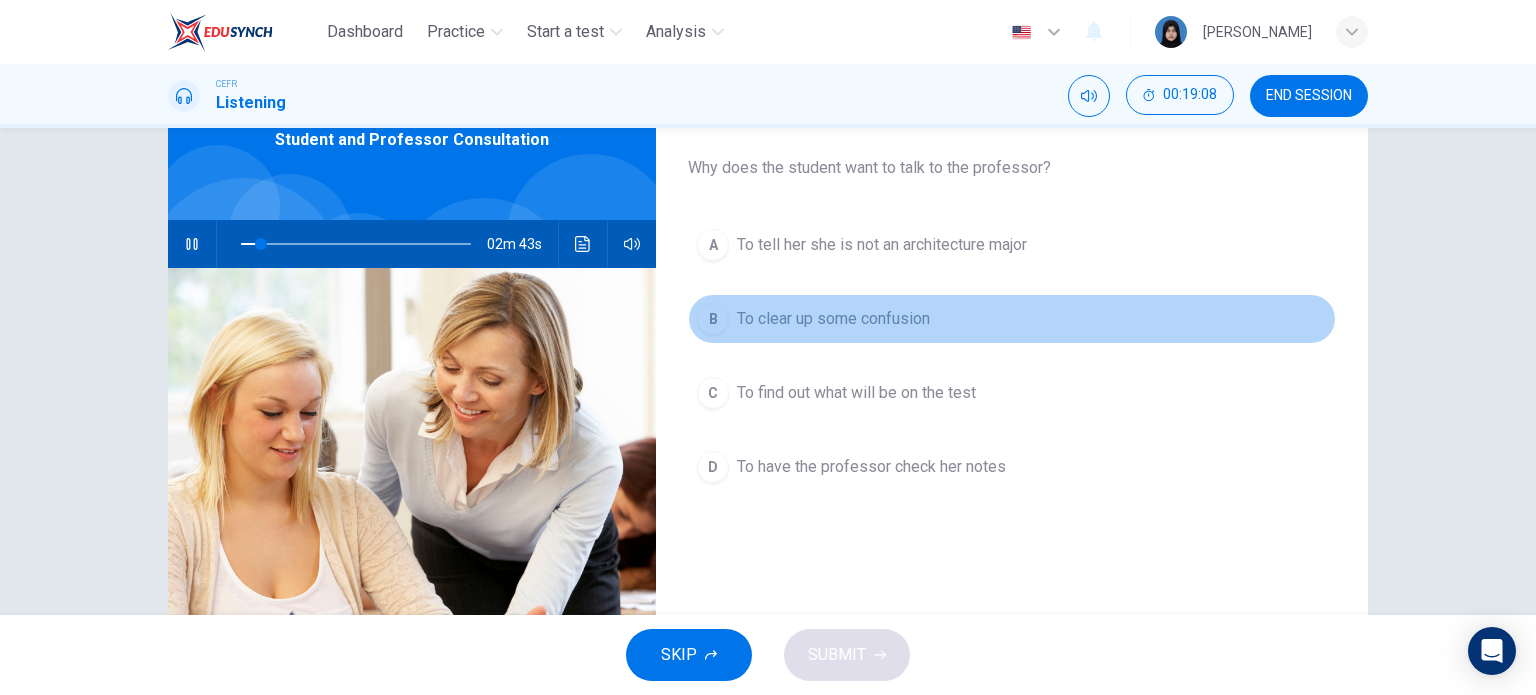 click on "B To clear up some confusion" at bounding box center (1012, 319) 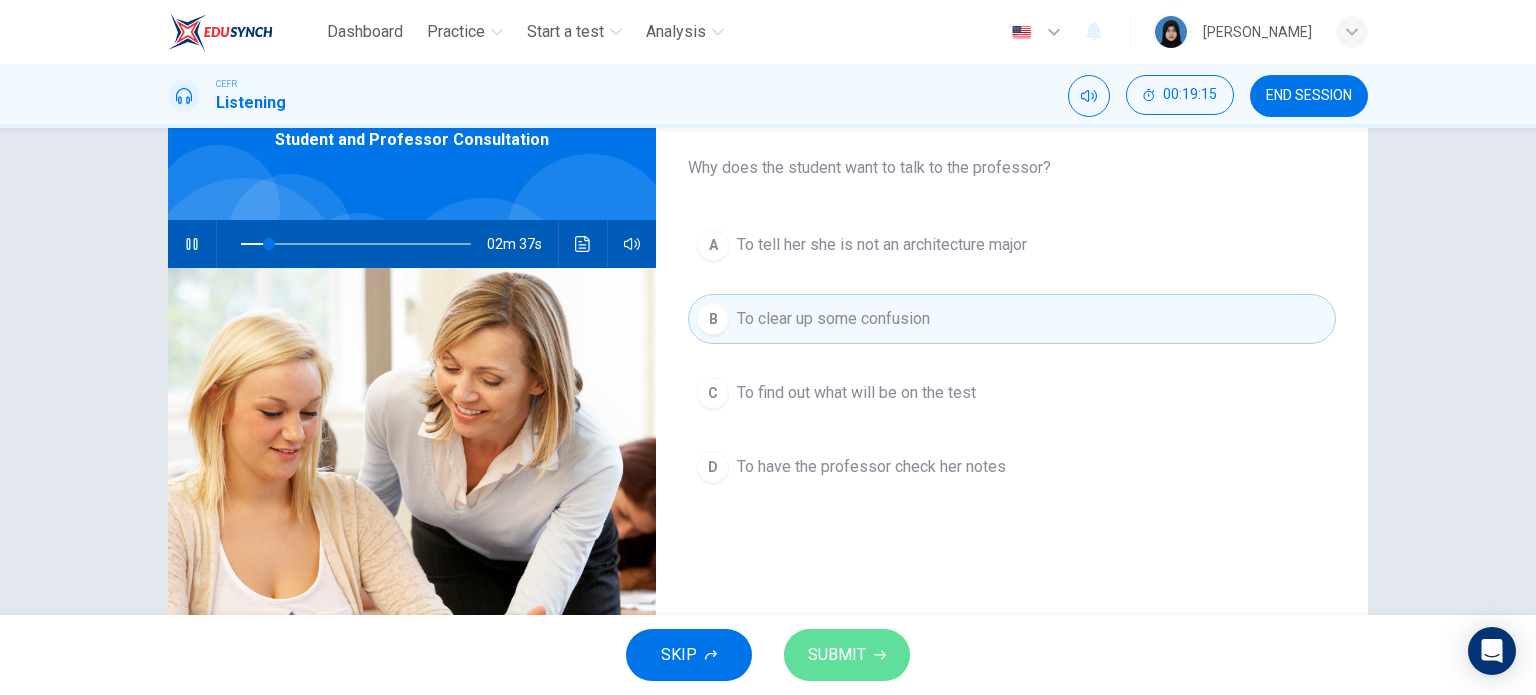 click on "SUBMIT" at bounding box center [837, 655] 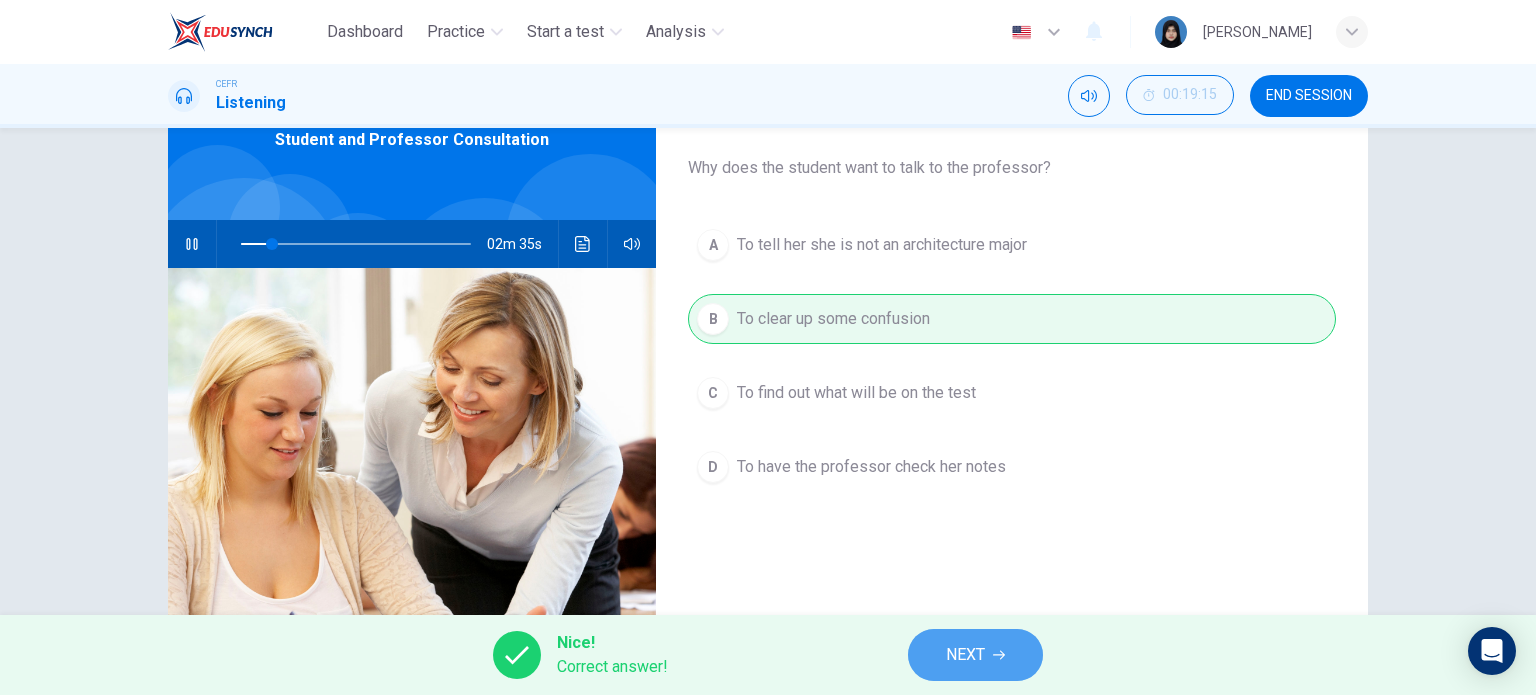 click on "NEXT" at bounding box center [975, 655] 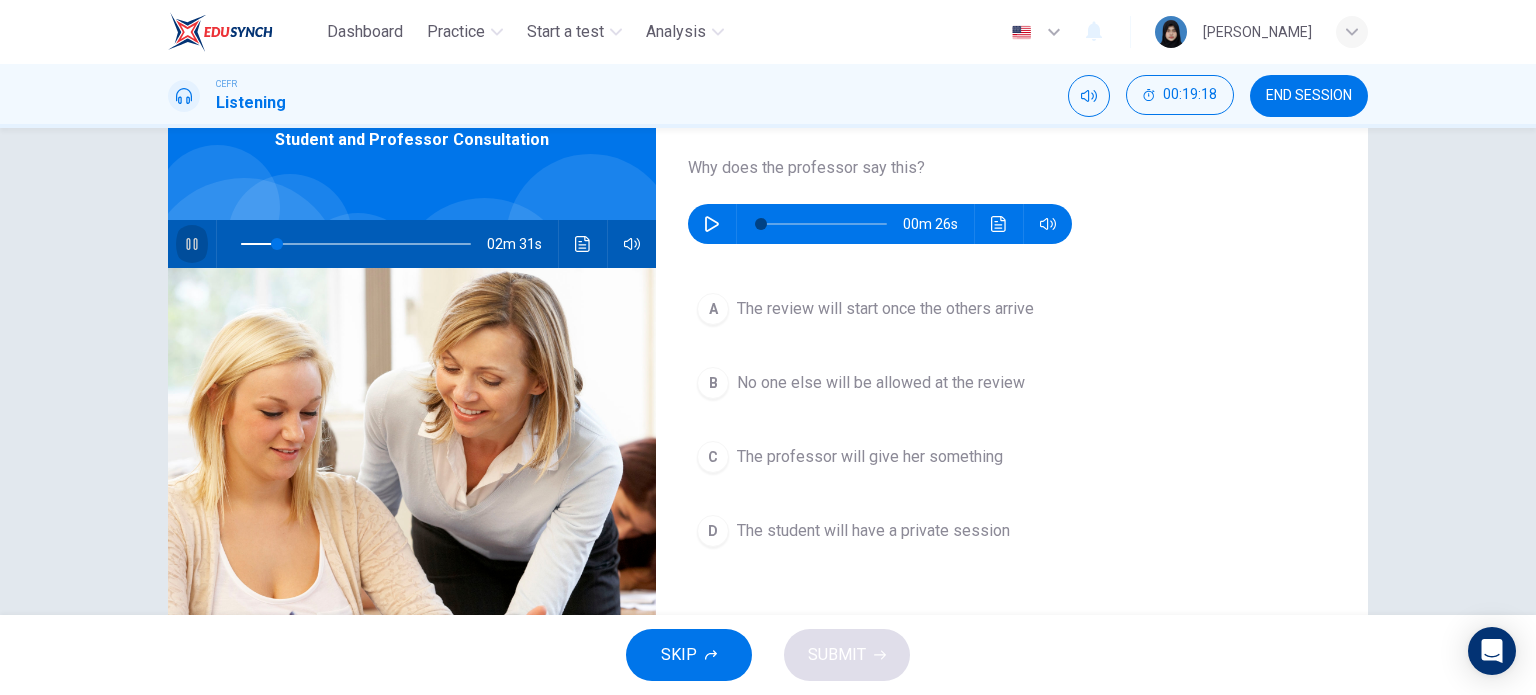 click 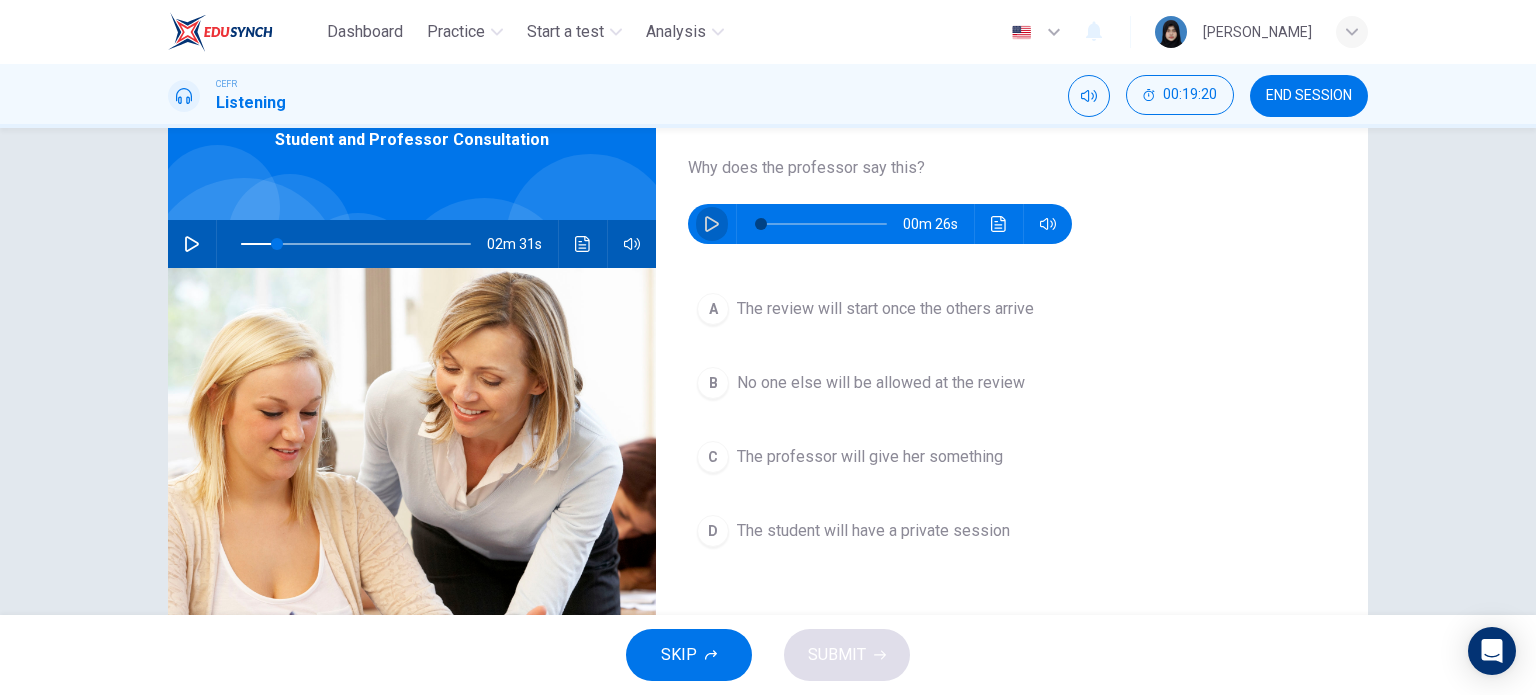 click at bounding box center (712, 224) 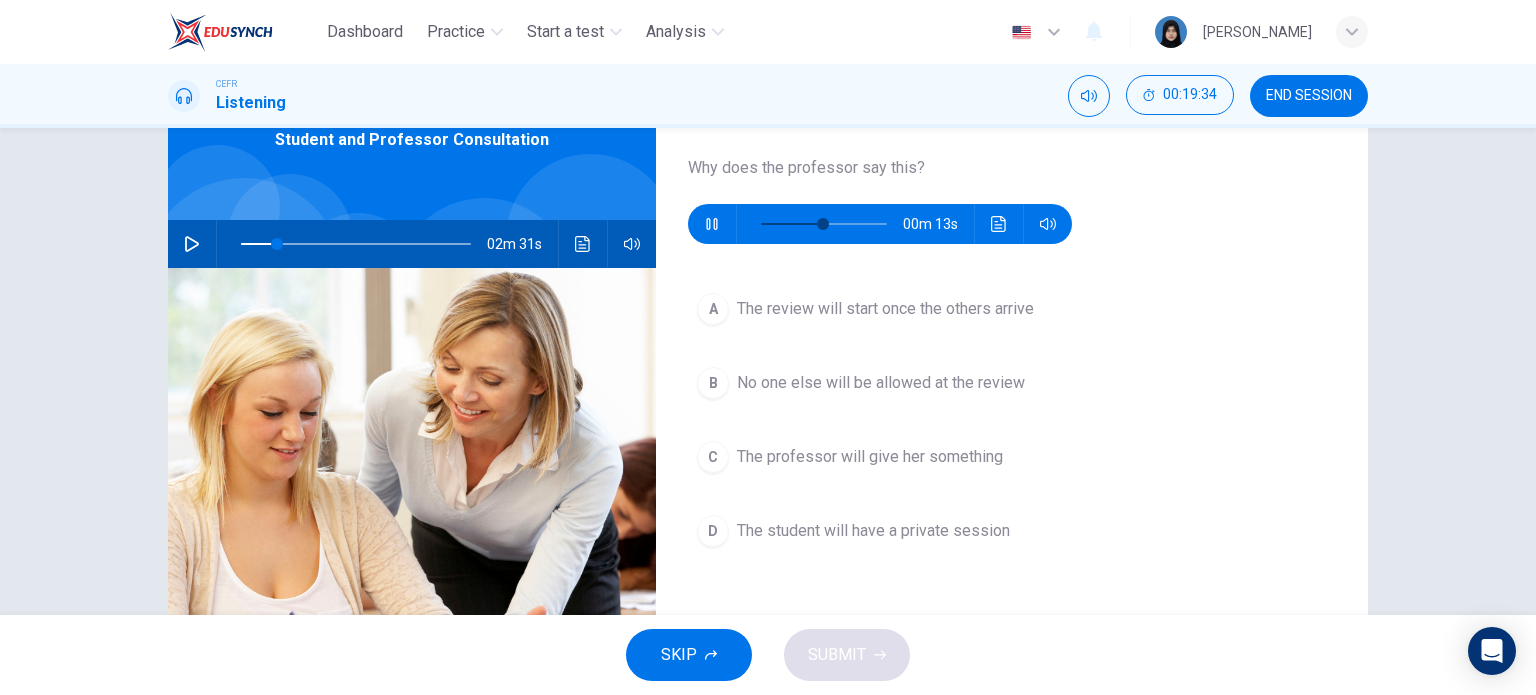type on "53" 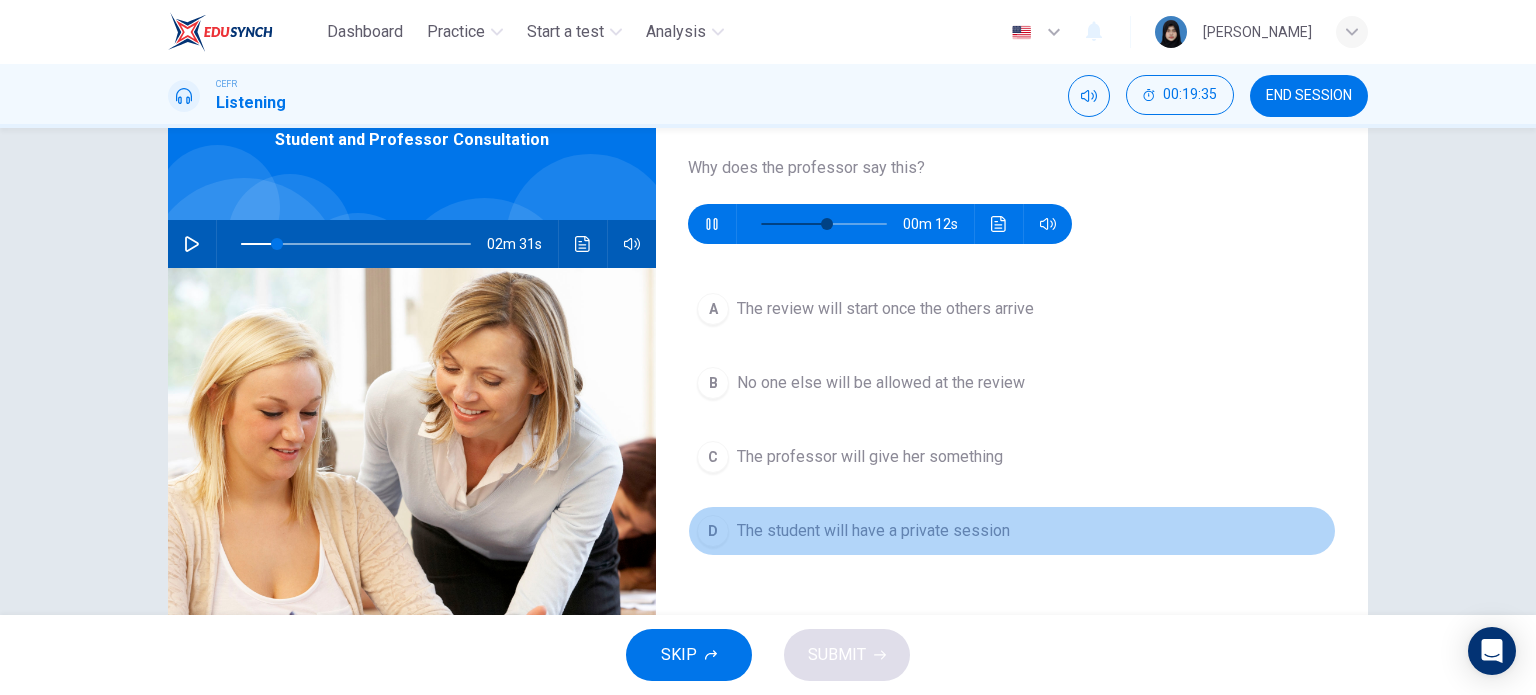 click on "The student will have a private session" at bounding box center (873, 531) 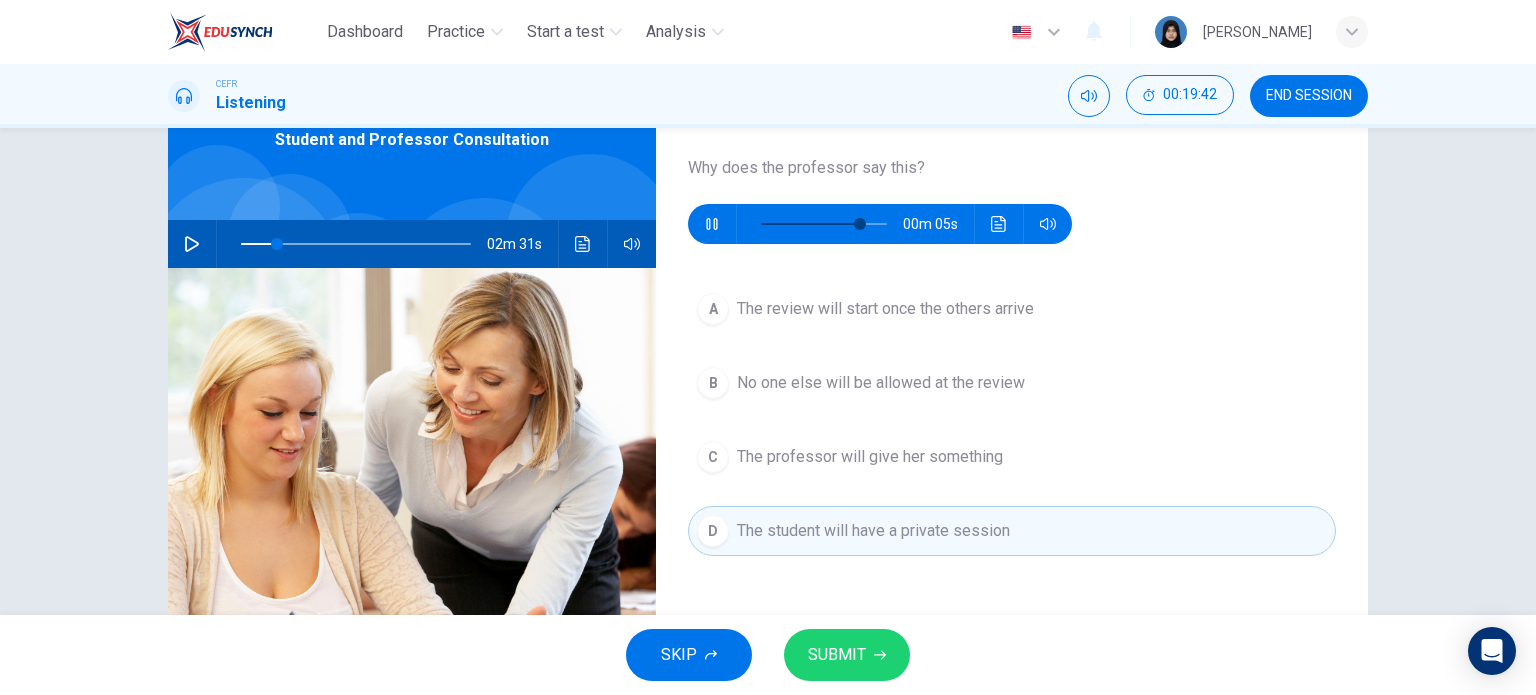 type on "83" 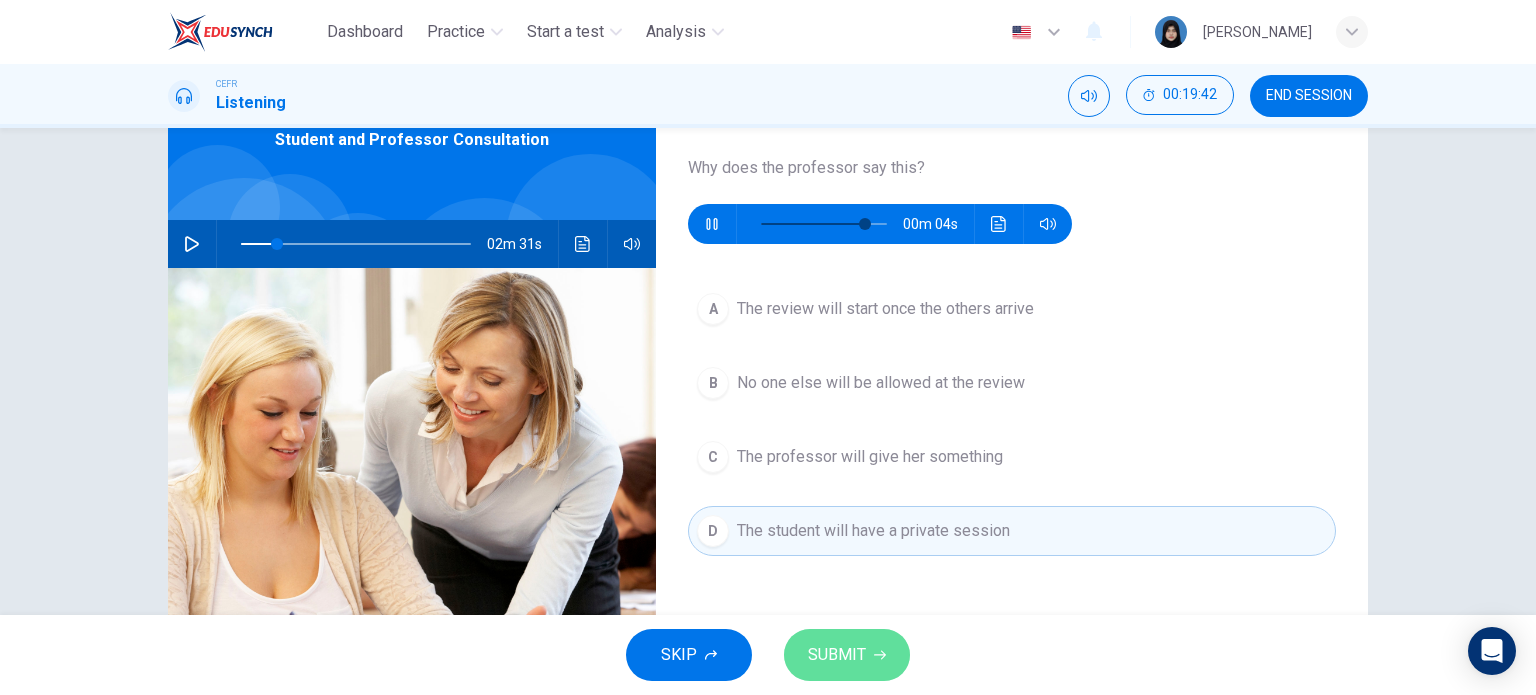 click on "SUBMIT" at bounding box center [837, 655] 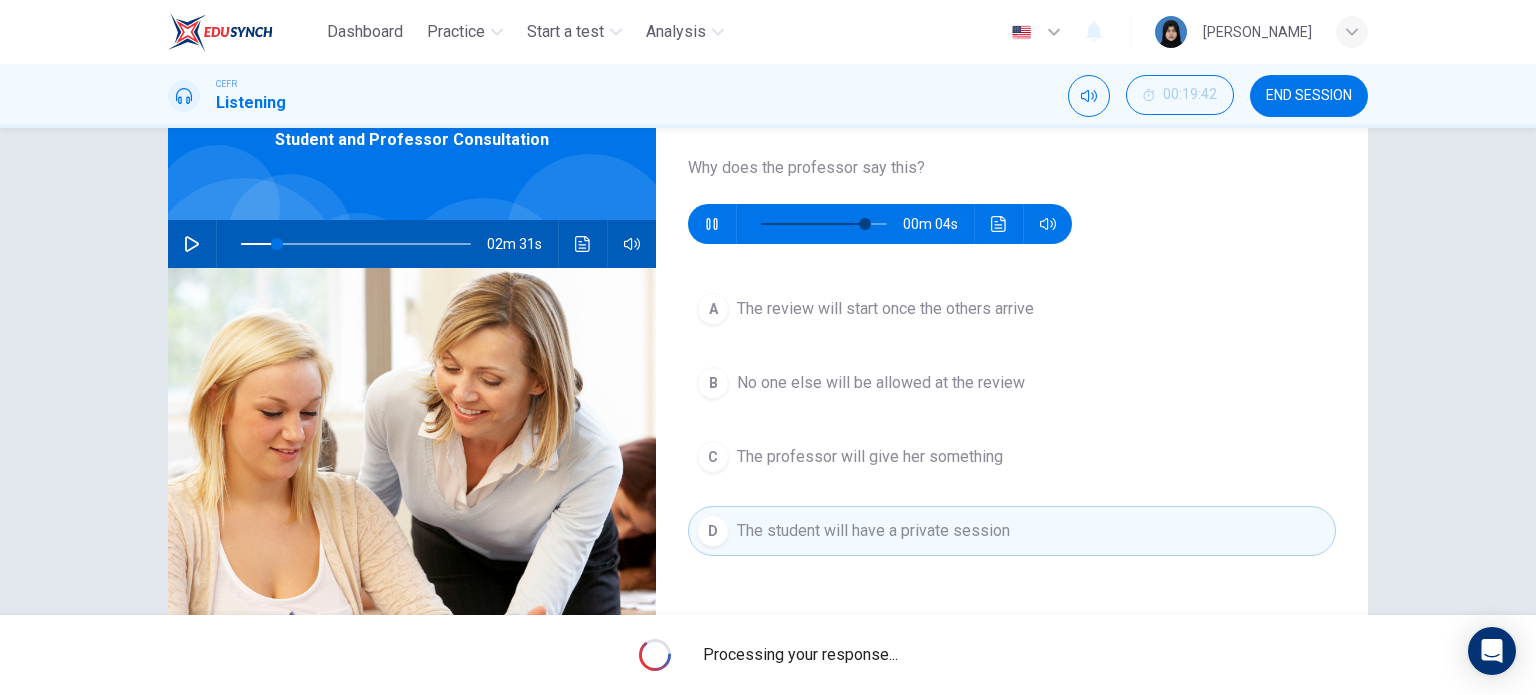 type on "16" 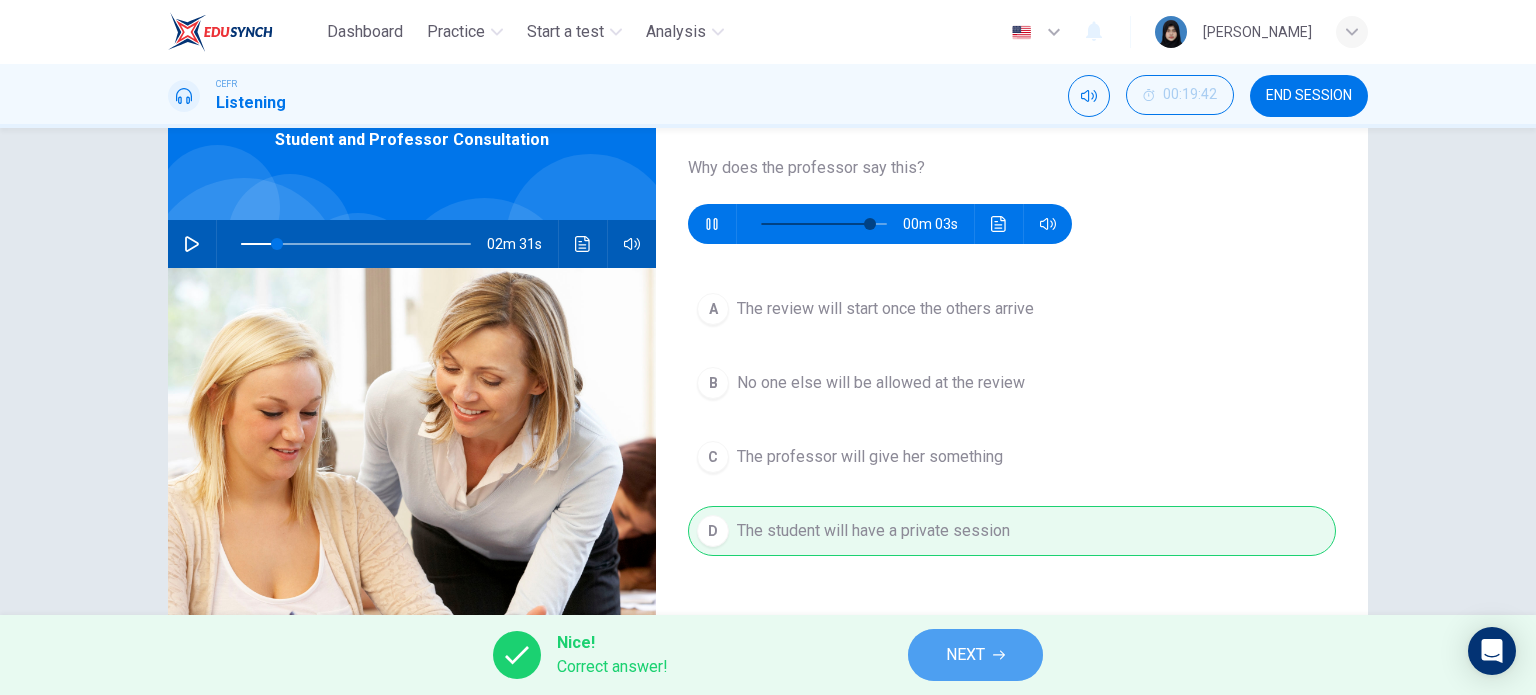 type on "90" 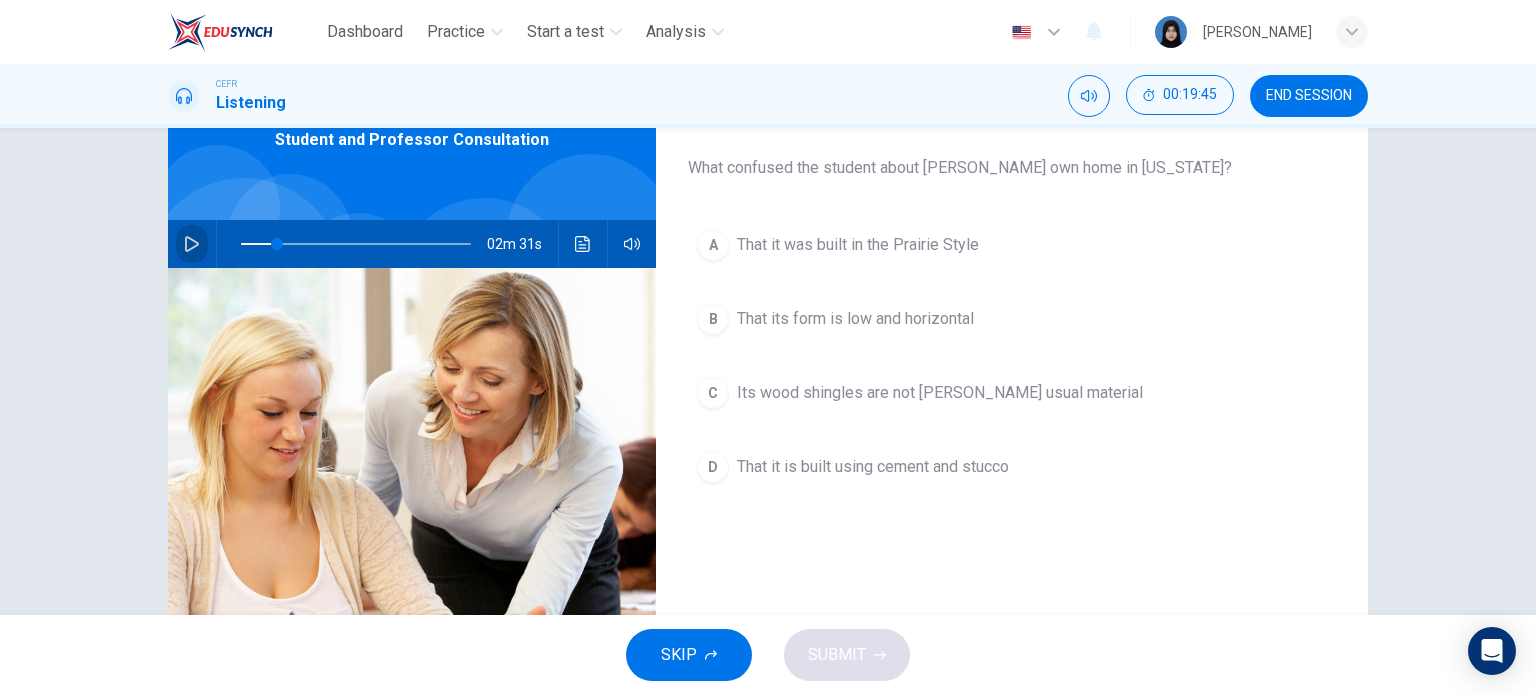 click 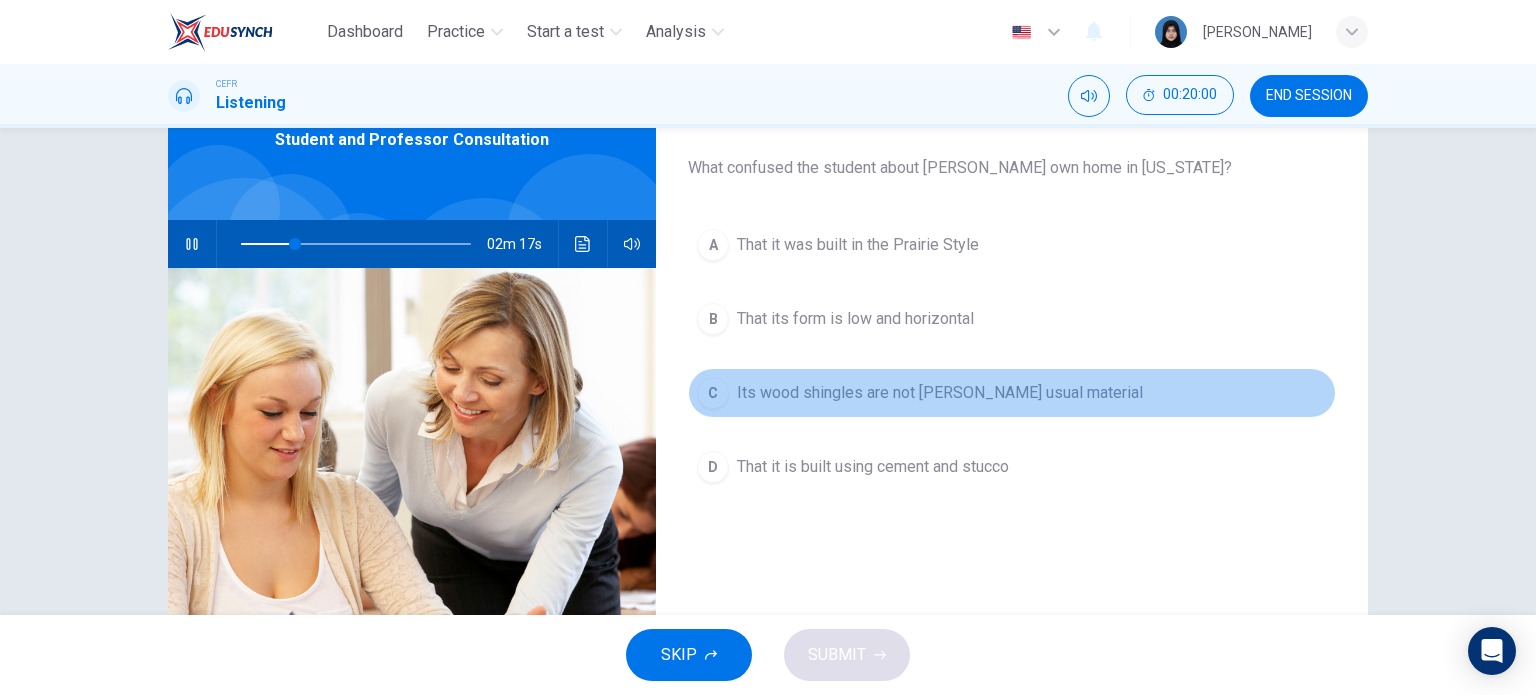 click on "C Its wood shingles are not [PERSON_NAME] usual material" at bounding box center (1012, 393) 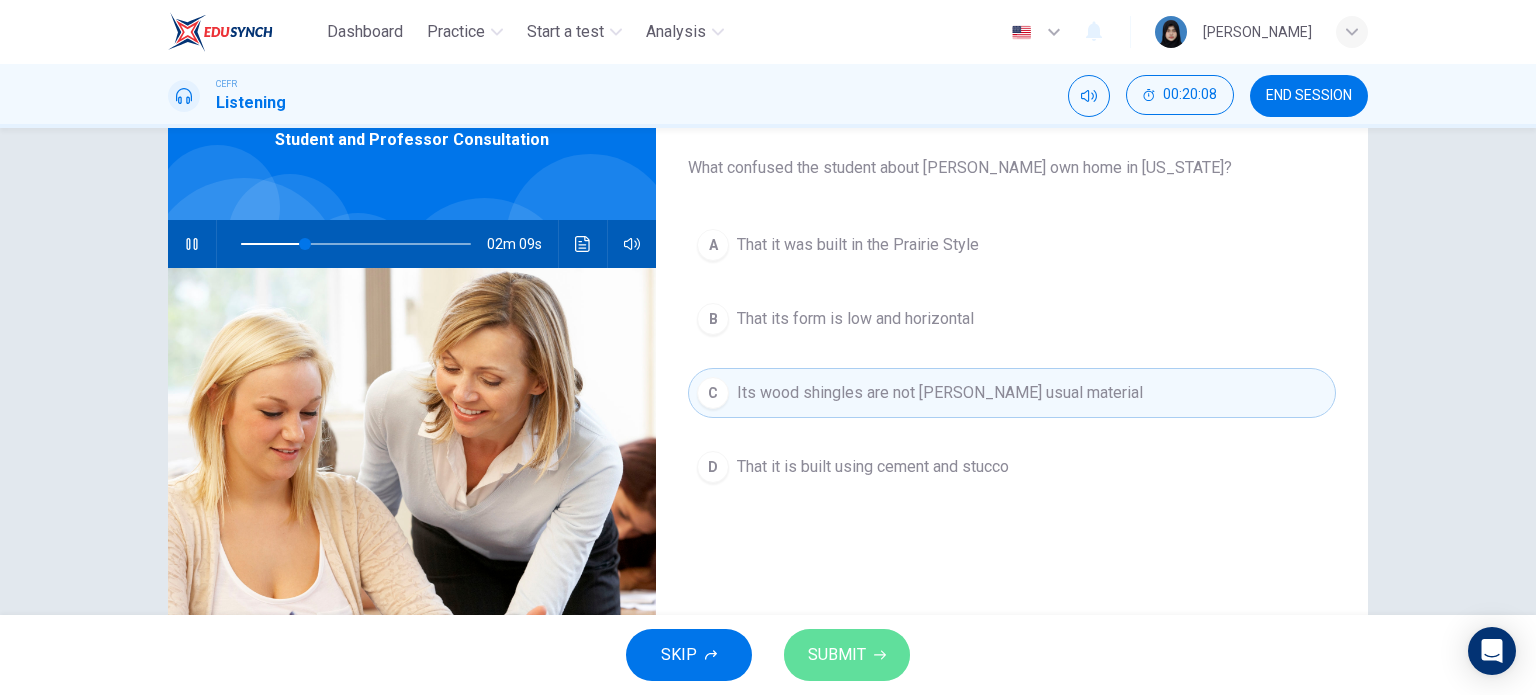 click on "SUBMIT" at bounding box center [837, 655] 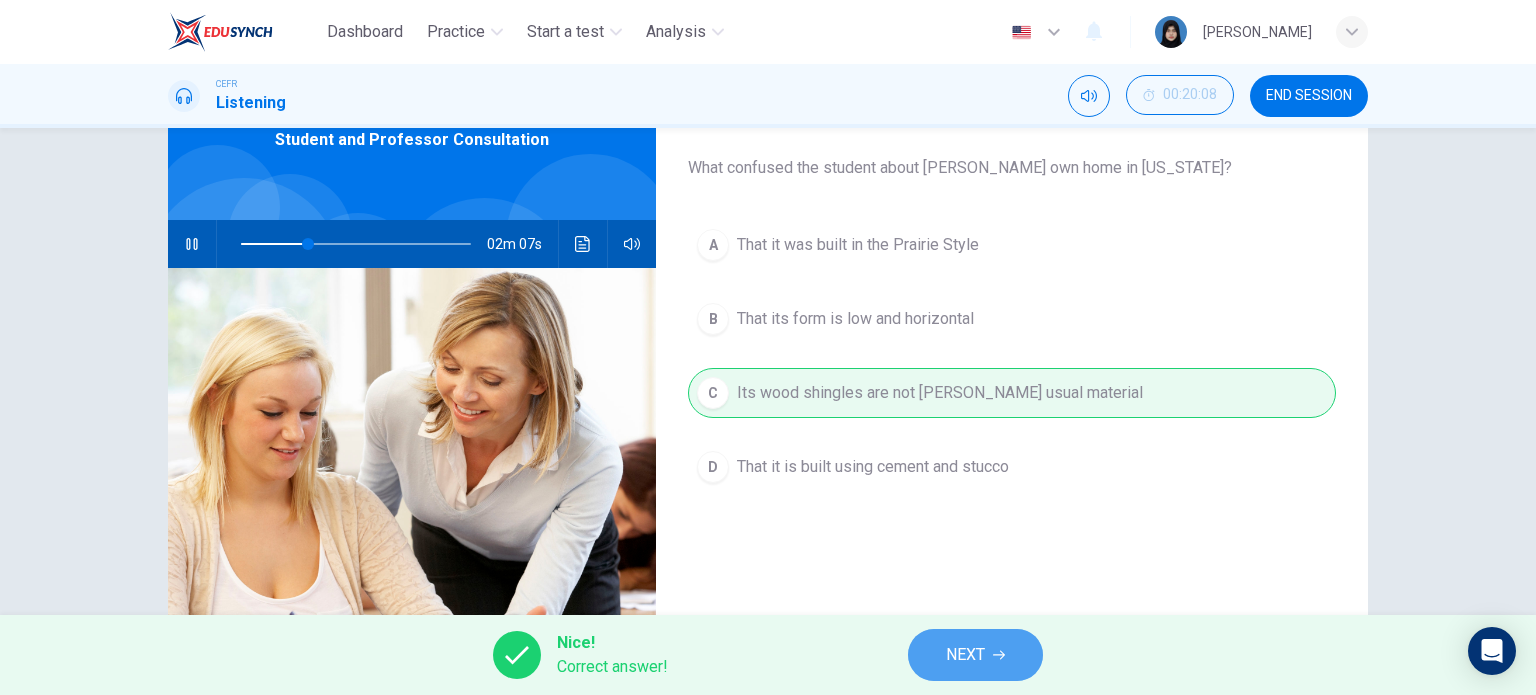 click on "NEXT" at bounding box center [975, 655] 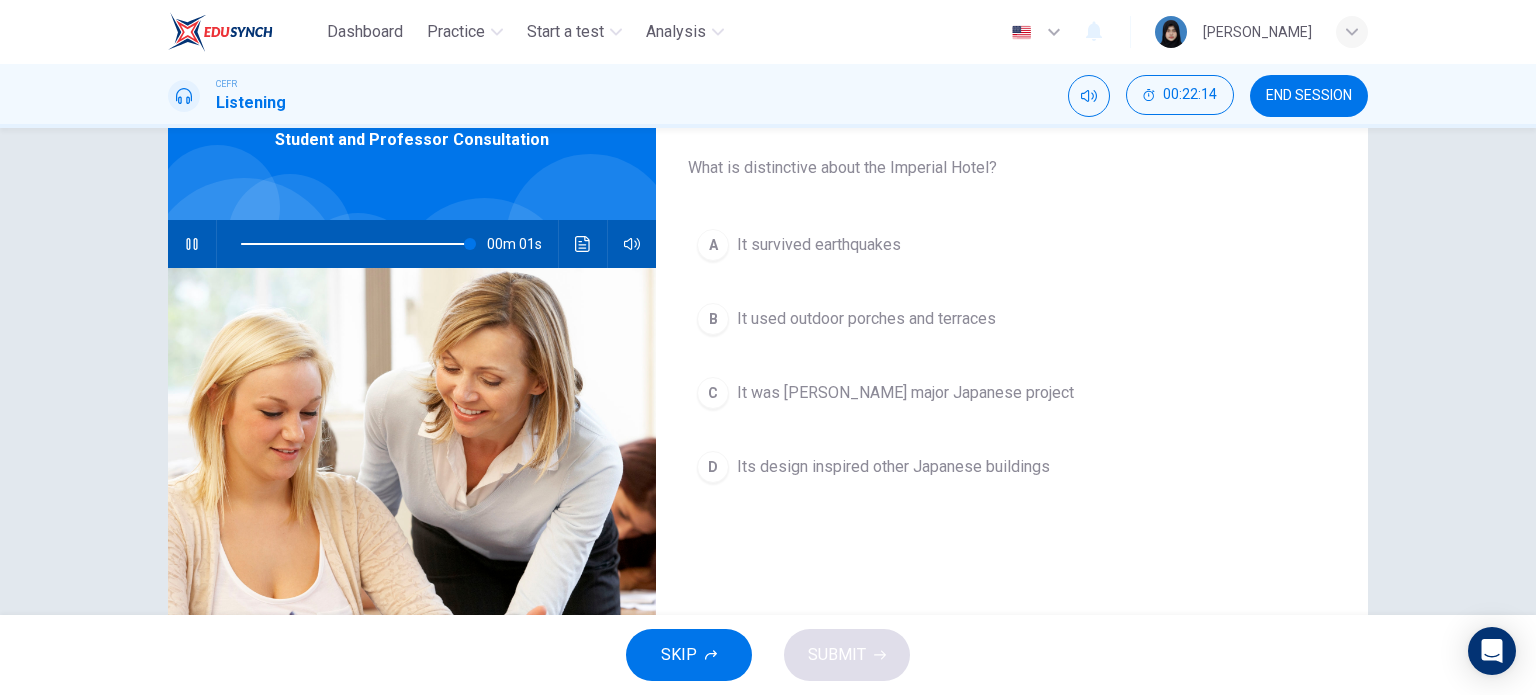 type on "0" 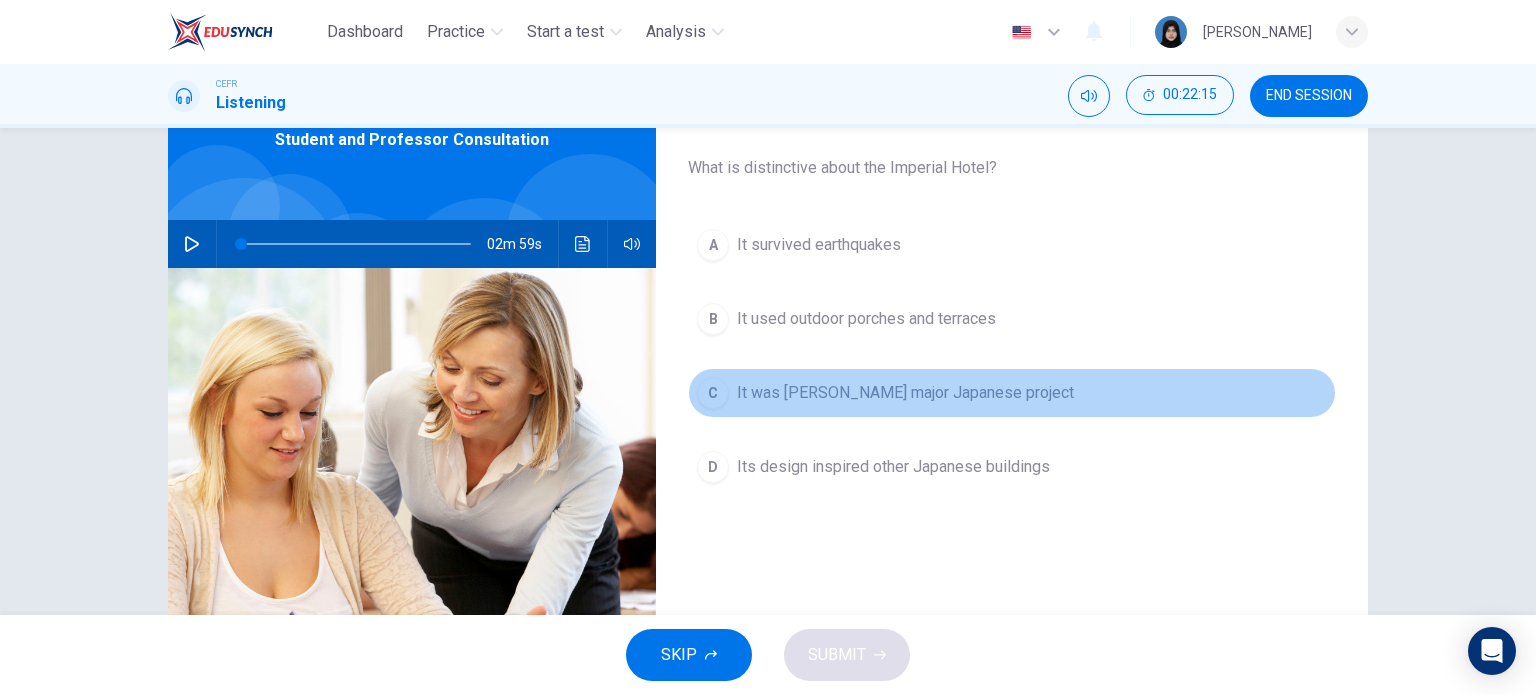 click on "C It was [PERSON_NAME] major Japanese project" at bounding box center (1012, 393) 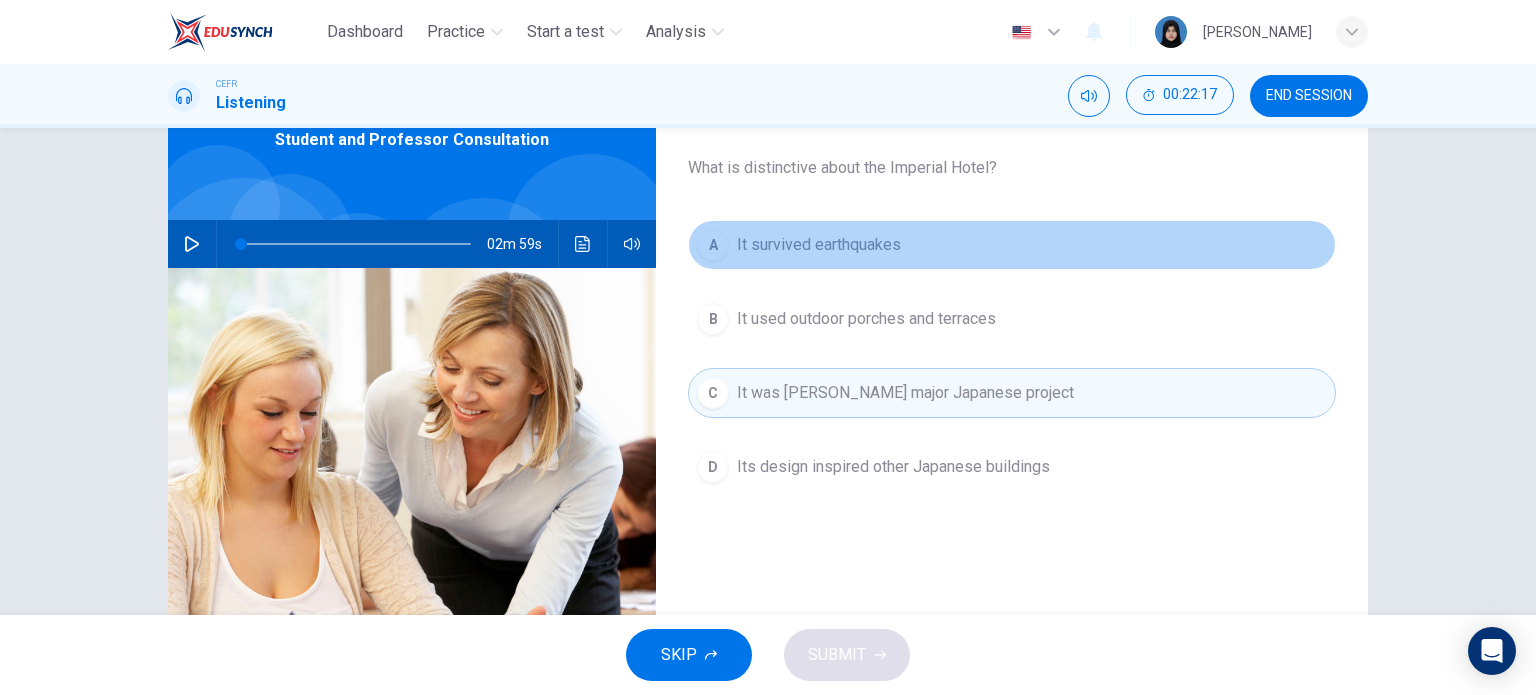 click on "A It survived earthquakes" at bounding box center (1012, 245) 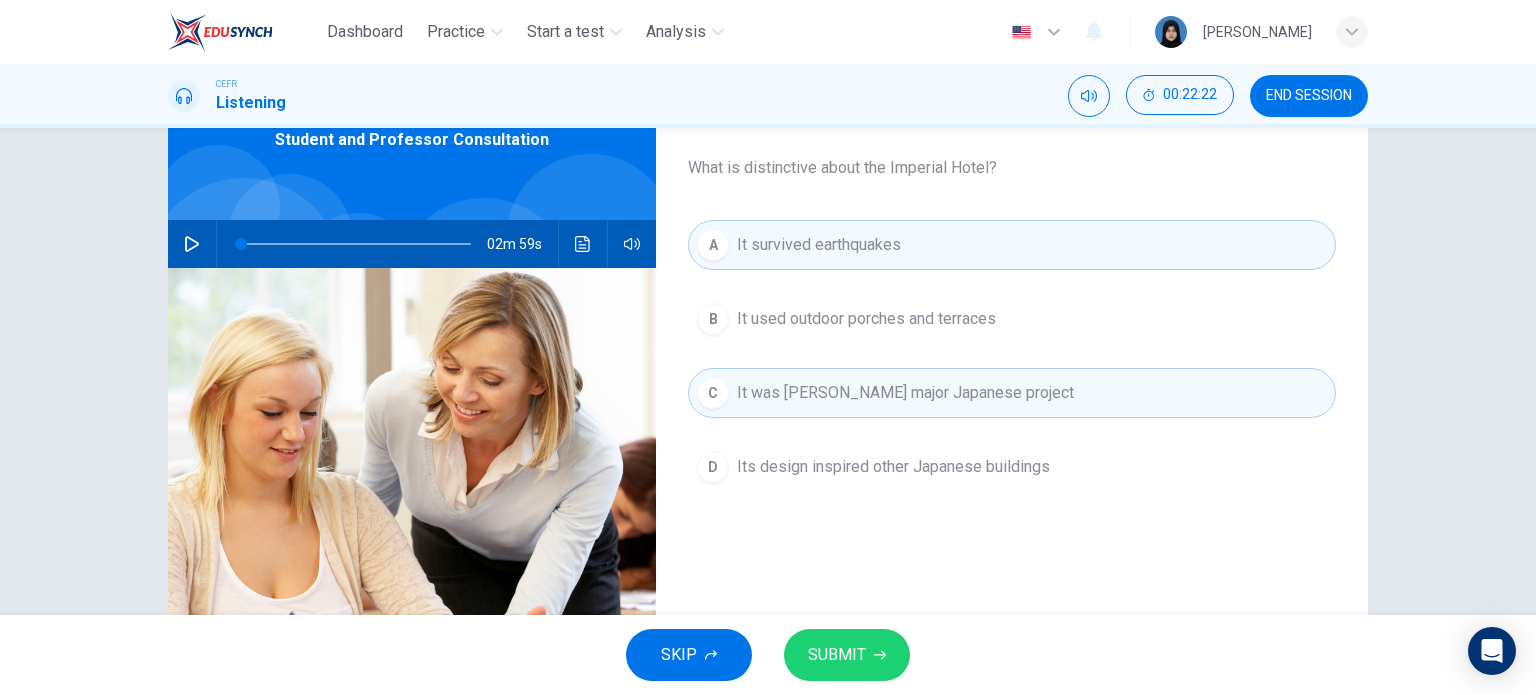 click on "SUBMIT" at bounding box center (837, 655) 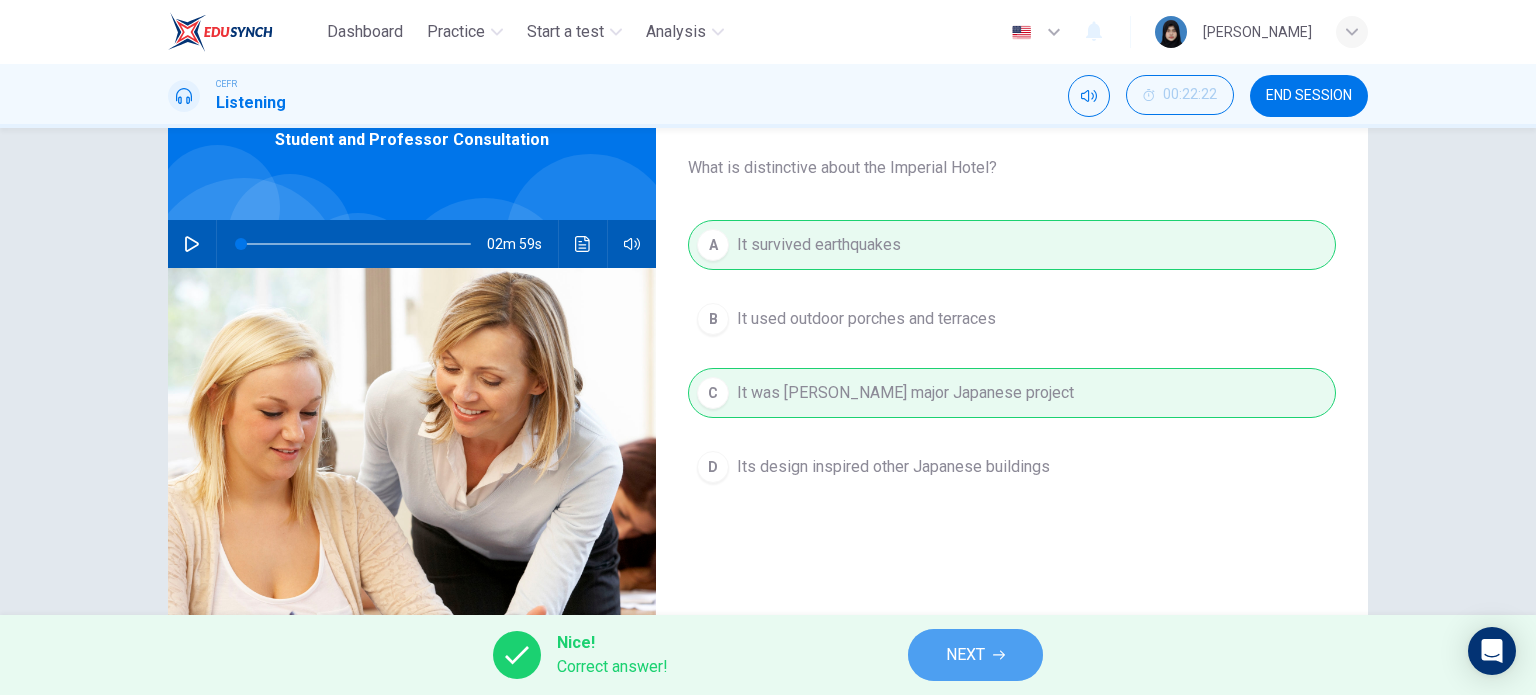click on "NEXT" at bounding box center (965, 655) 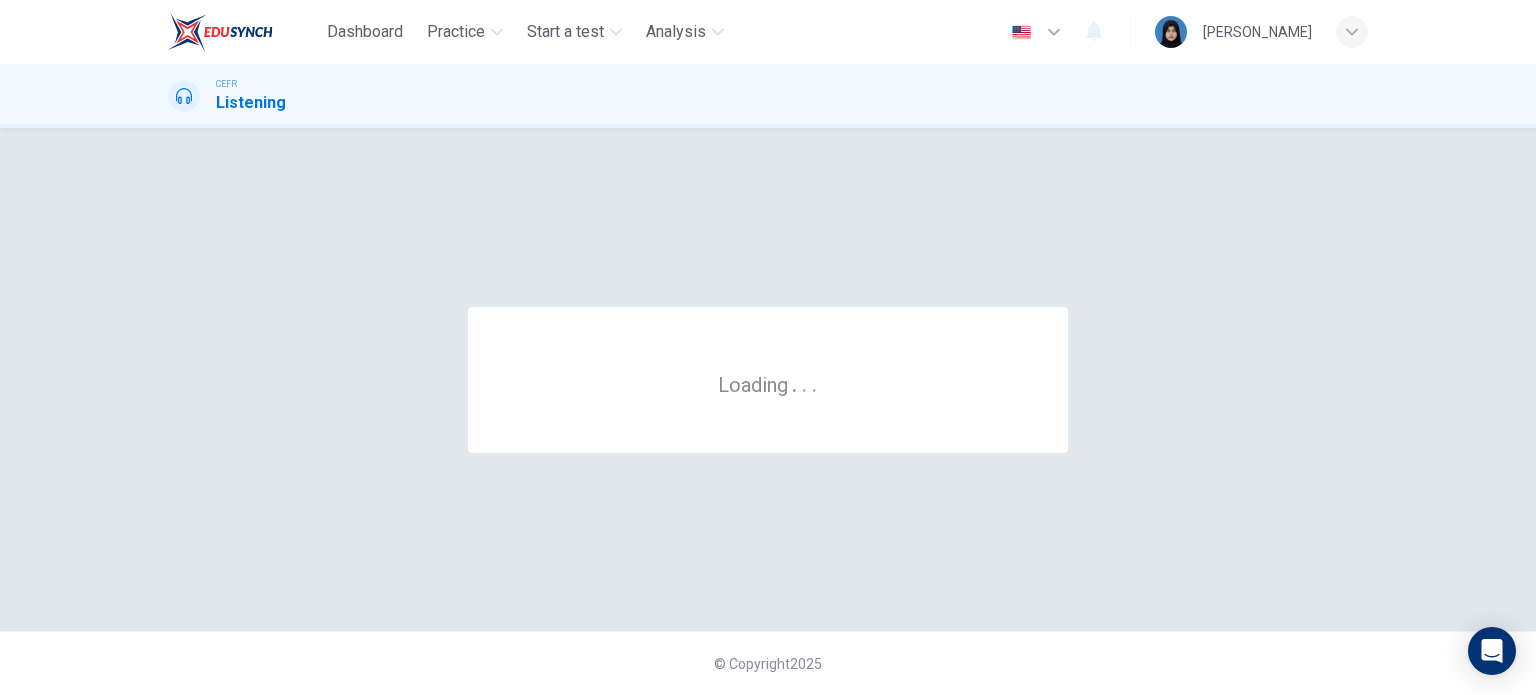 scroll, scrollTop: 0, scrollLeft: 0, axis: both 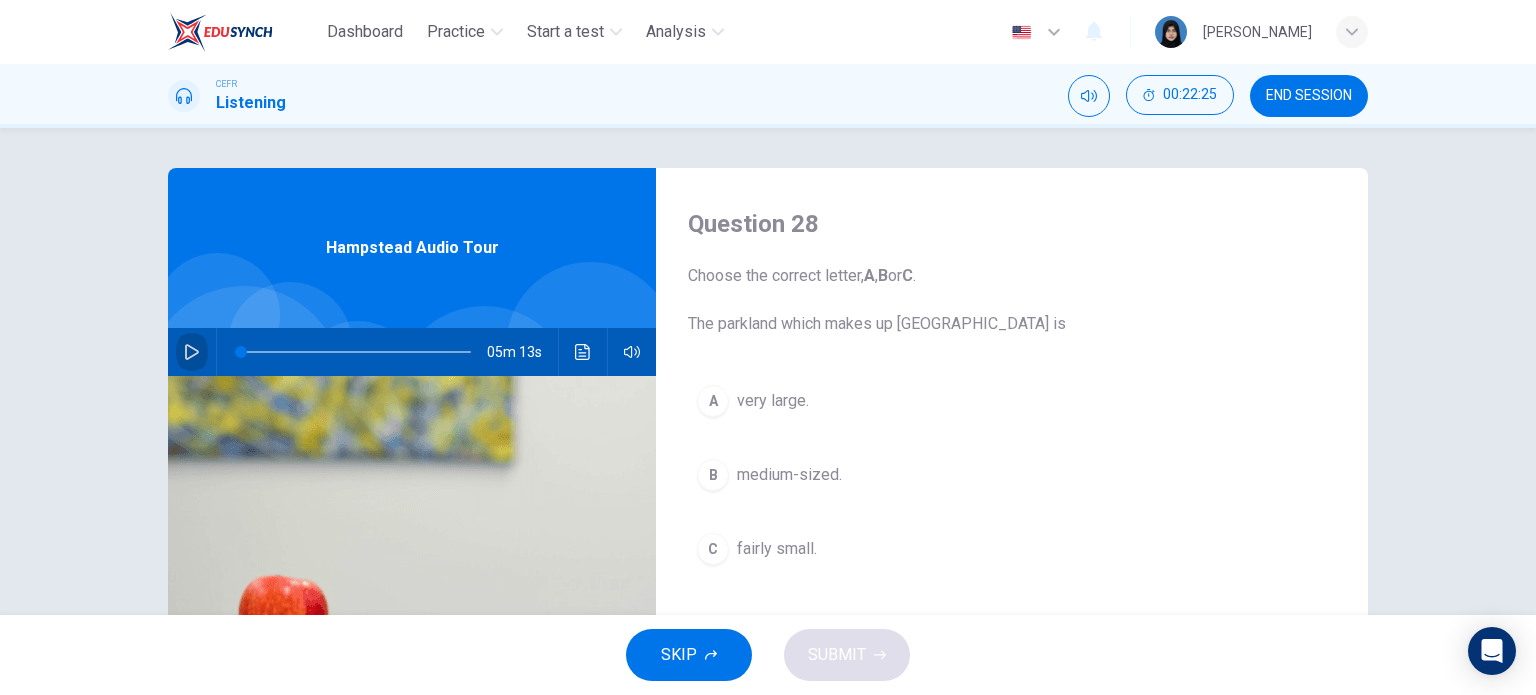 click at bounding box center (192, 352) 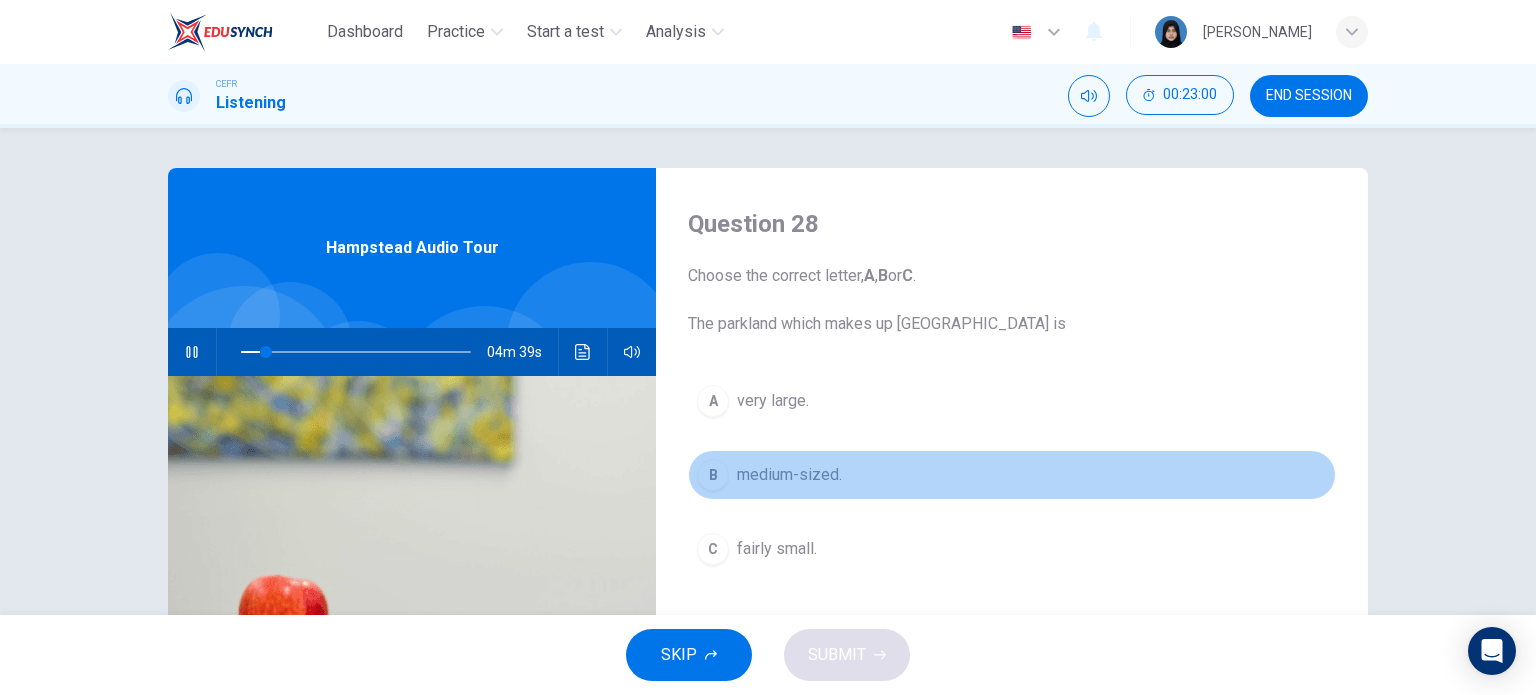 click on "medium-sized." at bounding box center (789, 475) 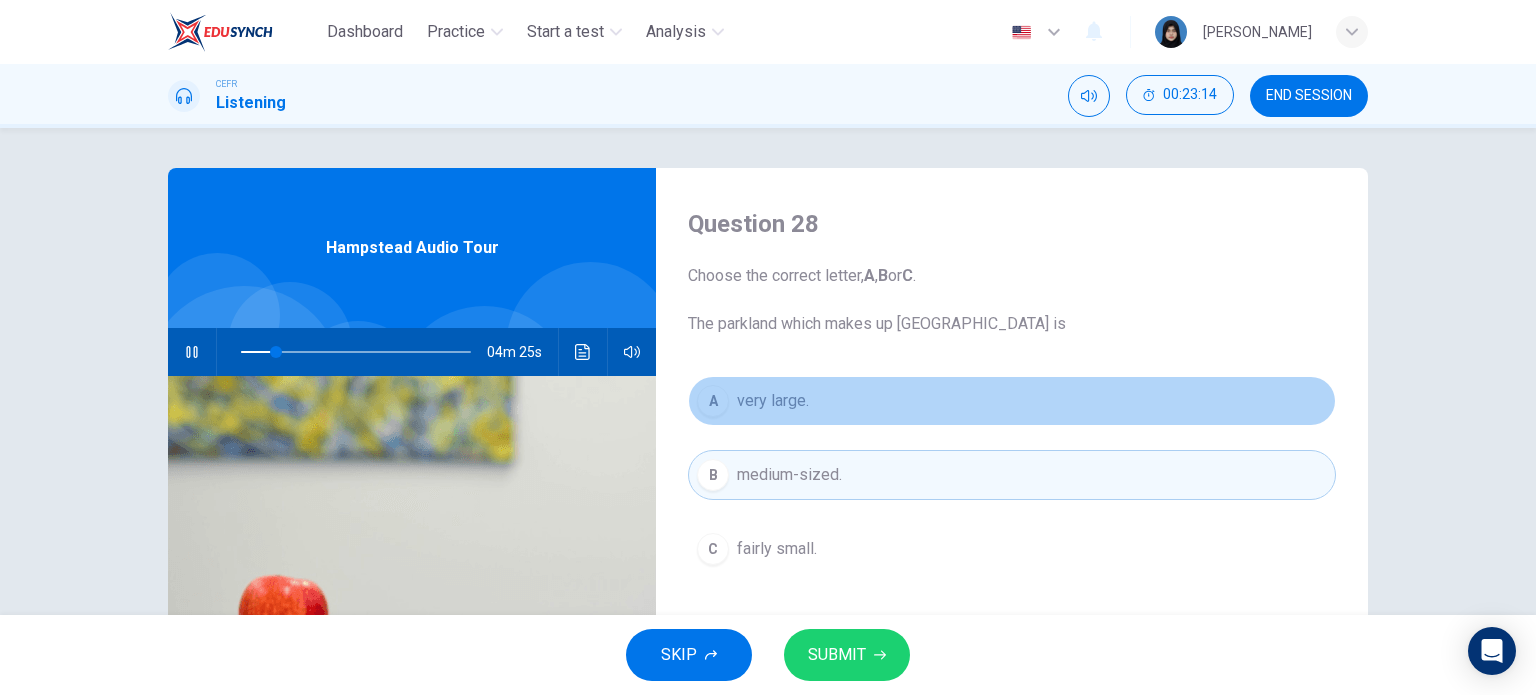 click on "A very large." at bounding box center [1012, 401] 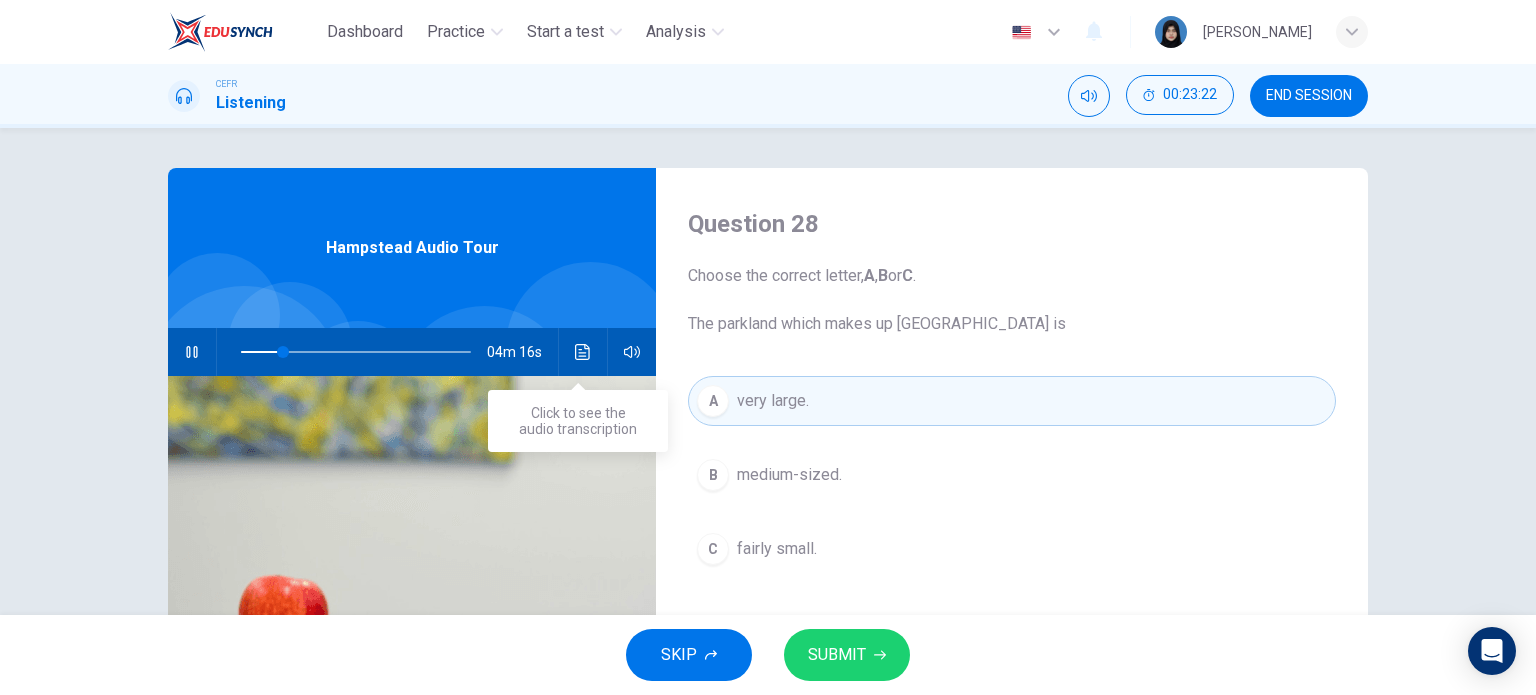 click at bounding box center (583, 352) 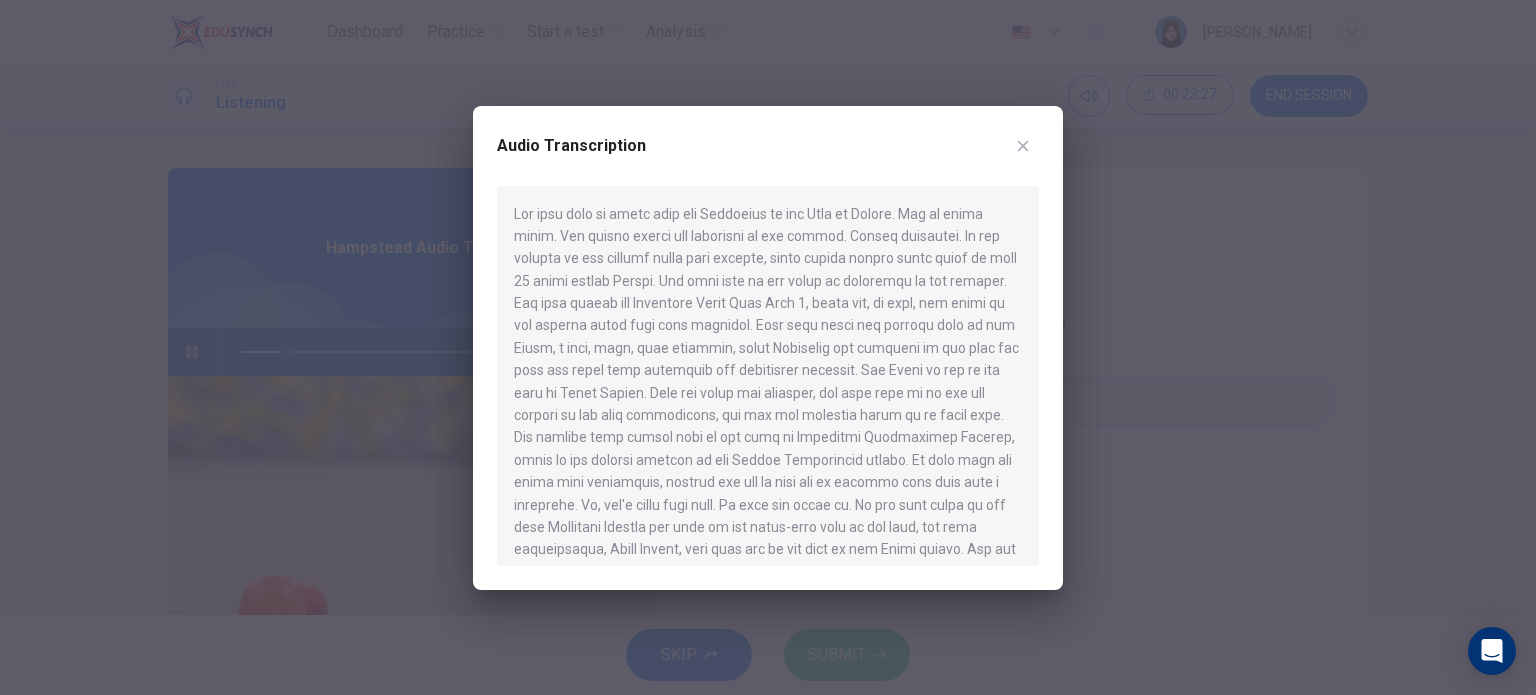 click at bounding box center (768, 347) 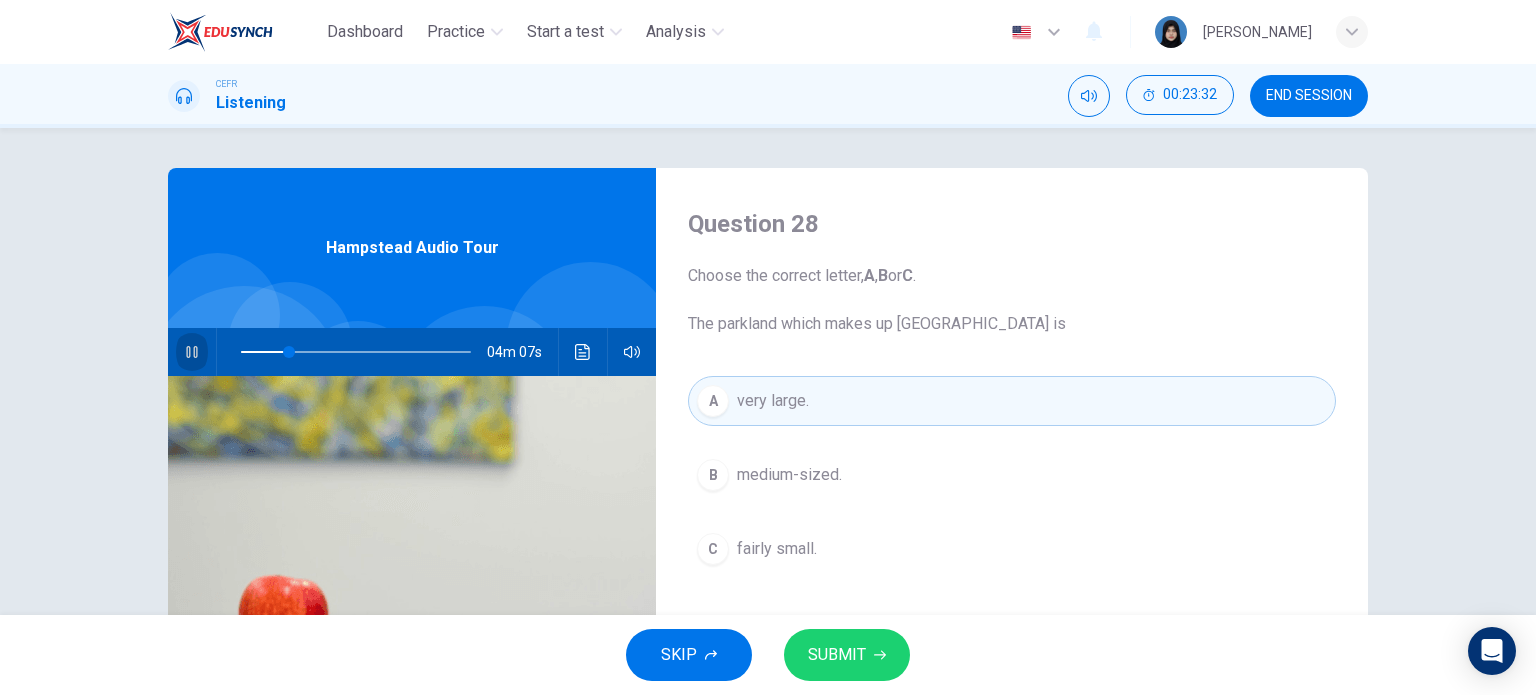 click at bounding box center (192, 352) 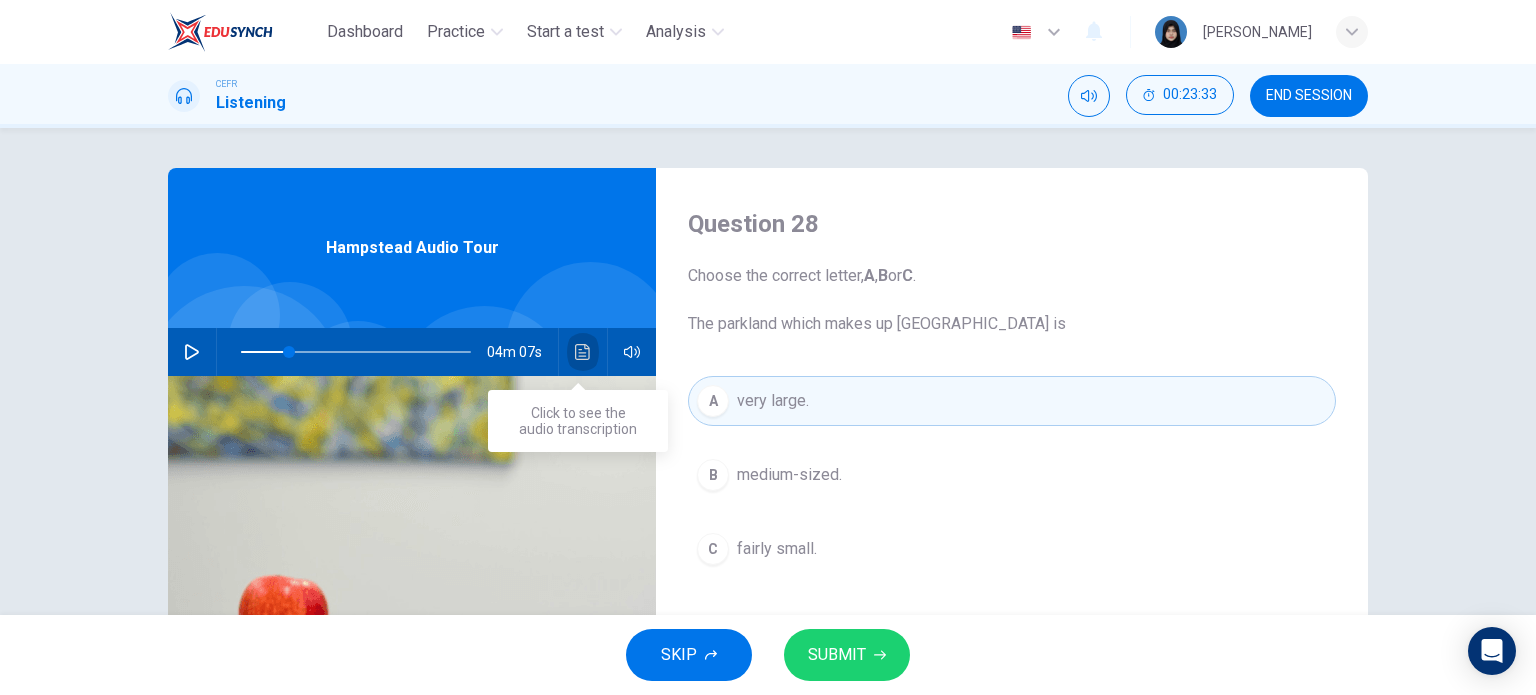 click at bounding box center (583, 352) 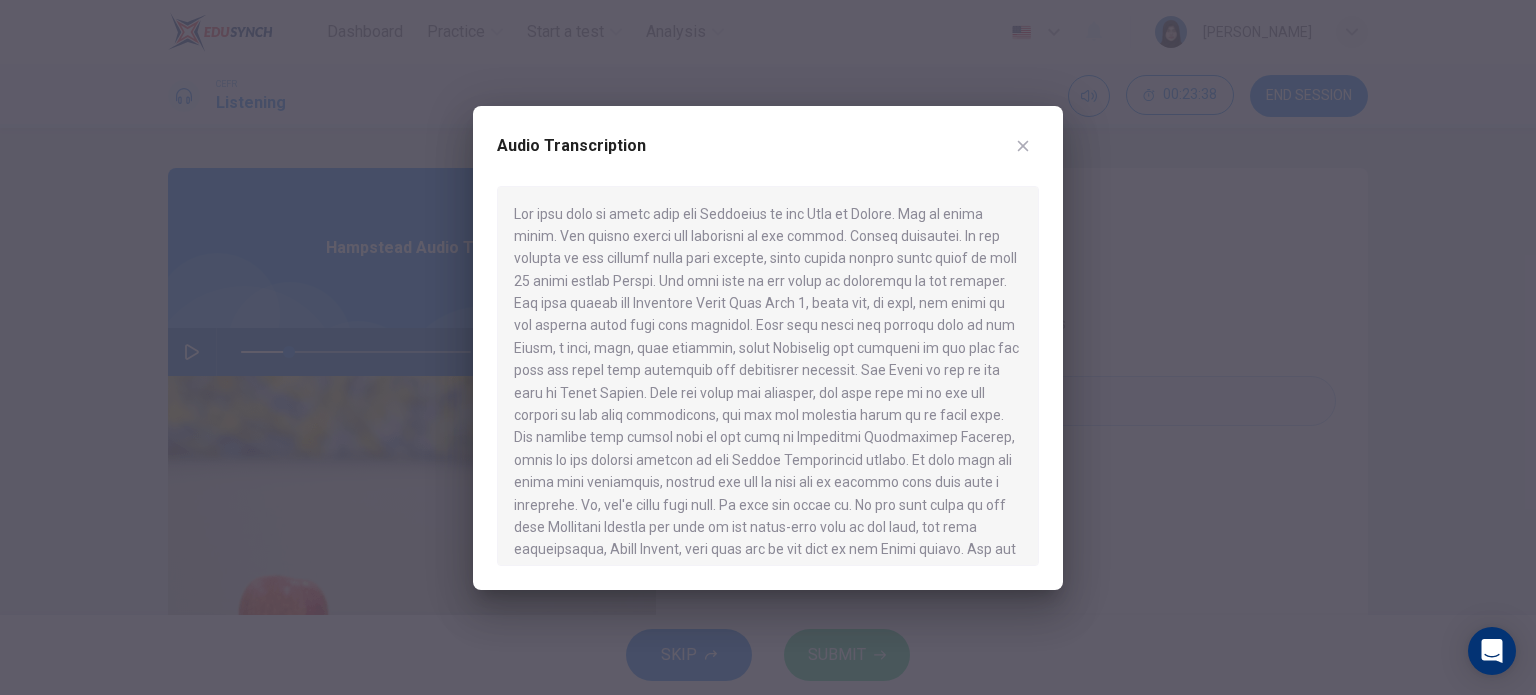 click at bounding box center (768, 347) 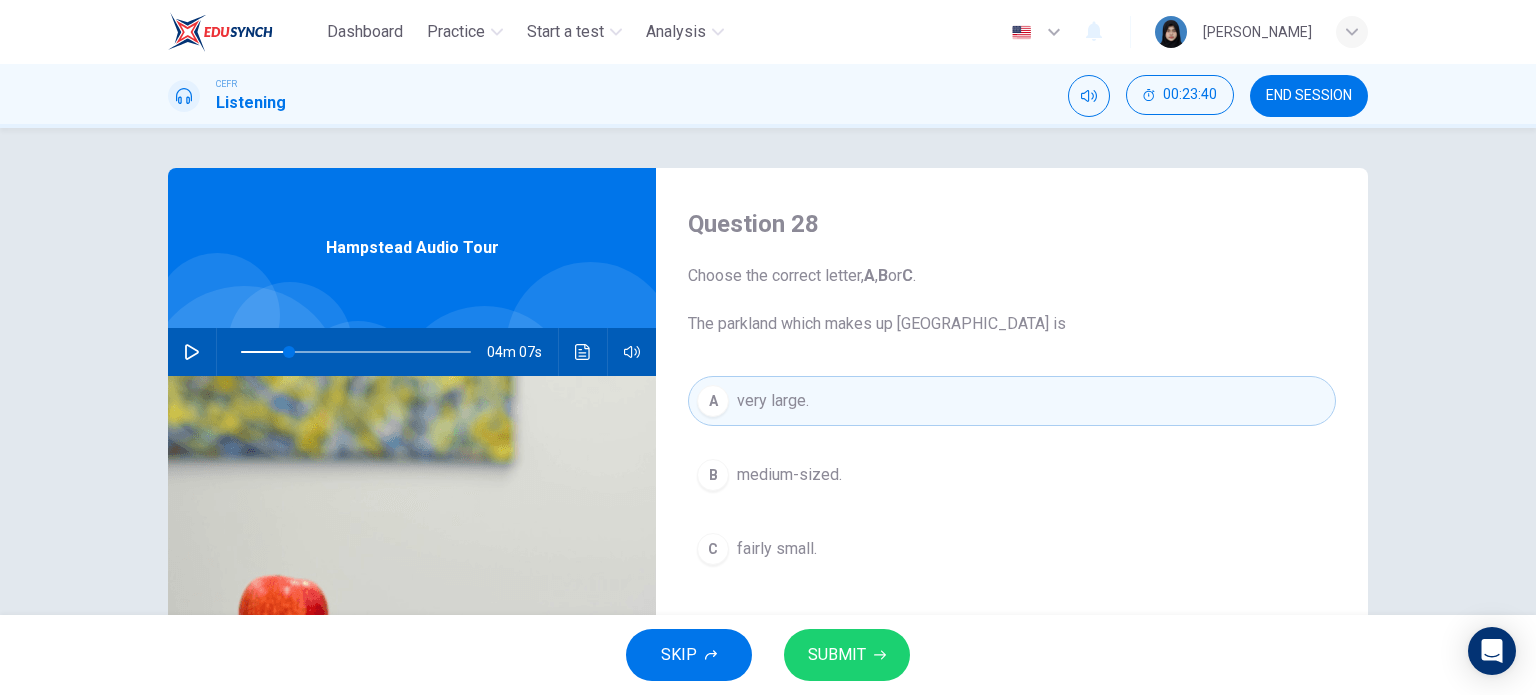 click on "SUBMIT" at bounding box center [847, 655] 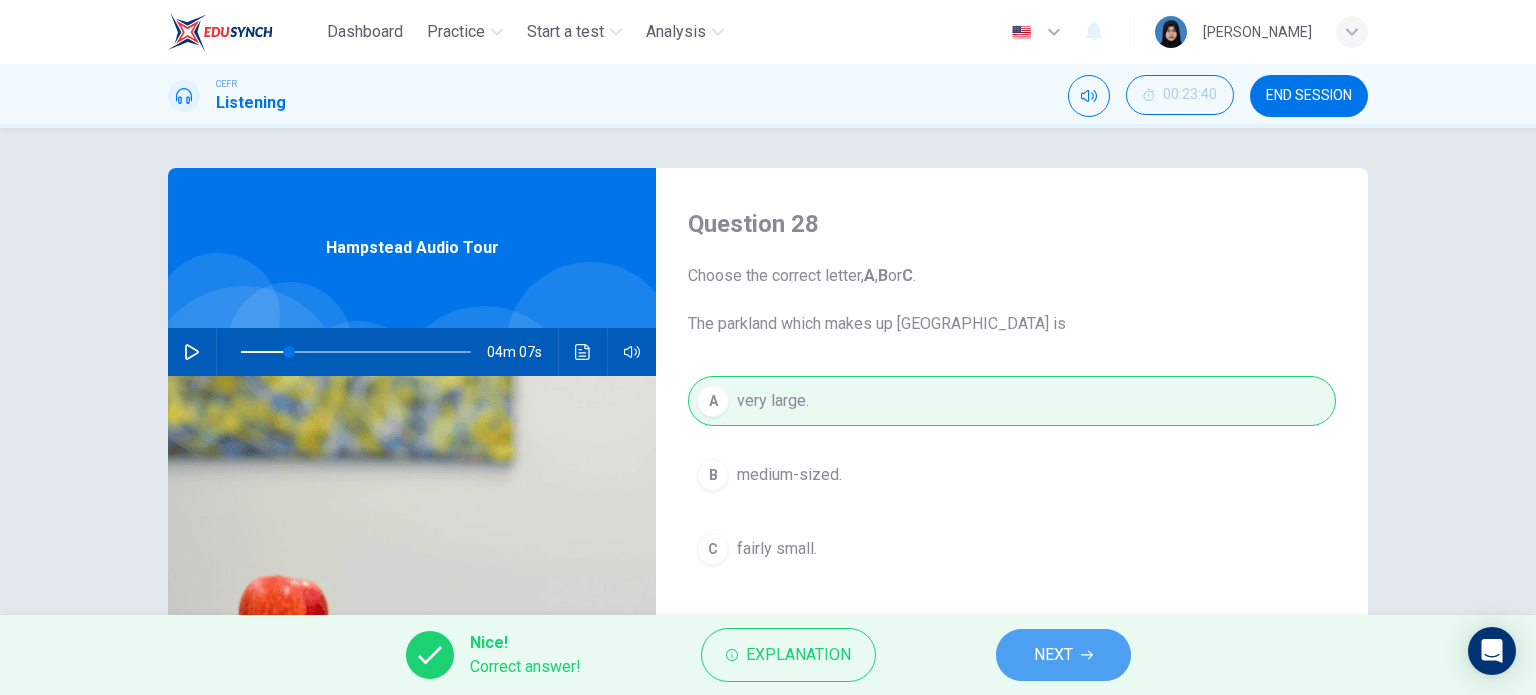 click 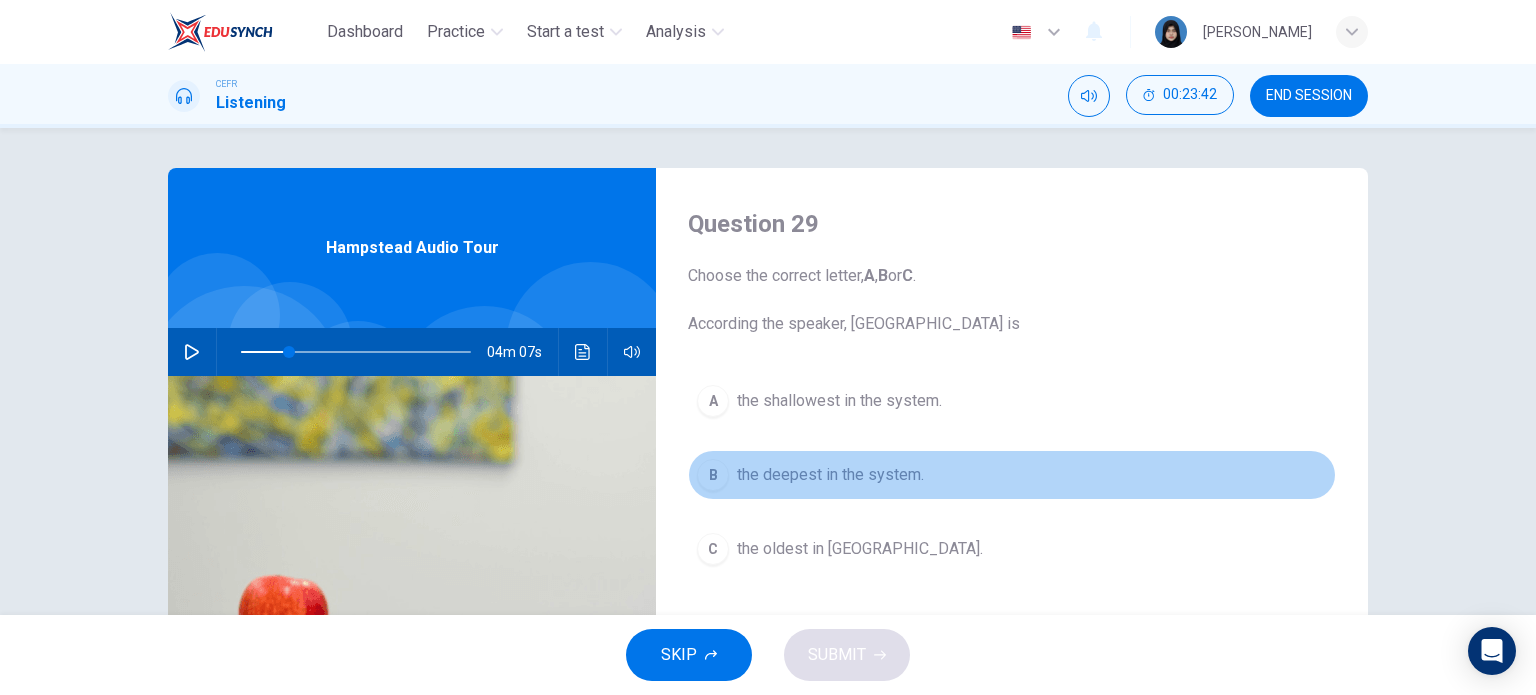 click on "the deepest in the system." at bounding box center (830, 475) 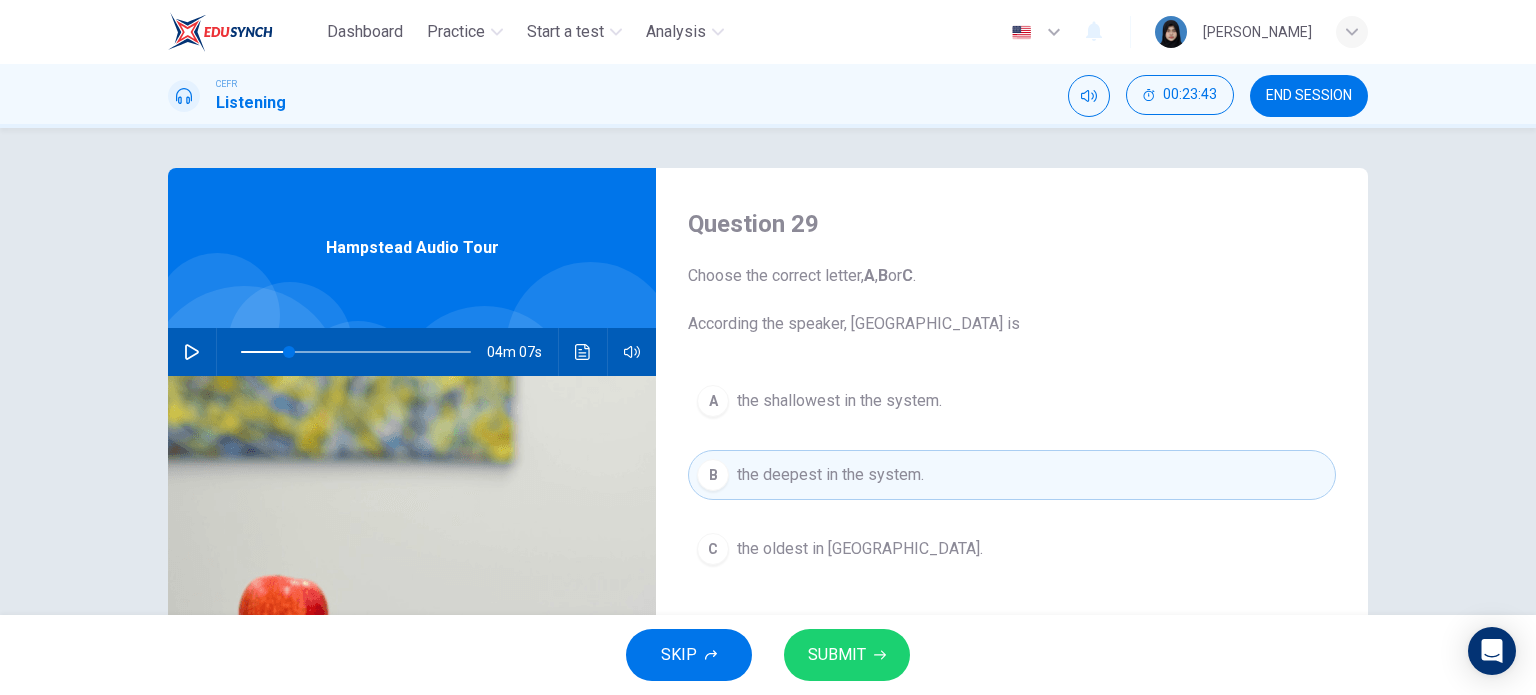 click on "SUBMIT" at bounding box center [837, 655] 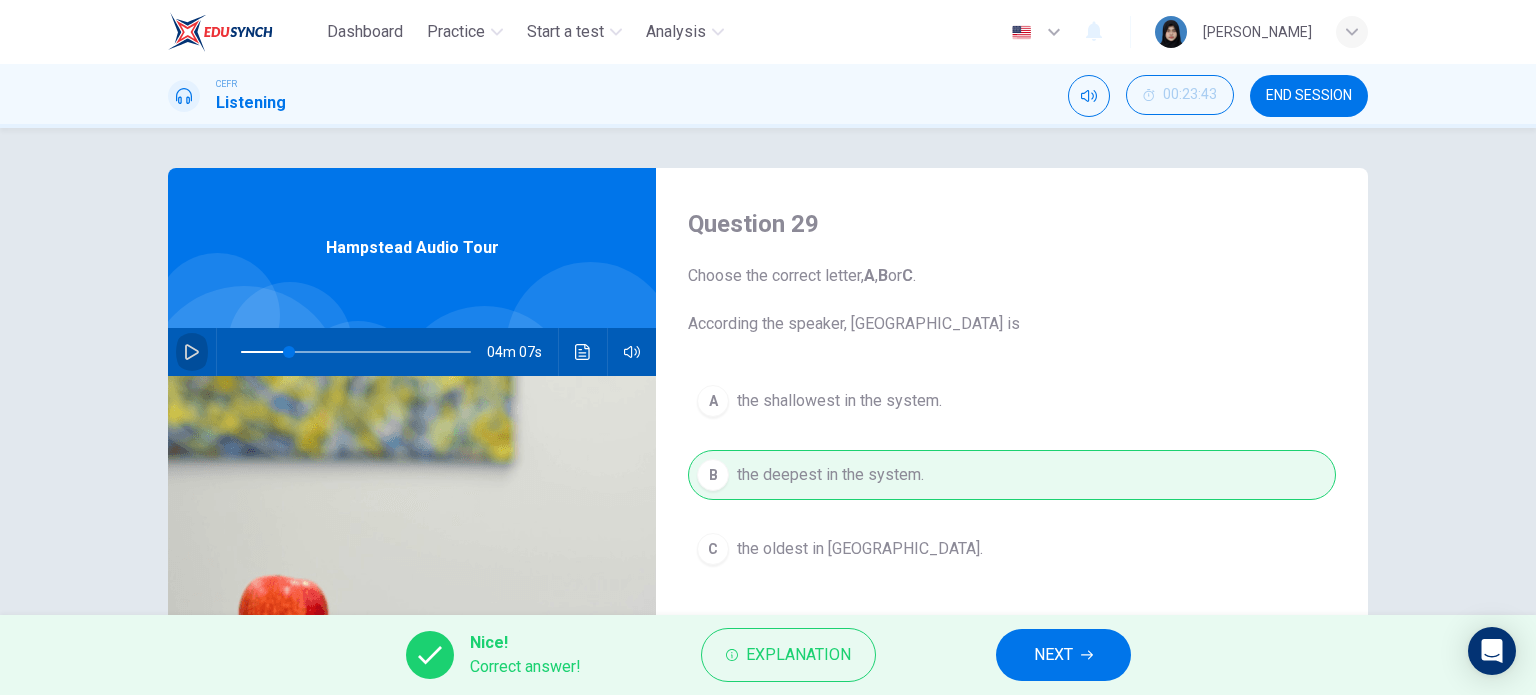 click 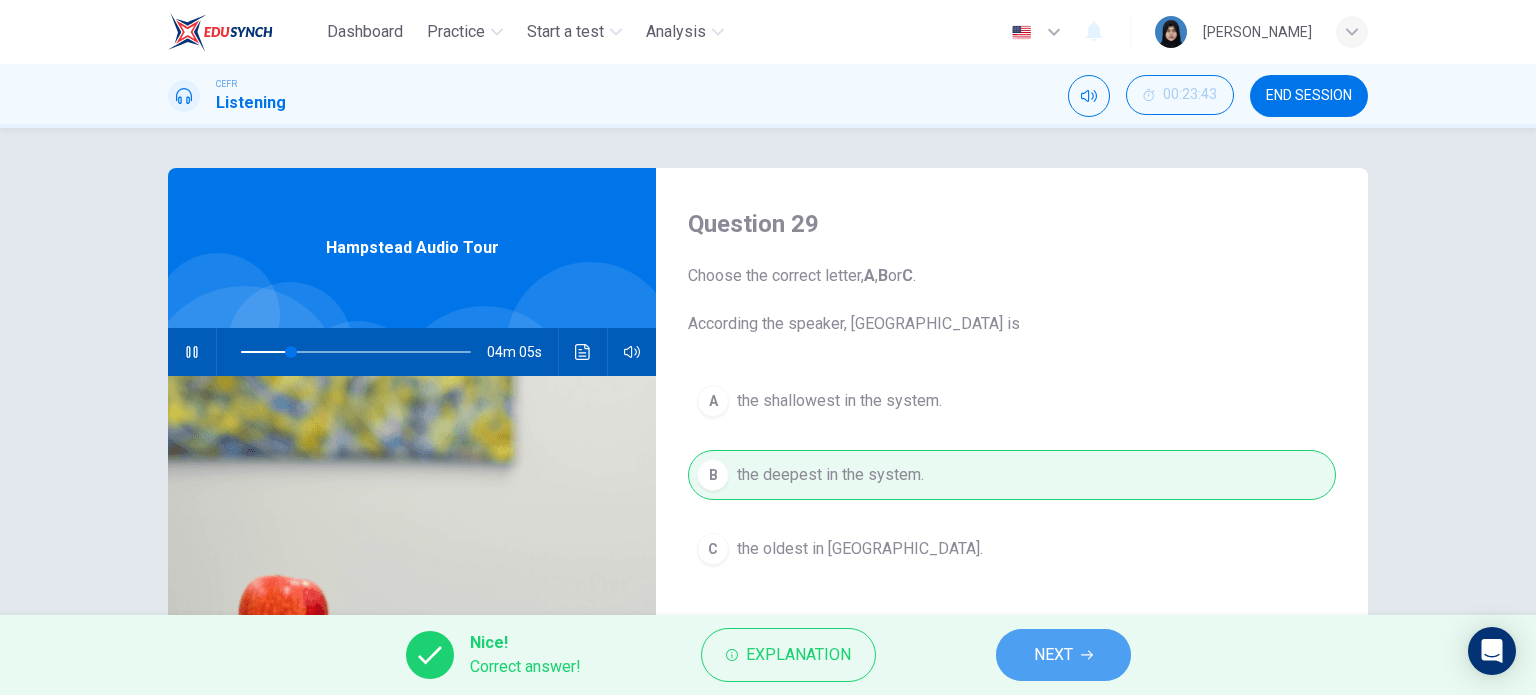 click on "NEXT" at bounding box center (1063, 655) 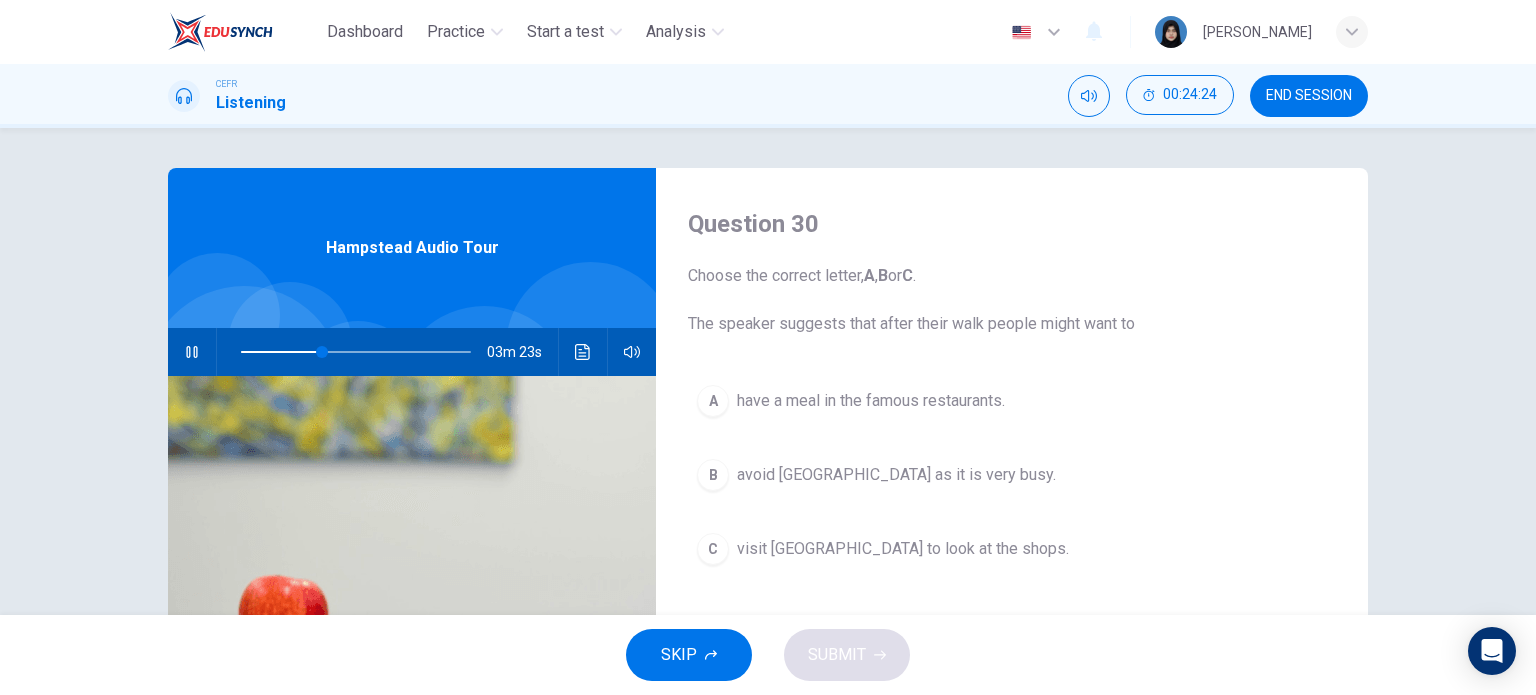 click on "visit [GEOGRAPHIC_DATA] to look at the shops." at bounding box center [903, 549] 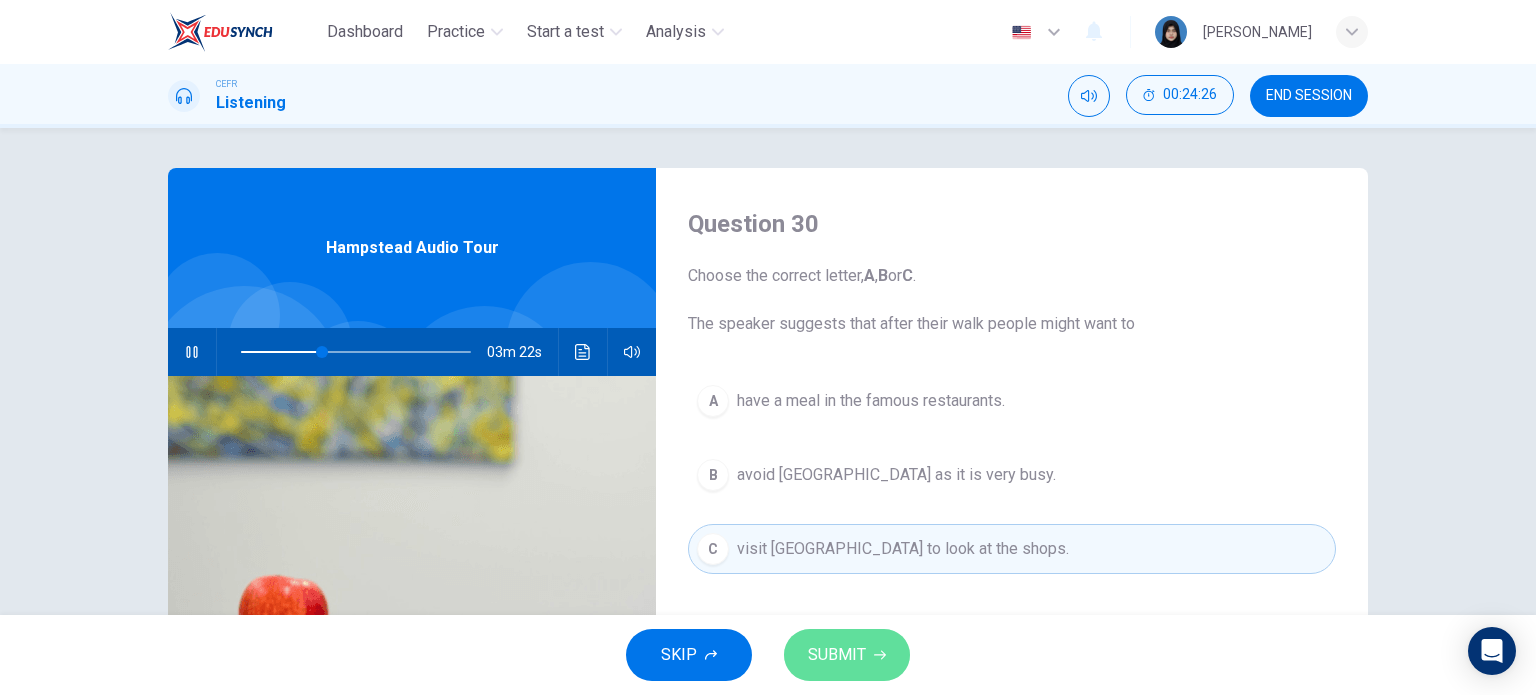 click on "SUBMIT" at bounding box center [837, 655] 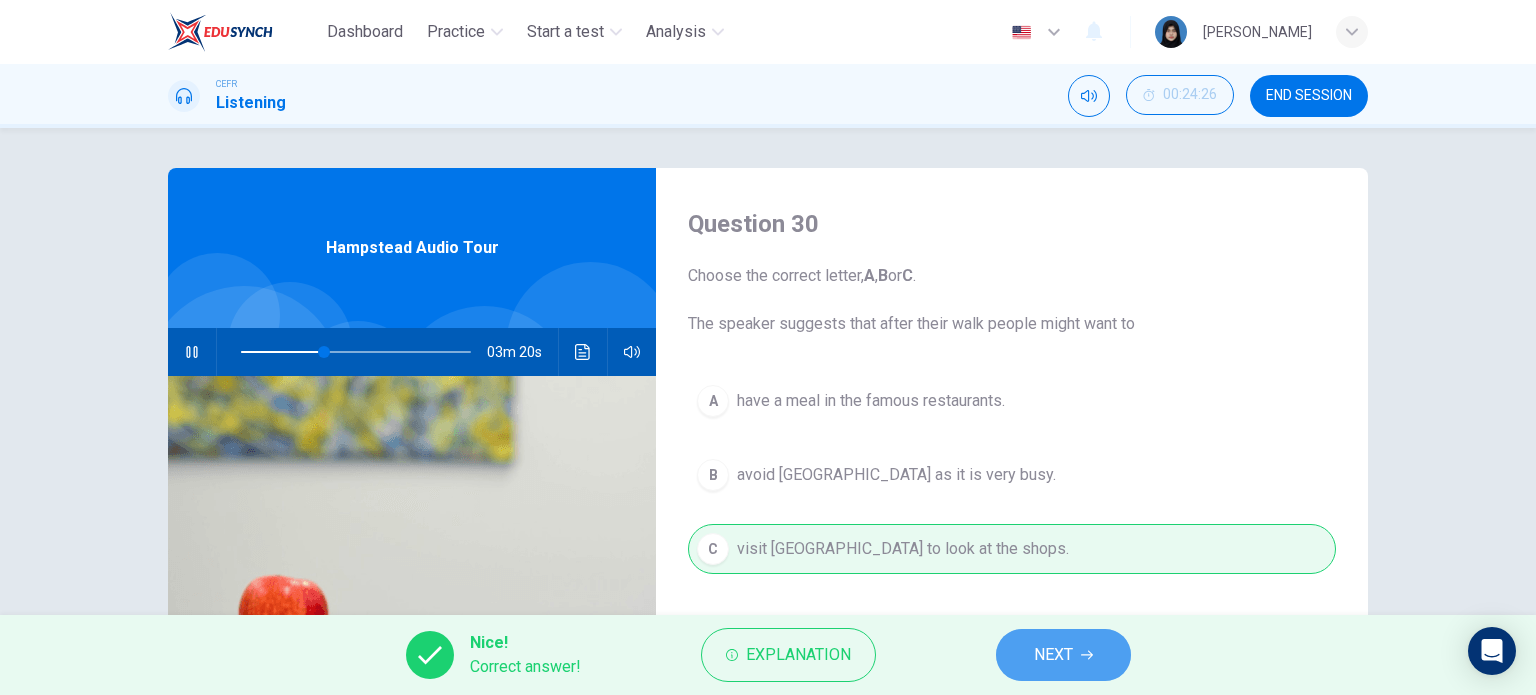 click on "NEXT" at bounding box center (1053, 655) 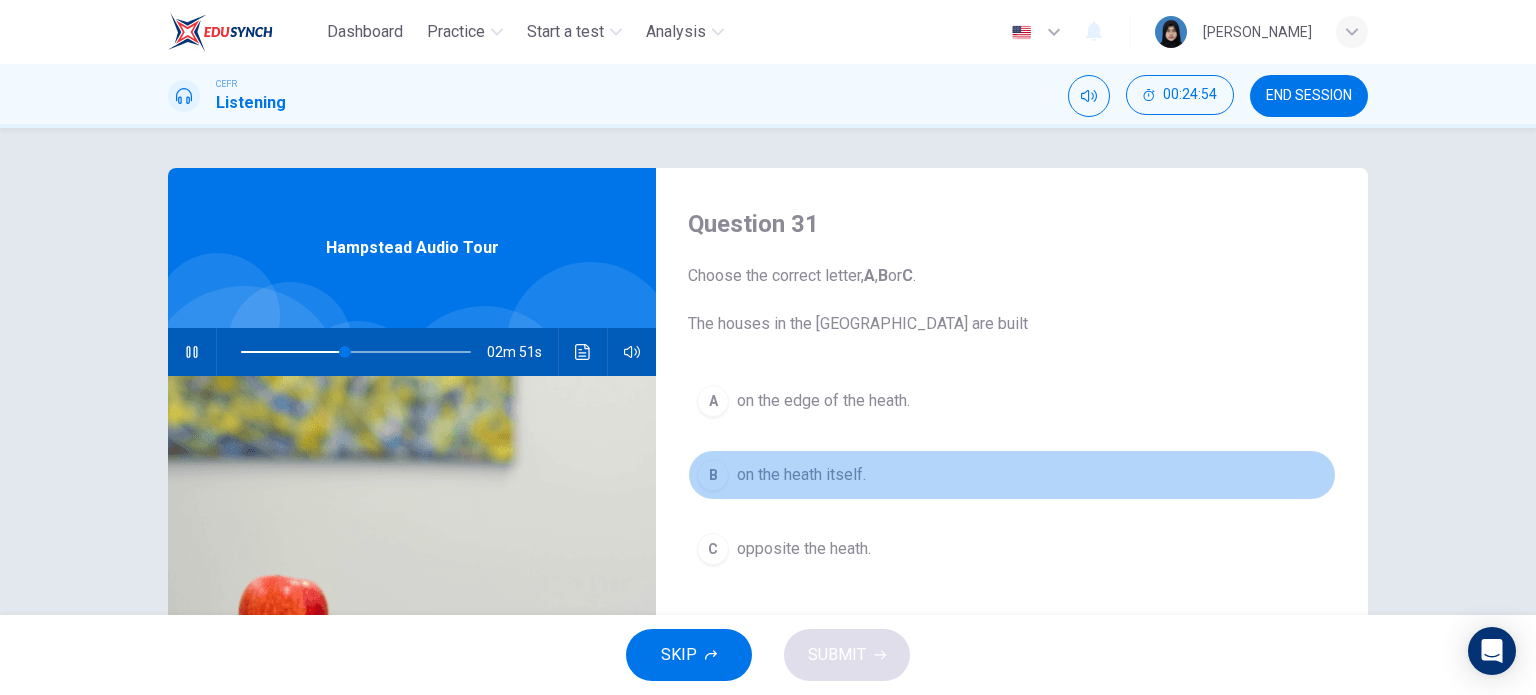 click on "on the heath itself." at bounding box center (801, 475) 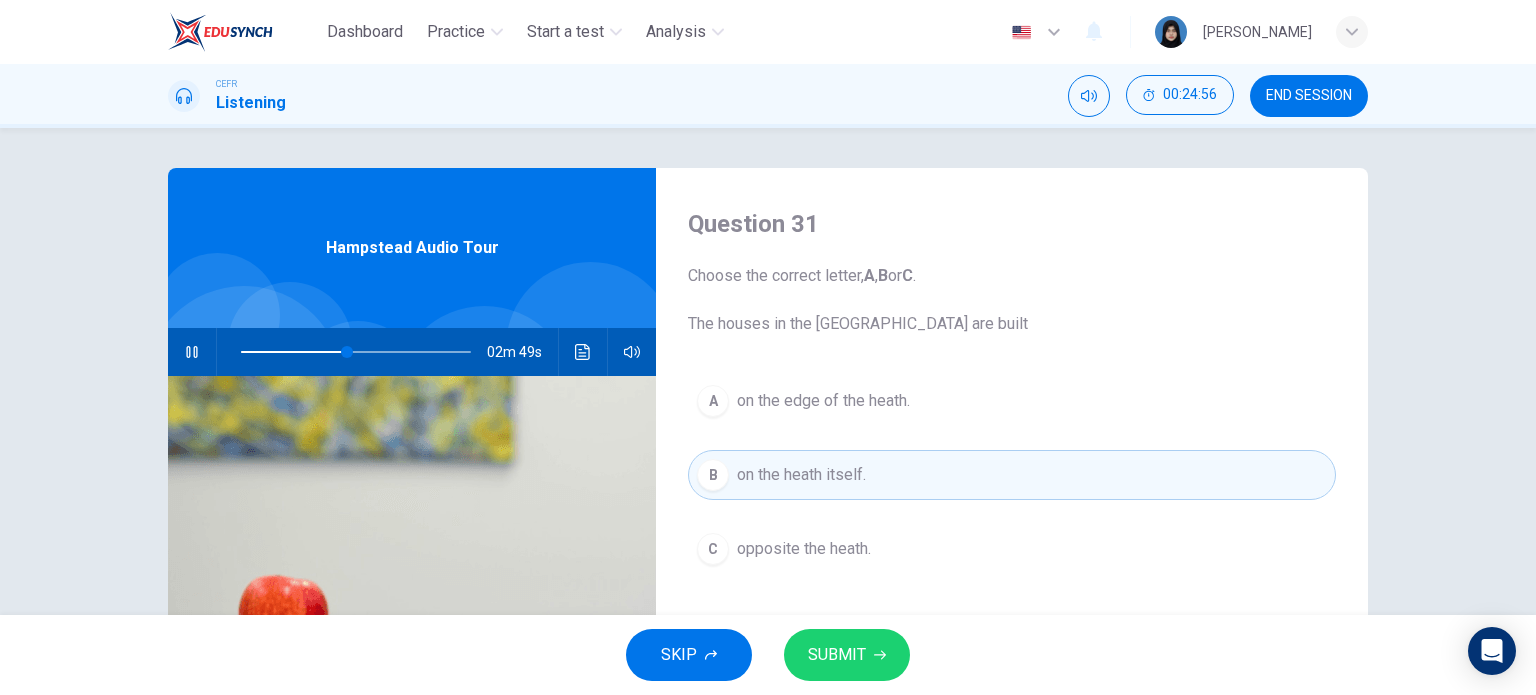 click on "SUBMIT" at bounding box center (837, 655) 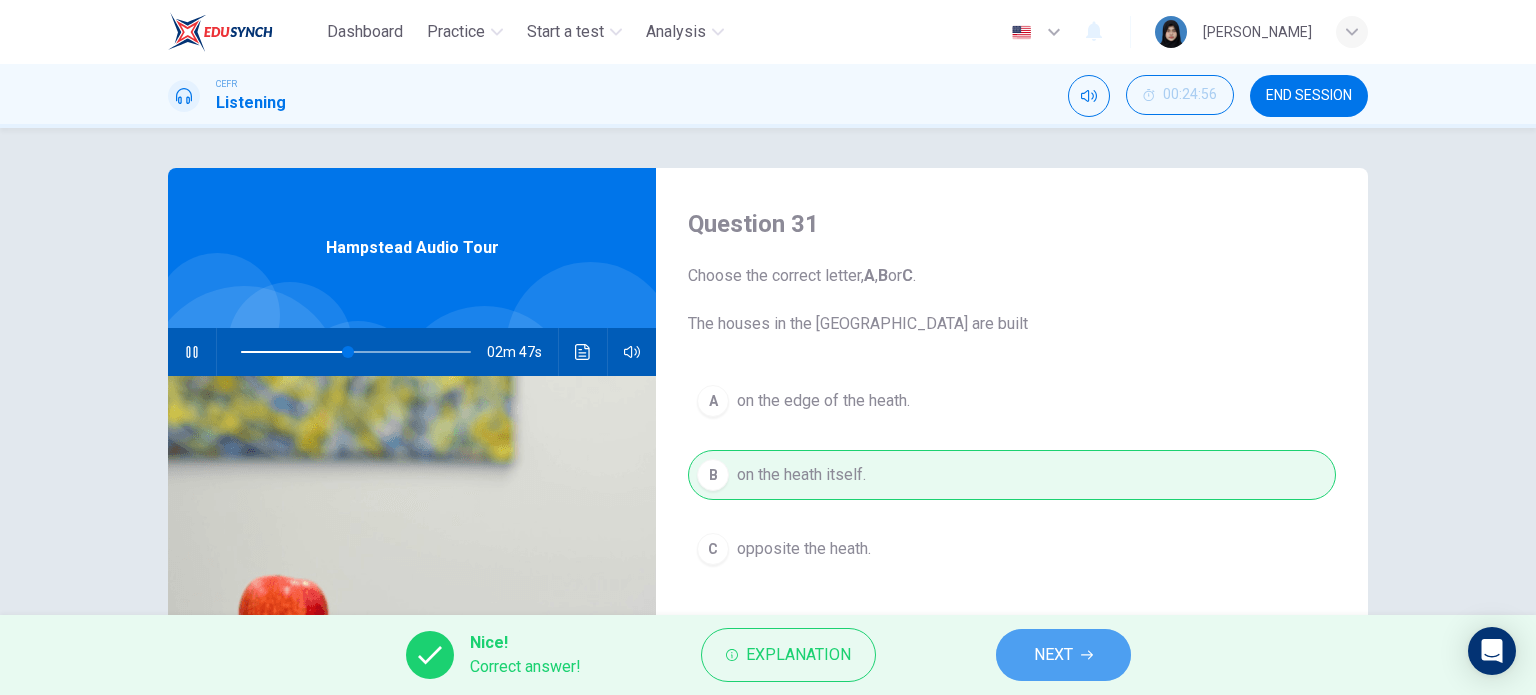 click on "NEXT" at bounding box center [1053, 655] 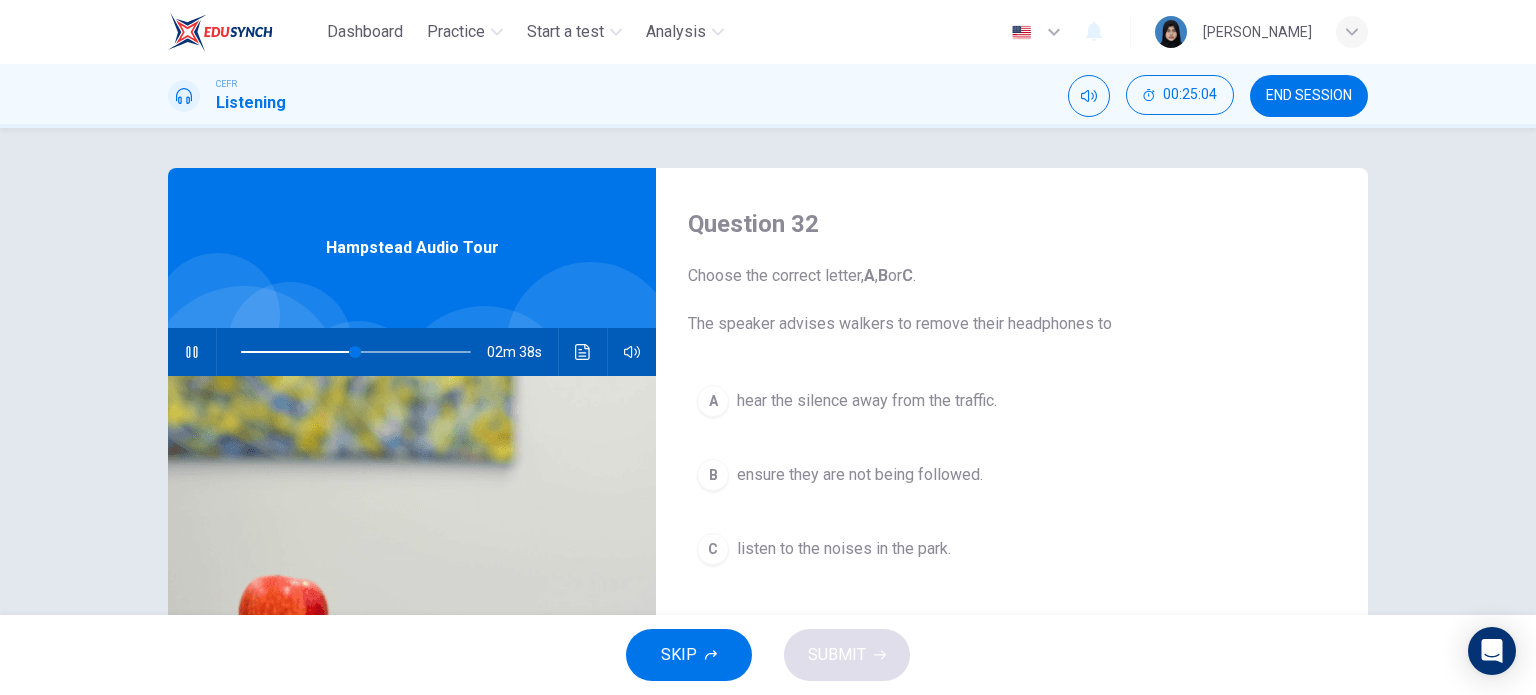 click on "C  listen to the noises in the park." at bounding box center [1012, 549] 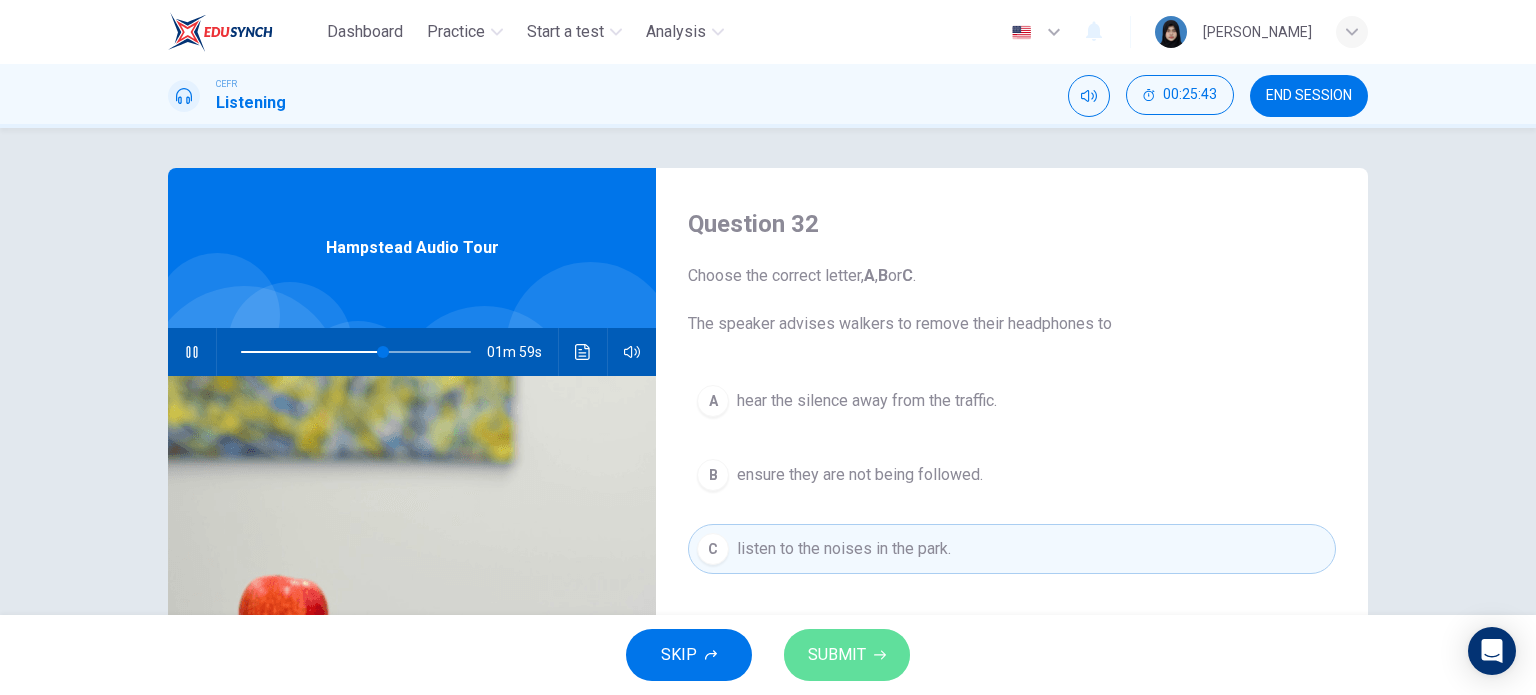 click 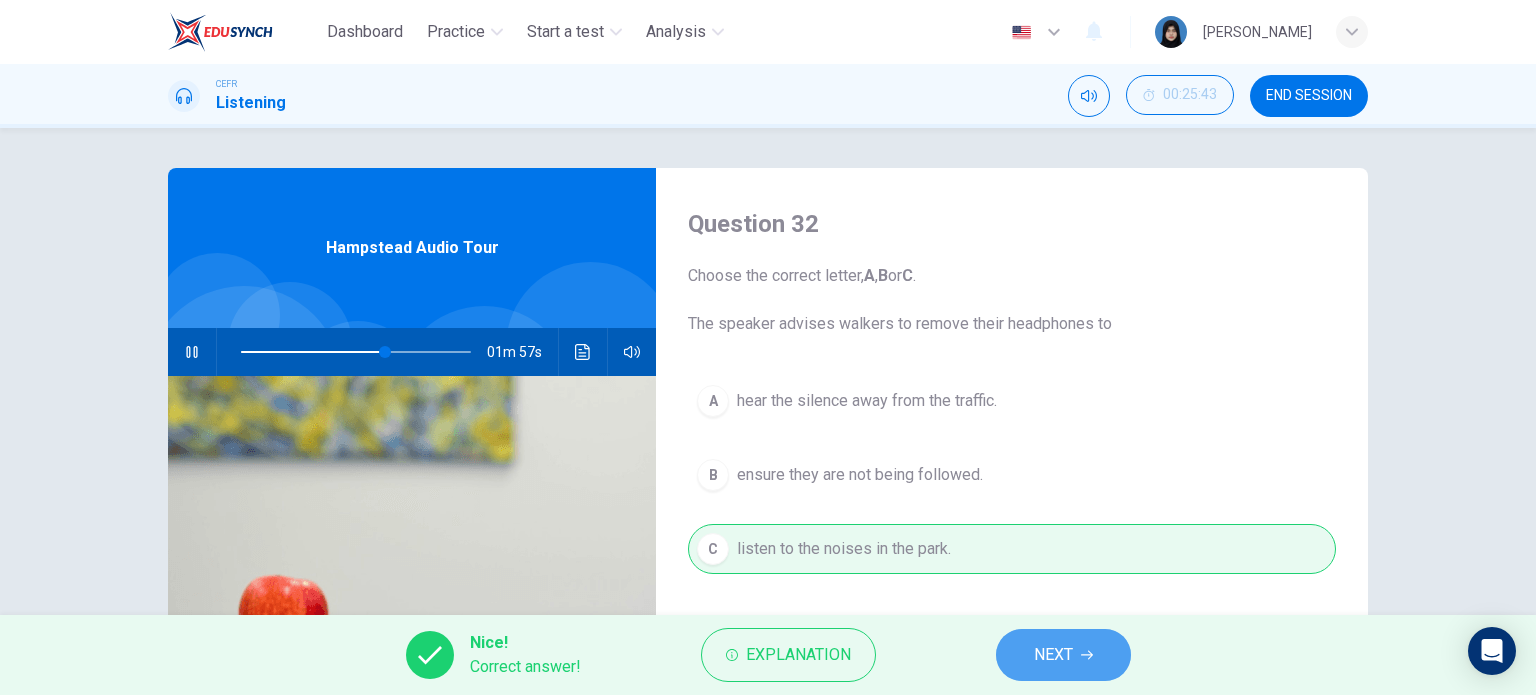 click on "NEXT" at bounding box center (1053, 655) 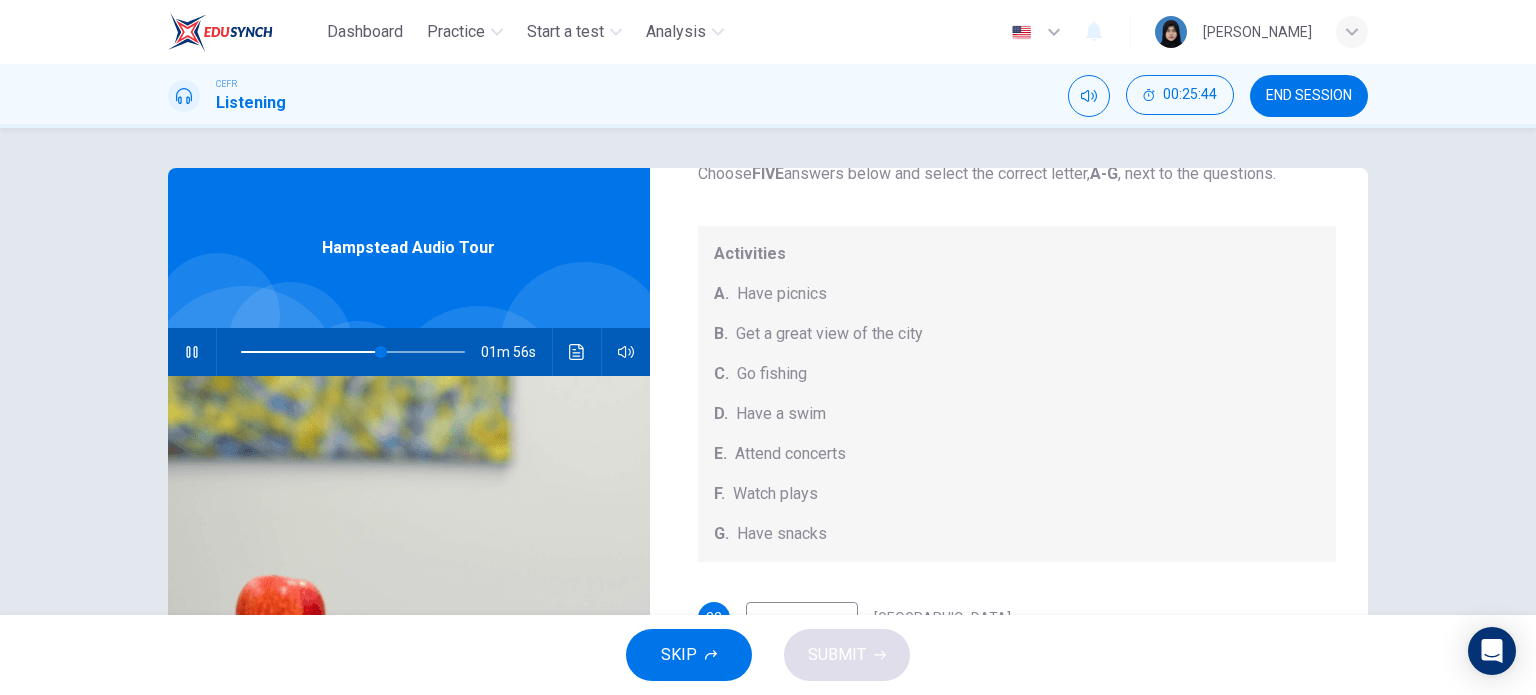 scroll, scrollTop: 184, scrollLeft: 0, axis: vertical 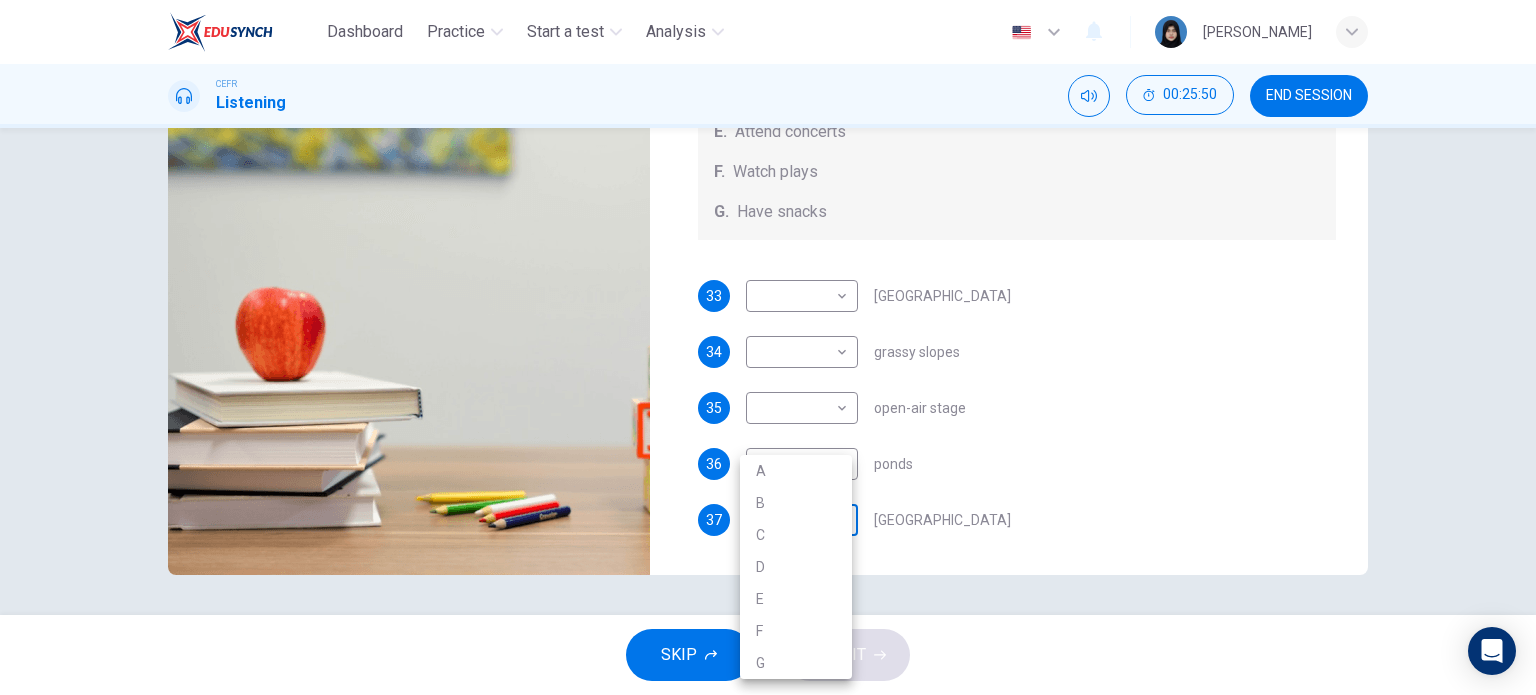 click on "Dashboard Practice Start a test Analysis English en ​ [PERSON_NAME] CEFR Listening 00:25:50 END SESSION Questions 33 - 37 Which activity can be done at each of the following locations on the heath? Choose  FIVE  answers below and select the correct letter,  A-G , next to the questions. Activities A. Have picnics B. Get a great view of the city C. Go fishing D. Have a swim E. Attend concerts F. Watch plays G. Have snacks 33 ​ ​ [GEOGRAPHIC_DATA] 34 ​ ​ grassy slopes 35 ​ ​ open-air stage 36 ​ ​ ponds 37 ​ ​ [GEOGRAPHIC_DATA] Audio Tour 01m 50s SKIP SUBMIT EduSynch - Online Language Proficiency Testing
Dashboard Practice Start a test Analysis Notifications © Copyright  2025 A B C D E F G" at bounding box center (768, 347) 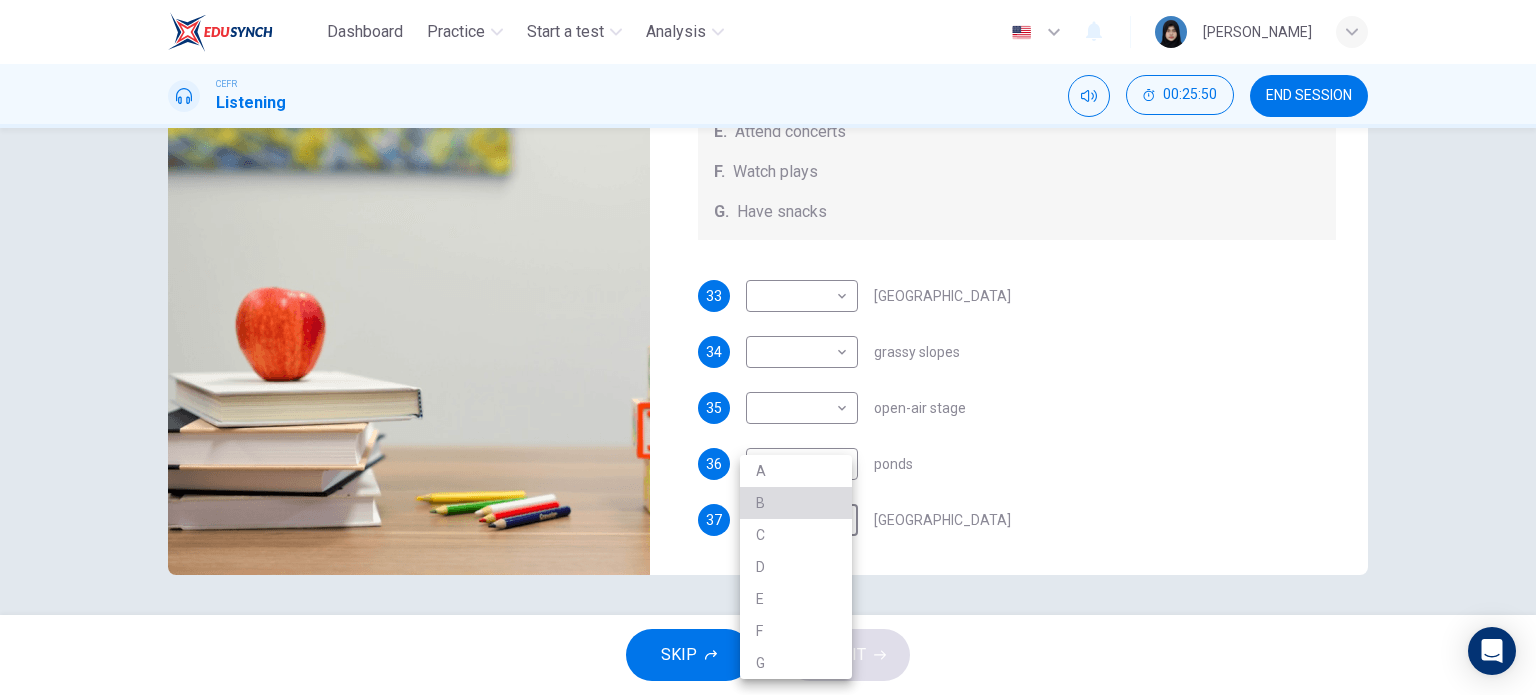 click on "B" at bounding box center (796, 503) 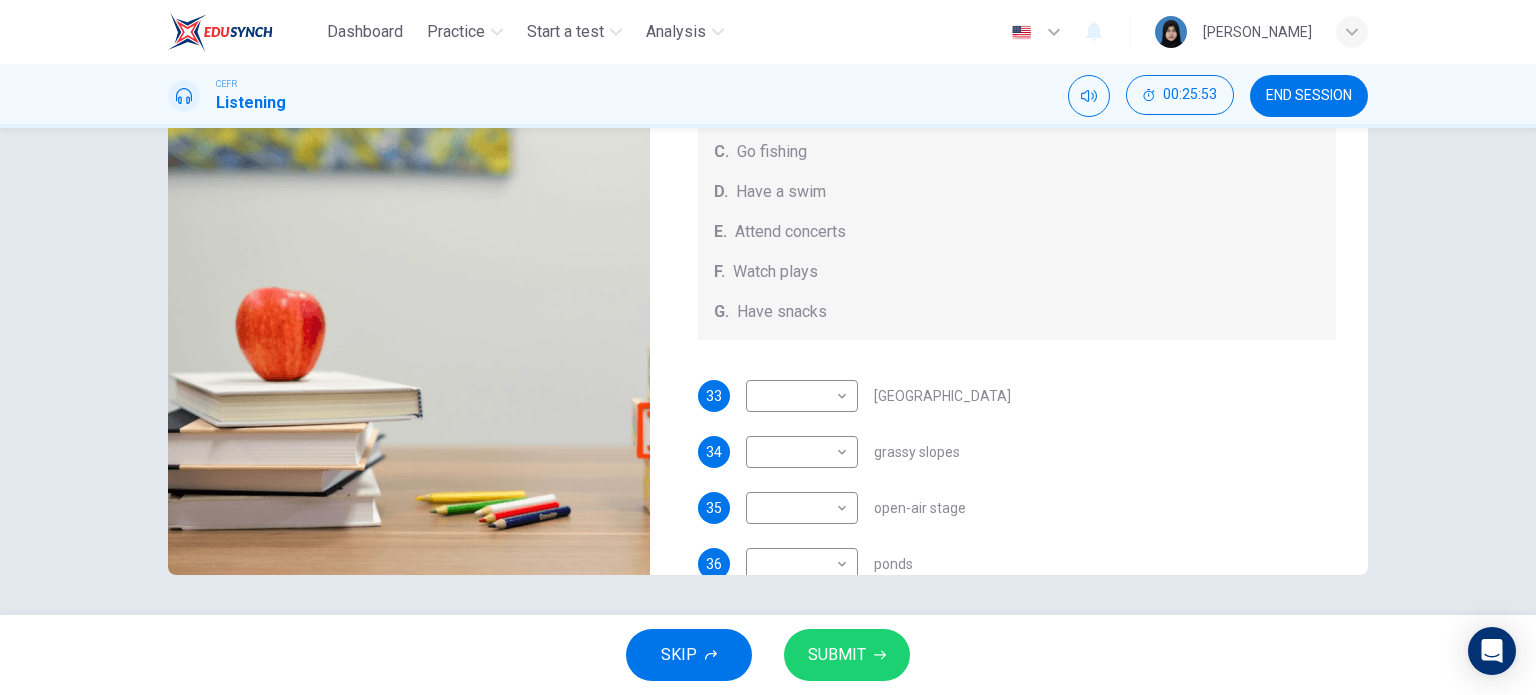 scroll, scrollTop: 95, scrollLeft: 0, axis: vertical 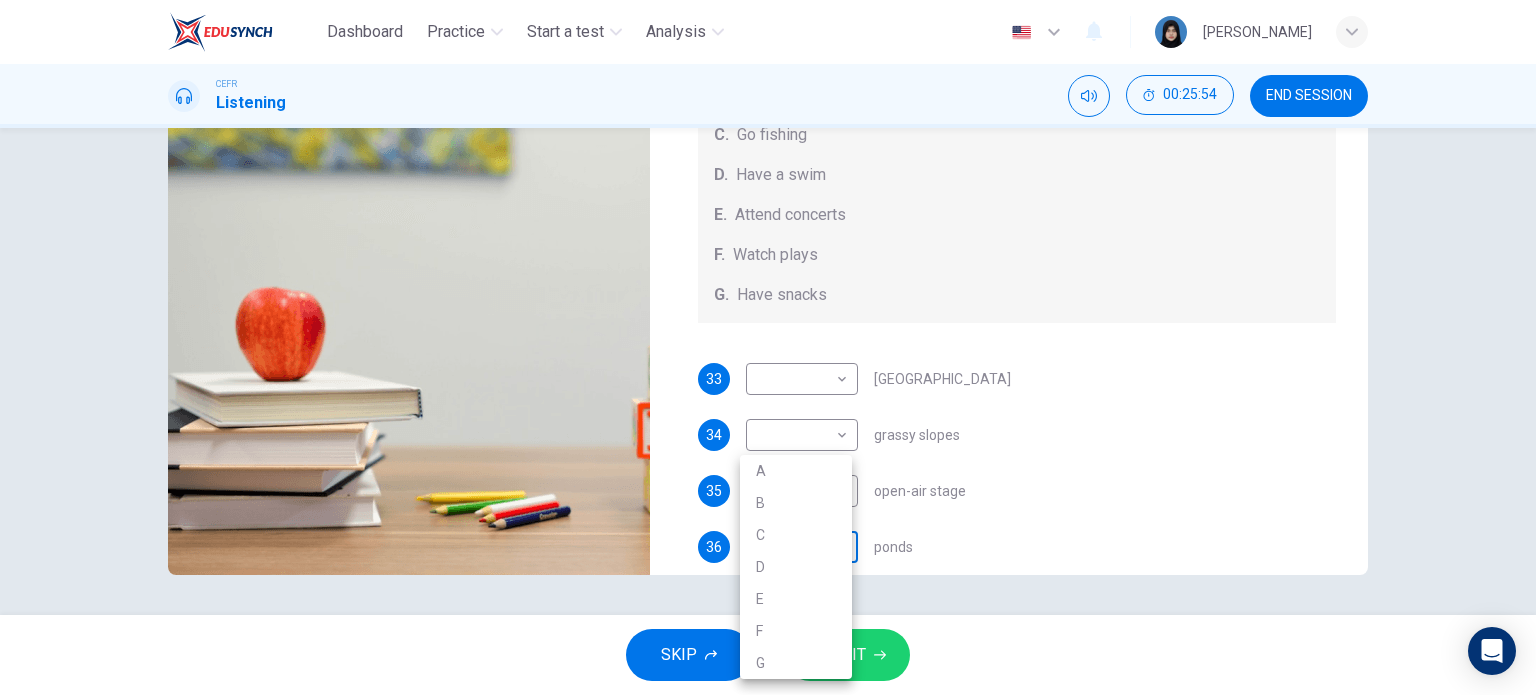click on "Dashboard Practice Start a test Analysis English en ​ [PERSON_NAME] CEFR Listening 00:25:54 END SESSION Questions 33 - 37 Which activity can be done at each of the following locations on the heath? Choose  FIVE  answers below and select the correct letter,  A-G , next to the questions. Activities A. Have picnics B. Get a great view of the city C. Go fishing D. Have a swim E. Attend concerts F. Watch plays G. Have snacks 33 ​ ​ [GEOGRAPHIC_DATA] 34 ​ ​ grassy slopes 35 ​ ​ open-air stage 36 ​ ​ ponds 37 B B ​ [GEOGRAPHIC_DATA] Audio Tour 01m 46s SKIP SUBMIT EduSynch - Online Language Proficiency Testing
Dashboard Practice Start a test Analysis Notifications © Copyright  2025 A B C D E F G" at bounding box center (768, 347) 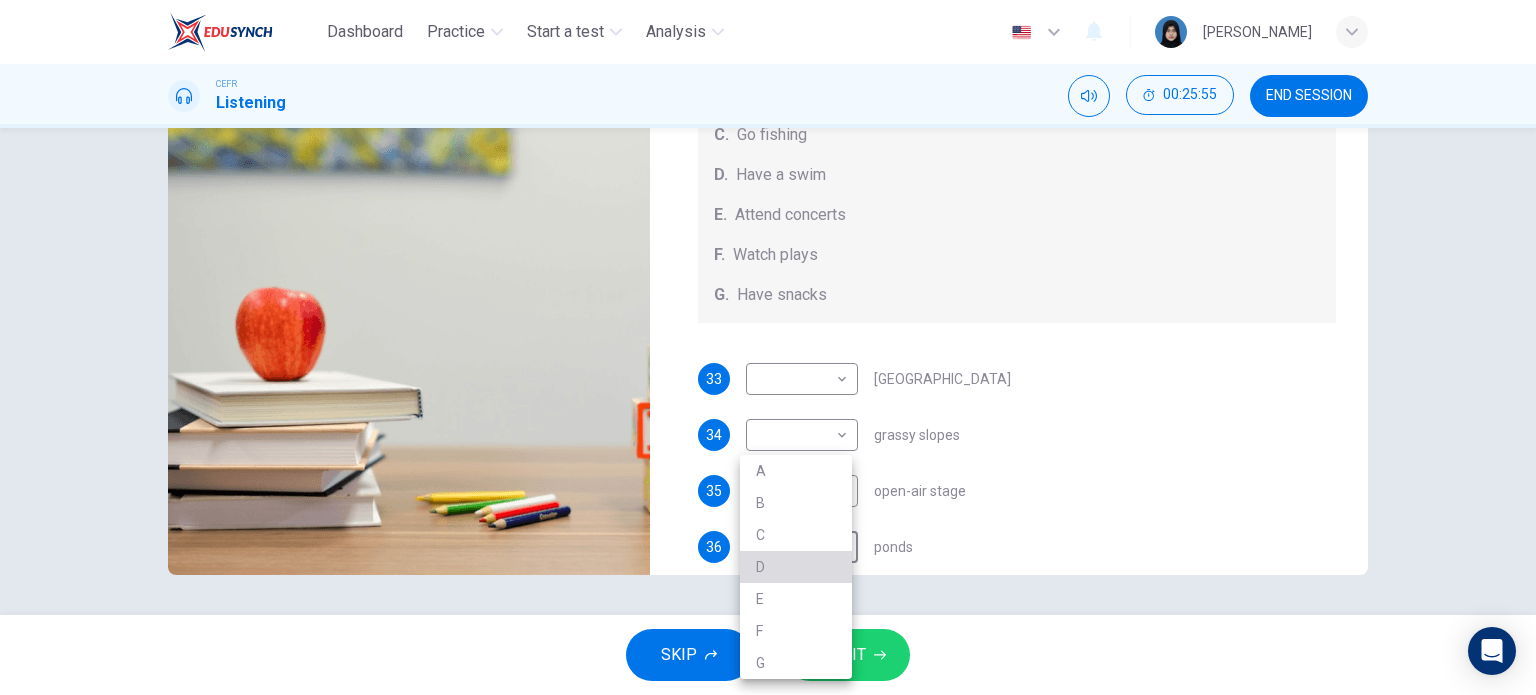 click on "D" at bounding box center (796, 567) 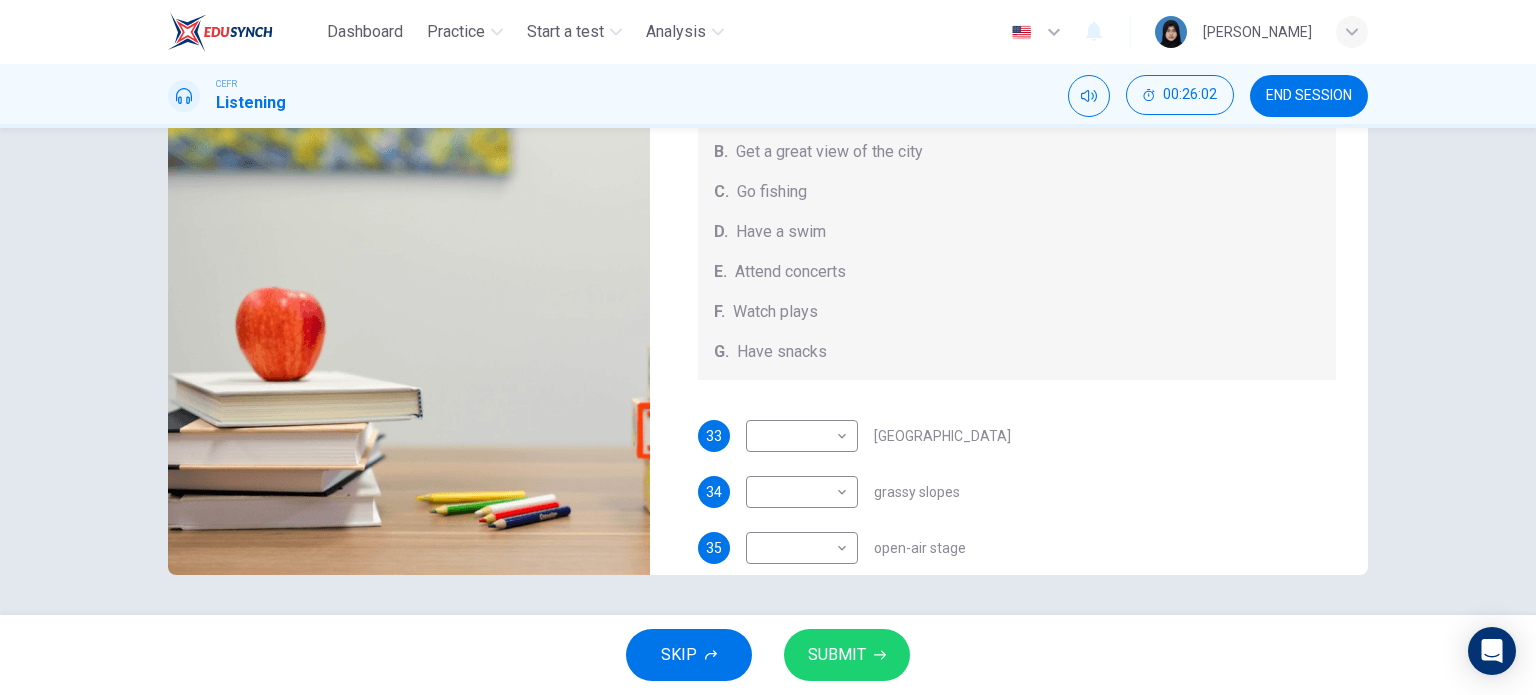 scroll, scrollTop: 46, scrollLeft: 0, axis: vertical 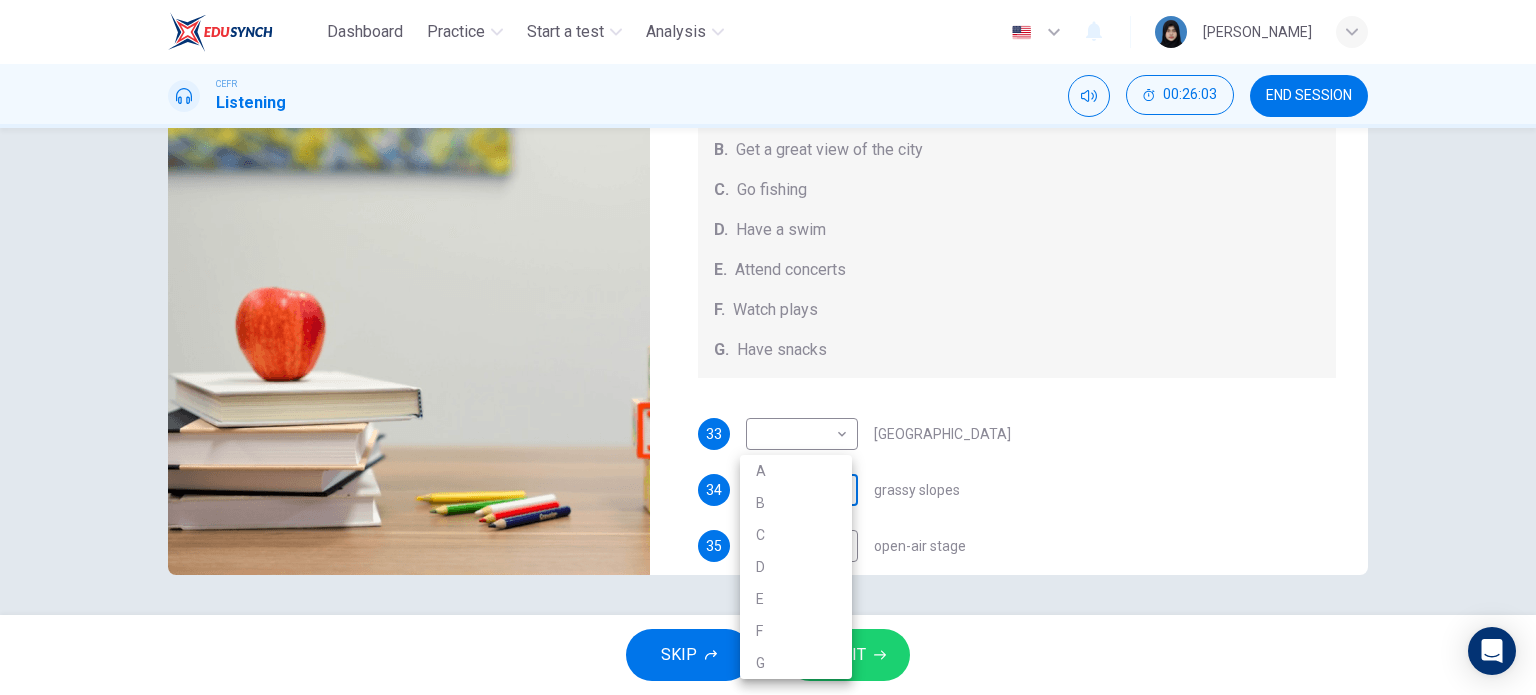 click on "Dashboard Practice Start a test Analysis English en ​ [PERSON_NAME] CEFR Listening 00:26:03 END SESSION Questions 33 - 37 Which activity can be done at each of the following locations on the heath? Choose  FIVE  answers below and select the correct letter,  A-G , next to the questions. Activities A. Have picnics B. Get a great view of the city C. Go fishing D. Have a swim E. Attend concerts F. Watch plays G. Have snacks 33 ​ ​ [GEOGRAPHIC_DATA] 34 ​ ​ grassy slopes 35 ​ ​ open-air stage 36 D D ​ ponds 37 B B ​ [GEOGRAPHIC_DATA] Audio Tour 01m 36s SKIP SUBMIT EduSynch - Online Language Proficiency Testing
Dashboard Practice Start a test Analysis Notifications © Copyright  2025 A B C D E F G" at bounding box center [768, 347] 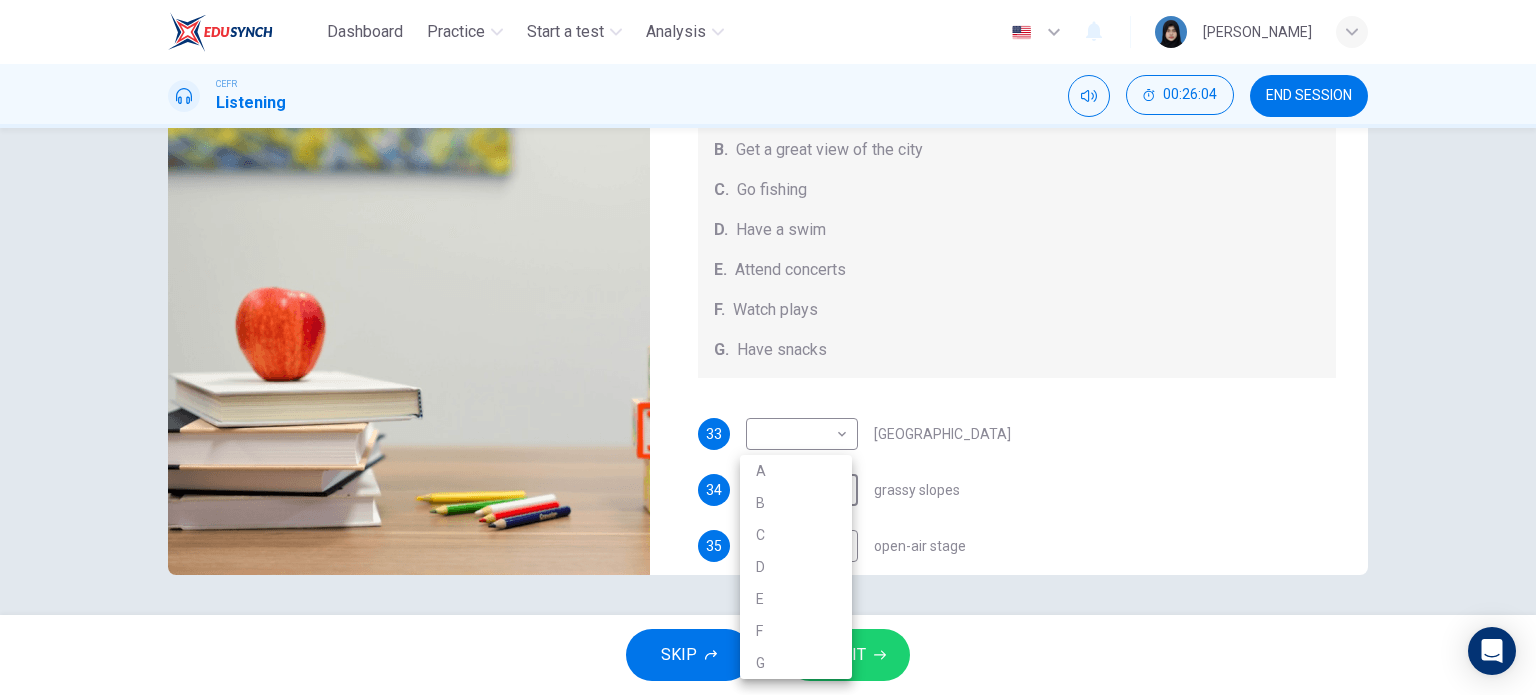 click on "A" at bounding box center [796, 471] 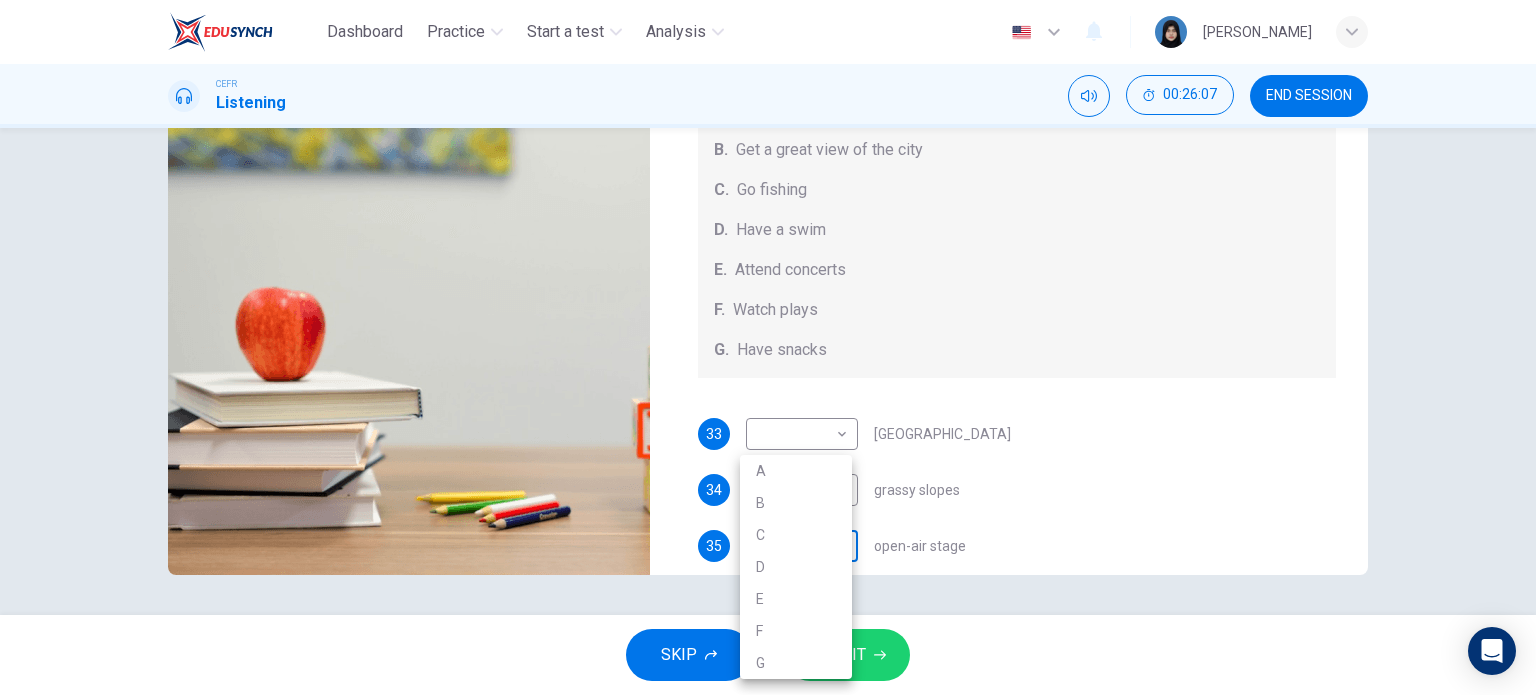 click on "Dashboard Practice Start a test Analysis English en ​ [PERSON_NAME] CEFR Listening 00:26:07 END SESSION Questions 33 - 37 Which activity can be done at each of the following locations on the heath? Choose  FIVE  answers below and select the correct letter,  A-G , next to the questions. Activities A. Have picnics B. Get a great view of the city C. Go fishing D. Have a swim E. Attend concerts F. Watch plays G. Have snacks 33 ​ ​ [GEOGRAPHIC_DATA] 34 A A ​ grassy slopes 35 ​ ​ open-air stage 36 D D ​ ponds 37 B B ​ [GEOGRAPHIC_DATA] Audio Tour 01m 33s SKIP SUBMIT EduSynch - Online Language Proficiency Testing
Dashboard Practice Start a test Analysis Notifications © Copyright  2025 A B C D E F G" at bounding box center (768, 347) 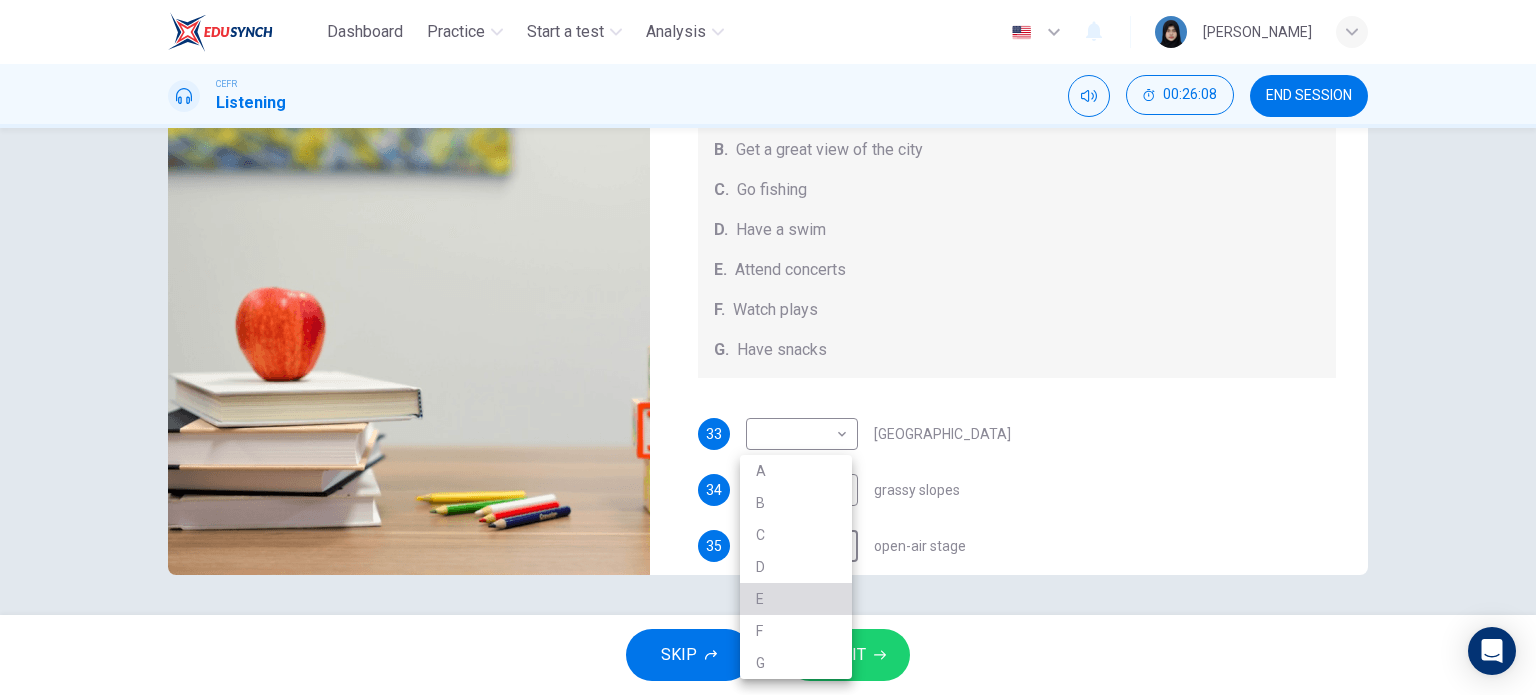 click on "E" at bounding box center [796, 599] 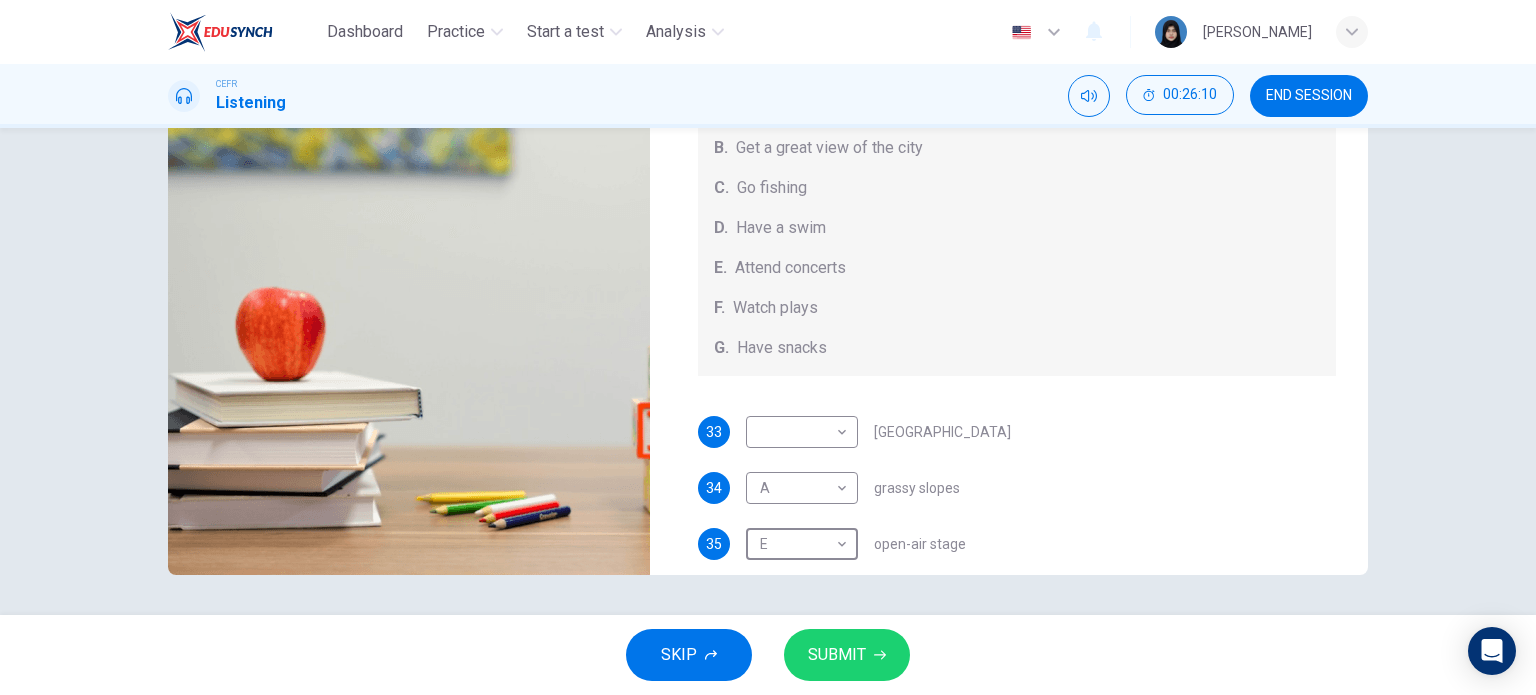 scroll, scrollTop: 0, scrollLeft: 0, axis: both 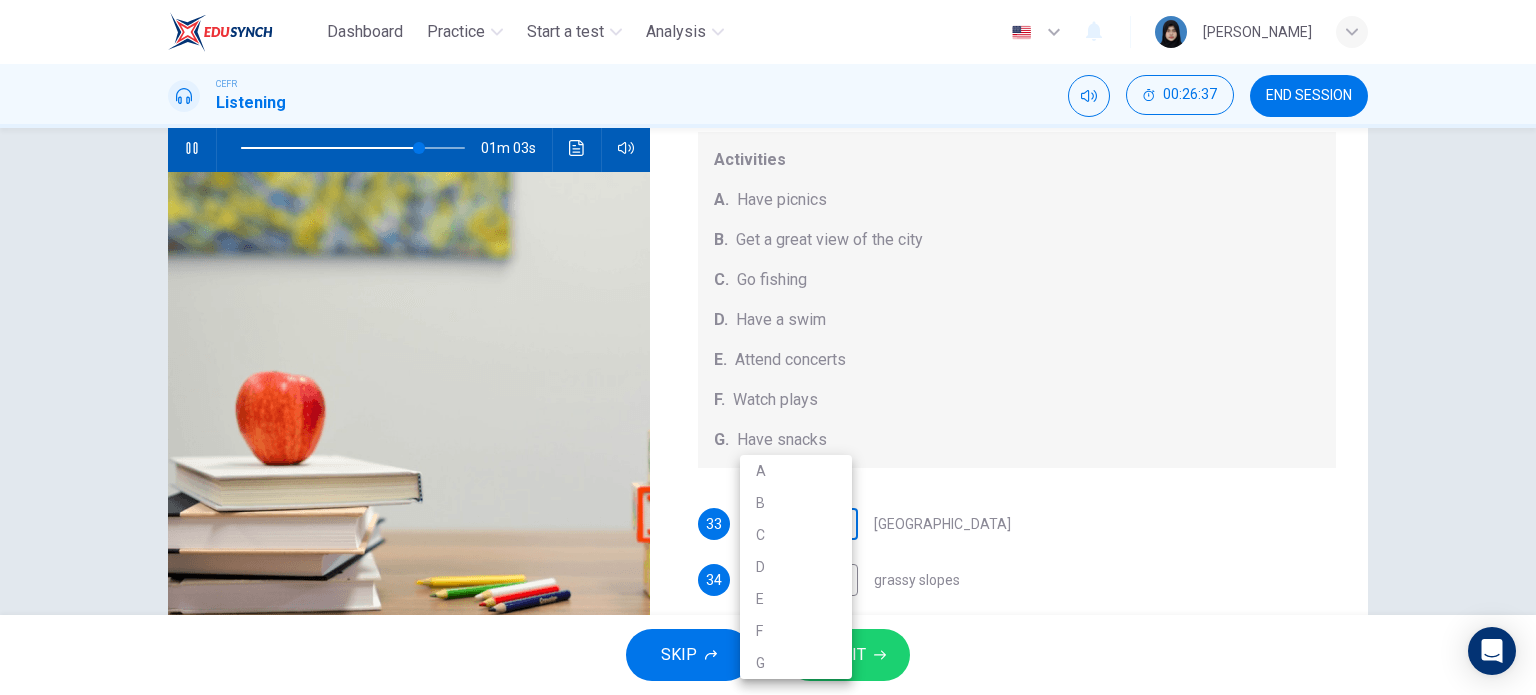 click on "Dashboard Practice Start a test Analysis English en ​ [PERSON_NAME] CEFR Listening 00:26:37 END SESSION Questions 33 - 37 Which activity can be done at each of the following locations on the heath? Choose  FIVE  answers below and select the correct letter,  A-G , next to the questions. Activities A. Have picnics B. Get a great view of the city C. Go fishing D. Have a swim E. Attend concerts F. Watch plays G. Have snacks 33 ​ ​ [GEOGRAPHIC_DATA] 34 A A ​ grassy slopes 35 E E ​ open-air stage 36 D D ​ ponds 37 B B ​ [GEOGRAPHIC_DATA] Audio Tour 01m 03s SKIP SUBMIT EduSynch - Online Language Proficiency Testing
Dashboard Practice Start a test Analysis Notifications © Copyright  2025 A B C D E F G" at bounding box center (768, 347) 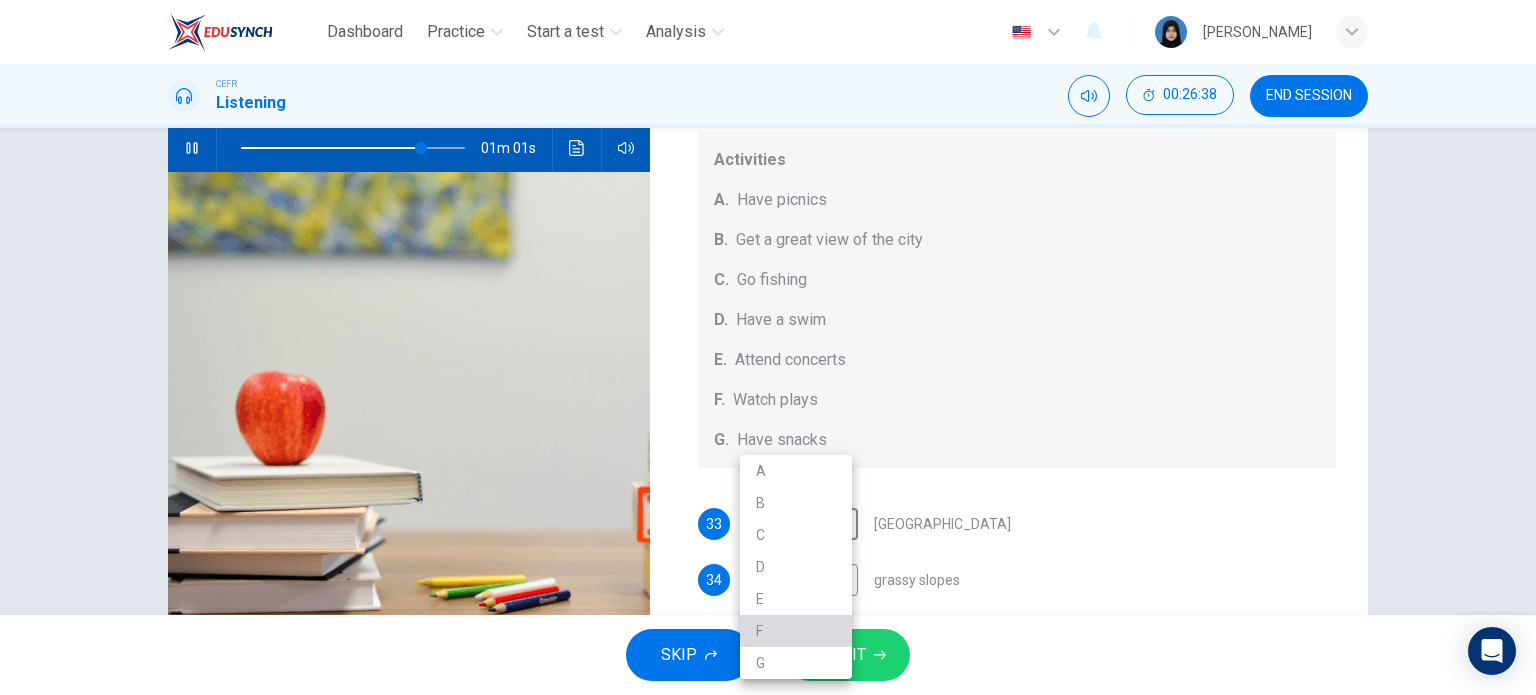 click on "F" at bounding box center (796, 631) 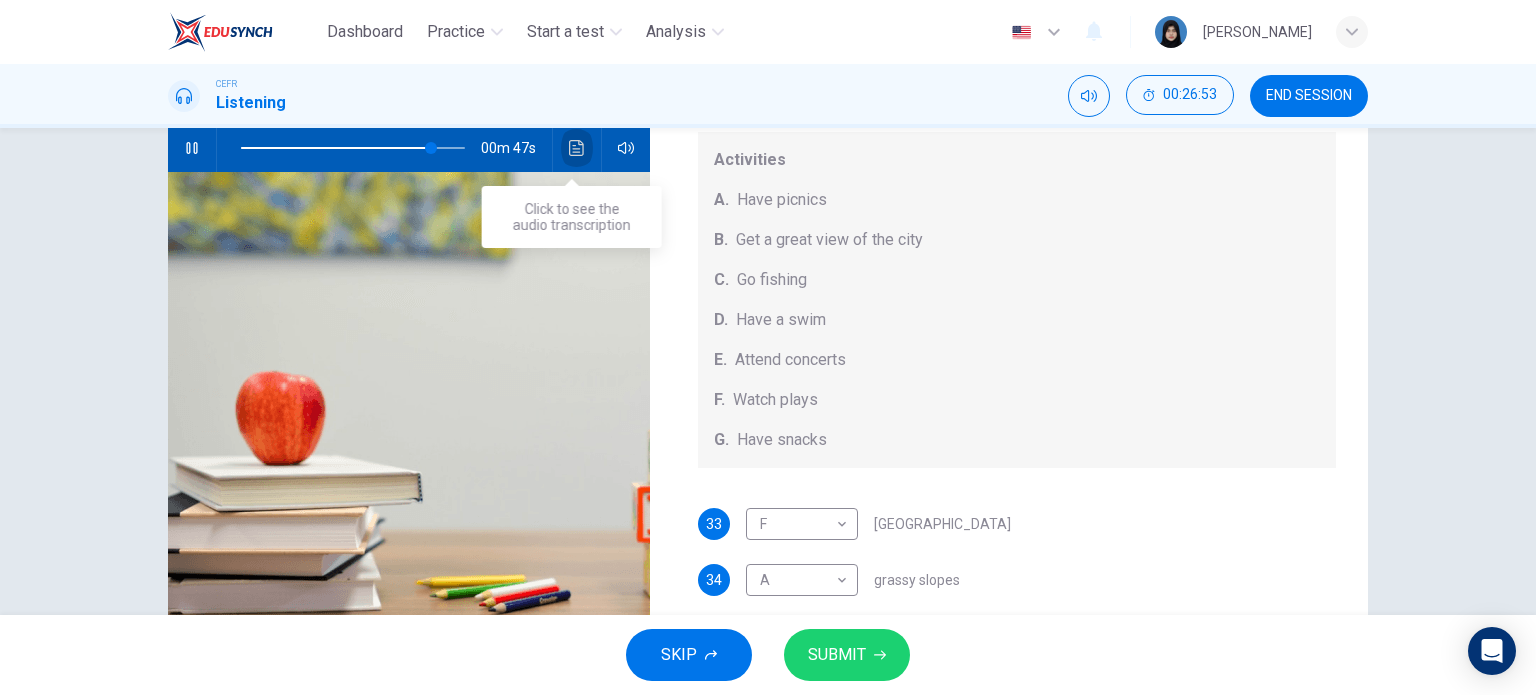 click at bounding box center [577, 148] 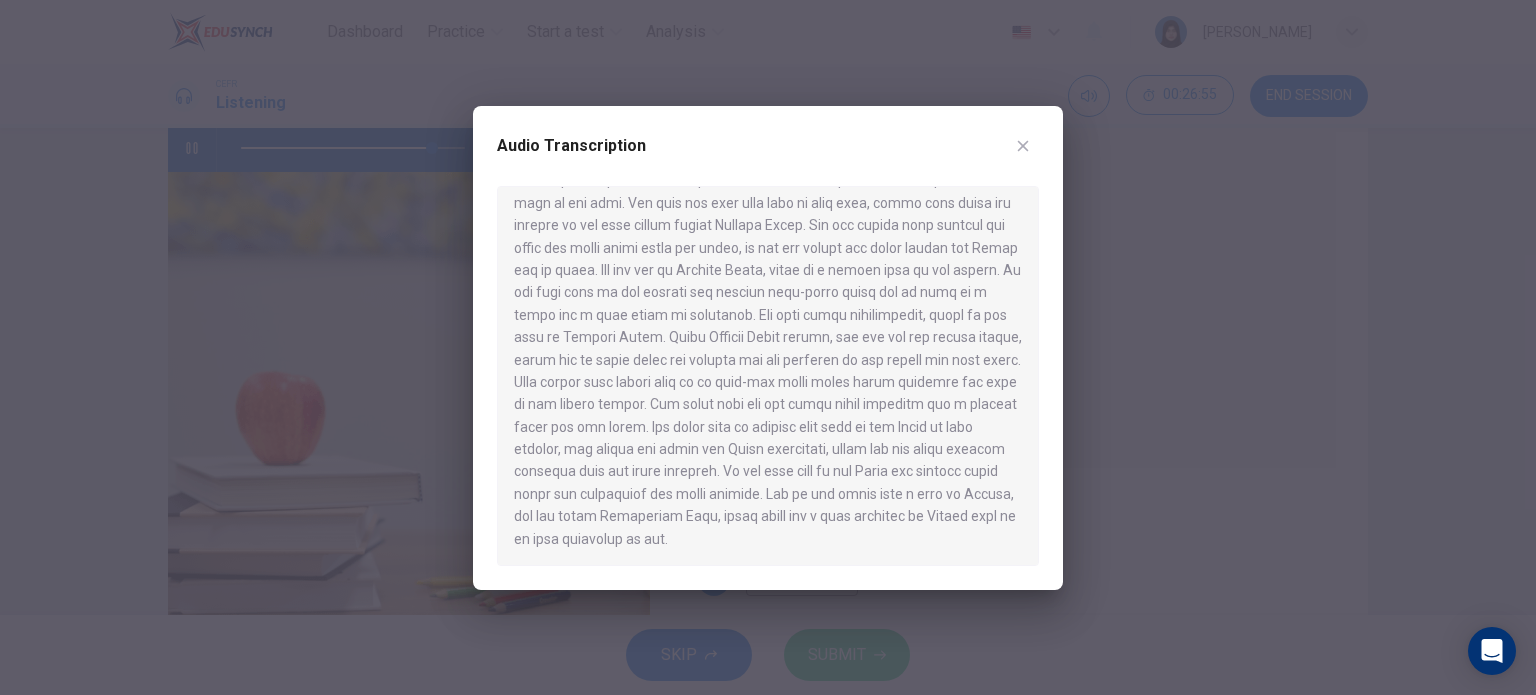 scroll, scrollTop: 774, scrollLeft: 0, axis: vertical 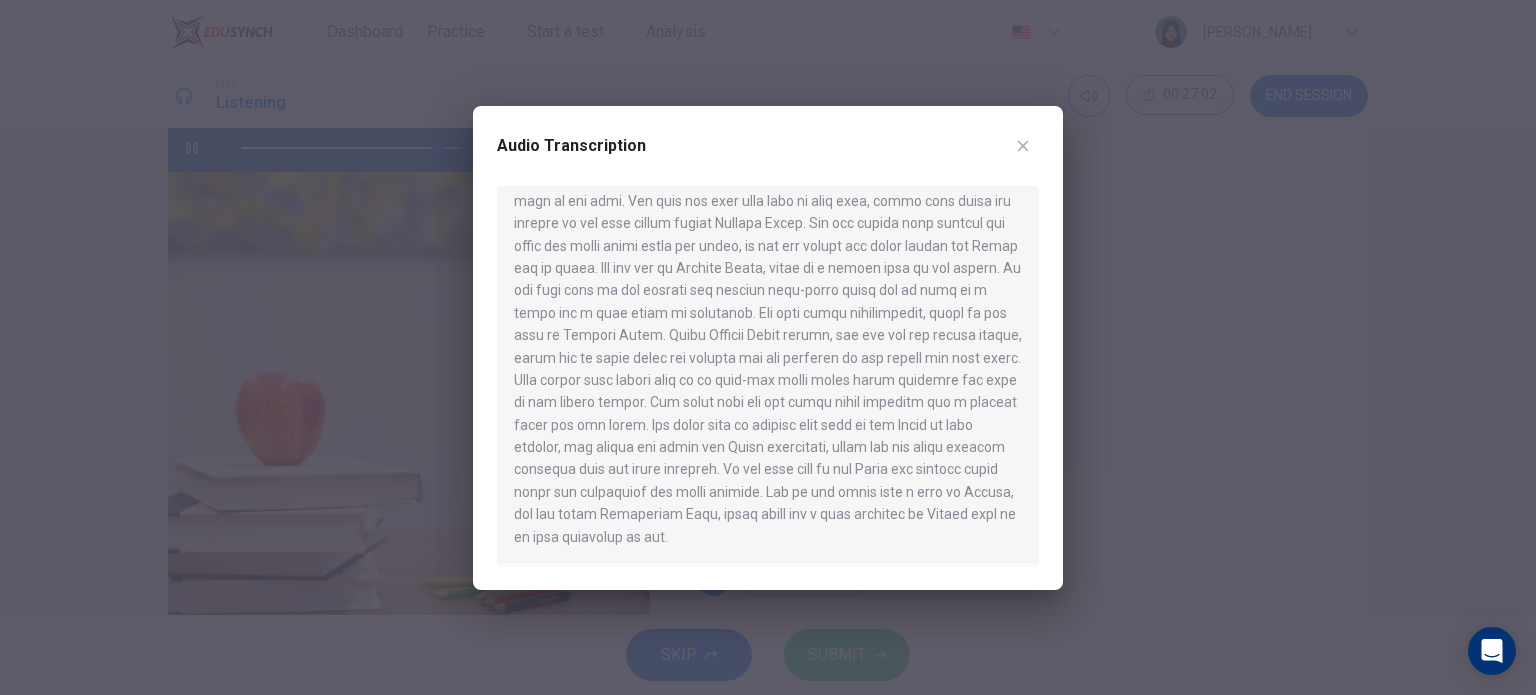 click at bounding box center (768, 347) 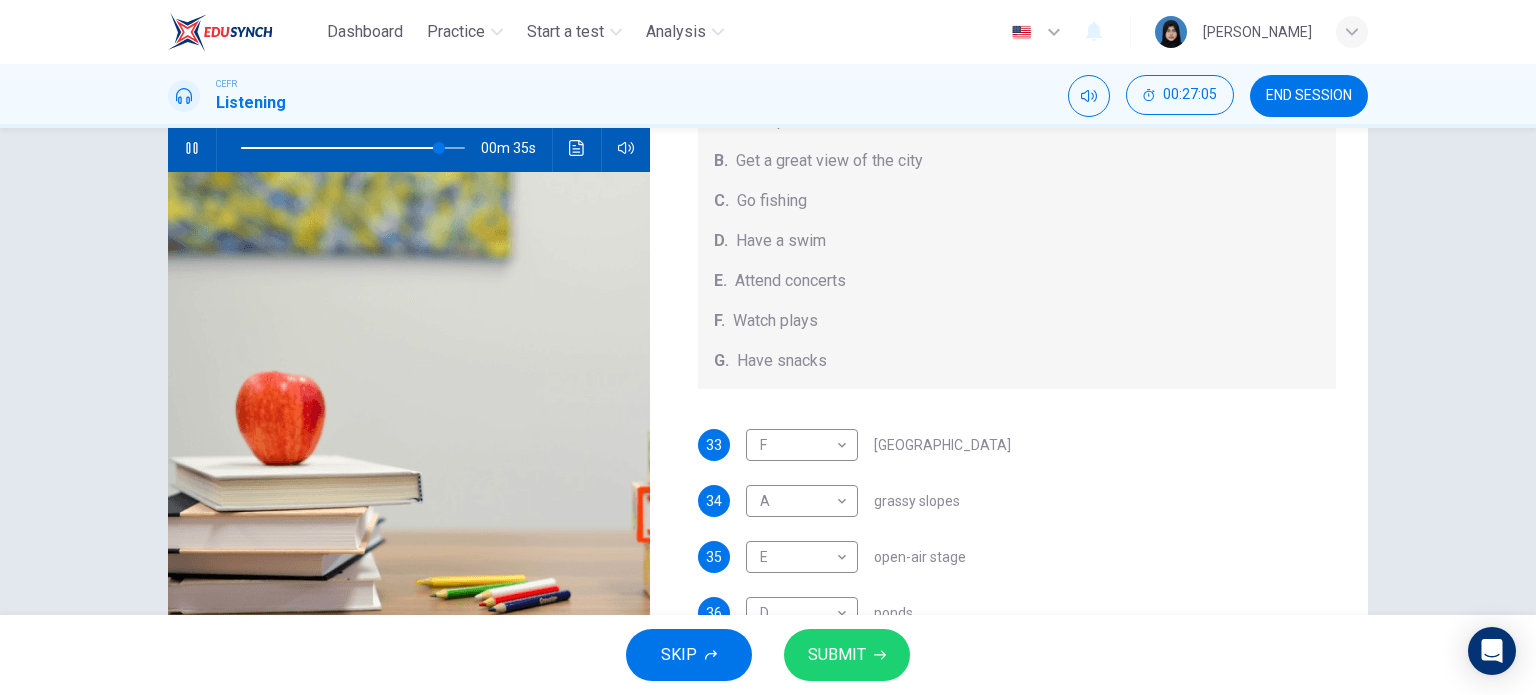 scroll, scrollTop: 120, scrollLeft: 0, axis: vertical 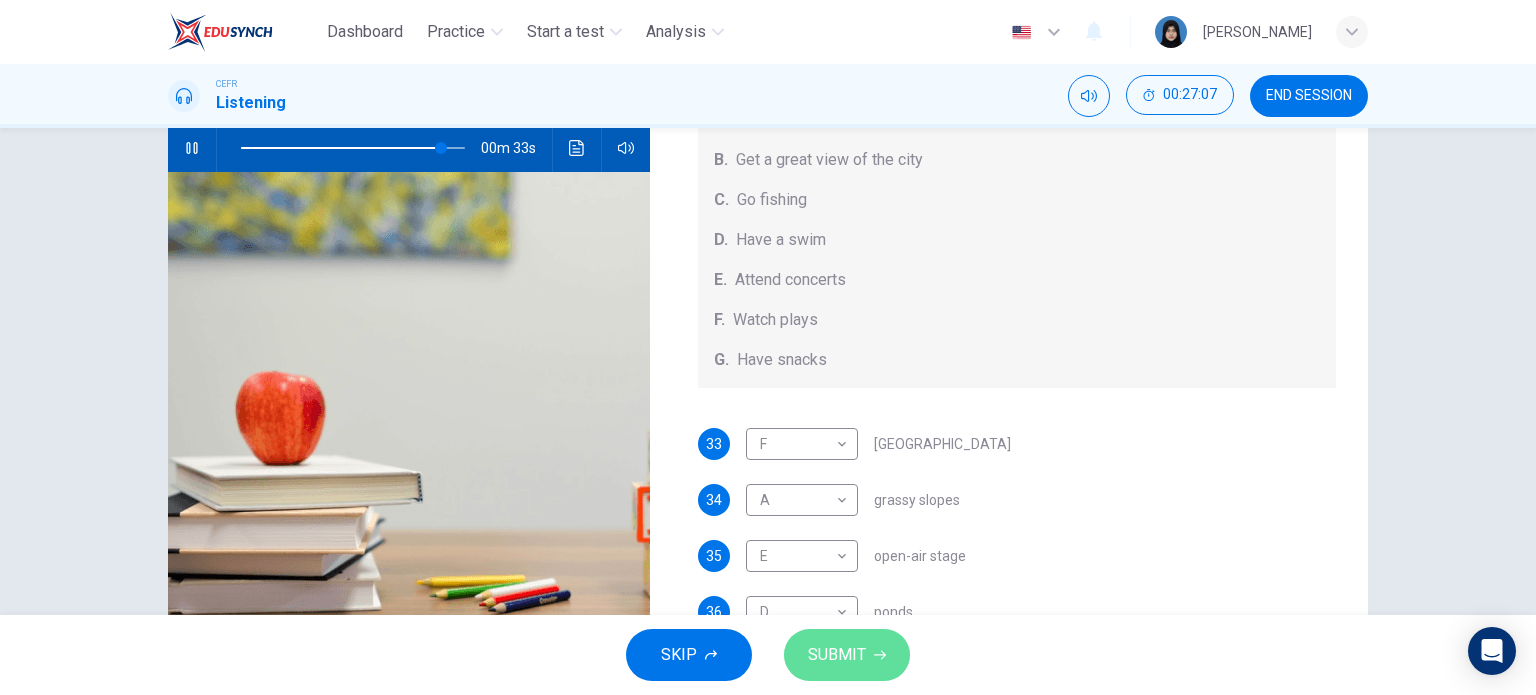 click on "SUBMIT" at bounding box center (837, 655) 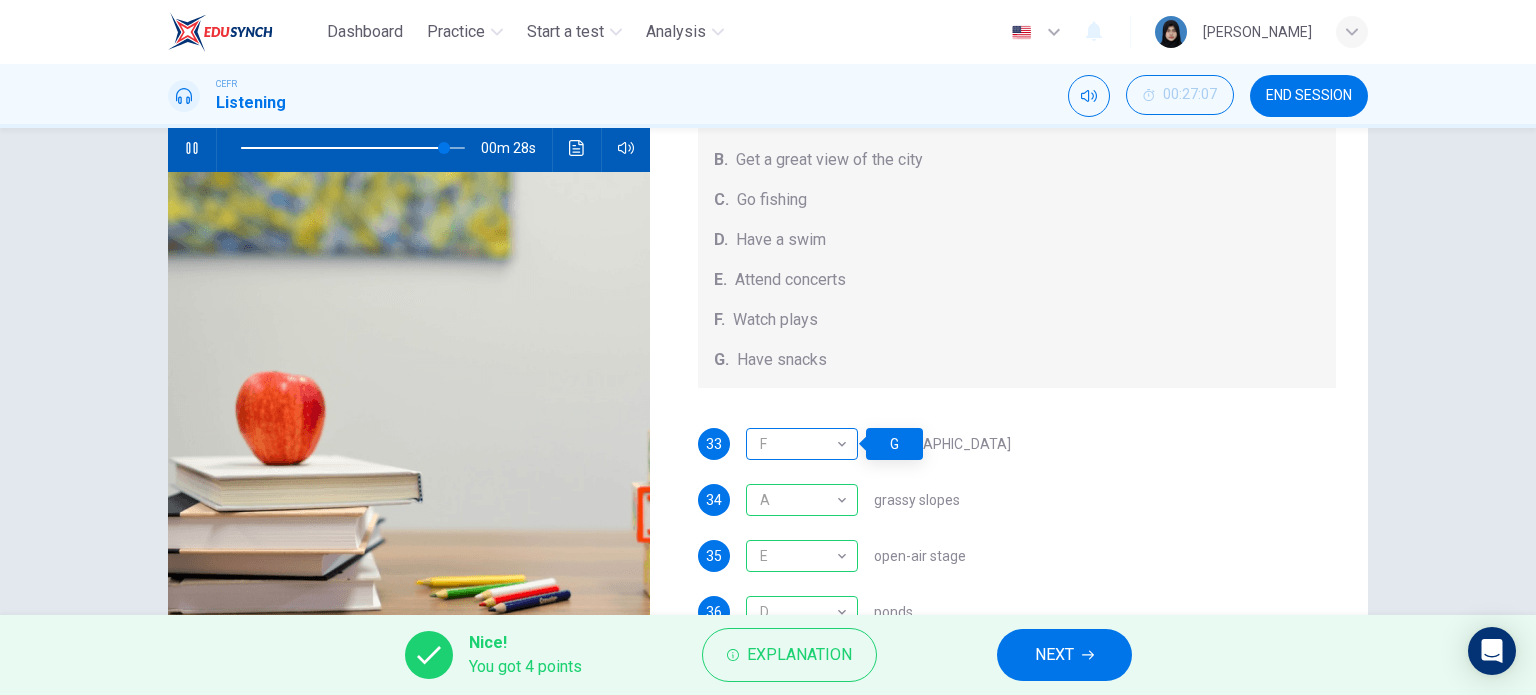 click on "F" at bounding box center (798, 444) 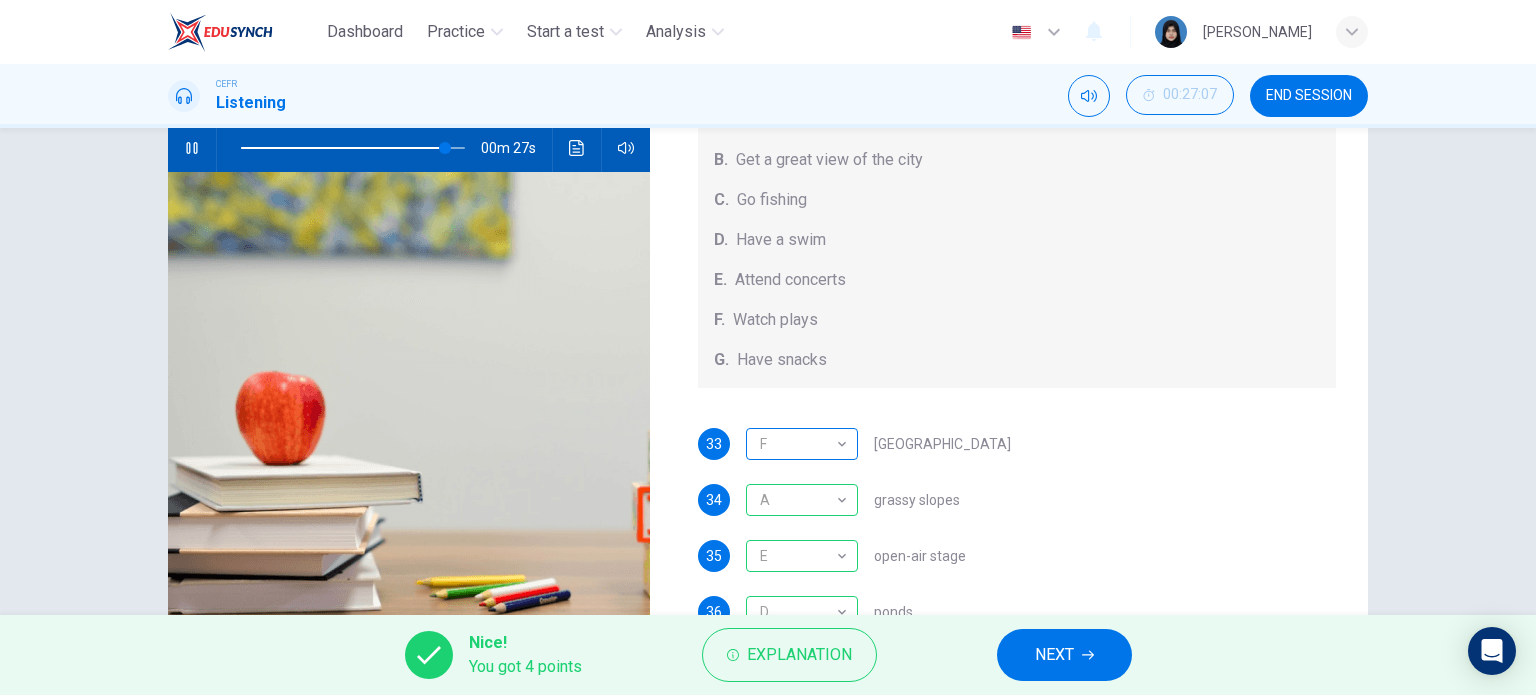 click on "F" at bounding box center (798, 444) 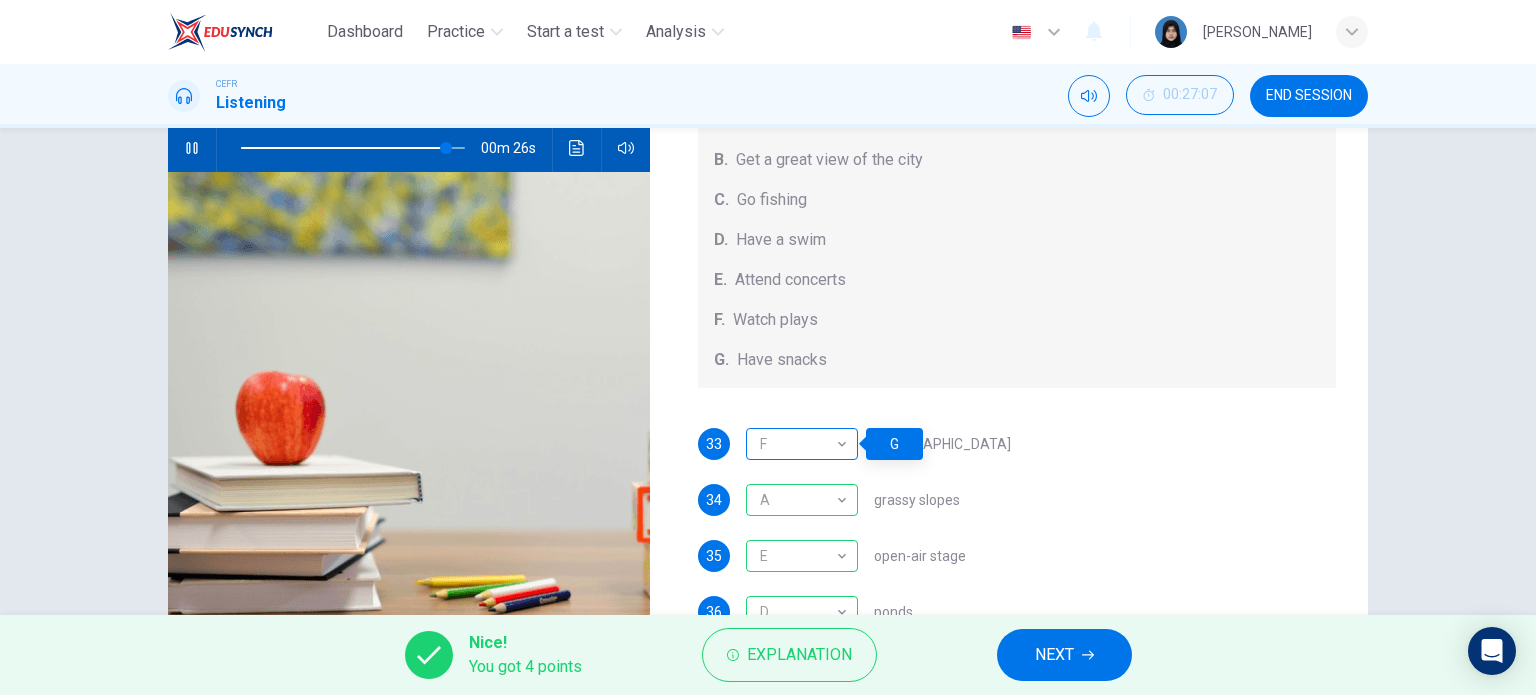 scroll, scrollTop: 184, scrollLeft: 0, axis: vertical 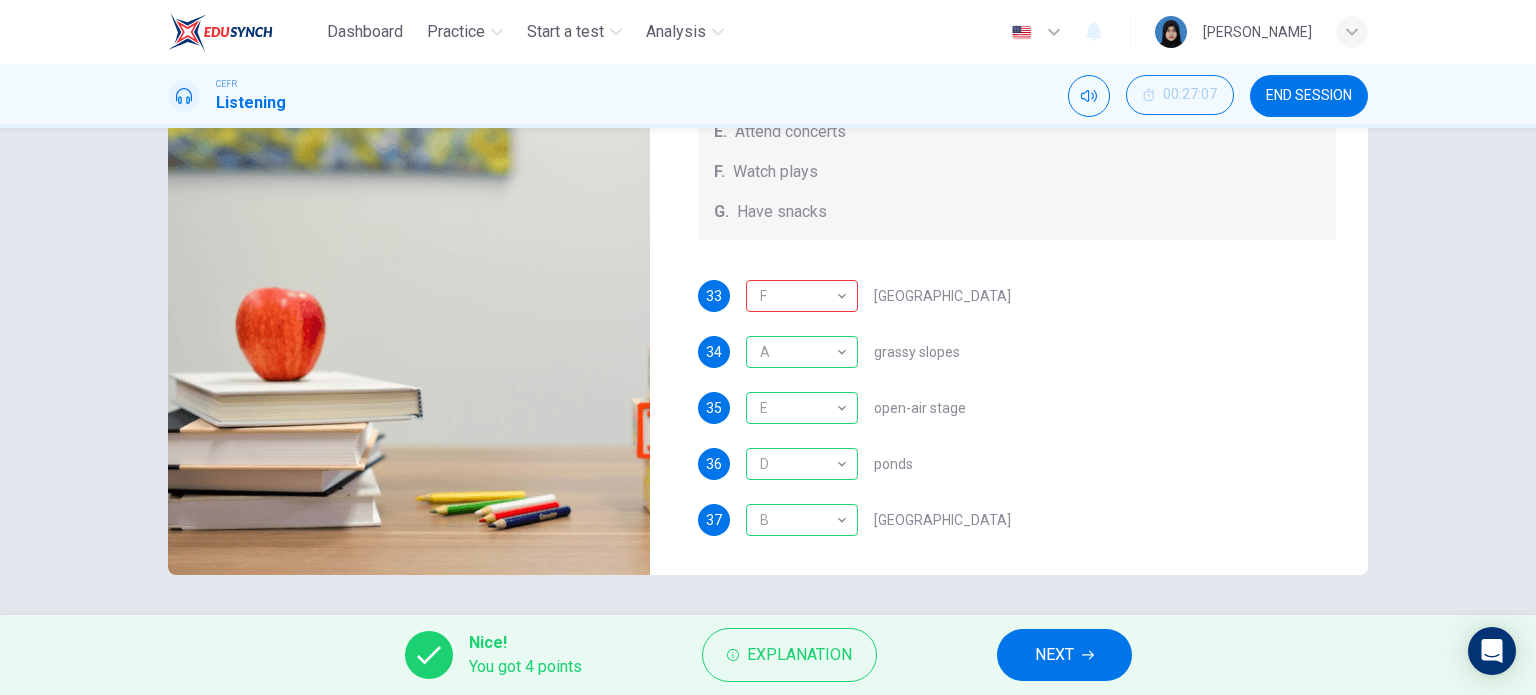 type on "92" 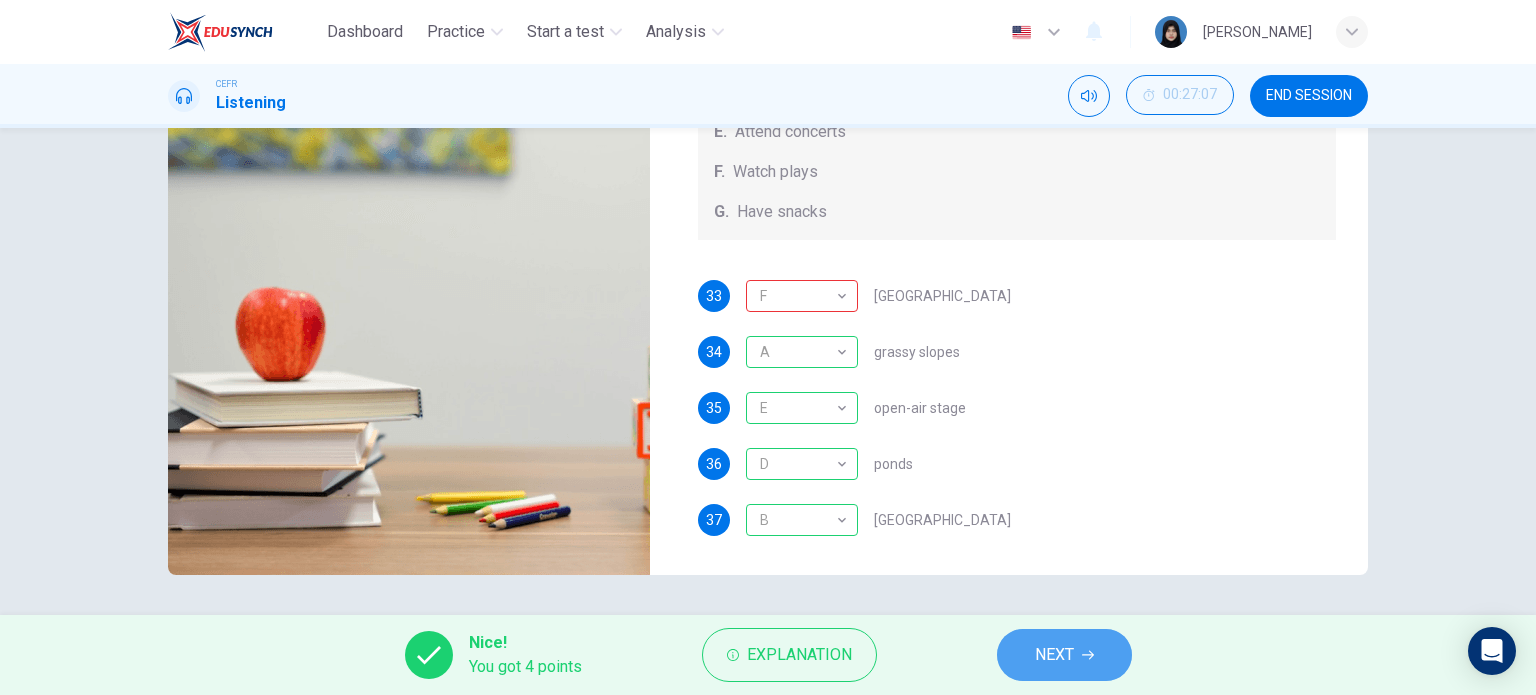 click on "NEXT" at bounding box center [1064, 655] 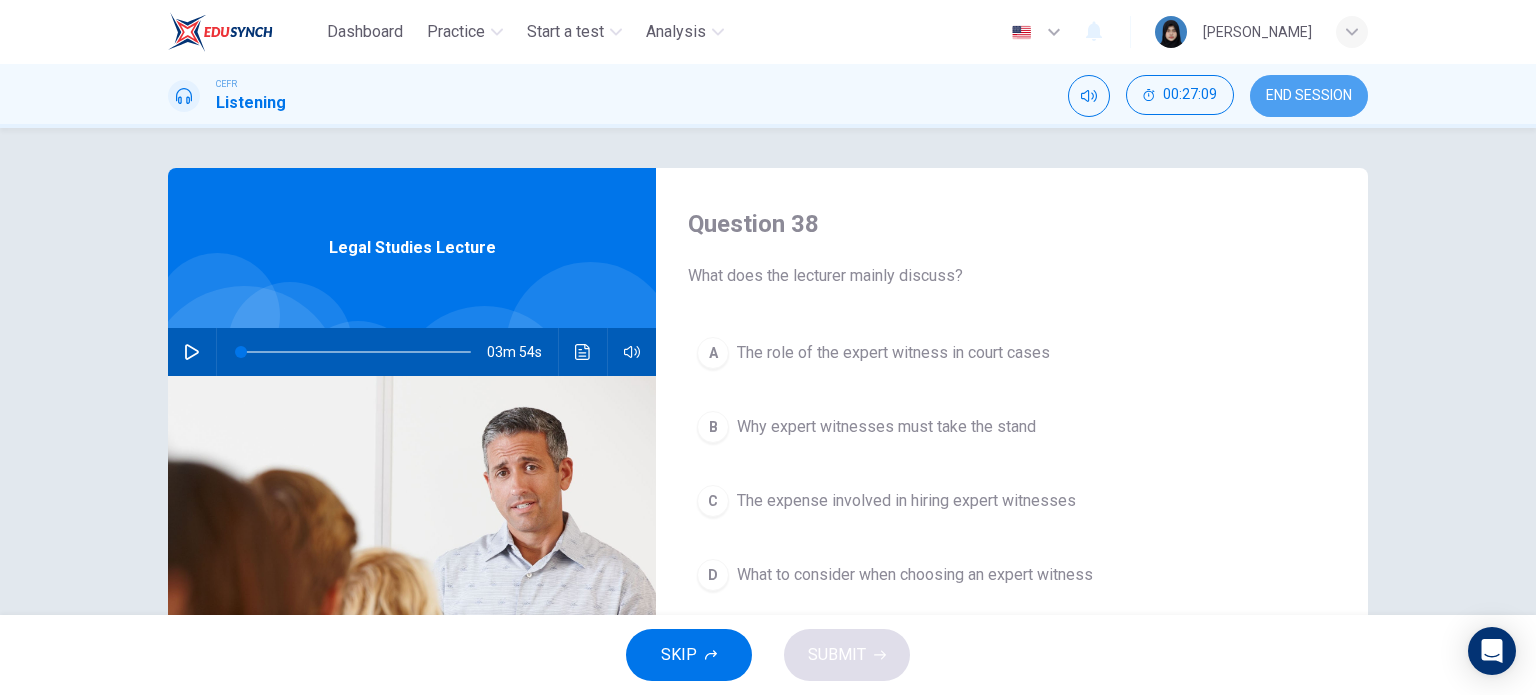 click on "END SESSION" at bounding box center [1309, 96] 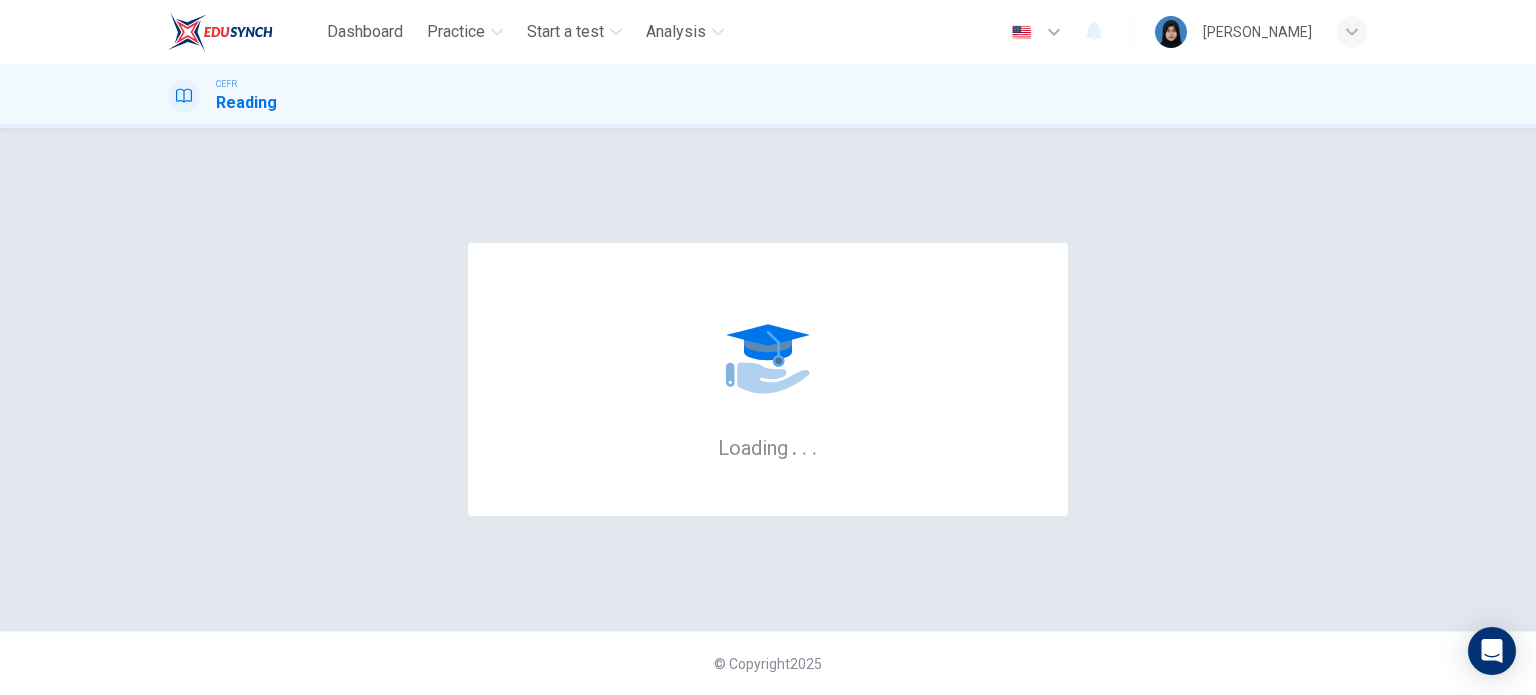 scroll, scrollTop: 0, scrollLeft: 0, axis: both 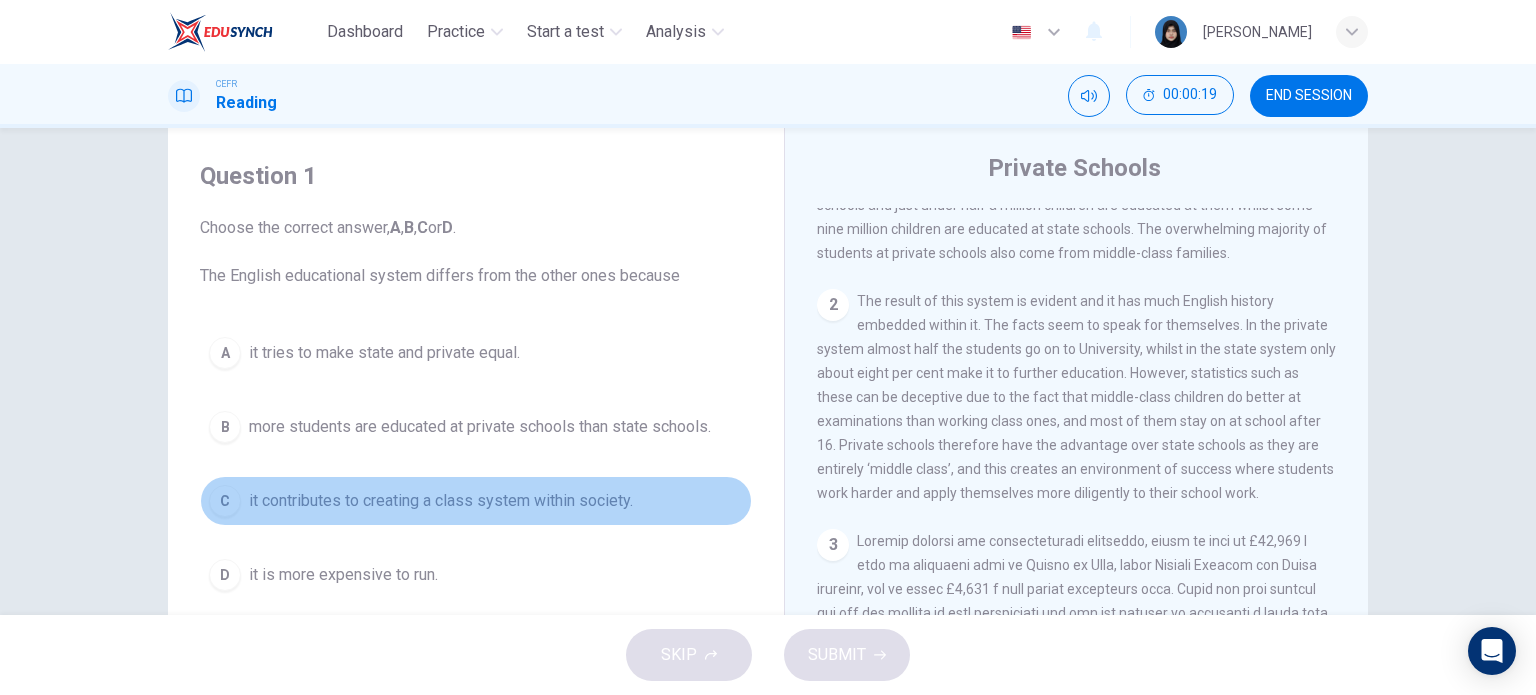 click on "C it contributes to creating a class system within society." at bounding box center [476, 501] 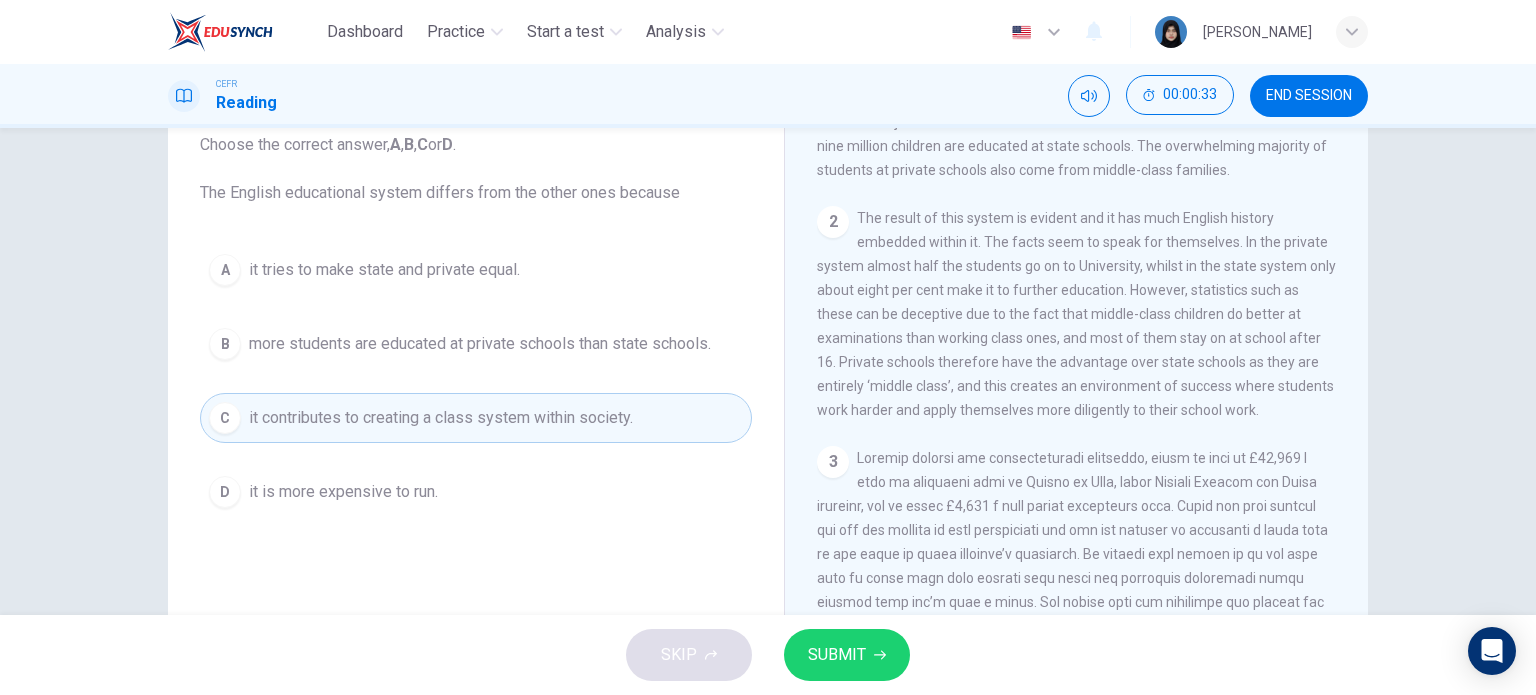 scroll, scrollTop: 136, scrollLeft: 0, axis: vertical 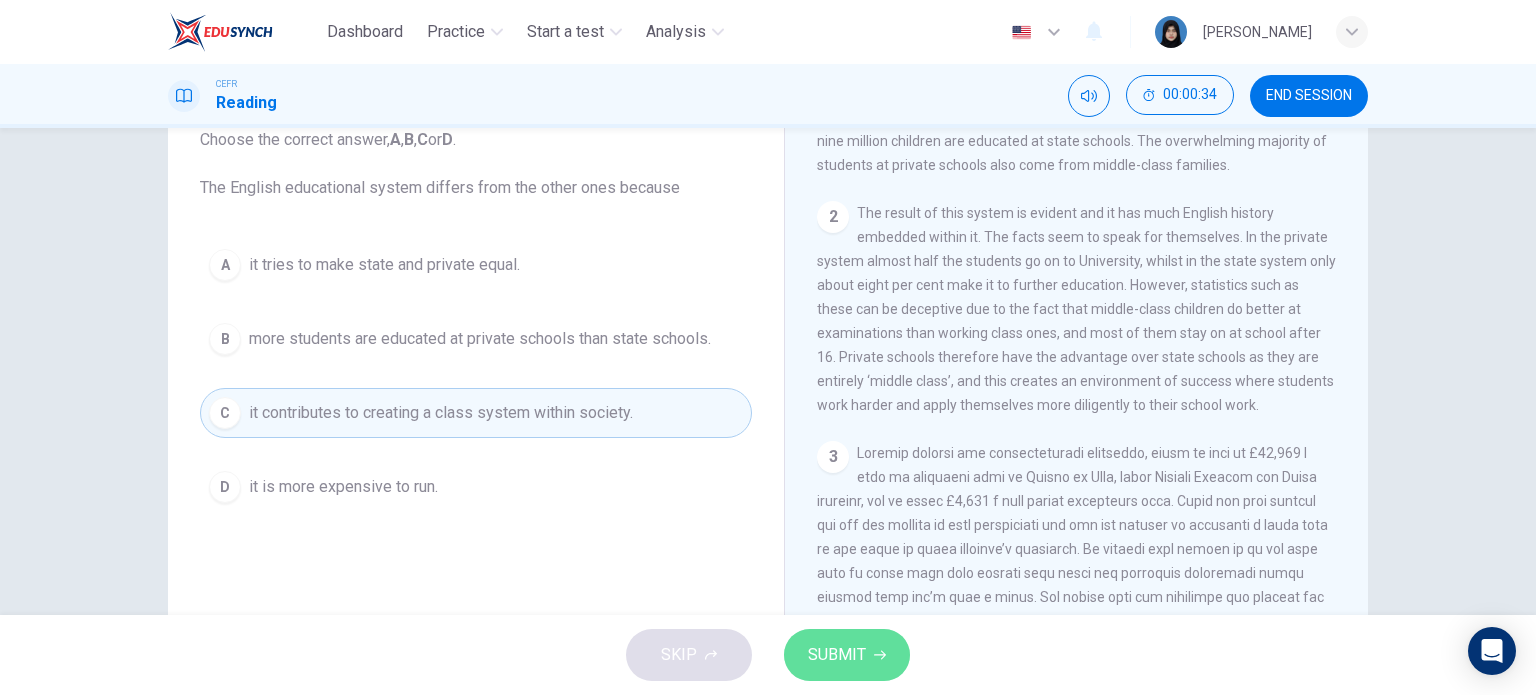 click on "SUBMIT" at bounding box center [837, 655] 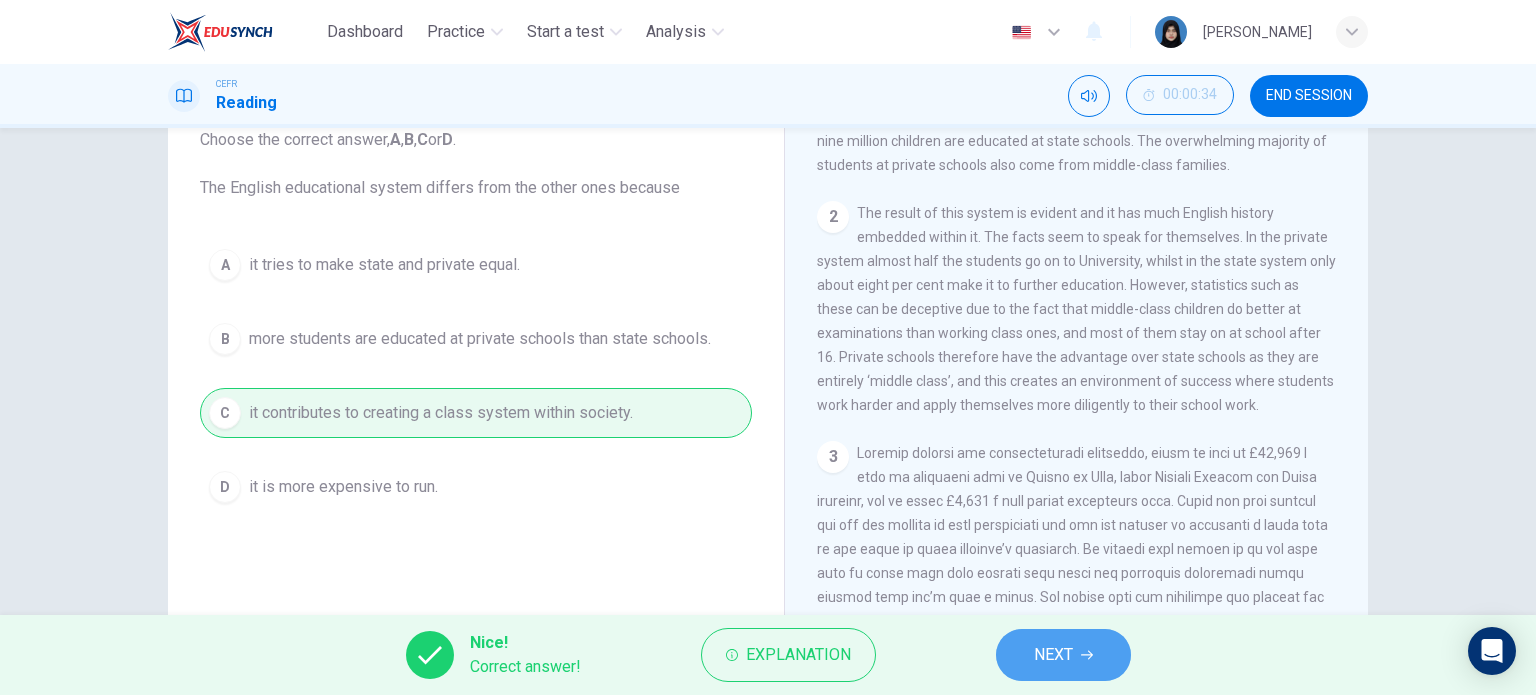 click on "NEXT" at bounding box center (1063, 655) 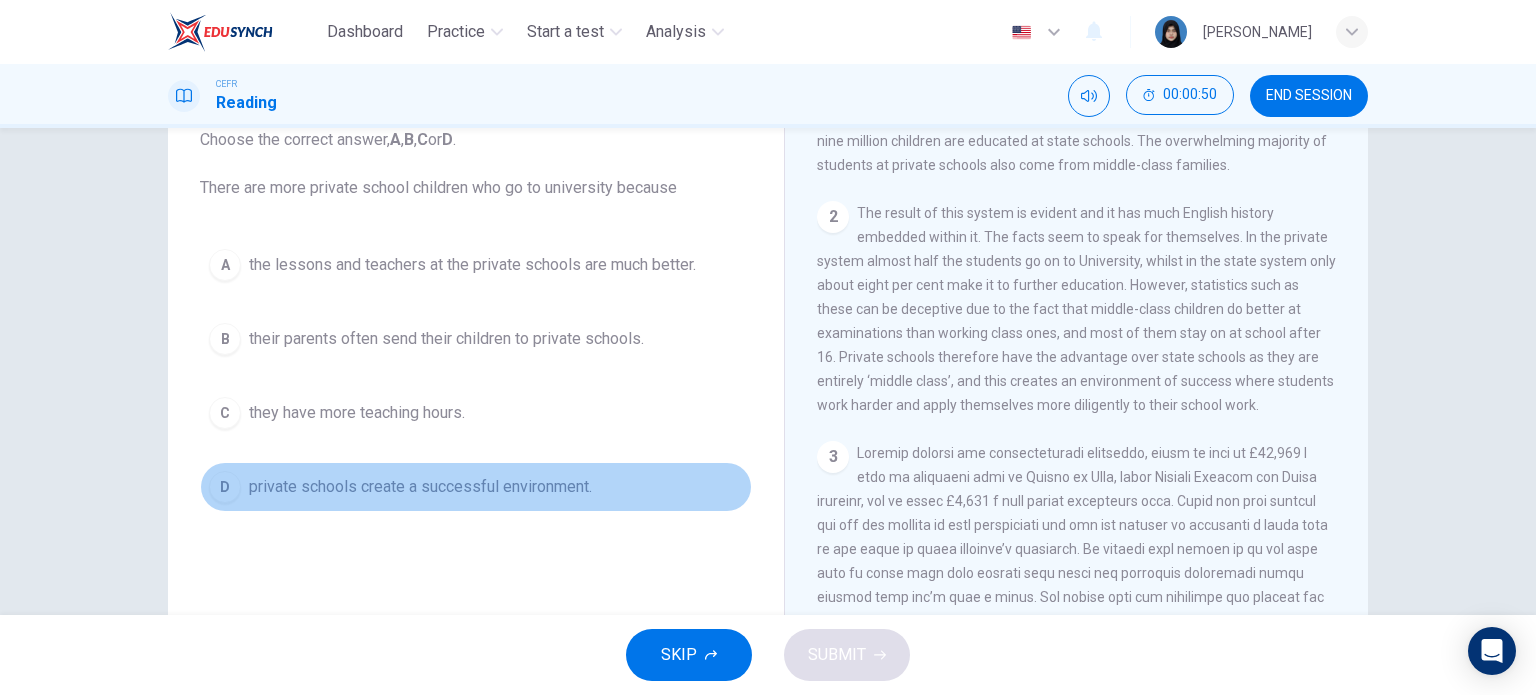 click on "private schools create a successful environment." at bounding box center (420, 487) 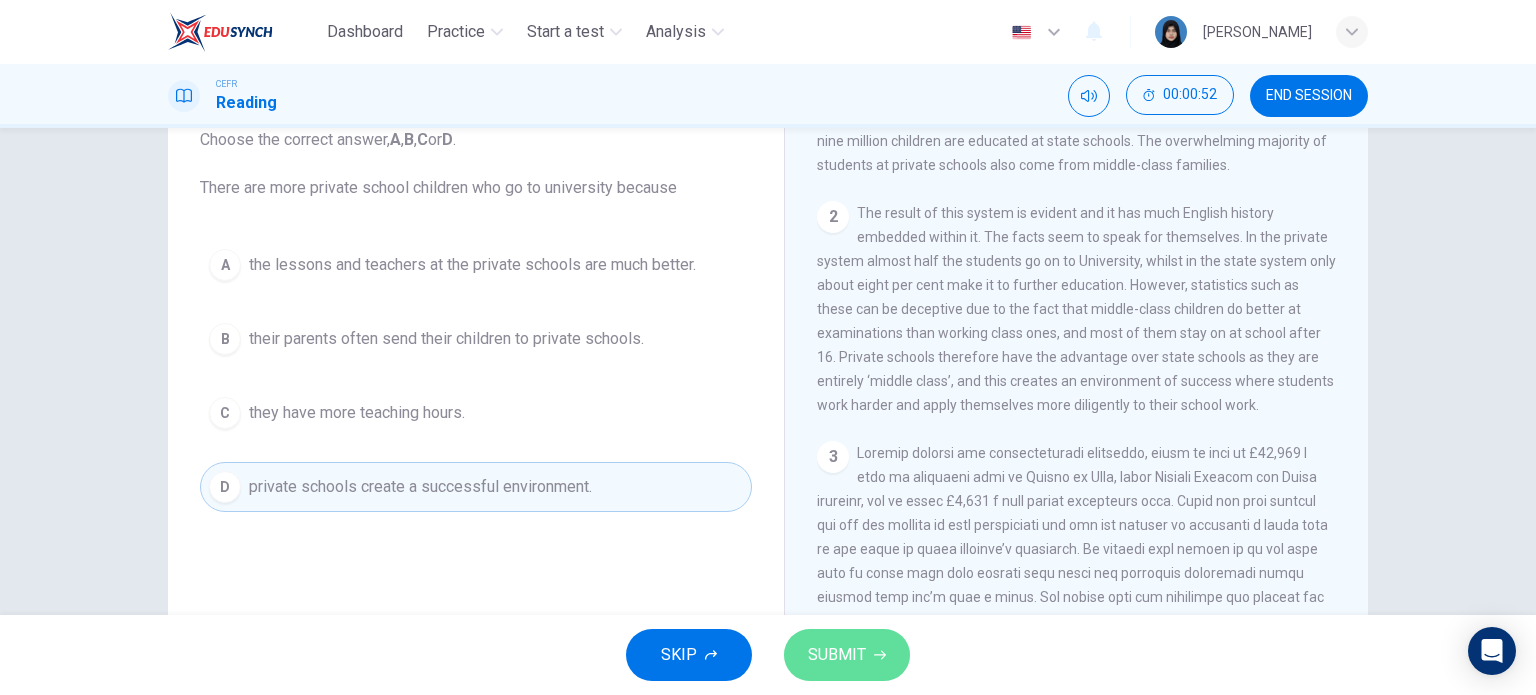 click on "SUBMIT" at bounding box center (837, 655) 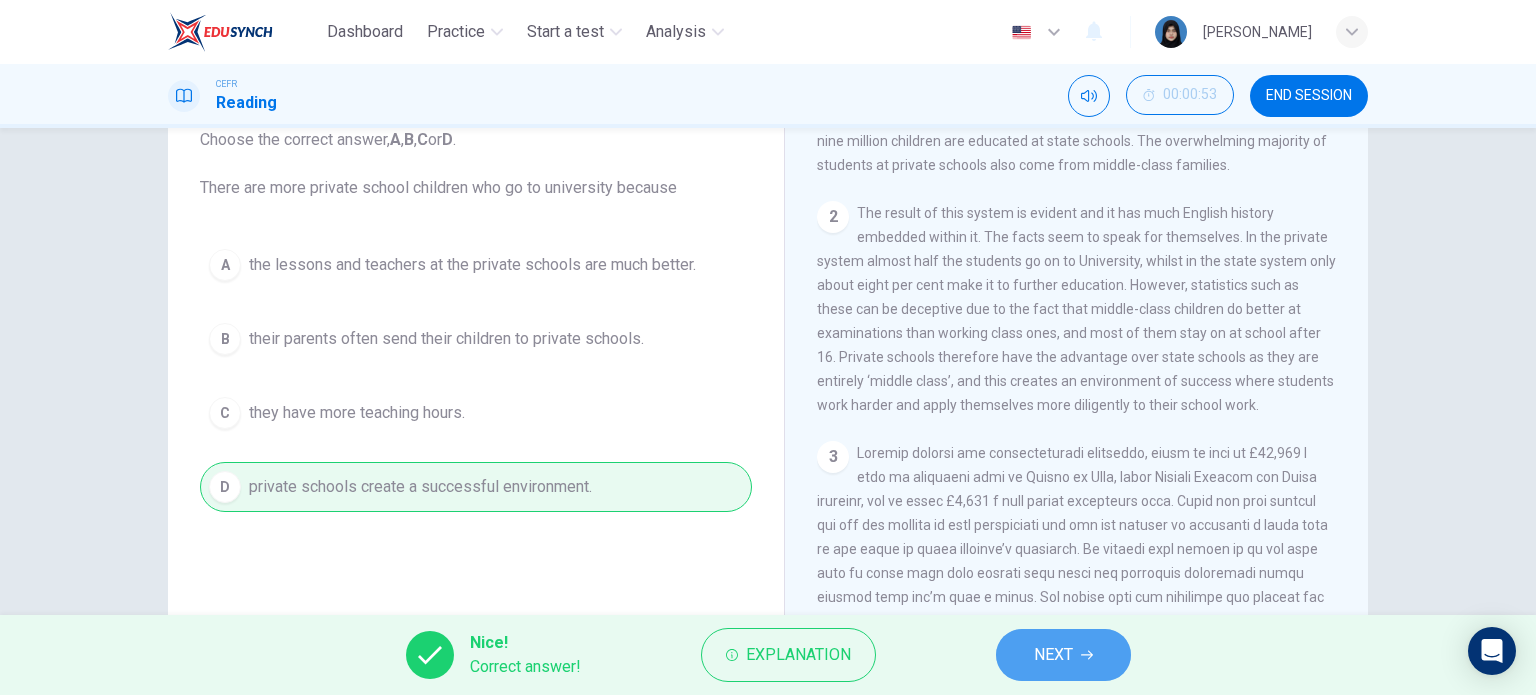 click on "NEXT" at bounding box center (1053, 655) 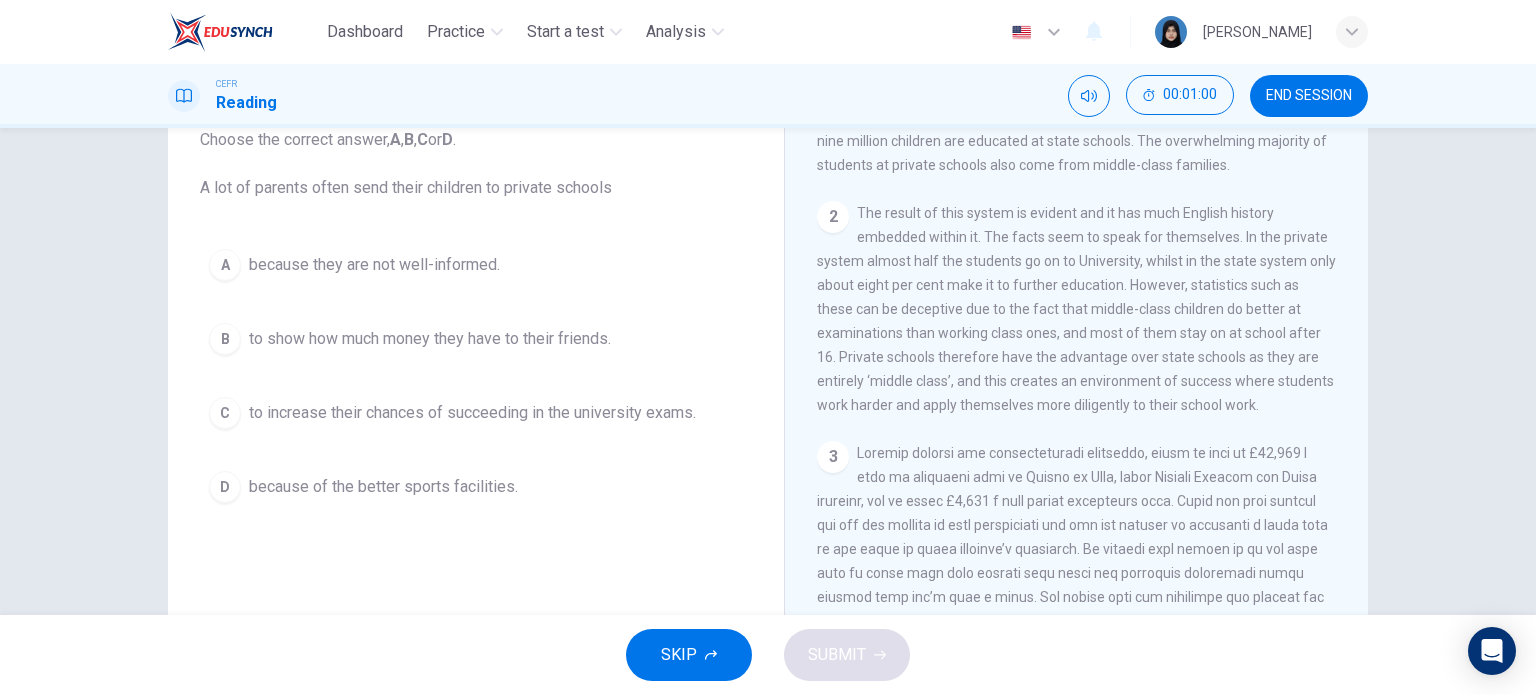 click on "to increase their chances of succeeding in the university exams." at bounding box center (472, 413) 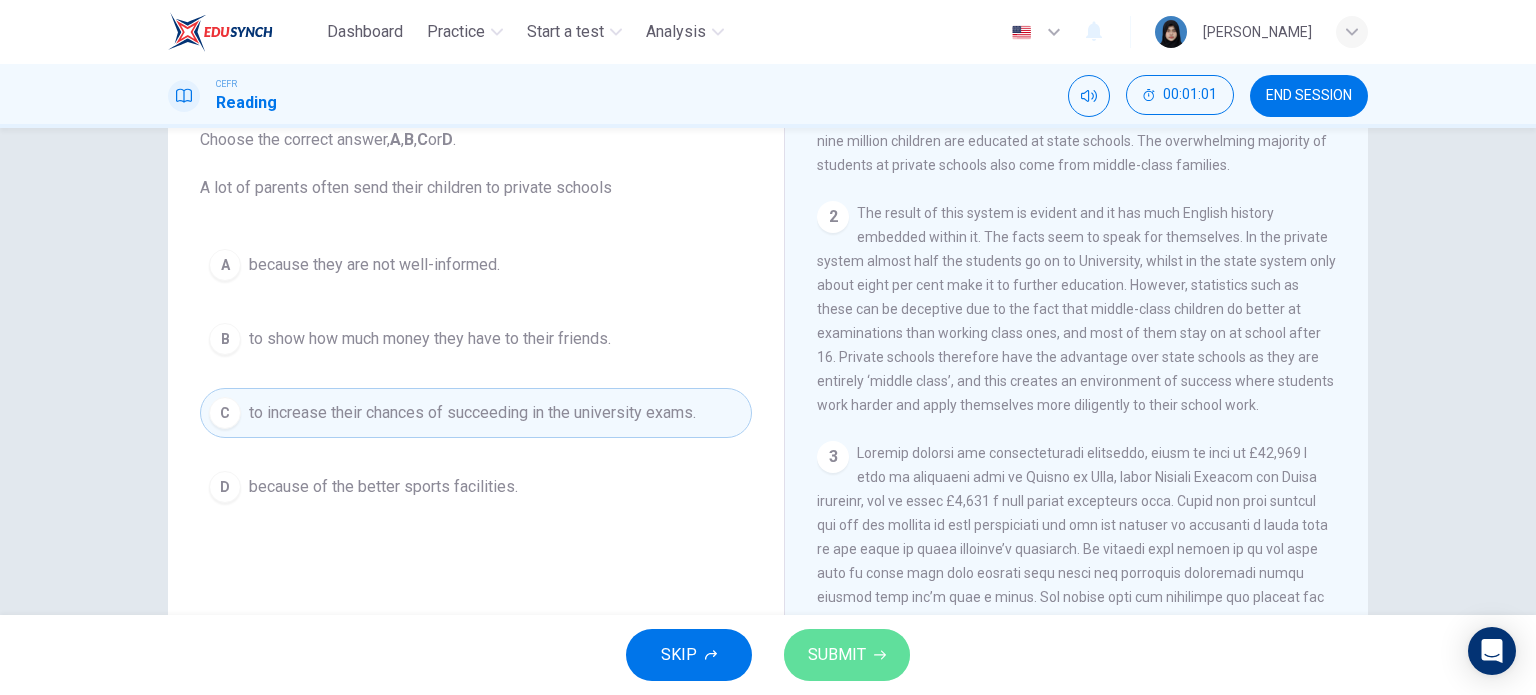 click on "SUBMIT" at bounding box center (837, 655) 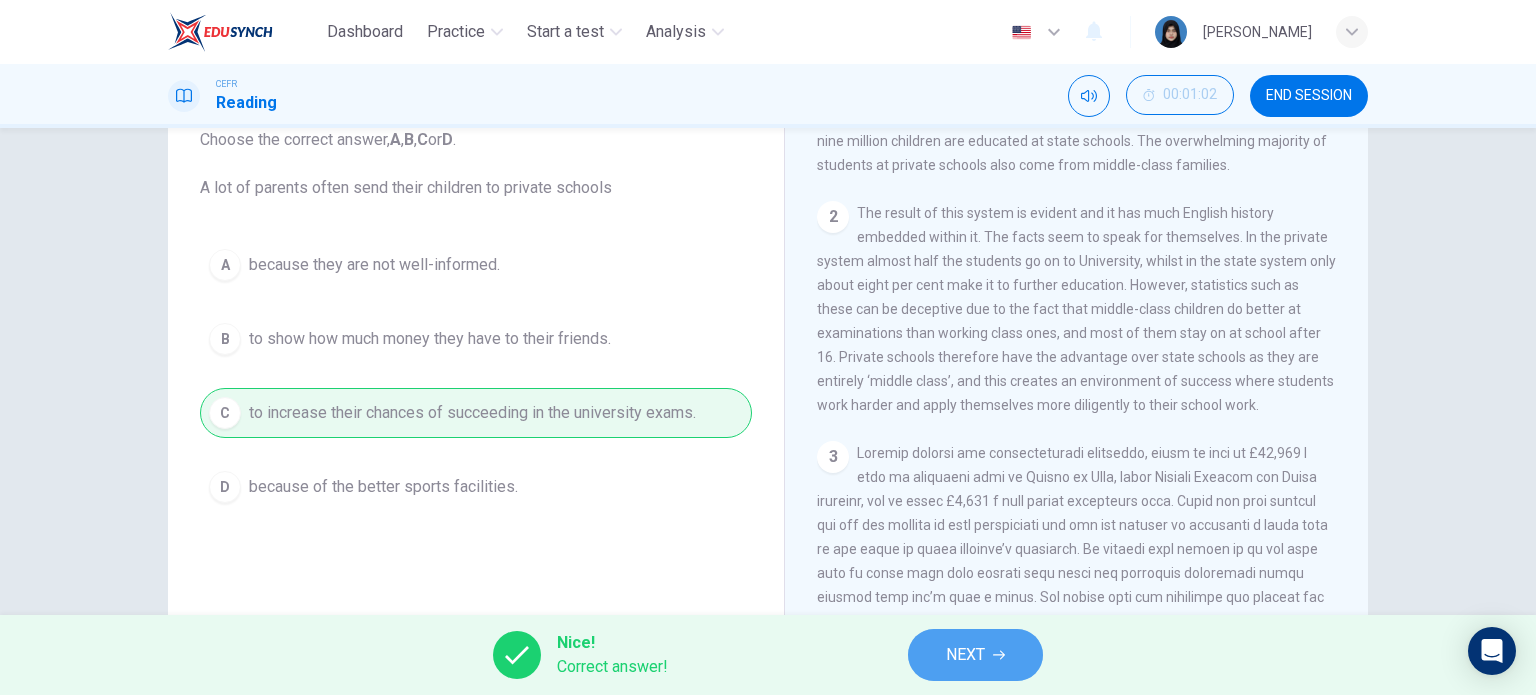 click on "NEXT" at bounding box center [975, 655] 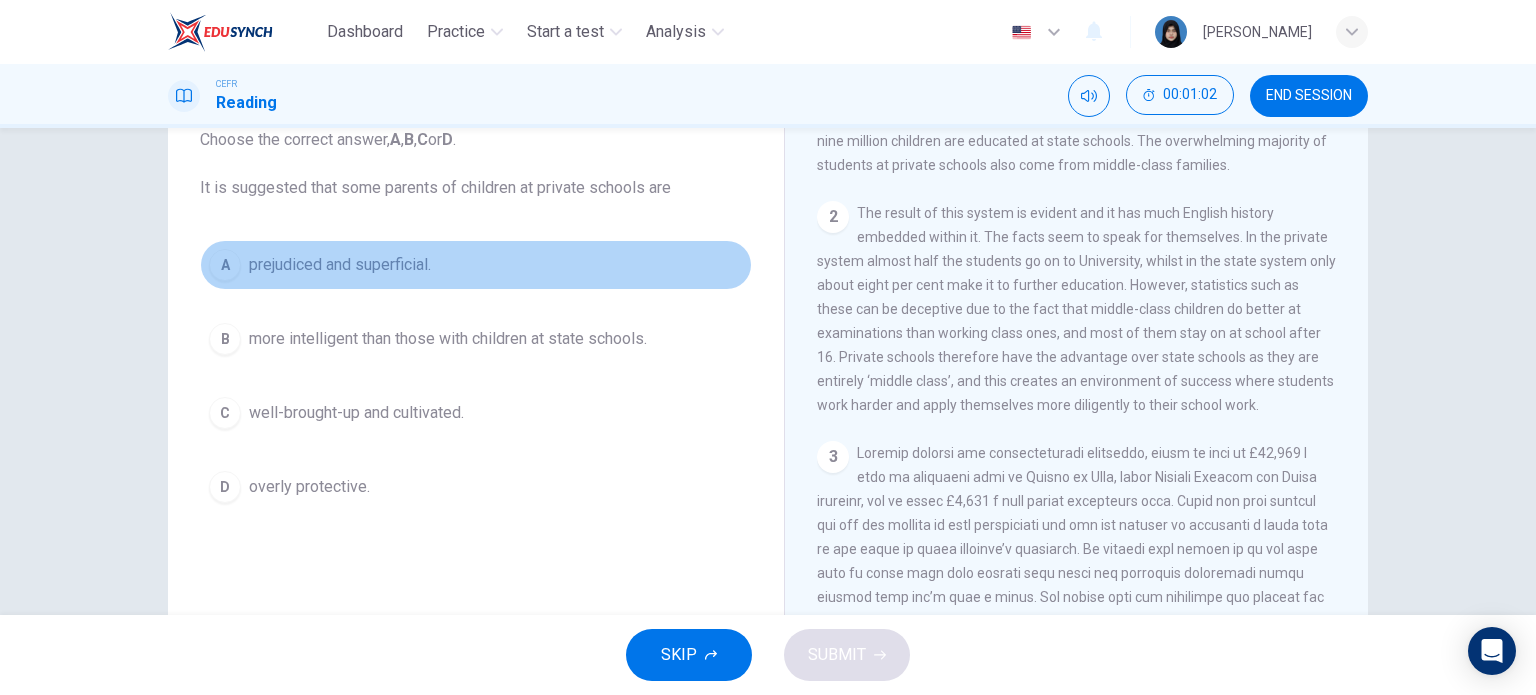 click on "prejudiced and superficial." at bounding box center (340, 265) 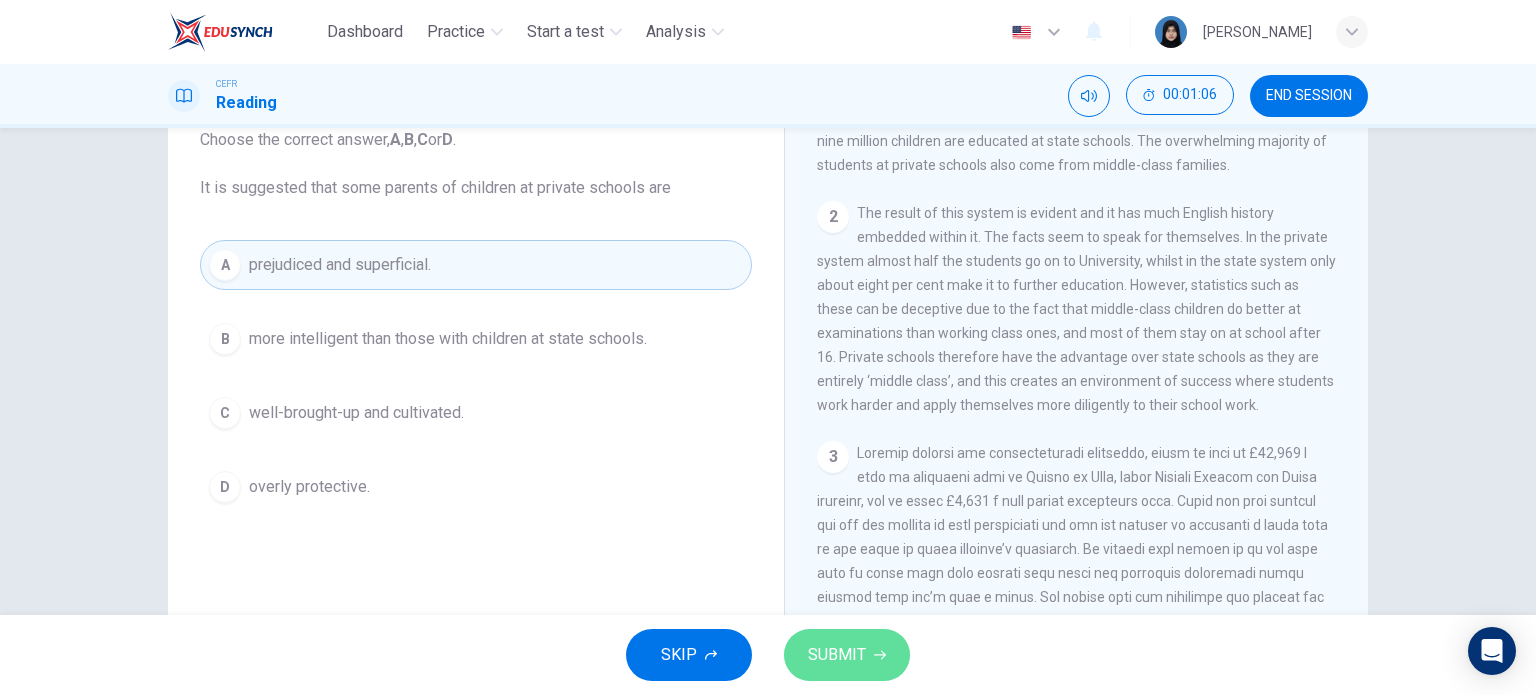 click on "SUBMIT" at bounding box center [837, 655] 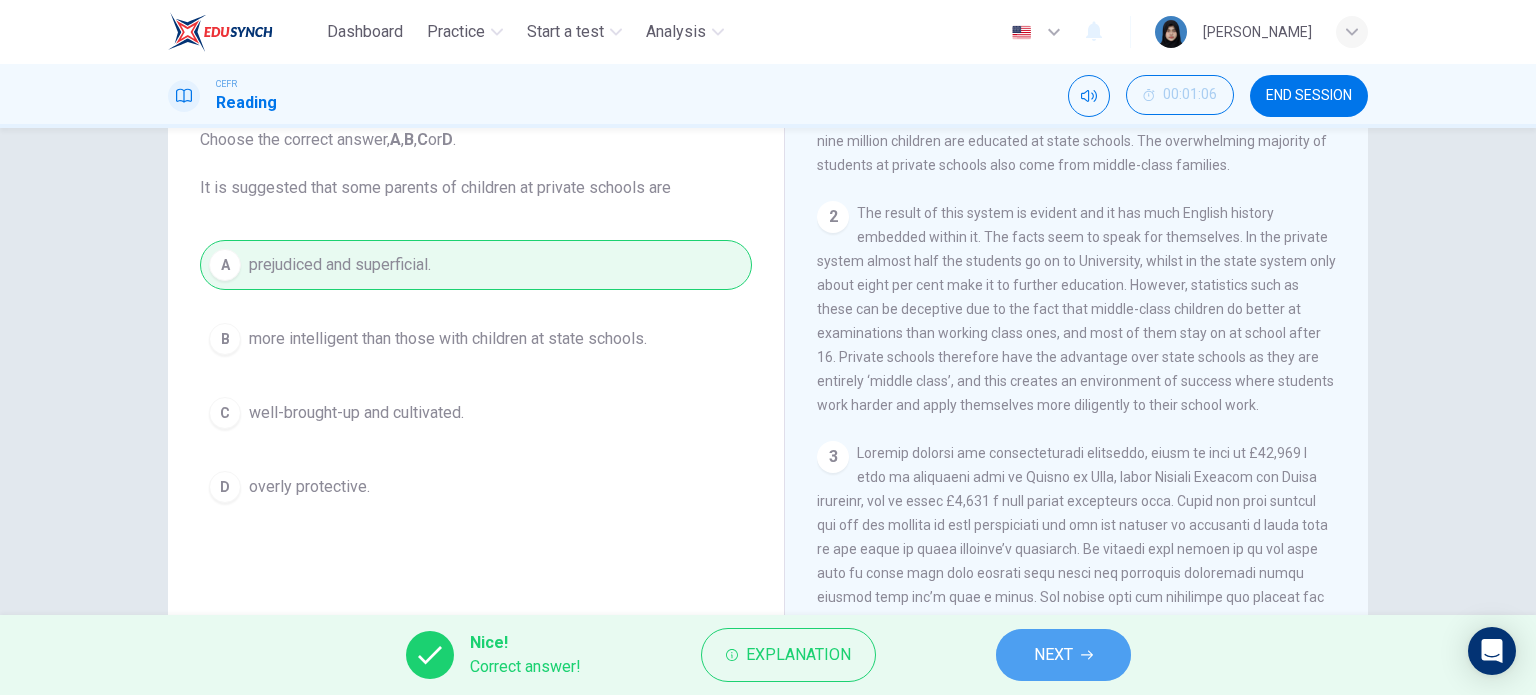 click on "NEXT" at bounding box center (1053, 655) 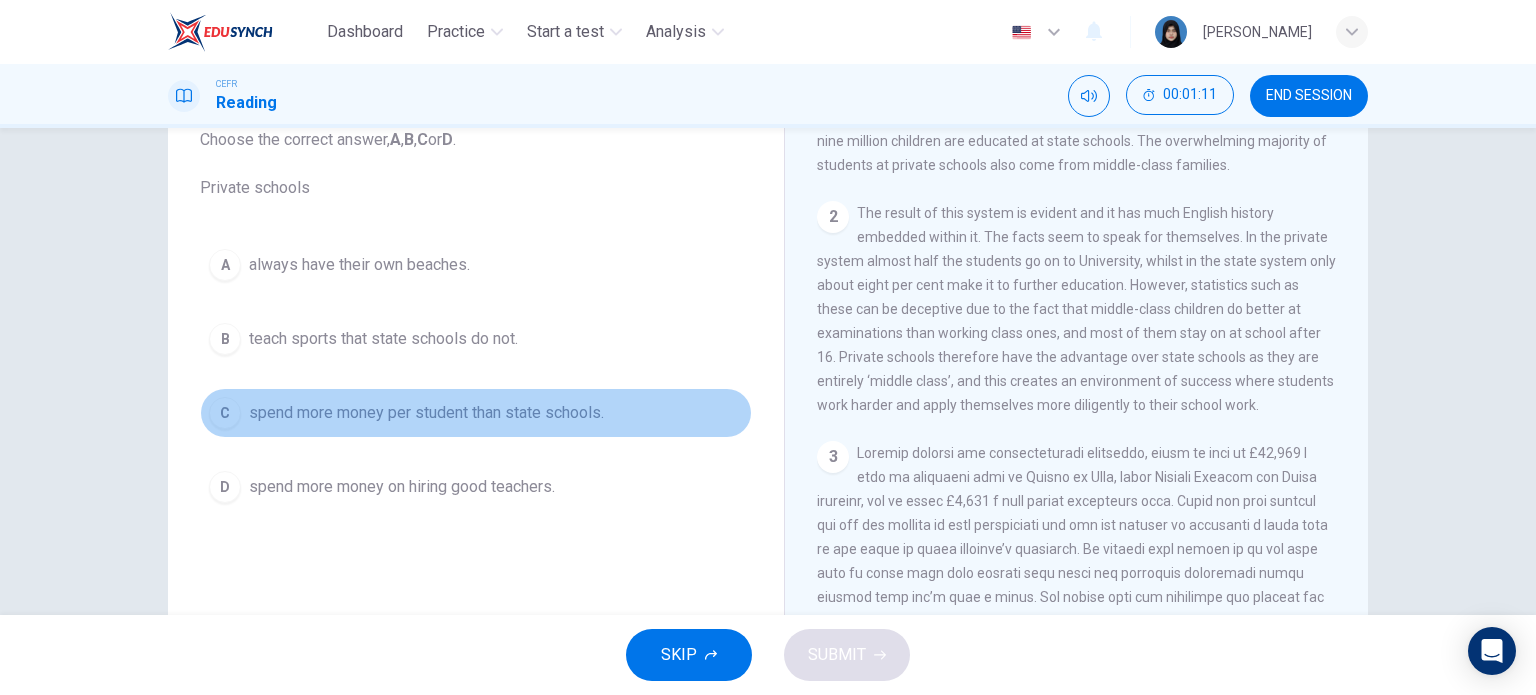 click on "spend more money per student than state schools." at bounding box center [426, 413] 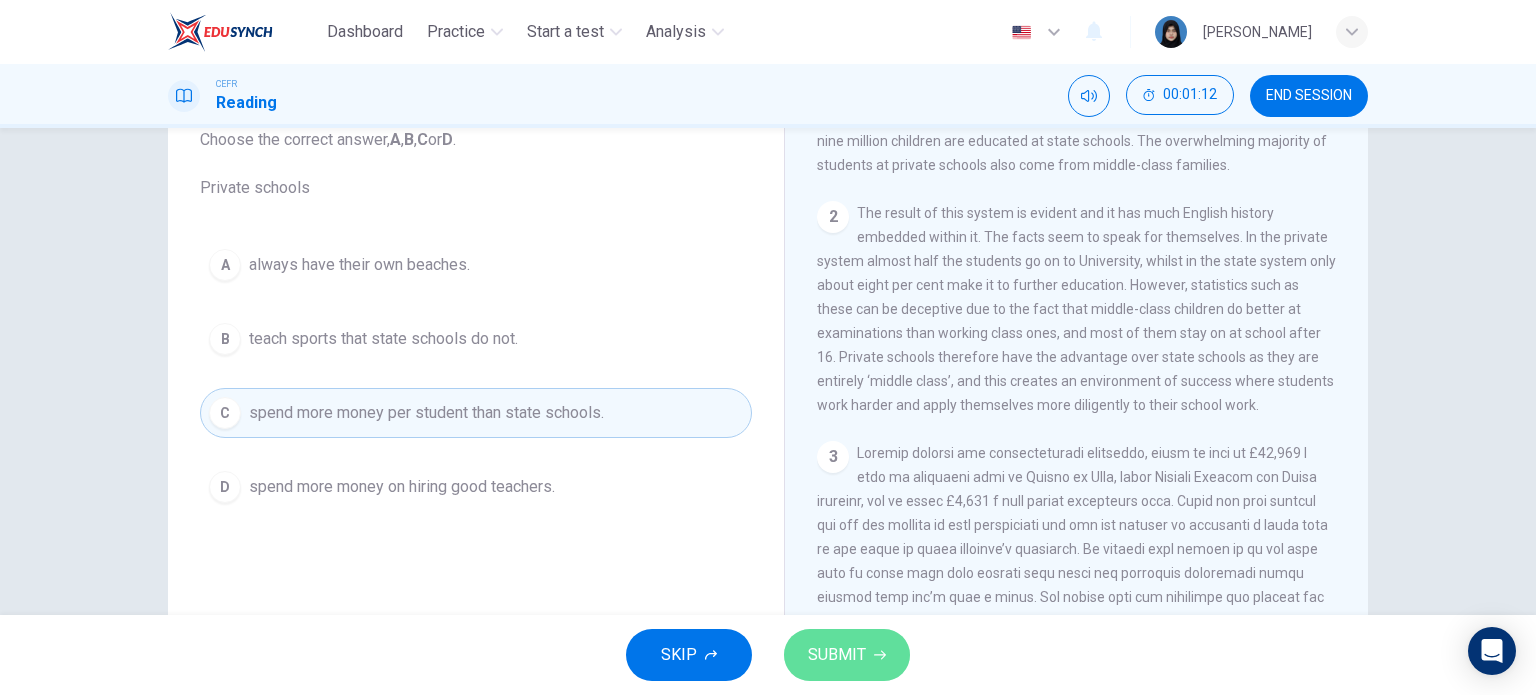 click on "SUBMIT" at bounding box center (847, 655) 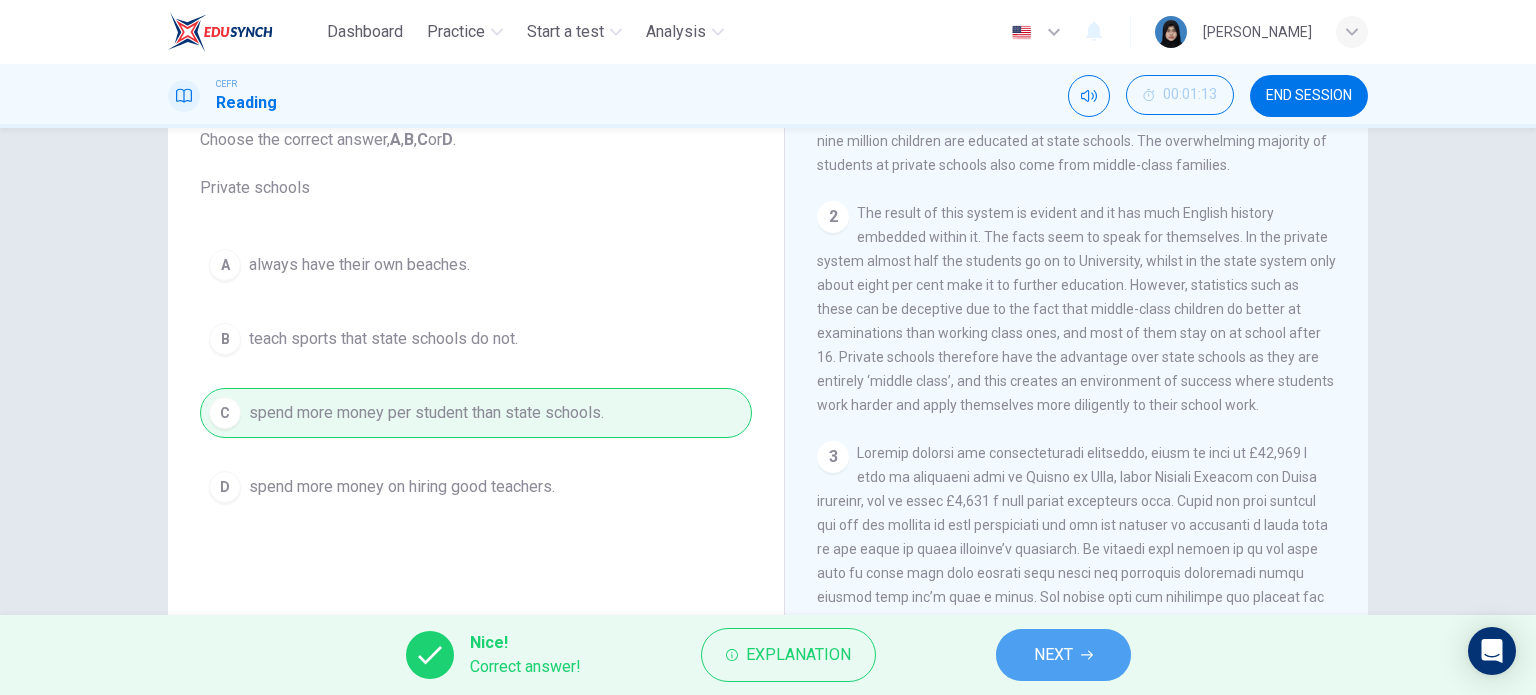 click on "NEXT" at bounding box center [1063, 655] 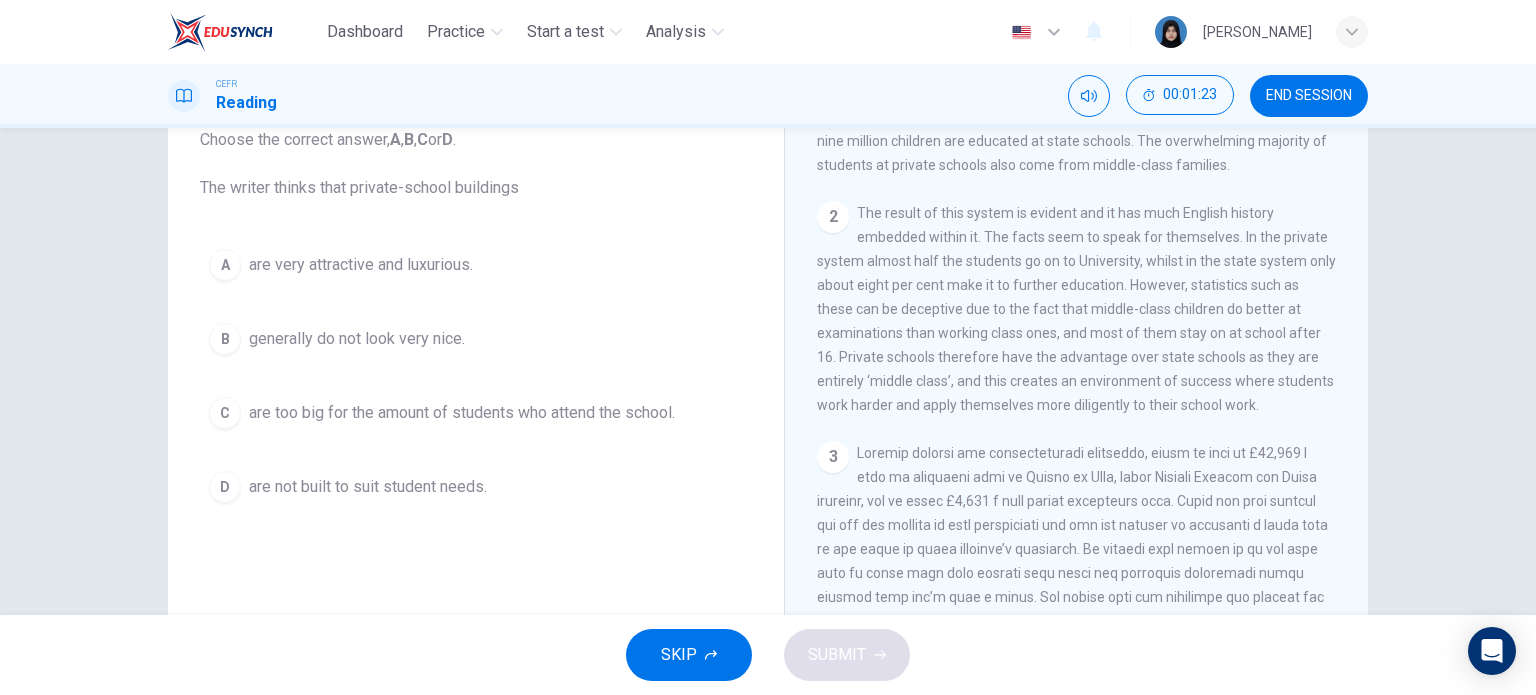 click on "A are very attractive and luxurious." at bounding box center (476, 265) 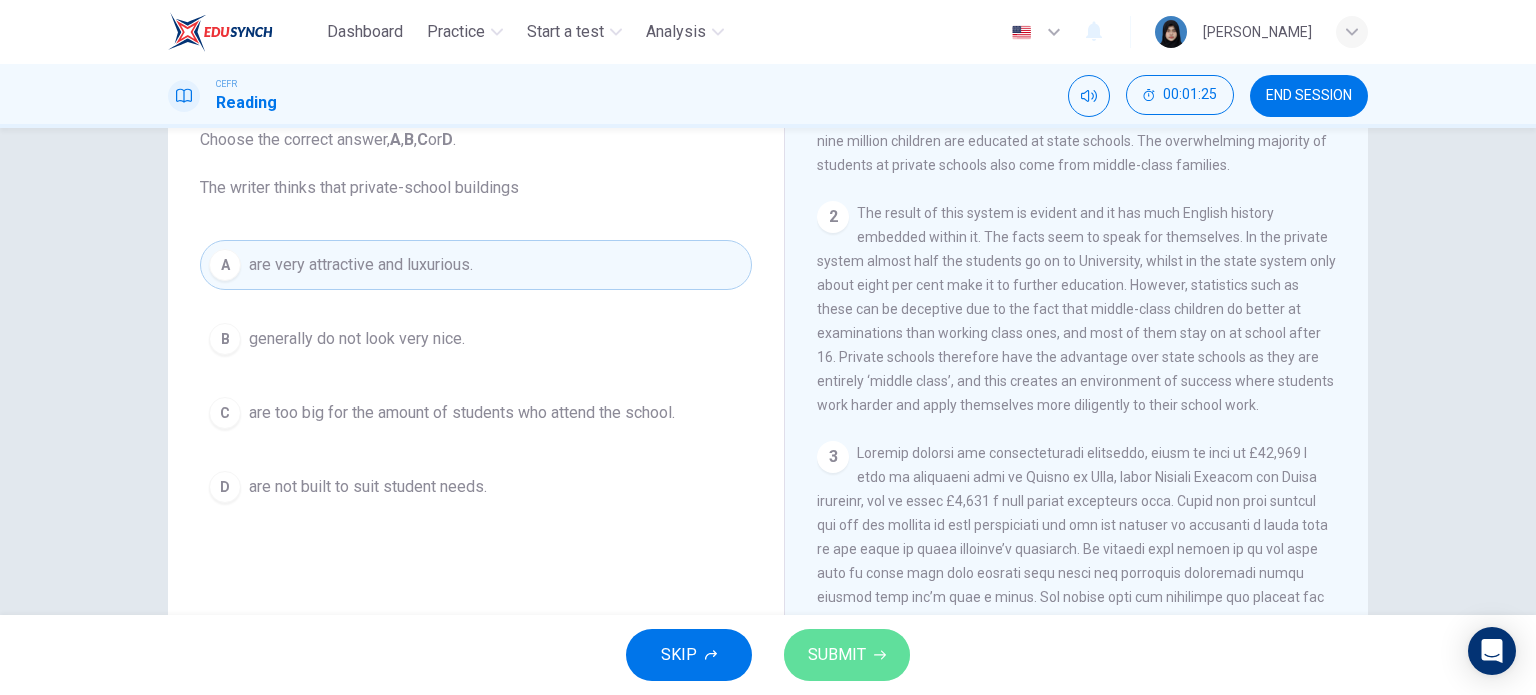 click on "SUBMIT" at bounding box center (837, 655) 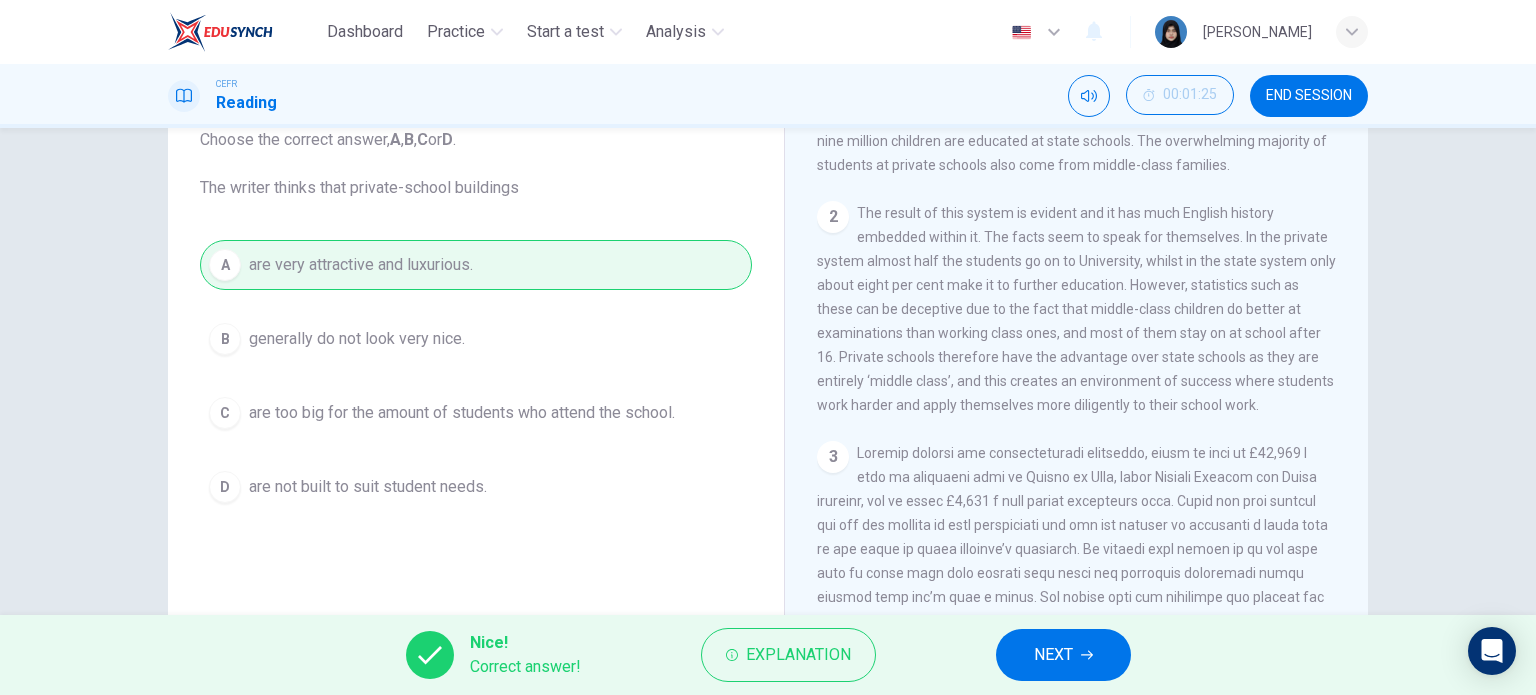 click on "NEXT" at bounding box center [1053, 655] 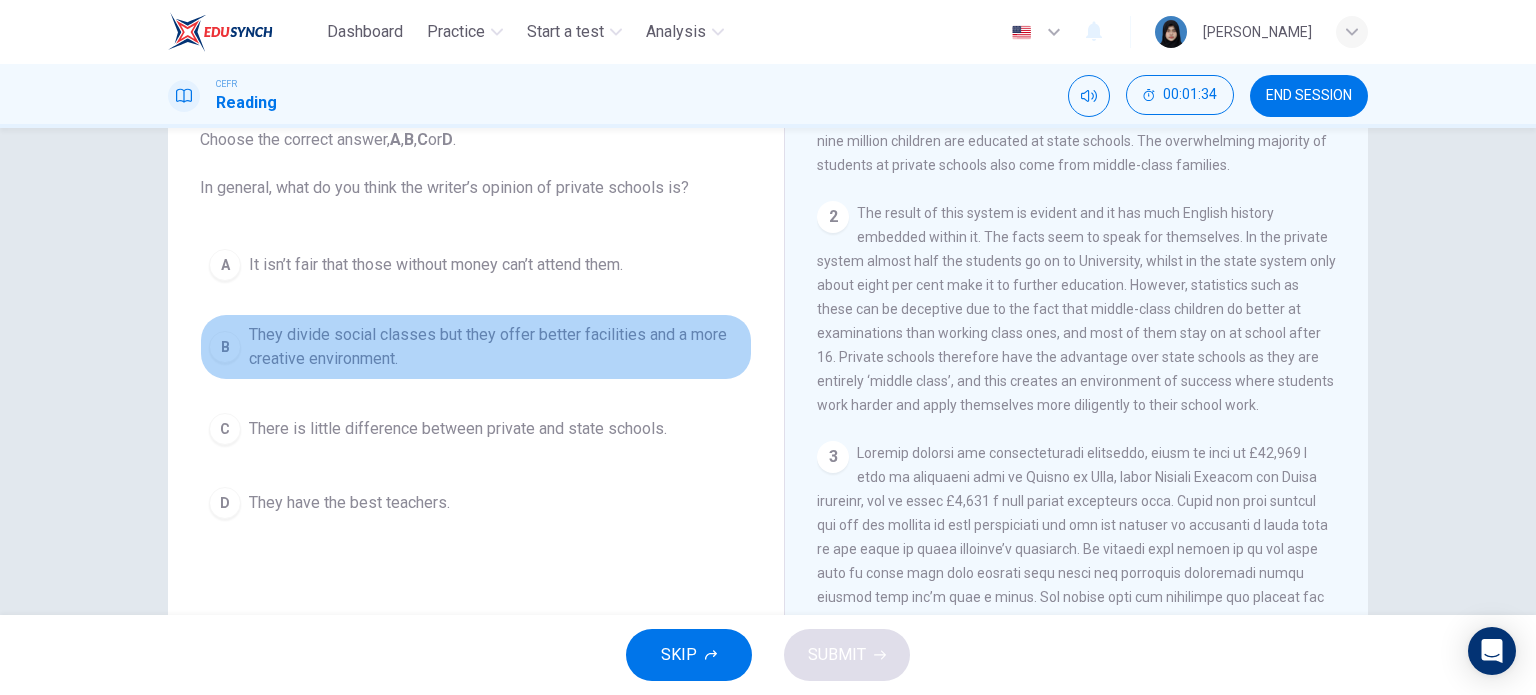 click on "B They divide social classes but they offer better facilities and a more
creative environment." at bounding box center [476, 347] 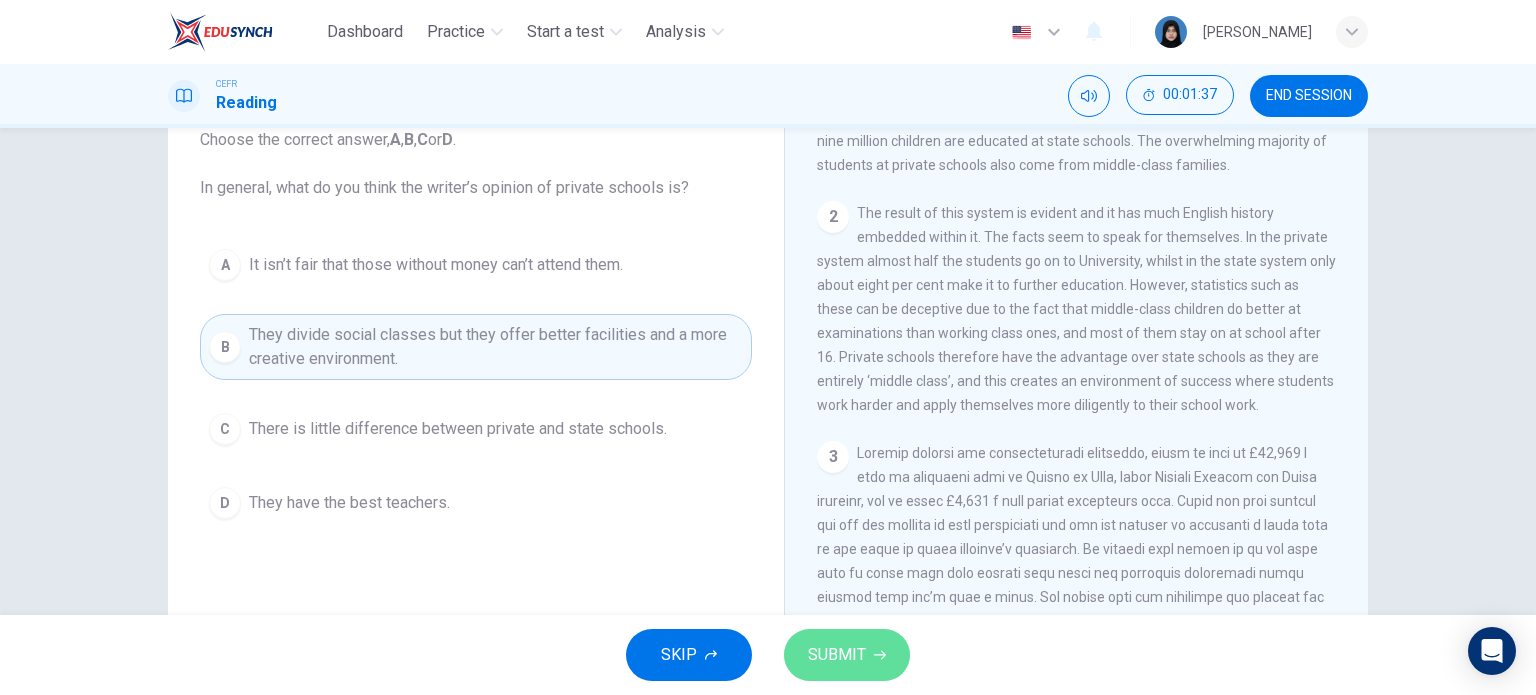 click on "SUBMIT" at bounding box center [837, 655] 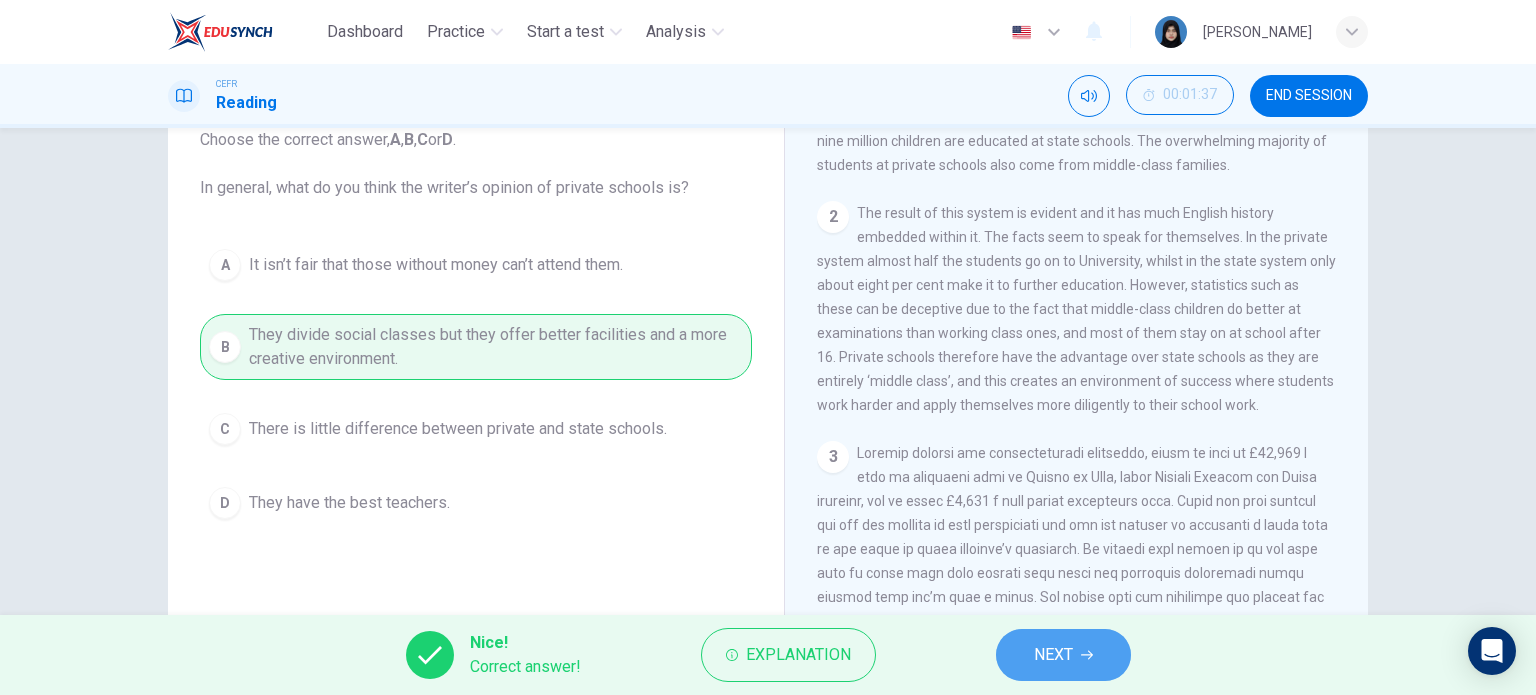 click on "NEXT" at bounding box center [1063, 655] 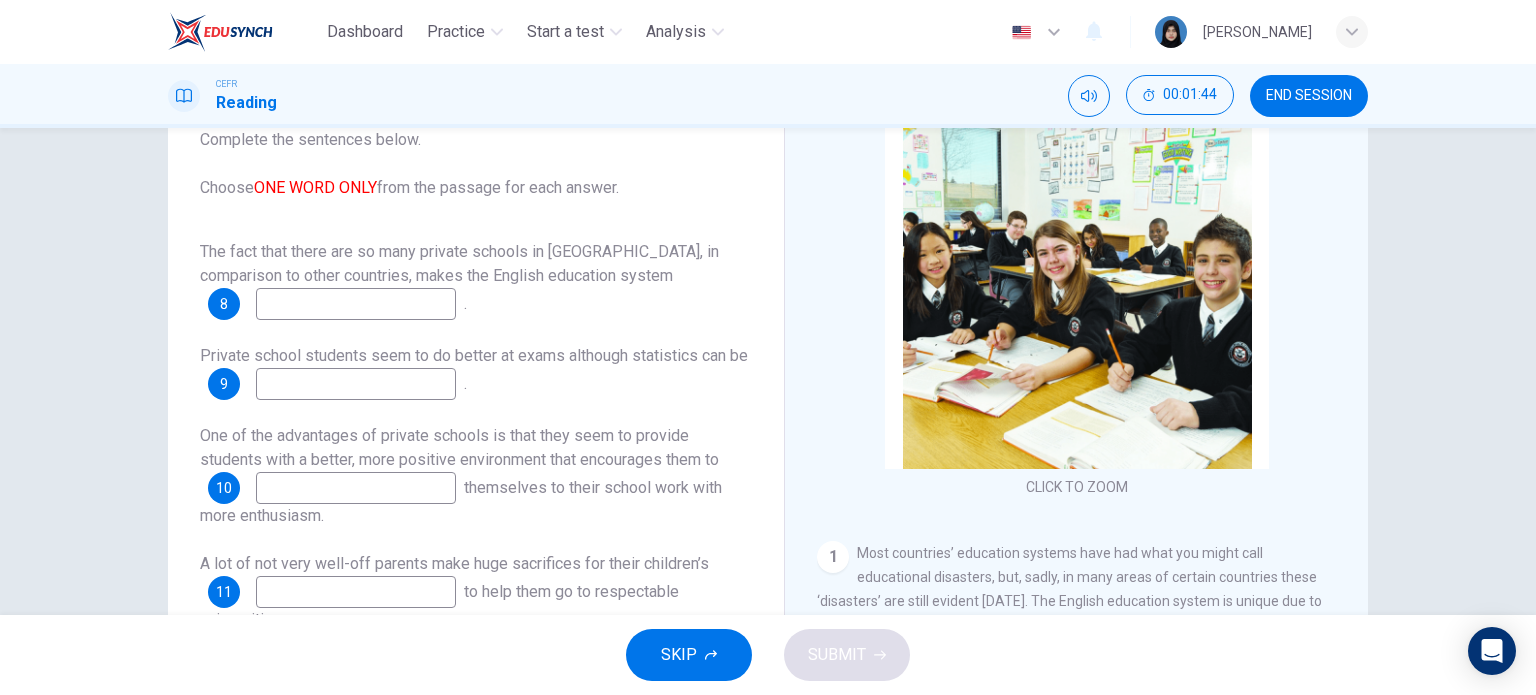 click at bounding box center (356, 304) 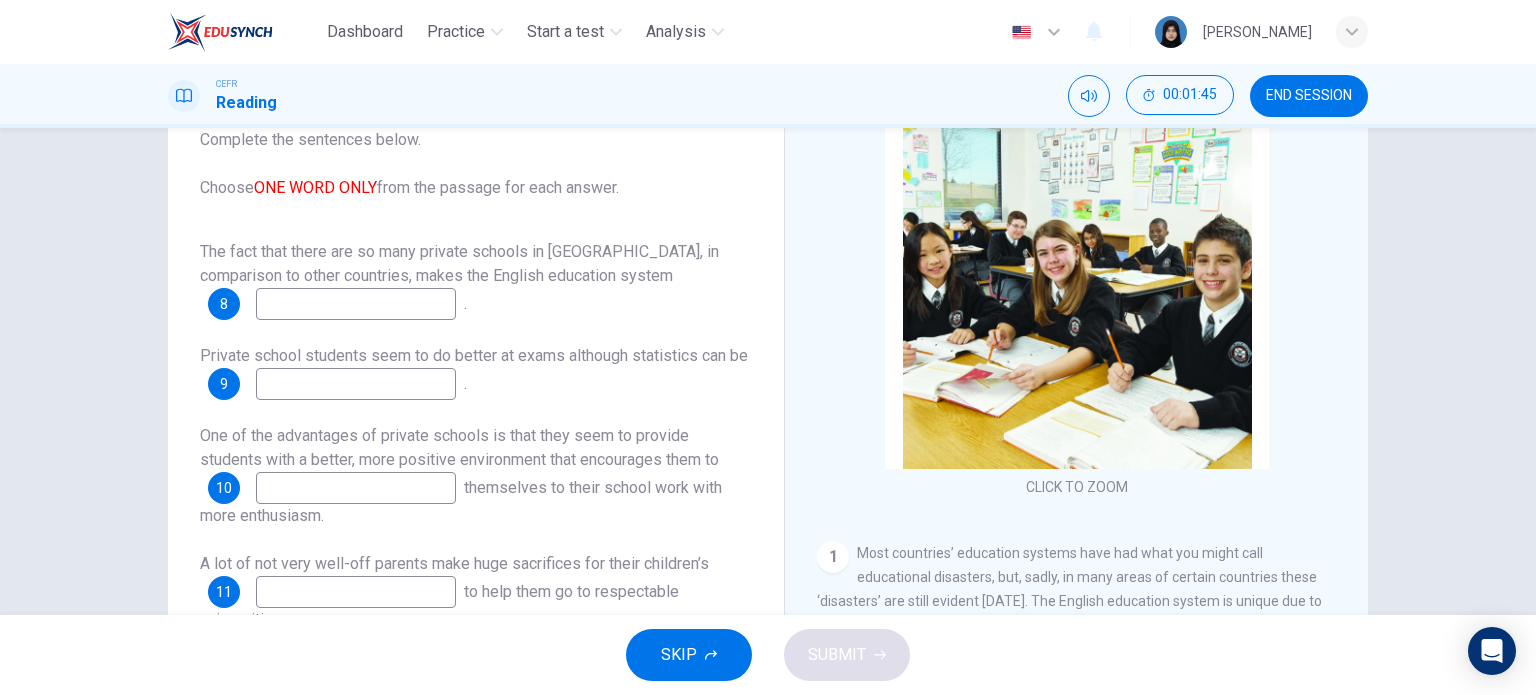 scroll, scrollTop: 24, scrollLeft: 0, axis: vertical 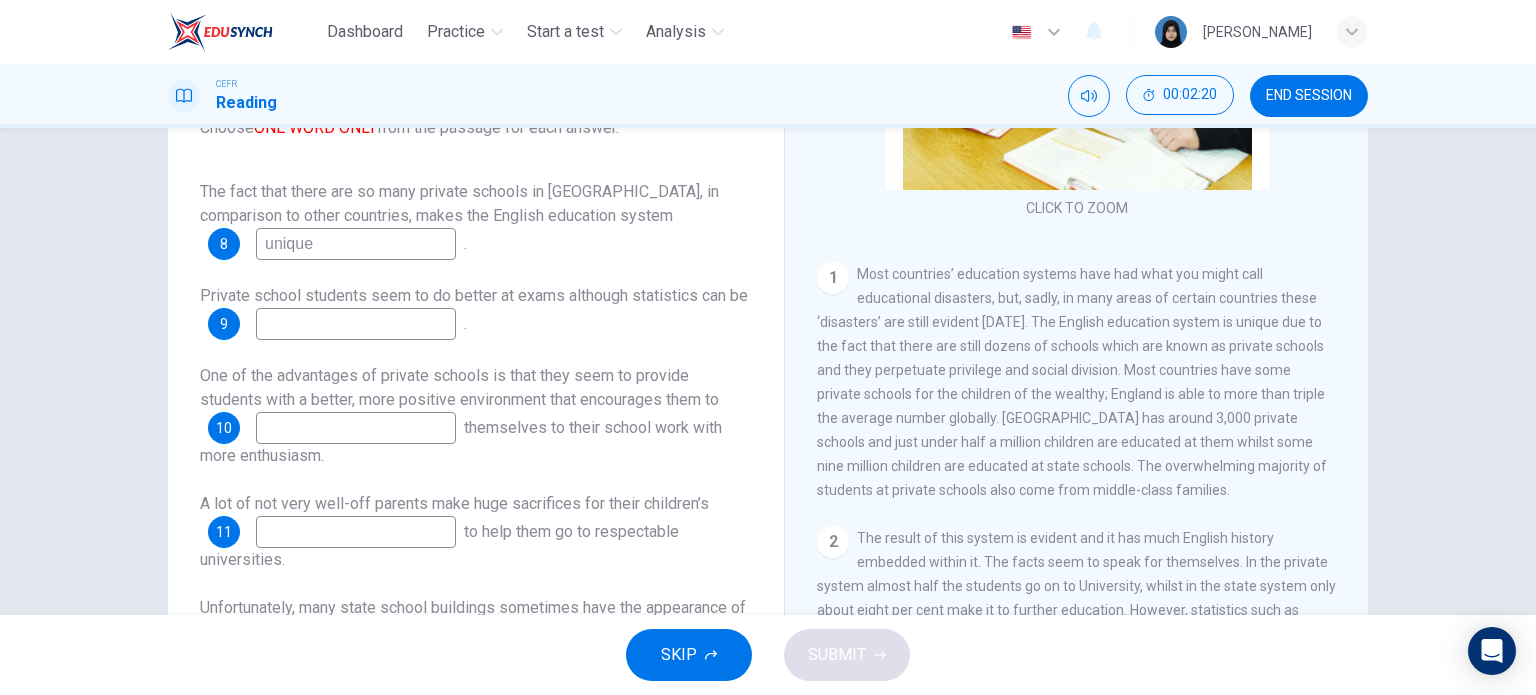 type on "unique" 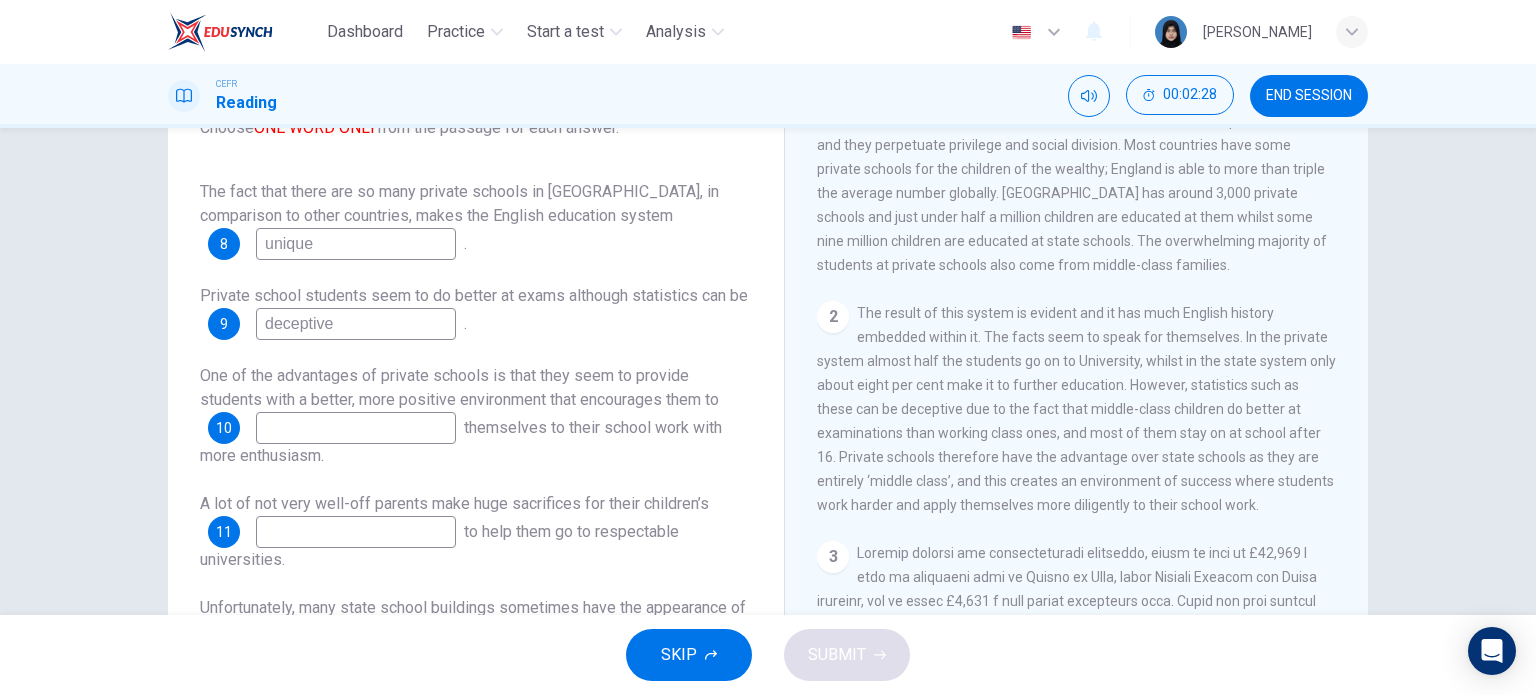 scroll, scrollTop: 475, scrollLeft: 0, axis: vertical 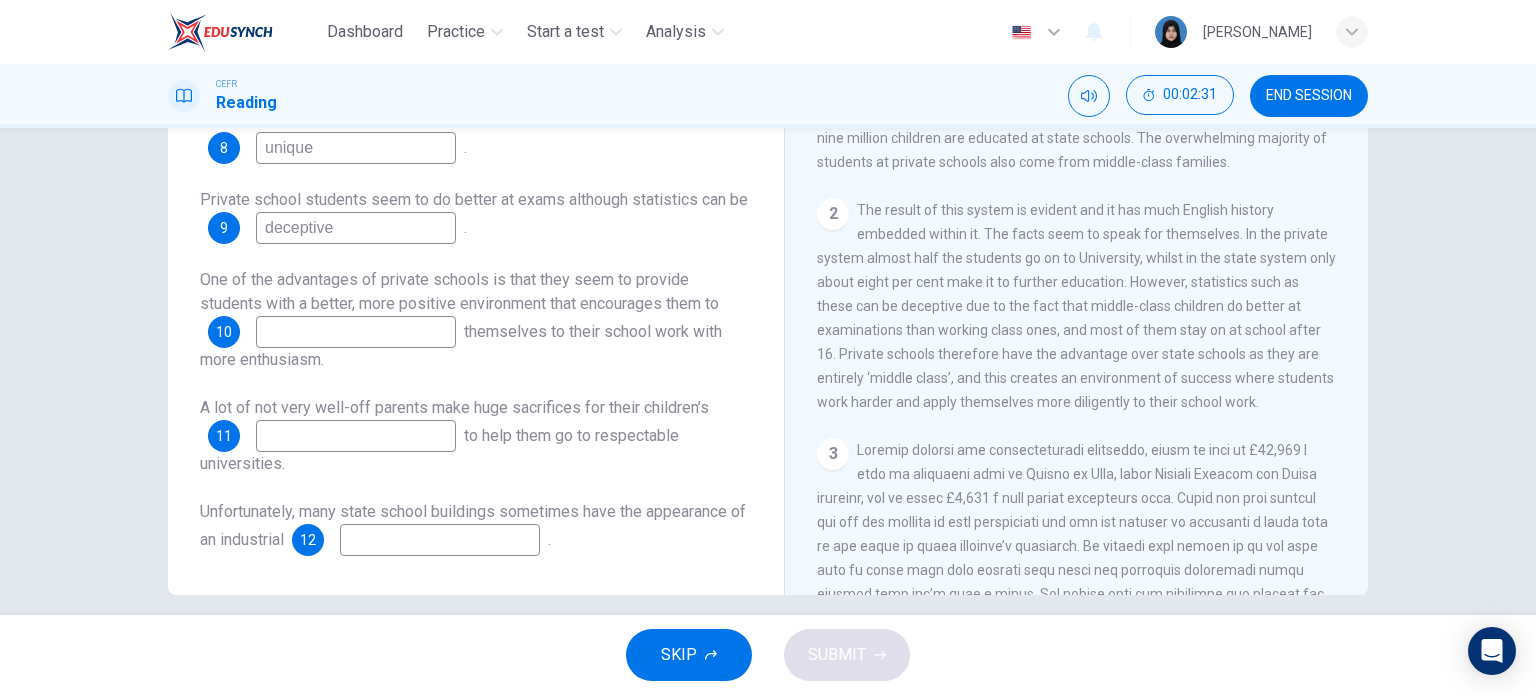 type on "deceptive" 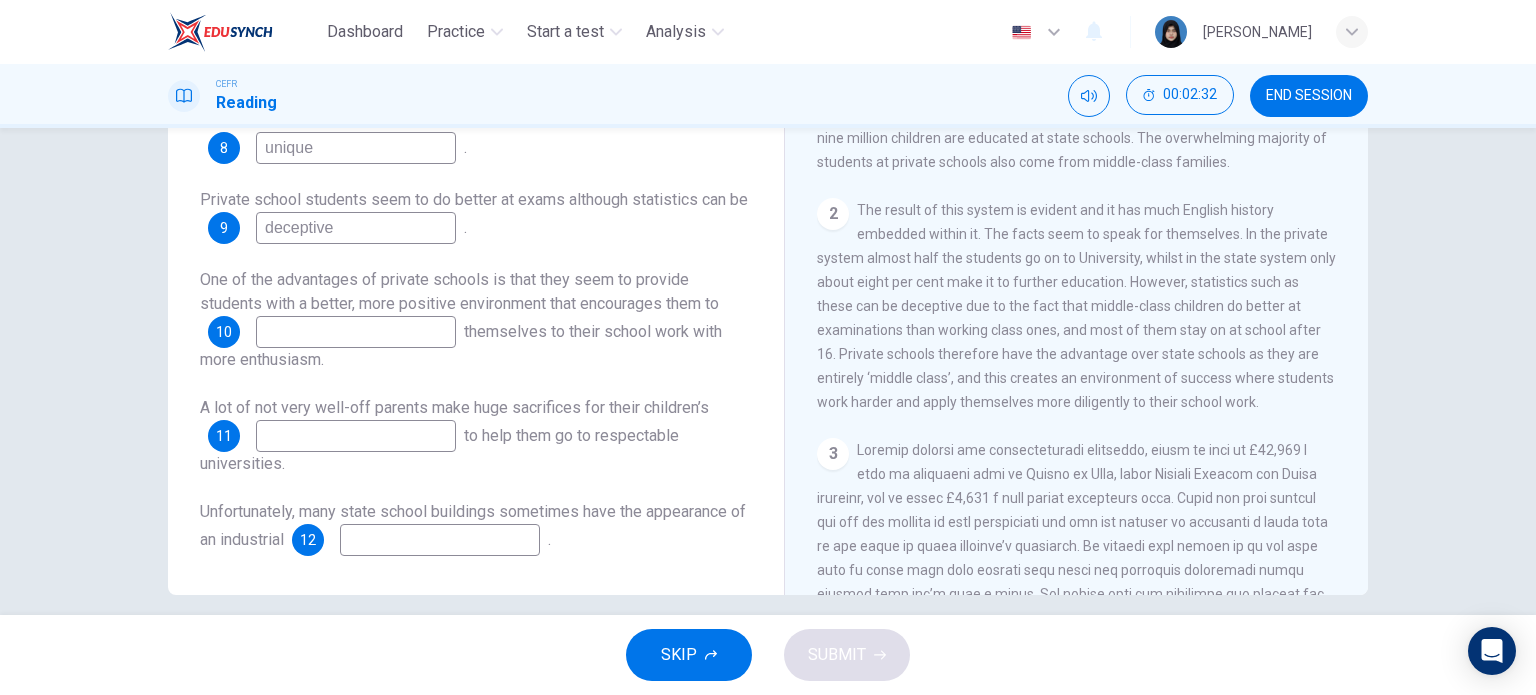 click at bounding box center (356, 332) 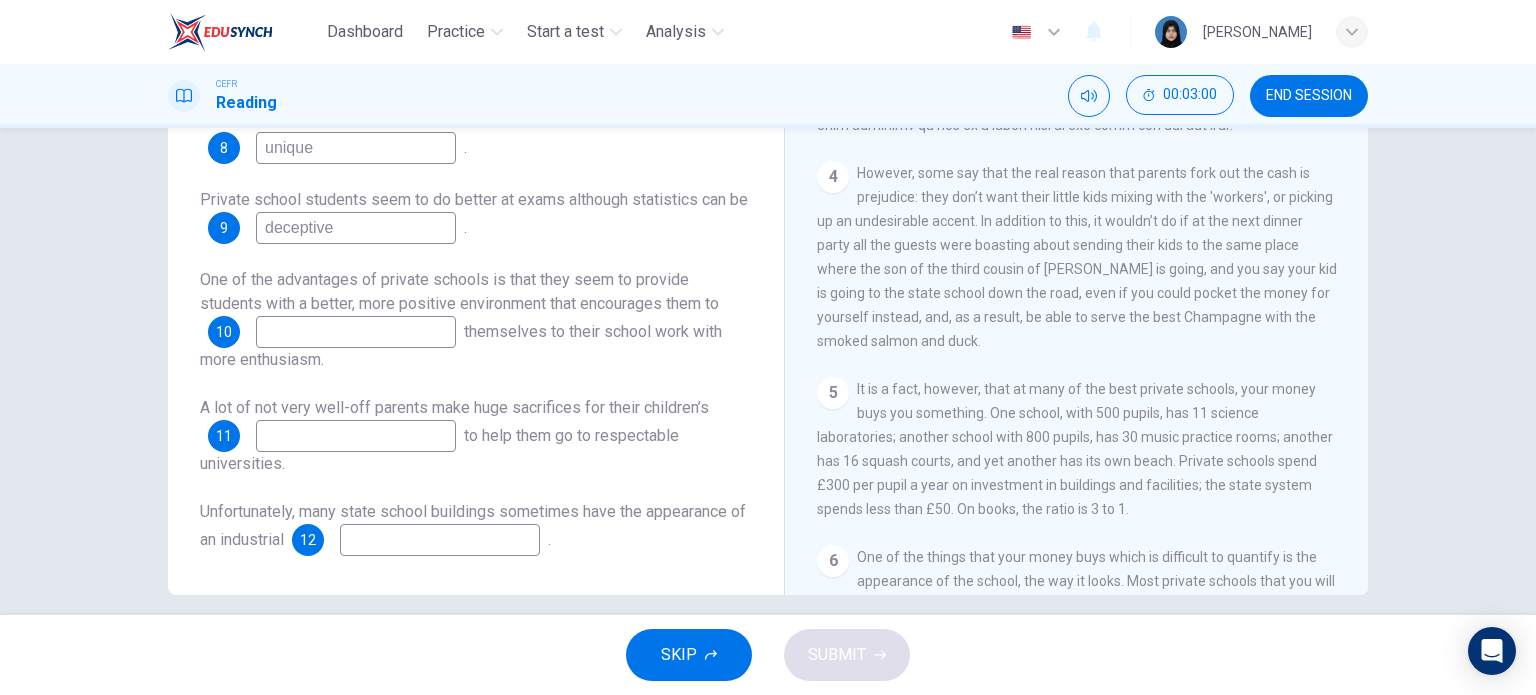 click on "A lot of not very well-off parents make huge sacrifices for their children’s" at bounding box center (454, 407) 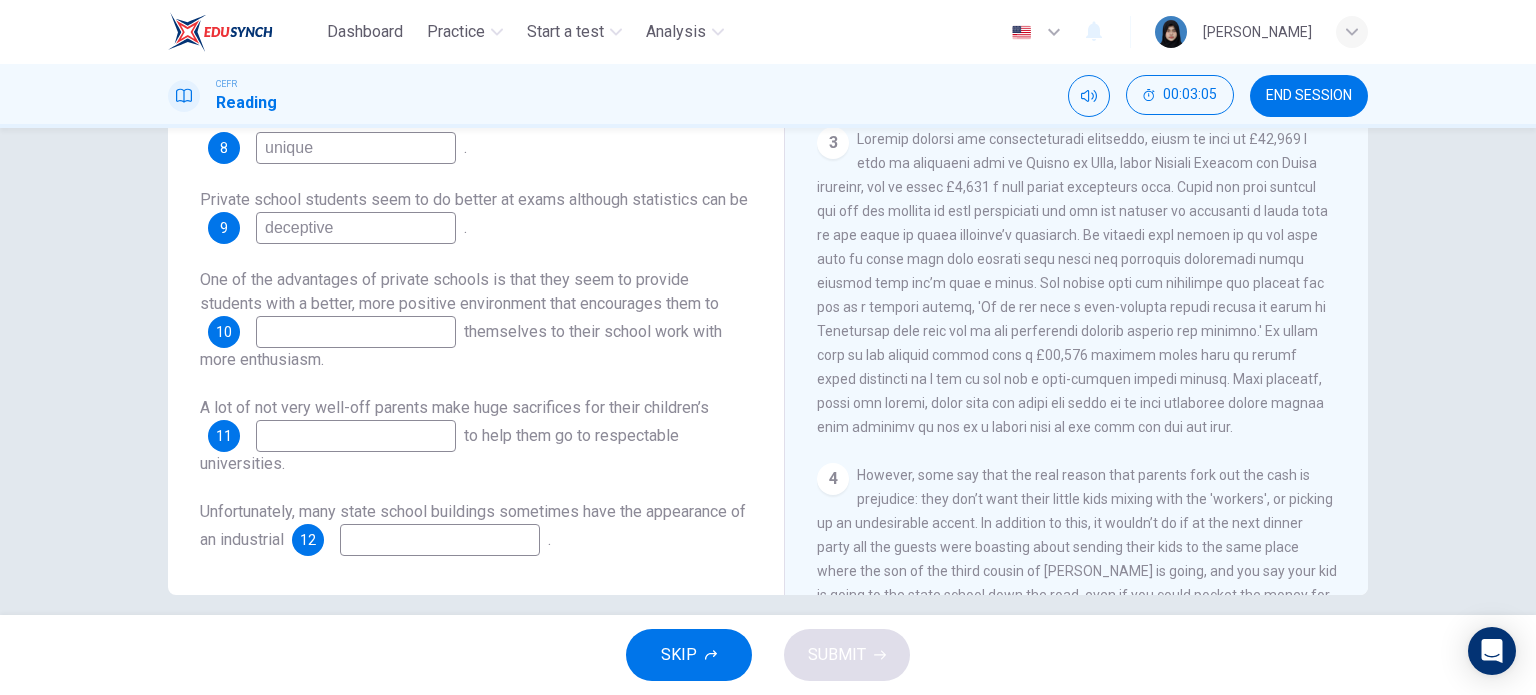 scroll, scrollTop: 784, scrollLeft: 0, axis: vertical 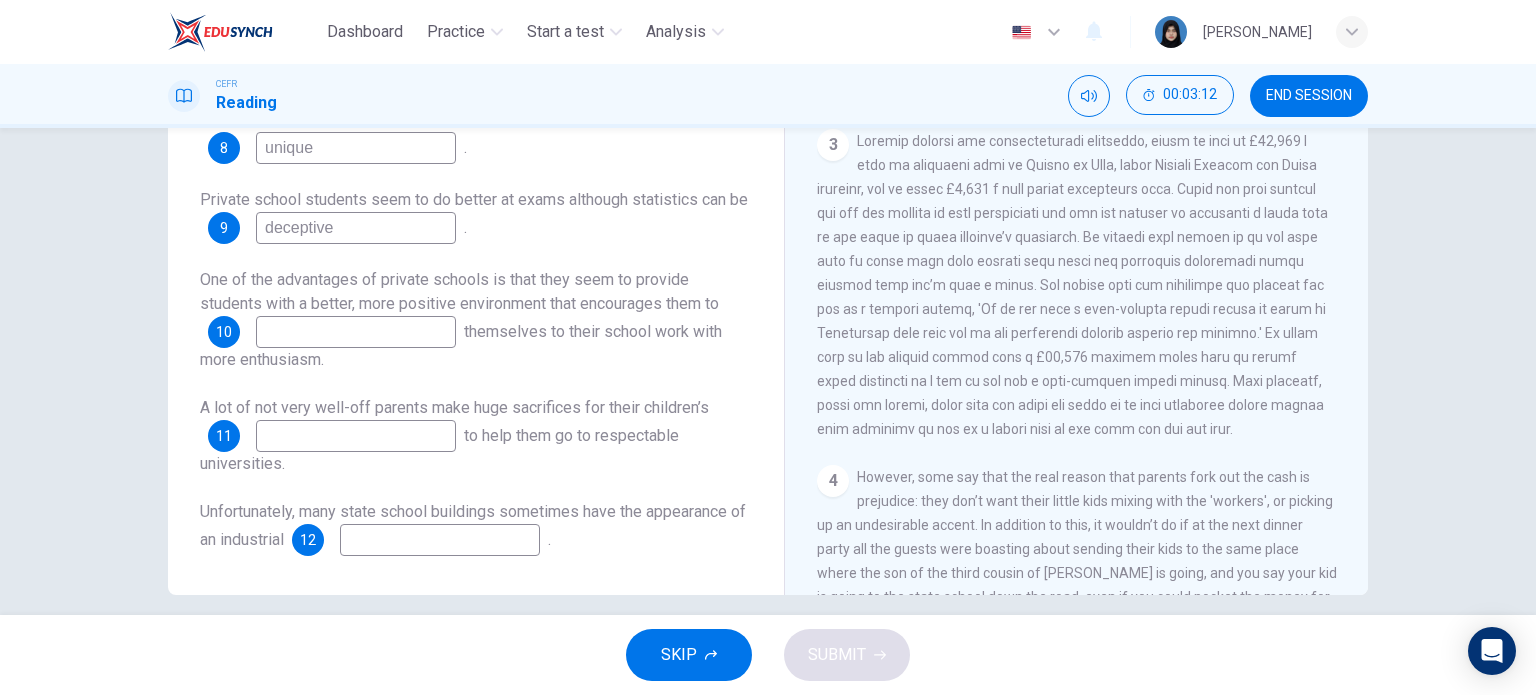 click at bounding box center (356, 436) 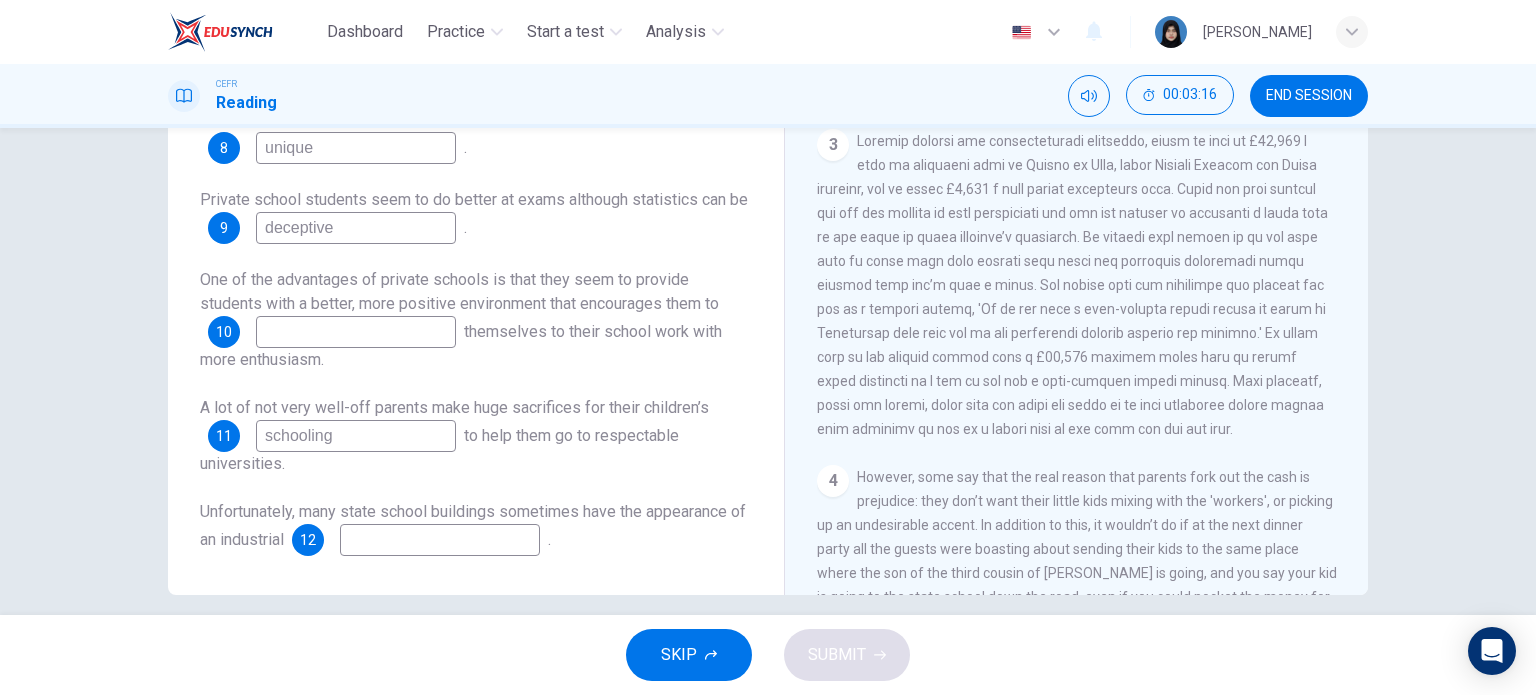 type on "schooling" 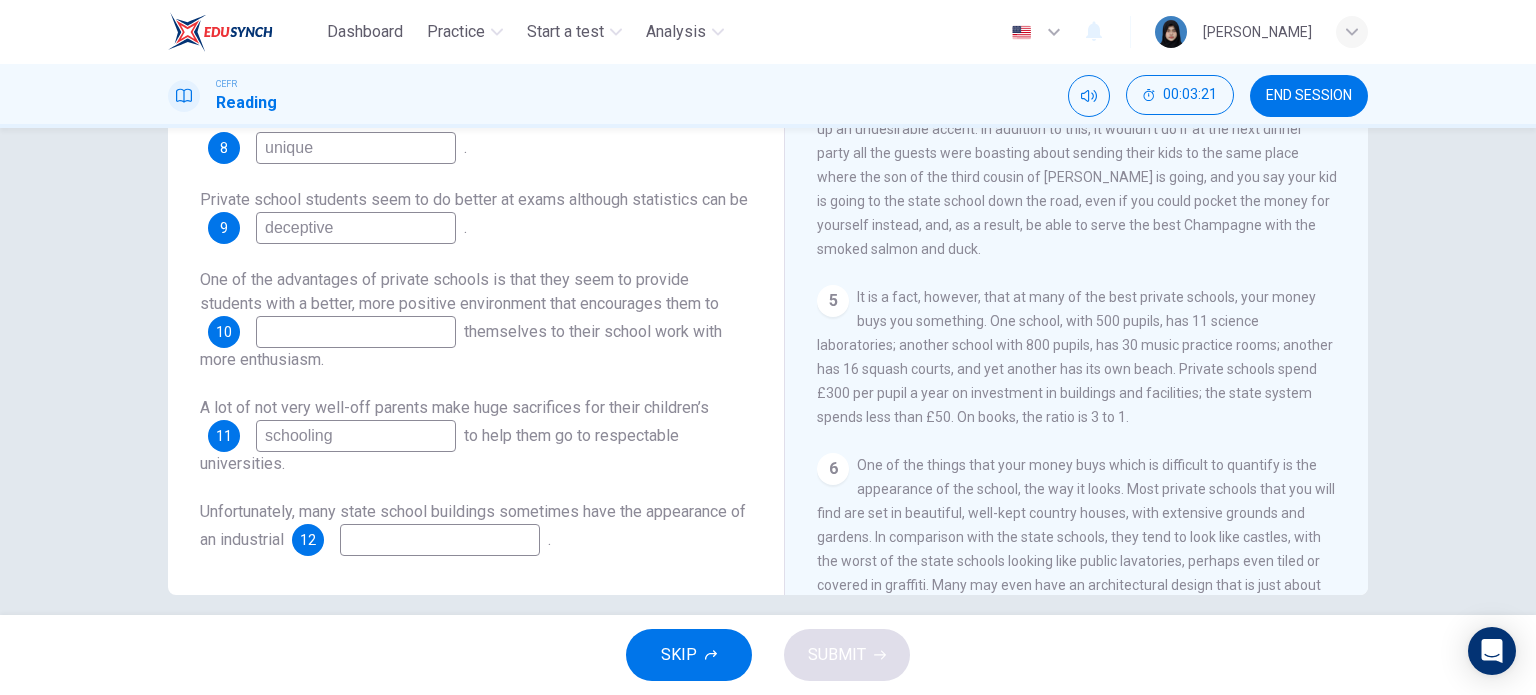 scroll, scrollTop: 1272, scrollLeft: 0, axis: vertical 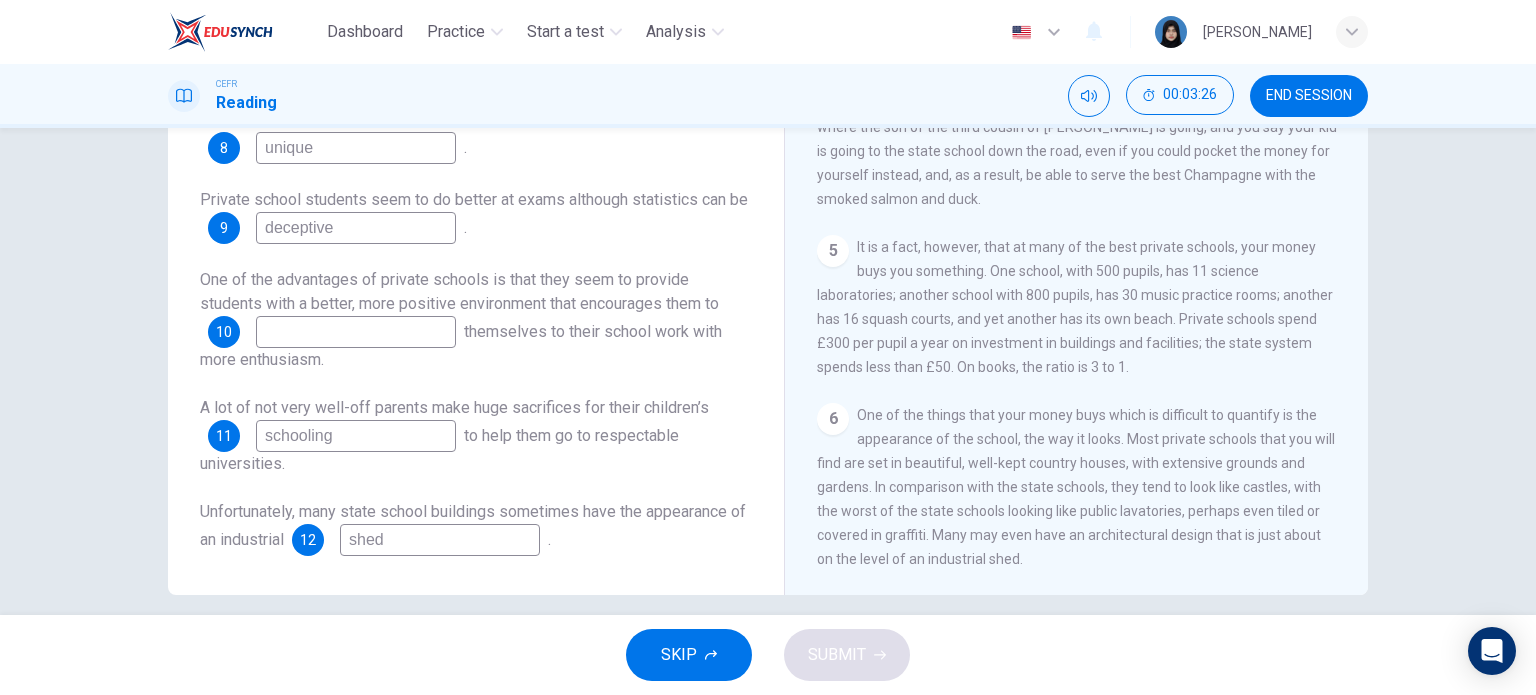 type on "shed" 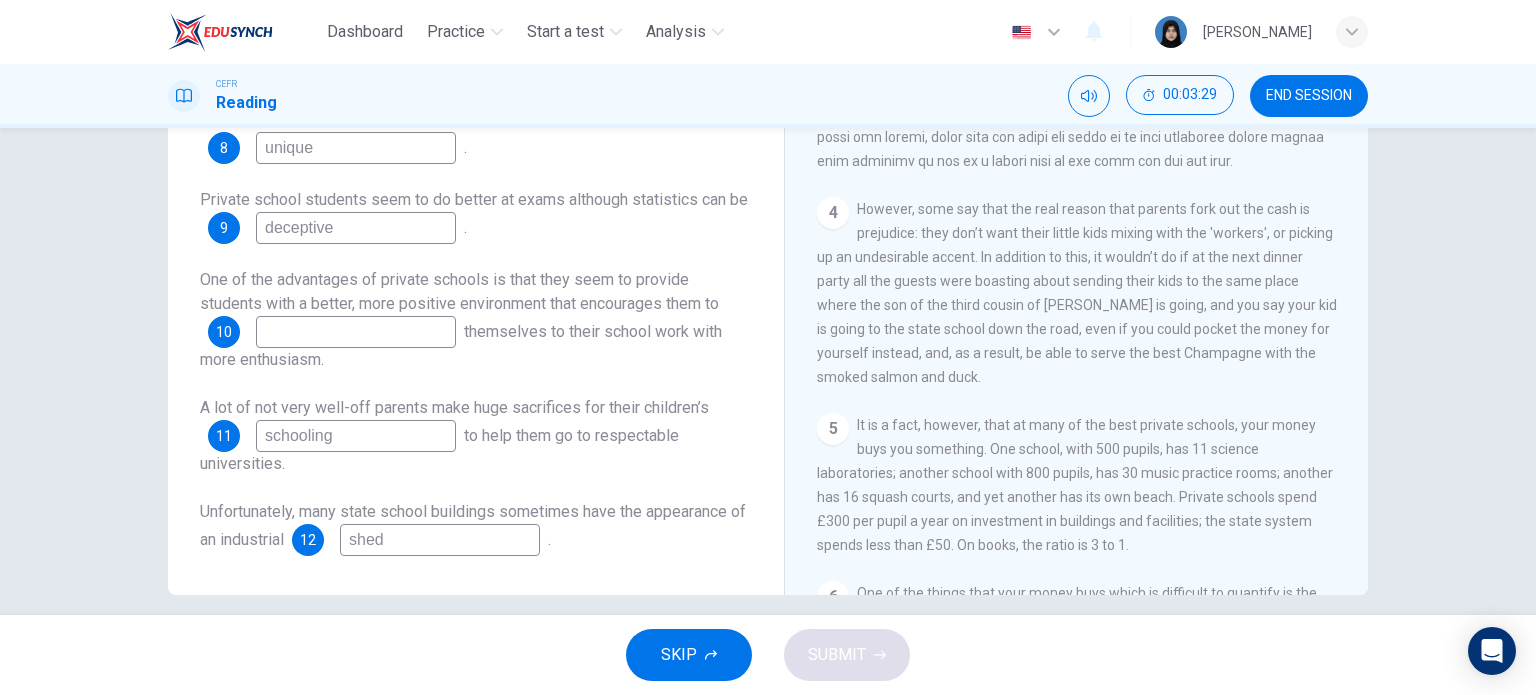 scroll, scrollTop: 1044, scrollLeft: 0, axis: vertical 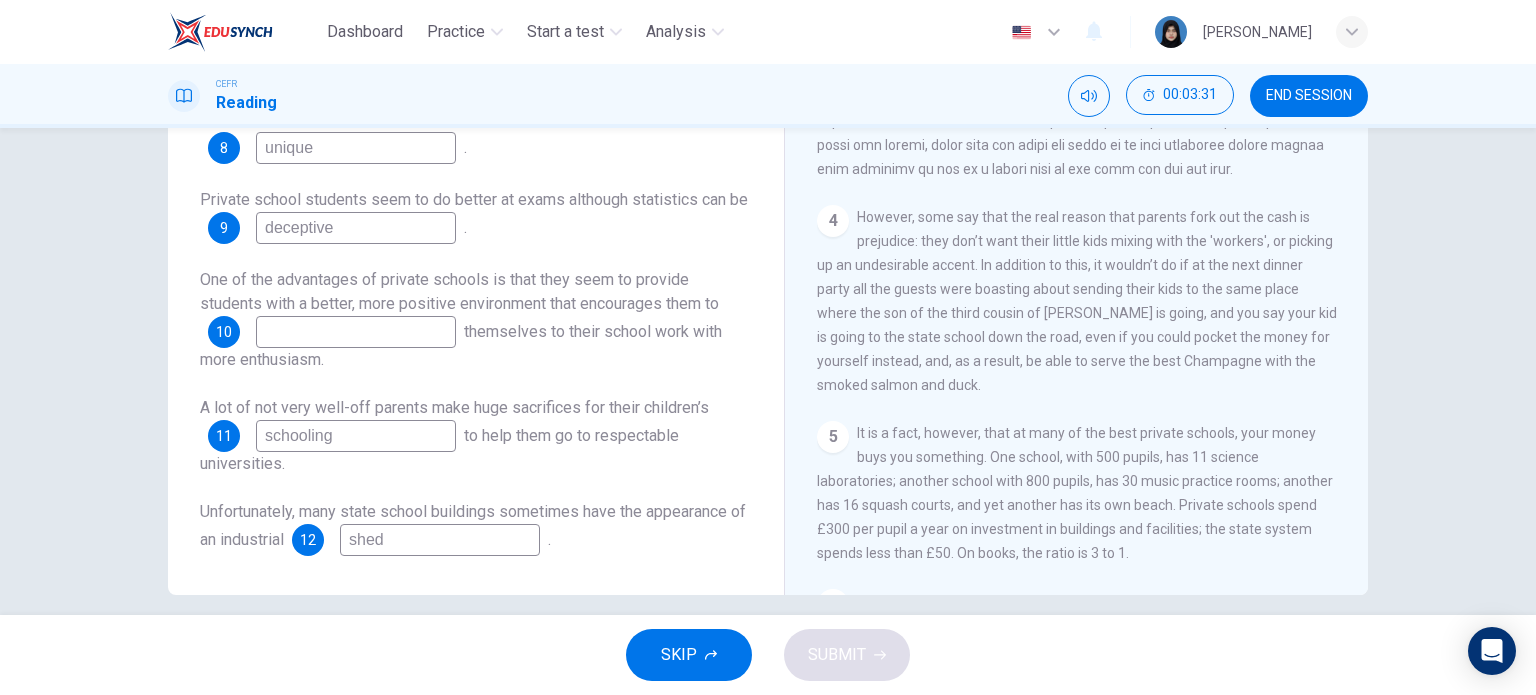 click at bounding box center (356, 332) 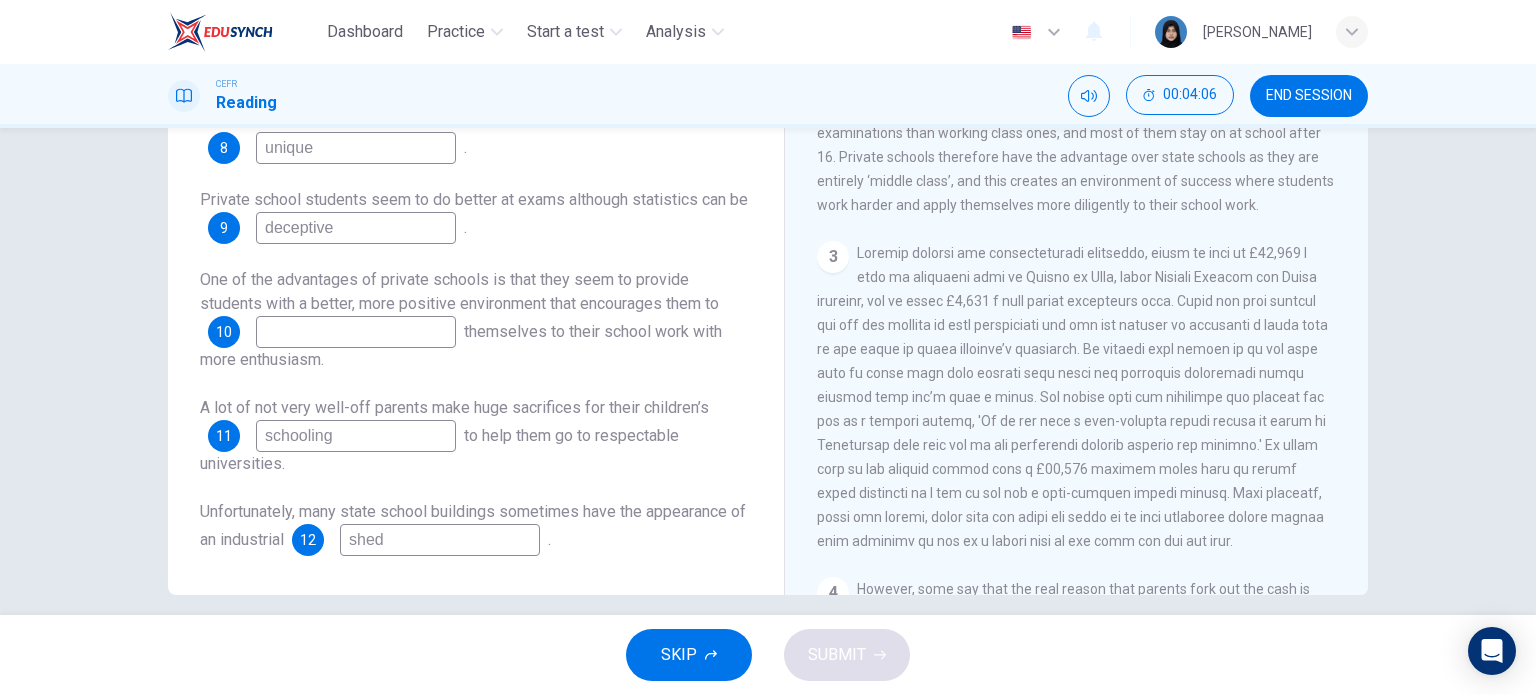 scroll, scrollTop: 664, scrollLeft: 0, axis: vertical 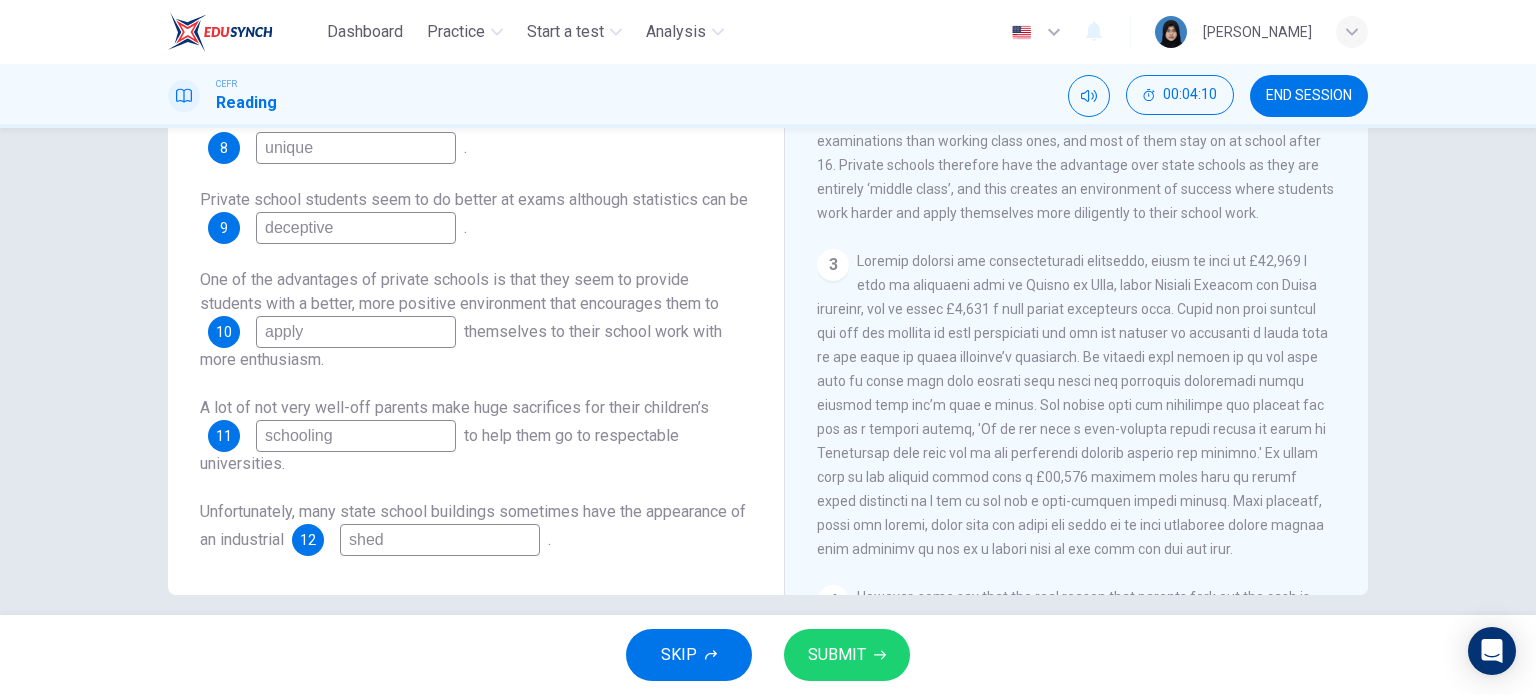 type on "apply" 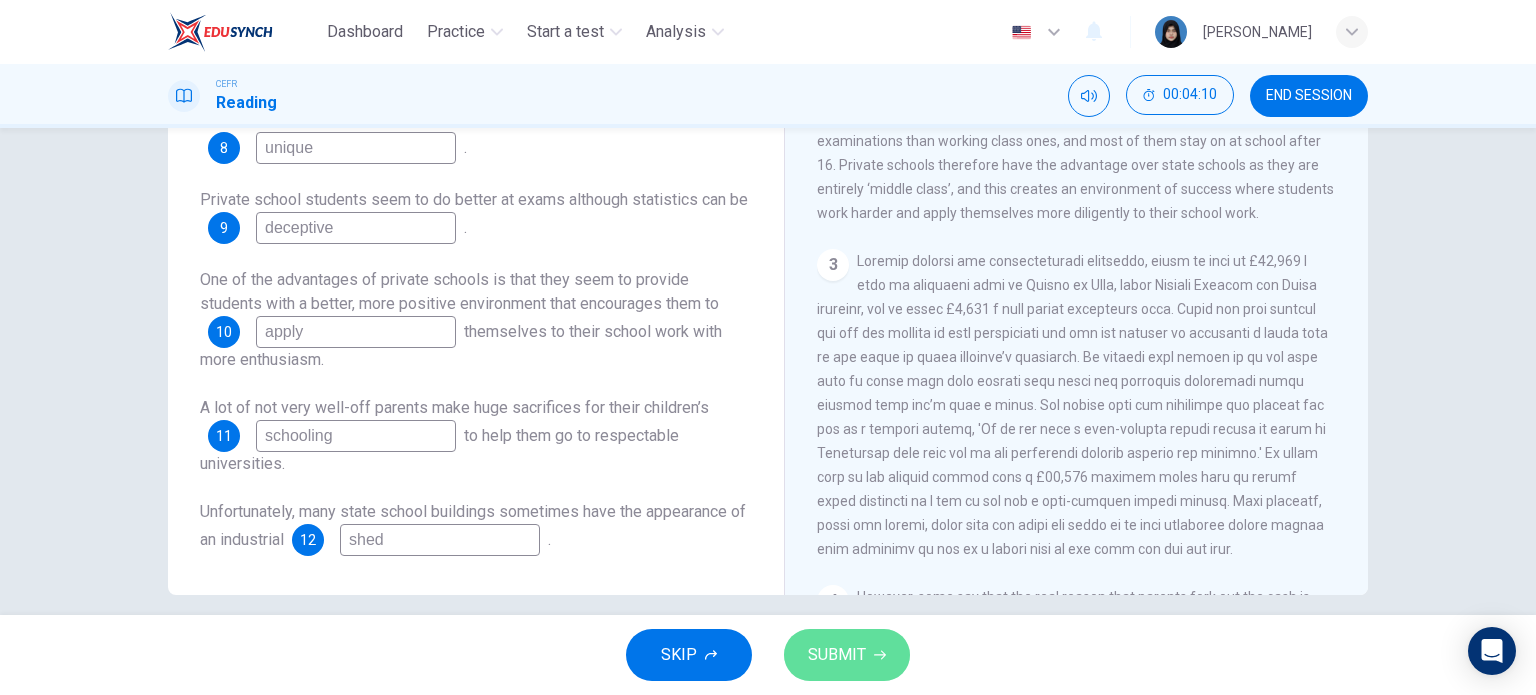 click on "SUBMIT" at bounding box center [837, 655] 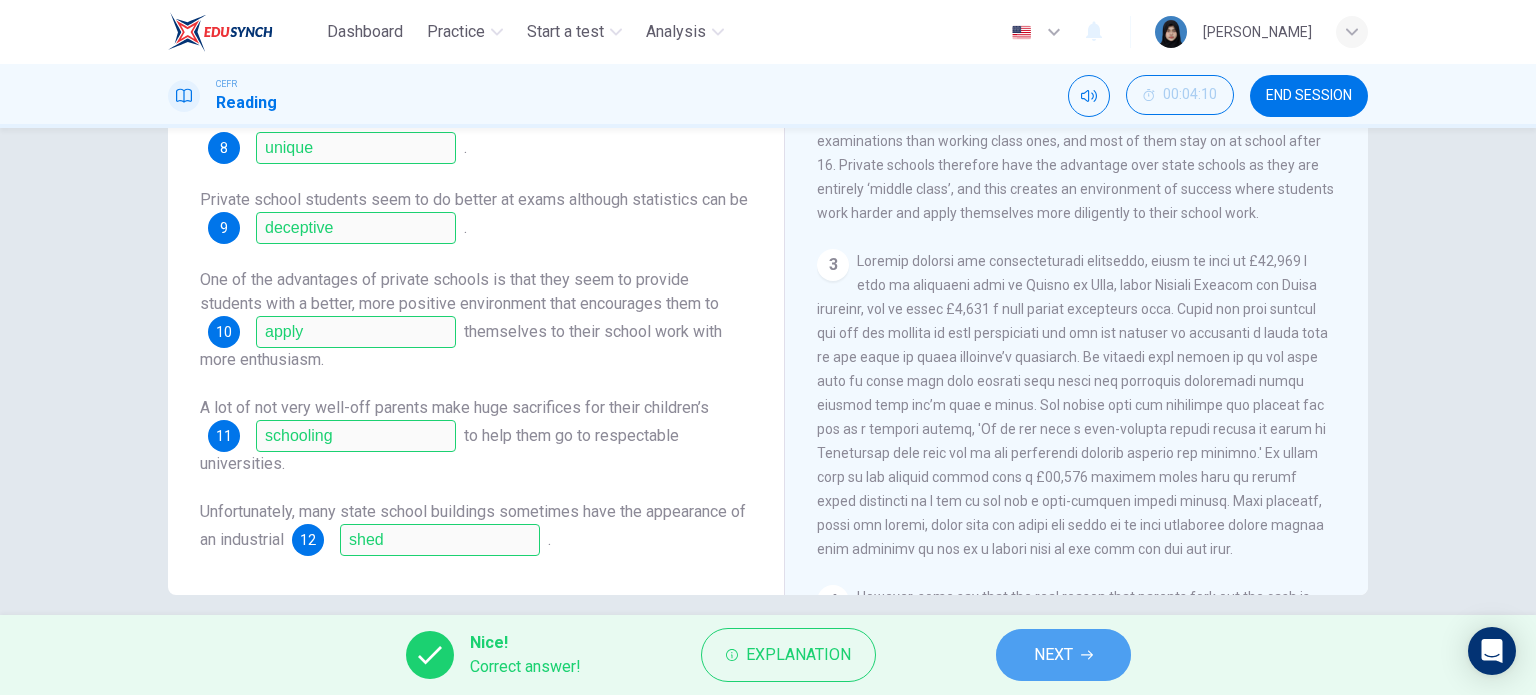 click on "NEXT" at bounding box center (1063, 655) 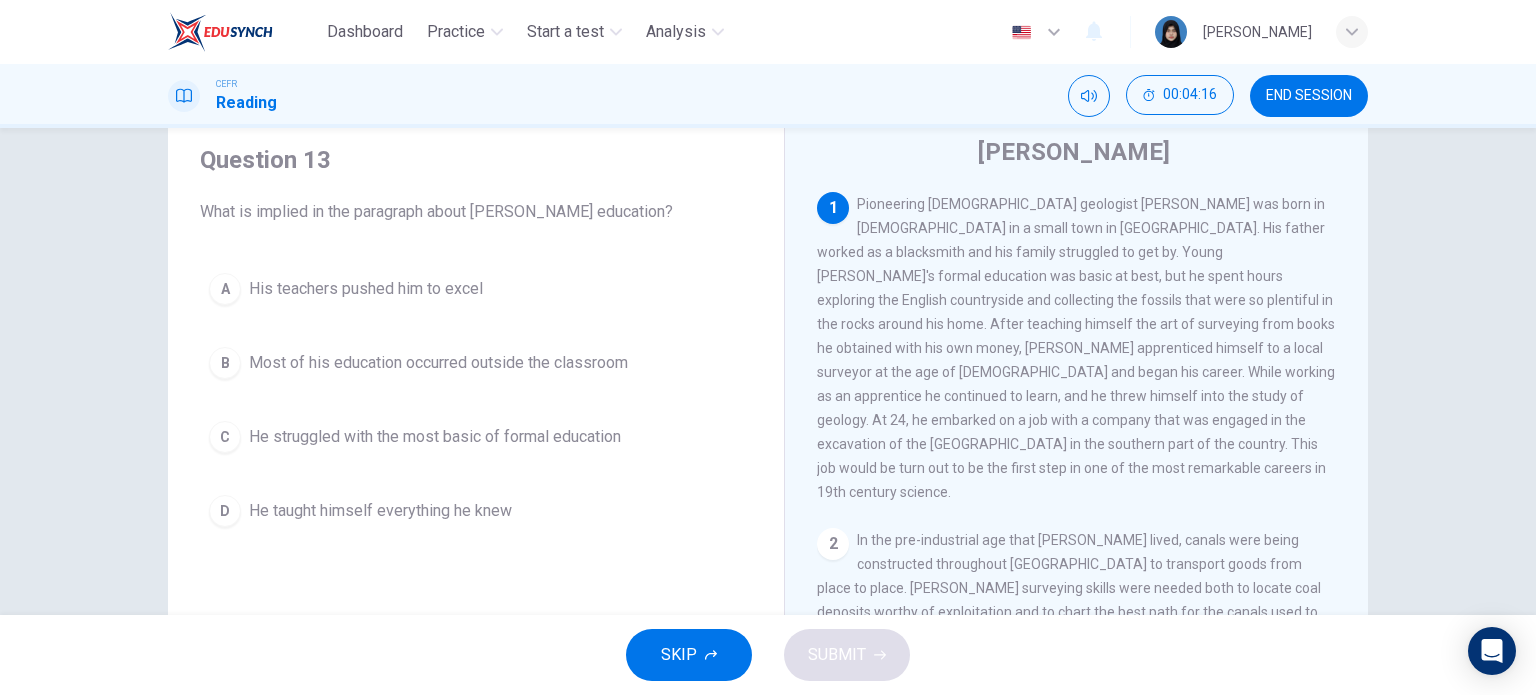 scroll, scrollTop: 70, scrollLeft: 0, axis: vertical 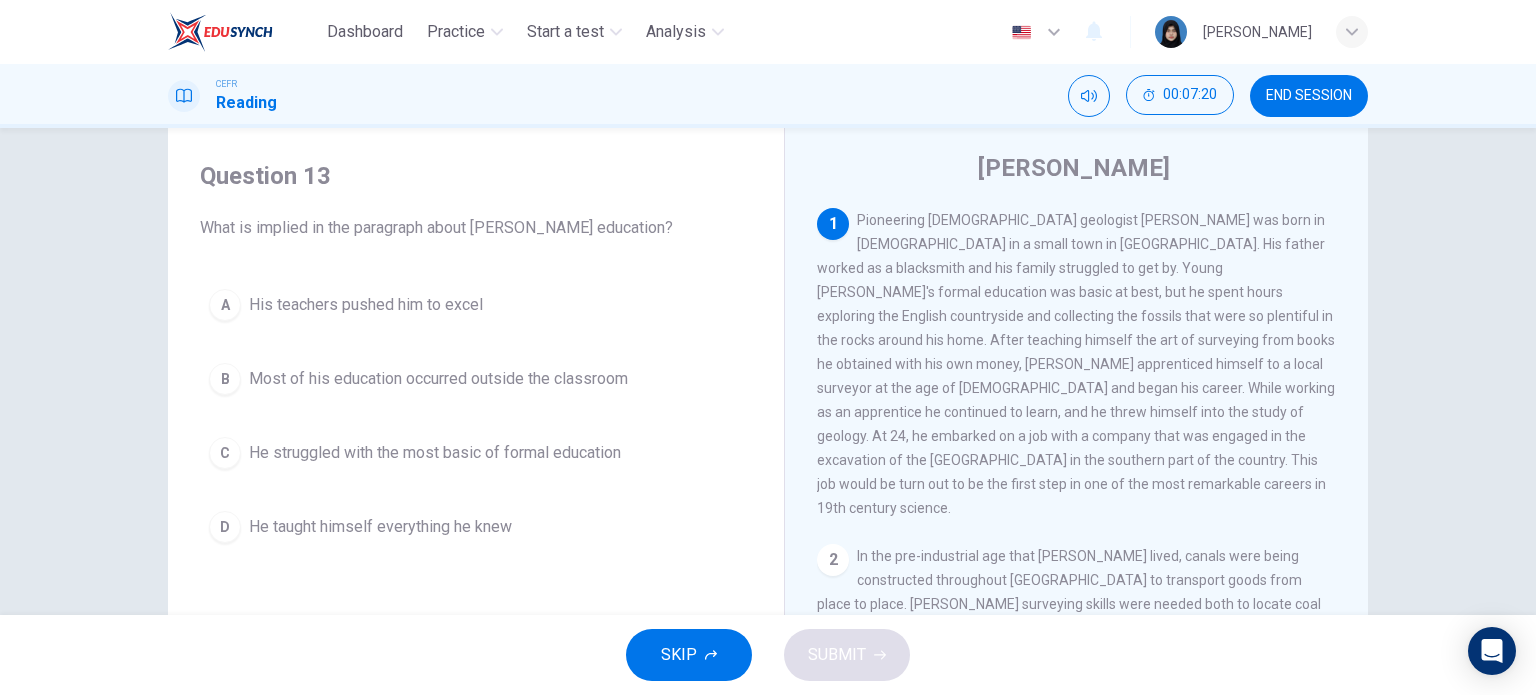 click on "D He taught himself everything he knew" at bounding box center [476, 527] 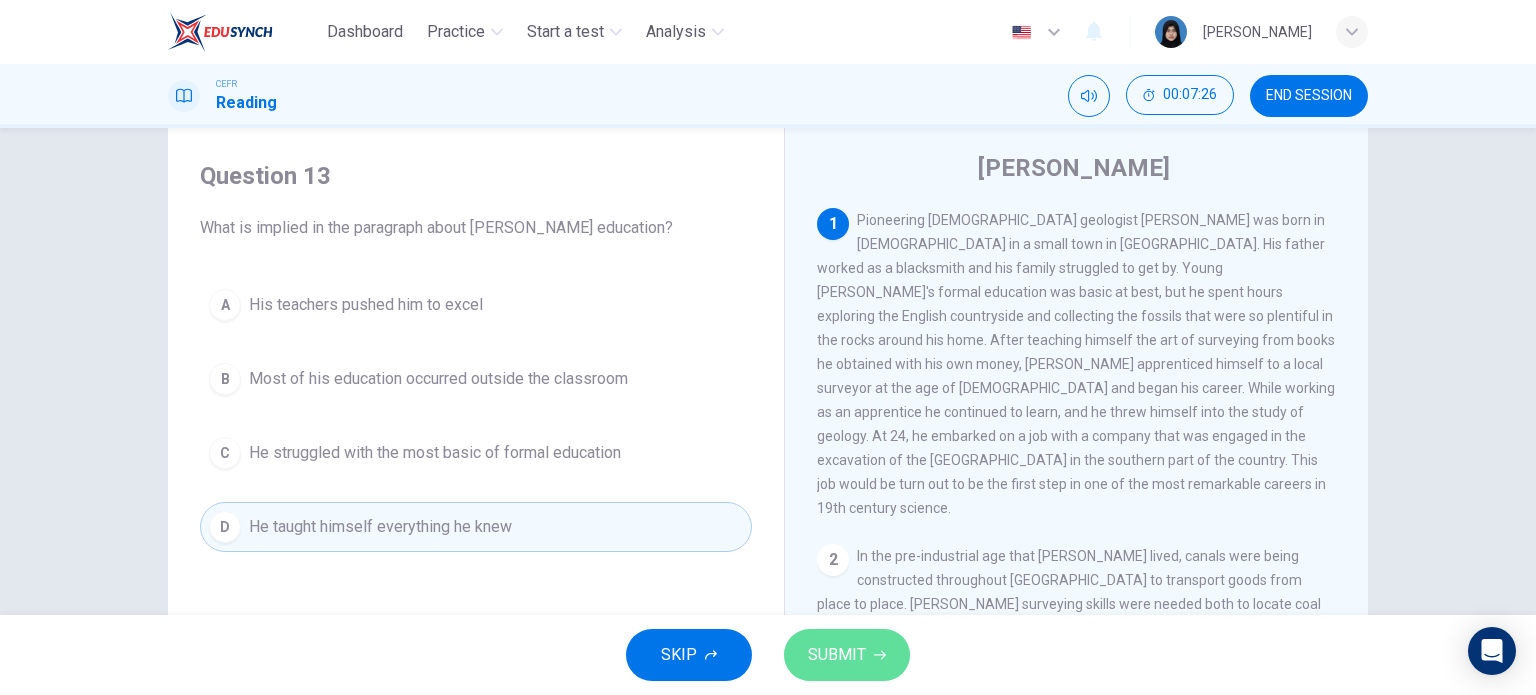 click on "SUBMIT" at bounding box center [837, 655] 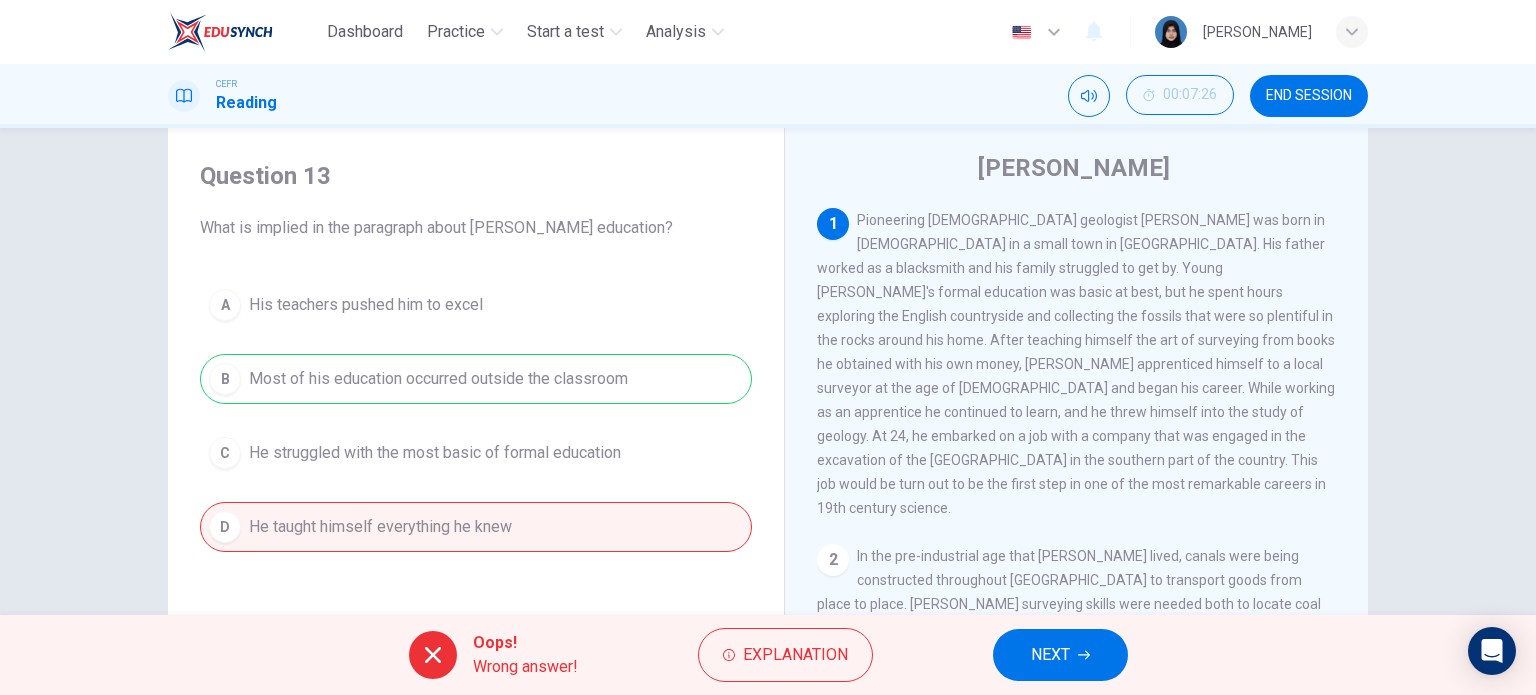click on "A His teachers pushed him to excel B Most of his education occurred outside the classroom C He struggled with the most basic of formal education D He taught himself everything he knew" at bounding box center [476, 416] 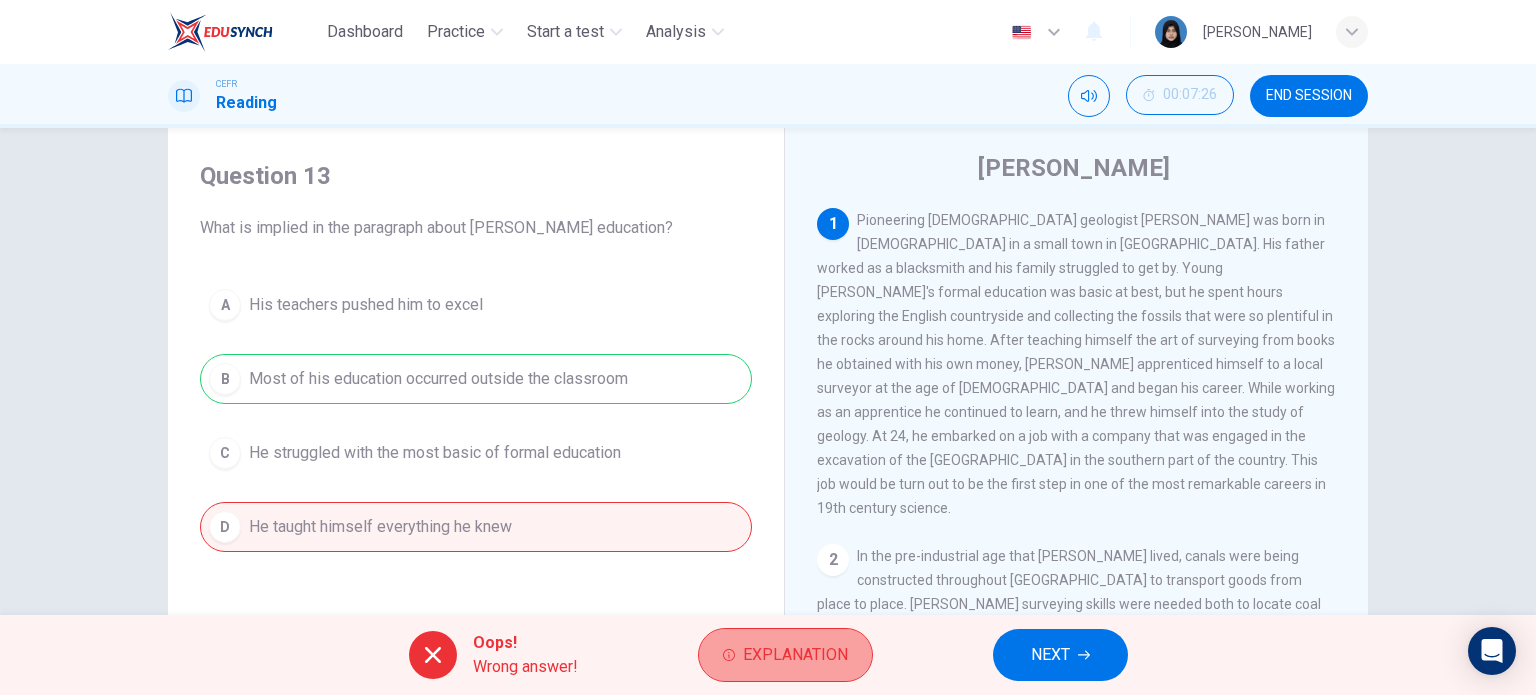 click on "Explanation" at bounding box center (795, 655) 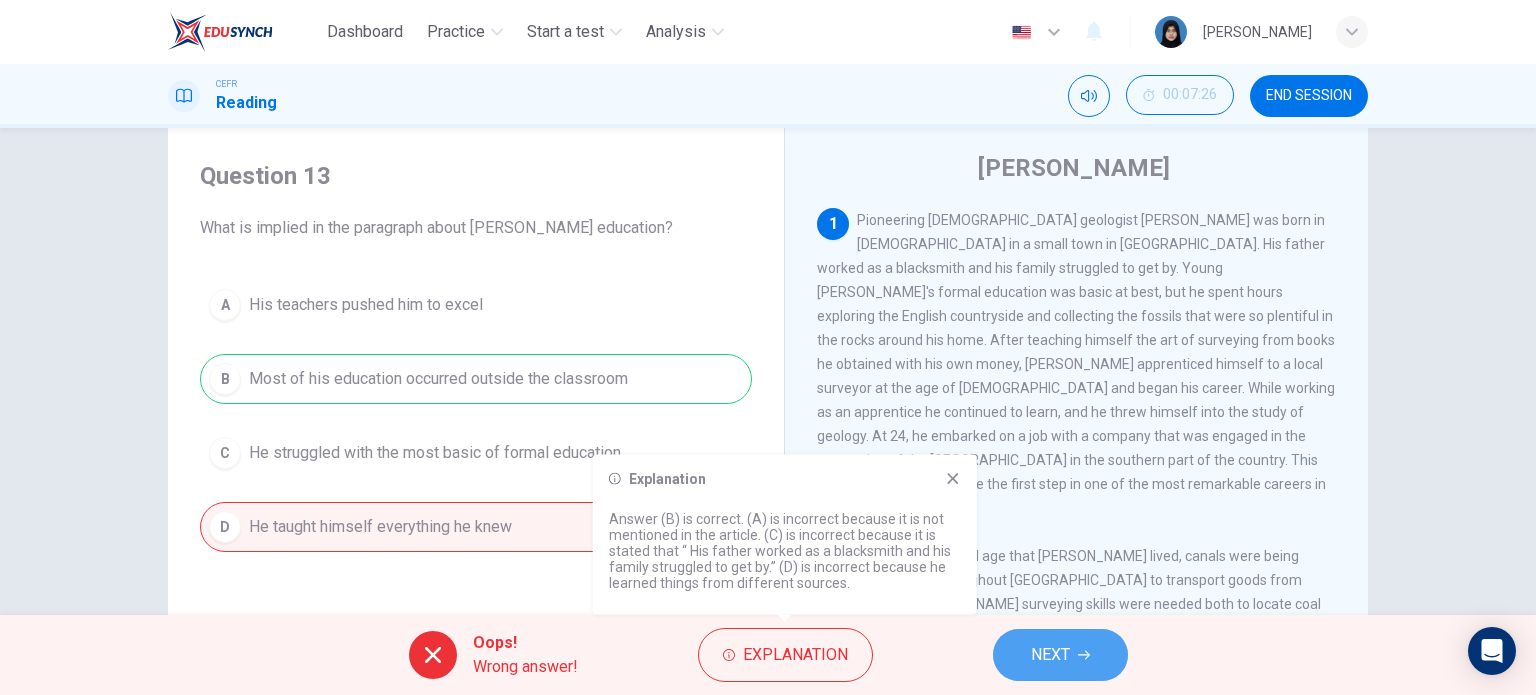 click on "NEXT" at bounding box center [1050, 655] 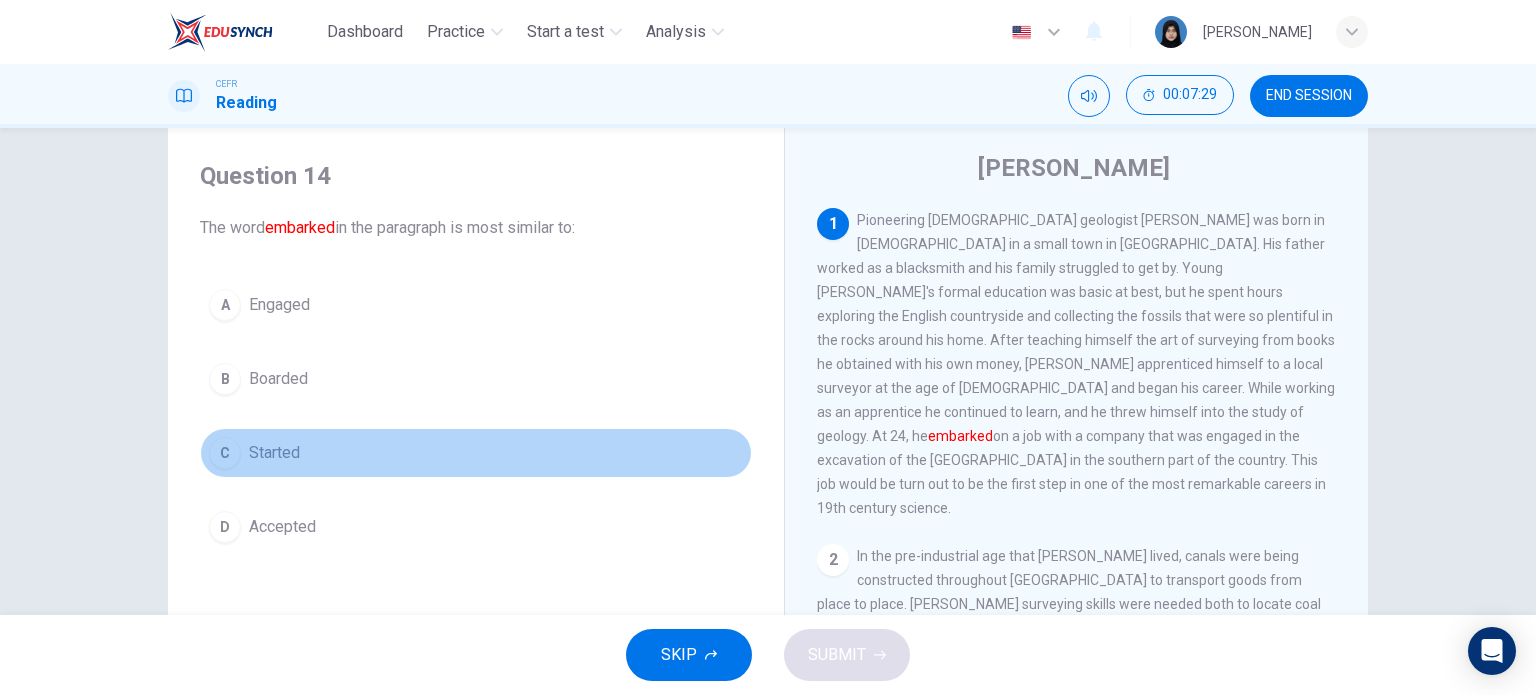 click on "Started" at bounding box center (274, 453) 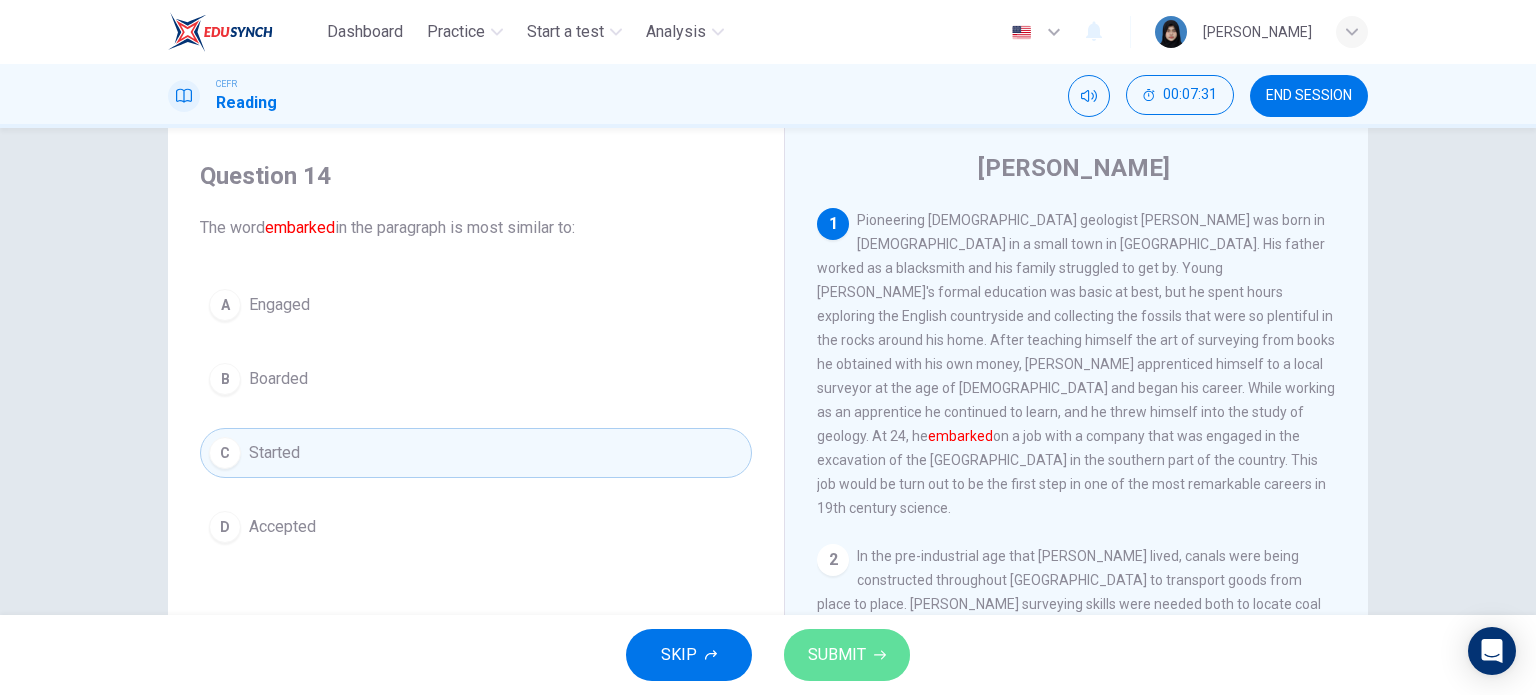 click on "SUBMIT" at bounding box center (837, 655) 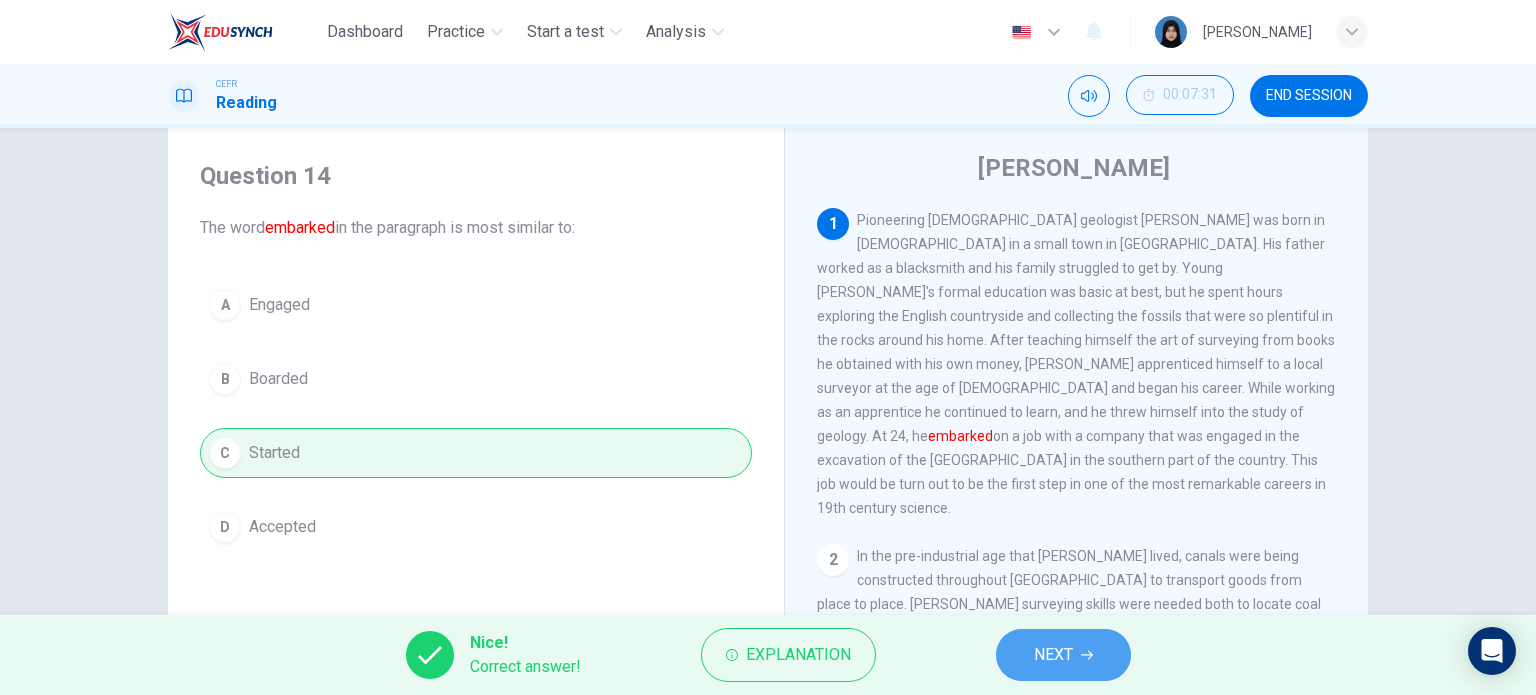 click on "NEXT" at bounding box center (1053, 655) 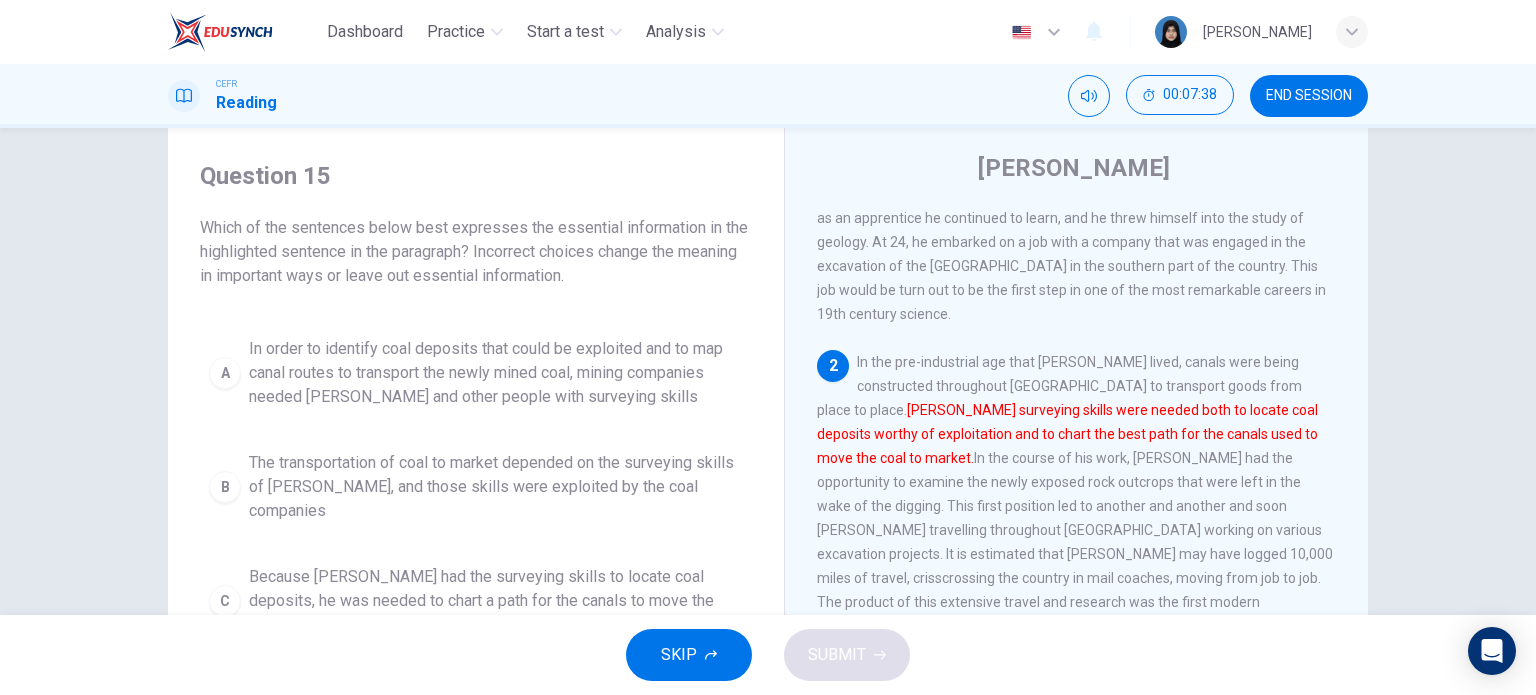 scroll, scrollTop: 195, scrollLeft: 0, axis: vertical 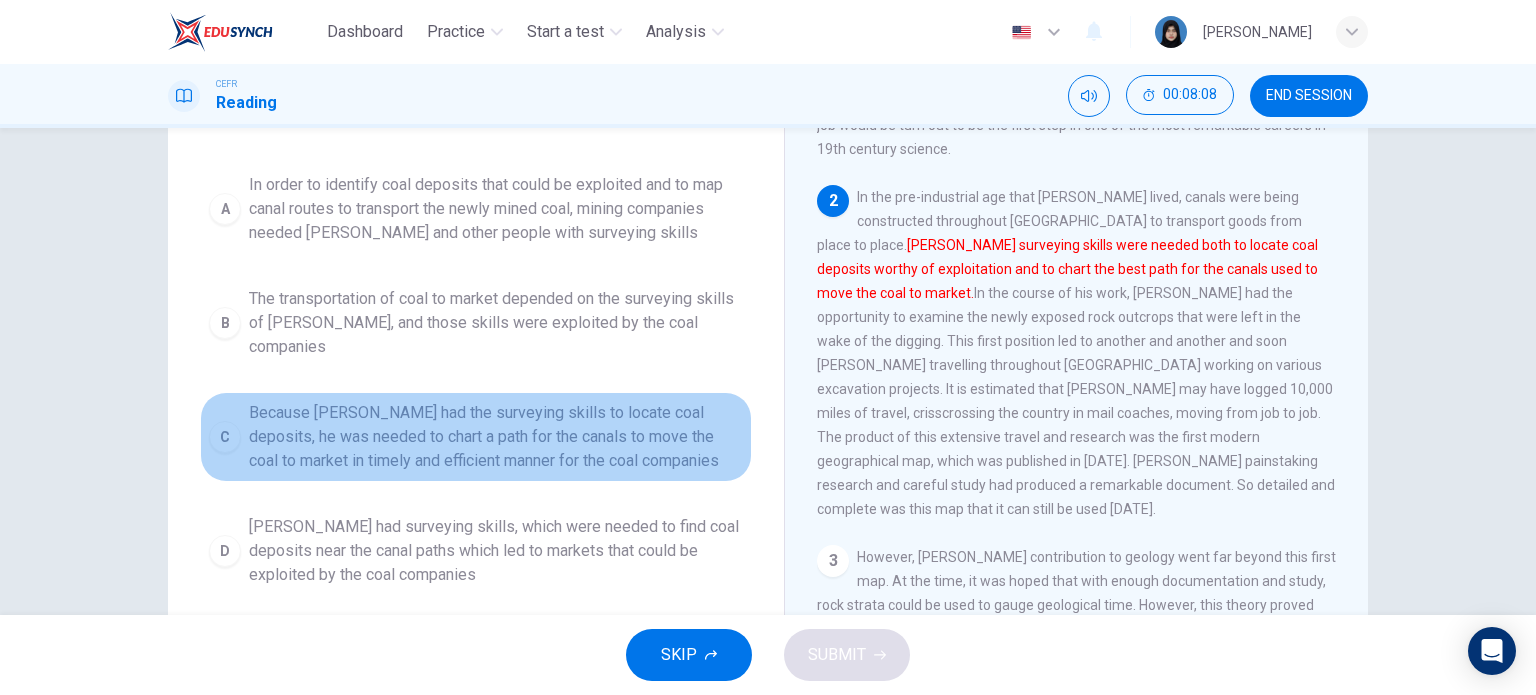 click on "Because Smith had the surveying skills to locate coal deposits, he was needed to chart a path for the canals to move the coal to market in timely and efficient manner for the coal companies" at bounding box center (496, 437) 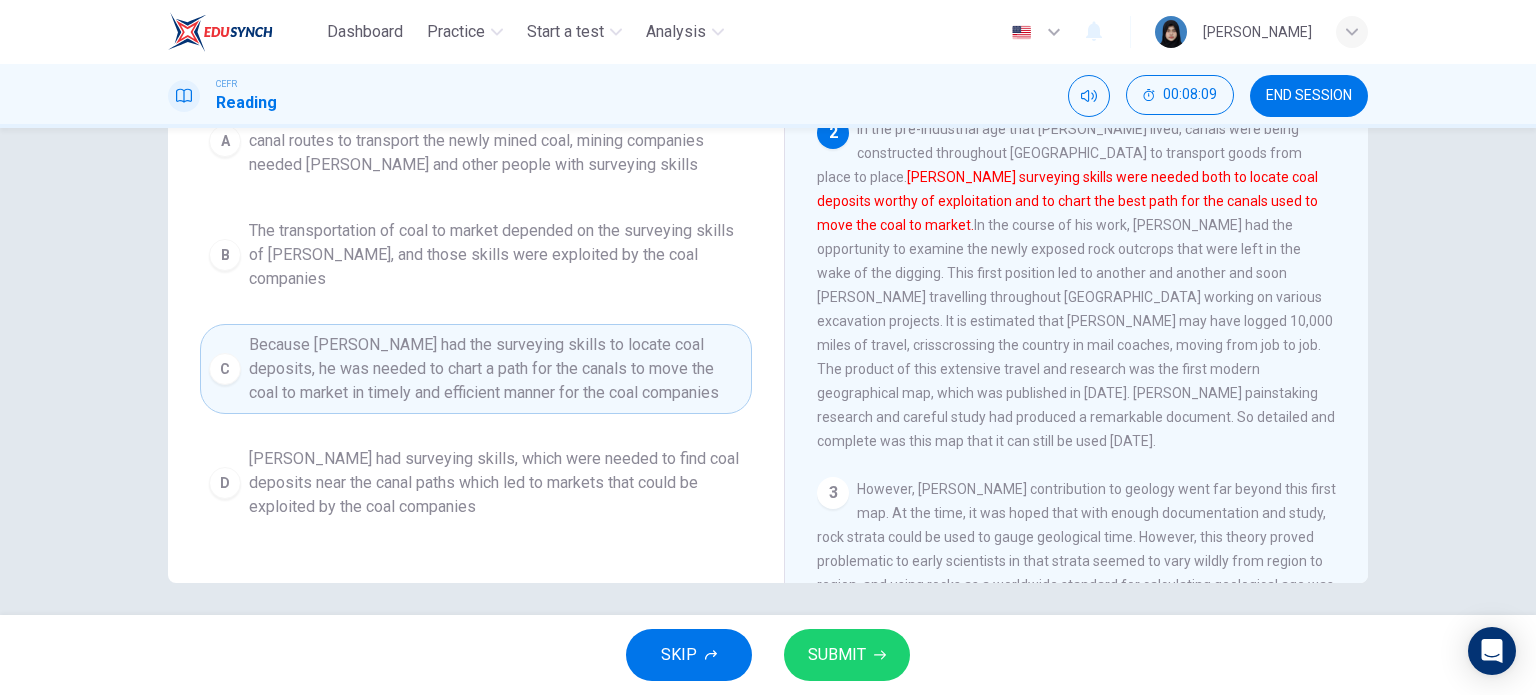 scroll, scrollTop: 284, scrollLeft: 0, axis: vertical 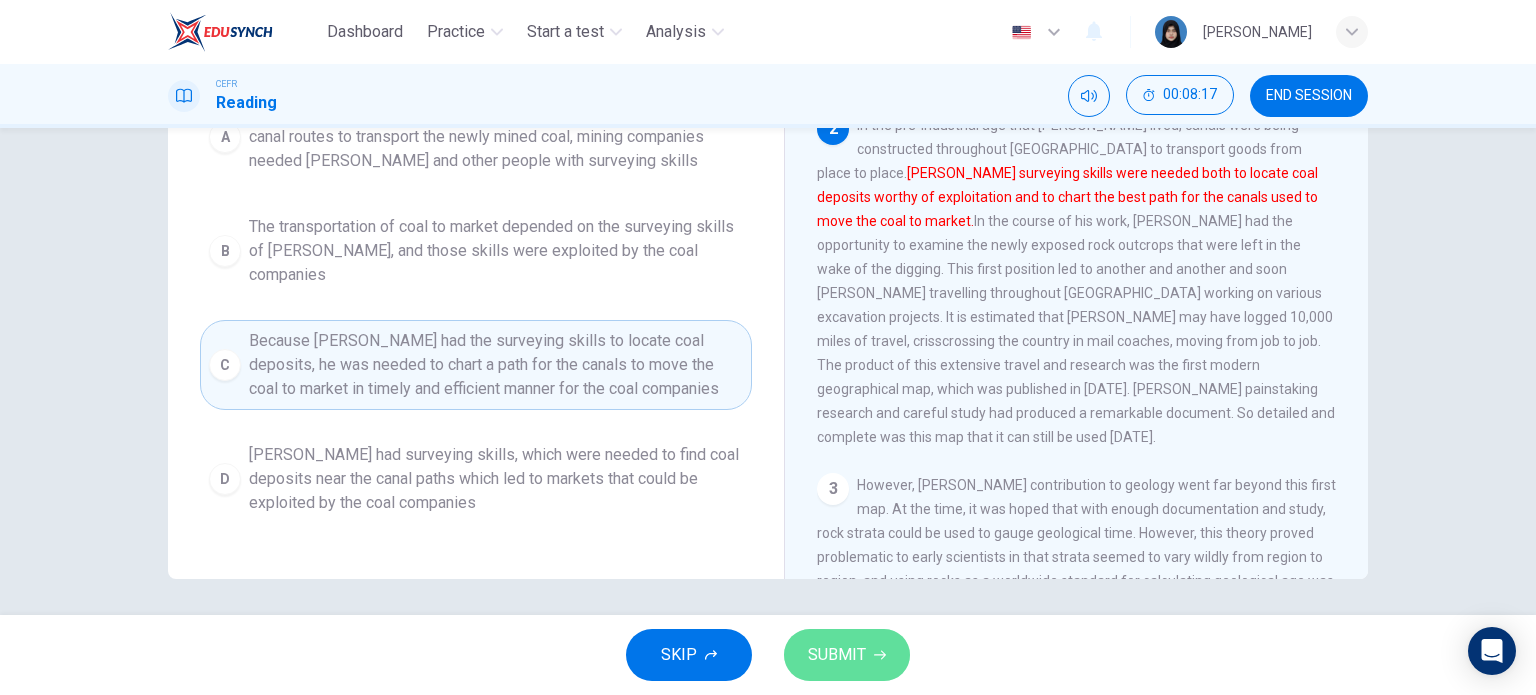 click on "SUBMIT" at bounding box center (837, 655) 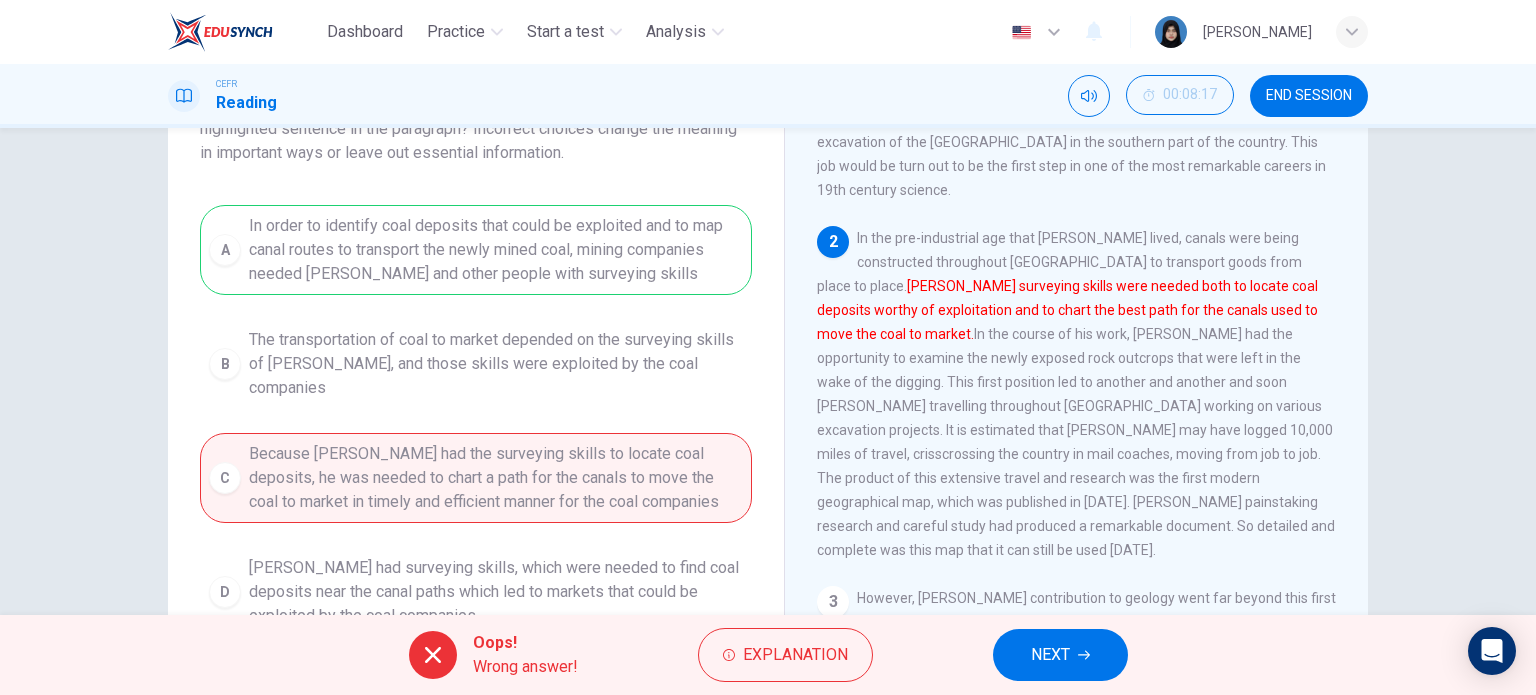 scroll, scrollTop: 170, scrollLeft: 0, axis: vertical 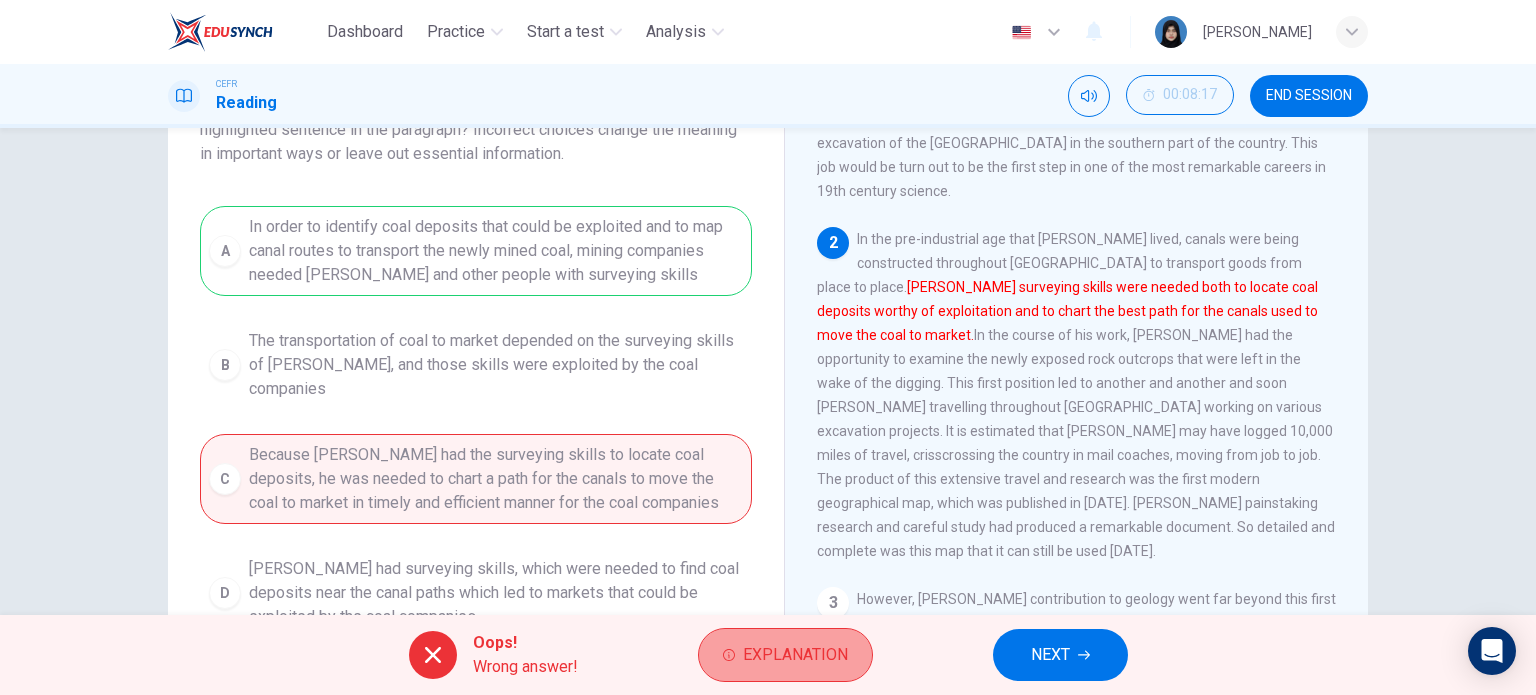 click on "Explanation" at bounding box center (795, 655) 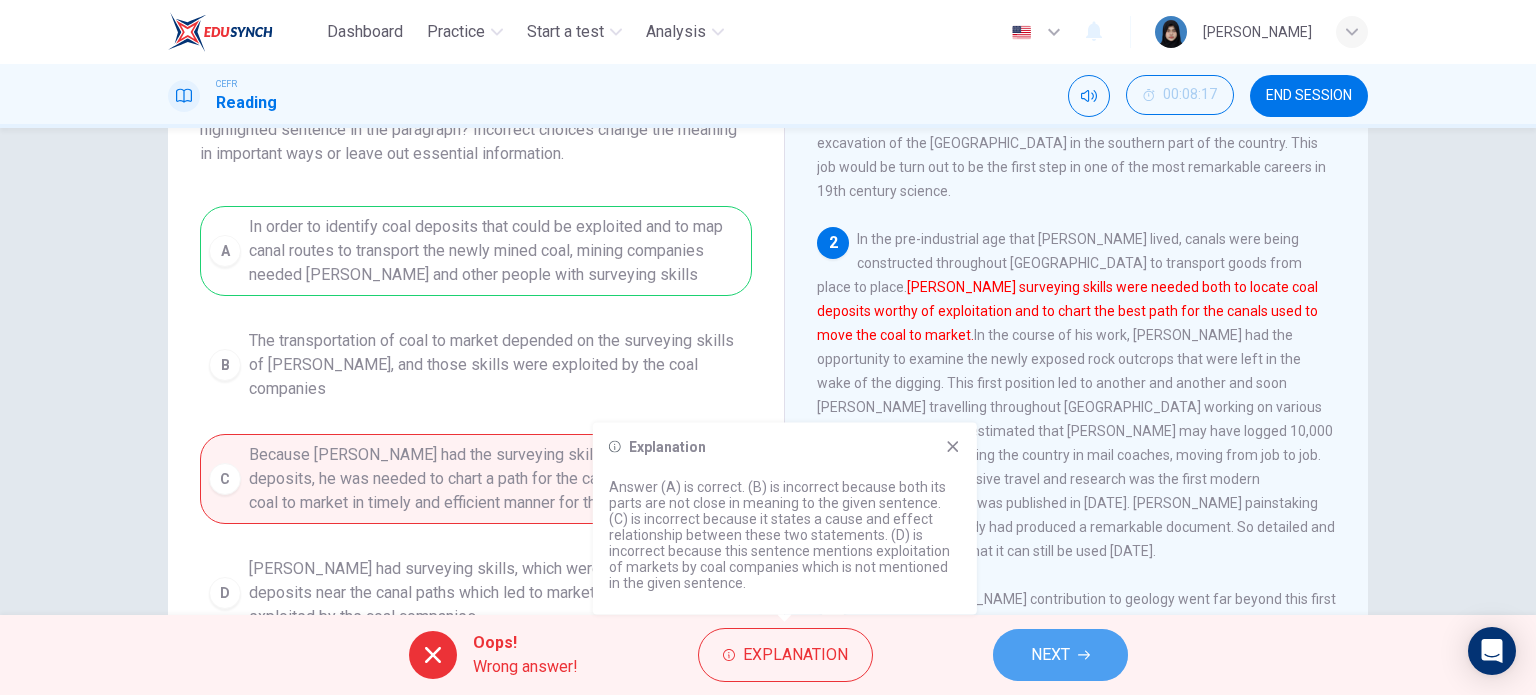 click on "NEXT" at bounding box center [1060, 655] 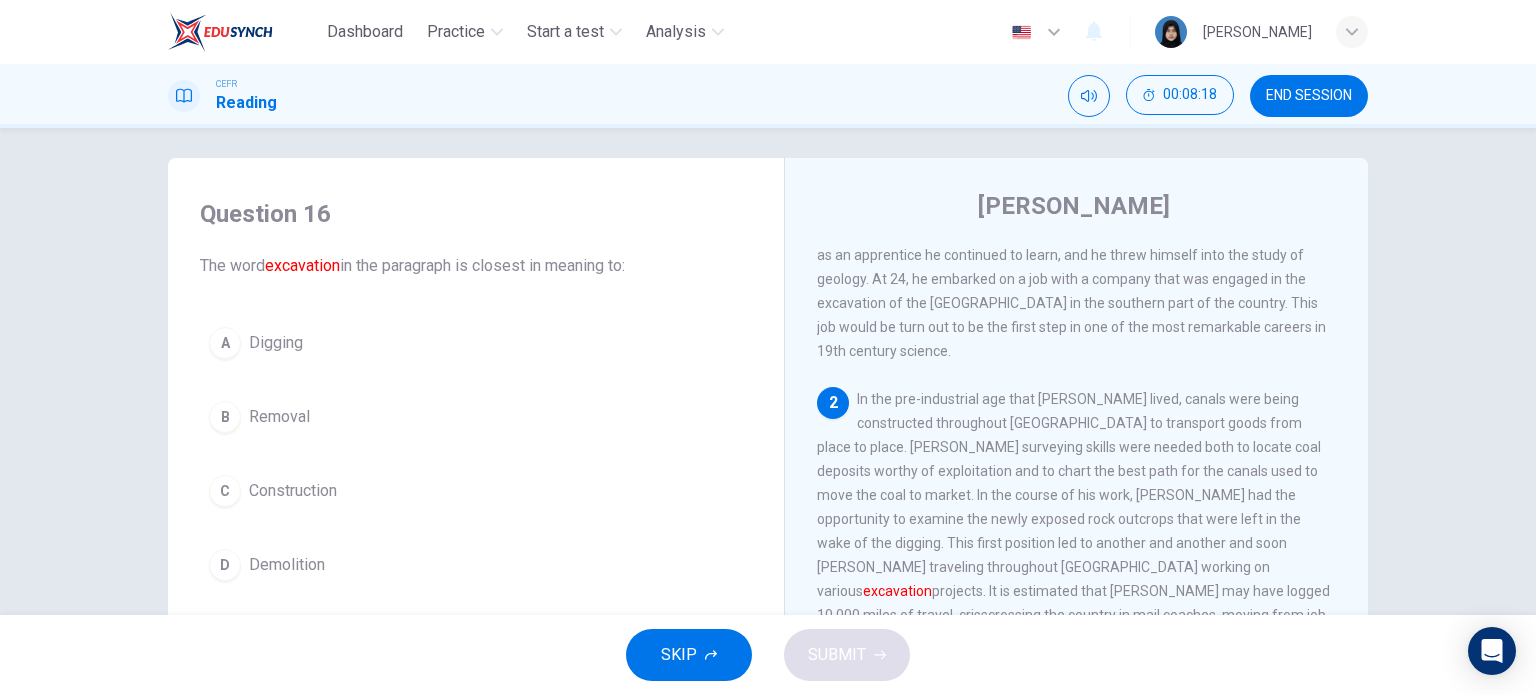 scroll, scrollTop: 4, scrollLeft: 0, axis: vertical 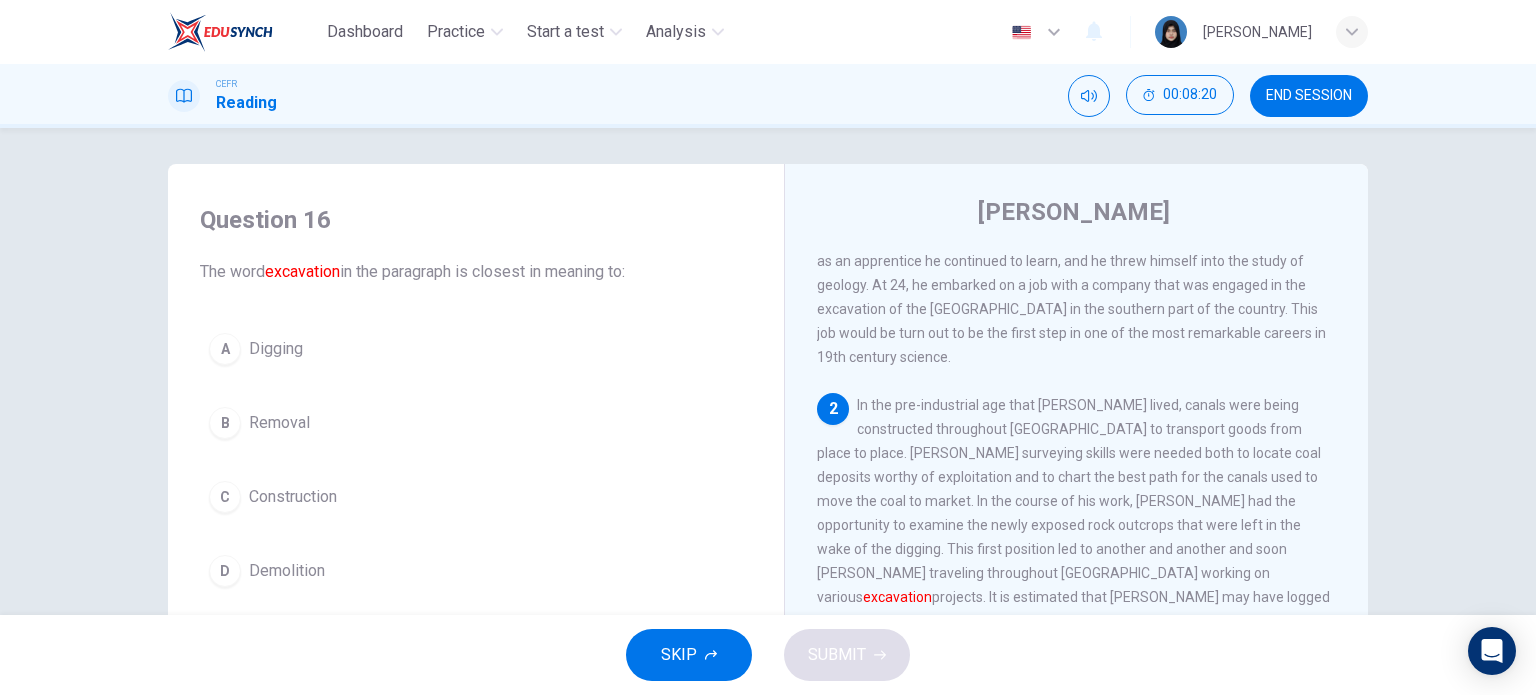click on "B Removal" at bounding box center (476, 423) 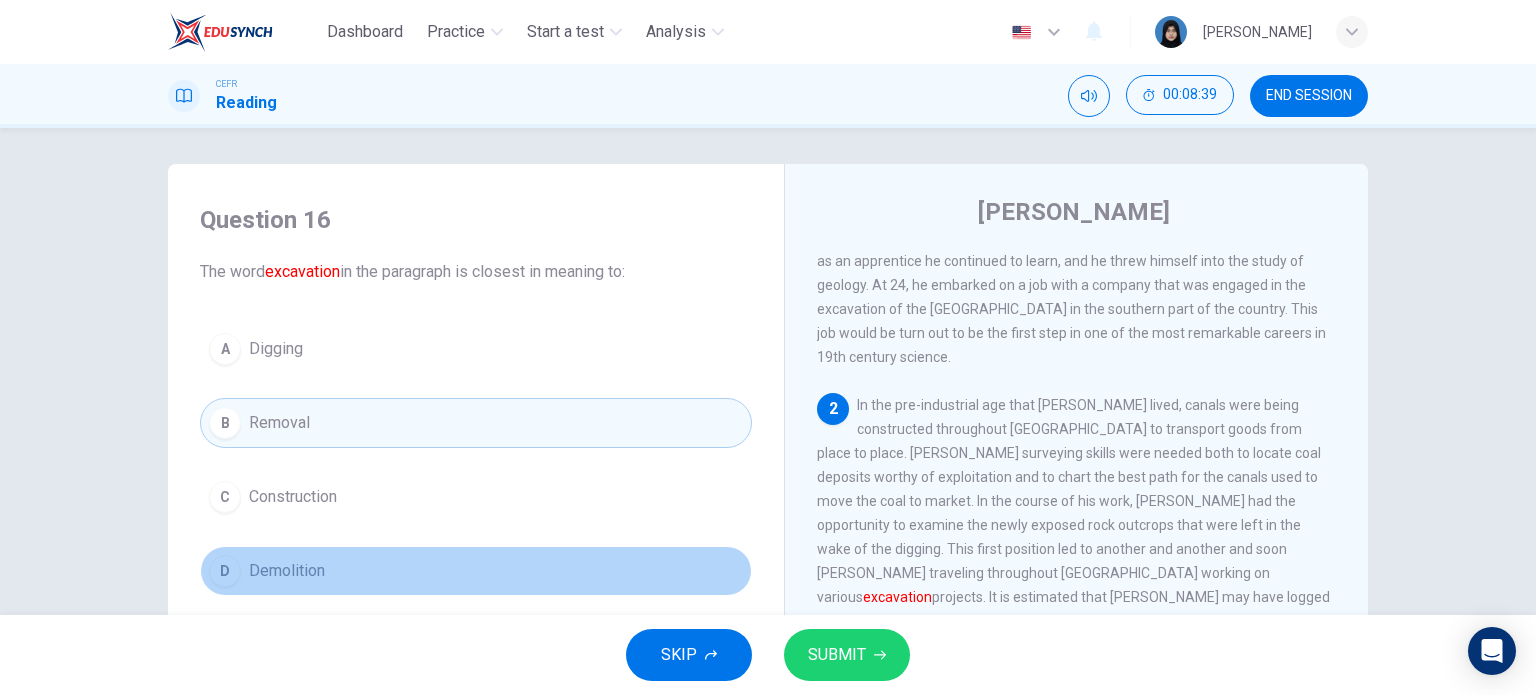 click on "Demolition" at bounding box center [287, 571] 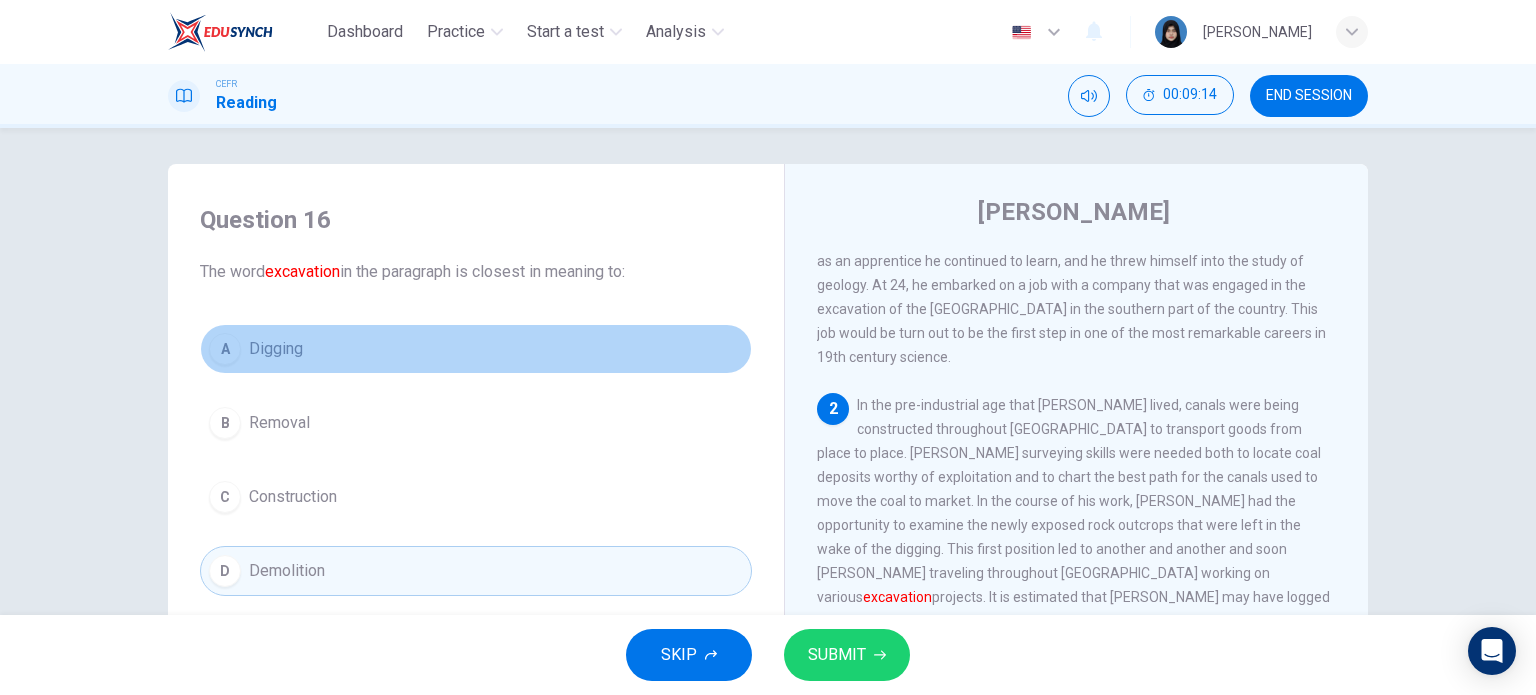 click on "A Digging" at bounding box center [476, 349] 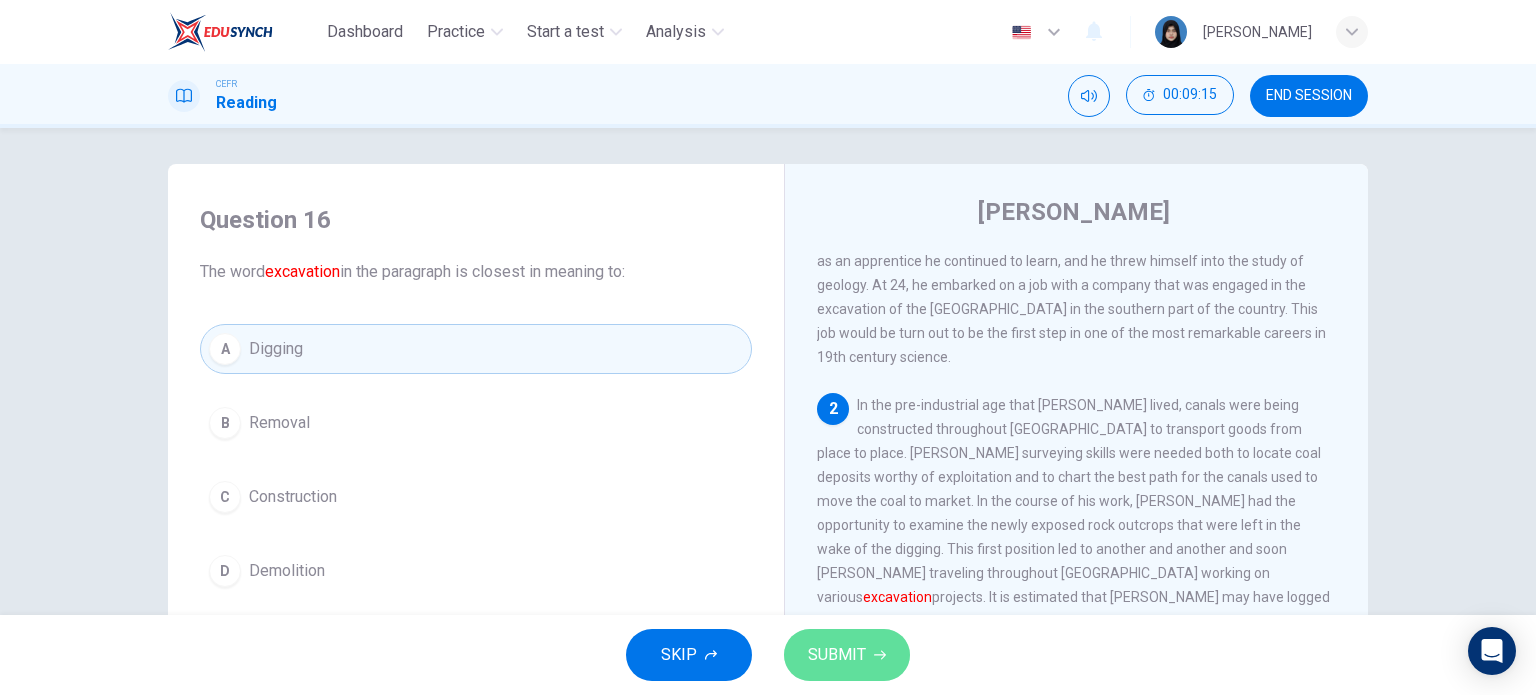 click on "SUBMIT" at bounding box center [837, 655] 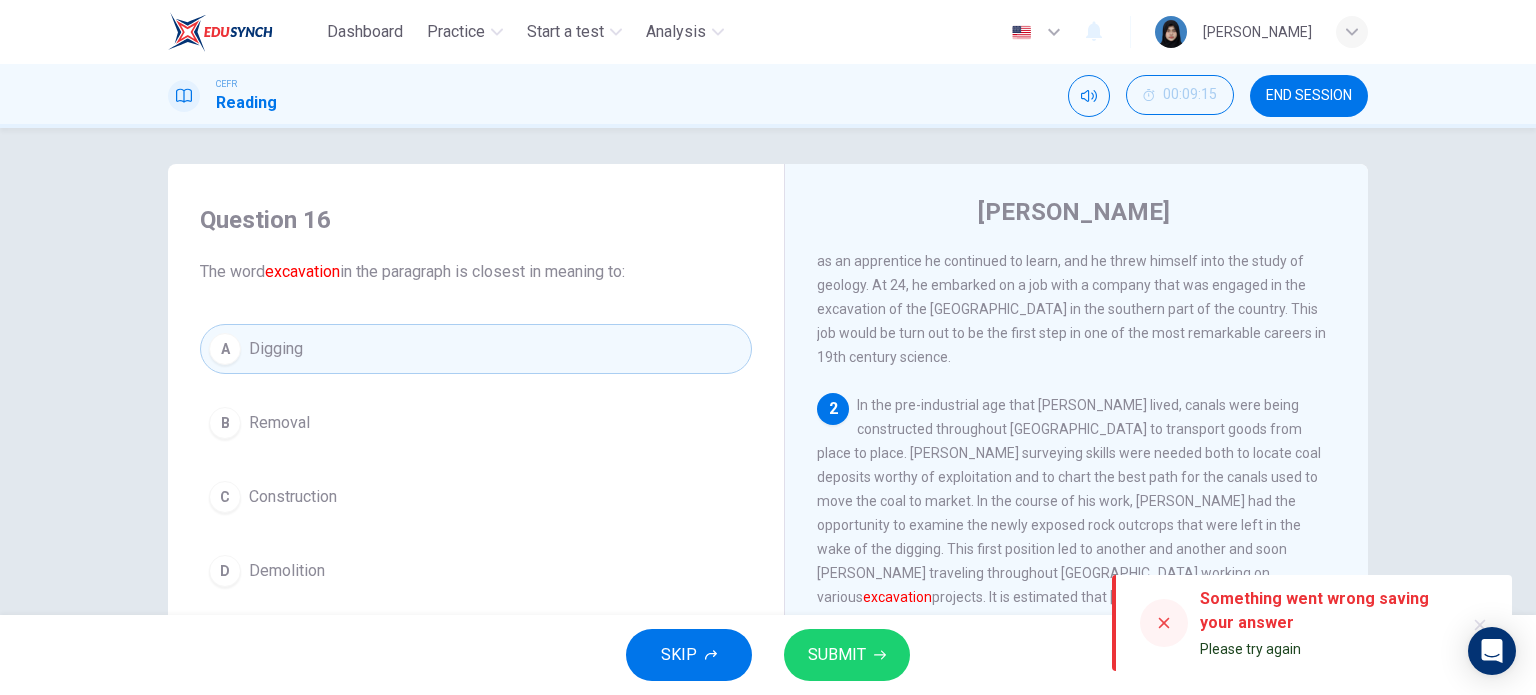 click on "A Digging" at bounding box center [476, 349] 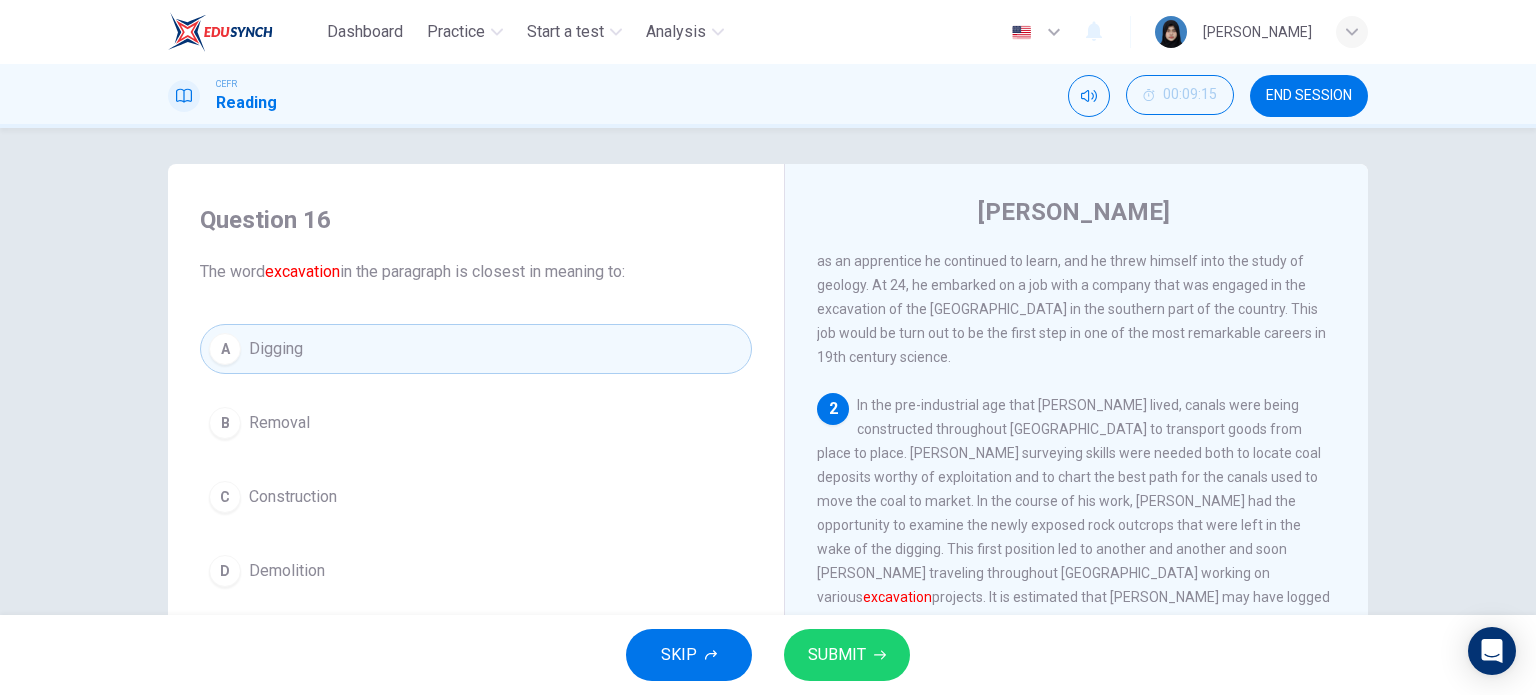 click on "SUBMIT" at bounding box center (837, 655) 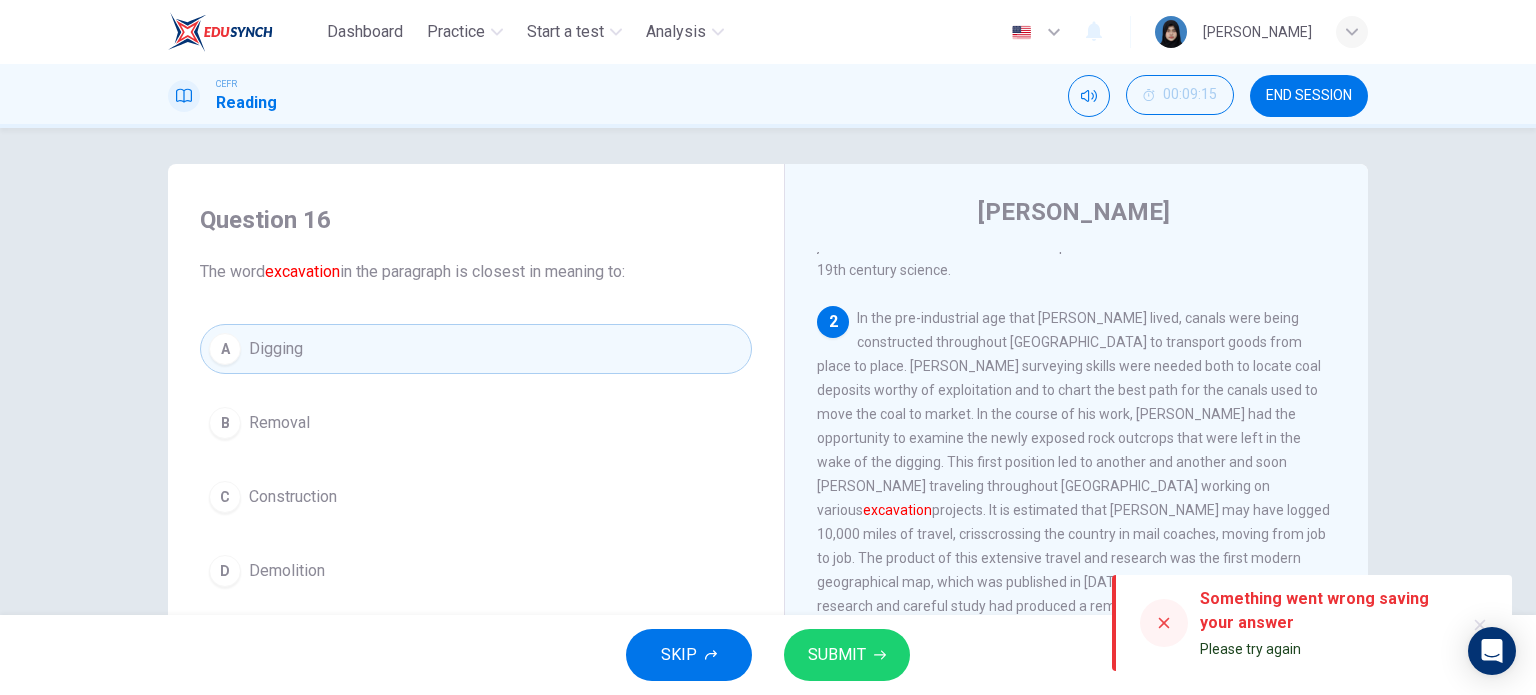 scroll, scrollTop: 283, scrollLeft: 0, axis: vertical 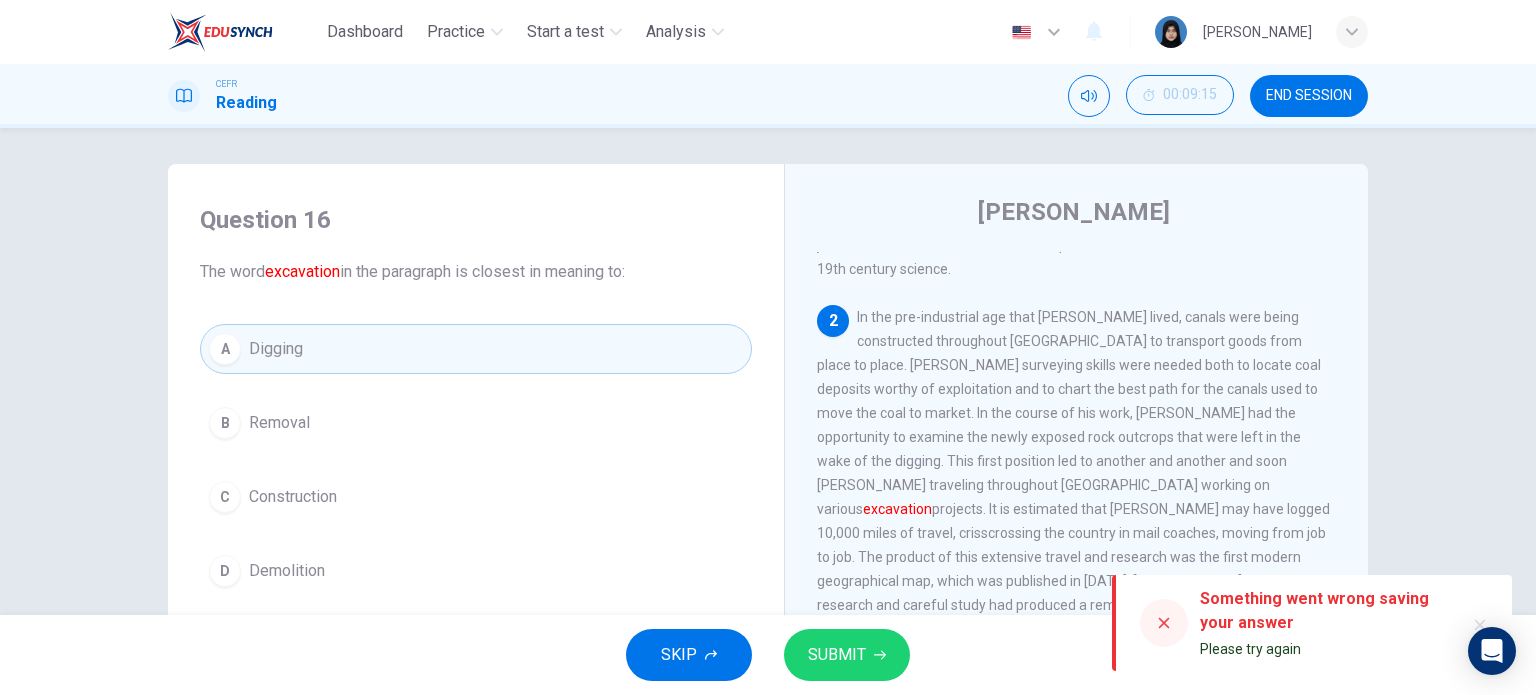 click on "B Removal" at bounding box center (476, 423) 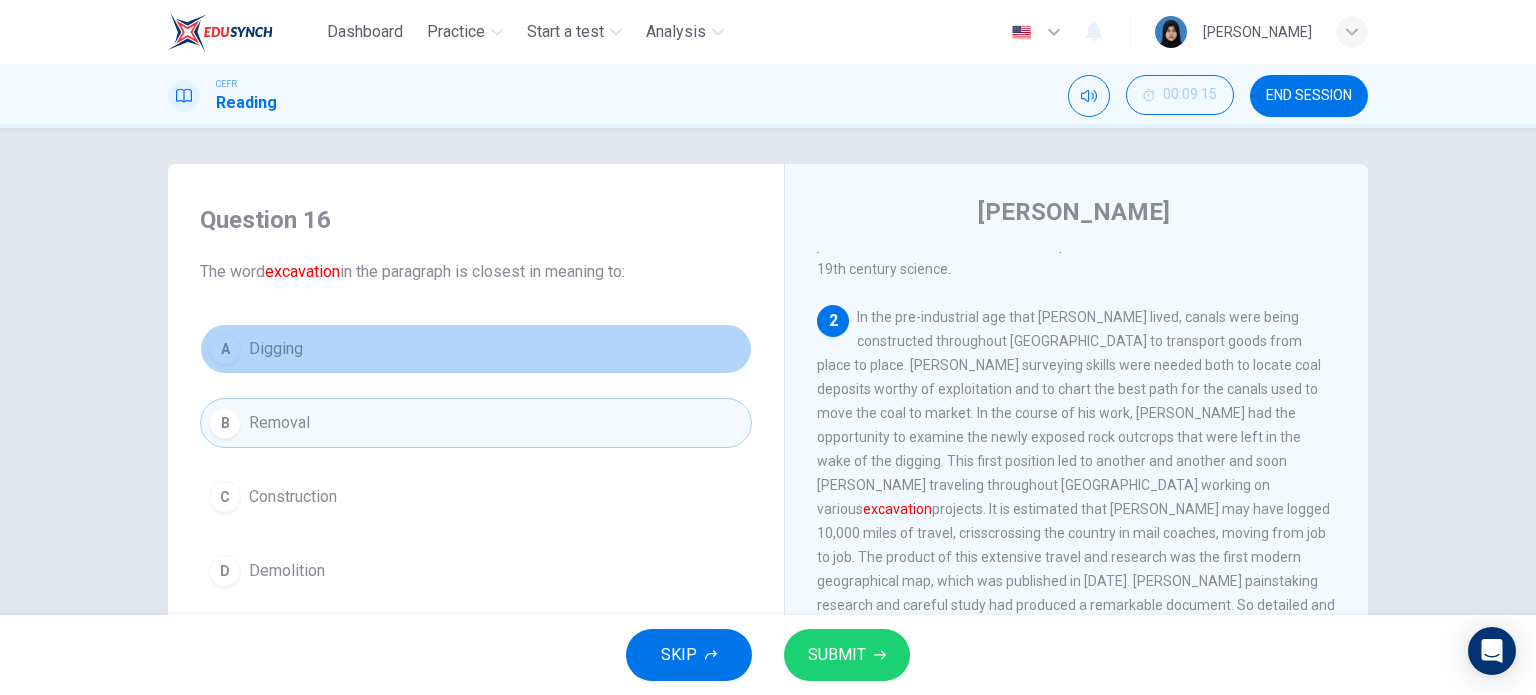 click on "A Digging" at bounding box center [476, 349] 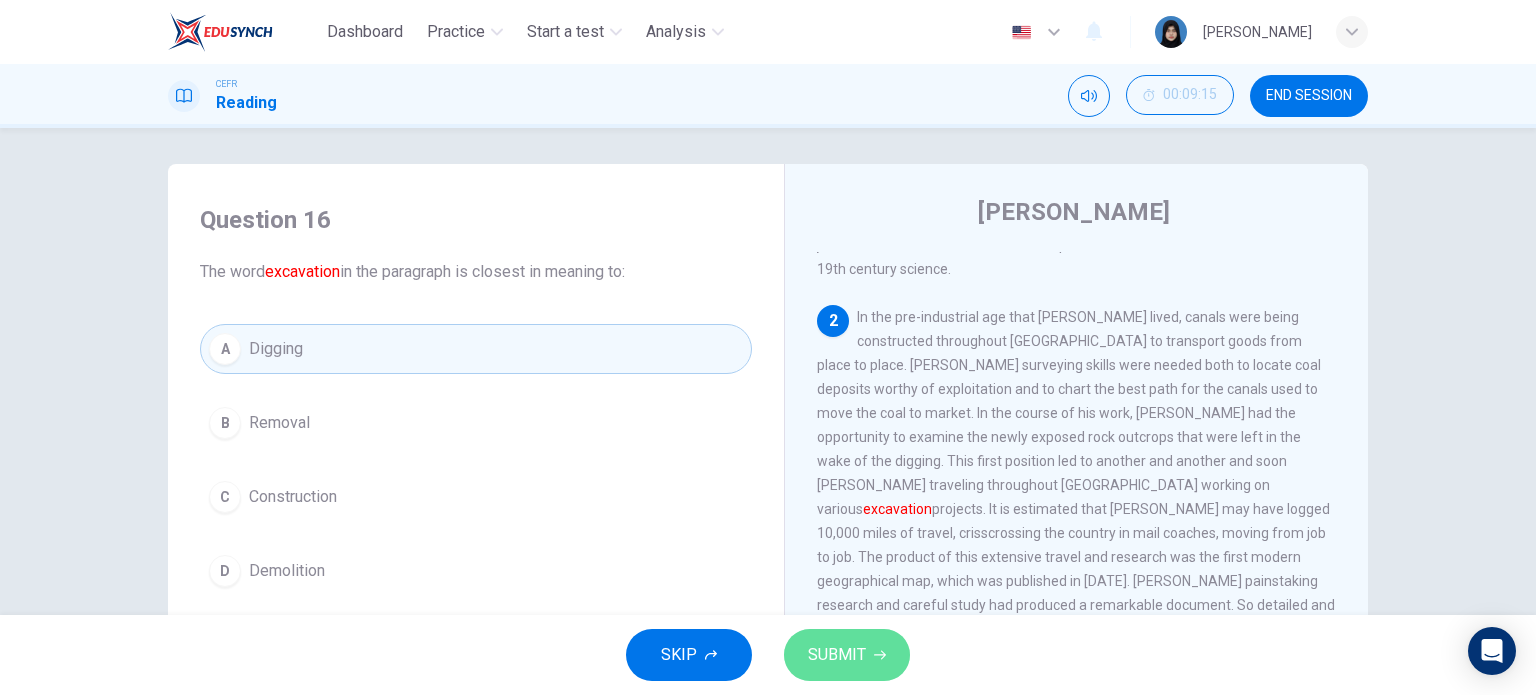 click on "SUBMIT" at bounding box center [837, 655] 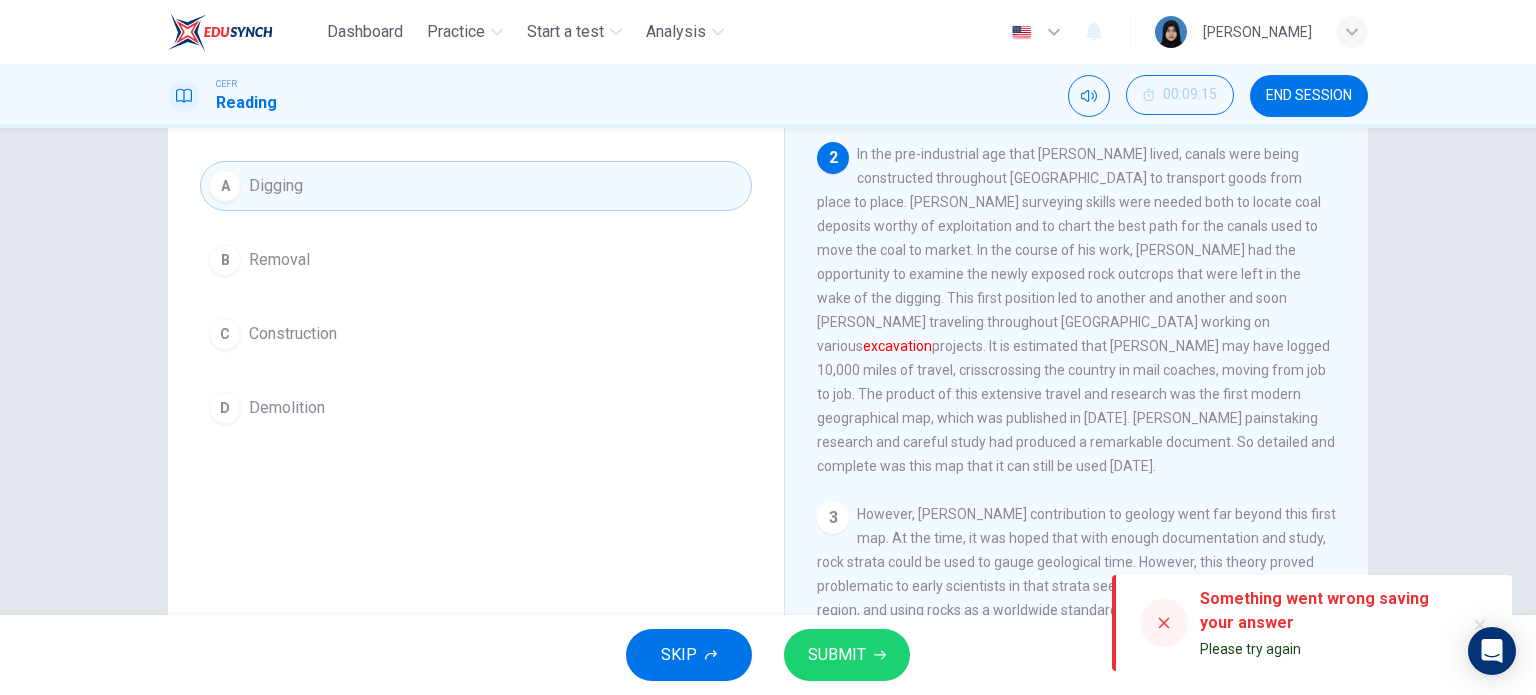scroll, scrollTop: 168, scrollLeft: 0, axis: vertical 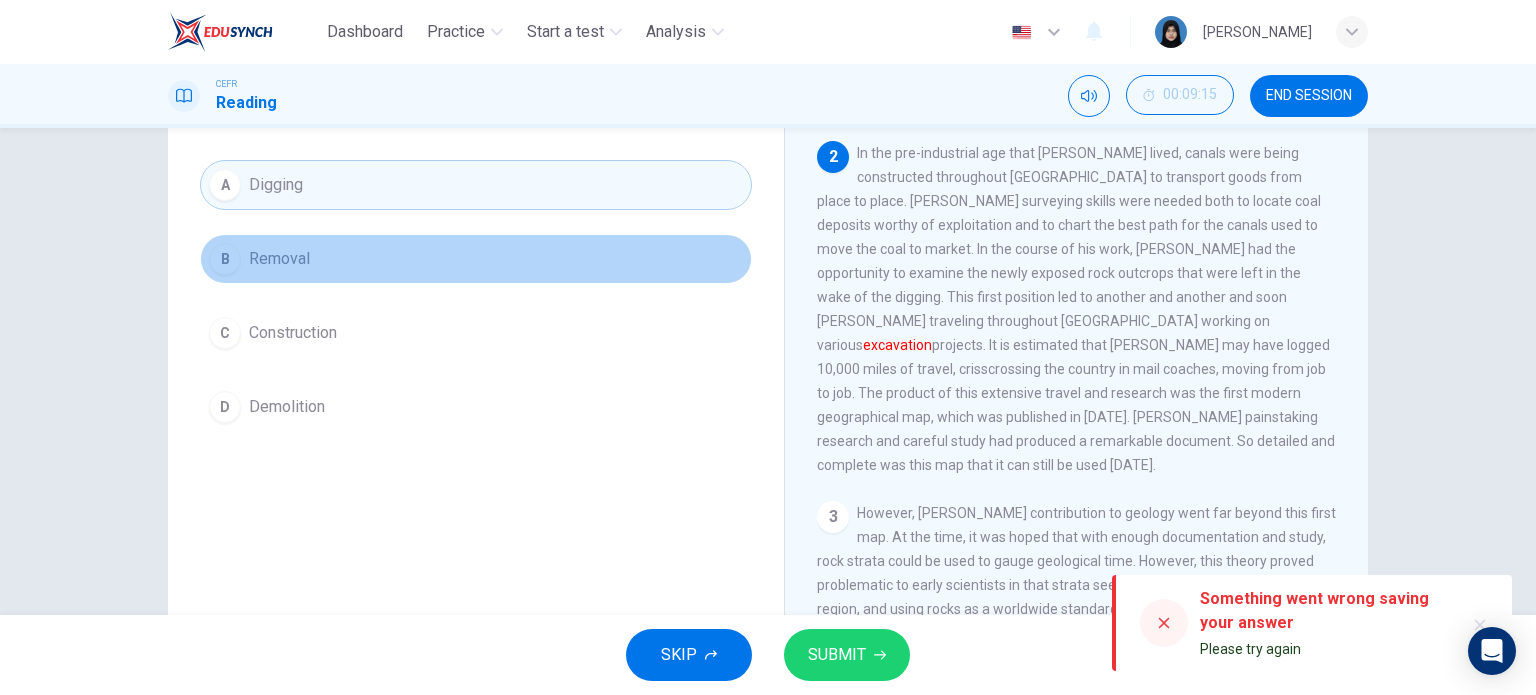 click on "Removal" at bounding box center [279, 259] 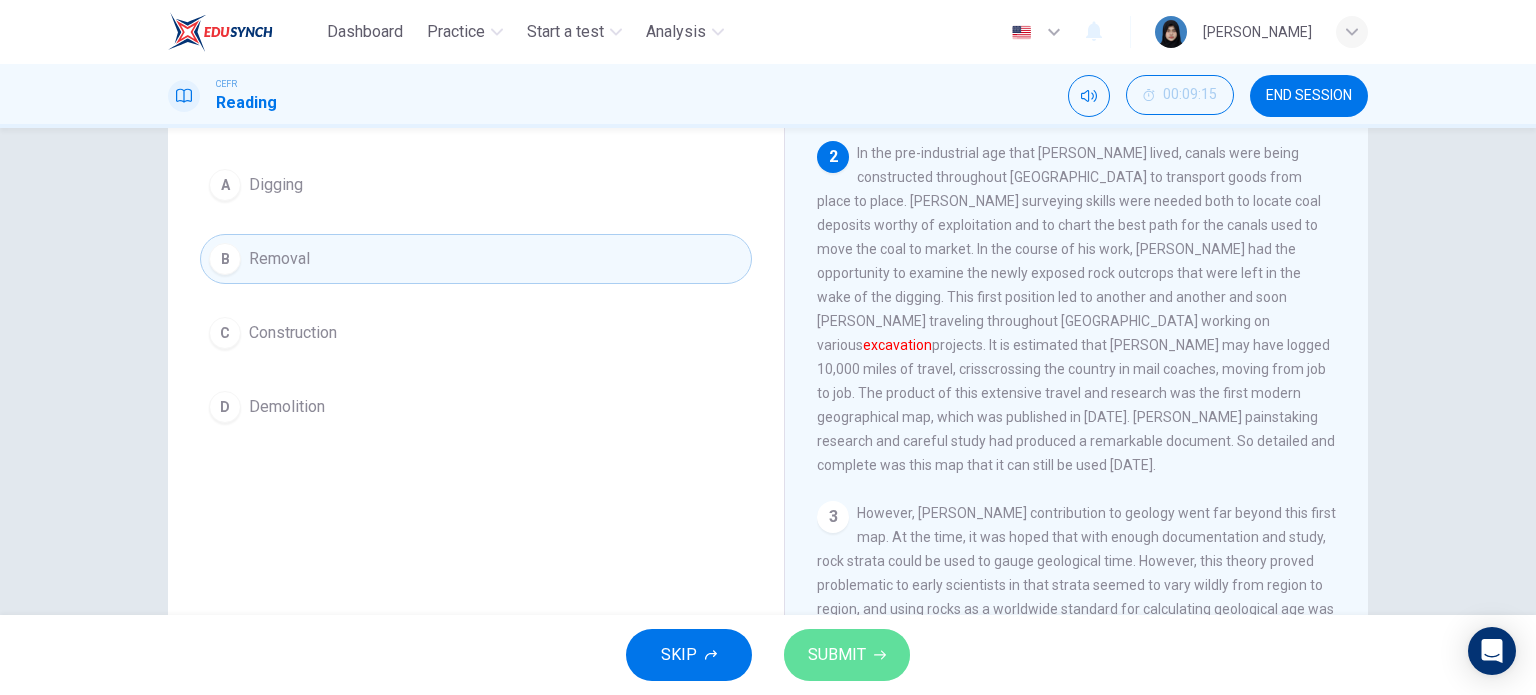 click on "SUBMIT" at bounding box center (837, 655) 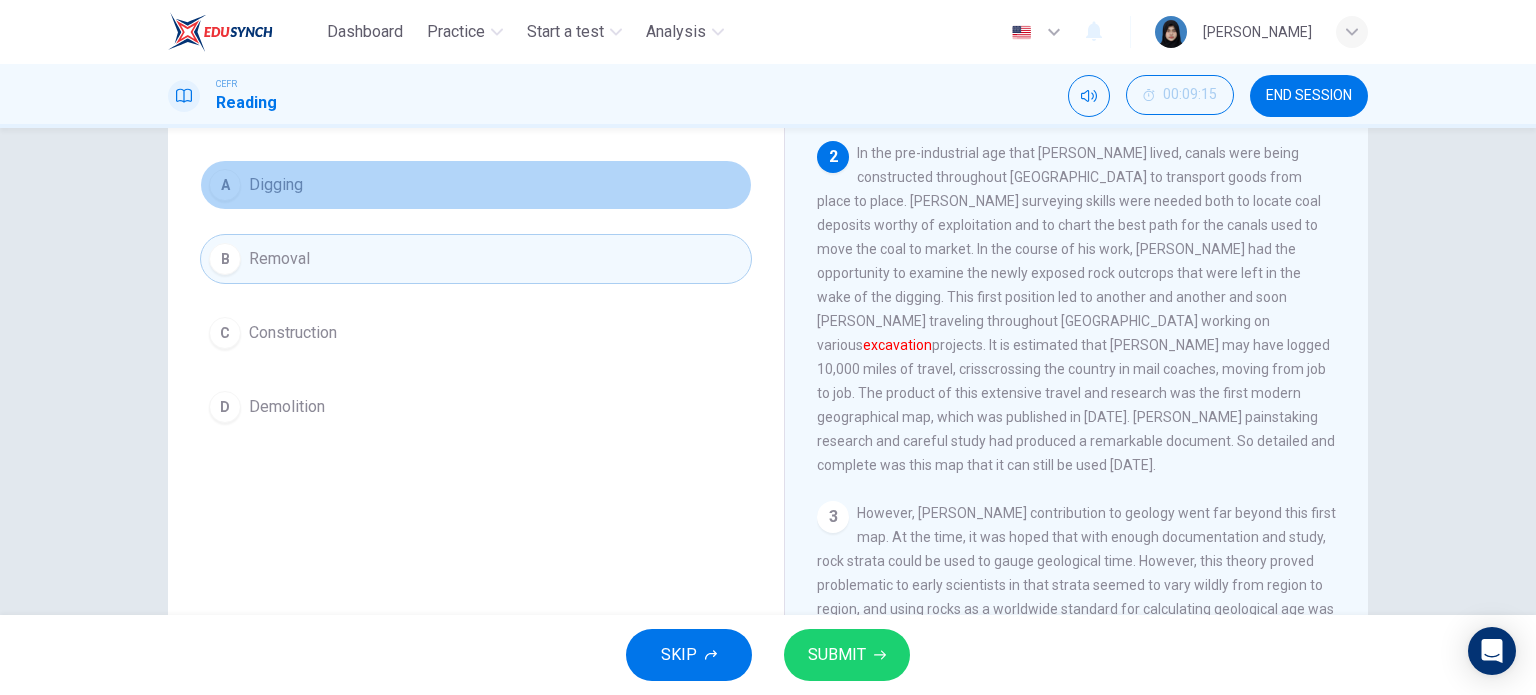 click on "A Digging" at bounding box center [476, 185] 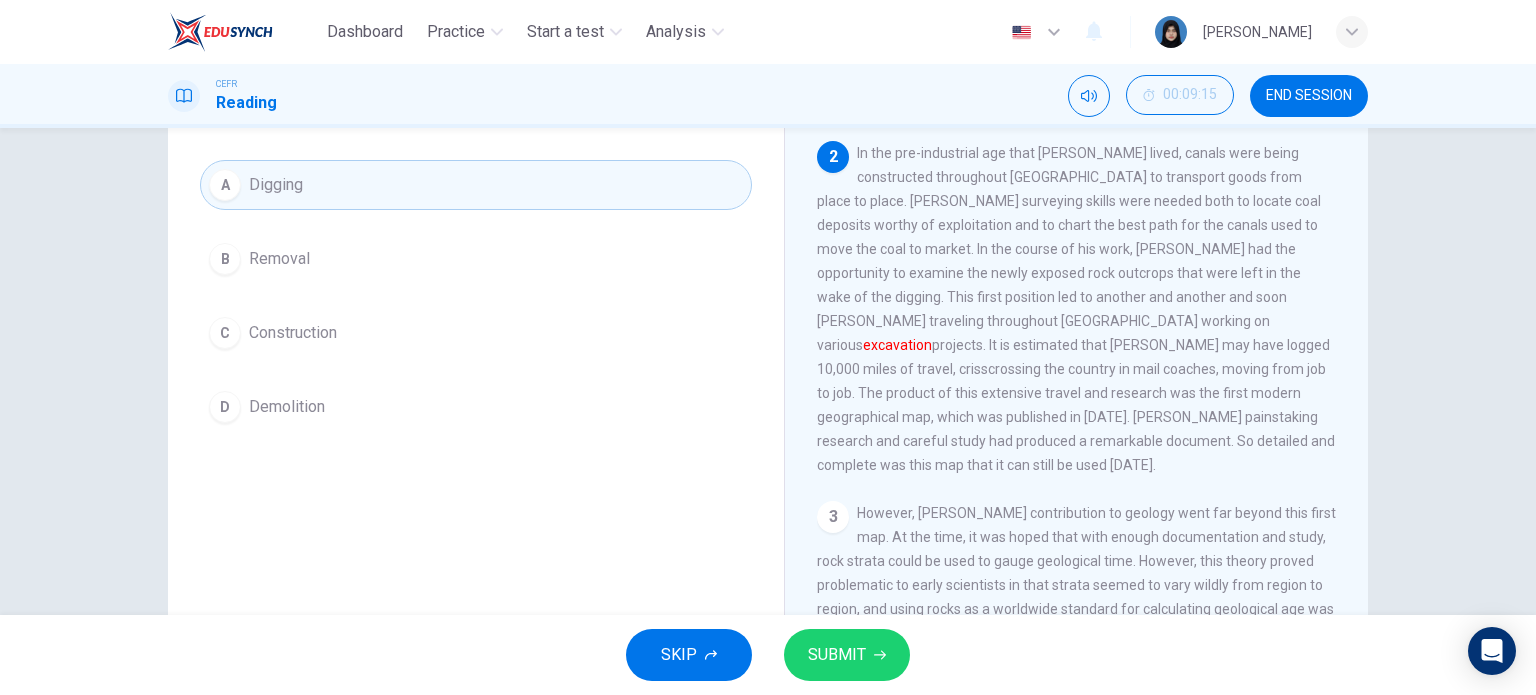 click on "SUBMIT" at bounding box center (837, 655) 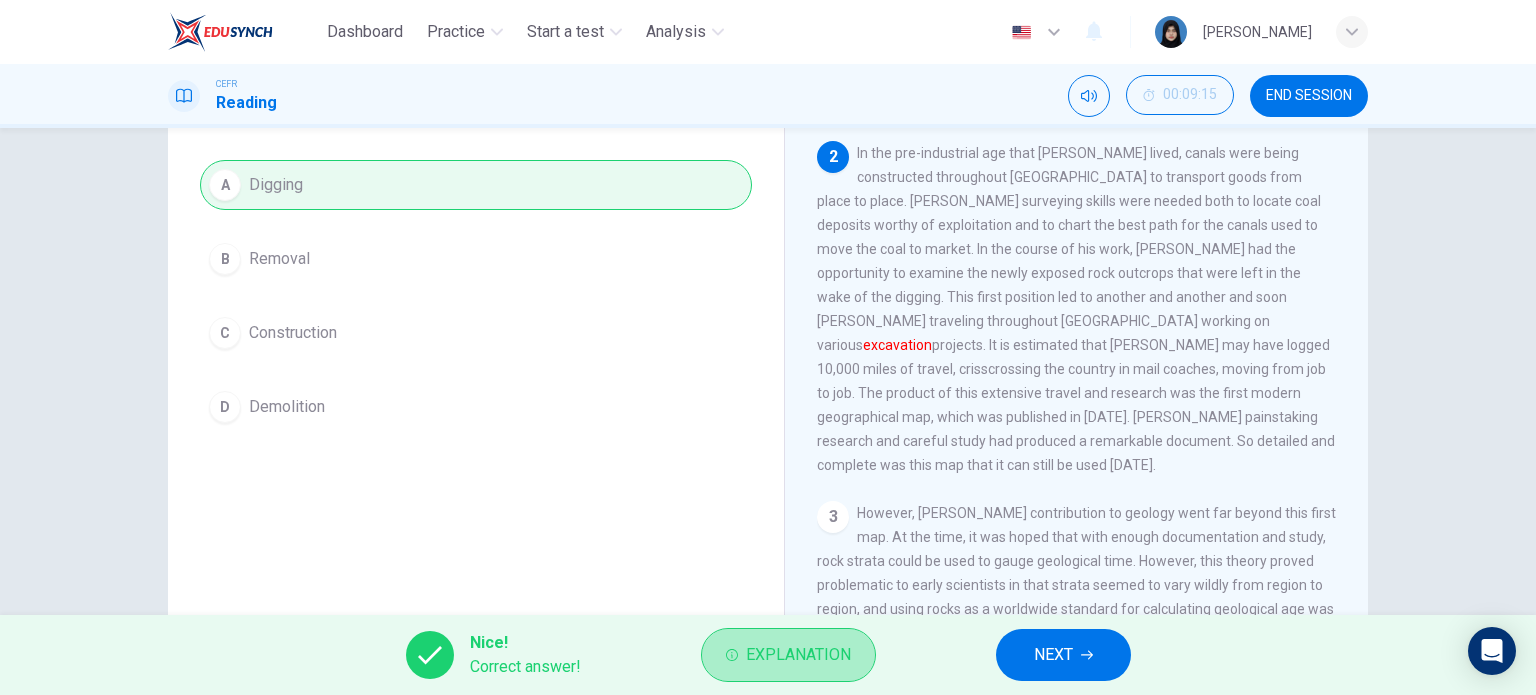 click on "Explanation" at bounding box center (798, 655) 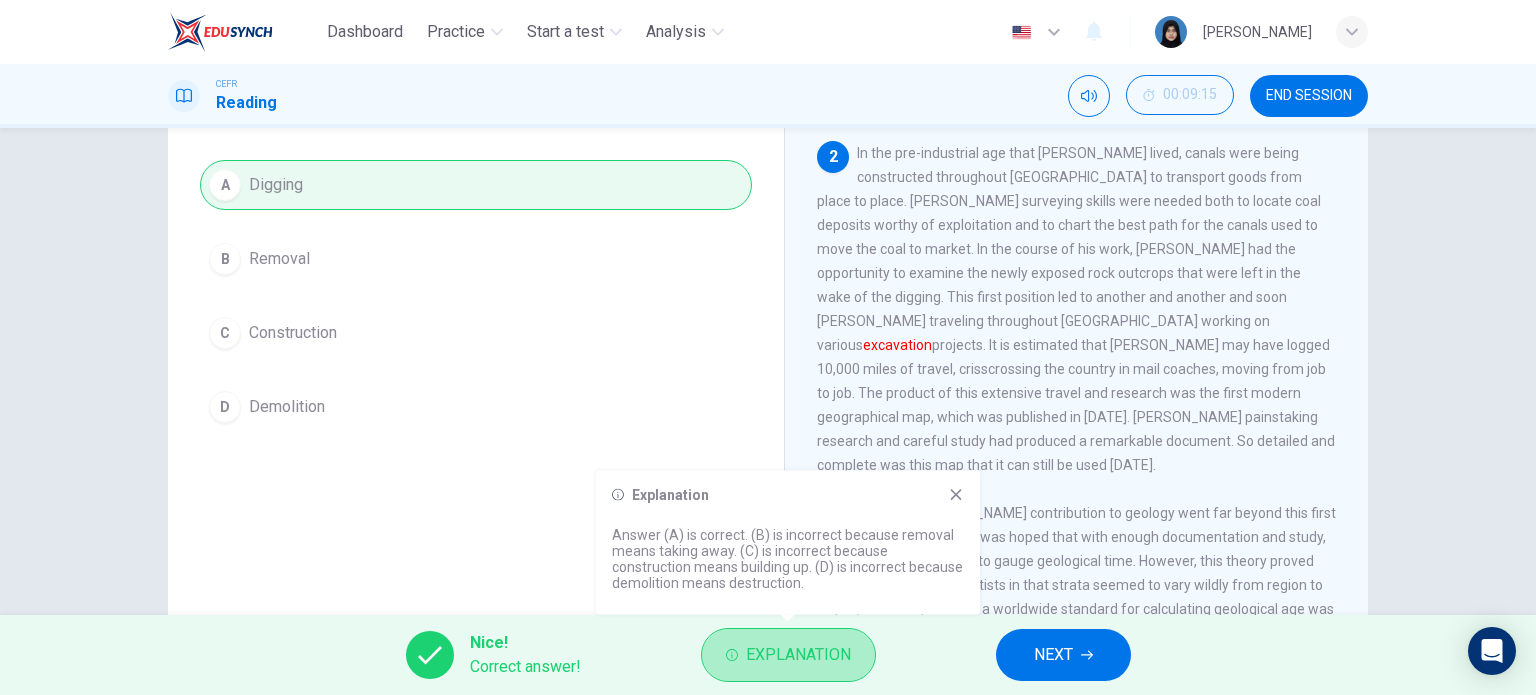 click on "Explanation" at bounding box center (798, 655) 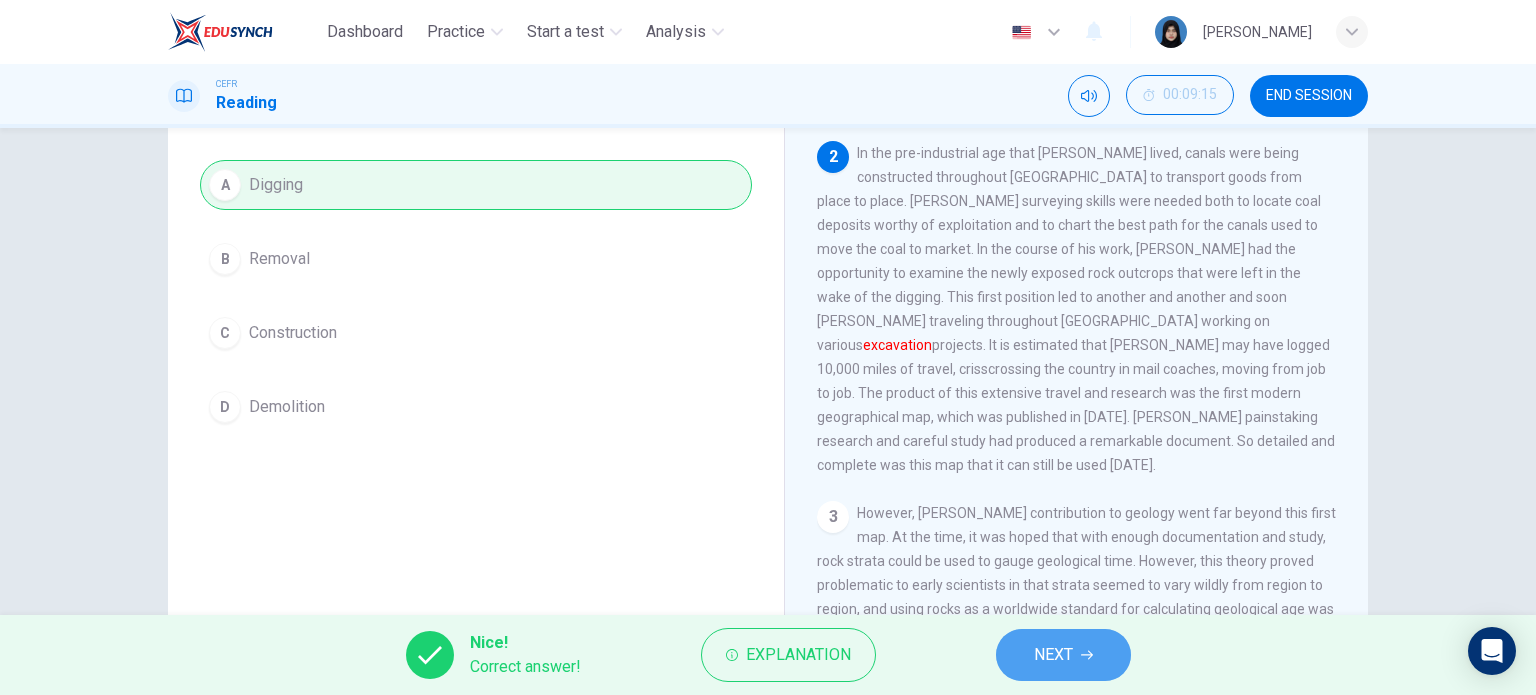 click on "NEXT" at bounding box center (1063, 655) 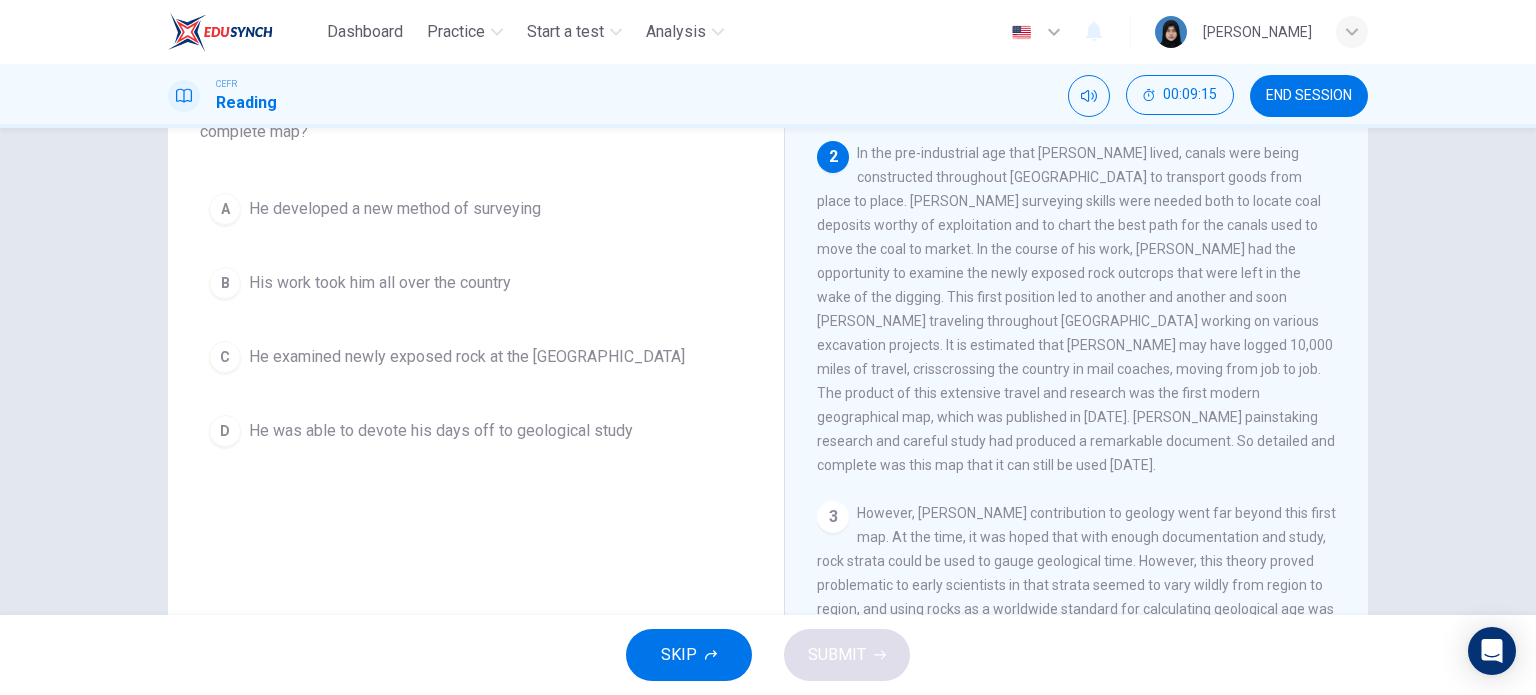scroll, scrollTop: 192, scrollLeft: 0, axis: vertical 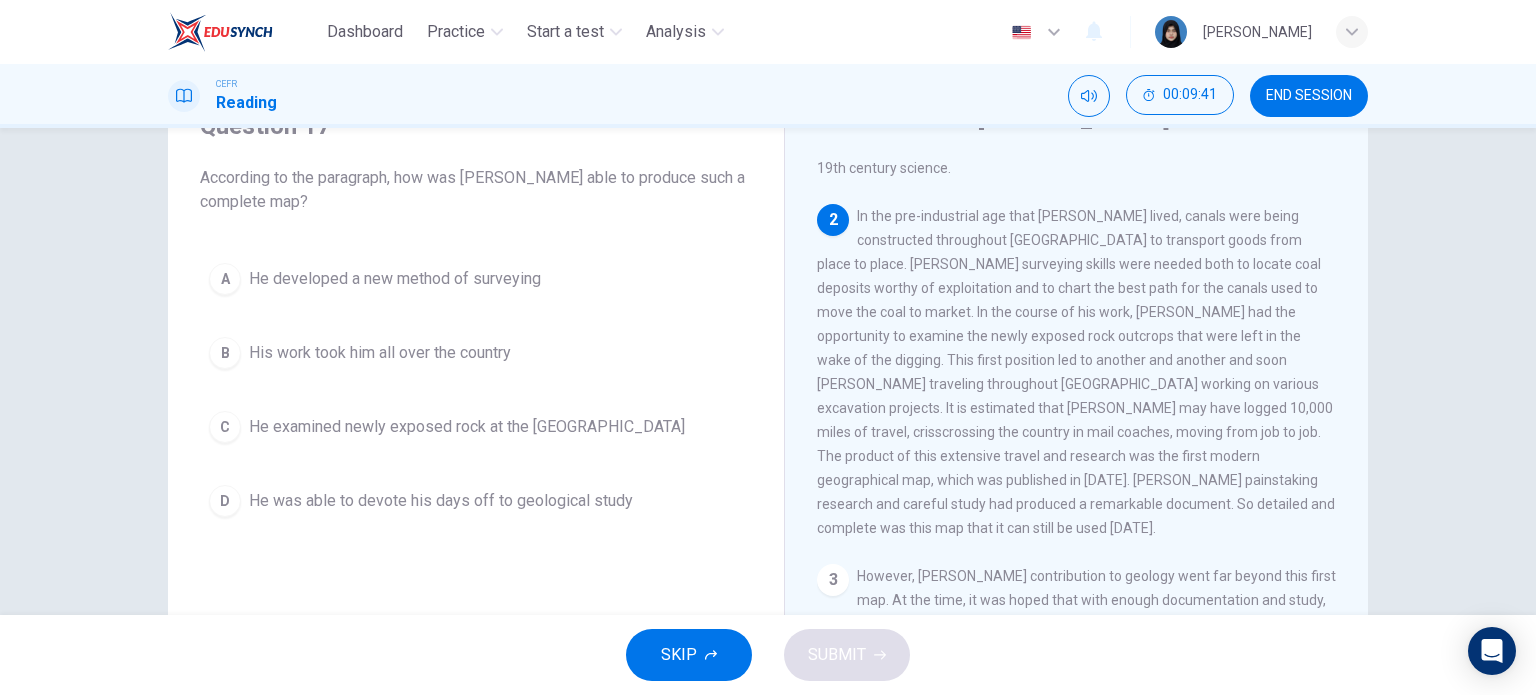 click on "B His work took him all over the country" at bounding box center (476, 353) 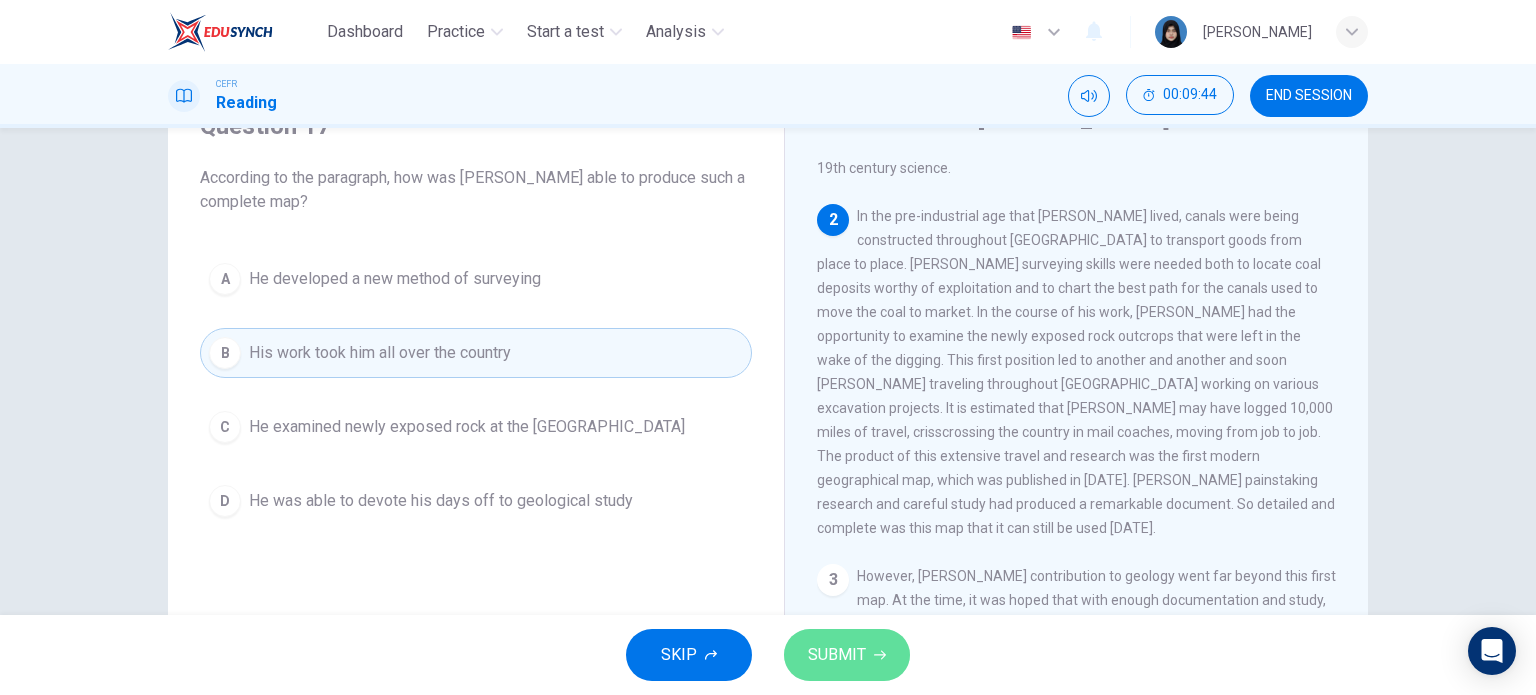 click on "SUBMIT" at bounding box center [837, 655] 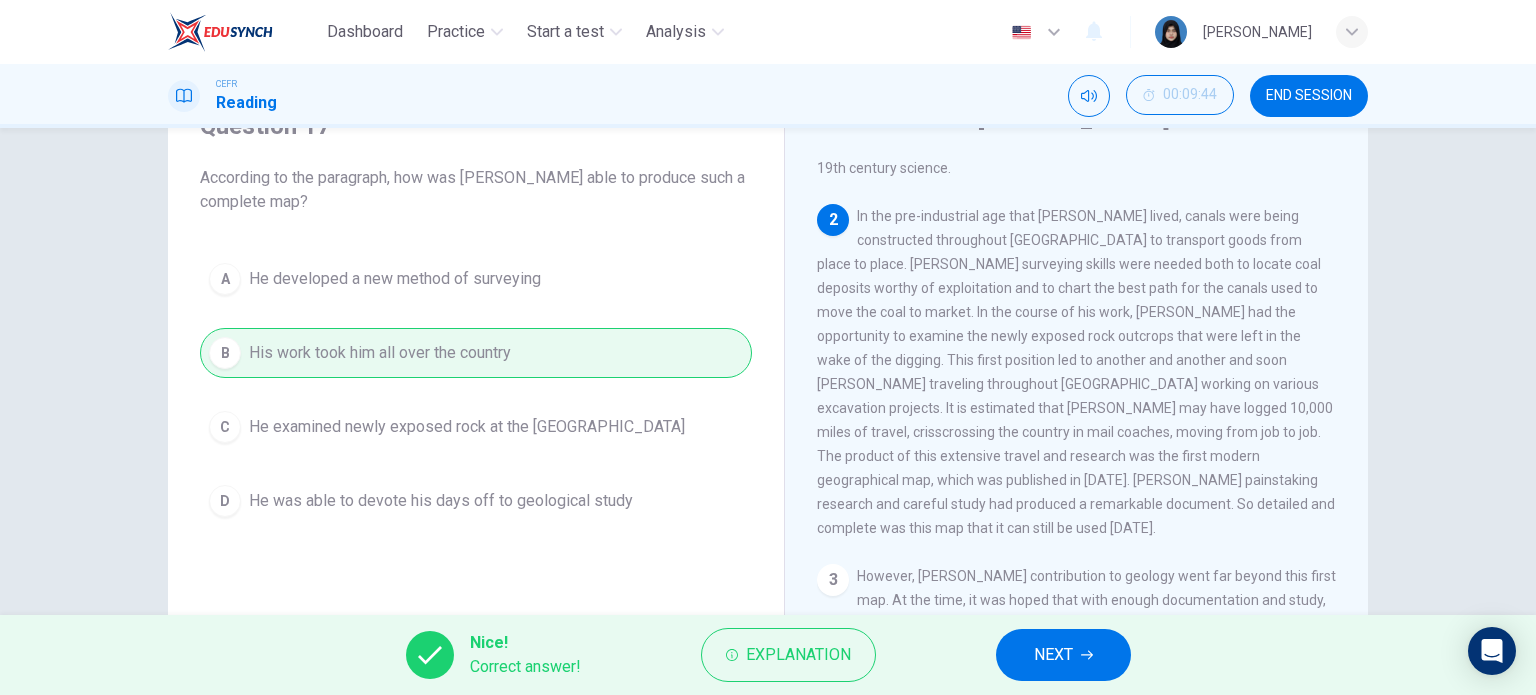 click on "NEXT" at bounding box center [1053, 655] 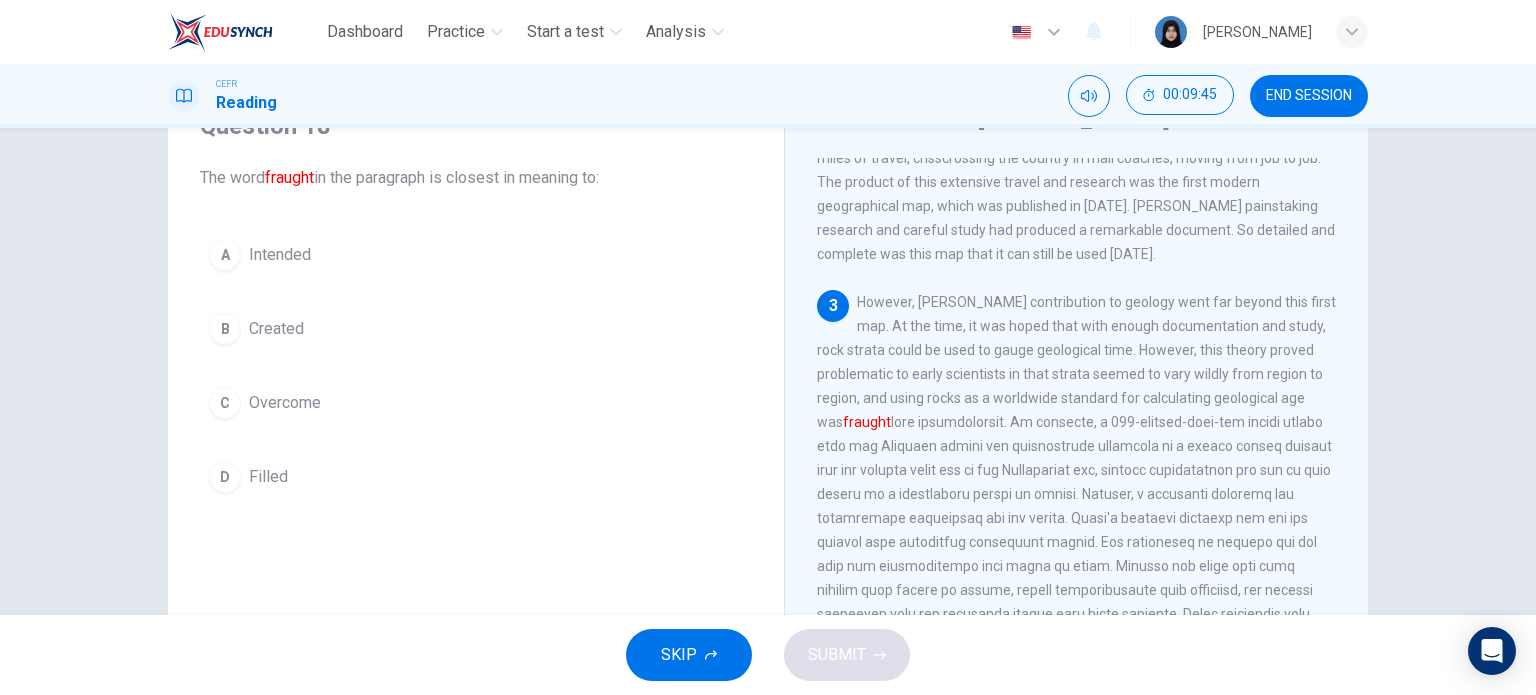 scroll, scrollTop: 568, scrollLeft: 0, axis: vertical 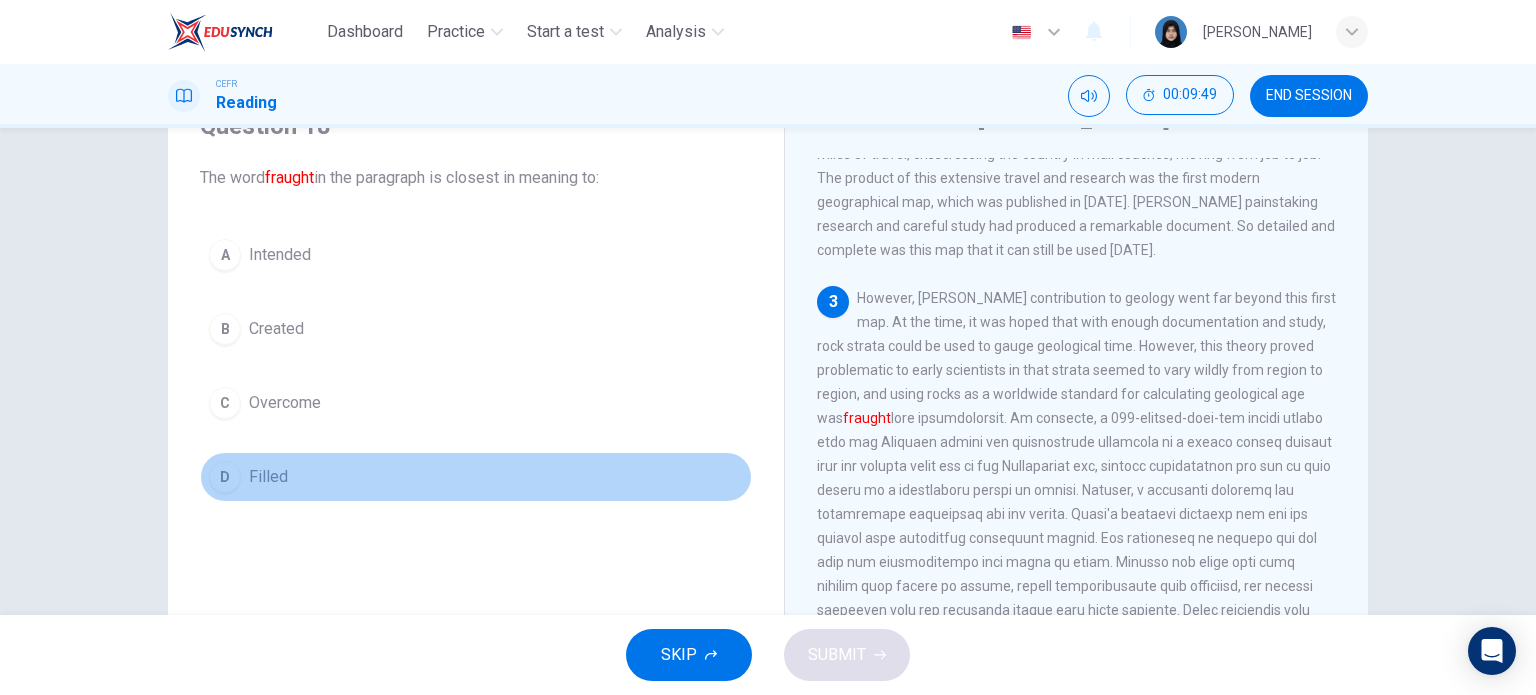 click on "Filled" at bounding box center (268, 477) 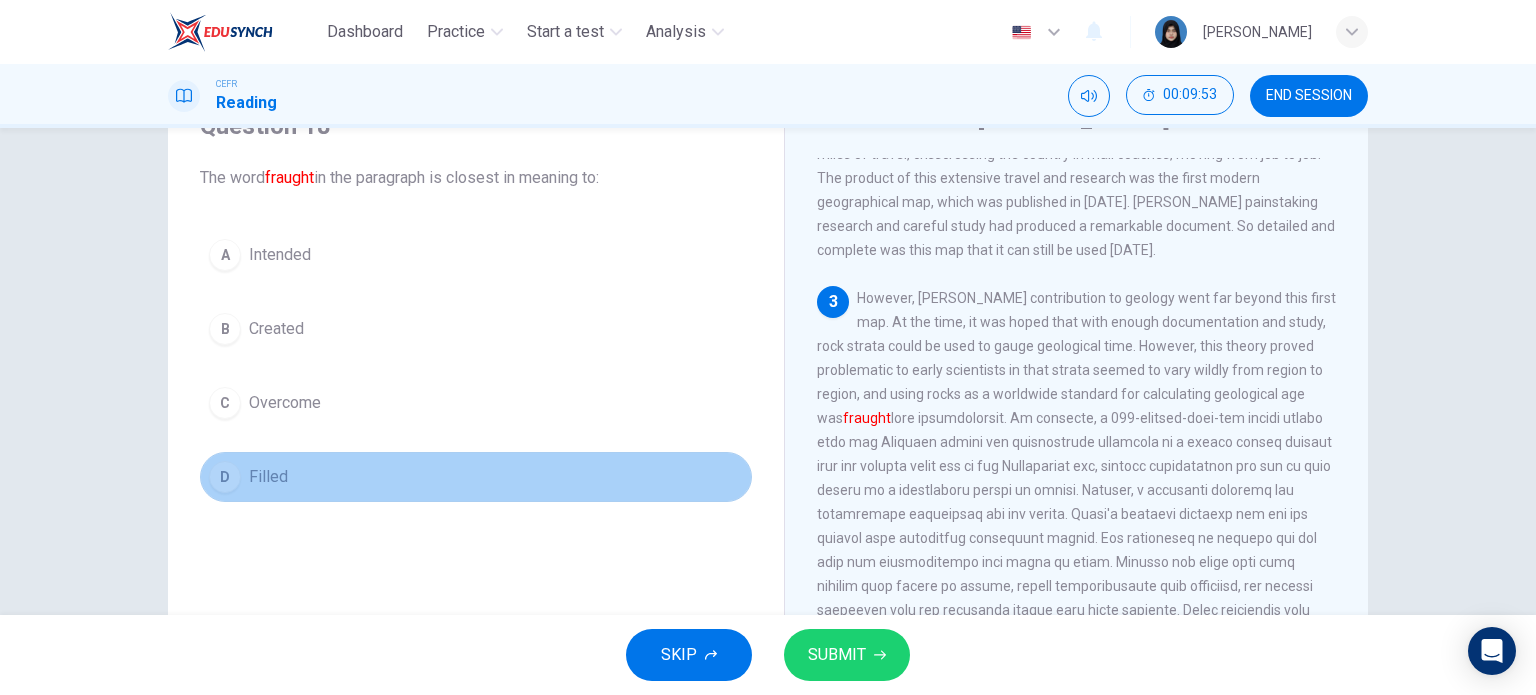 click on "D Filled" at bounding box center (476, 477) 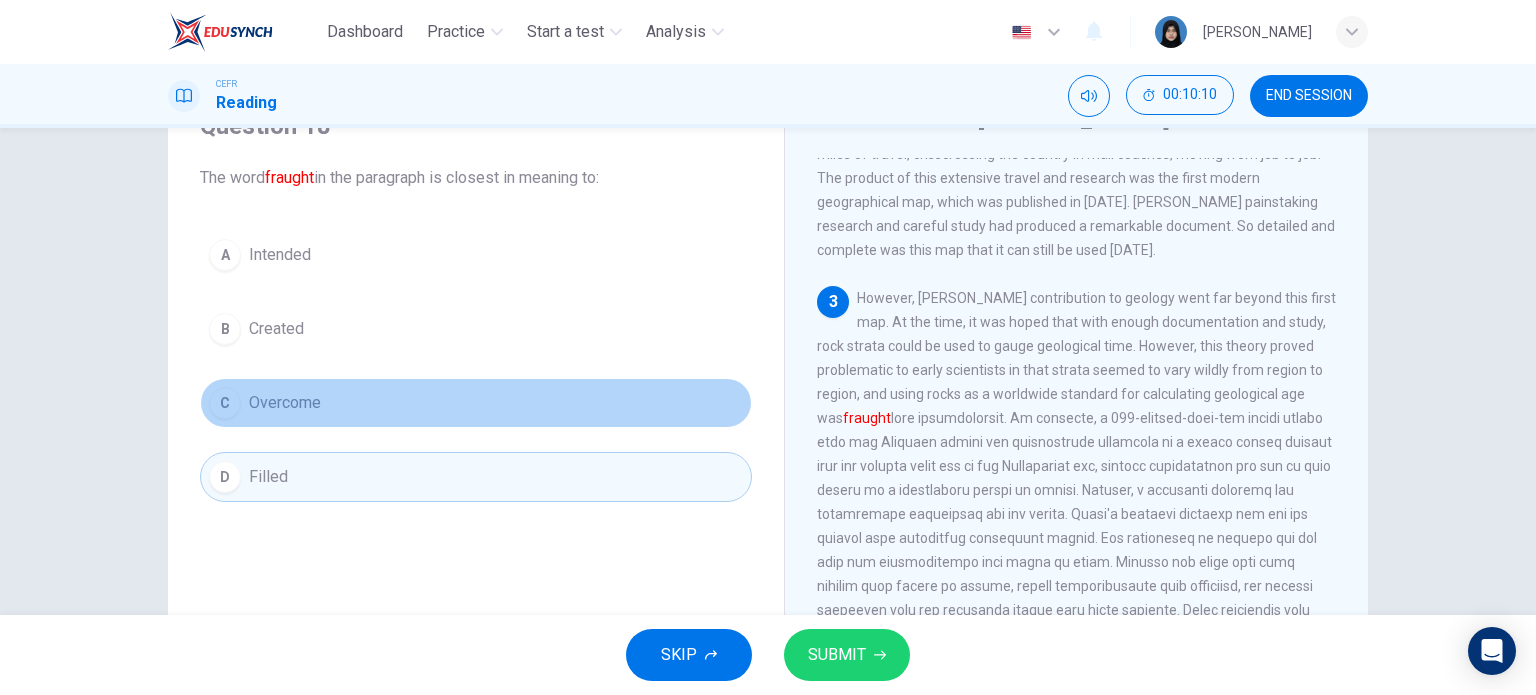 click on "C Overcome" at bounding box center (476, 403) 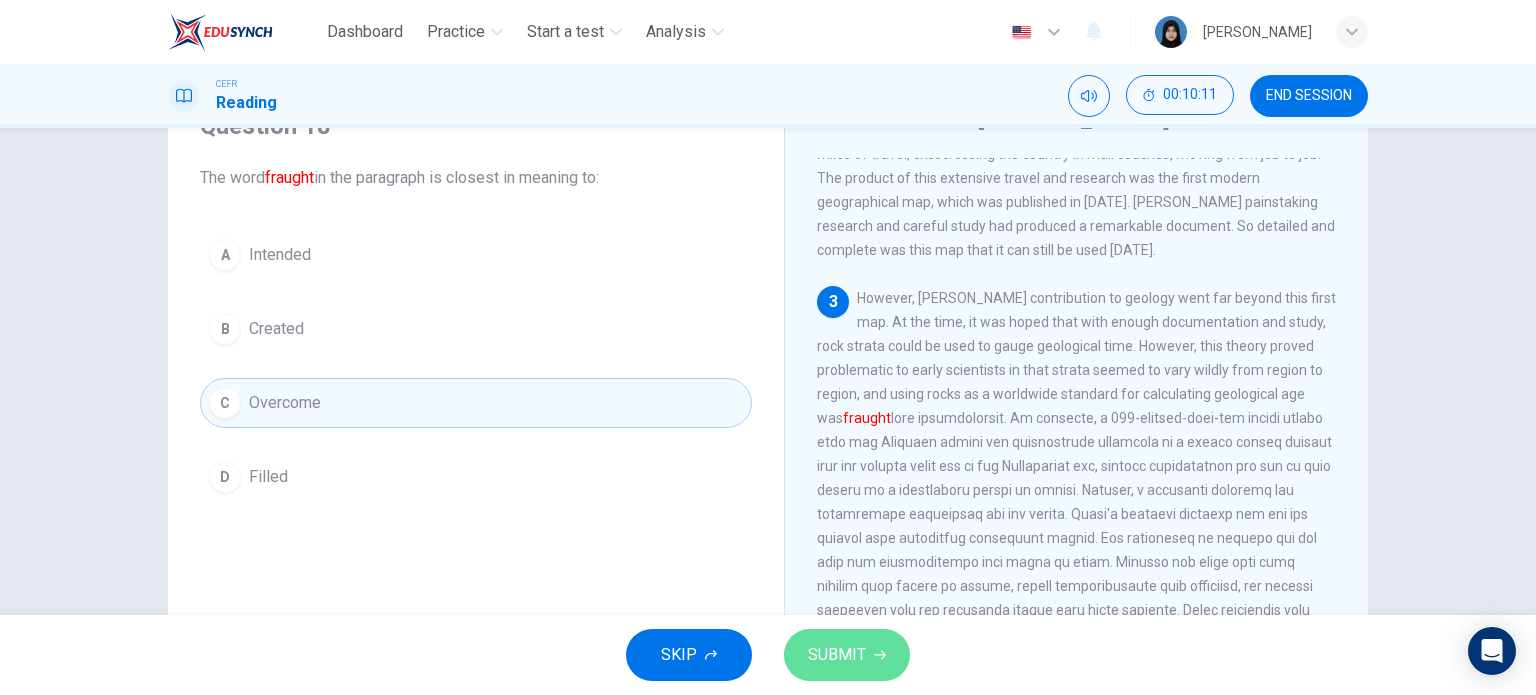 click on "SUBMIT" at bounding box center [837, 655] 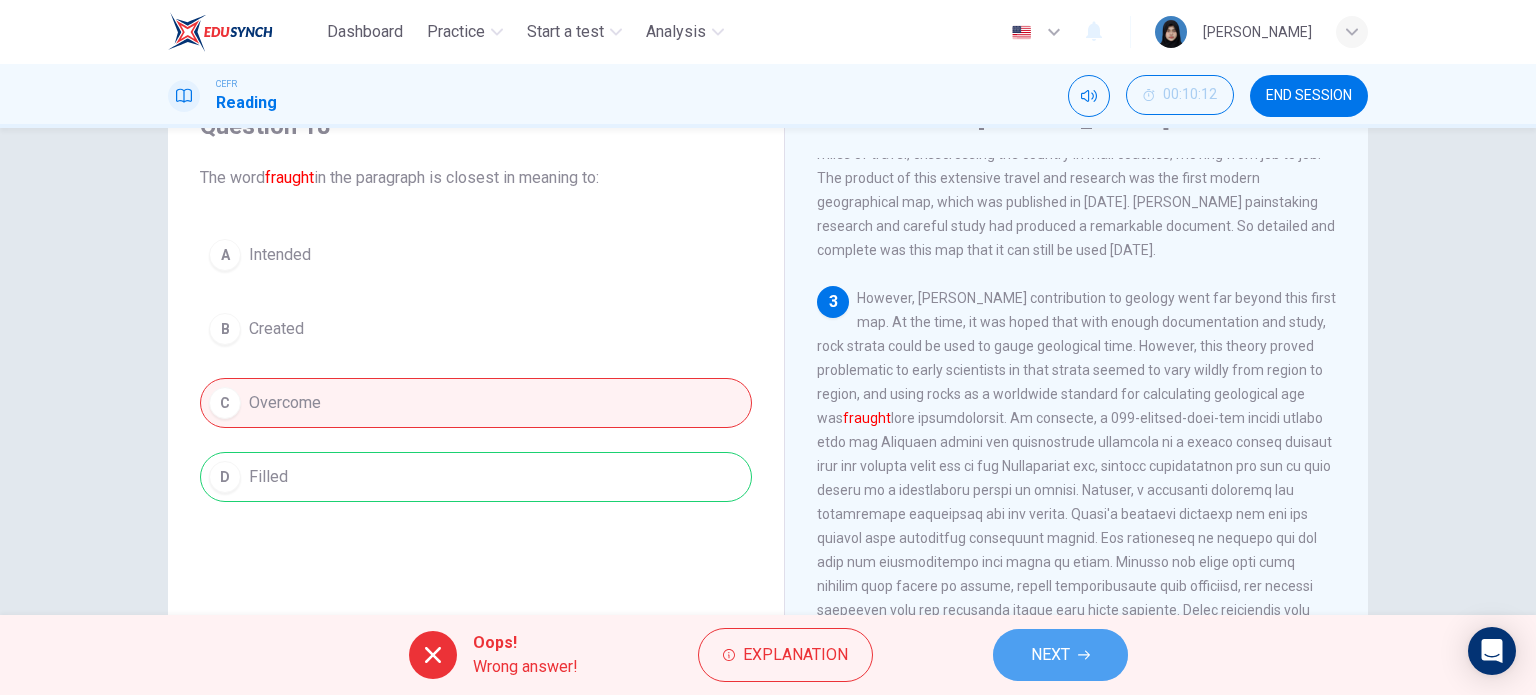 click on "NEXT" at bounding box center [1050, 655] 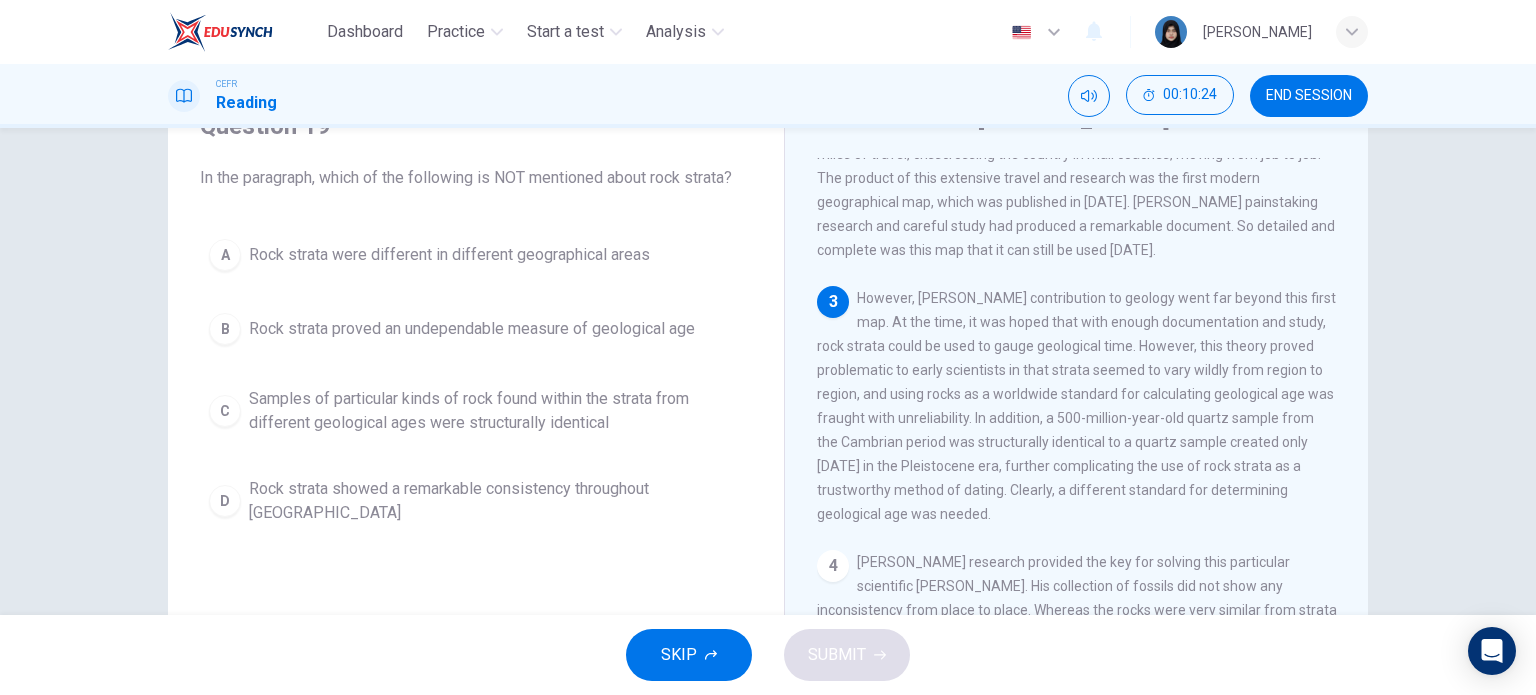 click on "3 However, Smith's contribution to geology went far beyond this first map. At the time, it was hoped that with enough documentation and study, rock strata could be used to gauge geological time. However, this theory proved problematic to early scientists in that strata seemed to vary wildly from region to region, and using rocks as a worldwide standard for calculating geological age was fraught with unreliability. In addition, a 500-million-year-old quartz sample from the Cambrian period was structurally identical to a quartz sample created only two million years ago in the Pleistocene era, further complicating the use of rock strata as a trustworthy method of dating. Clearly, a different standard for determining geological age was needed." at bounding box center [1077, 406] 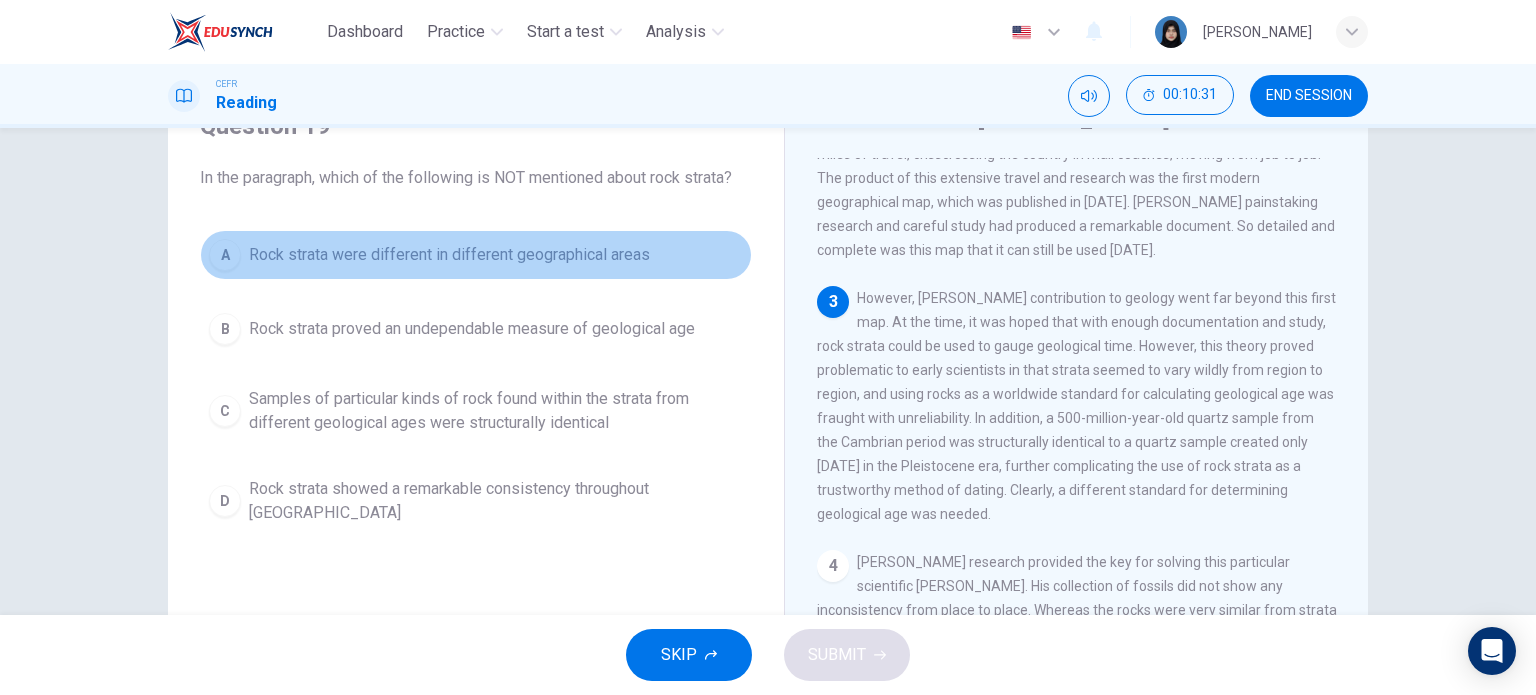 click on "Rock strata were different in different geographical areas" at bounding box center [449, 255] 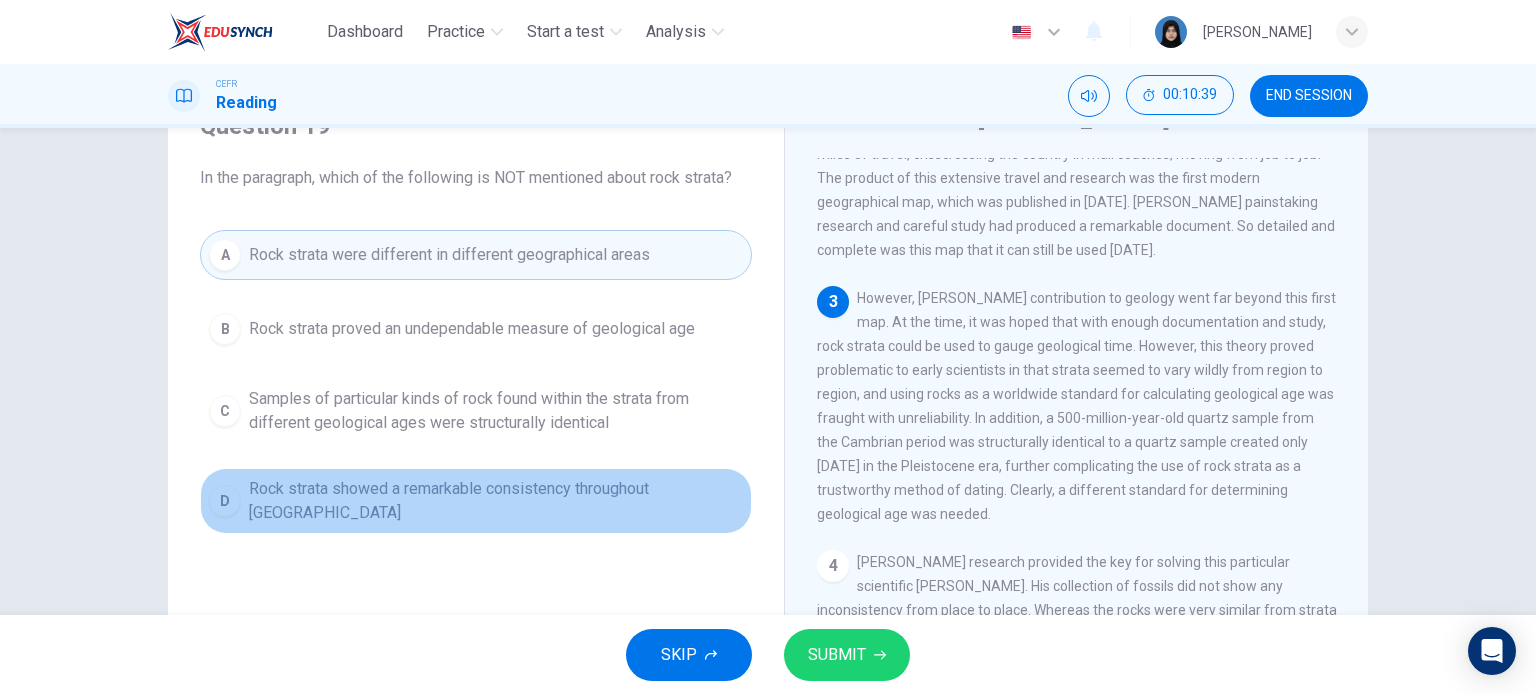 click on "Rock strata showed a remarkable consistency throughout England" at bounding box center [496, 501] 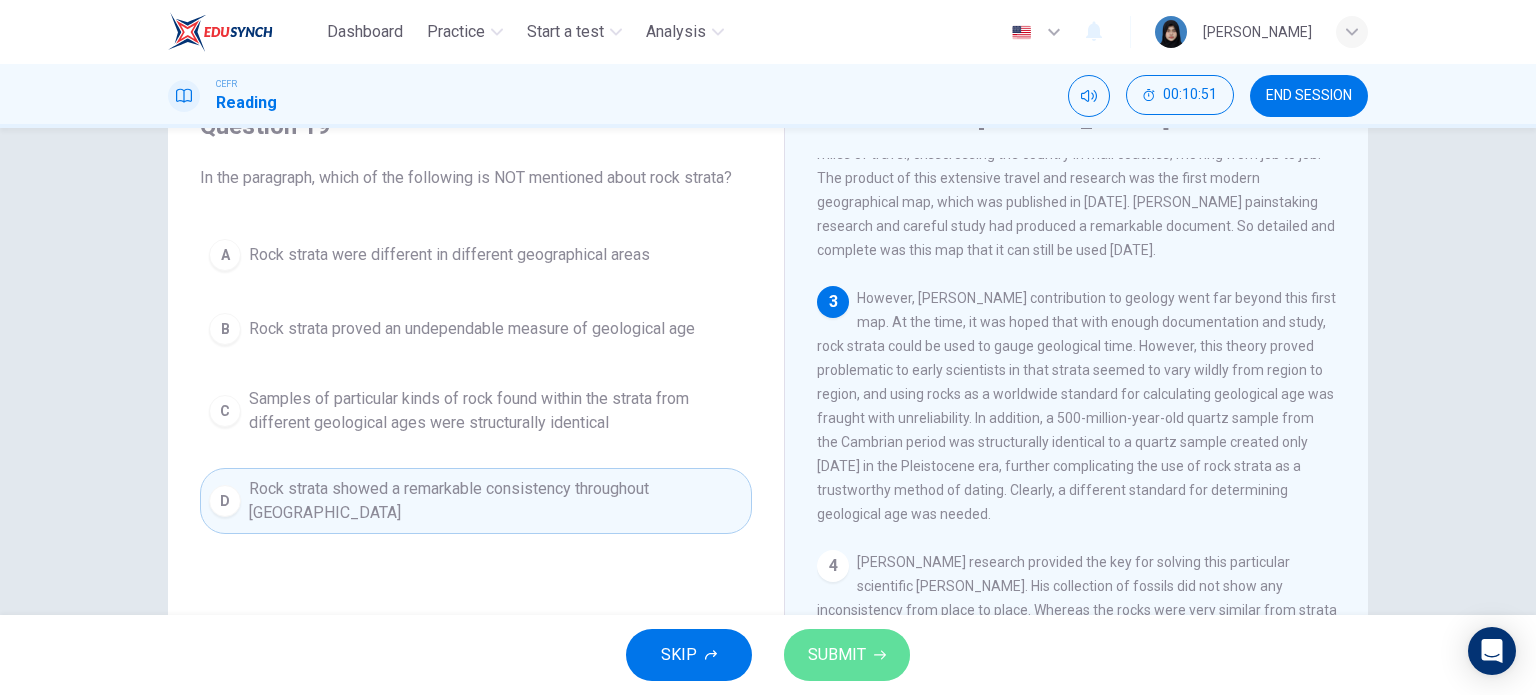 click on "SUBMIT" at bounding box center [837, 655] 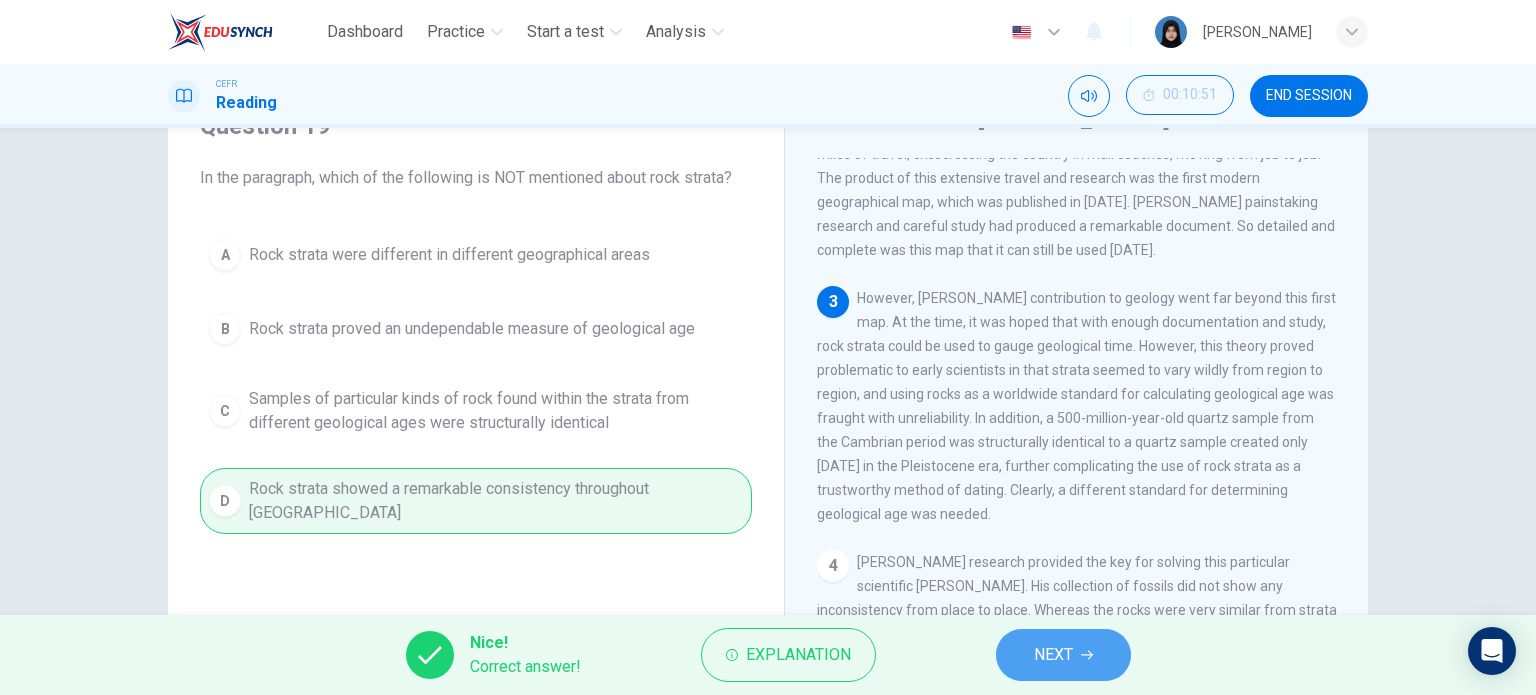 click on "NEXT" at bounding box center [1063, 655] 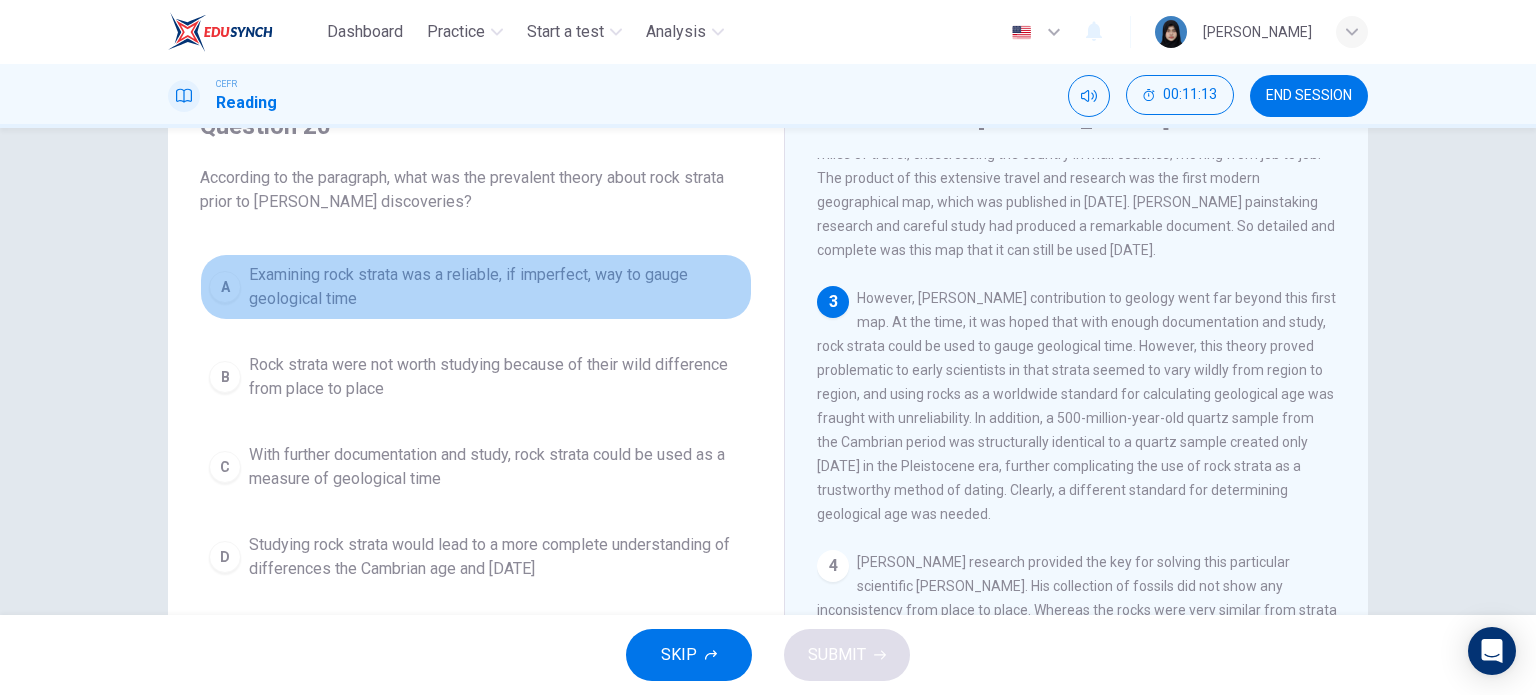 click on "Examining rock strata was a reliable, if imperfect, way to gauge geological time" at bounding box center (496, 287) 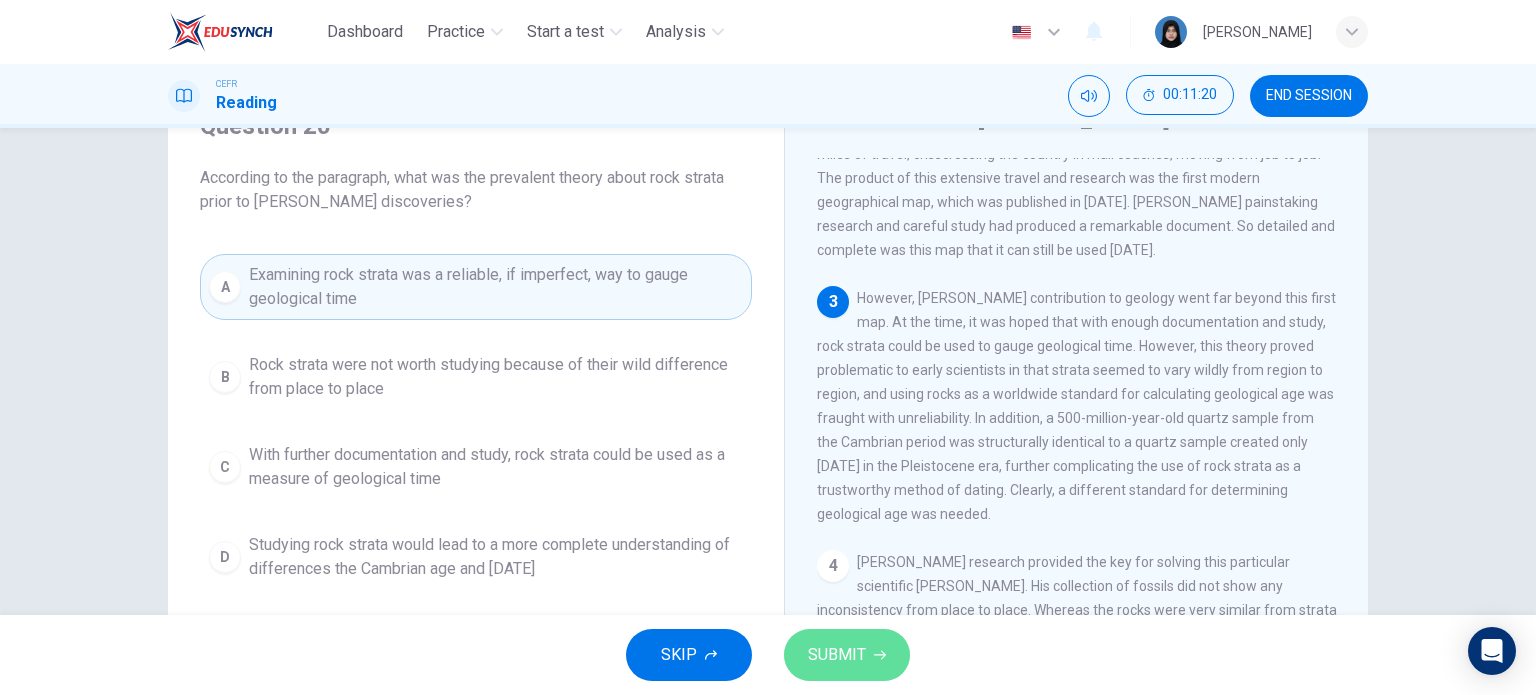 click on "SUBMIT" at bounding box center (847, 655) 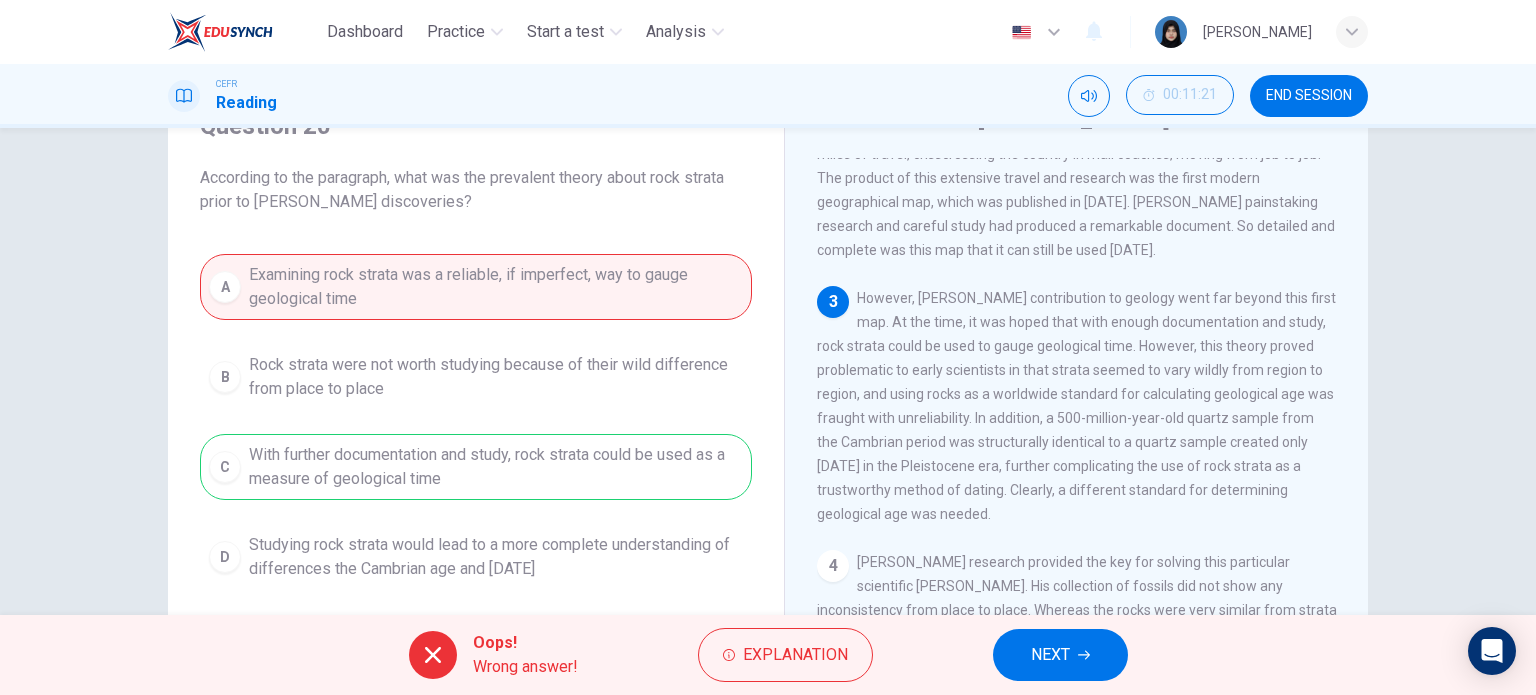 drag, startPoint x: 824, startPoint y: 670, endPoint x: 1010, endPoint y: 580, distance: 206.63011 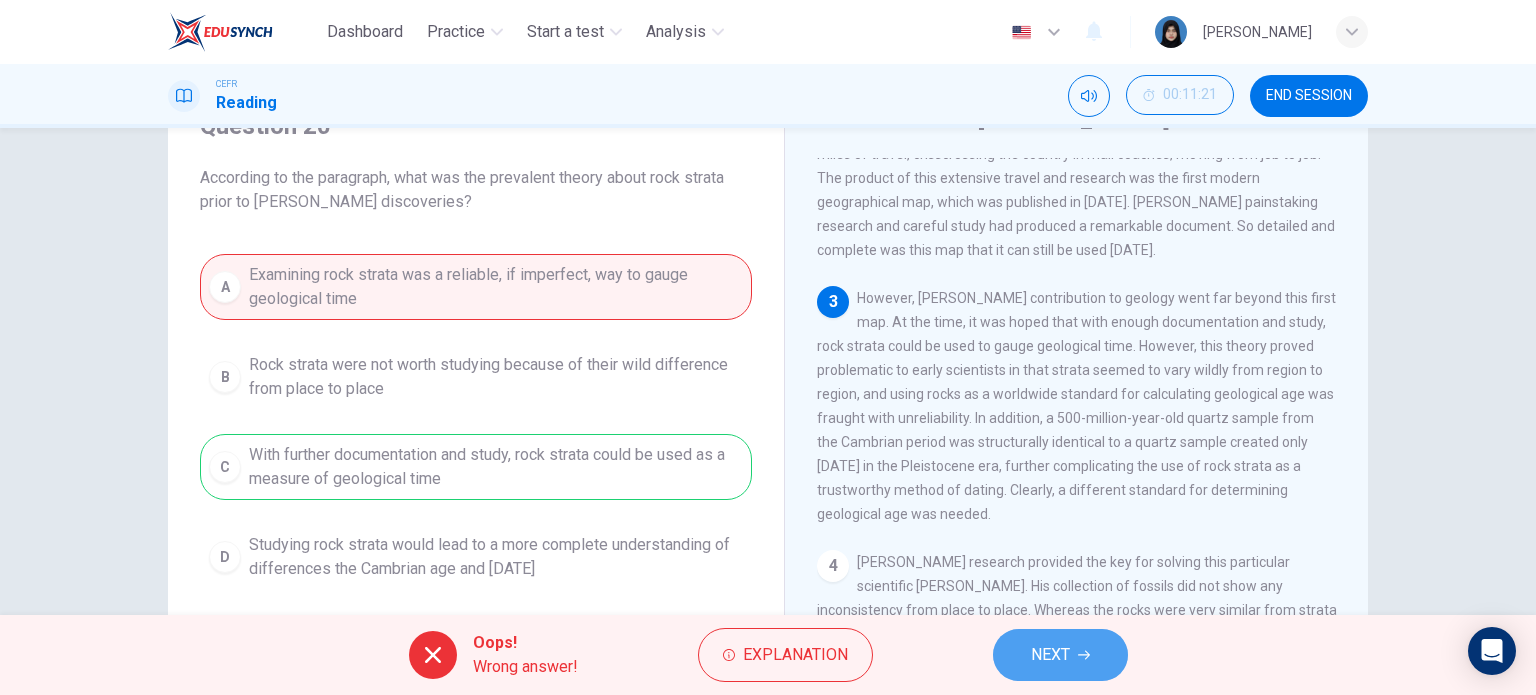 click on "NEXT" at bounding box center (1050, 655) 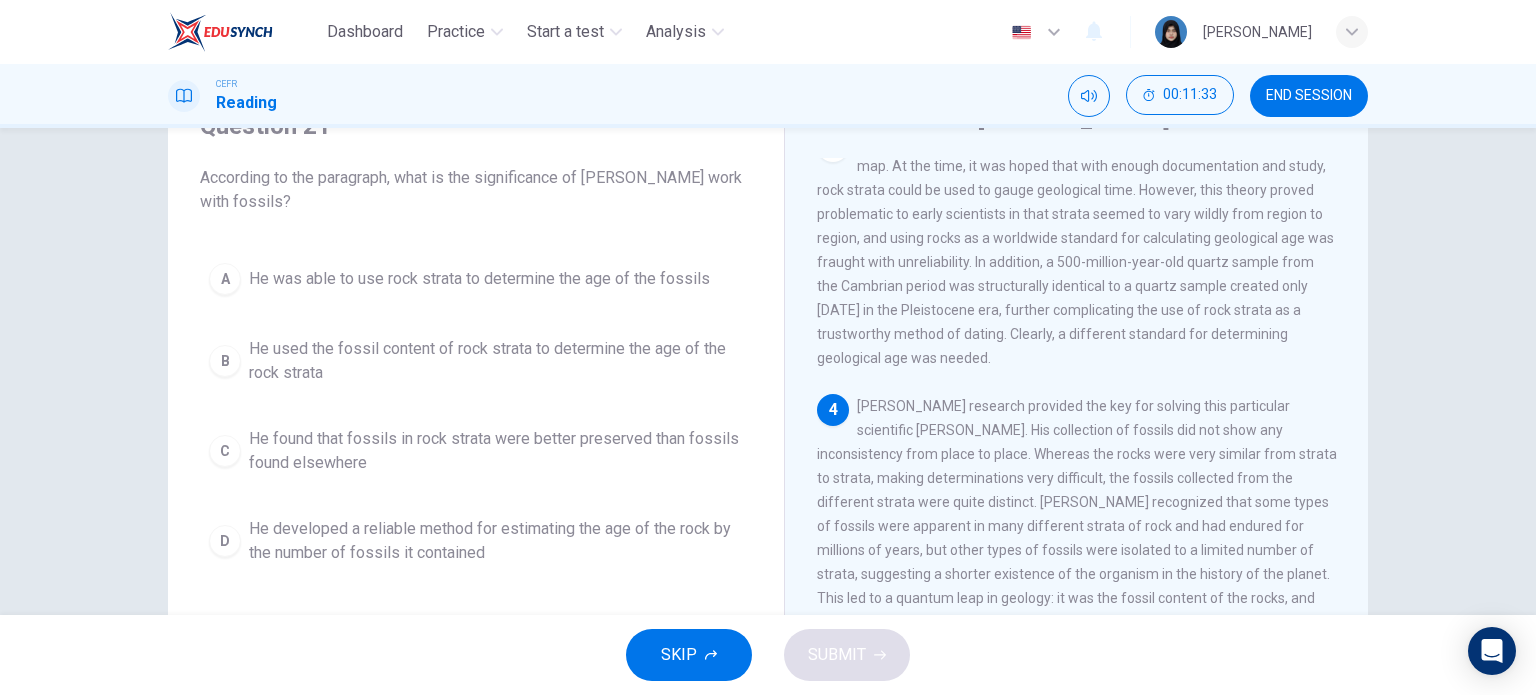 scroll, scrollTop: 744, scrollLeft: 0, axis: vertical 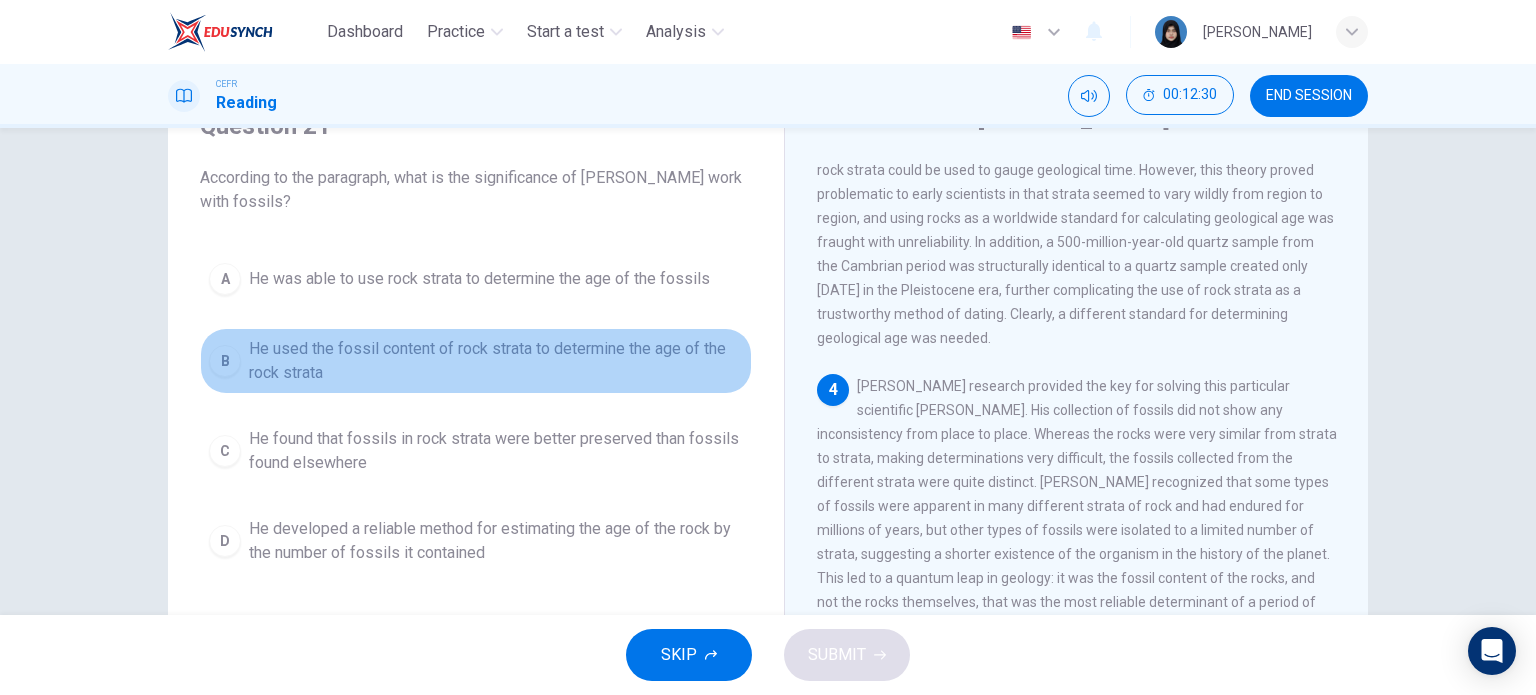 click on "He used the fossil content of rock strata to determine the age of the rock strata" at bounding box center [496, 361] 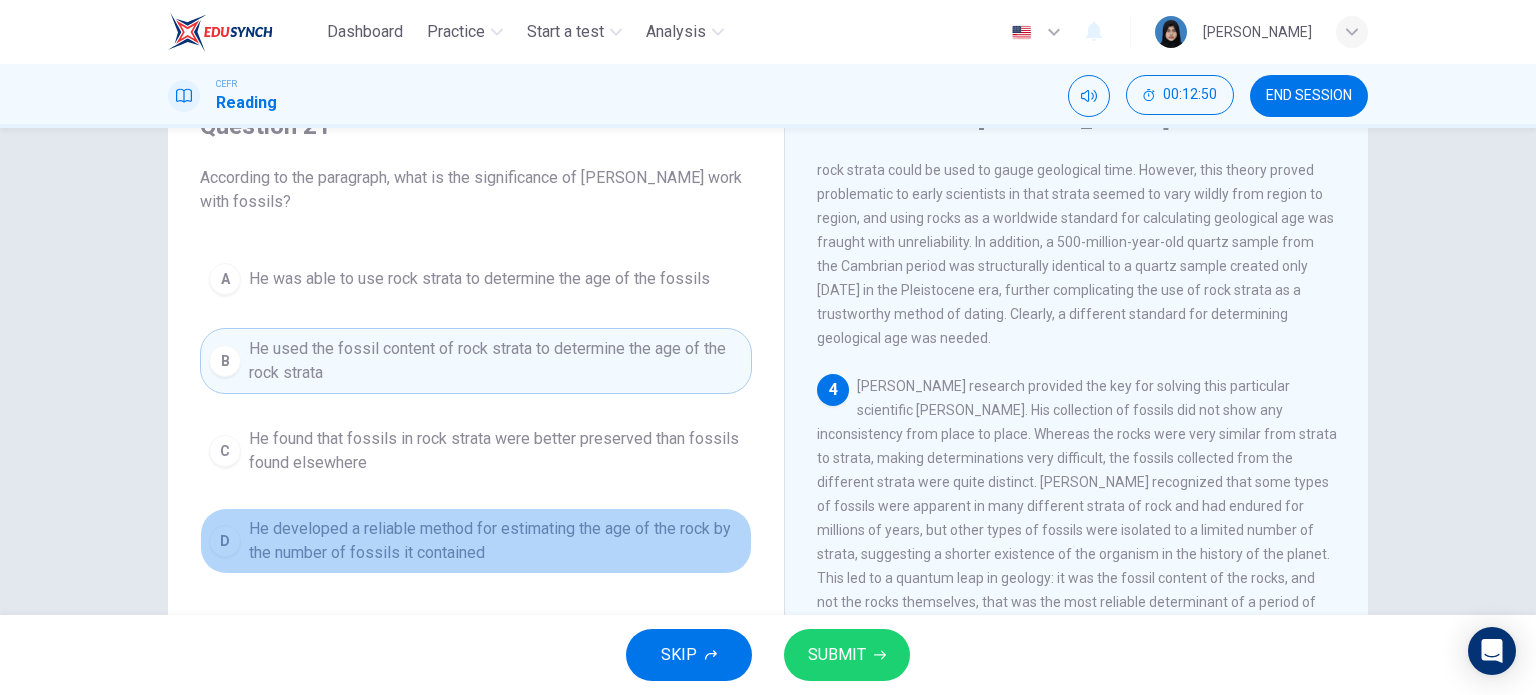 click on "He developed a reliable method for estimating the age of the rock by the number of fossils it contained" at bounding box center (496, 541) 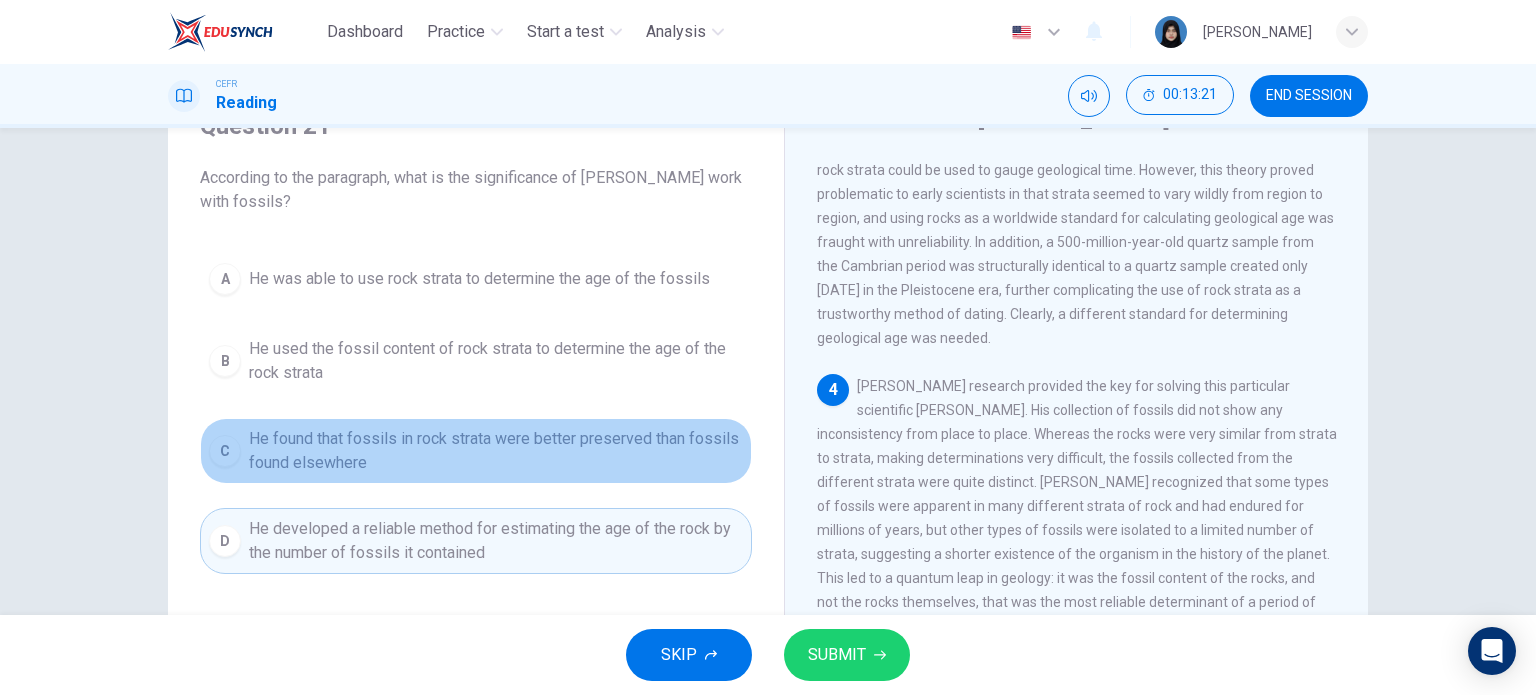 click on "He found that fossils in rock strata were better preserved than fossils found elsewhere" at bounding box center (496, 451) 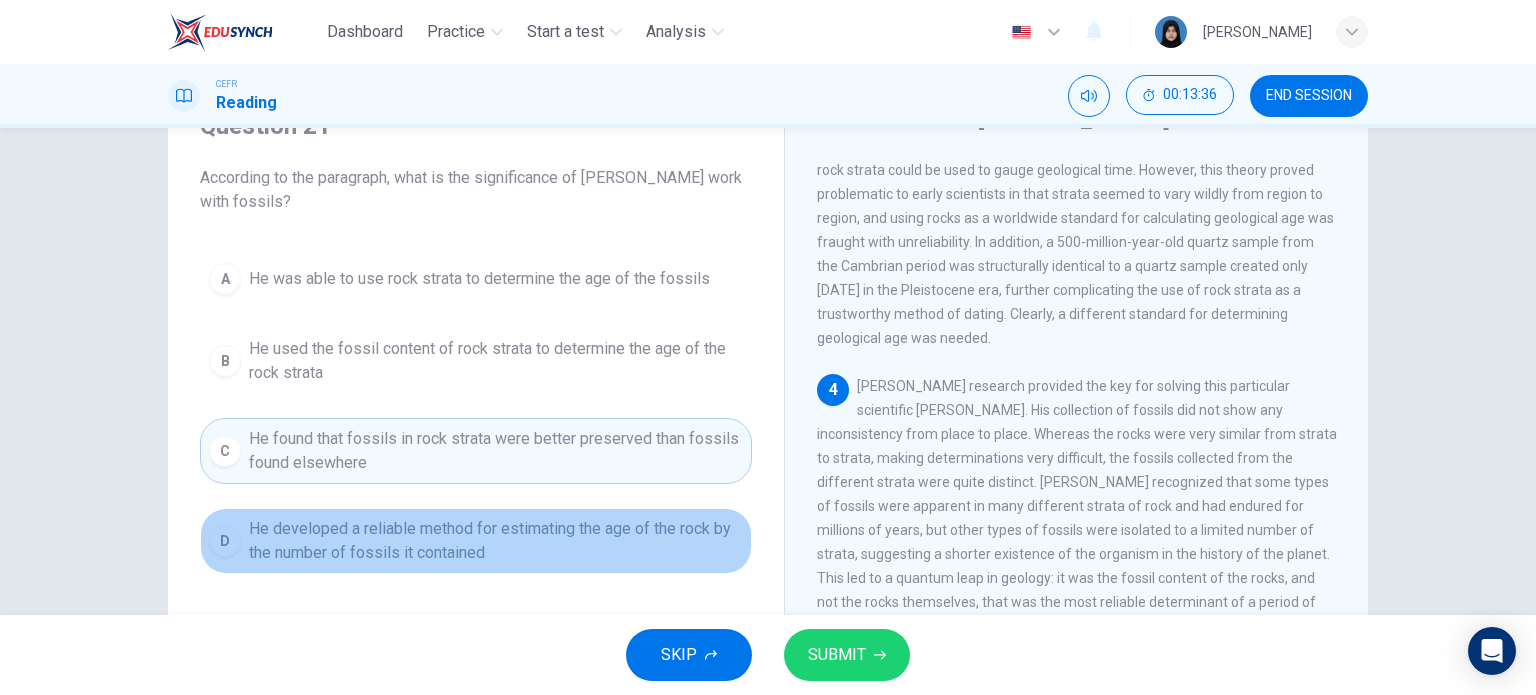 click on "He developed a reliable method for estimating the age of the rock by the number of fossils it contained" at bounding box center (496, 541) 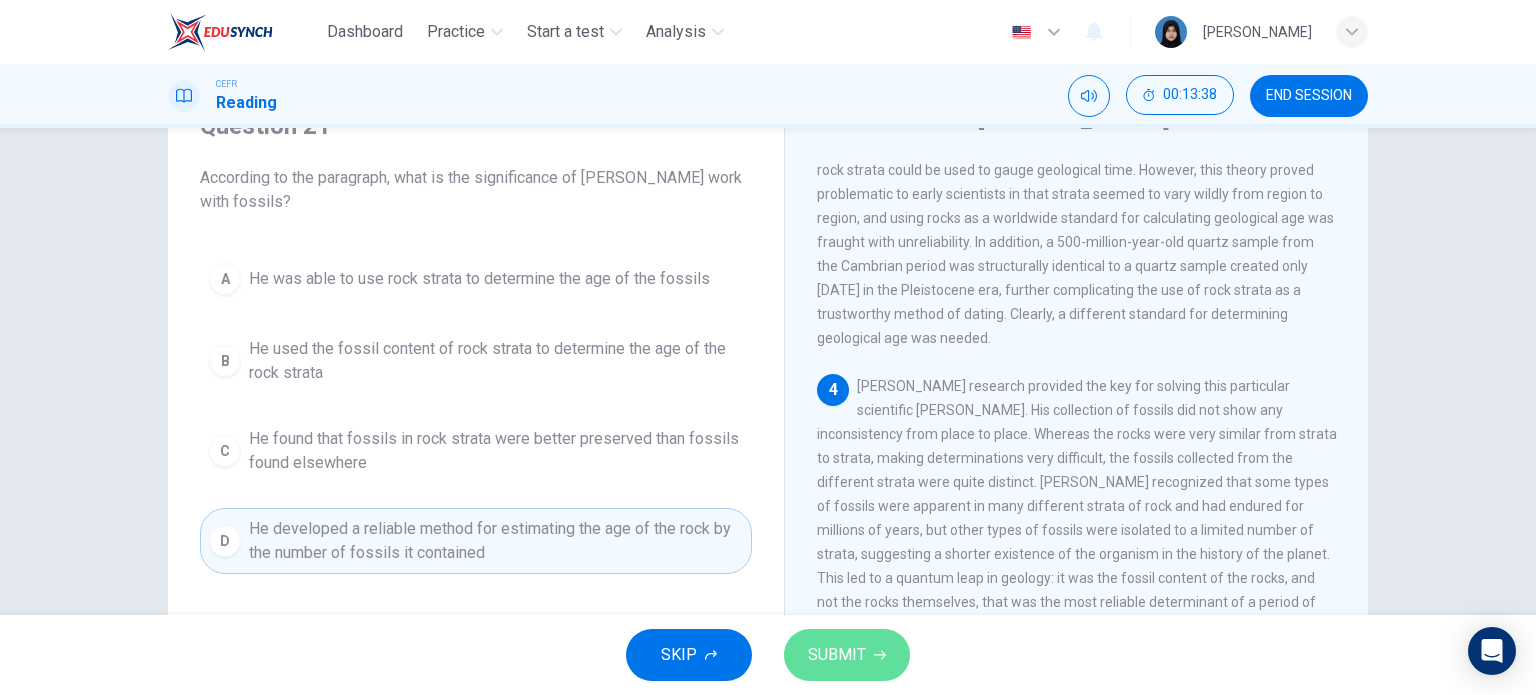 click on "SUBMIT" at bounding box center (837, 655) 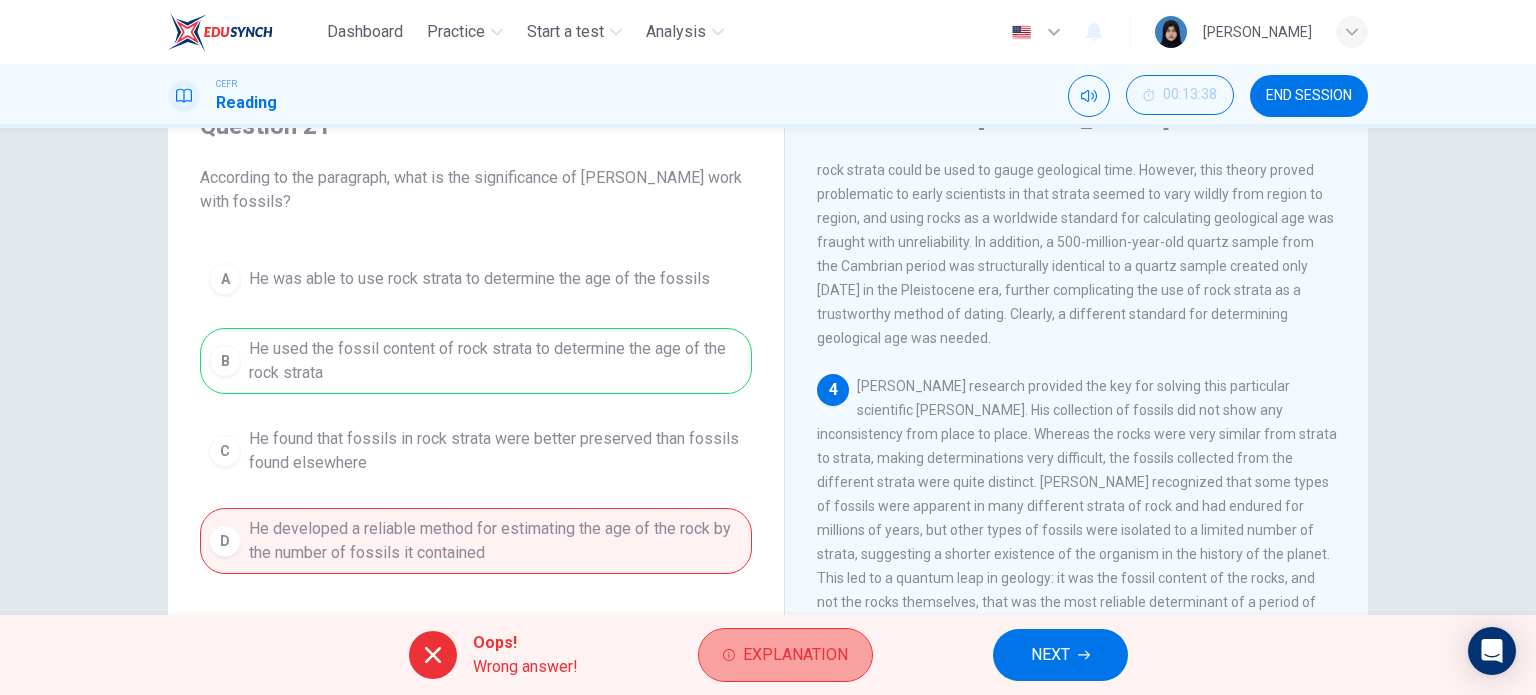 click on "Explanation" at bounding box center [795, 655] 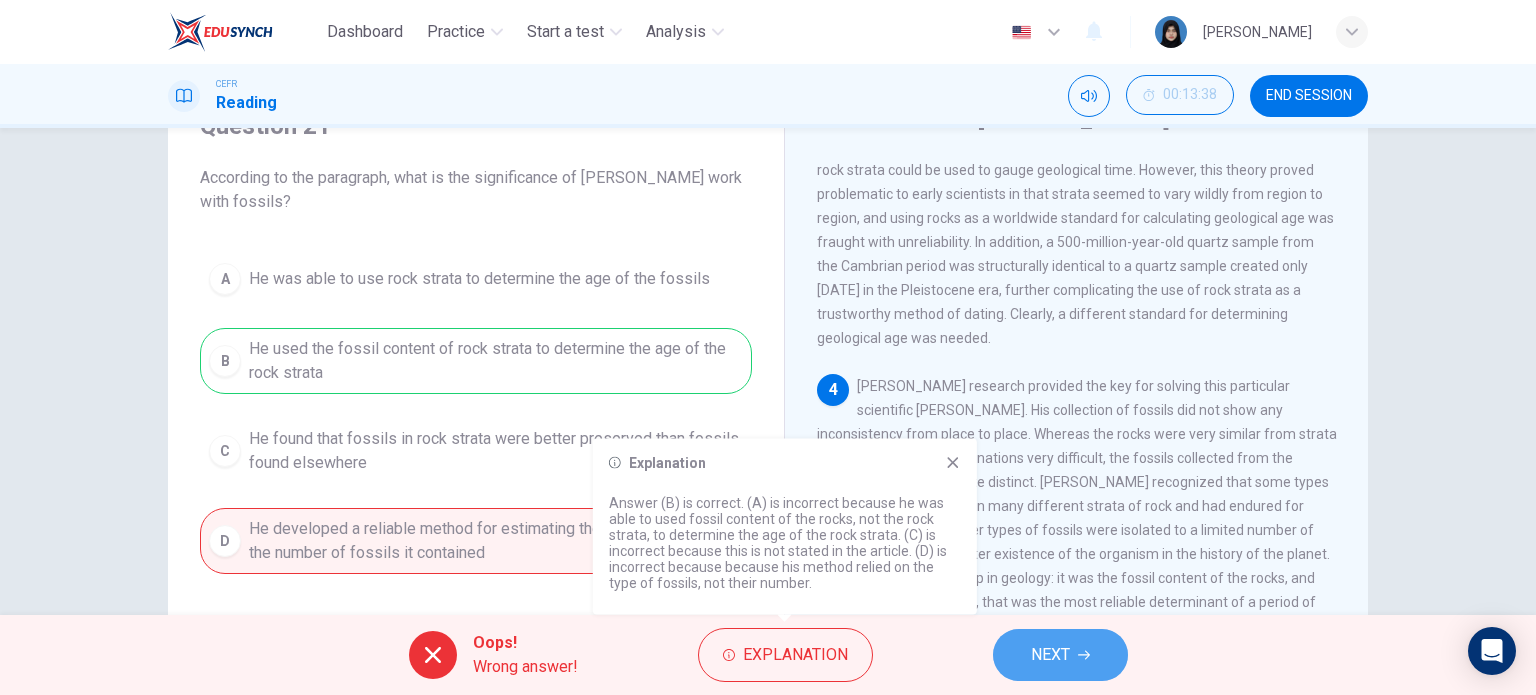 click on "NEXT" at bounding box center (1050, 655) 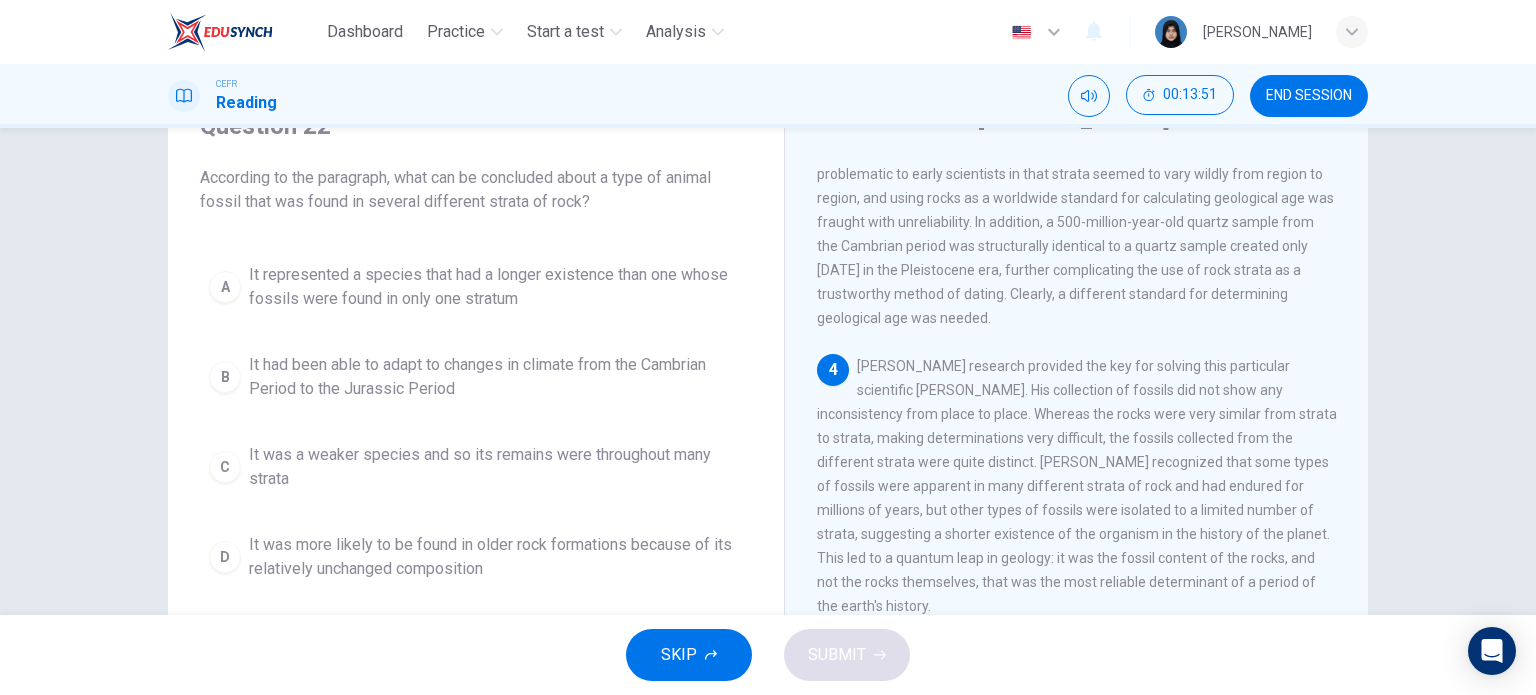 scroll, scrollTop: 766, scrollLeft: 0, axis: vertical 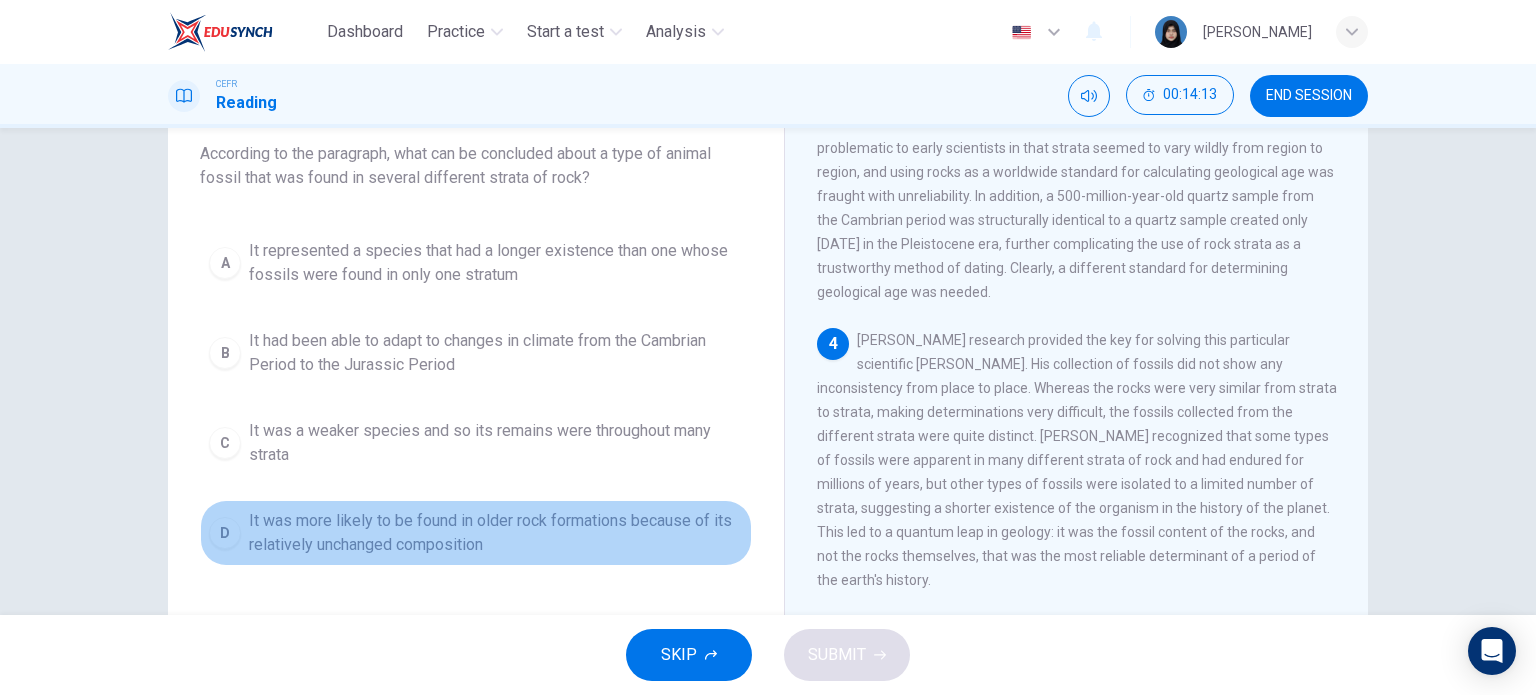 click on "It was more likely to be found in older rock formations because of its relatively unchanged composition" at bounding box center (496, 533) 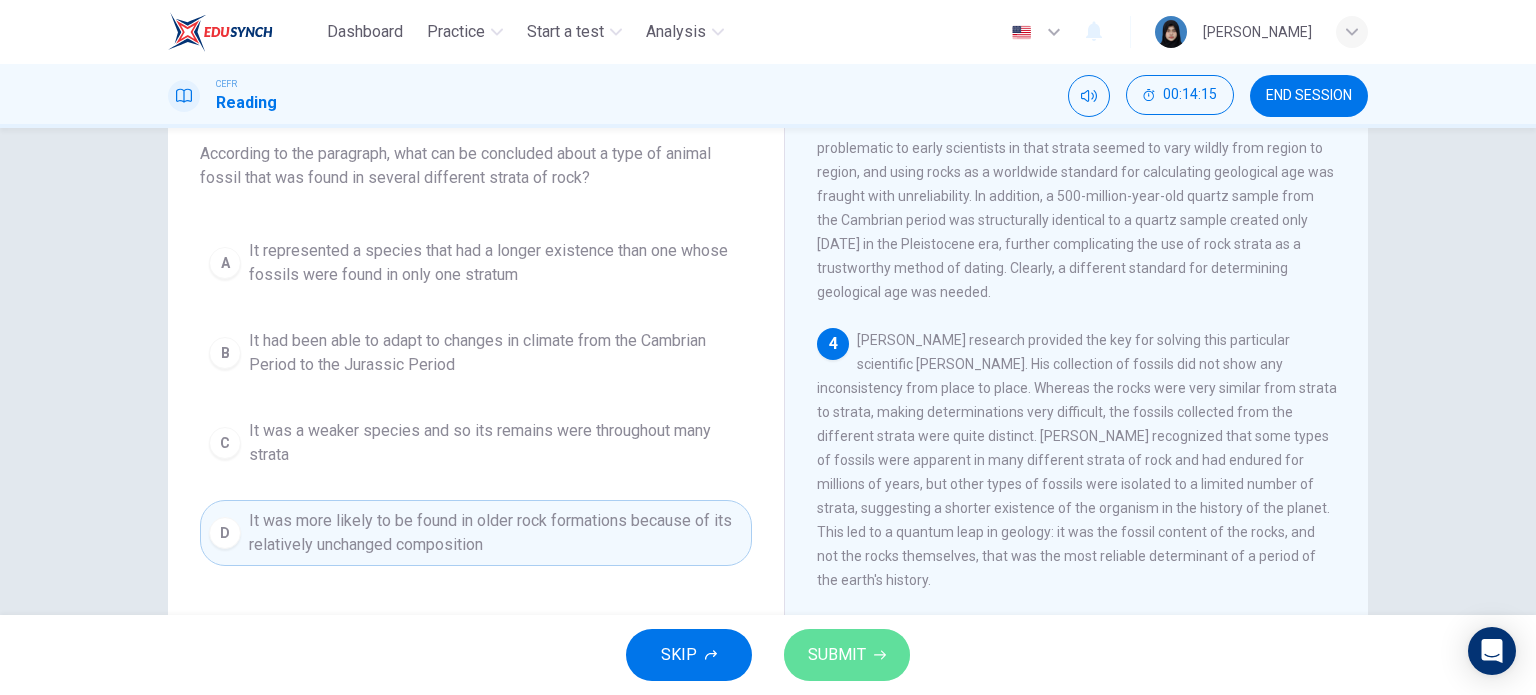 click on "SUBMIT" at bounding box center [837, 655] 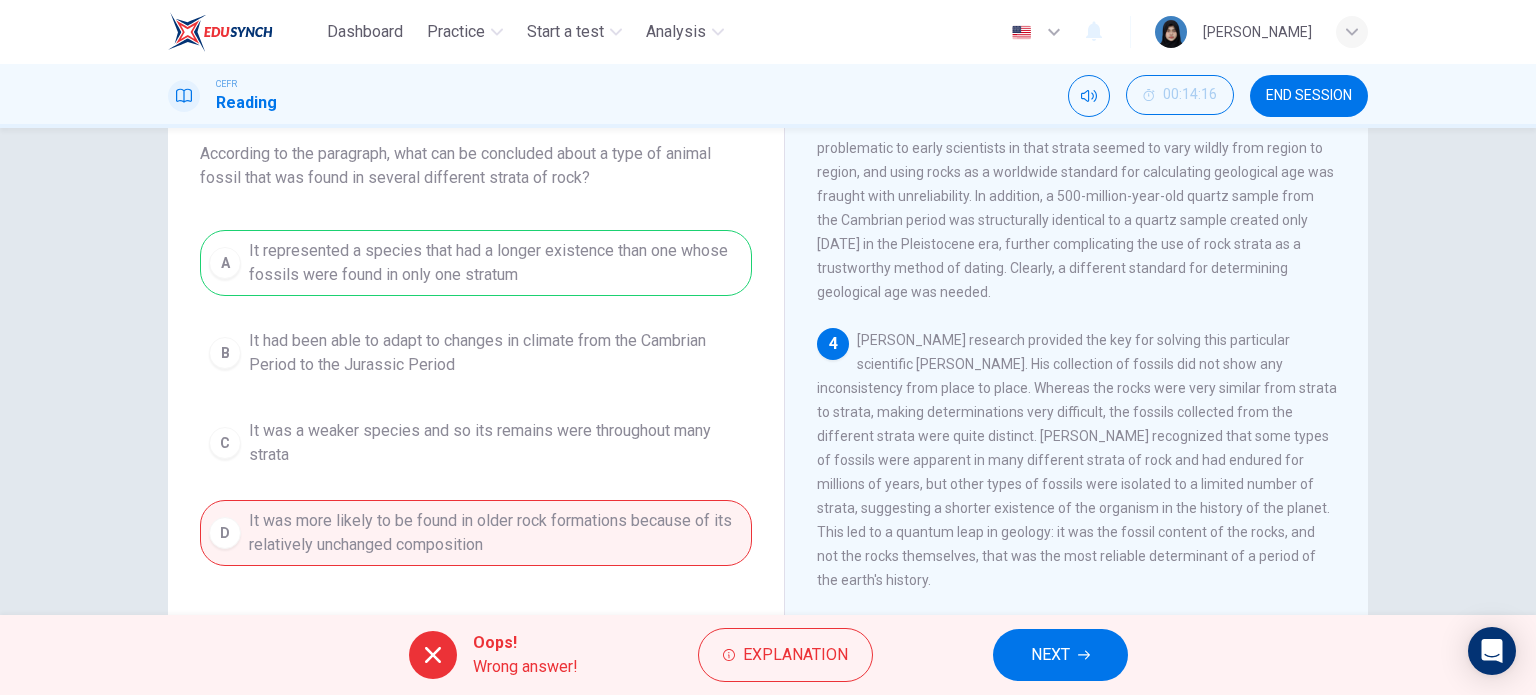 click on "Explanation" at bounding box center (795, 655) 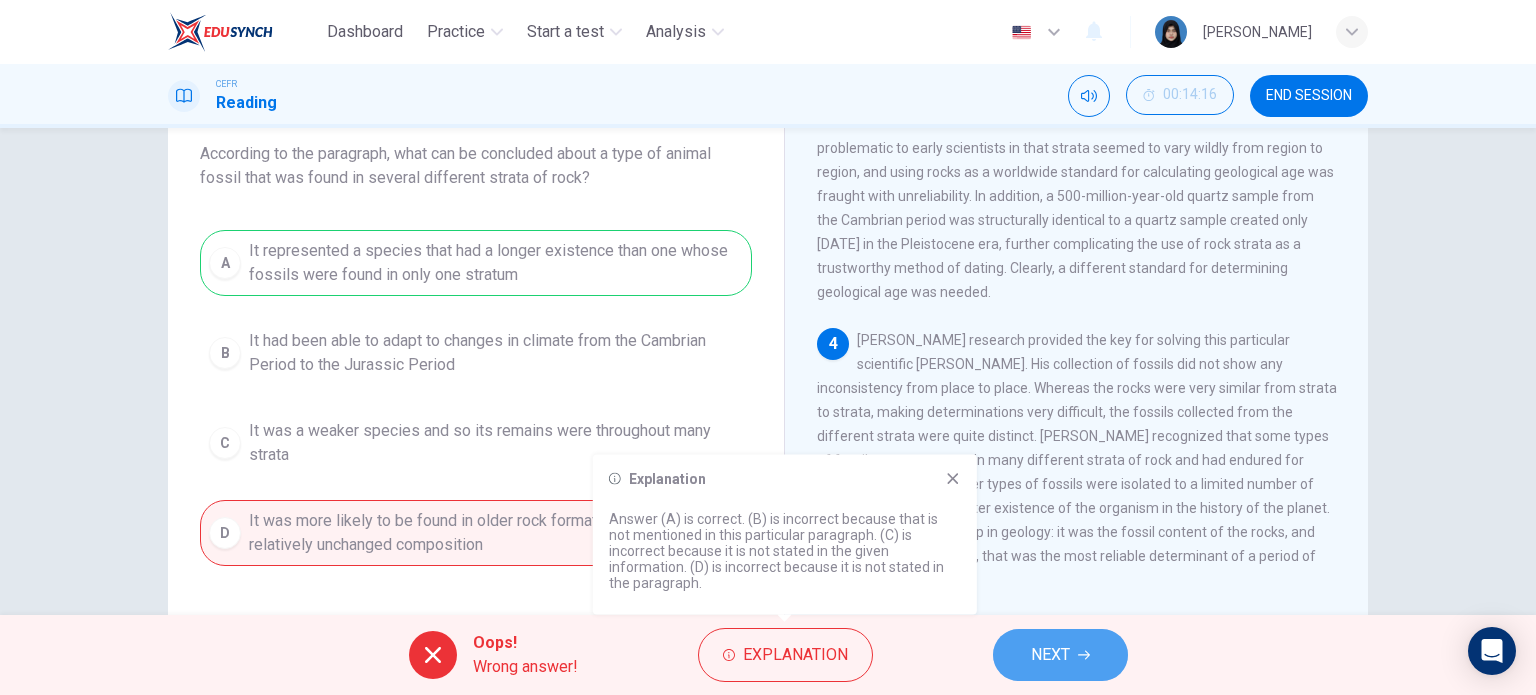 click on "NEXT" at bounding box center (1060, 655) 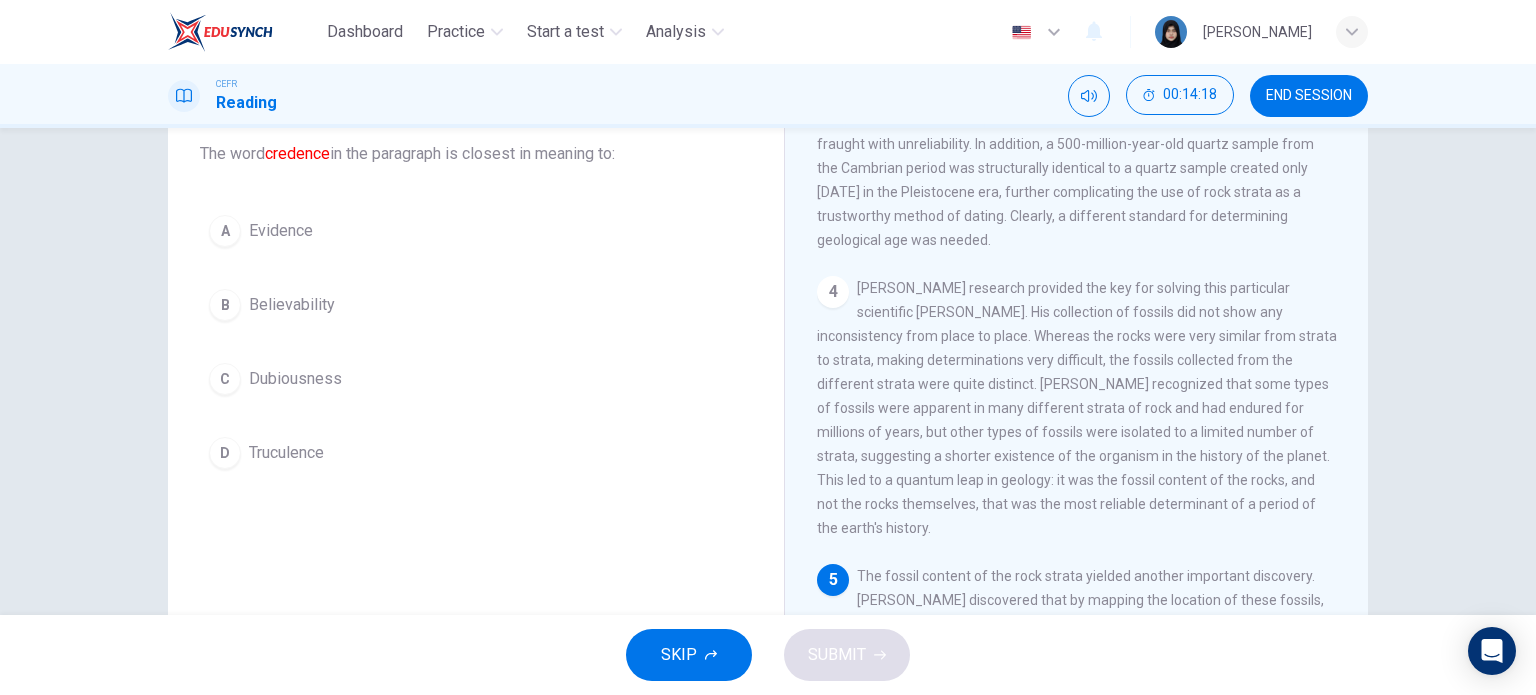 scroll, scrollTop: 901, scrollLeft: 0, axis: vertical 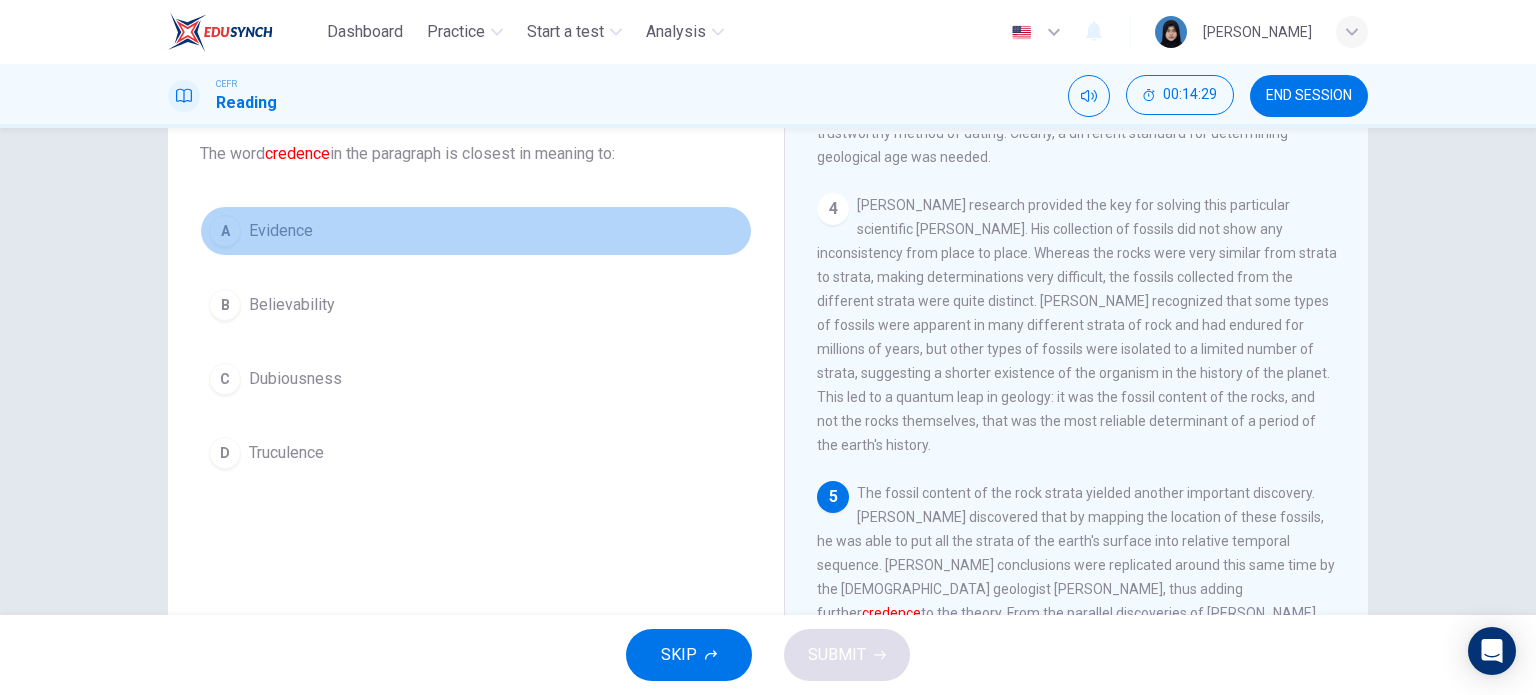 click on "Evidence" at bounding box center (281, 231) 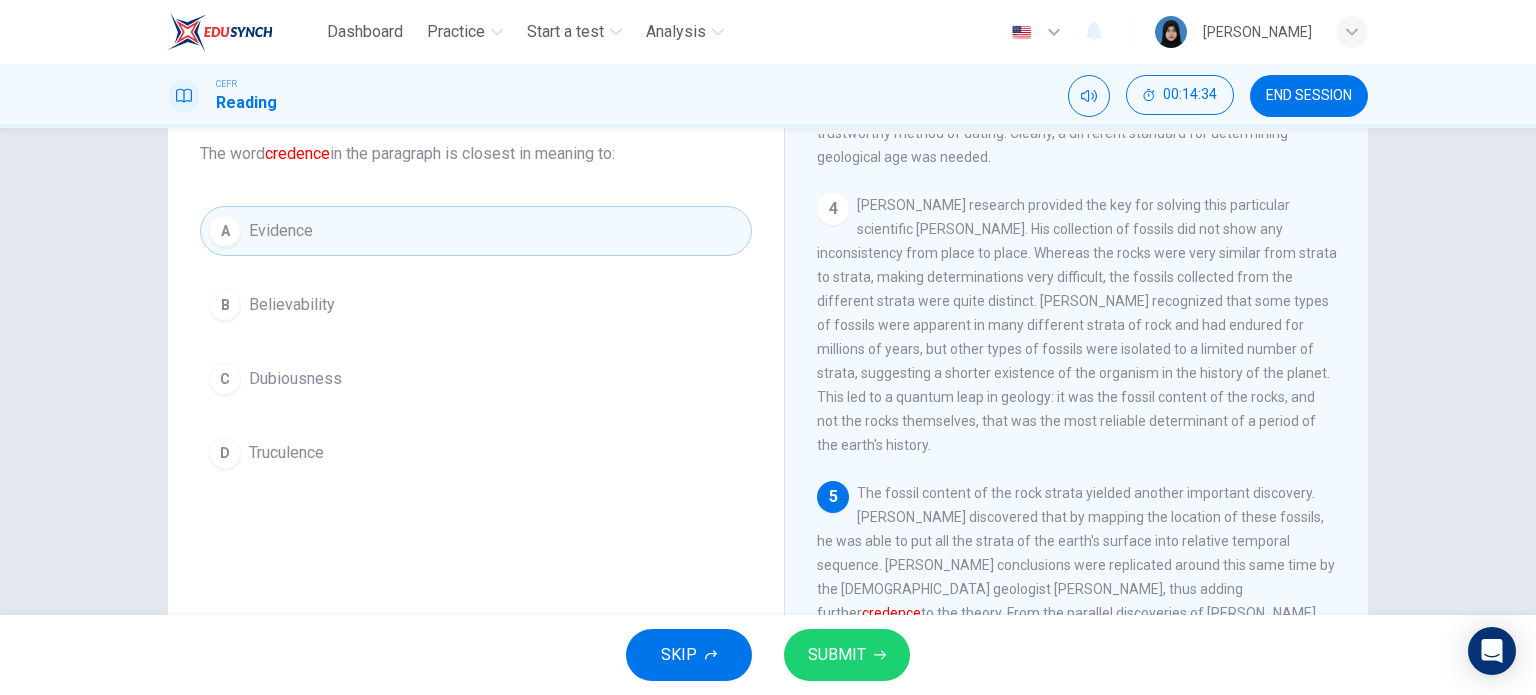 click on "SUBMIT" at bounding box center (837, 655) 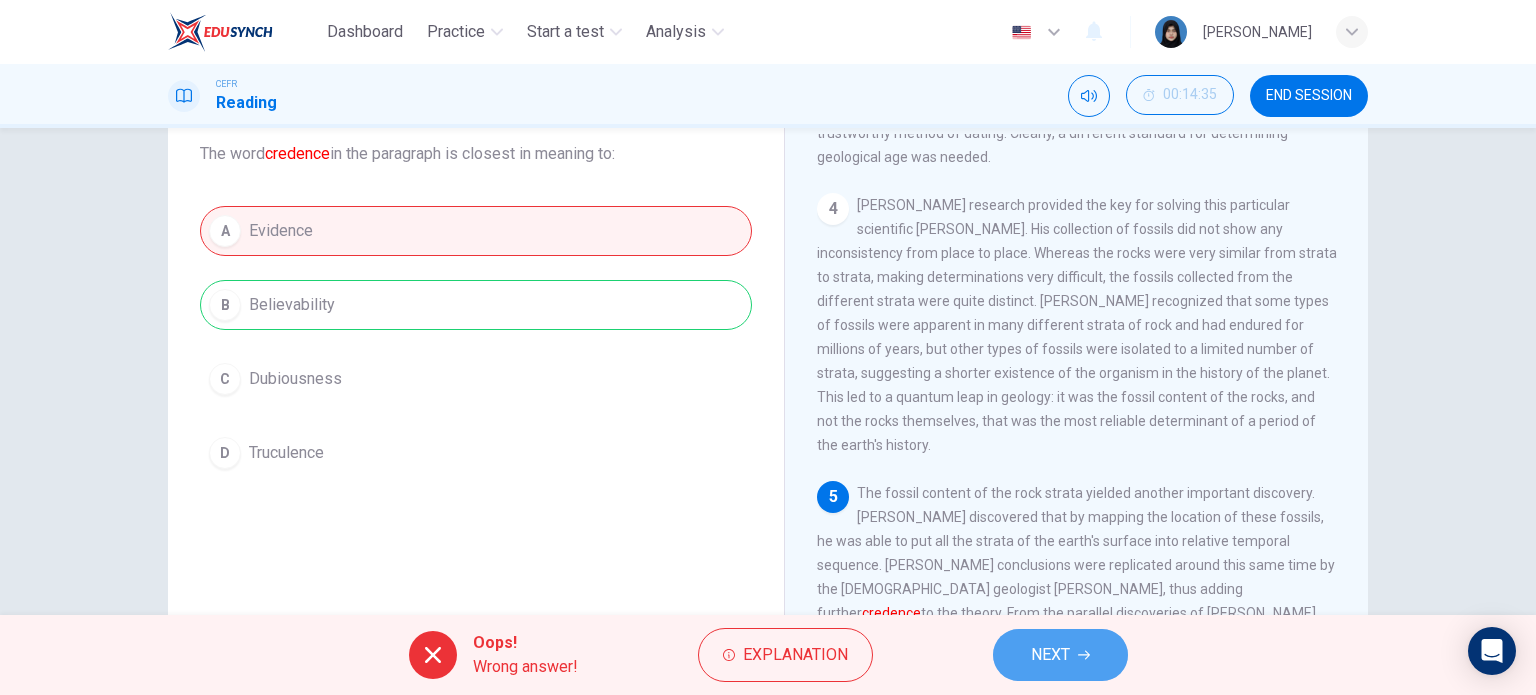 click on "NEXT" at bounding box center [1050, 655] 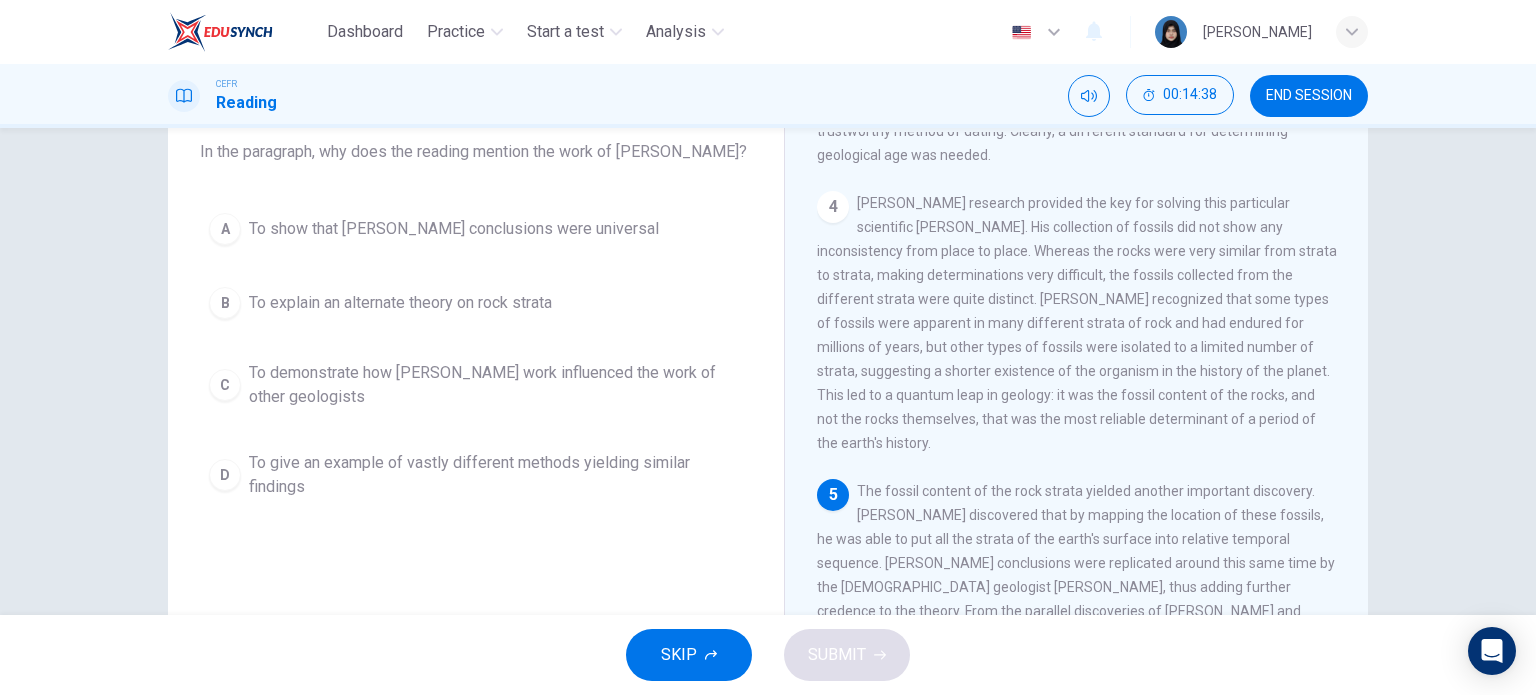 scroll, scrollTop: 123, scrollLeft: 0, axis: vertical 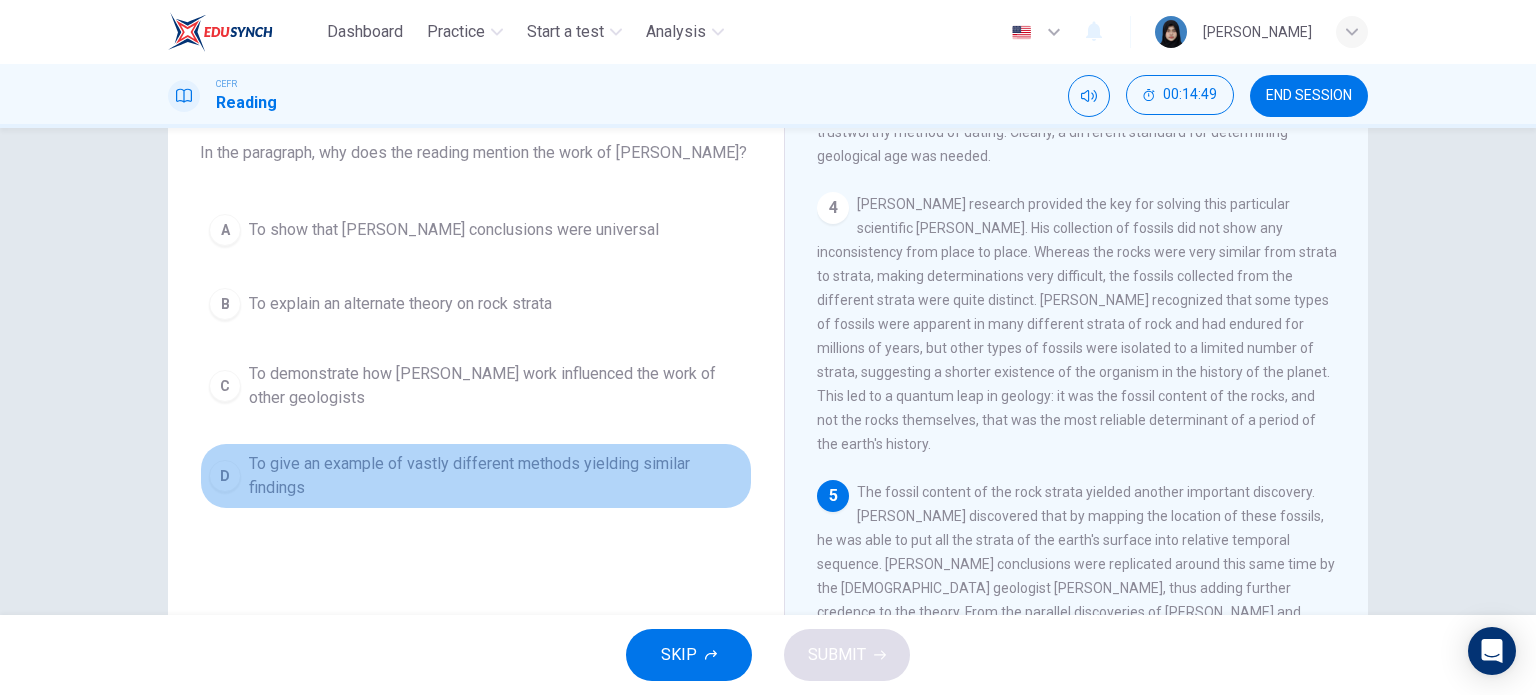click on "To give an example of vastly different methods yielding similar findings" at bounding box center (496, 476) 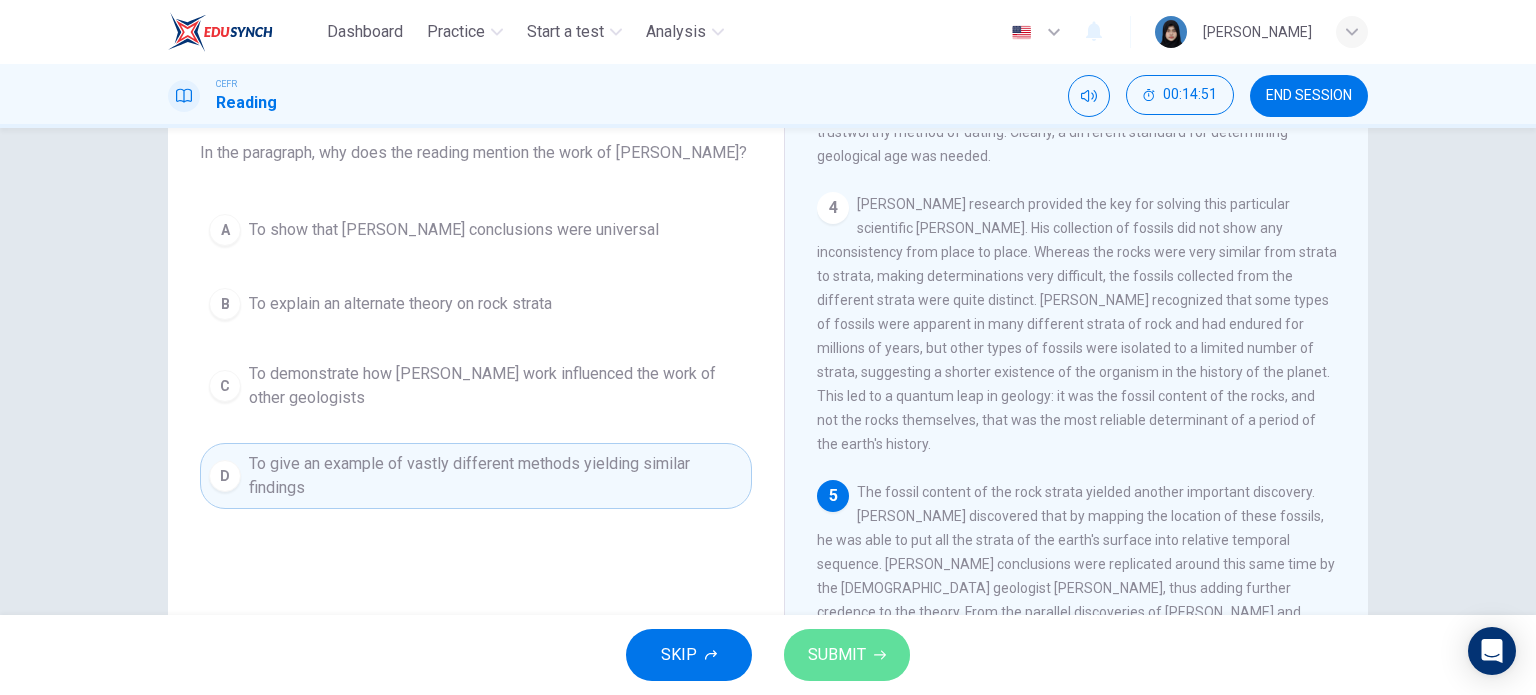 click on "SUBMIT" at bounding box center (837, 655) 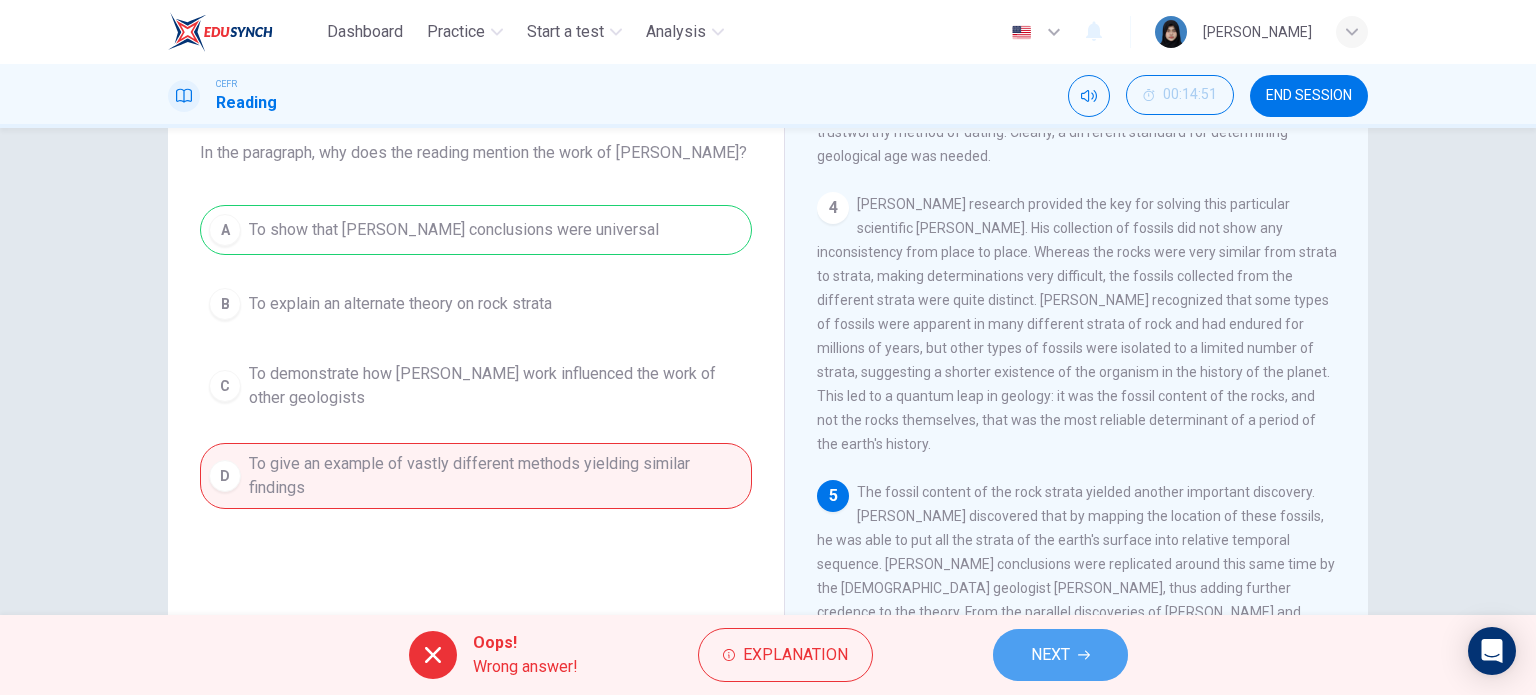 click on "NEXT" at bounding box center [1050, 655] 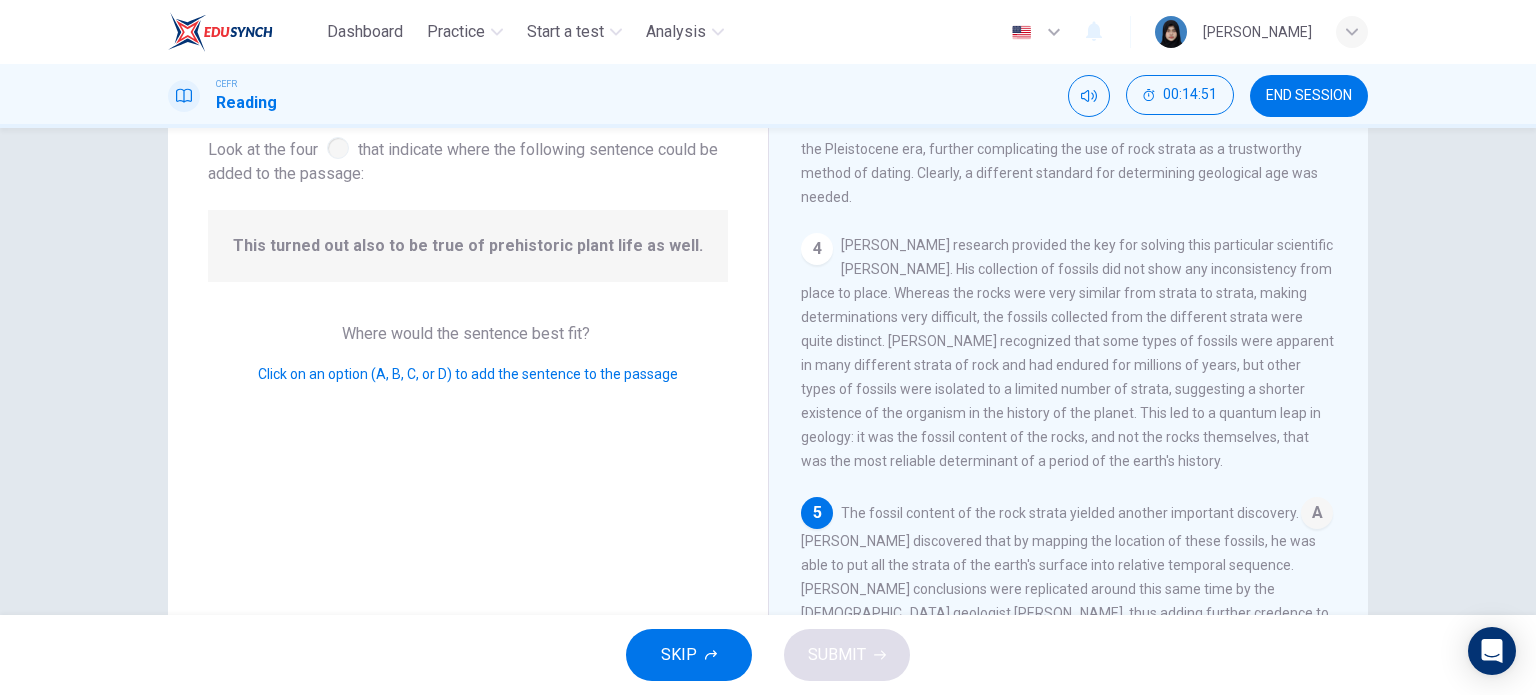 scroll, scrollTop: 907, scrollLeft: 0, axis: vertical 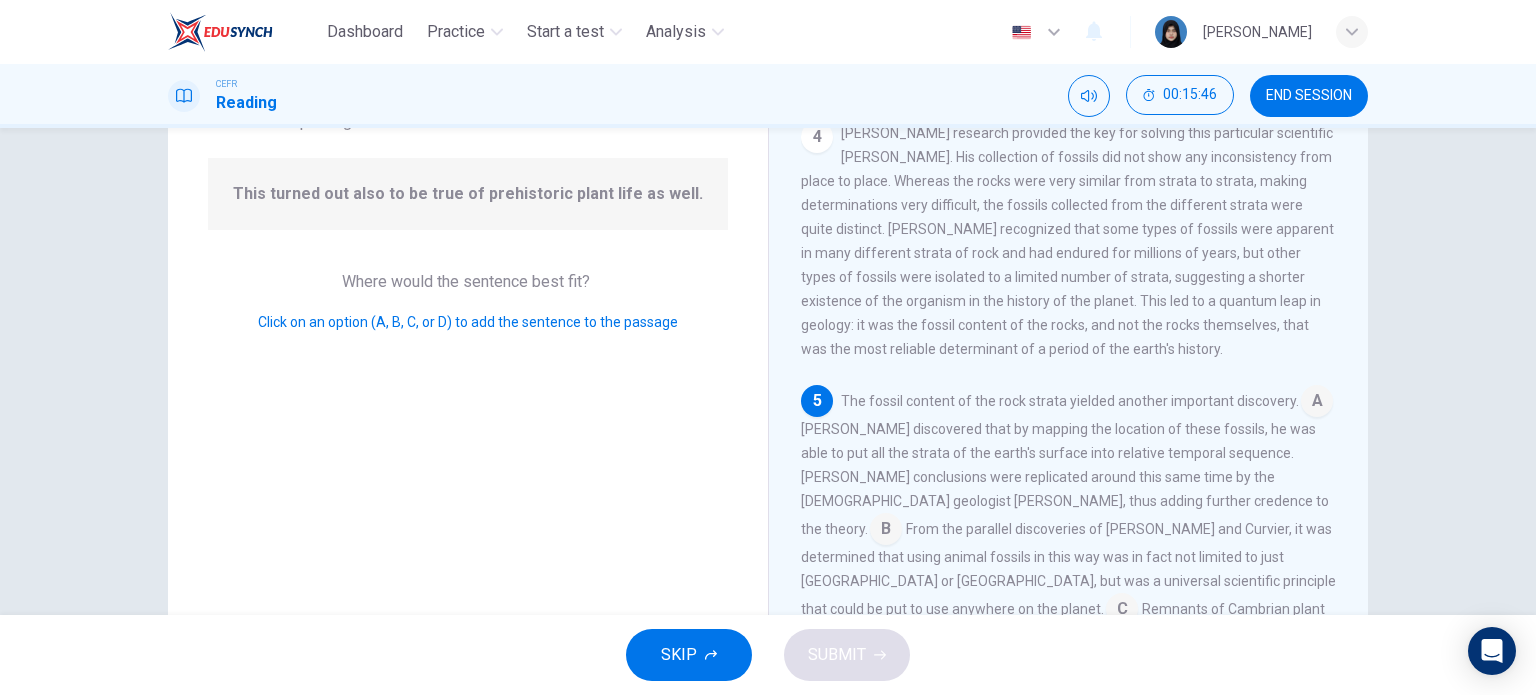 click at bounding box center [1122, 611] 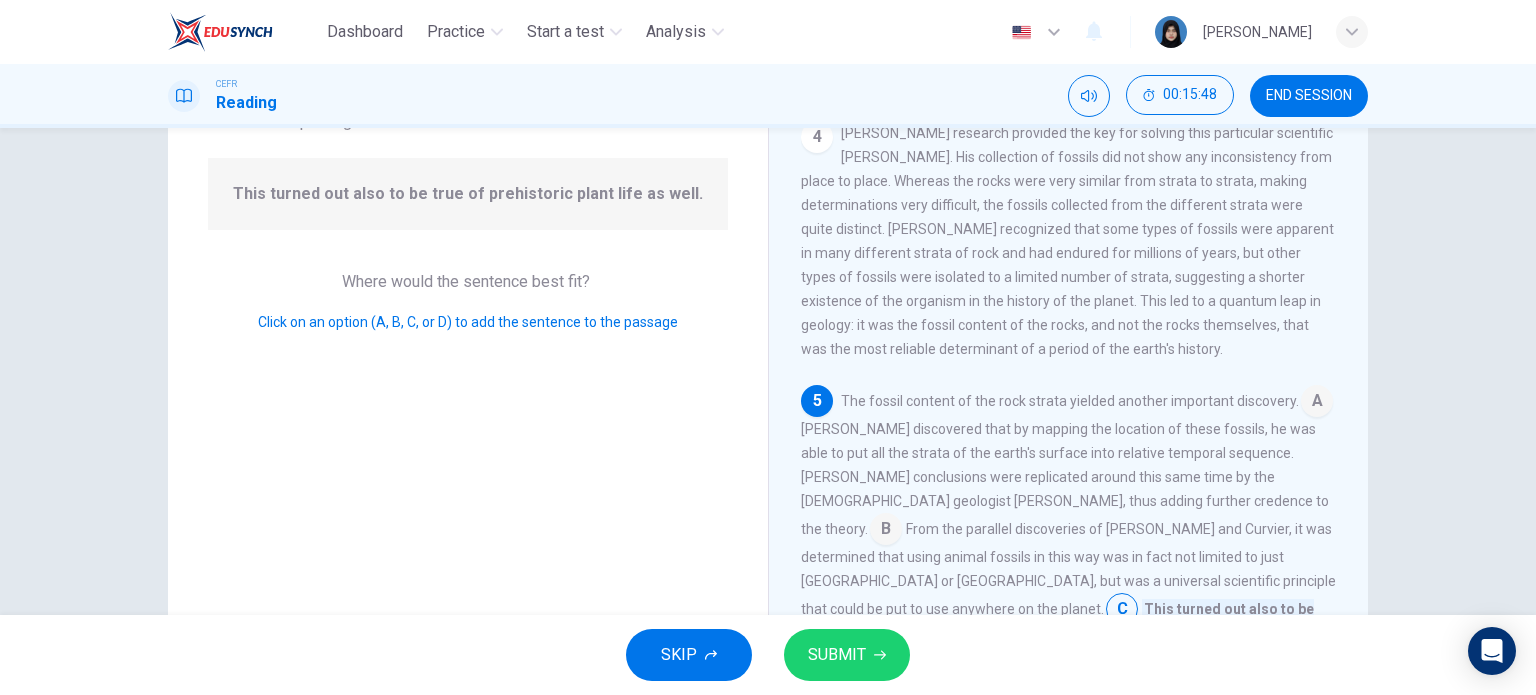 scroll, scrollTop: 931, scrollLeft: 0, axis: vertical 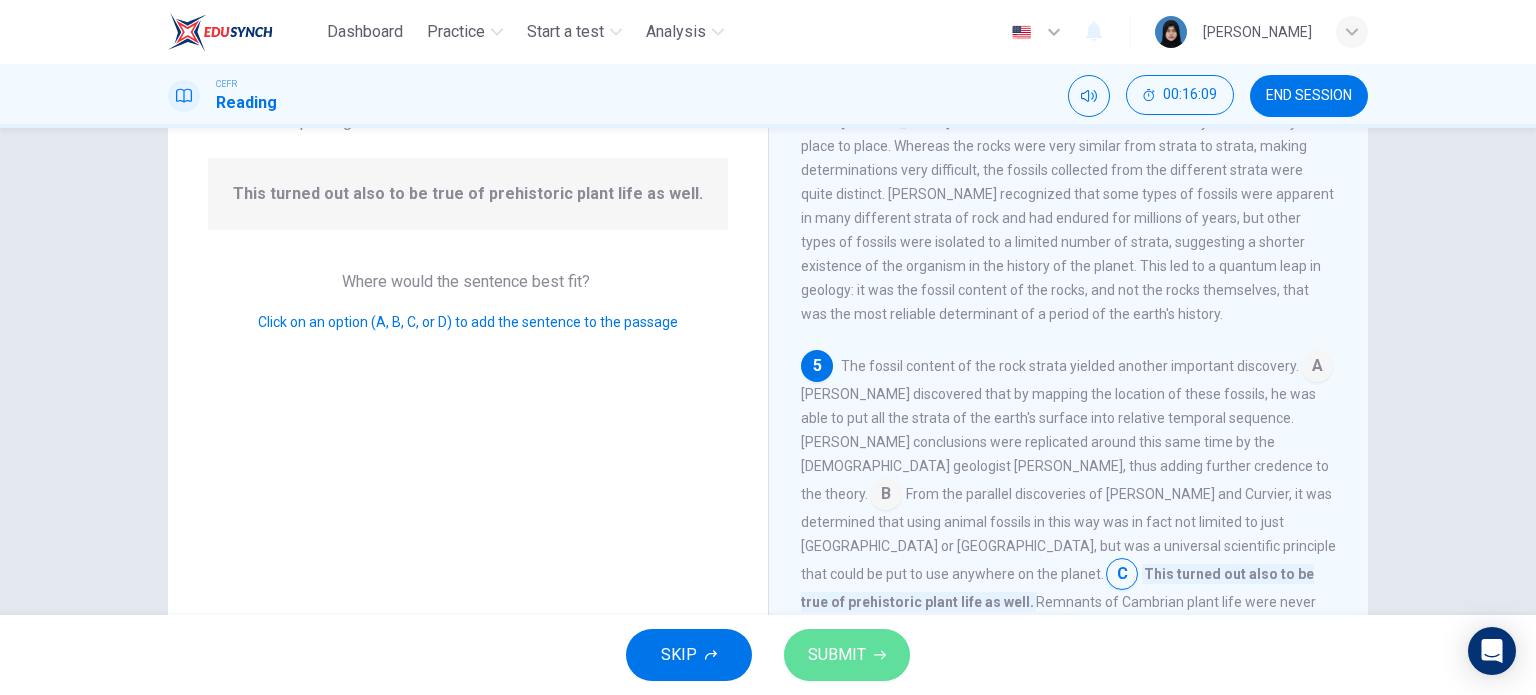 click on "SUBMIT" at bounding box center [847, 655] 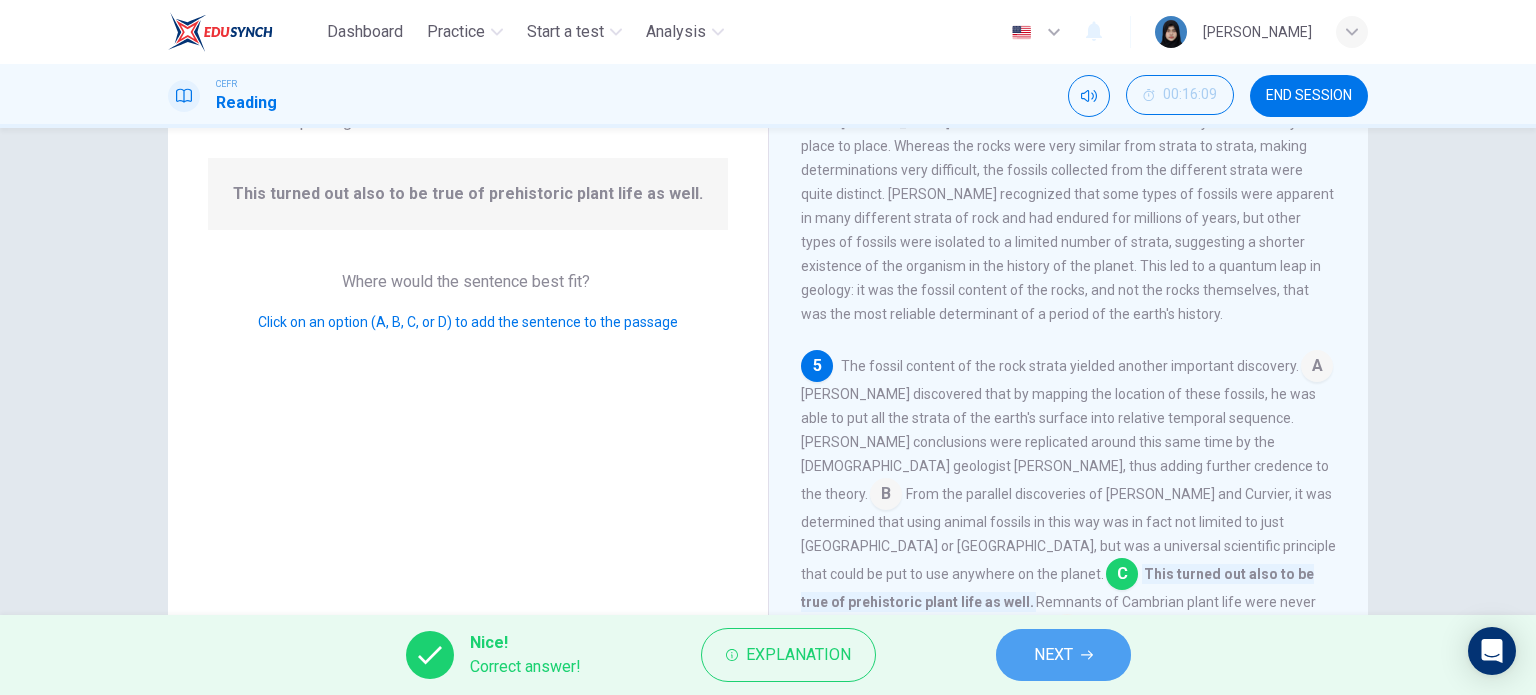 click on "NEXT" at bounding box center [1063, 655] 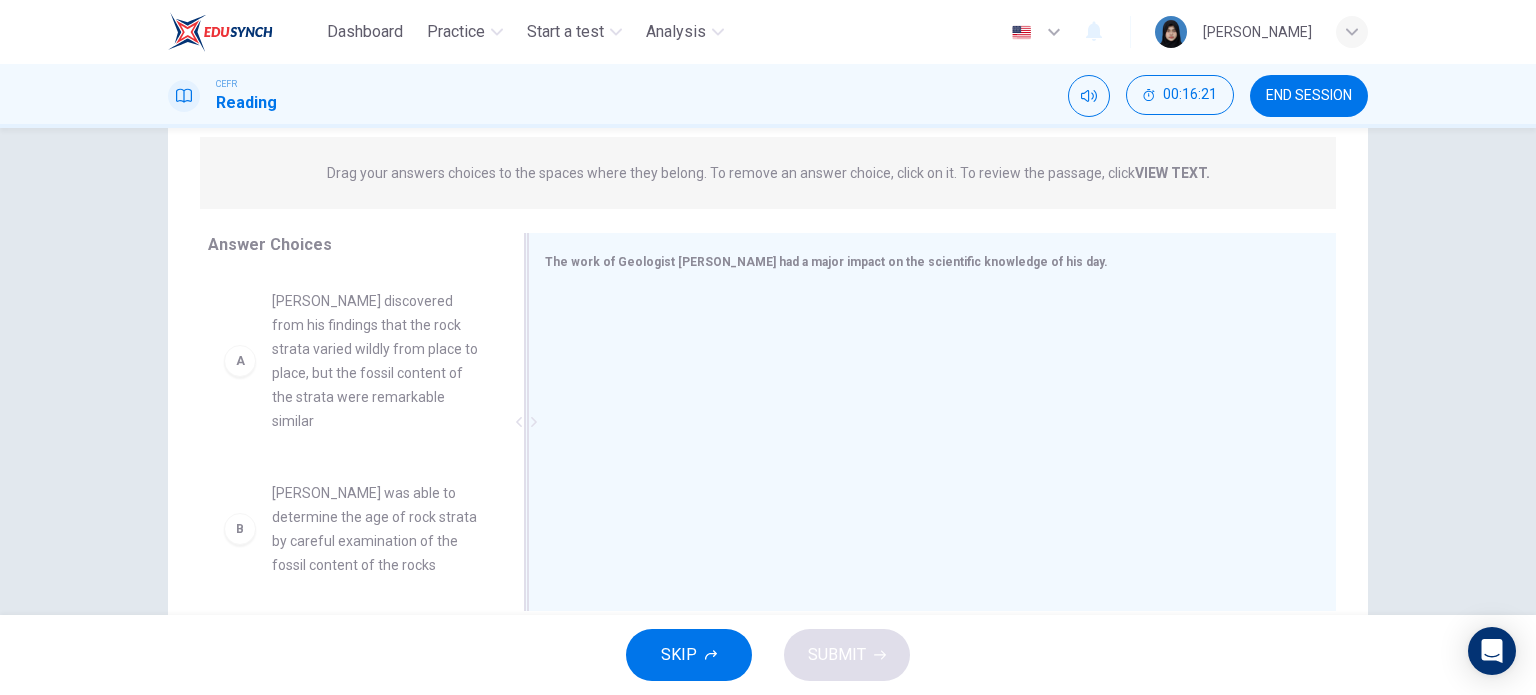 scroll, scrollTop: 248, scrollLeft: 0, axis: vertical 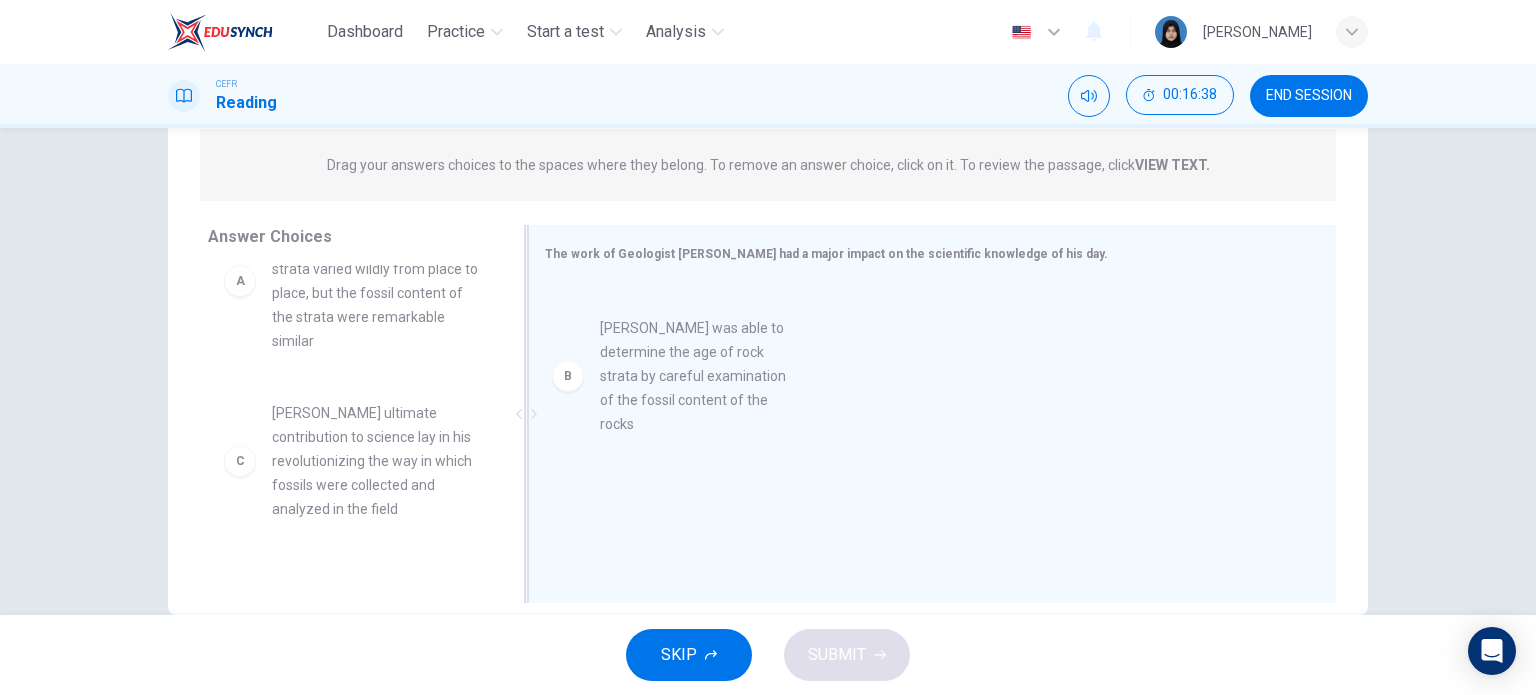 drag, startPoint x: 351, startPoint y: 442, endPoint x: 692, endPoint y: 356, distance: 351.6774 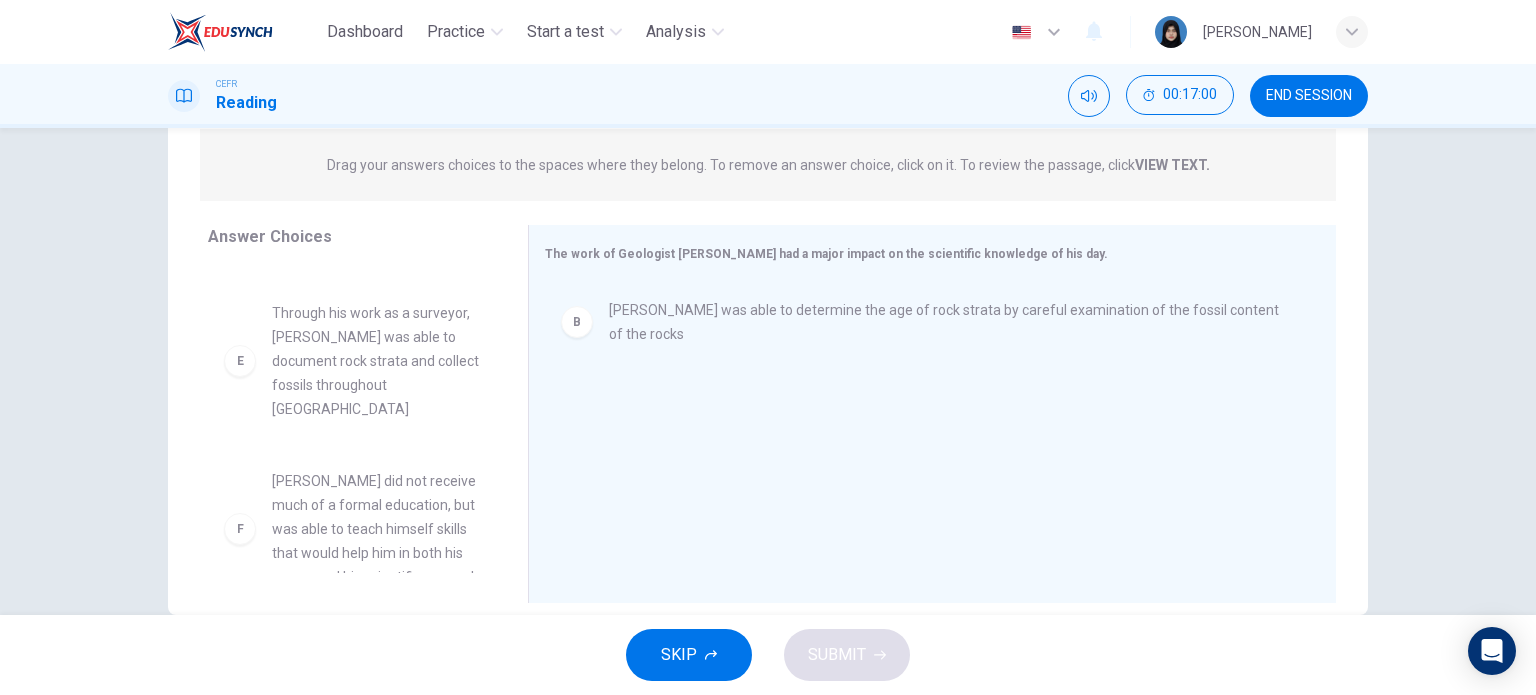 scroll, scrollTop: 540, scrollLeft: 0, axis: vertical 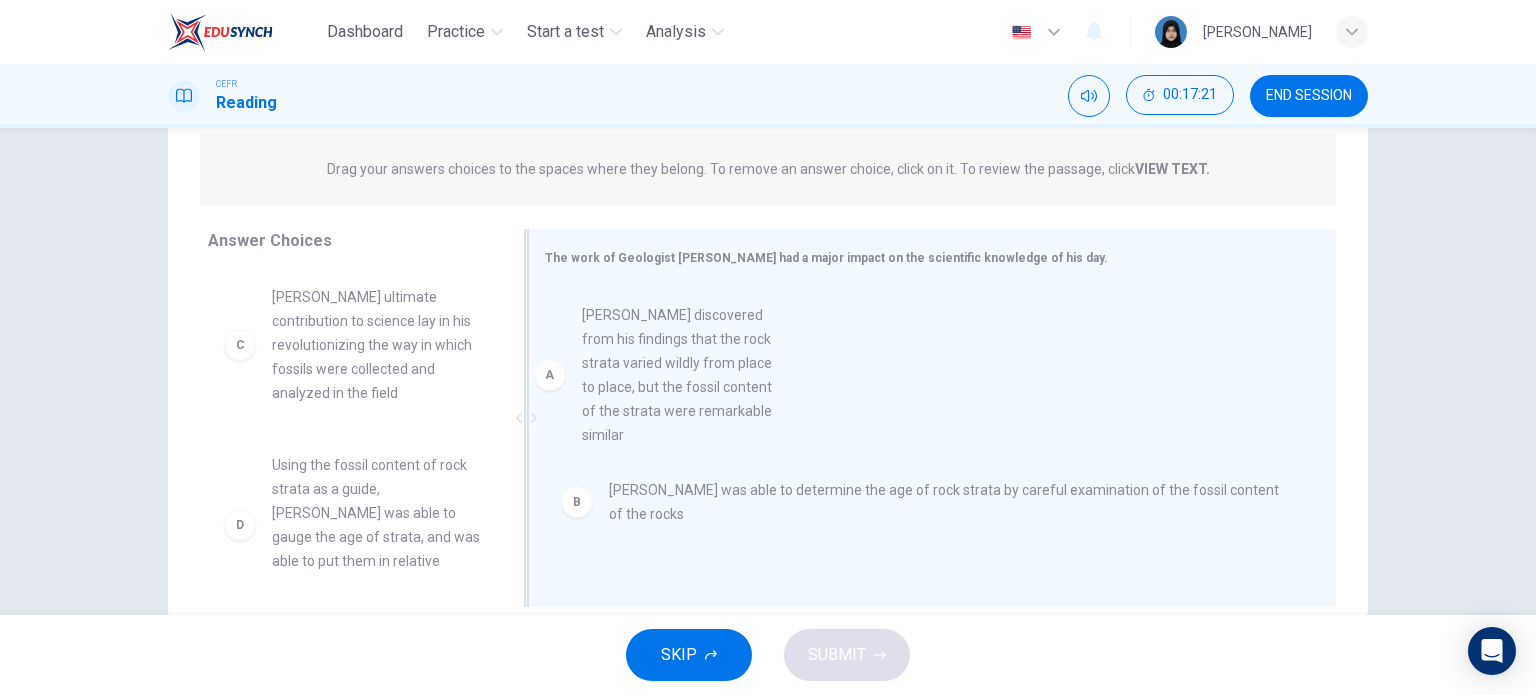 drag, startPoint x: 369, startPoint y: 375, endPoint x: 731, endPoint y: 396, distance: 362.6086 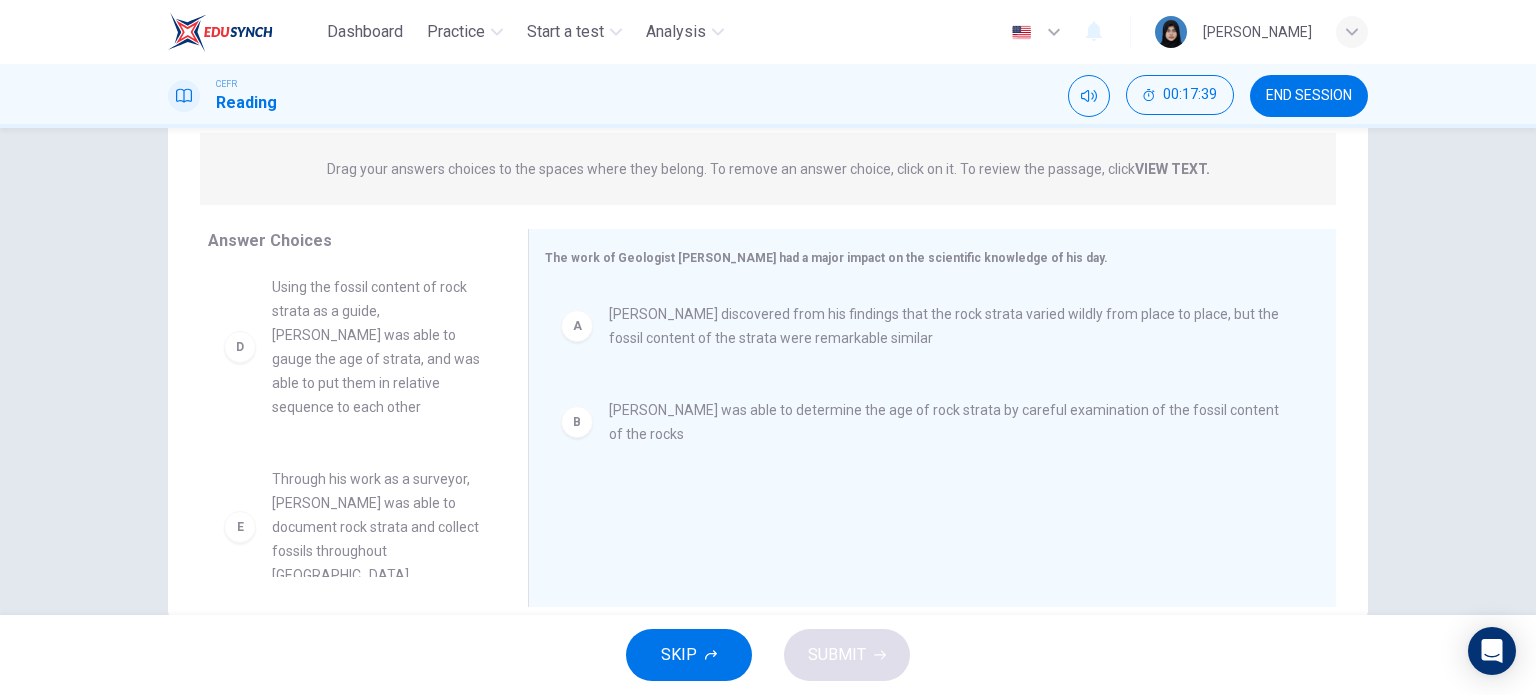 scroll, scrollTop: 0, scrollLeft: 0, axis: both 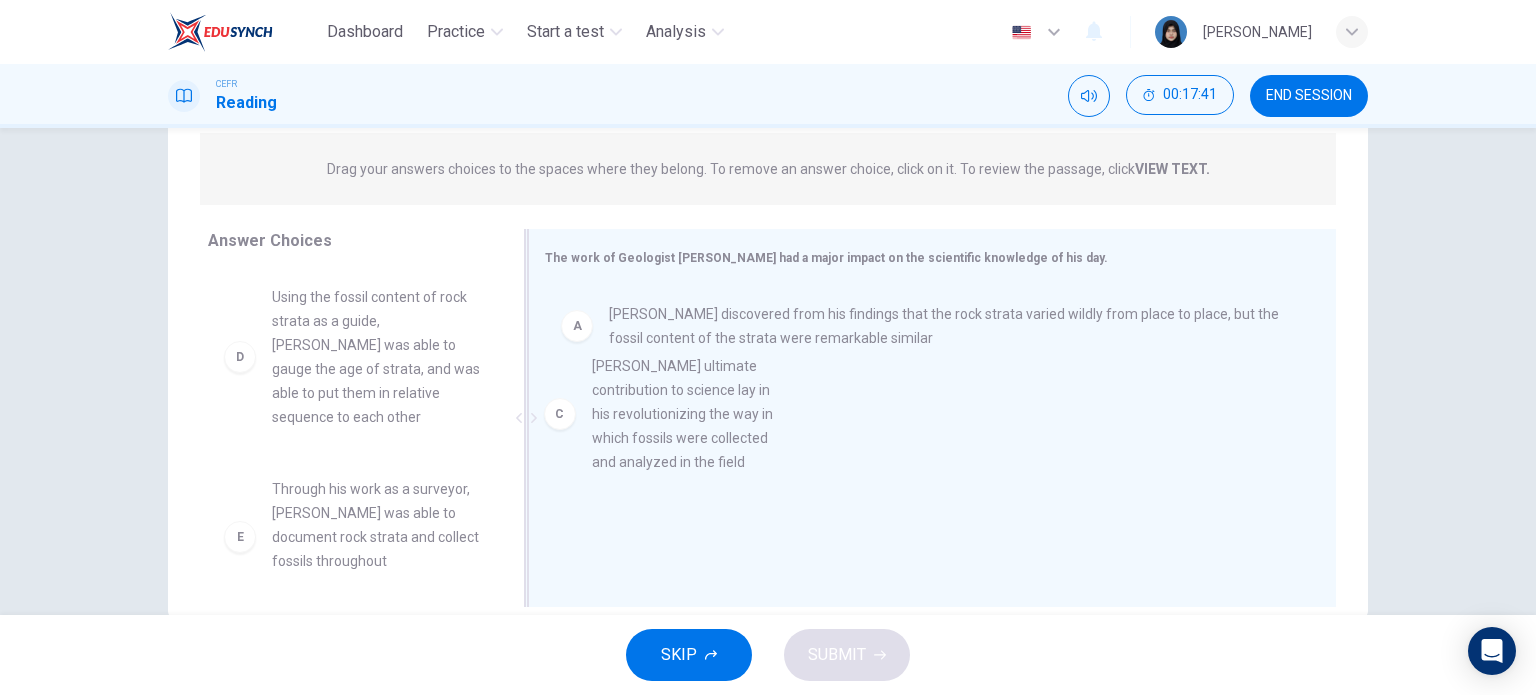 drag, startPoint x: 376, startPoint y: 351, endPoint x: 708, endPoint y: 419, distance: 338.8923 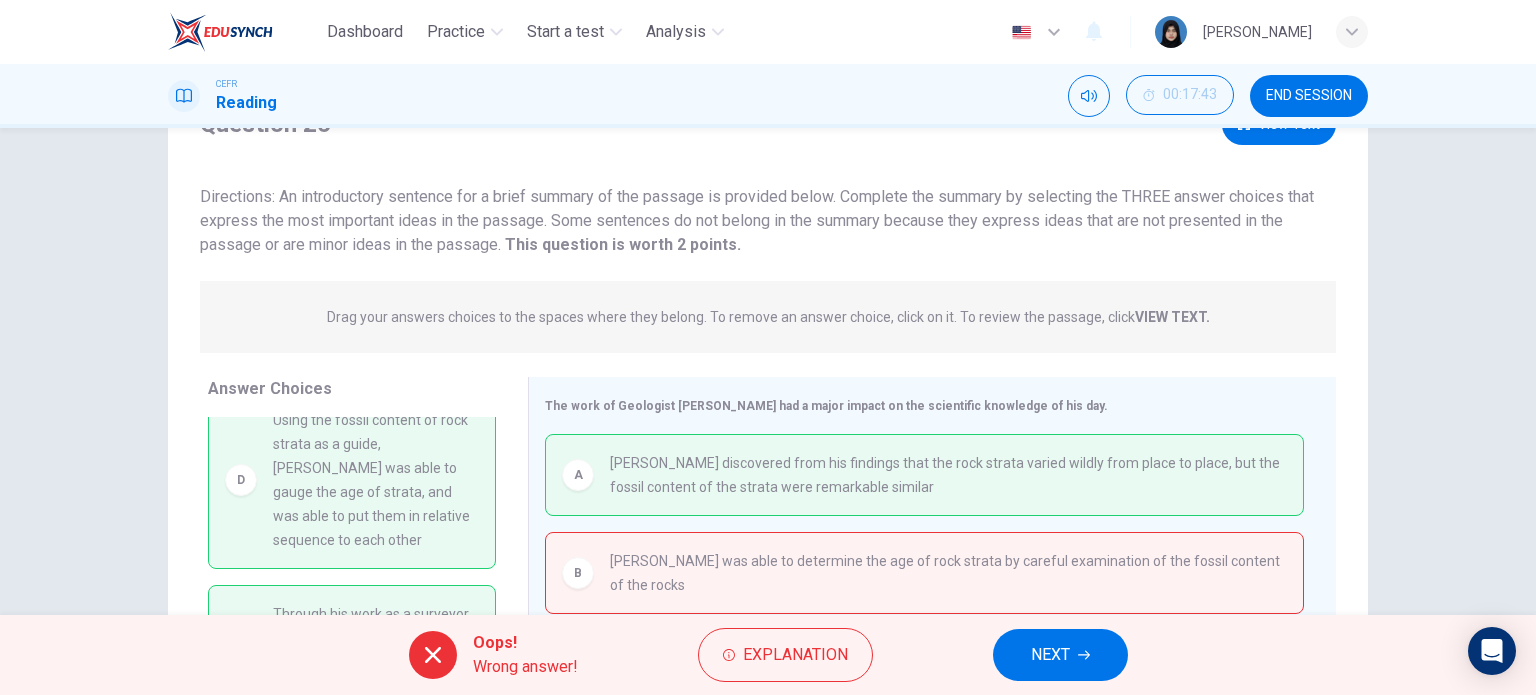 scroll, scrollTop: 0, scrollLeft: 0, axis: both 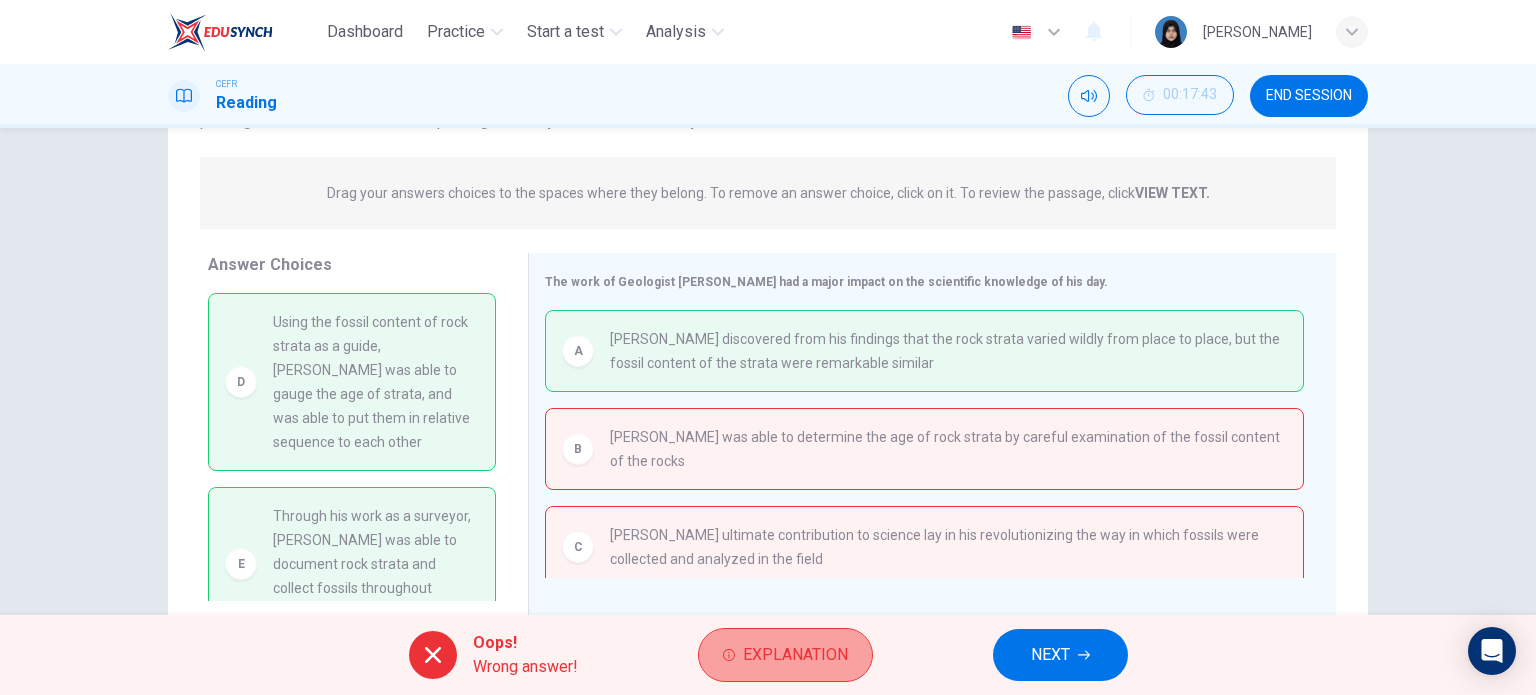 click on "Explanation" at bounding box center (785, 655) 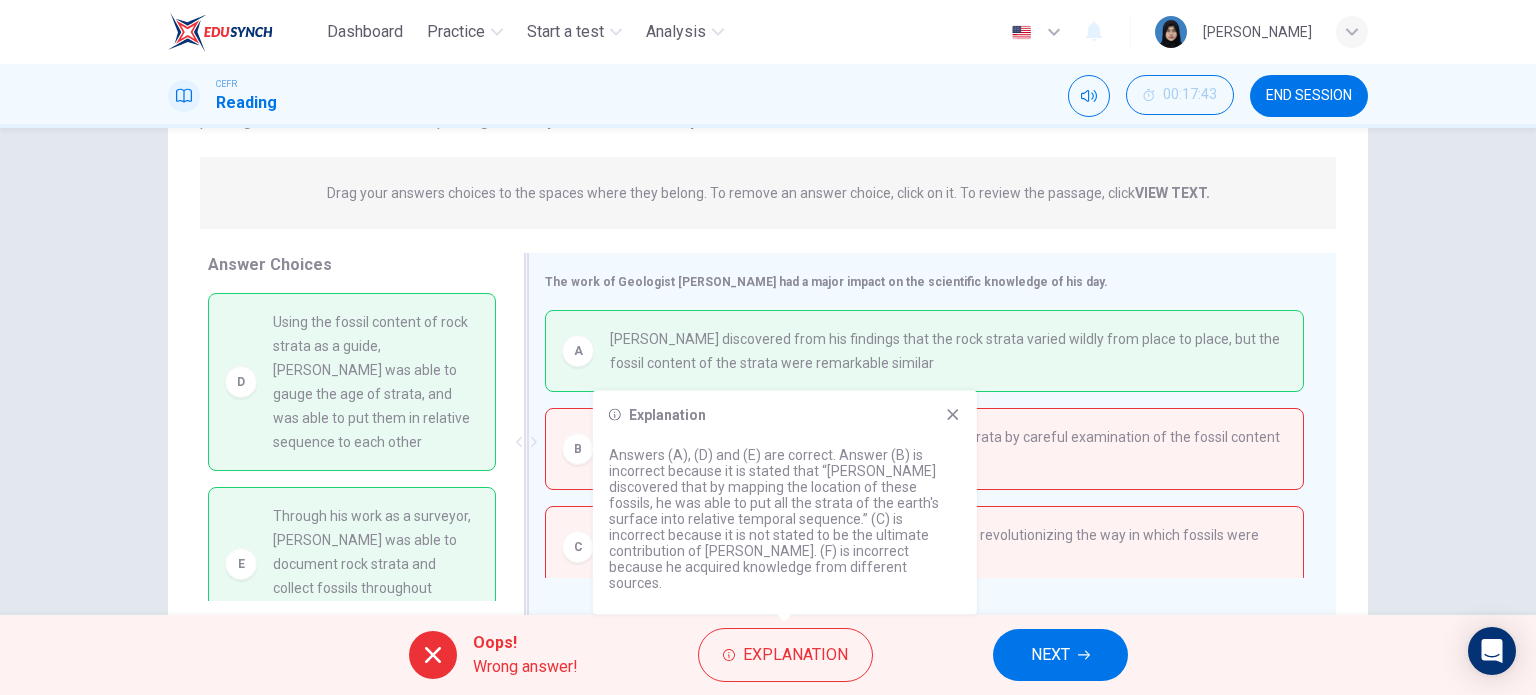 click on "Smith ultimate contribution to science lay in his revolutionizing the way in which fossils were collected and analyzed in the field" at bounding box center [948, 547] 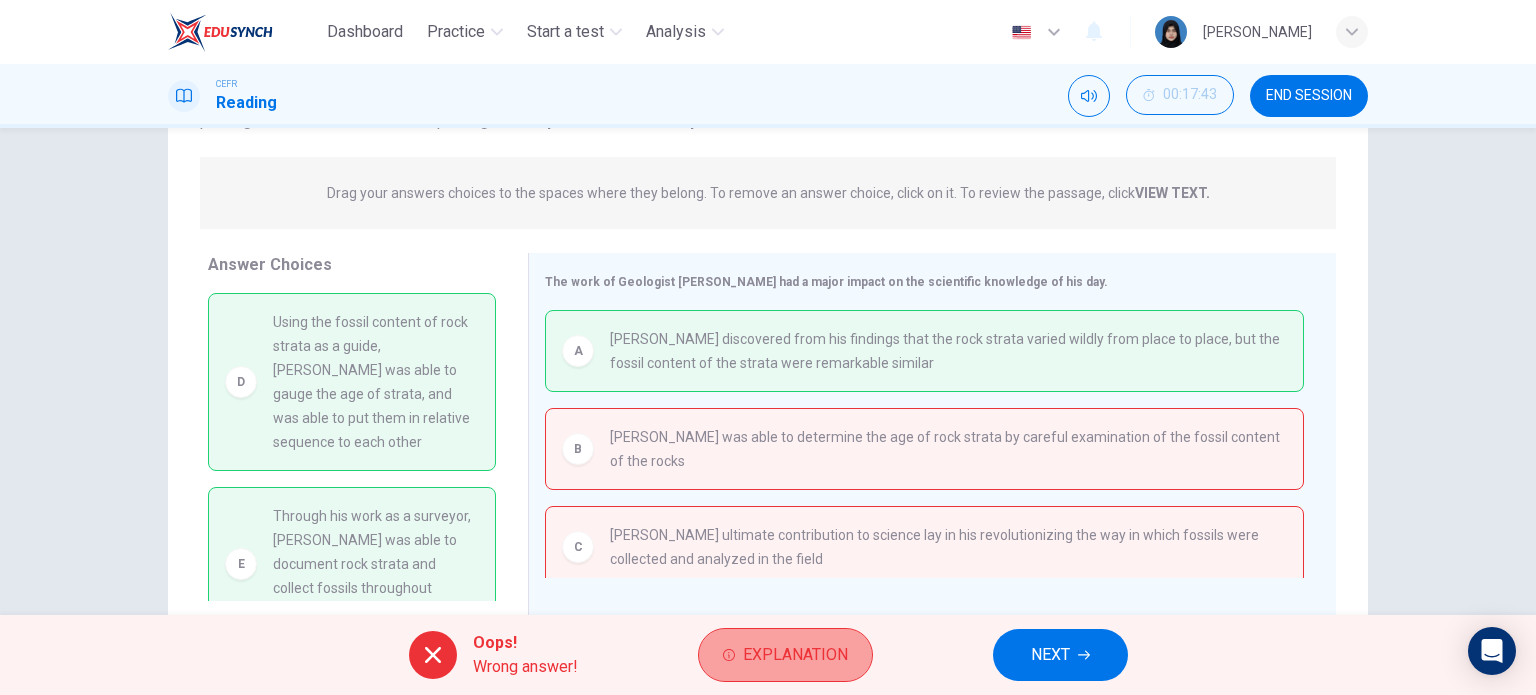 click on "Explanation" at bounding box center [795, 655] 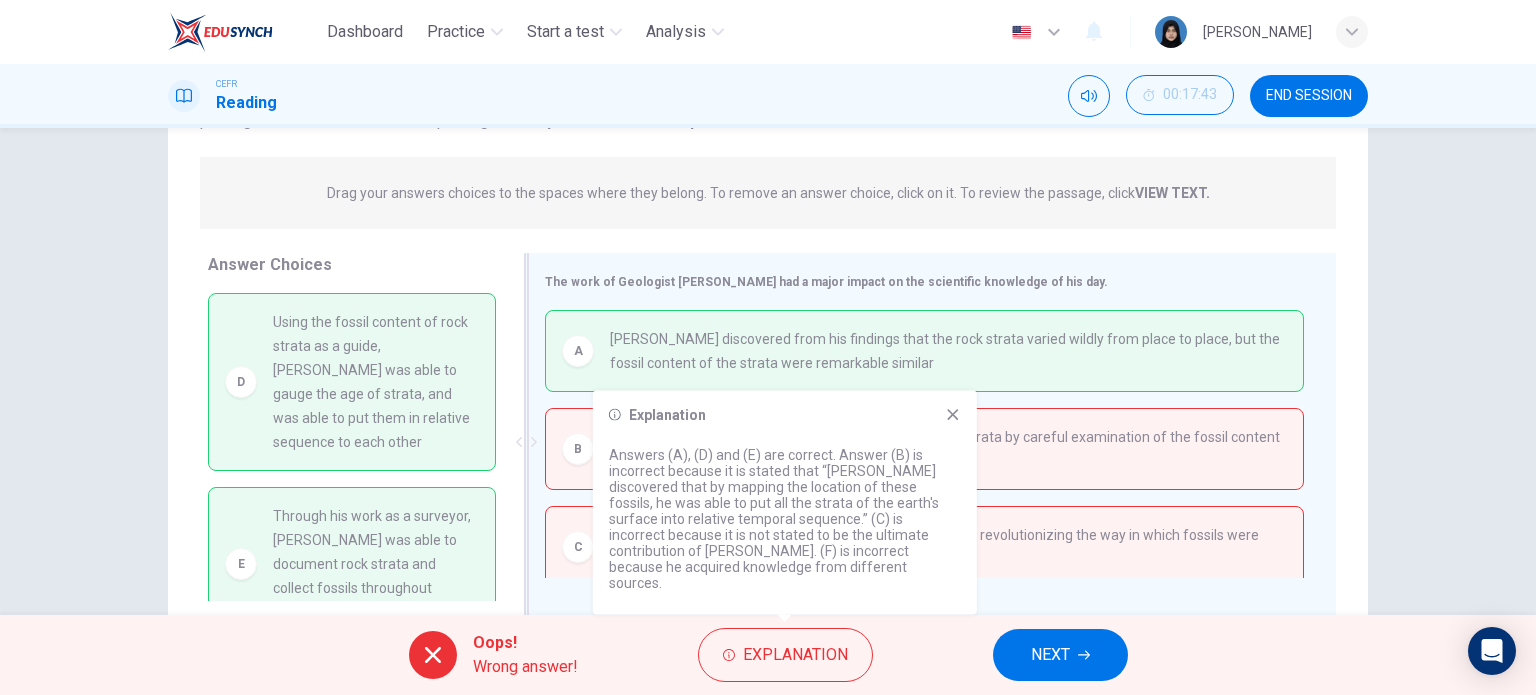 click on "B Smith was able to determine the age of rock strata by careful examination of the fossil content of the rocks" at bounding box center (924, 449) 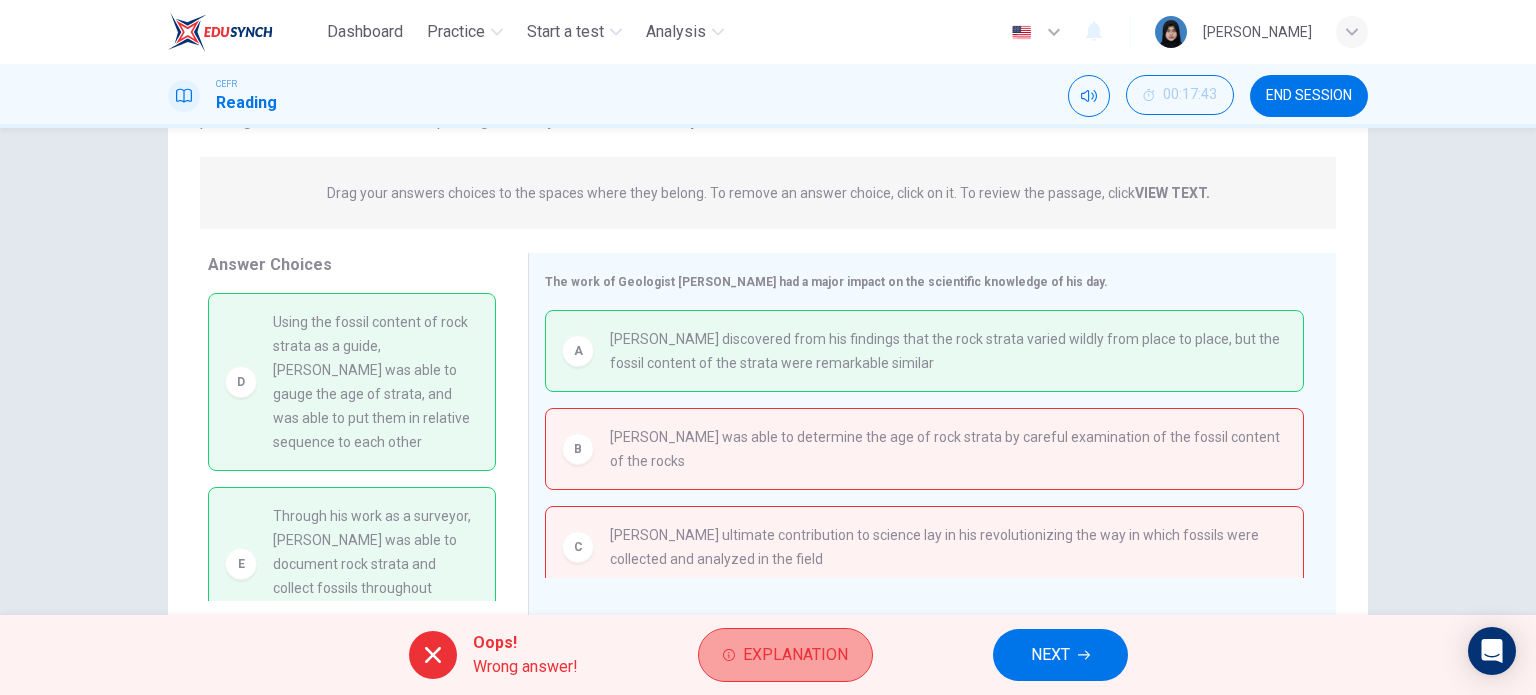 click on "Explanation" at bounding box center (795, 655) 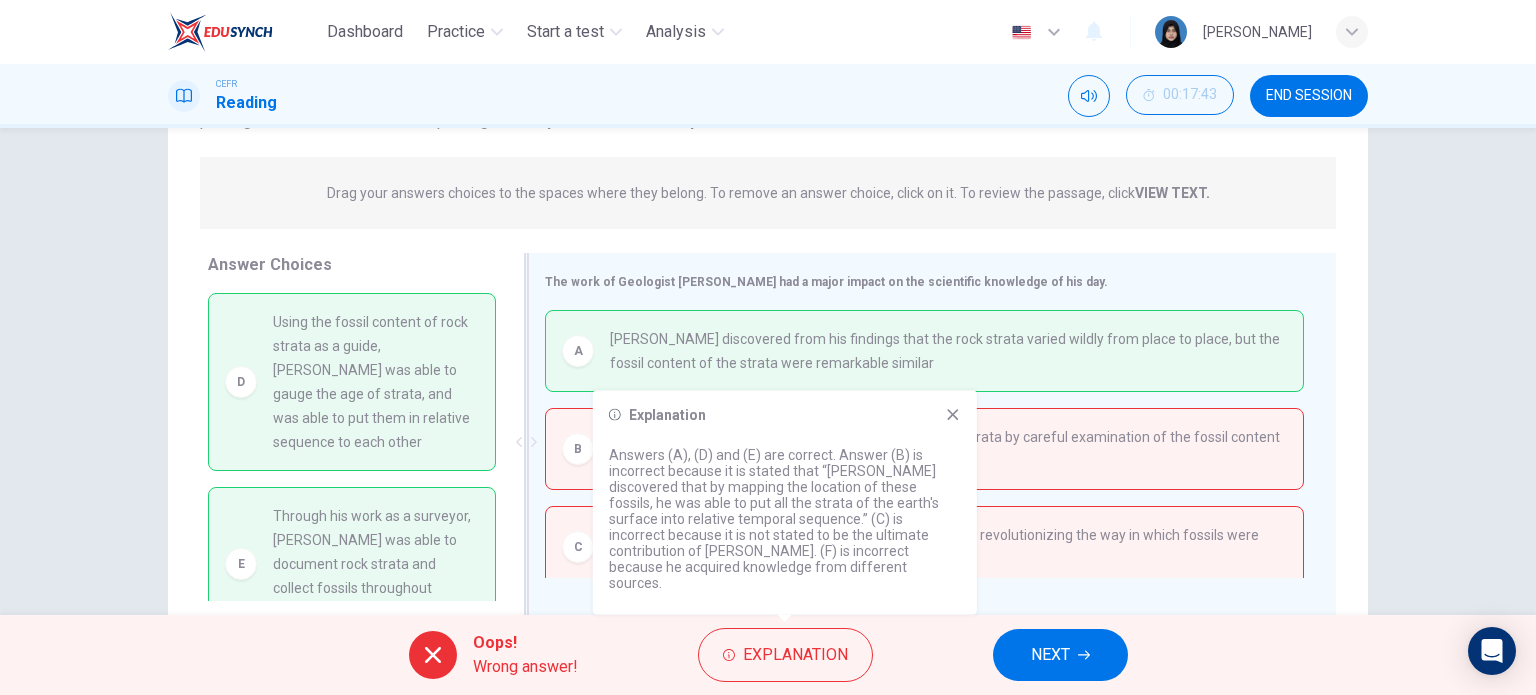 click on "Smith ultimate contribution to science lay in his revolutionizing the way in which fossils were collected and analyzed in the field" at bounding box center [948, 547] 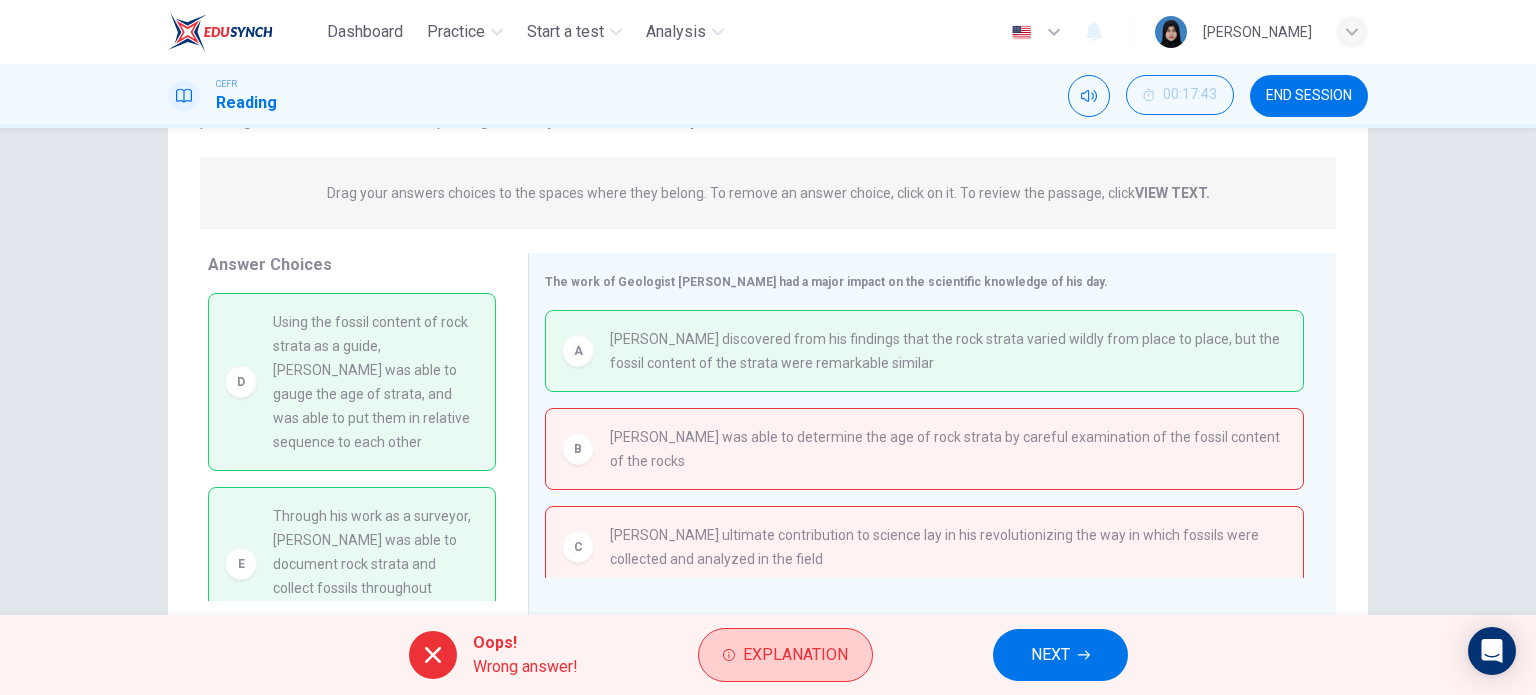 click on "Explanation" at bounding box center [795, 655] 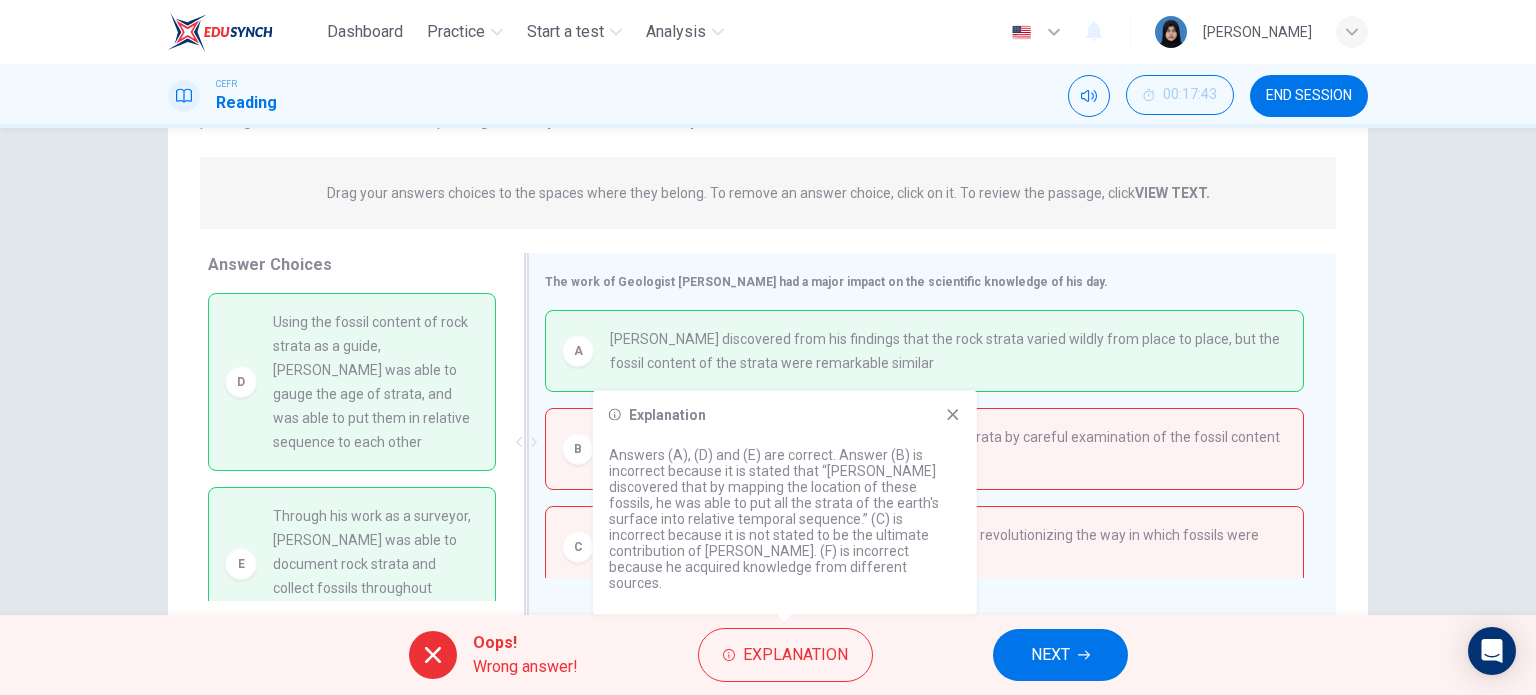 click on "C Smith ultimate contribution to science lay in his revolutionizing the way in which fossils were collected and analyzed in the field" at bounding box center (924, 547) 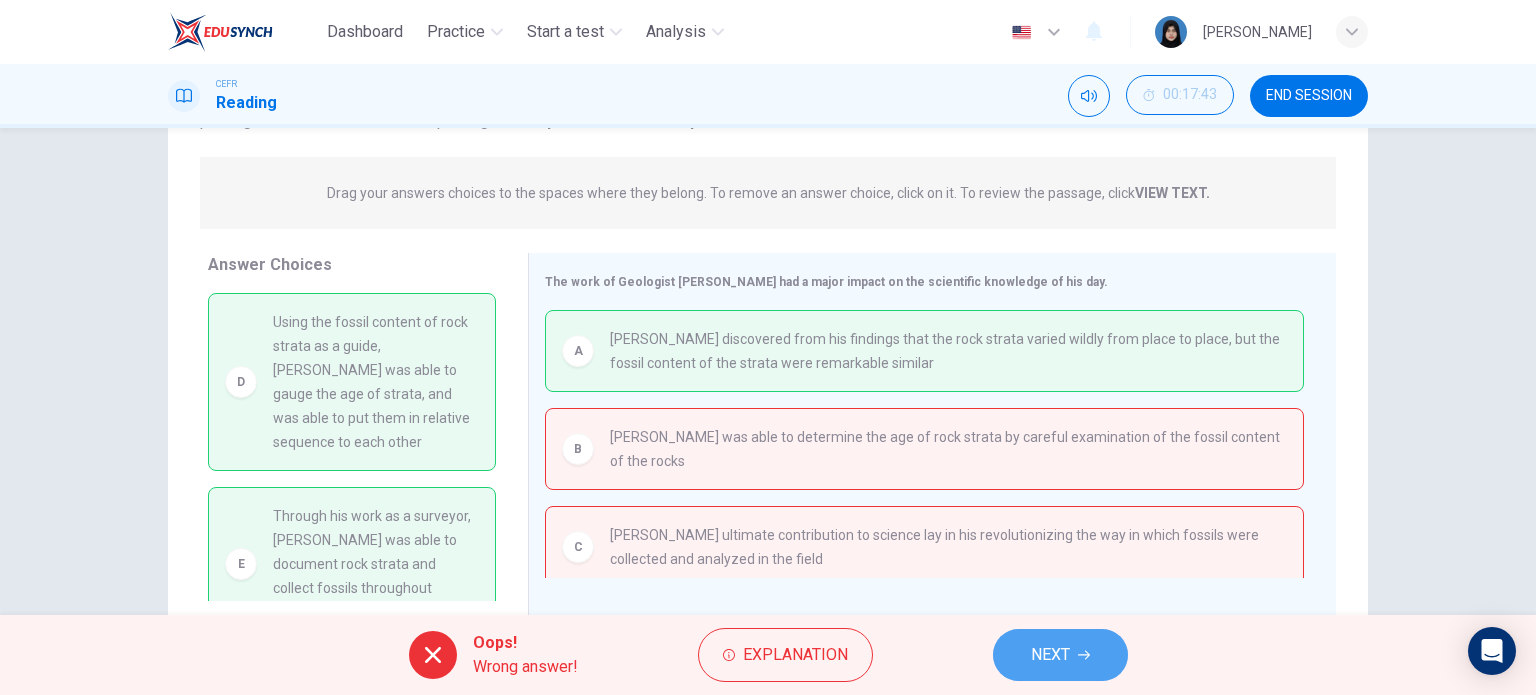 click on "NEXT" at bounding box center (1060, 655) 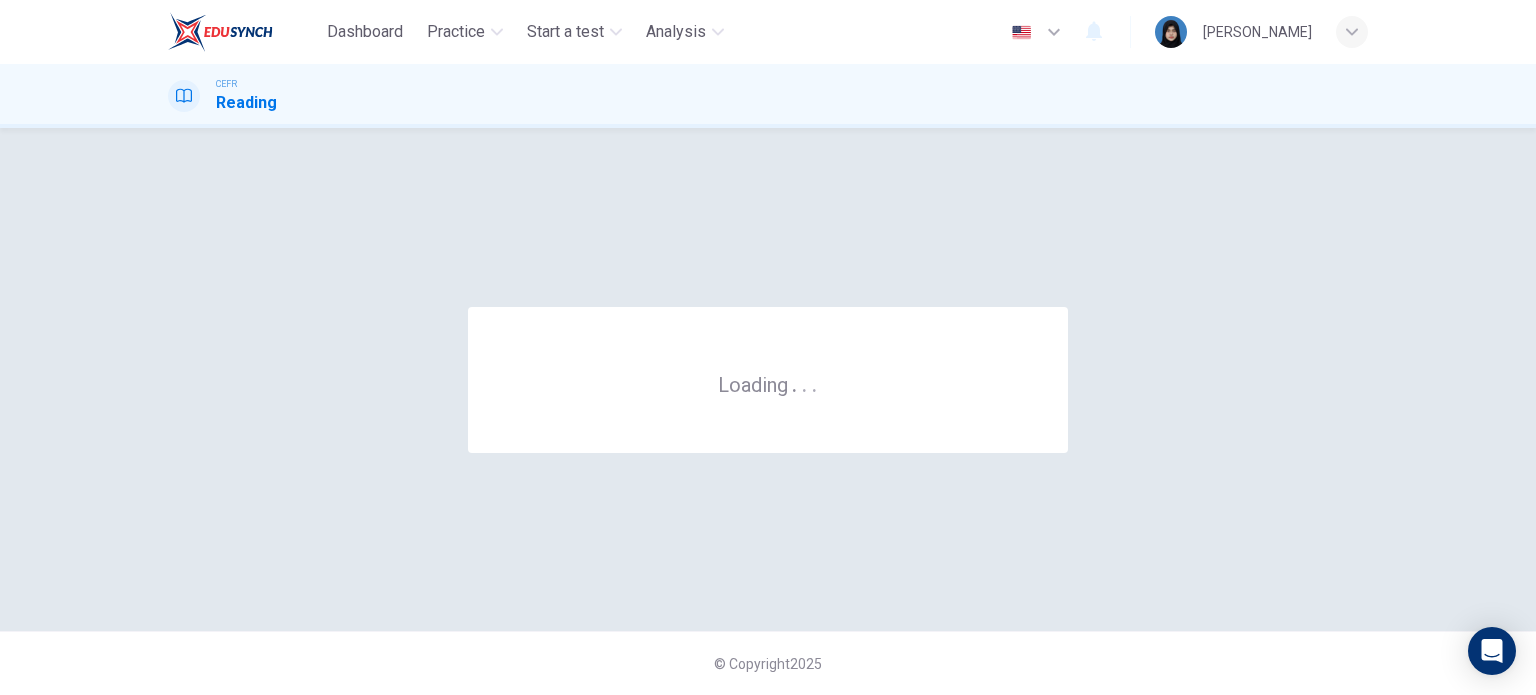 scroll, scrollTop: 0, scrollLeft: 0, axis: both 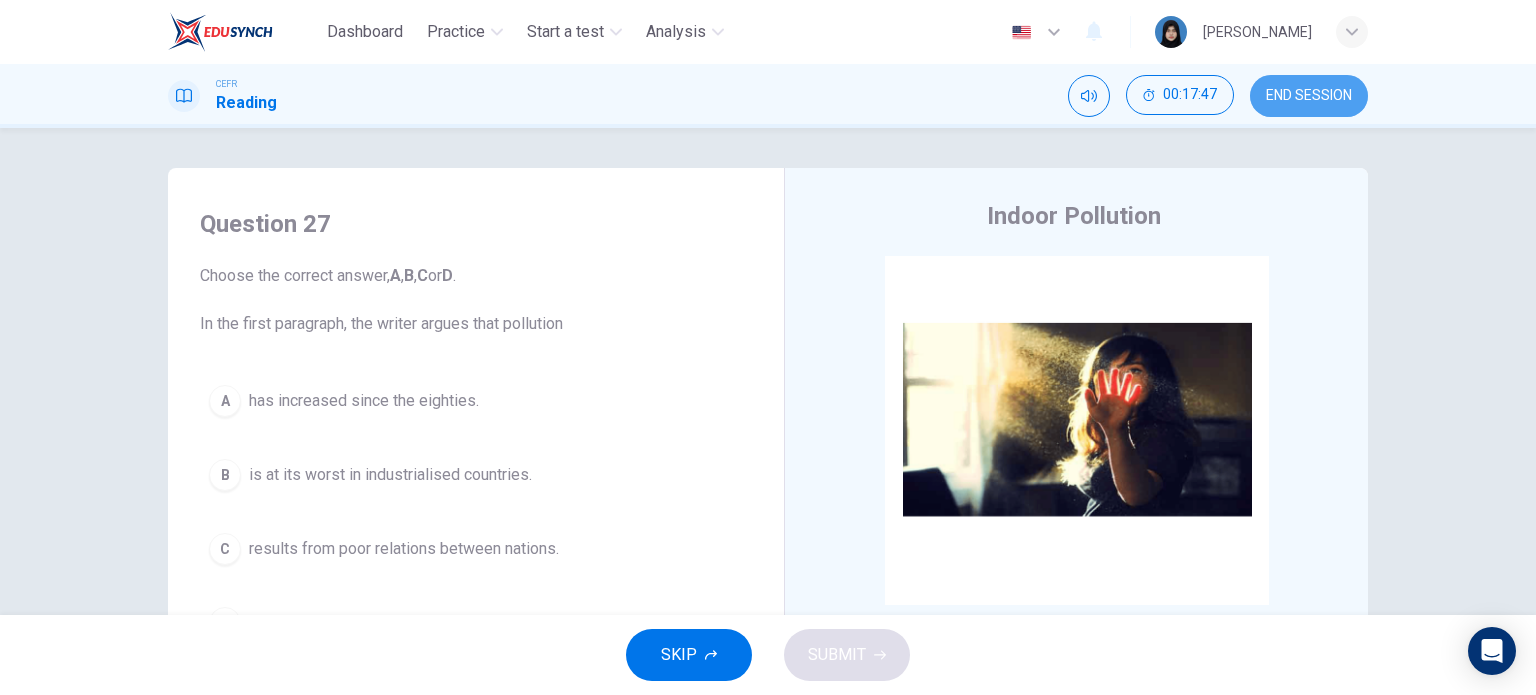 click on "END SESSION" at bounding box center [1309, 96] 